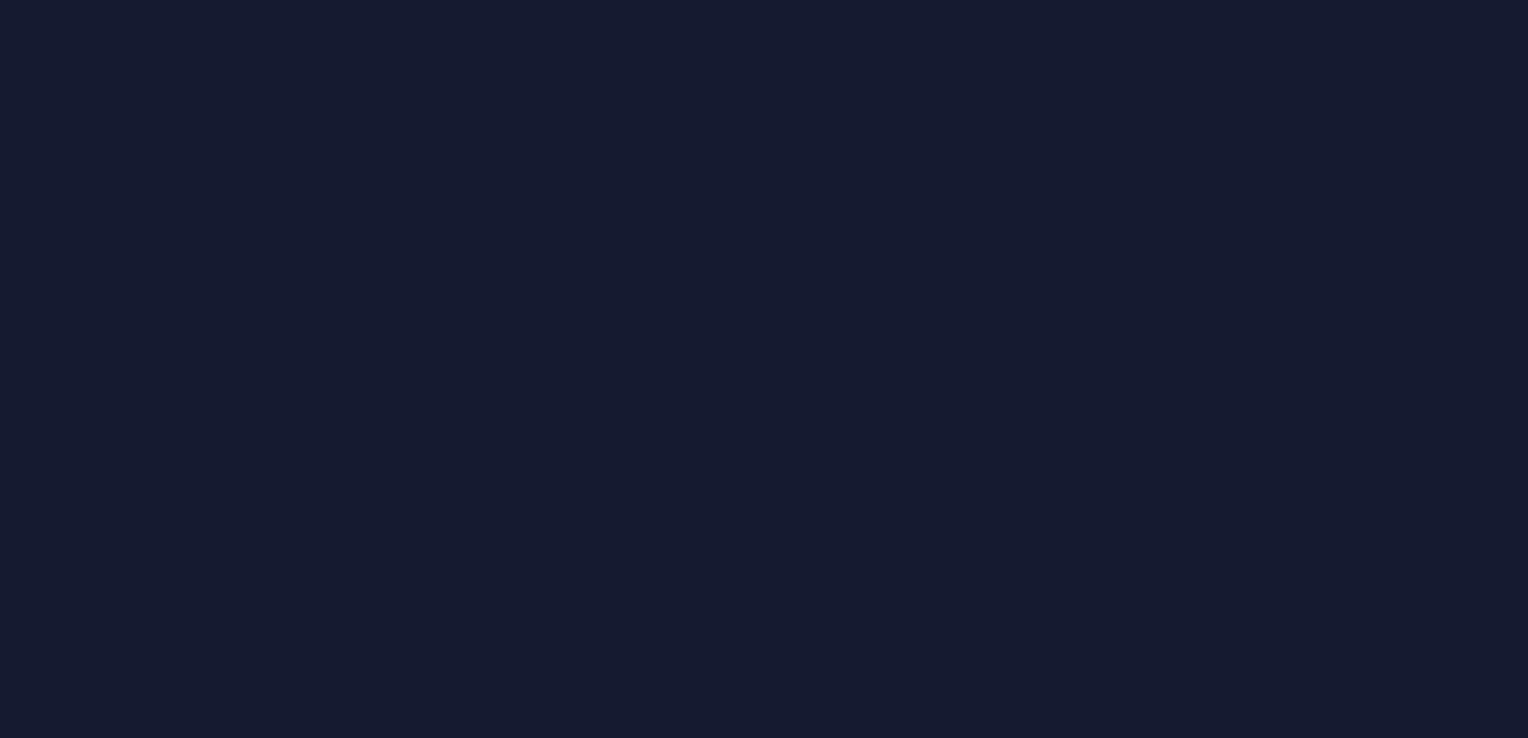 scroll, scrollTop: 0, scrollLeft: 0, axis: both 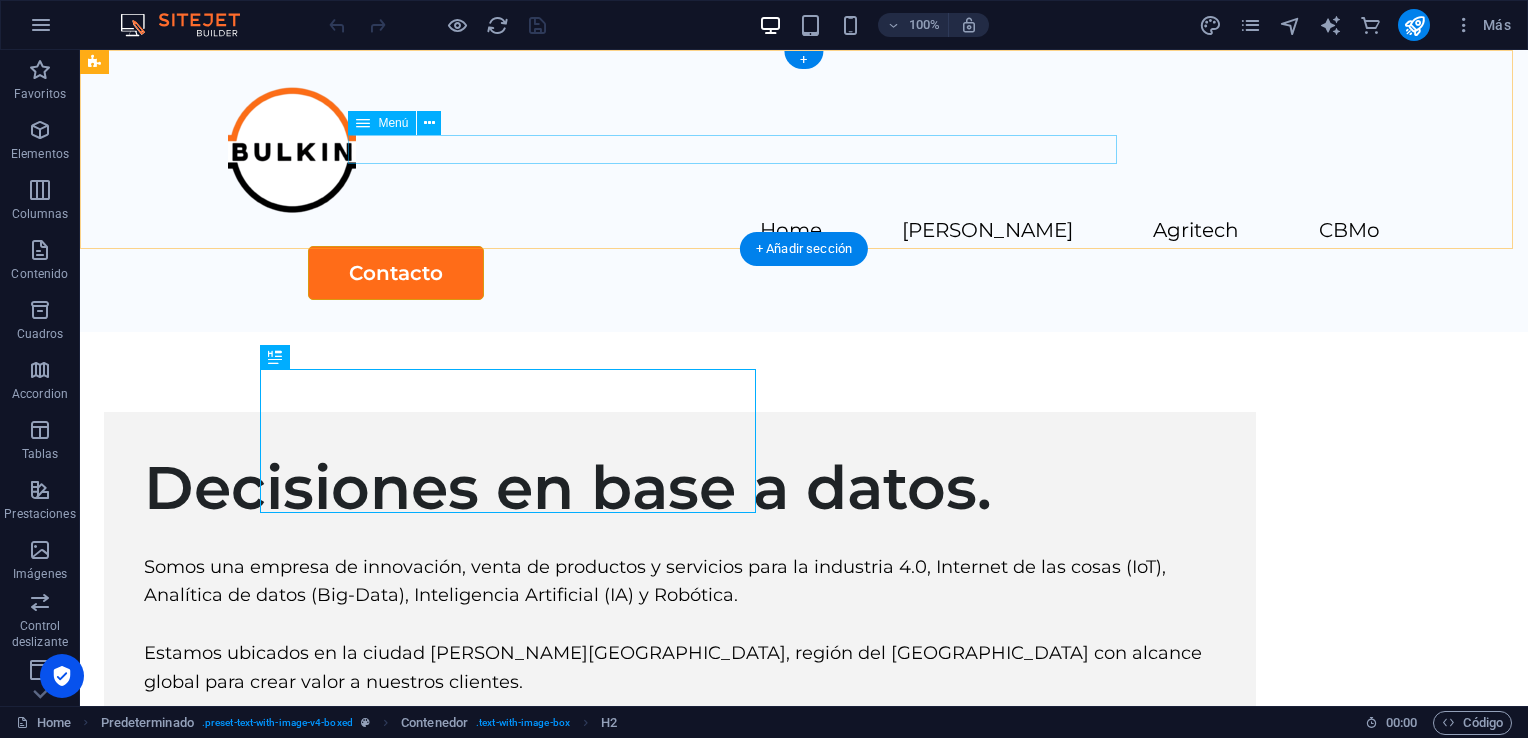 click on "Home NadIA Agritech CBMo" at bounding box center [804, 231] 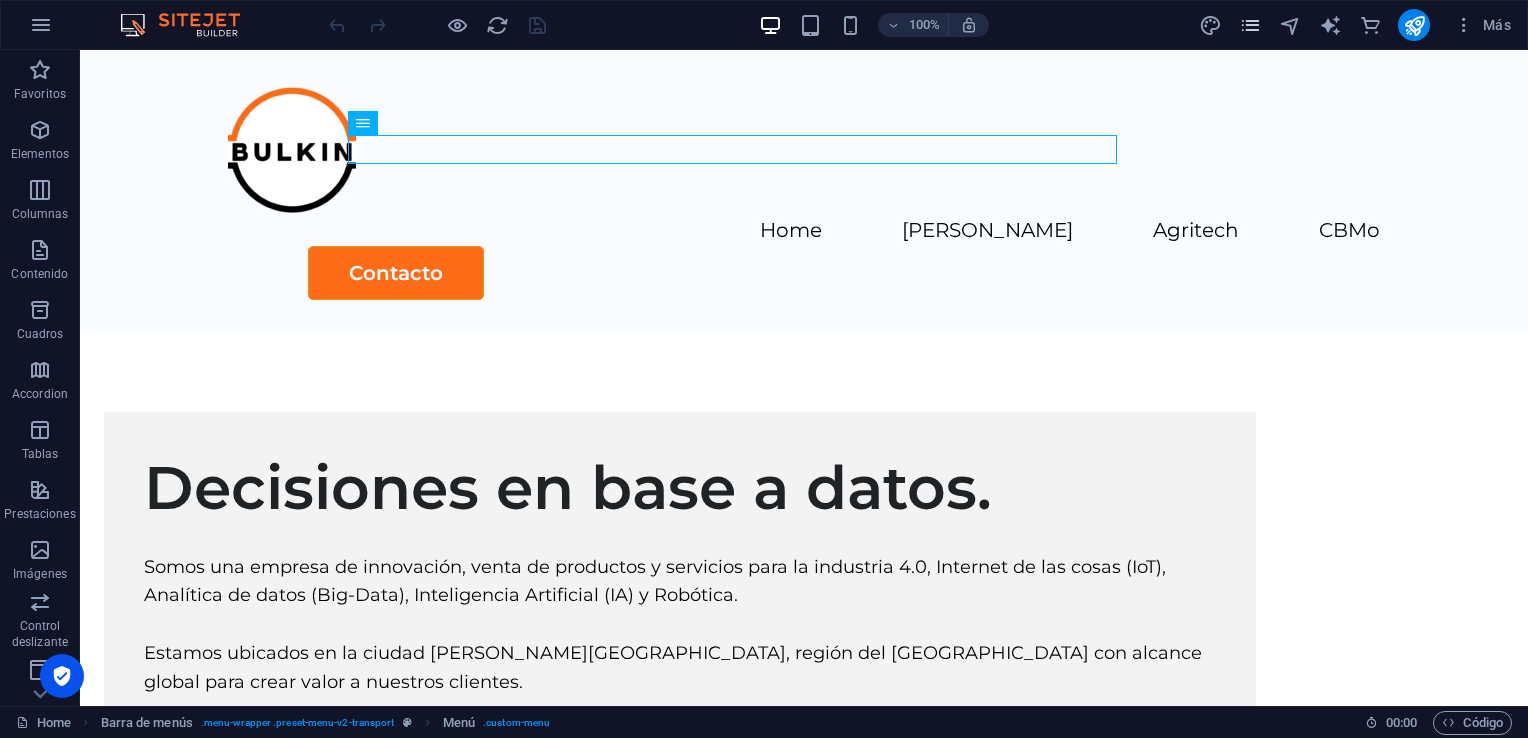 click at bounding box center (1250, 25) 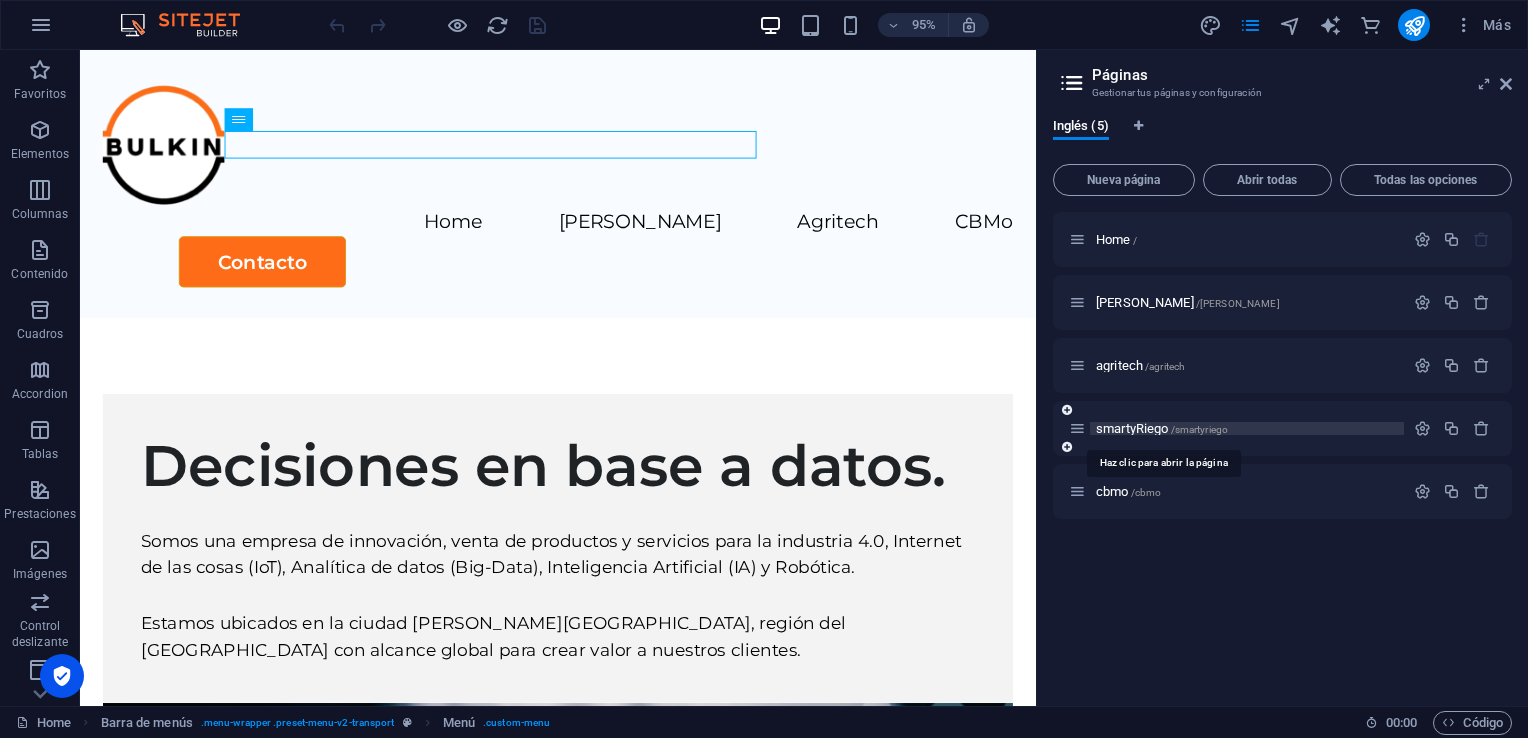 click on "smartyRiego /smartyriego" at bounding box center (1162, 428) 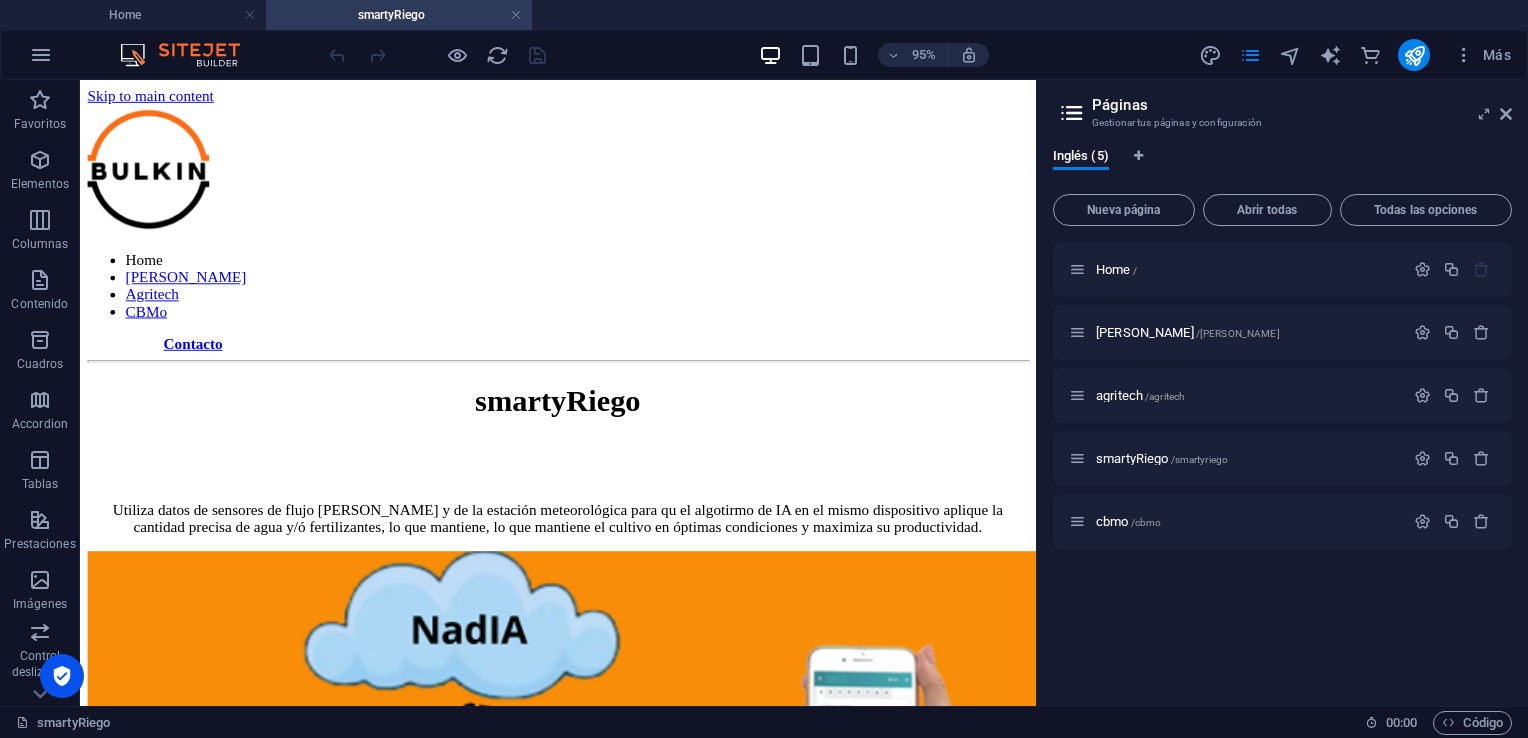 scroll, scrollTop: 700, scrollLeft: 0, axis: vertical 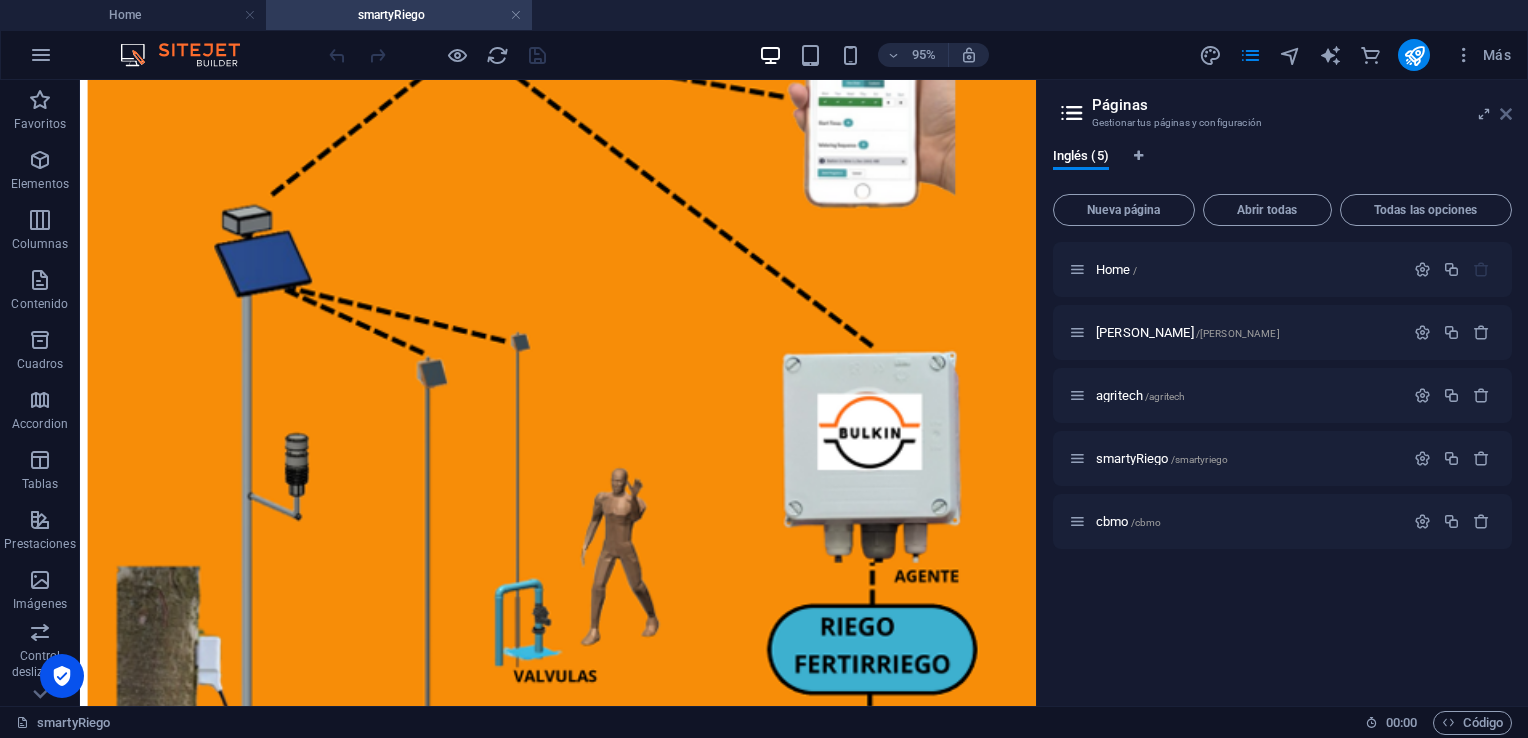 click at bounding box center [1506, 114] 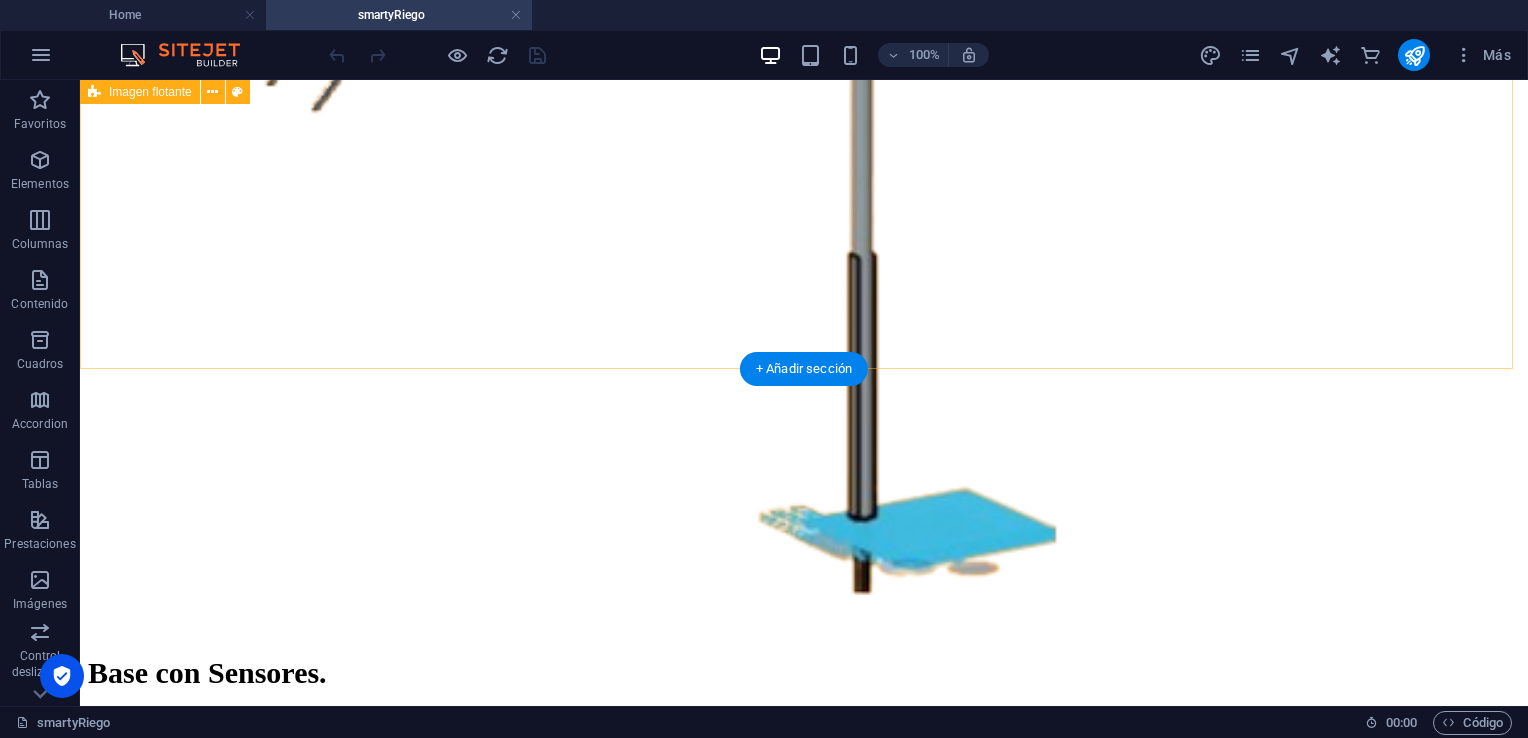 scroll, scrollTop: 3600, scrollLeft: 0, axis: vertical 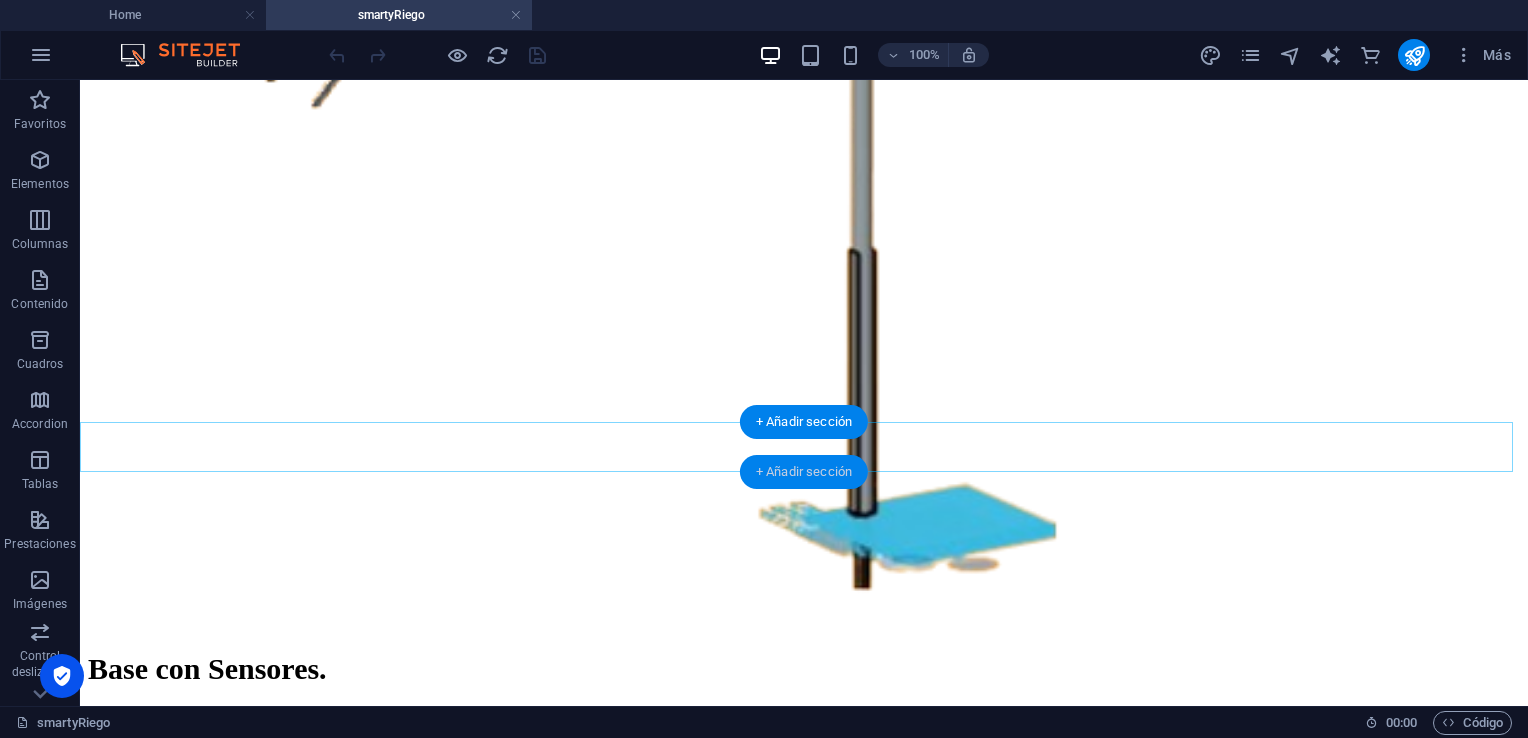 click on "+ Añadir sección" at bounding box center (804, 472) 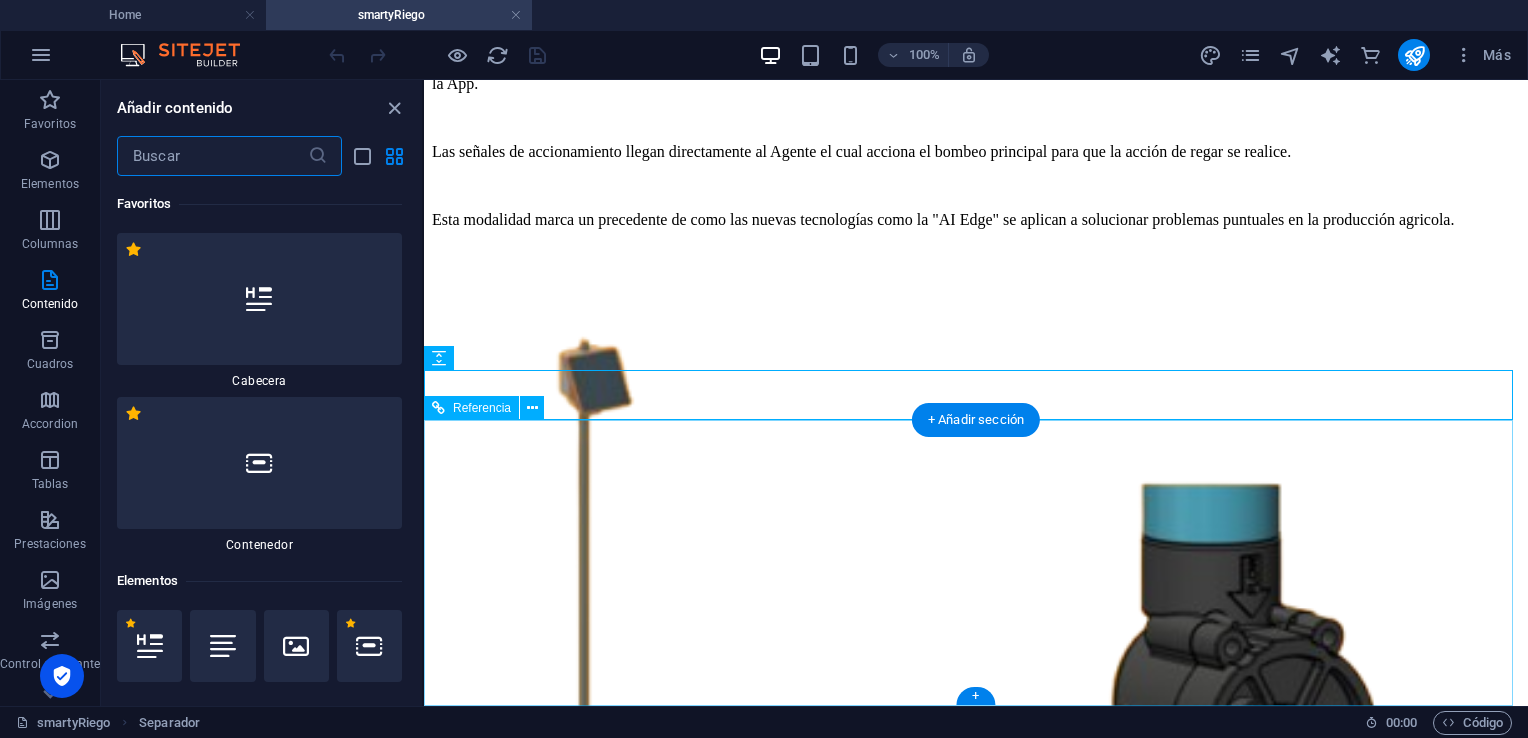 scroll, scrollTop: 3497, scrollLeft: 0, axis: vertical 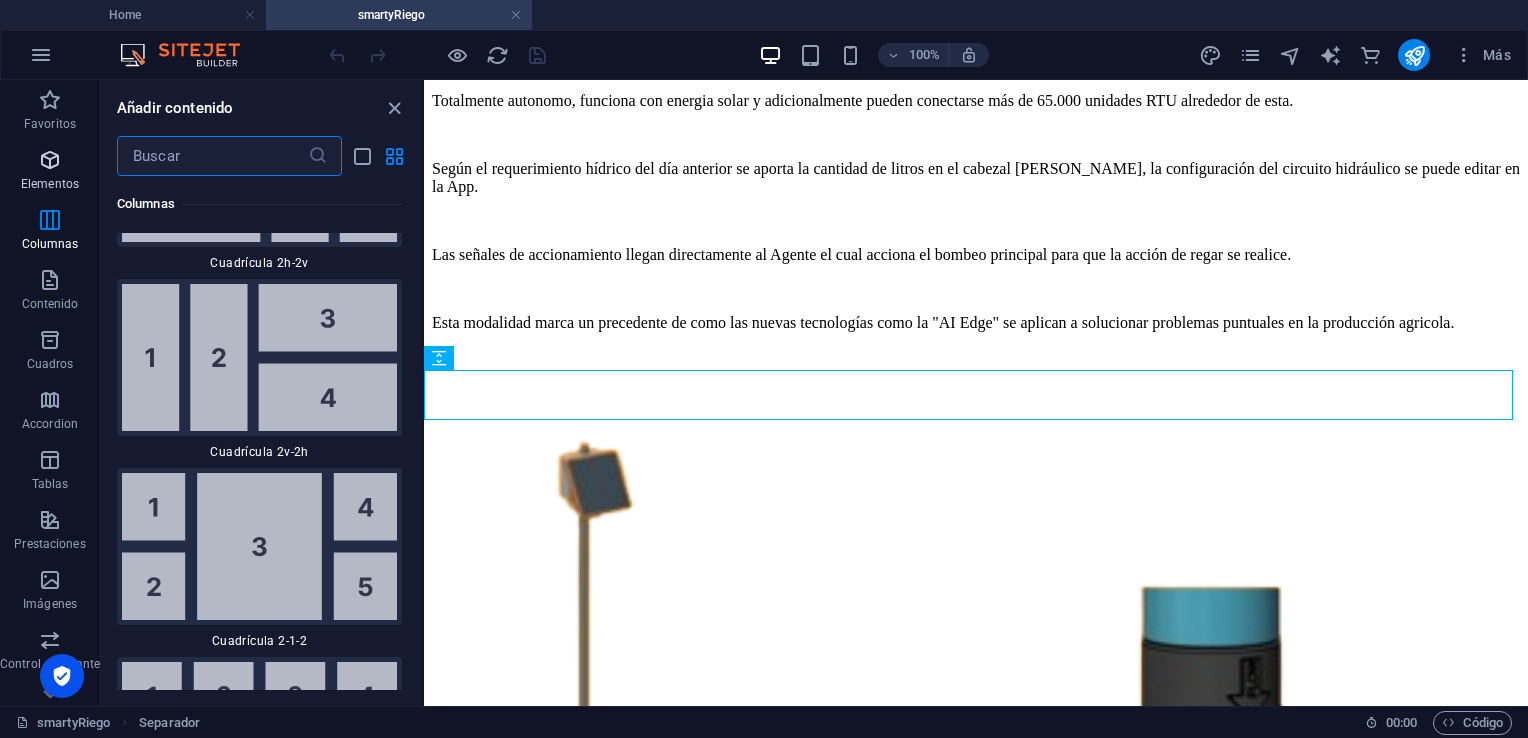 click on "Elementos" at bounding box center [50, 184] 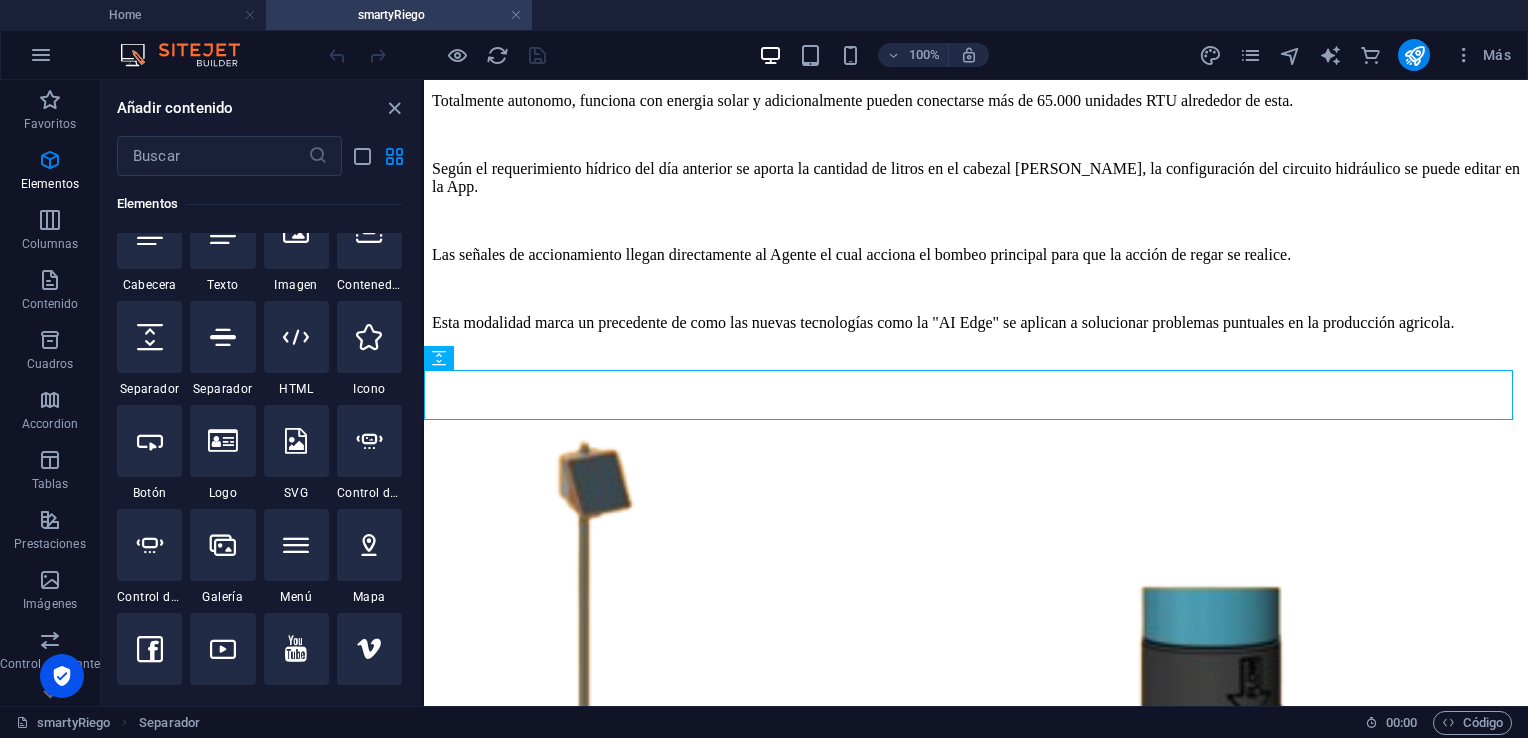 scroll, scrollTop: 377, scrollLeft: 0, axis: vertical 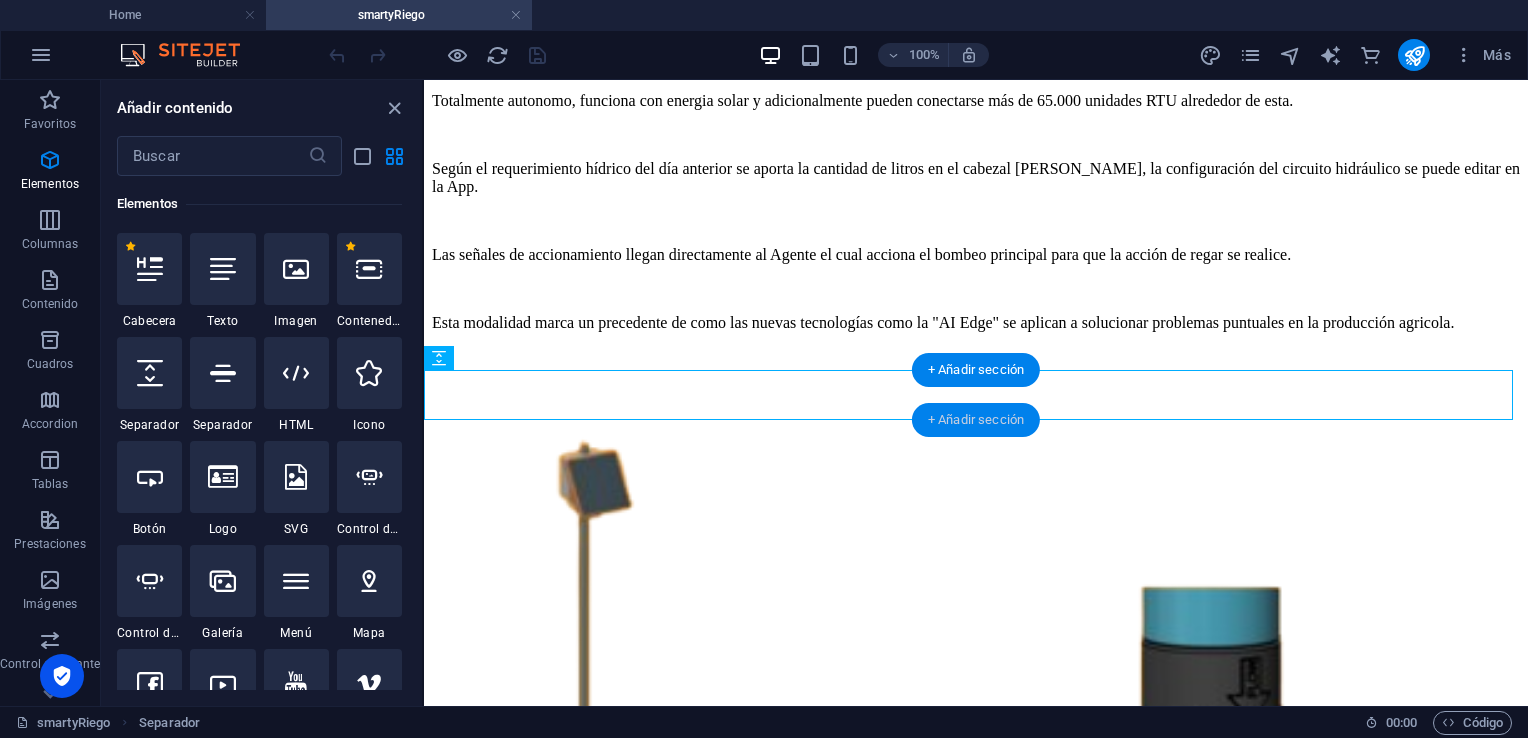 click on "+ Añadir sección" at bounding box center [976, 420] 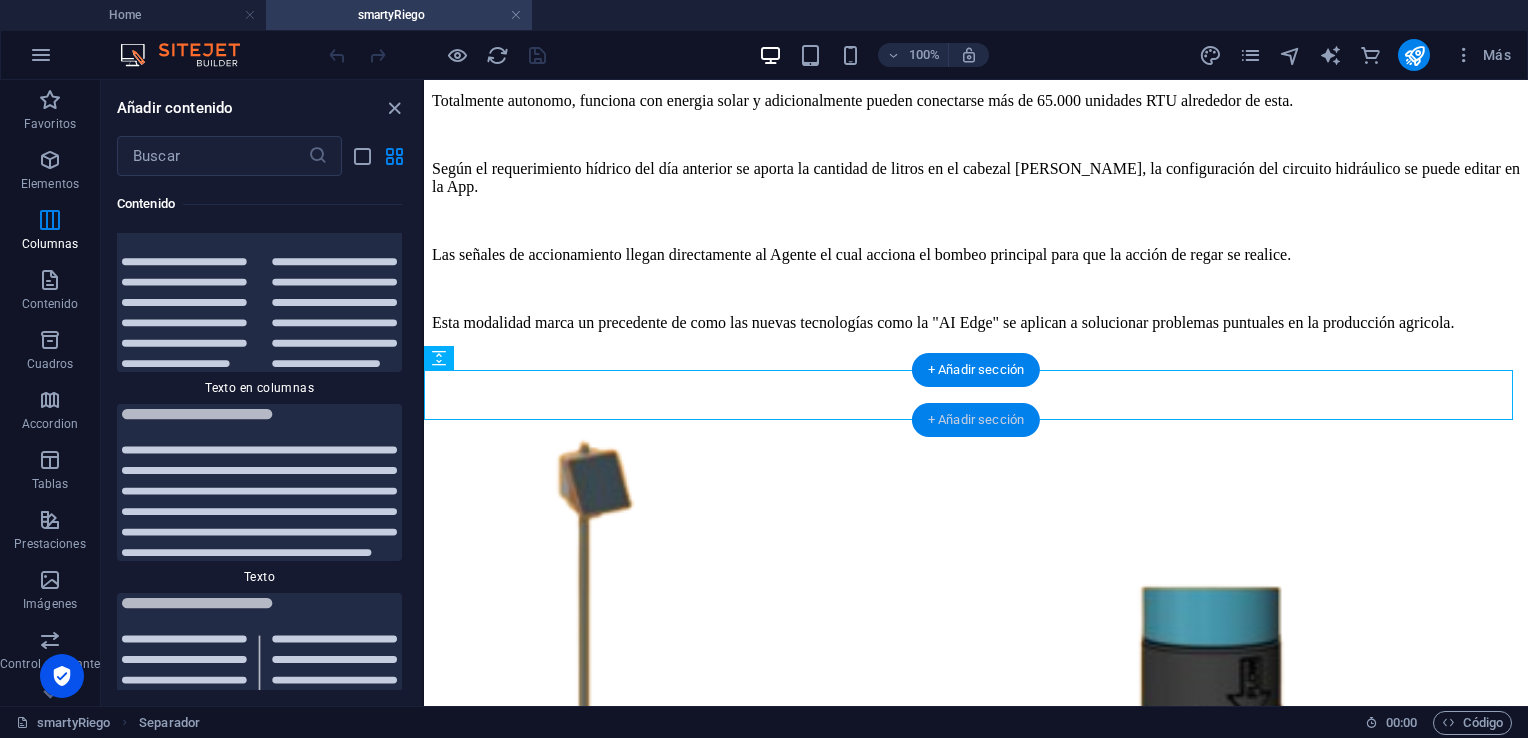 scroll, scrollTop: 6802, scrollLeft: 0, axis: vertical 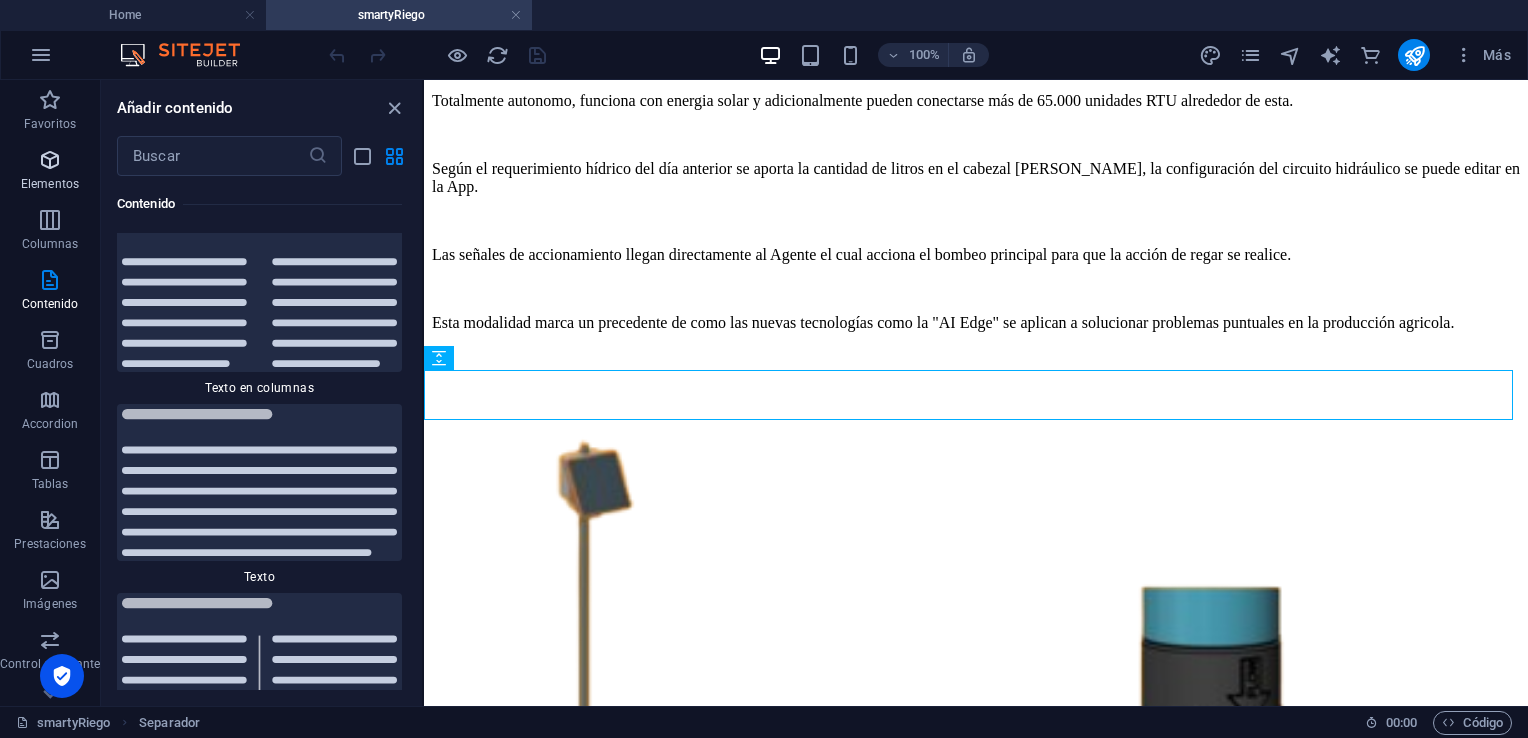 click on "Elementos" at bounding box center [50, 184] 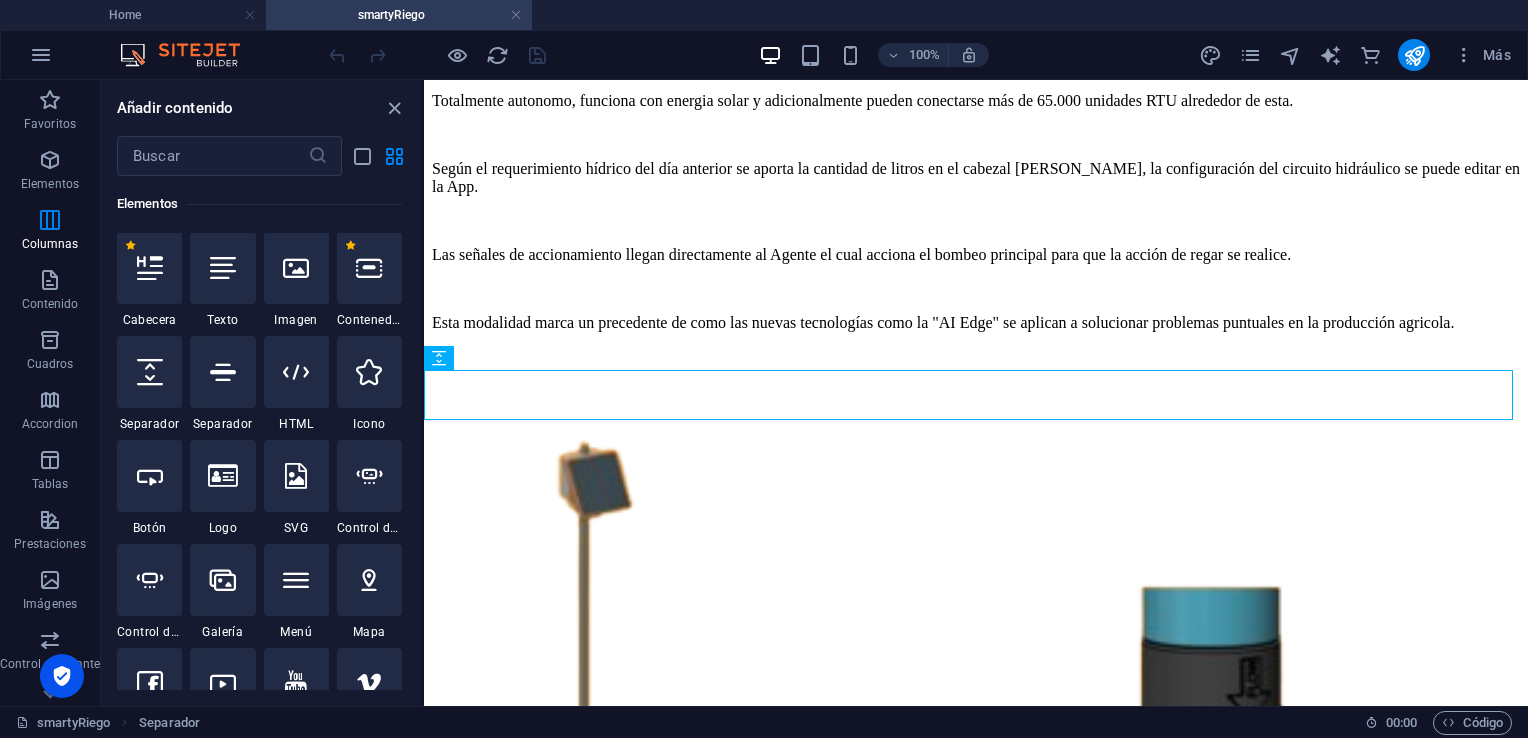 scroll, scrollTop: 377, scrollLeft: 0, axis: vertical 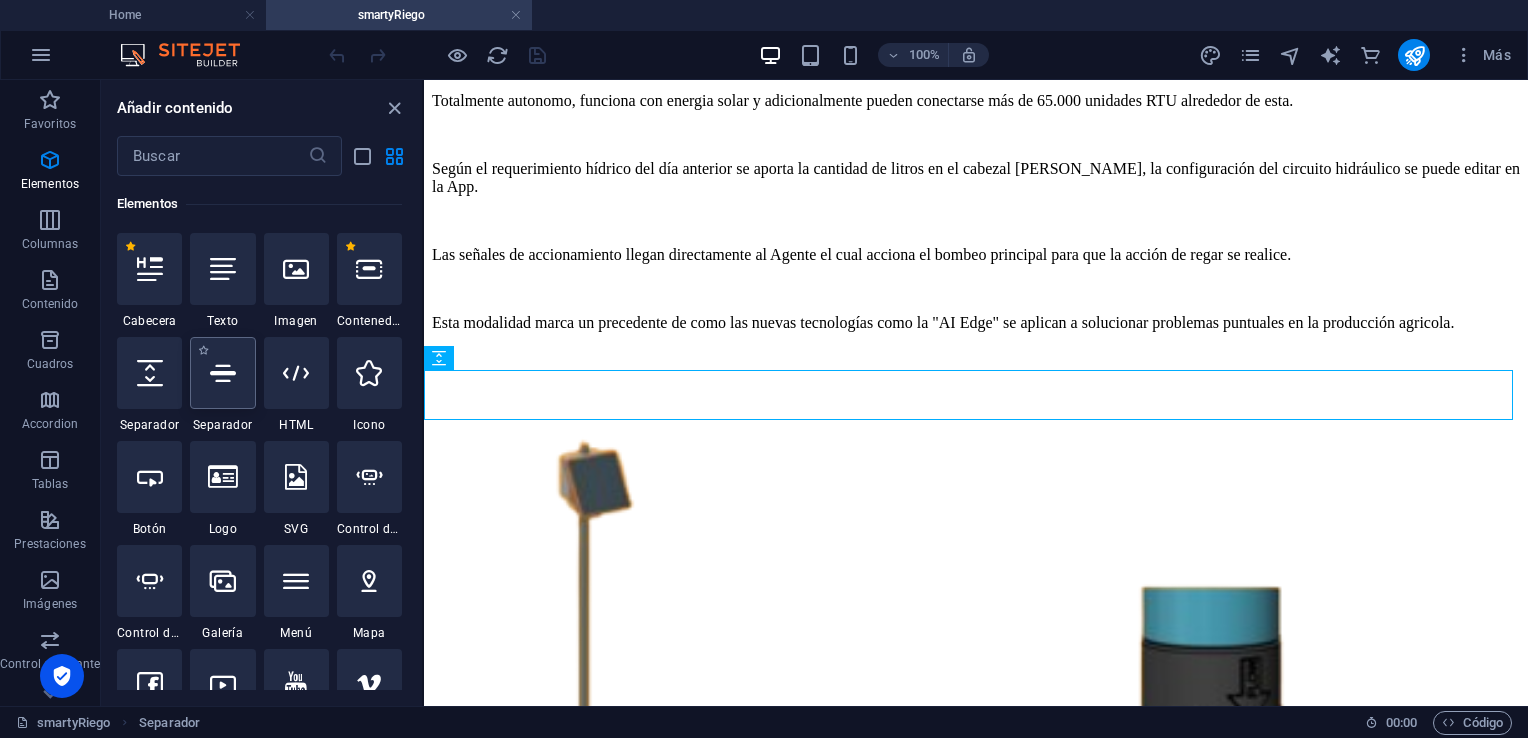 click at bounding box center (223, 373) 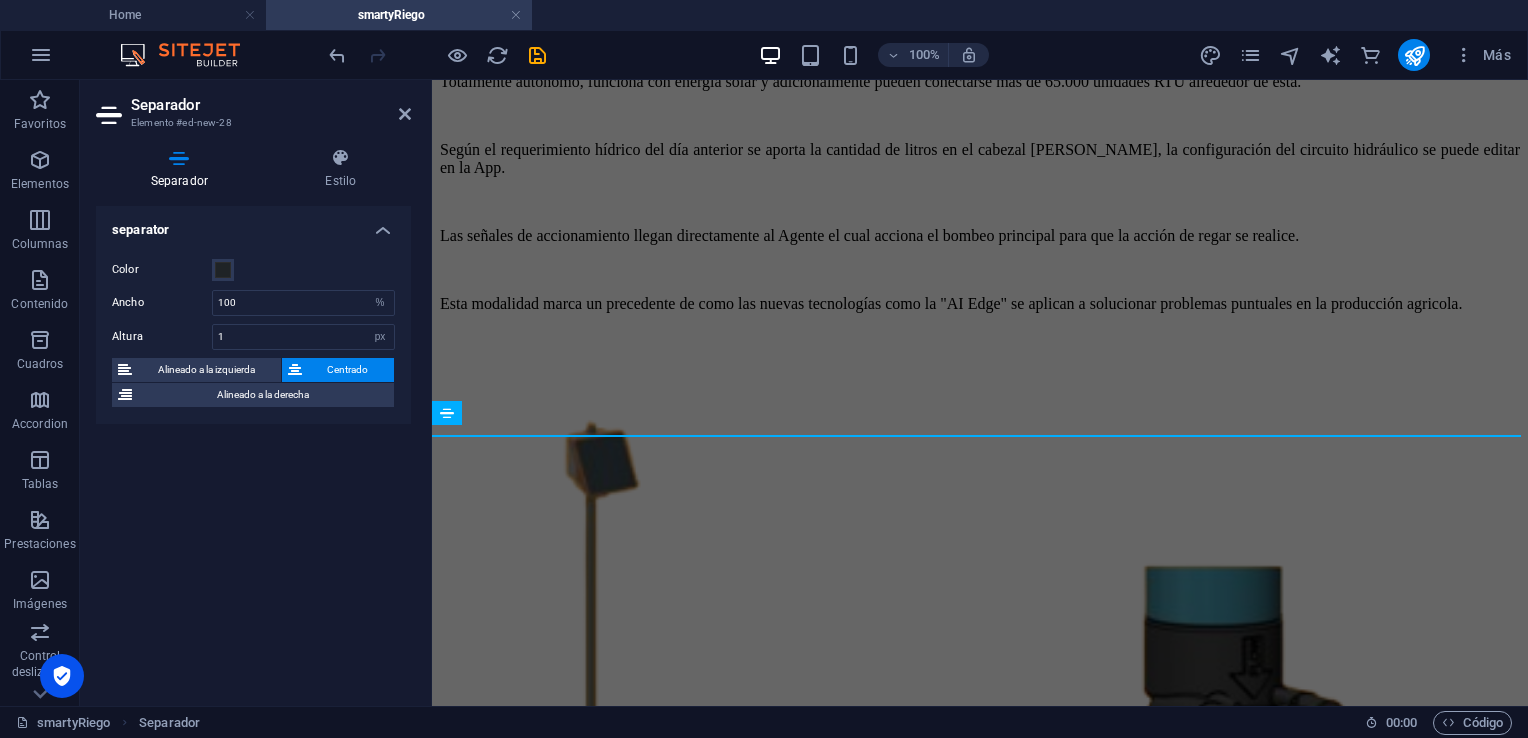 scroll, scrollTop: 3491, scrollLeft: 0, axis: vertical 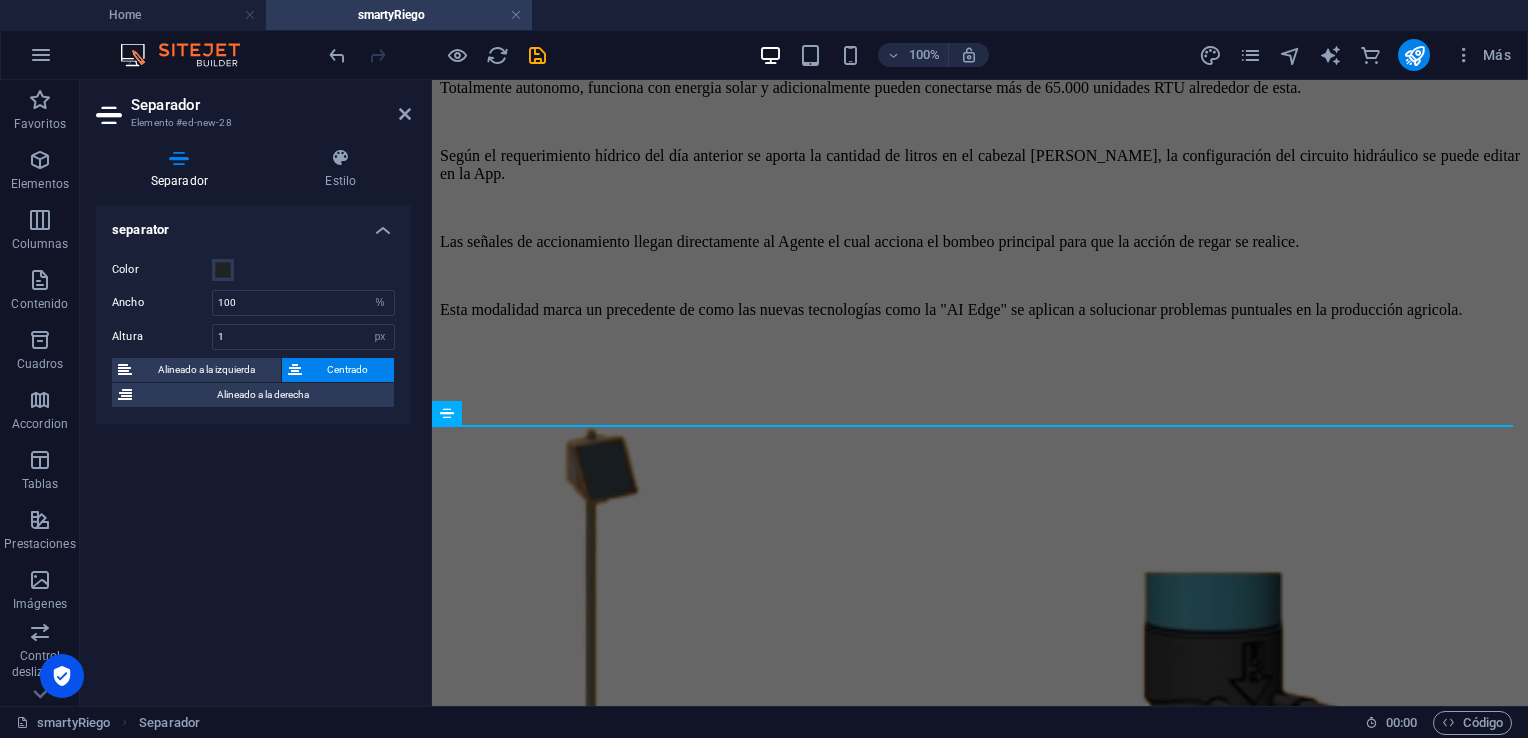 click on "Home NadIA Agritech CBMo Contacto smartyRiego Utiliza datos de sensores de flujo de savia y de la estación meteorológica para qu el algotirmo de IA en el mismo dispositivo aplique la cantidad precisa de agua y/ó fertilizantes, lo que mantiene, lo que mantiene el cultivo en óptimas condiciones y maximiza su productividad. Ahorre hasta un 50% de Agua. Produzca un 30% más! No se necesitan cables Base con Sensores. Consta de la estación metereologica y el sensor de flujo de savia. Esta unidad realiza el cálculo para el riego optimo en base al algoritmo ML (Machine Learning) para ir regando en base a las necesidades de la planta. Totalmente autonomo, funciona con energia solar y adicionalmente pueden conectarse más de 65.000 unidades RTU alrededor de esta. Según el requerimiento hídrico del día anterior se aporta la cantidad de litros en el cabezal de riego, la configuración del circuito hidráulico se puede editar en la App. Control de válvulas vía radio. Agente IA - Caseta de Riego." at bounding box center [980, 385] 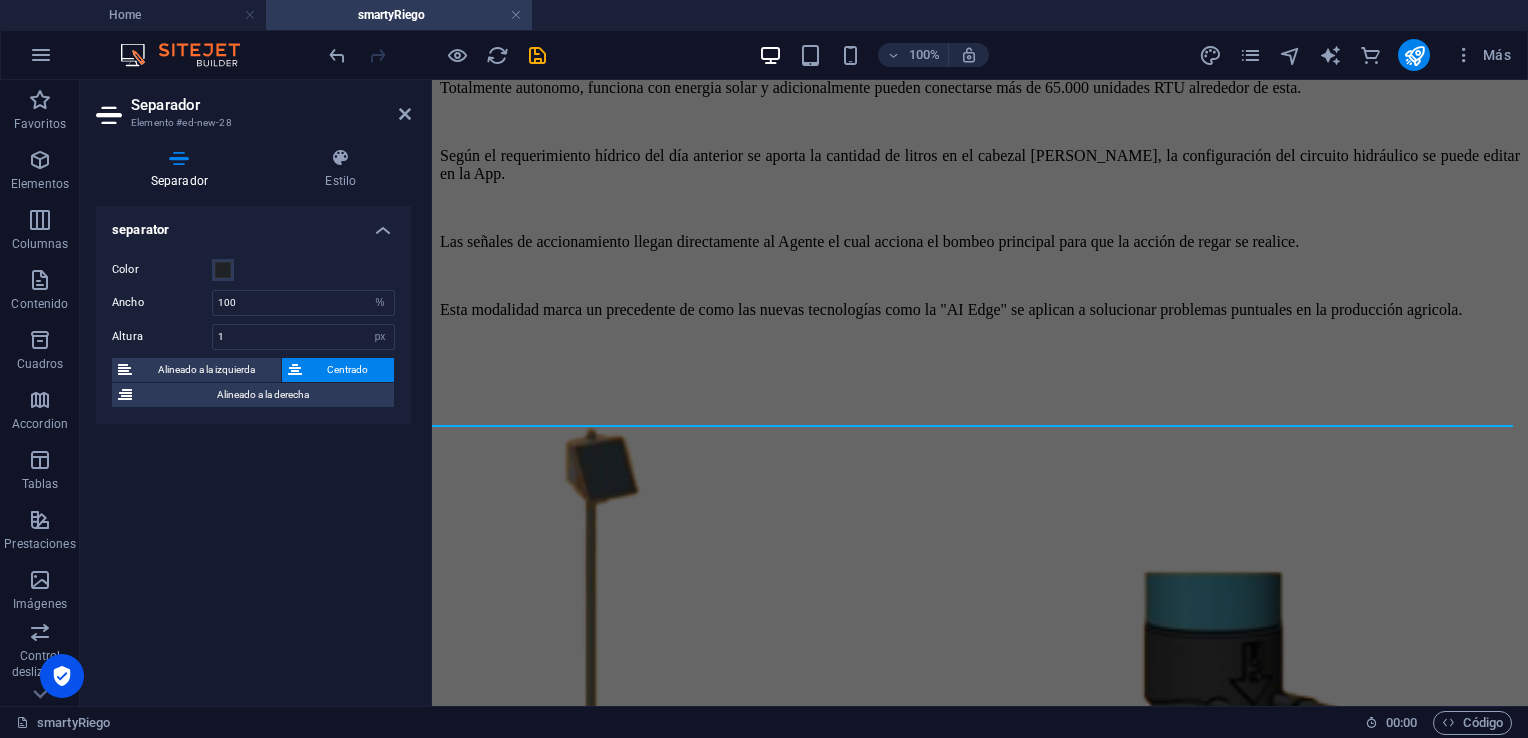 click on "Home NadIA Agritech CBMo Contacto smartyRiego Utiliza datos de sensores de flujo de savia y de la estación meteorológica para qu el algotirmo de IA en el mismo dispositivo aplique la cantidad precisa de agua y/ó fertilizantes, lo que mantiene, lo que mantiene el cultivo en óptimas condiciones y maximiza su productividad. Ahorre hasta un 50% de Agua. Produzca un 30% más! No se necesitan cables Base con Sensores. Consta de la estación metereologica y el sensor de flujo de savia. Esta unidad realiza el cálculo para el riego optimo en base al algoritmo ML (Machine Learning) para ir regando en base a las necesidades de la planta. Totalmente autonomo, funciona con energia solar y adicionalmente pueden conectarse más de 65.000 unidades RTU alrededor de esta. Según el requerimiento hídrico del día anterior se aporta la cantidad de litros en el cabezal de riego, la configuración del circuito hidráulico se puede editar en la App. Control de válvulas vía radio. Agente IA - Caseta de Riego." at bounding box center (980, 385) 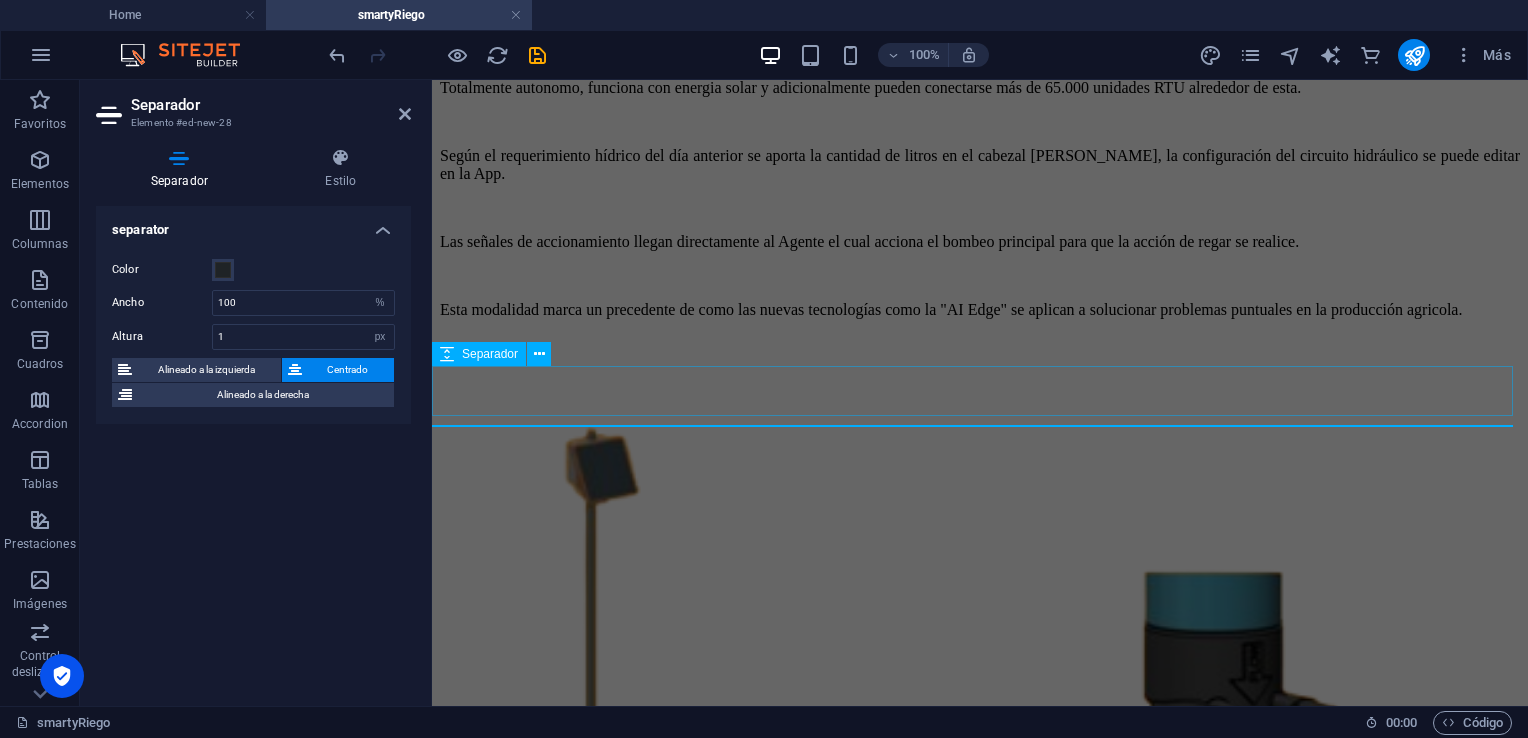 click at bounding box center (980, 3787) 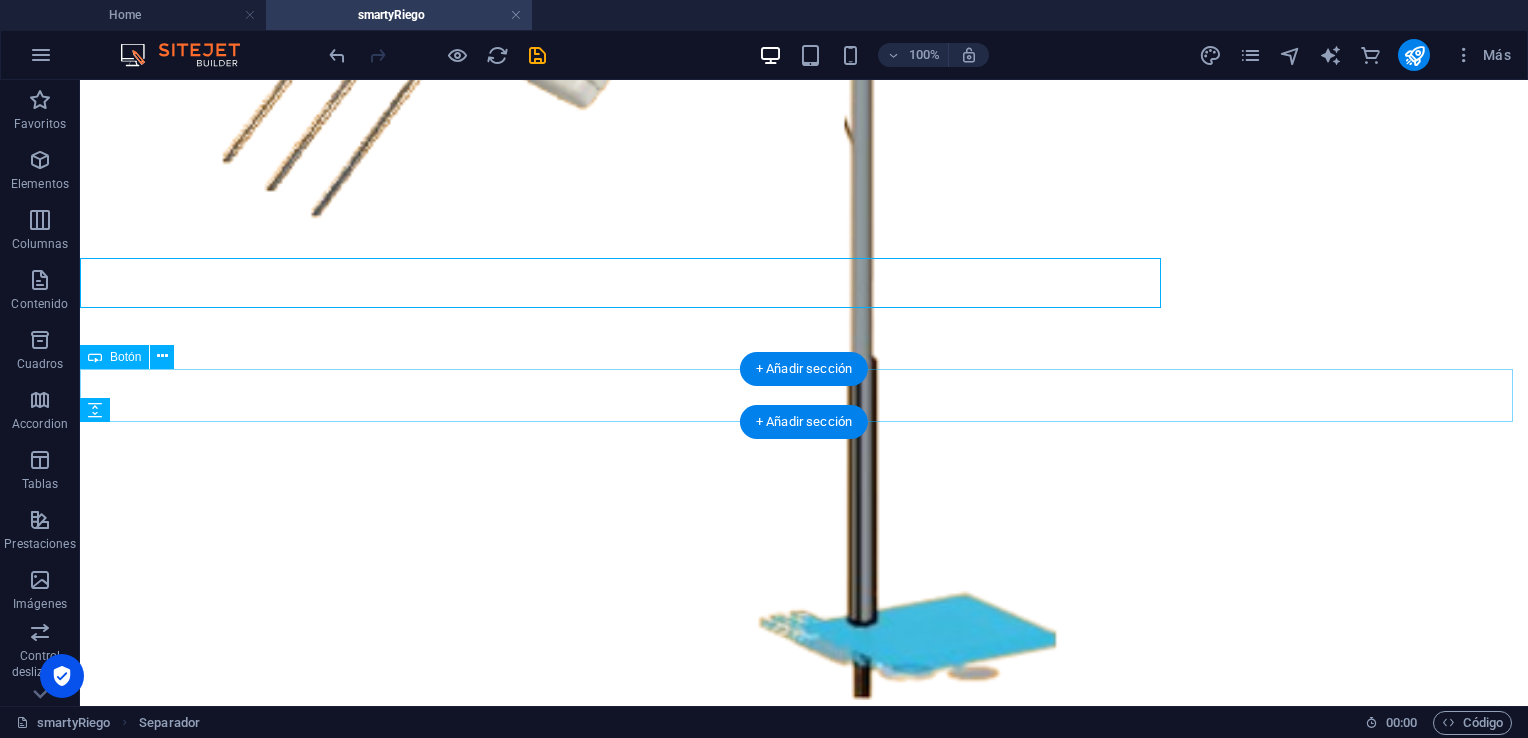 scroll, scrollTop: 3600, scrollLeft: 0, axis: vertical 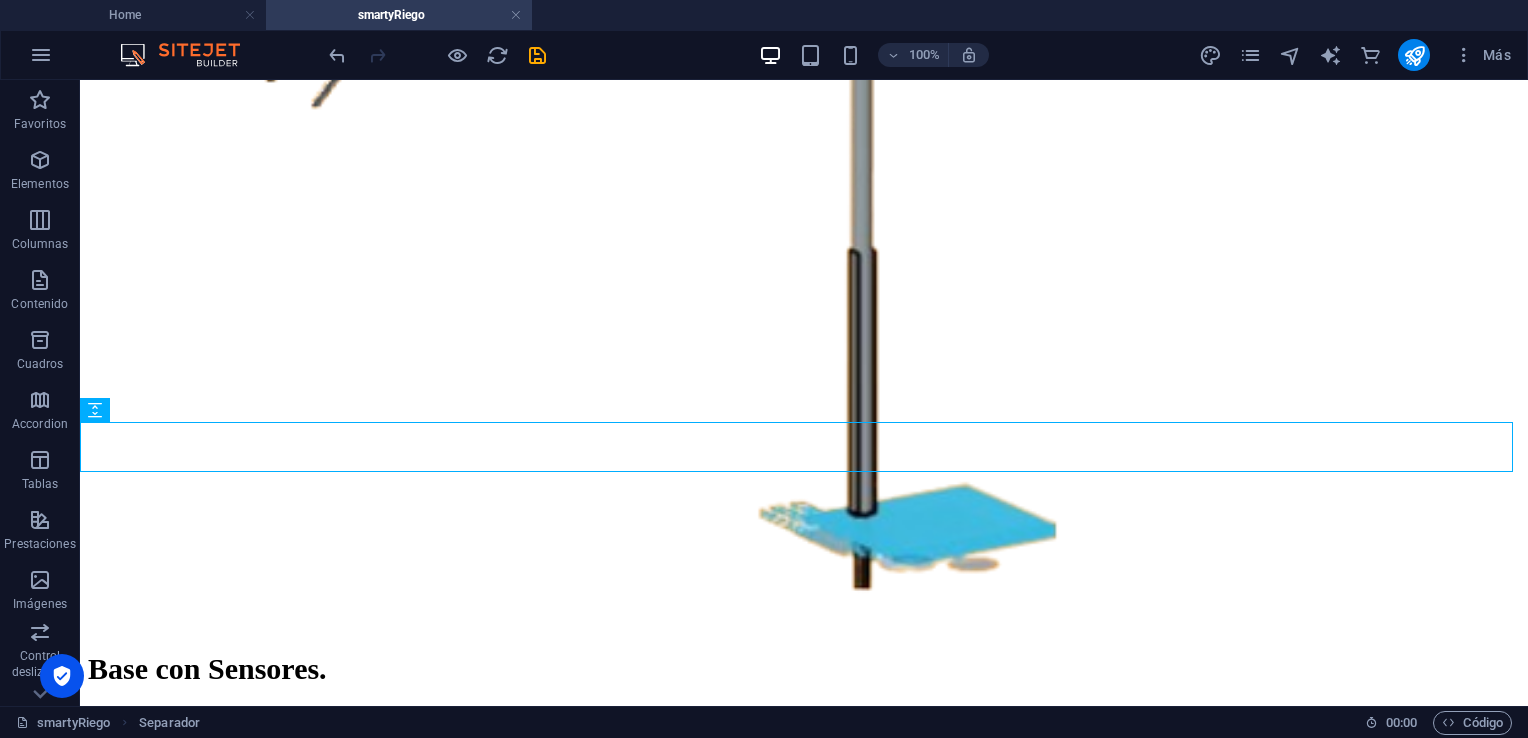 click on "Home NadIA Agritech CBMo Contacto smartyRiego Utiliza datos de sensores de flujo de savia y de la estación meteorológica para qu el algotirmo de IA en el mismo dispositivo aplique la cantidad precisa de agua y/ó fertilizantes, lo que mantiene, lo que mantiene el cultivo en óptimas condiciones y maximiza su productividad. Ahorre hasta un 50% de Agua. Produzca un 30% más! No se necesitan cables Base con Sensores. Consta de la estación metereologica y el sensor de flujo de savia. Esta unidad realiza el cálculo para el riego optimo en base al algoritmo ML (Machine Learning) para ir regando en base a las necesidades de la planta. Totalmente autonomo, funciona con energia solar y adicionalmente pueden conectarse más de 65.000 unidades RTU alrededor de esta. Según el requerimiento hídrico del día anterior se aporta la cantidad de litros en el cabezal de riego, la configuración del circuito hidráulico se puede editar en la App. Control de válvulas vía radio. Agente IA - Caseta de Riego." at bounding box center [804, 1113] 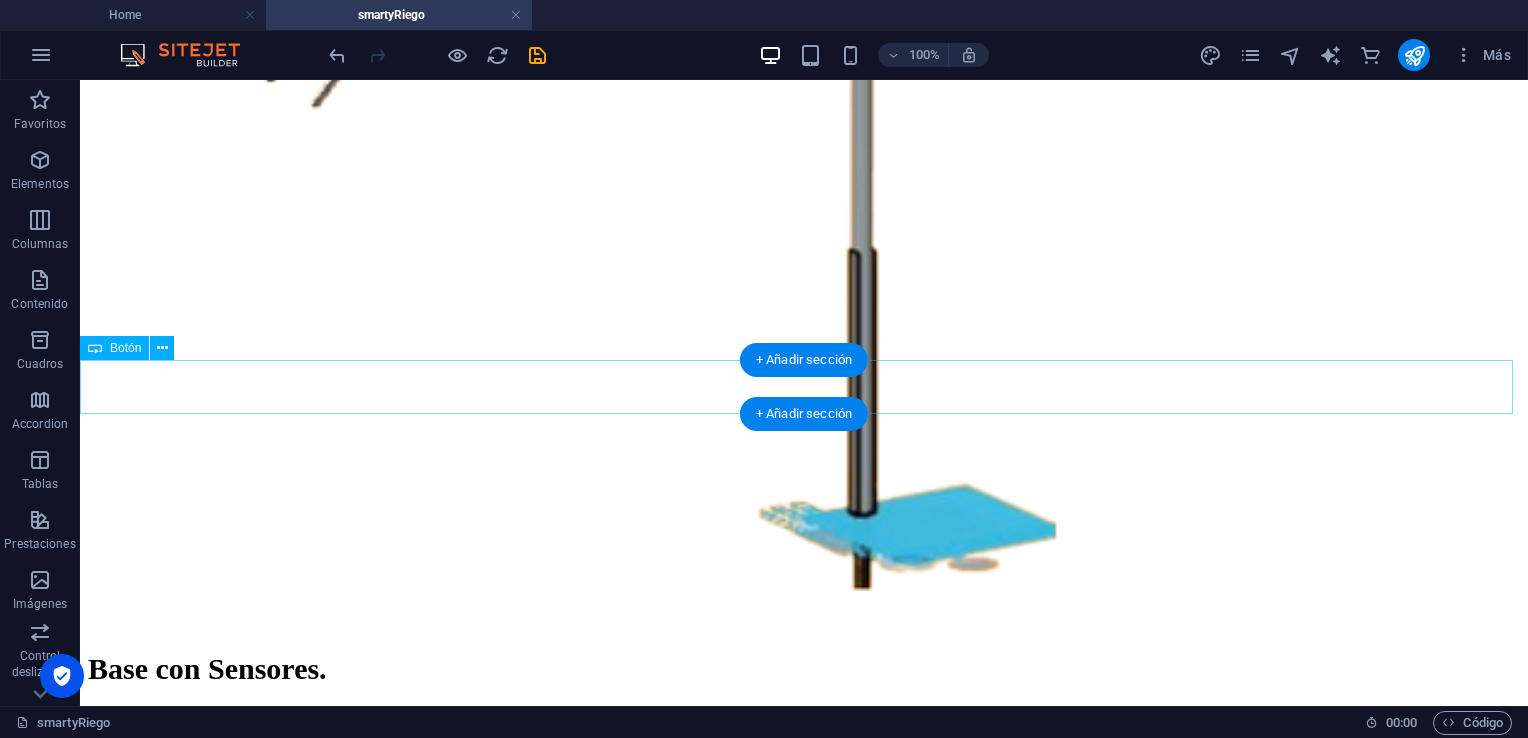 scroll, scrollTop: 3671, scrollLeft: 0, axis: vertical 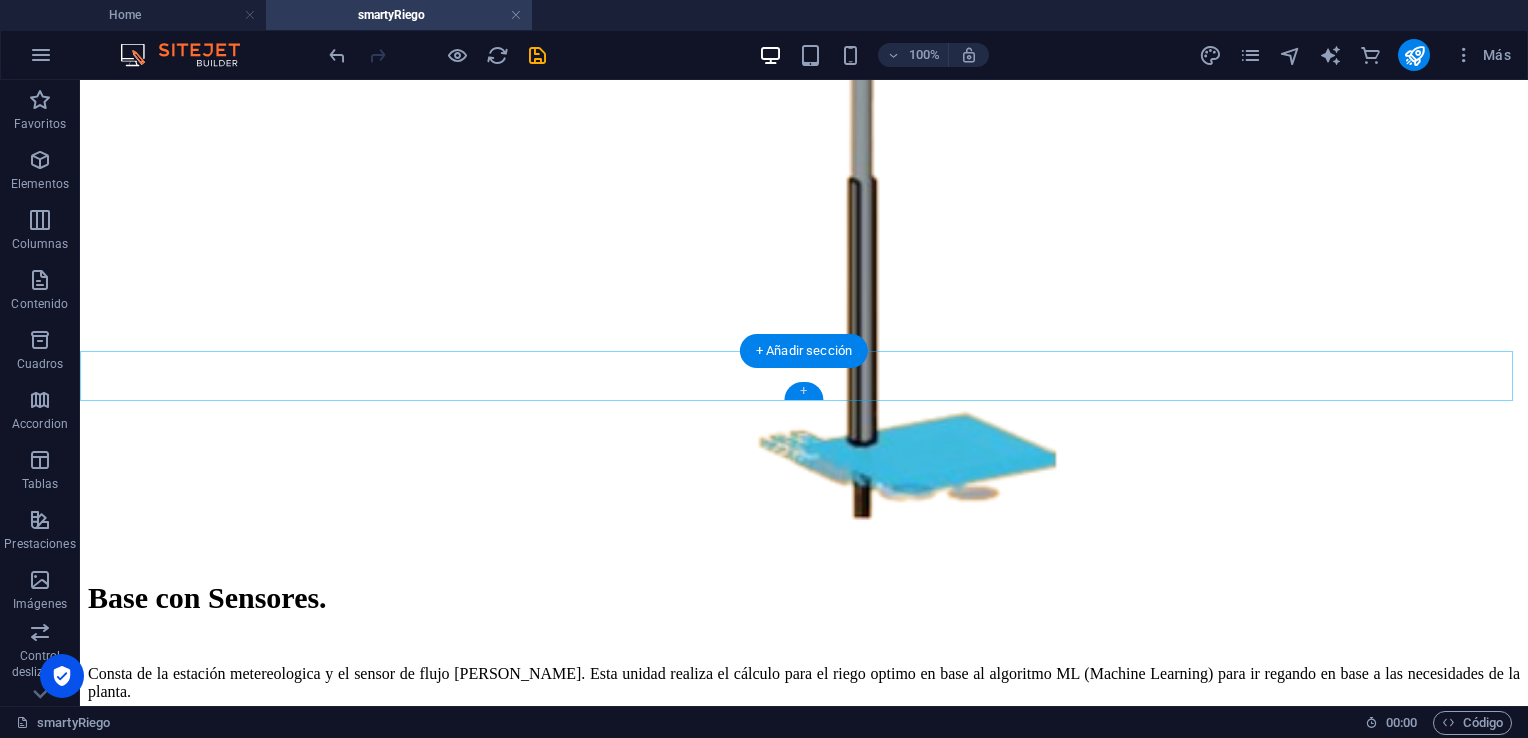 click on "+" at bounding box center [803, 391] 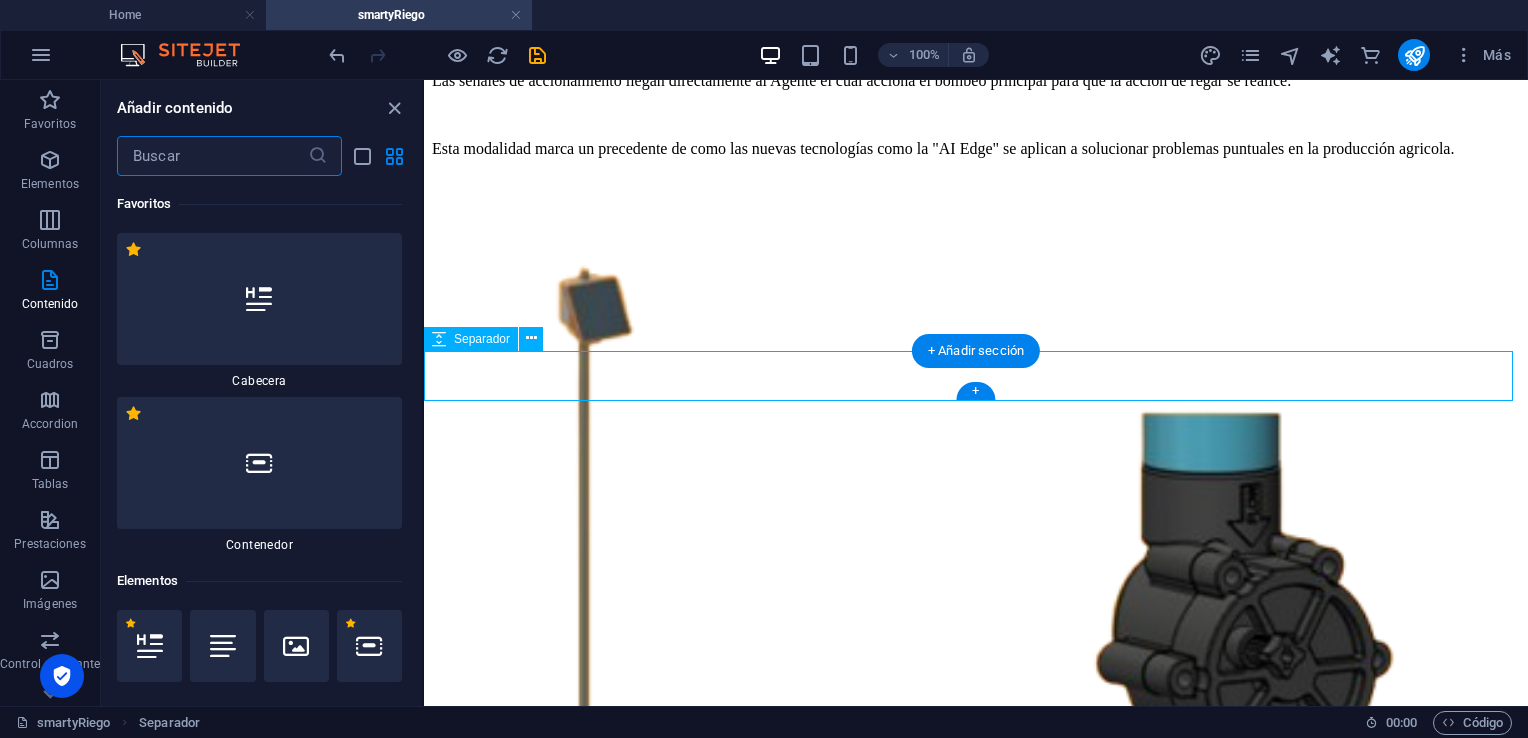 scroll, scrollTop: 3516, scrollLeft: 0, axis: vertical 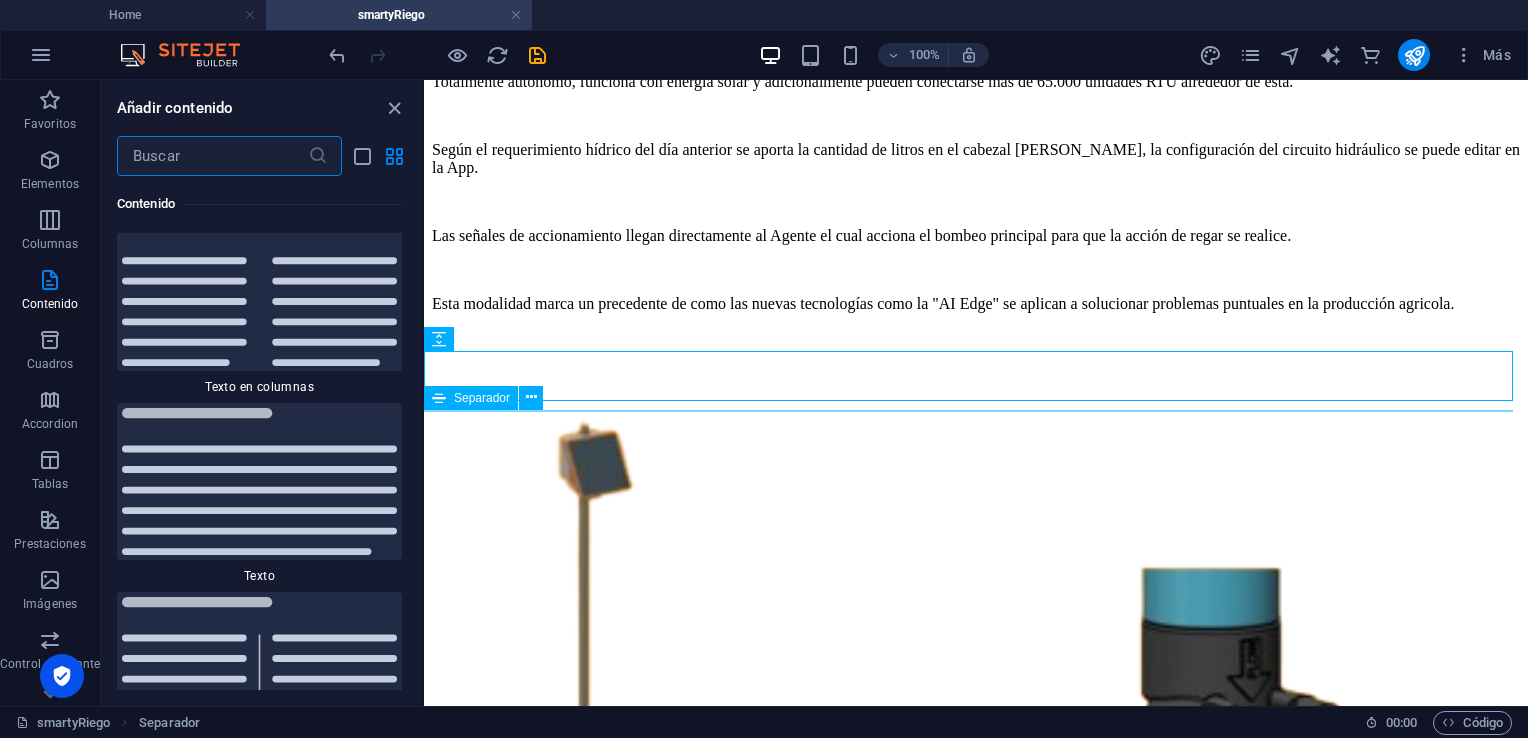 click at bounding box center (976, 3835) 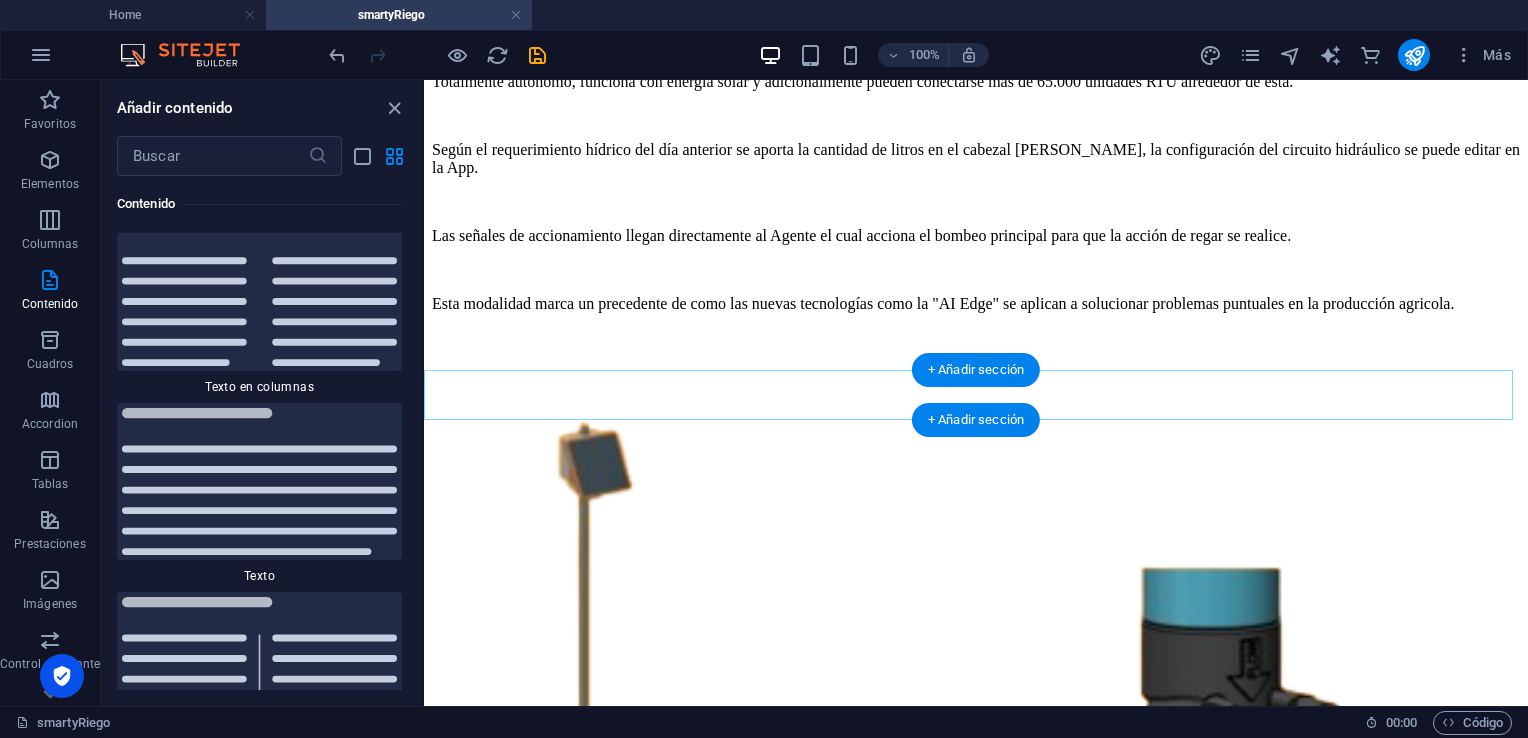scroll, scrollTop: 3497, scrollLeft: 0, axis: vertical 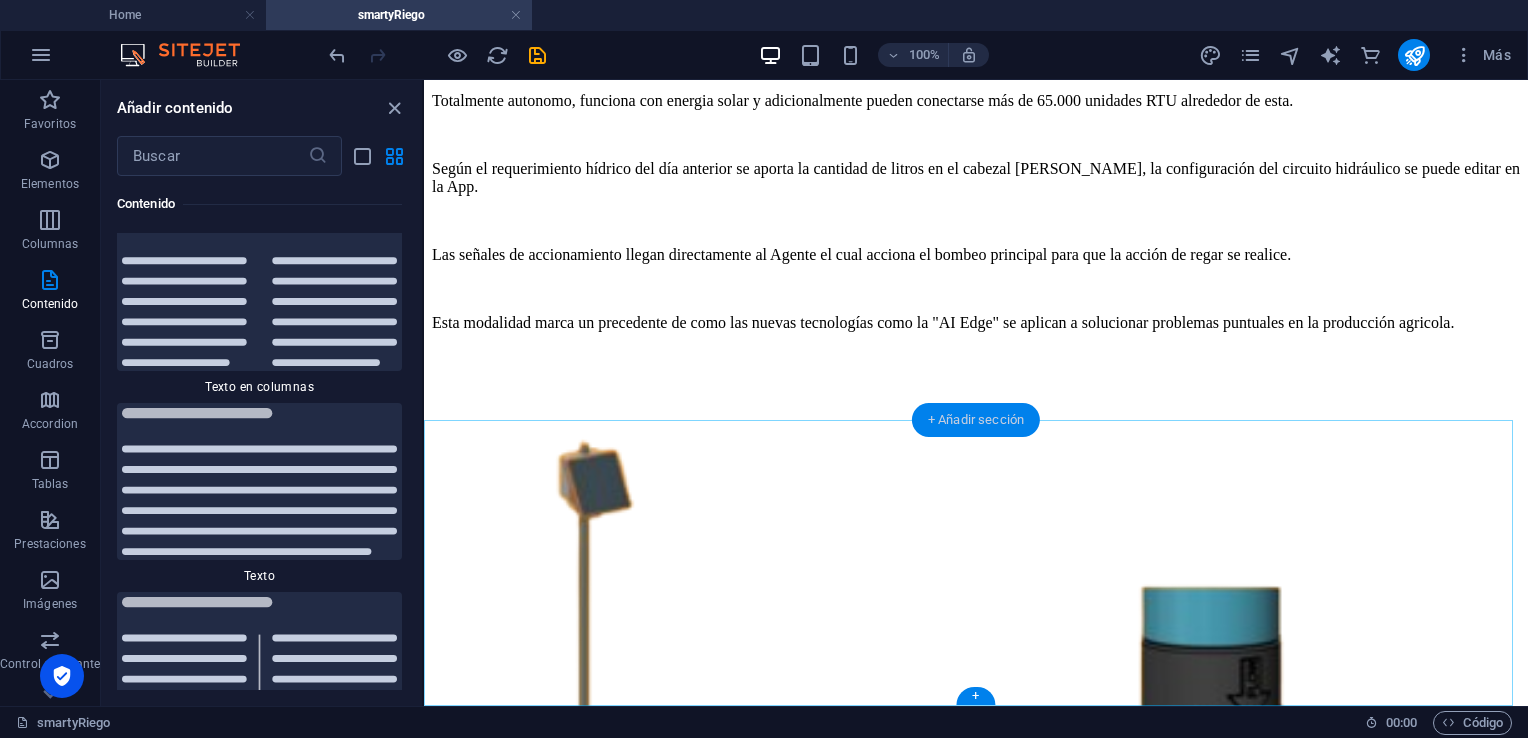 click on "+ Añadir sección" at bounding box center [976, 420] 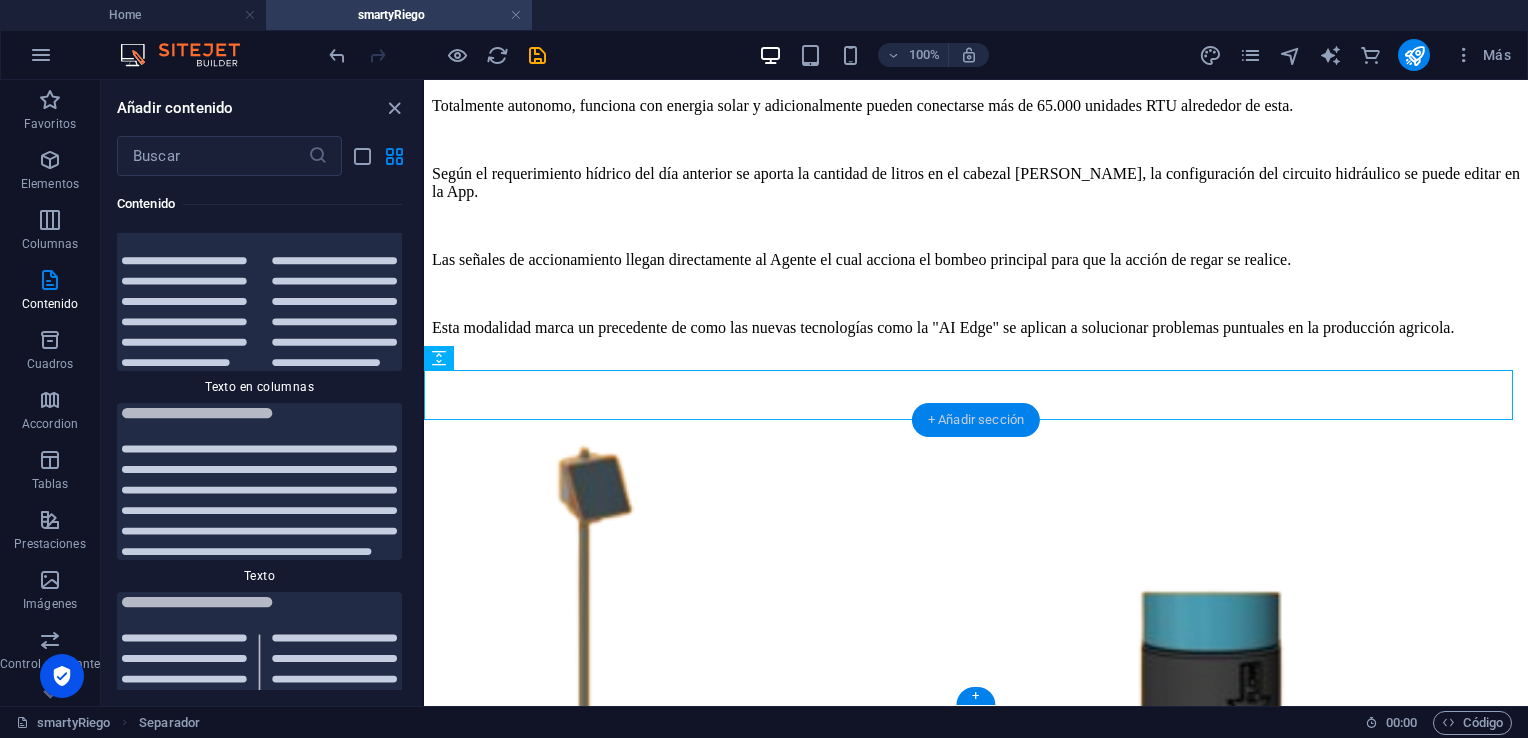 scroll, scrollTop: 3497, scrollLeft: 0, axis: vertical 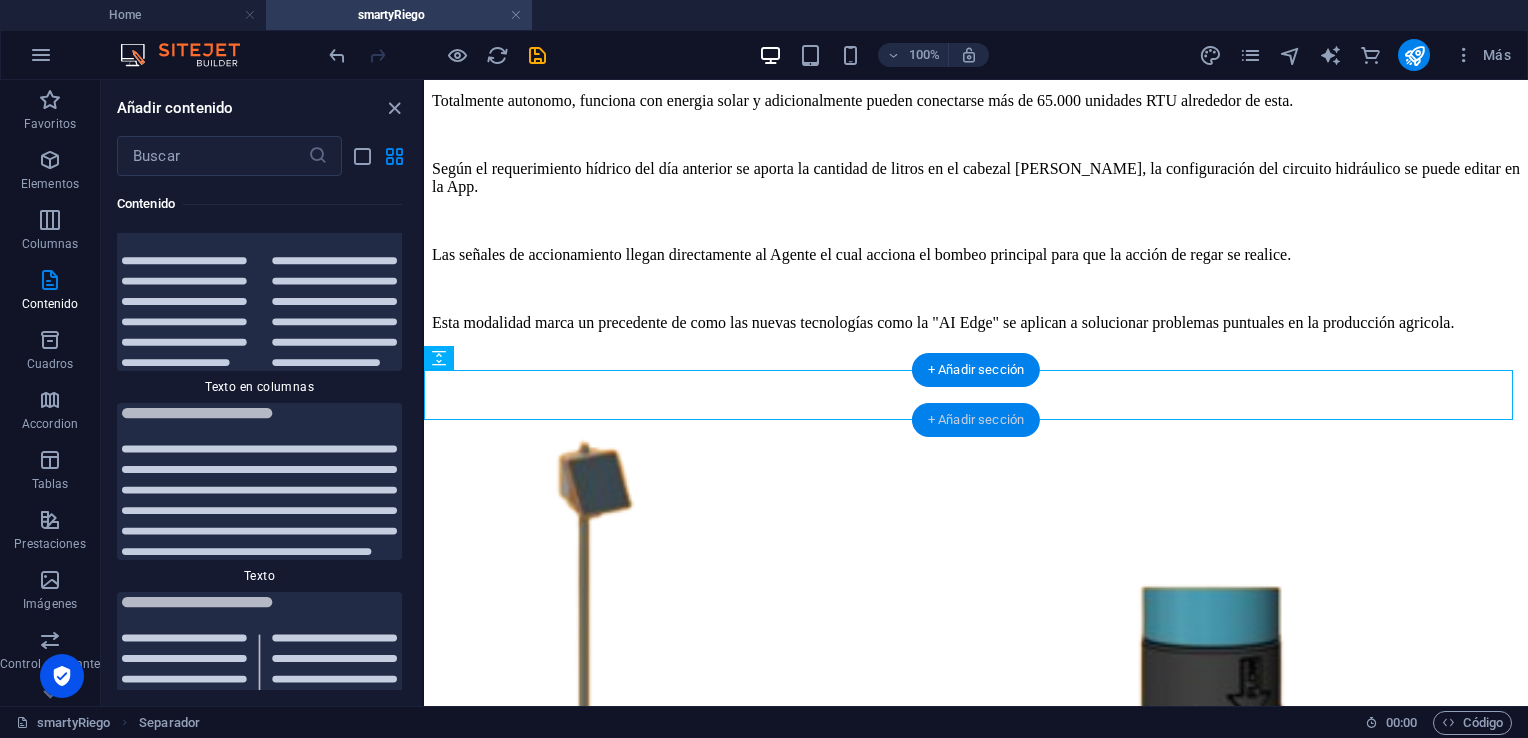 click on "+ Añadir sección" at bounding box center (976, 420) 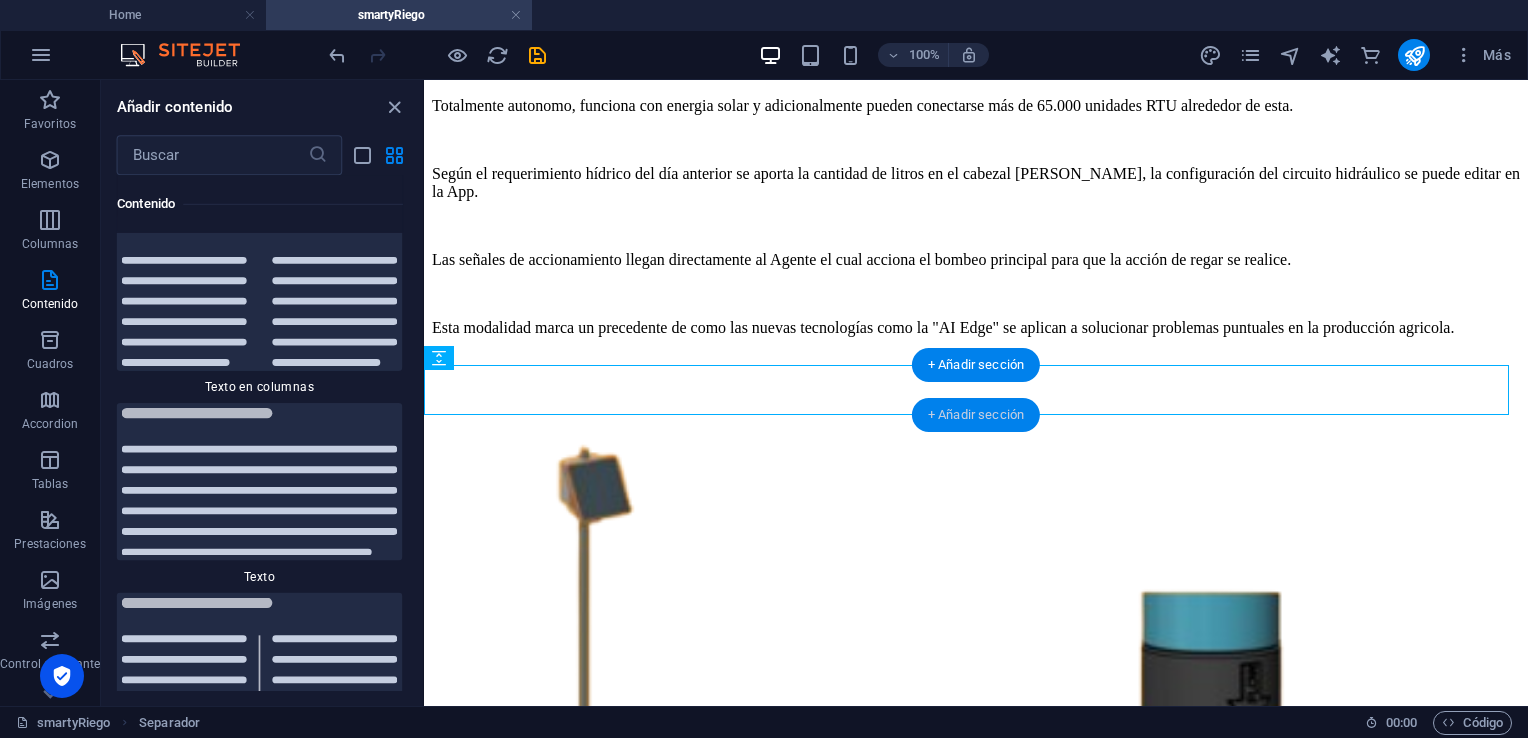 scroll, scrollTop: 3497, scrollLeft: 0, axis: vertical 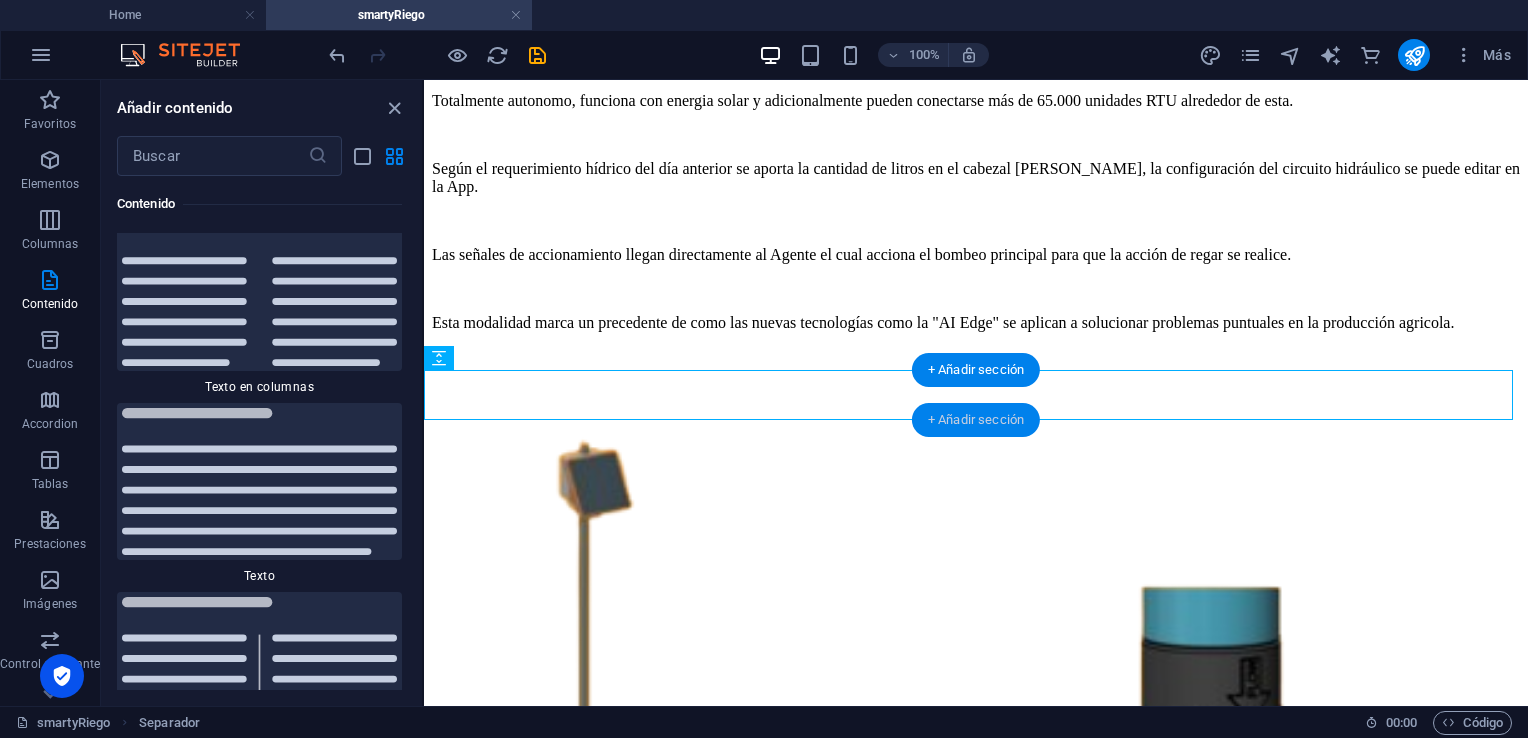 click on "+ Añadir sección" at bounding box center [976, 420] 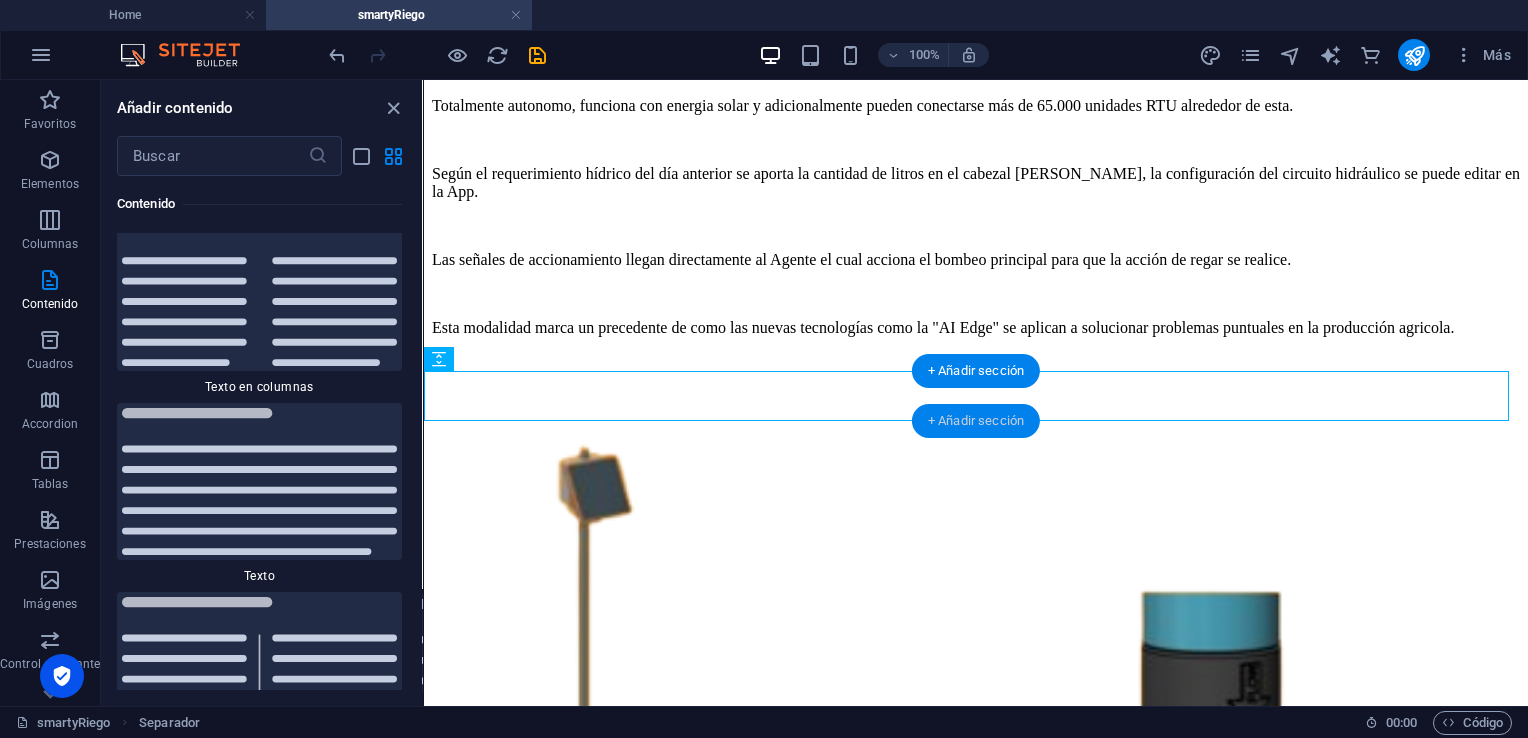 scroll, scrollTop: 3497, scrollLeft: 0, axis: vertical 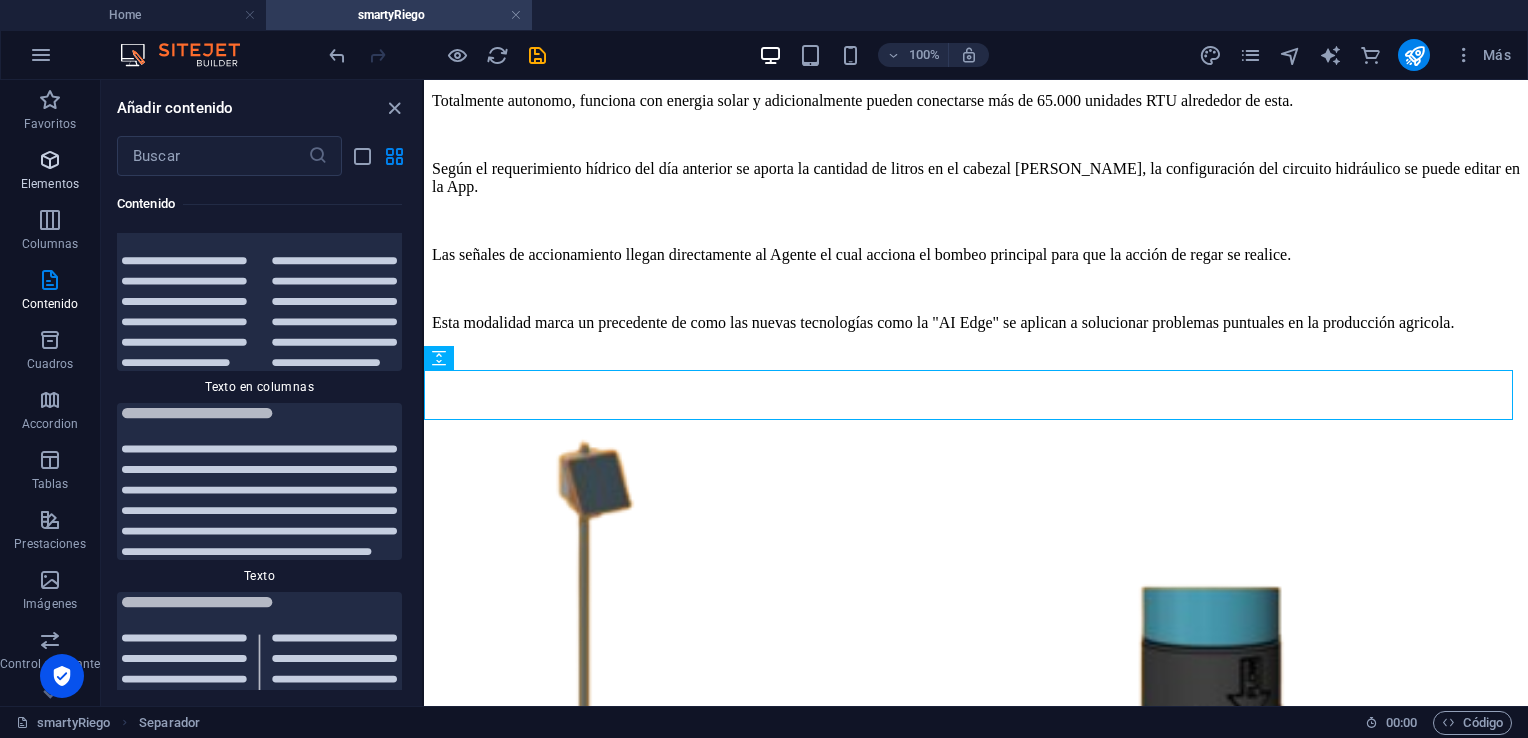 click on "Elementos" at bounding box center [50, 172] 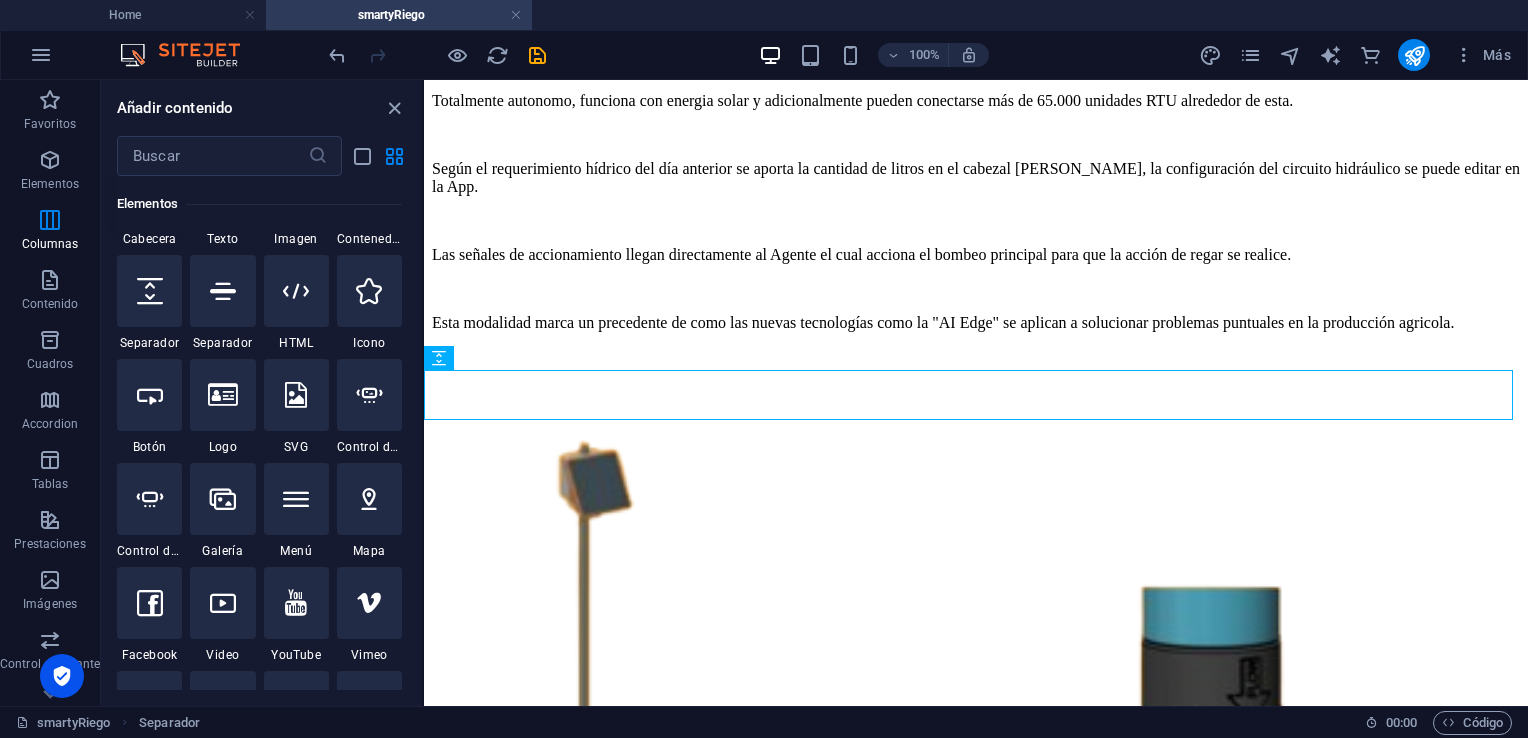 scroll, scrollTop: 377, scrollLeft: 0, axis: vertical 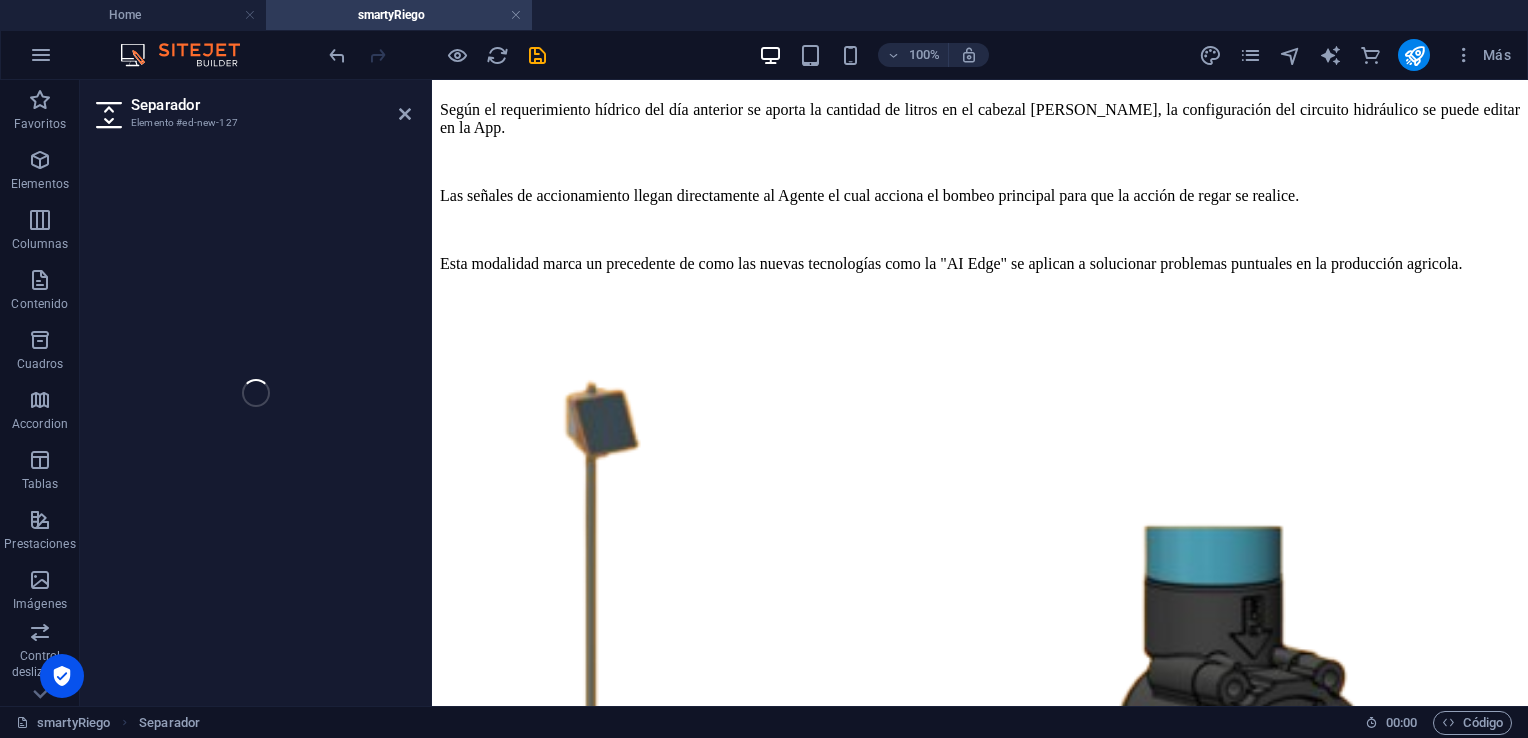 select on "px" 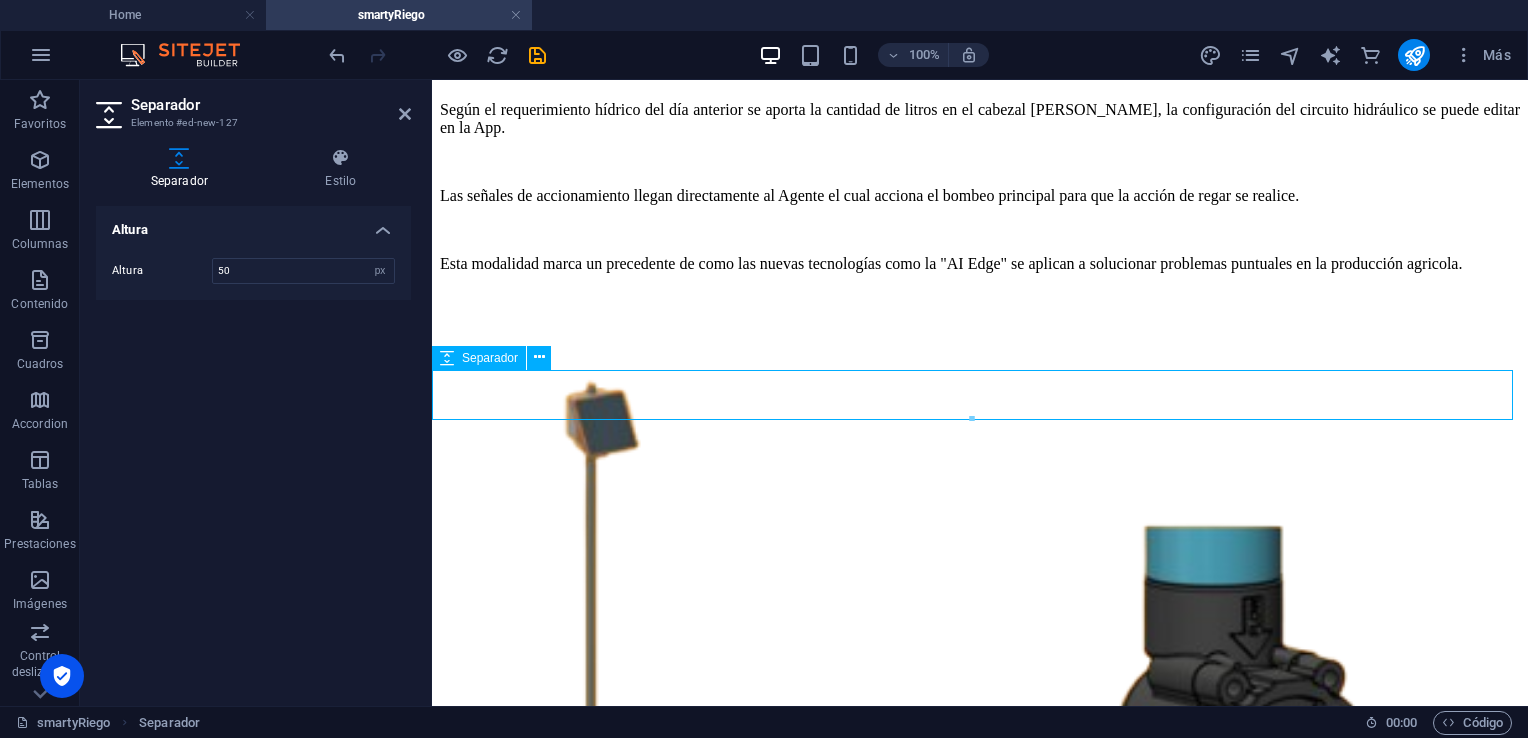 click at bounding box center [980, 3791] 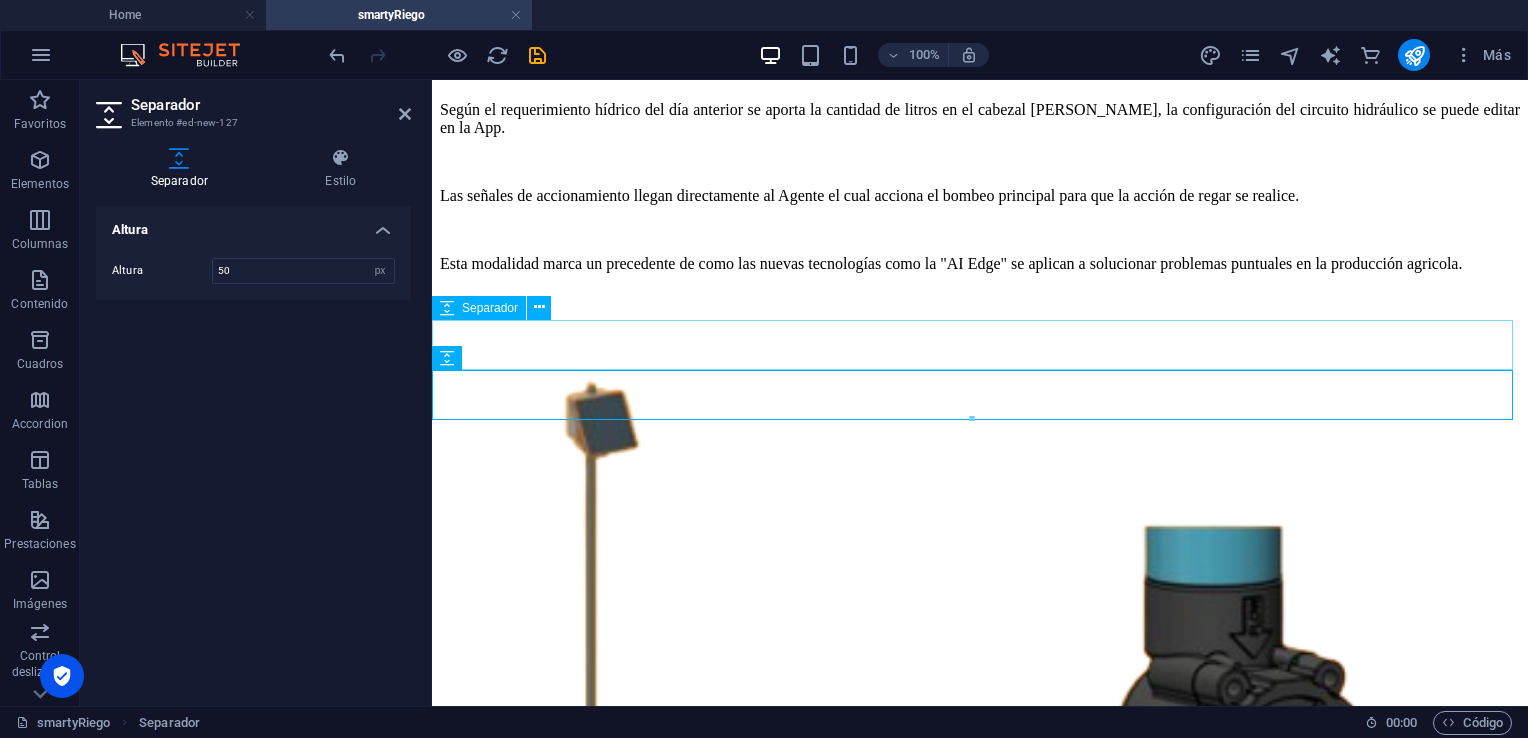 click at bounding box center (980, 3741) 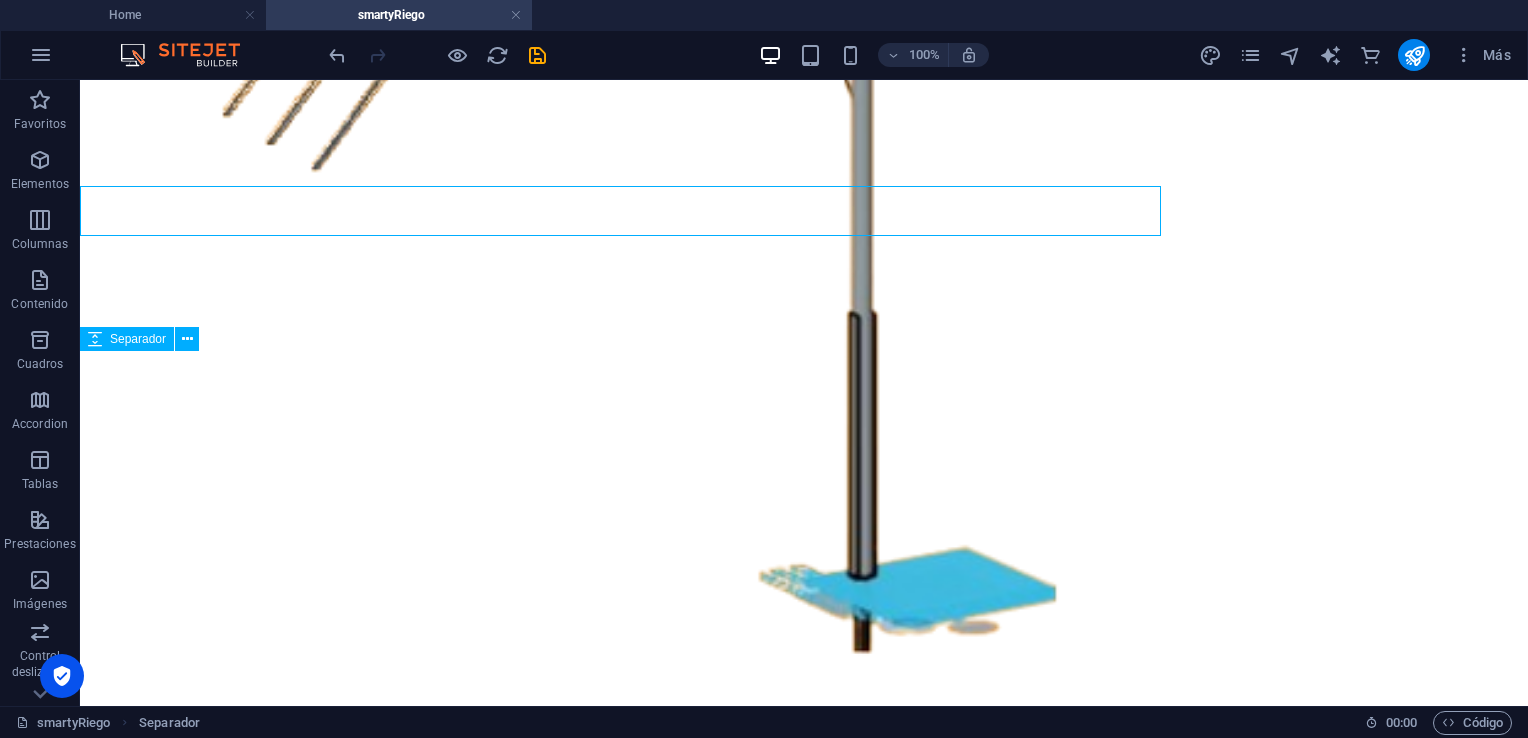 scroll, scrollTop: 3671, scrollLeft: 0, axis: vertical 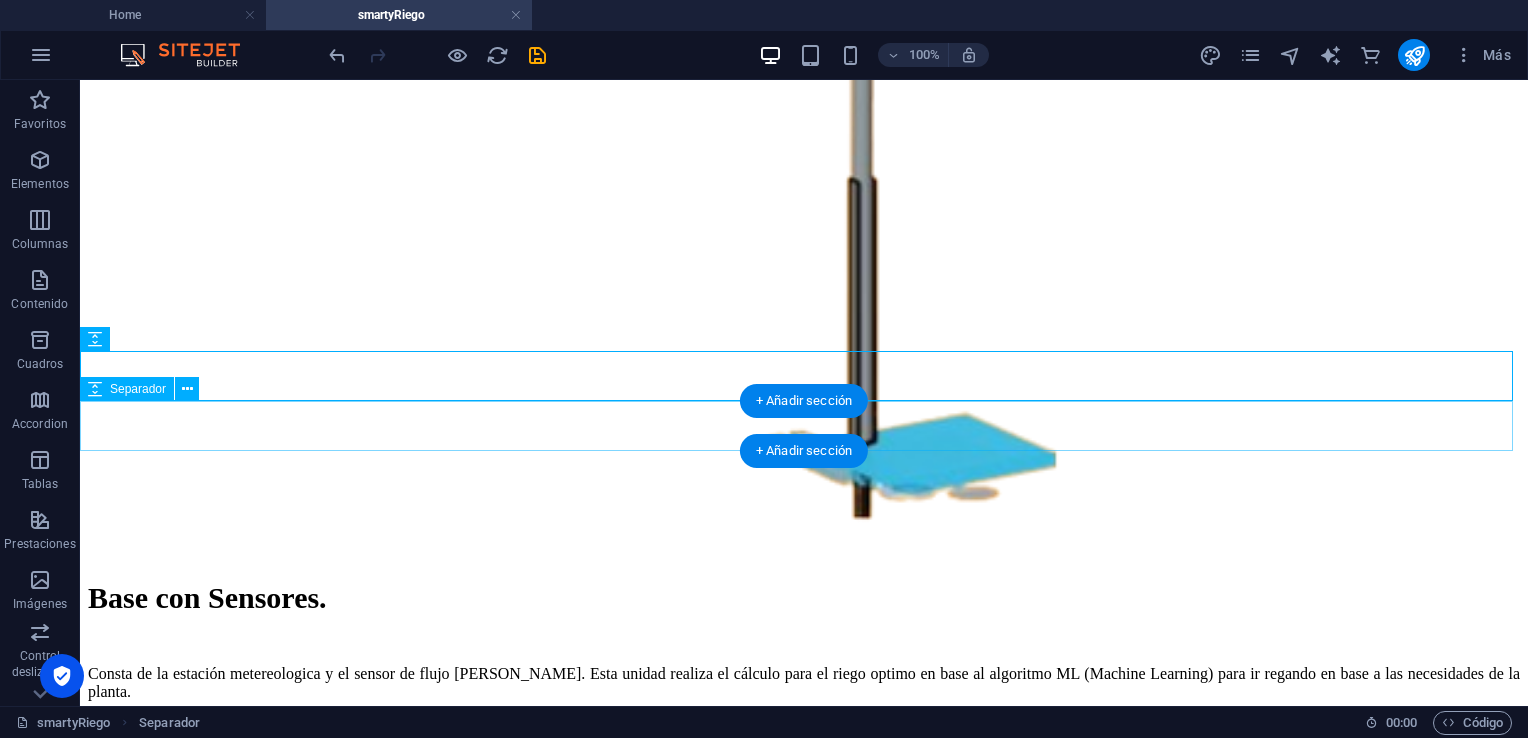 click at bounding box center [804, 5331] 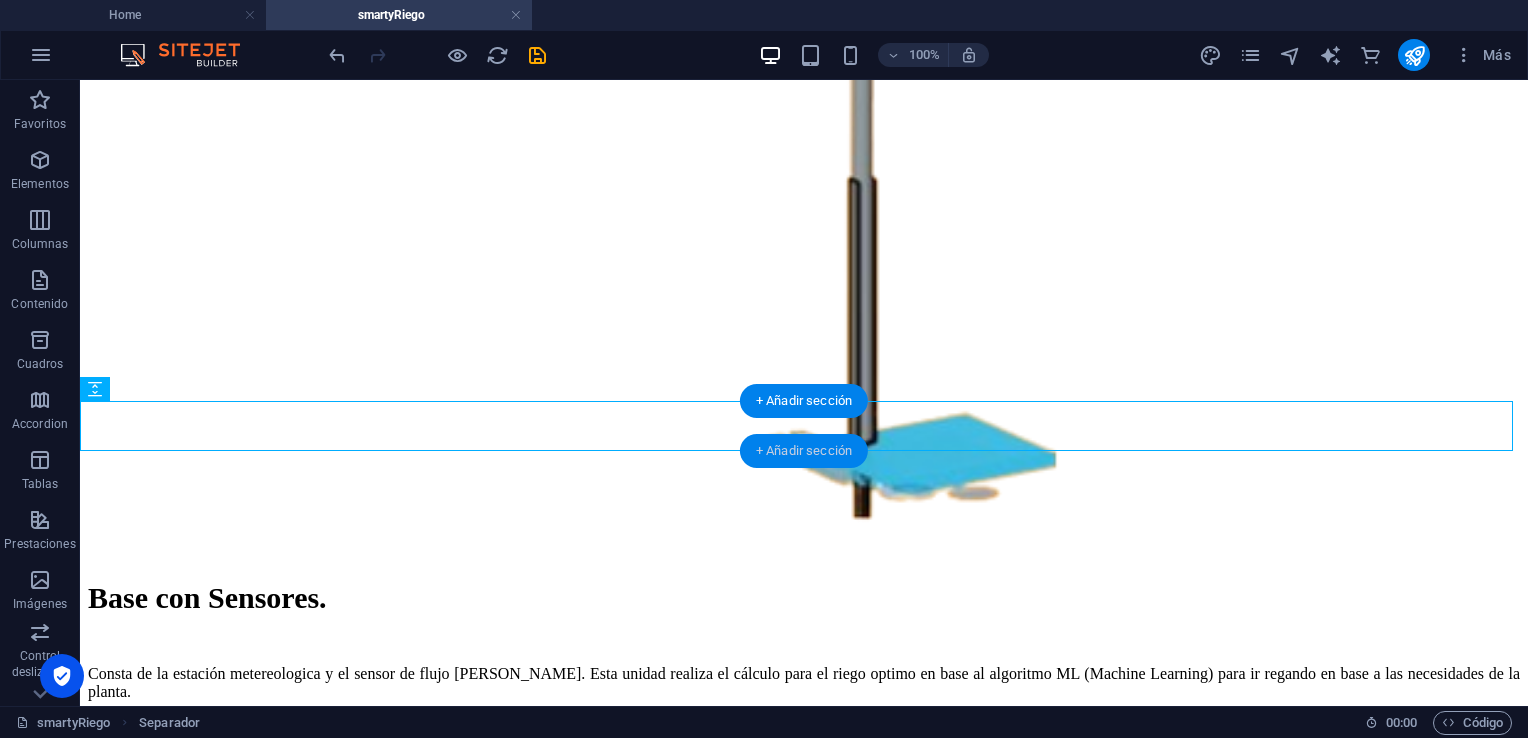 click on "+ Añadir sección" at bounding box center [804, 451] 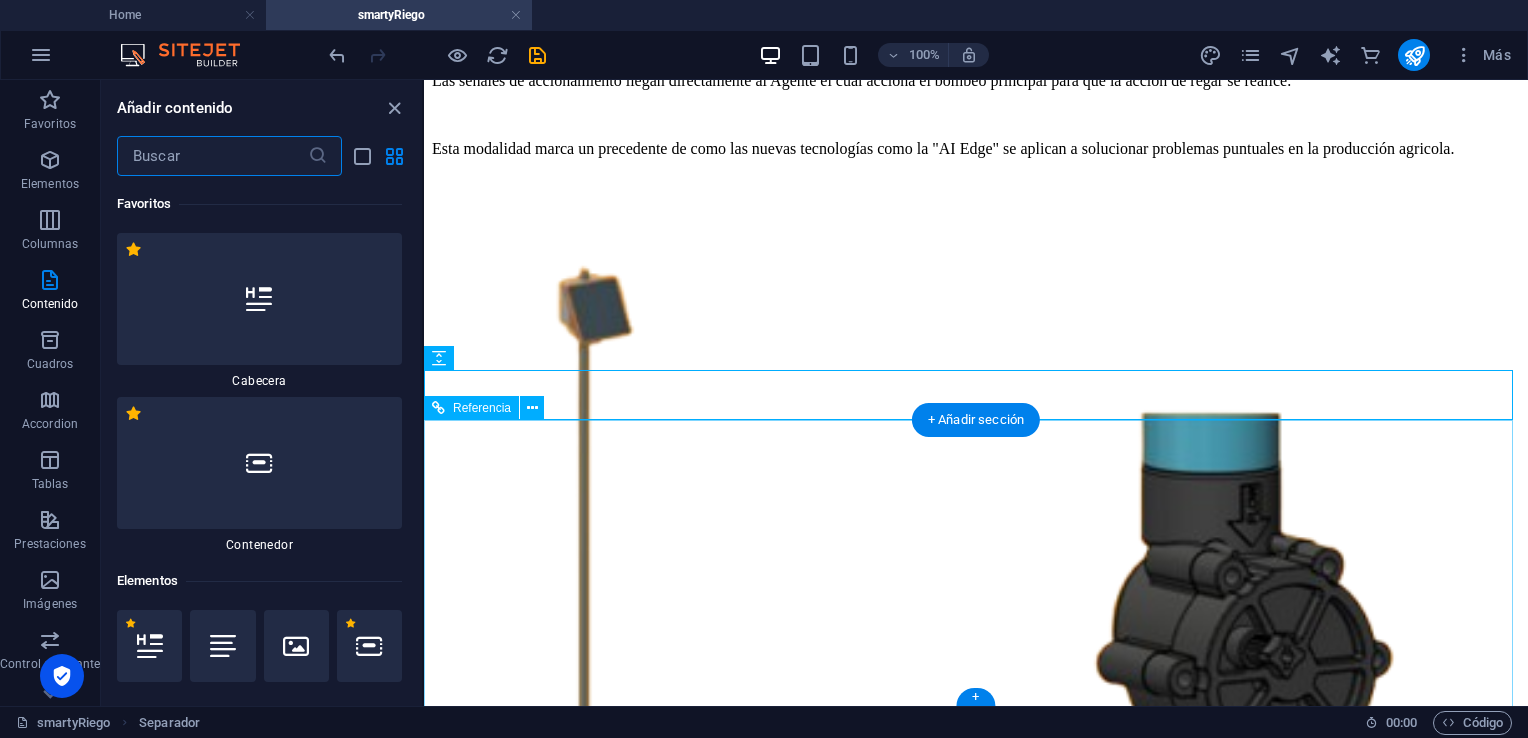 scroll, scrollTop: 3547, scrollLeft: 0, axis: vertical 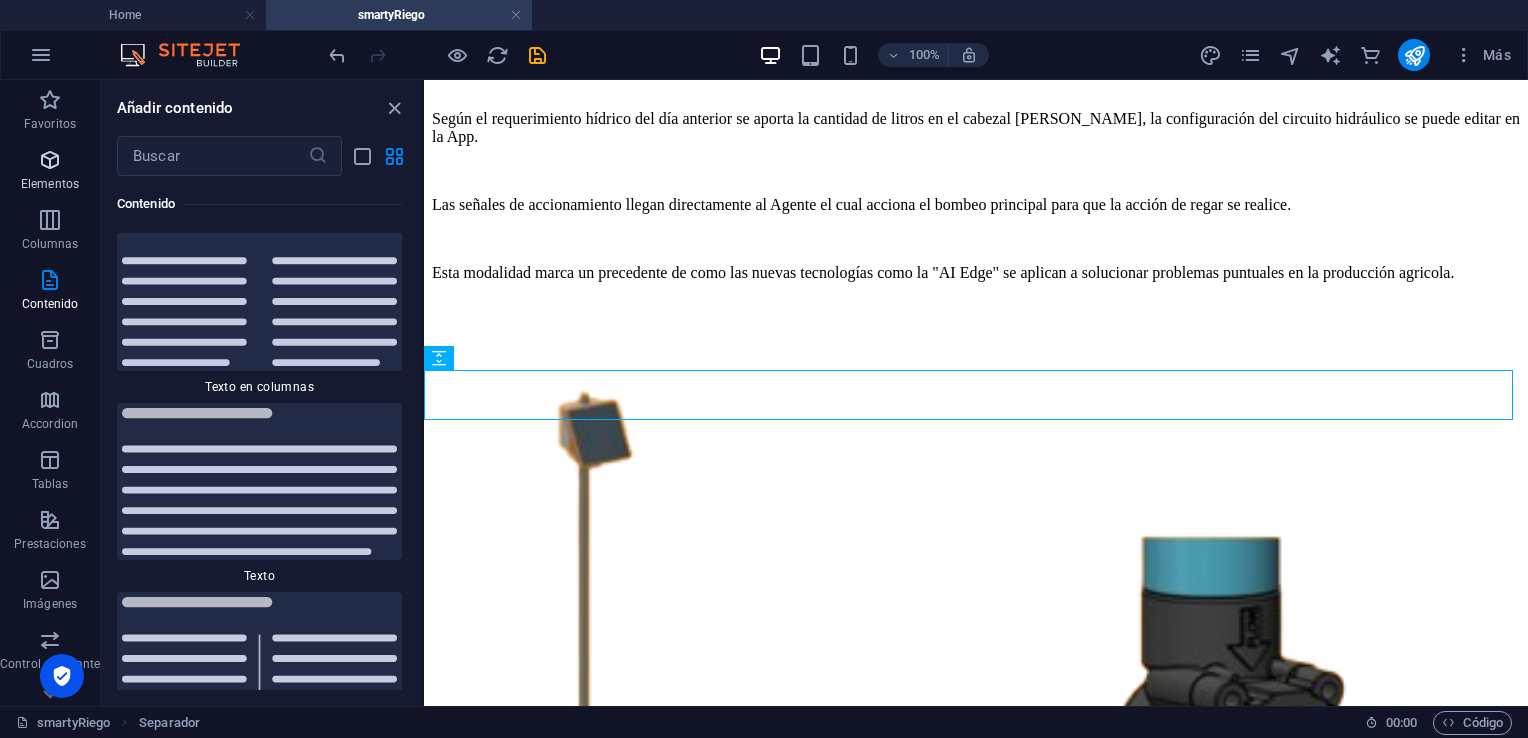 click at bounding box center (50, 160) 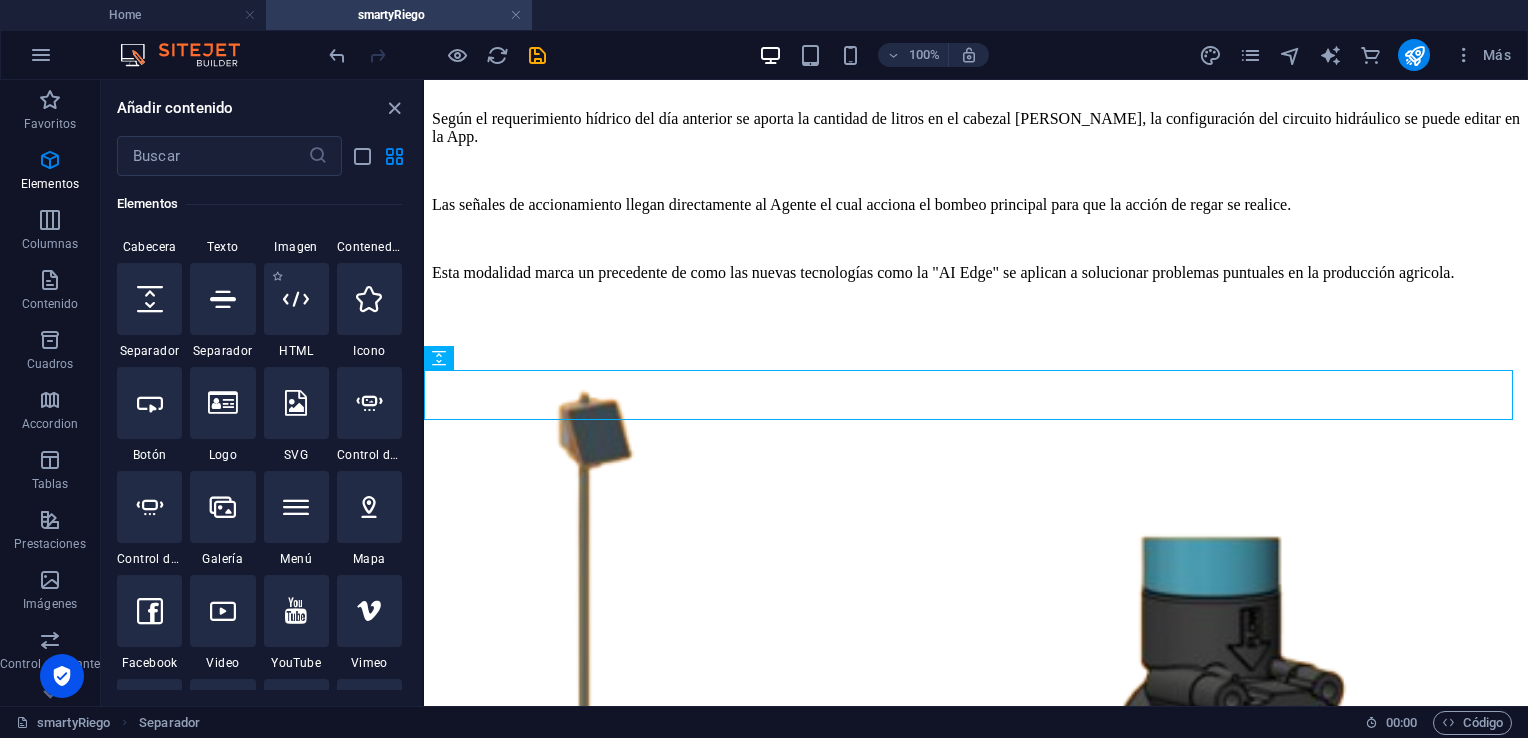 scroll, scrollTop: 477, scrollLeft: 0, axis: vertical 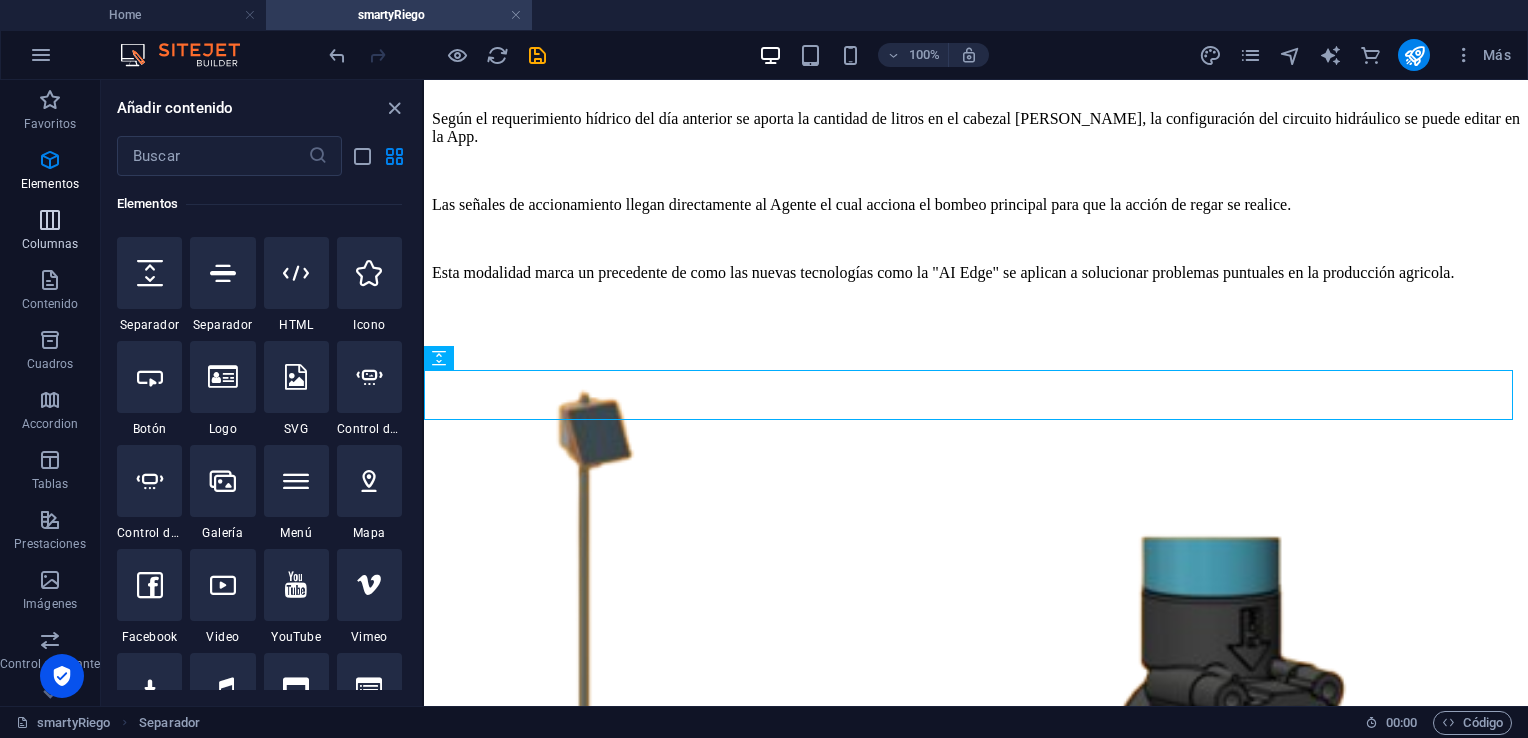 click at bounding box center [50, 220] 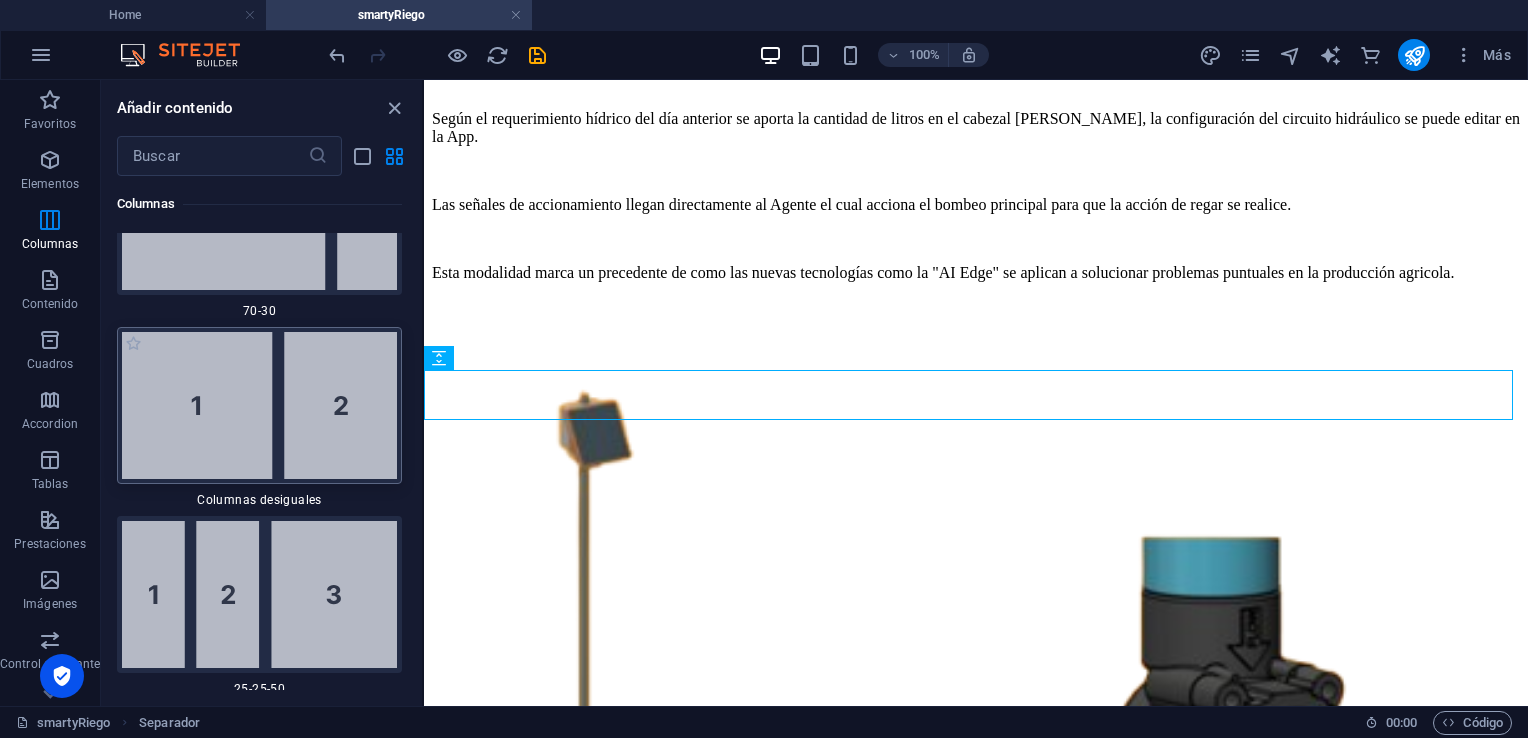 scroll, scrollTop: 3153, scrollLeft: 0, axis: vertical 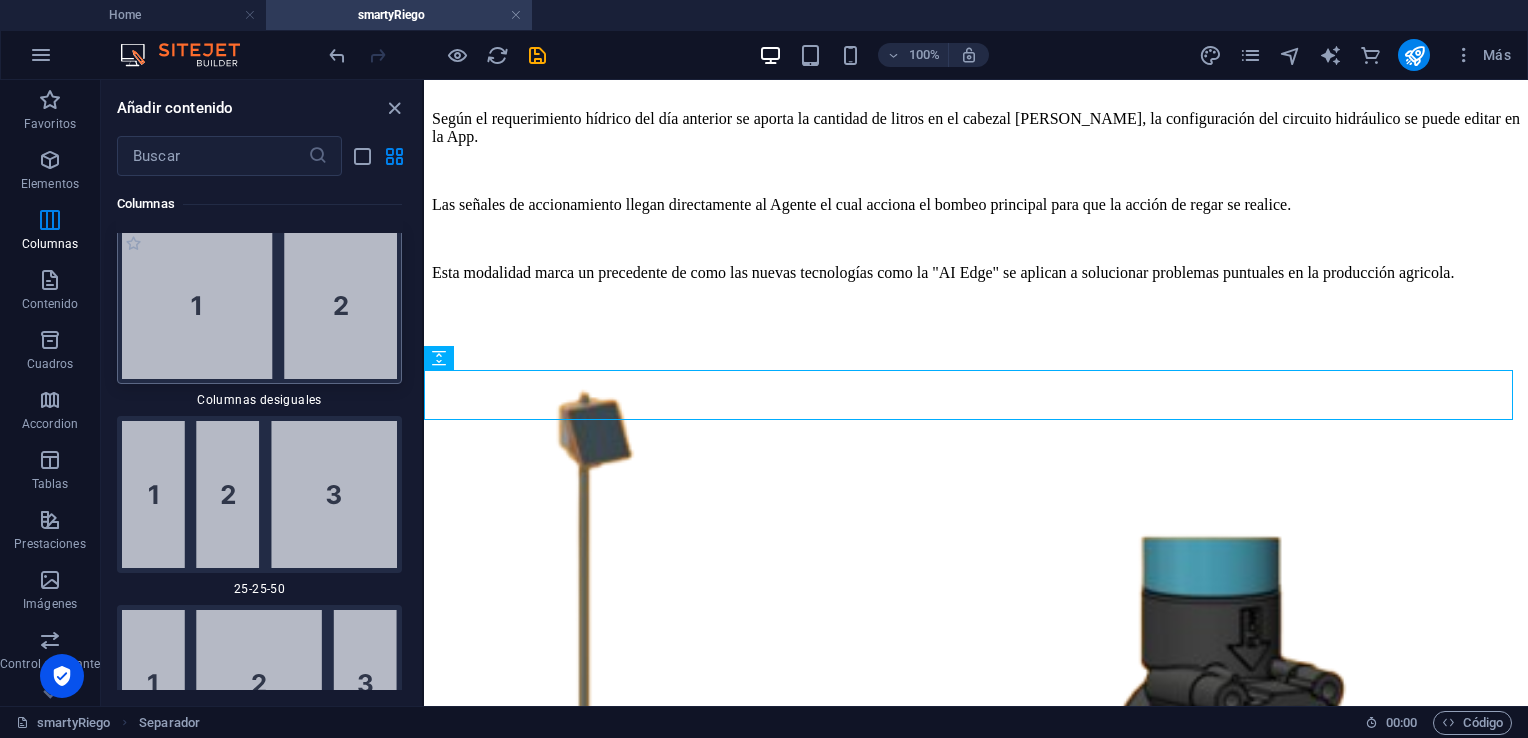 click at bounding box center (259, 305) 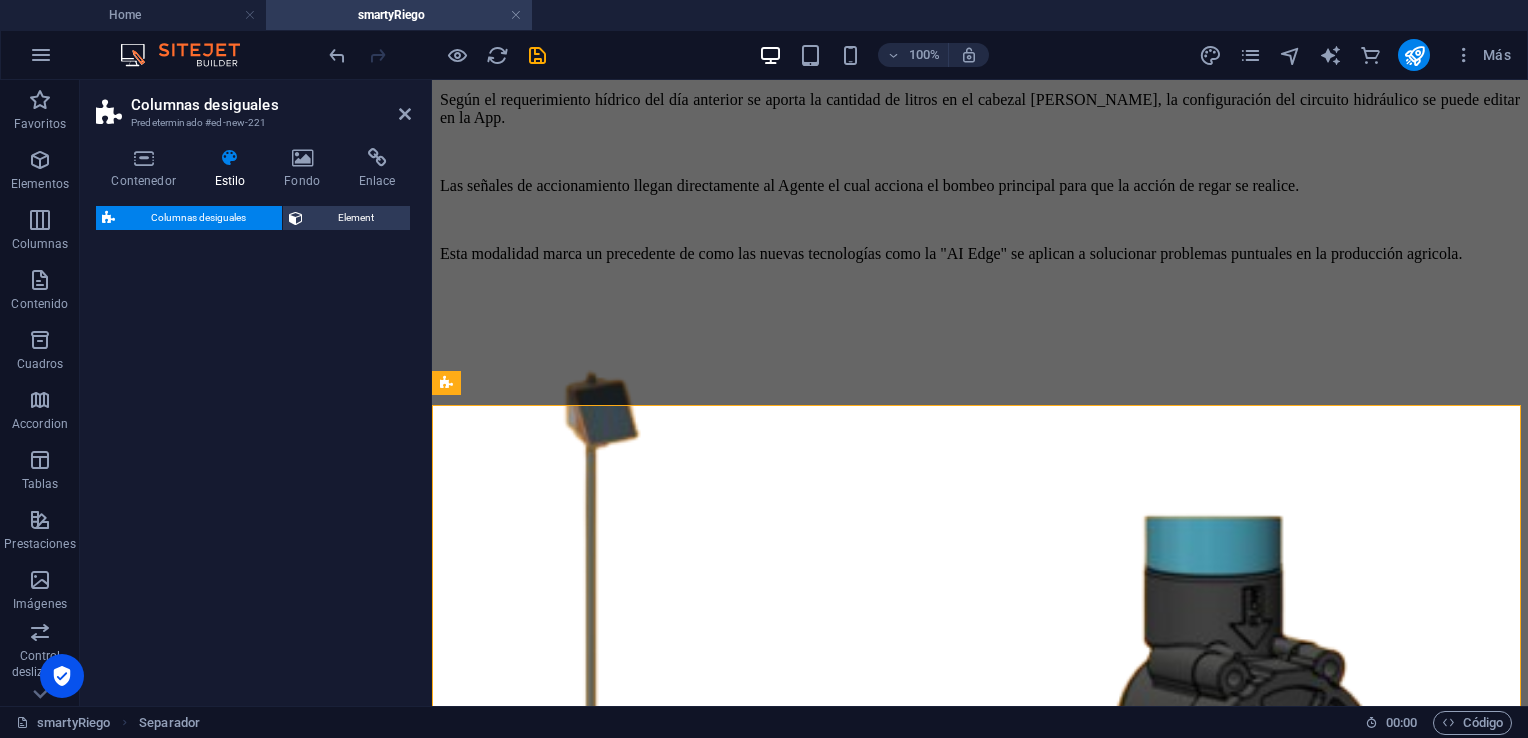 select on "%" 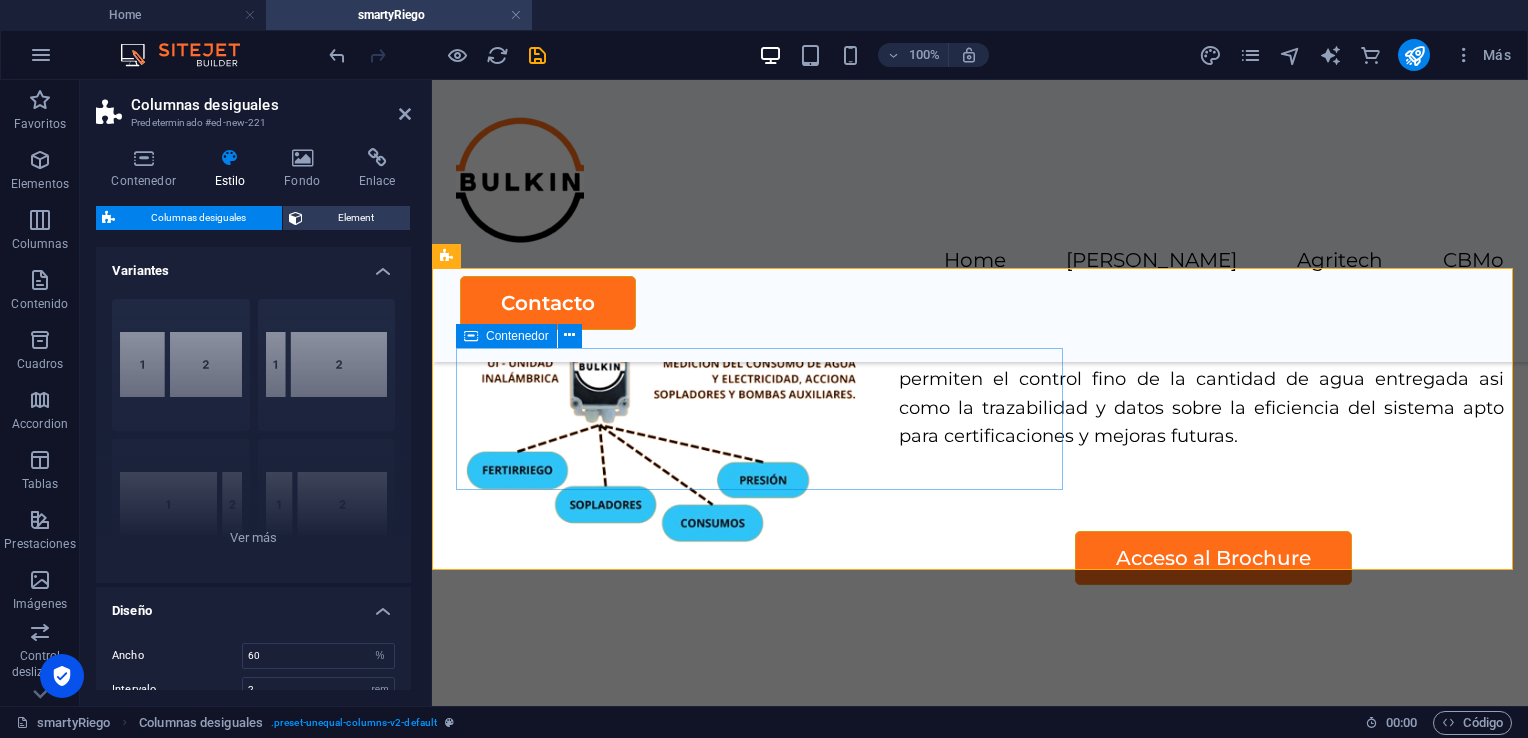 scroll, scrollTop: 3762, scrollLeft: 0, axis: vertical 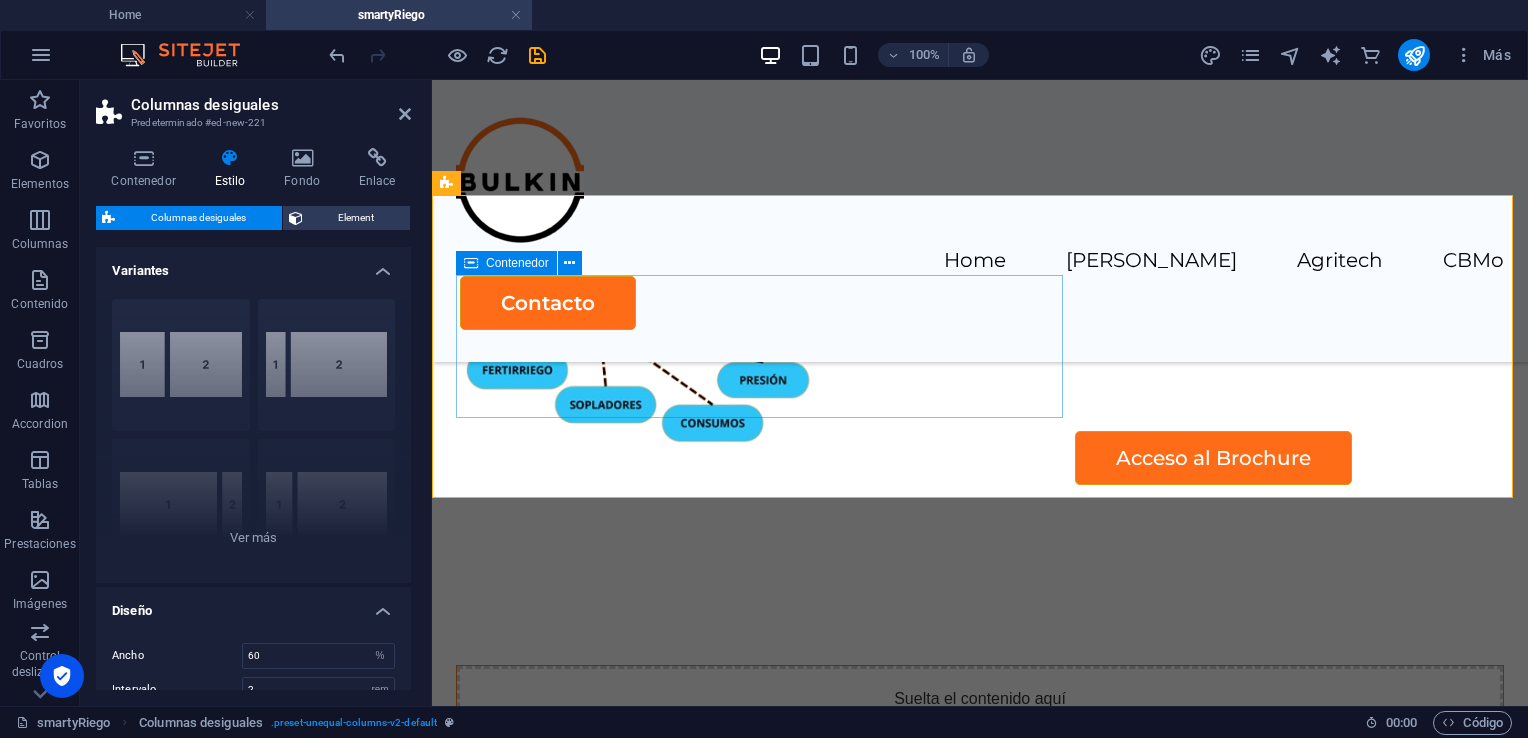 click on "Suelta el contenido aquí o  Añadir elementos  Pegar portapapeles" at bounding box center (980, 737) 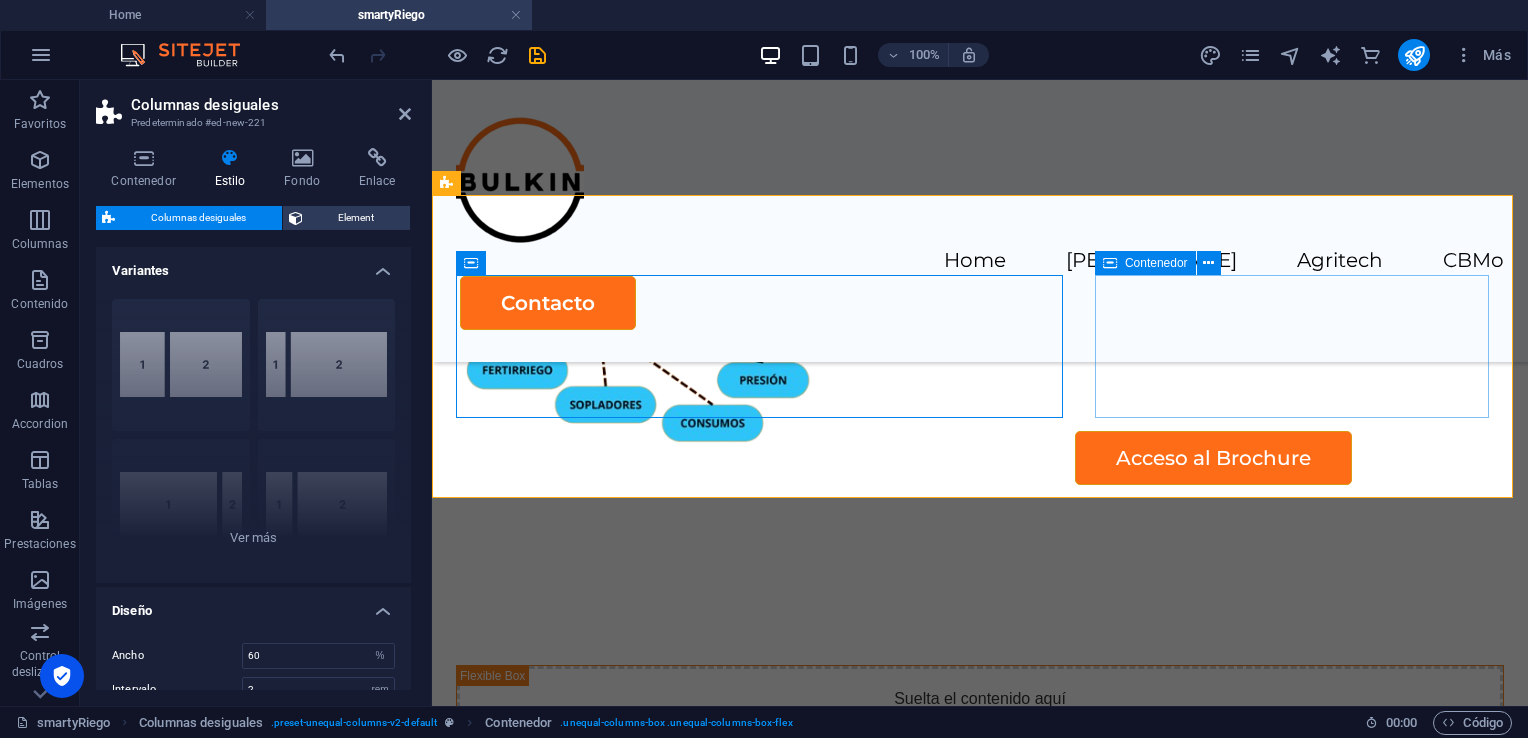 click on "Suelta el contenido aquí o  Añadir elementos  Pegar portapapeles" at bounding box center [980, 896] 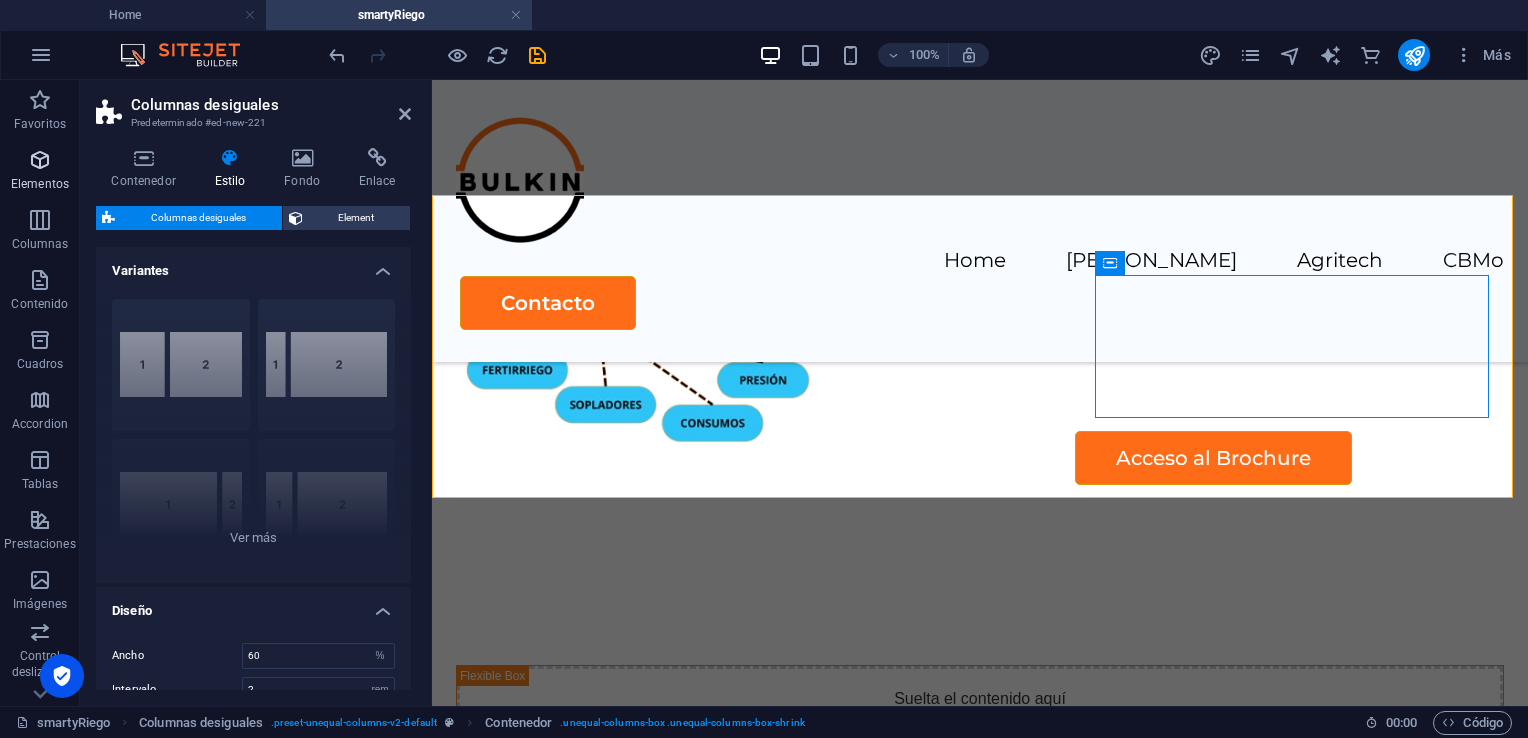 click at bounding box center (40, 160) 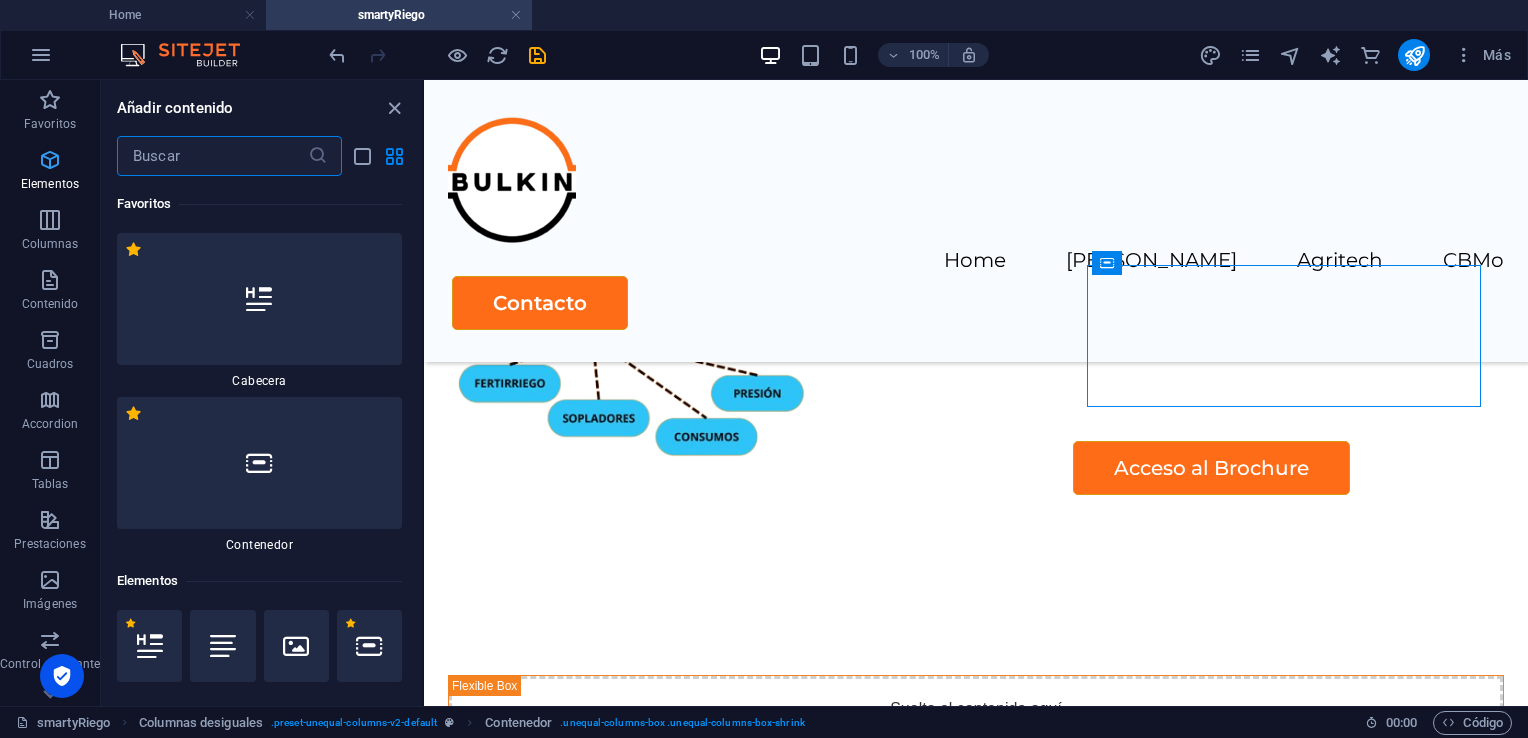 scroll, scrollTop: 3772, scrollLeft: 0, axis: vertical 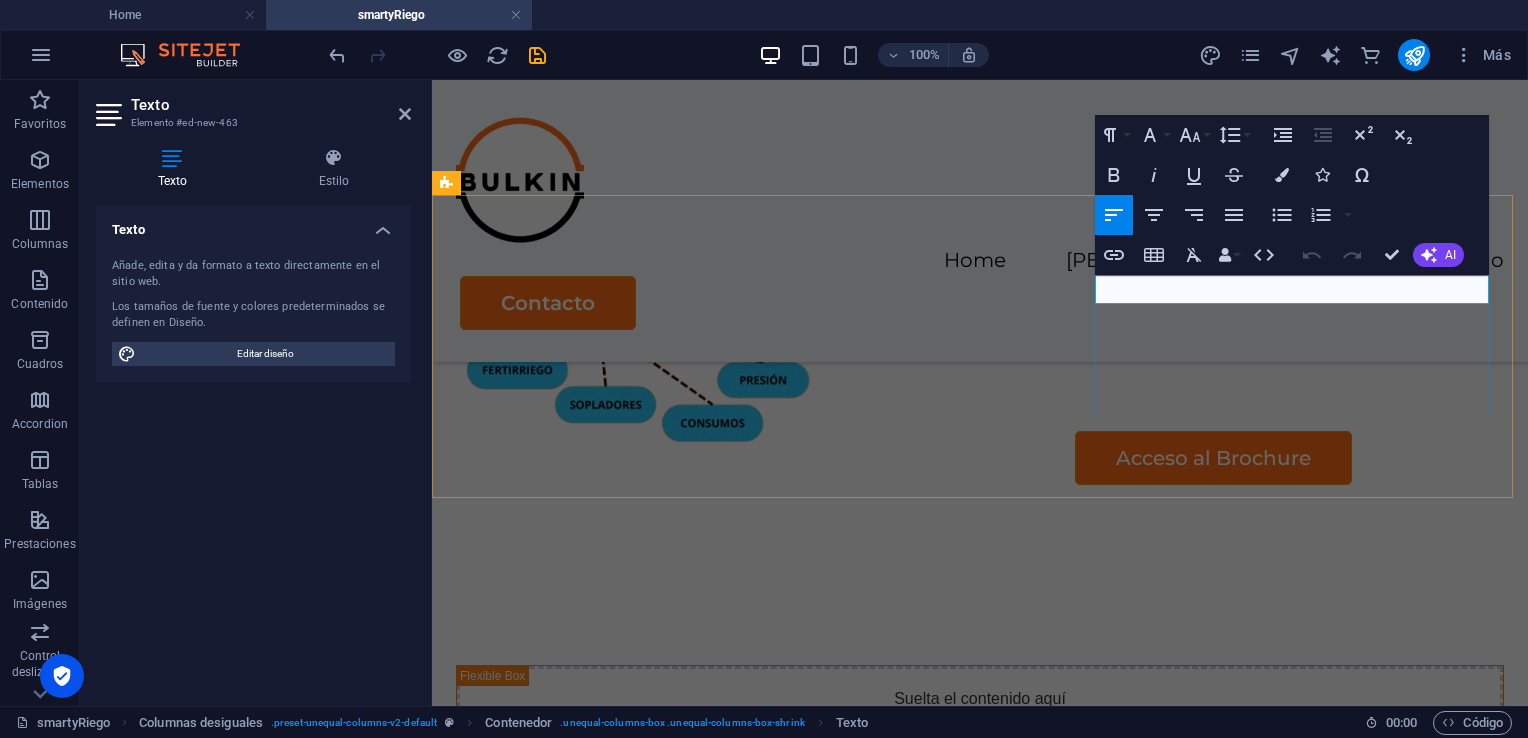 type 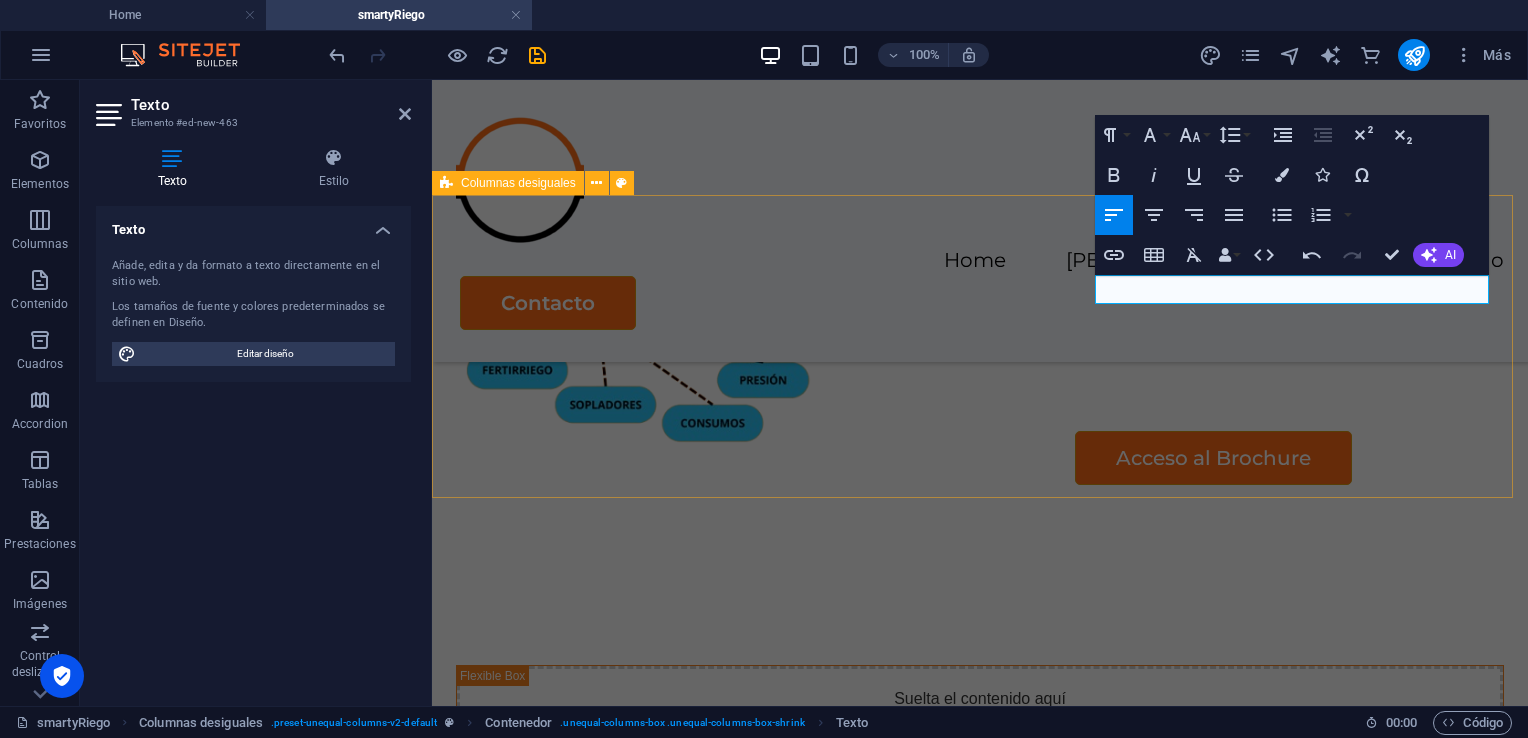 drag, startPoint x: 1184, startPoint y: 289, endPoint x: 1093, endPoint y: 289, distance: 91 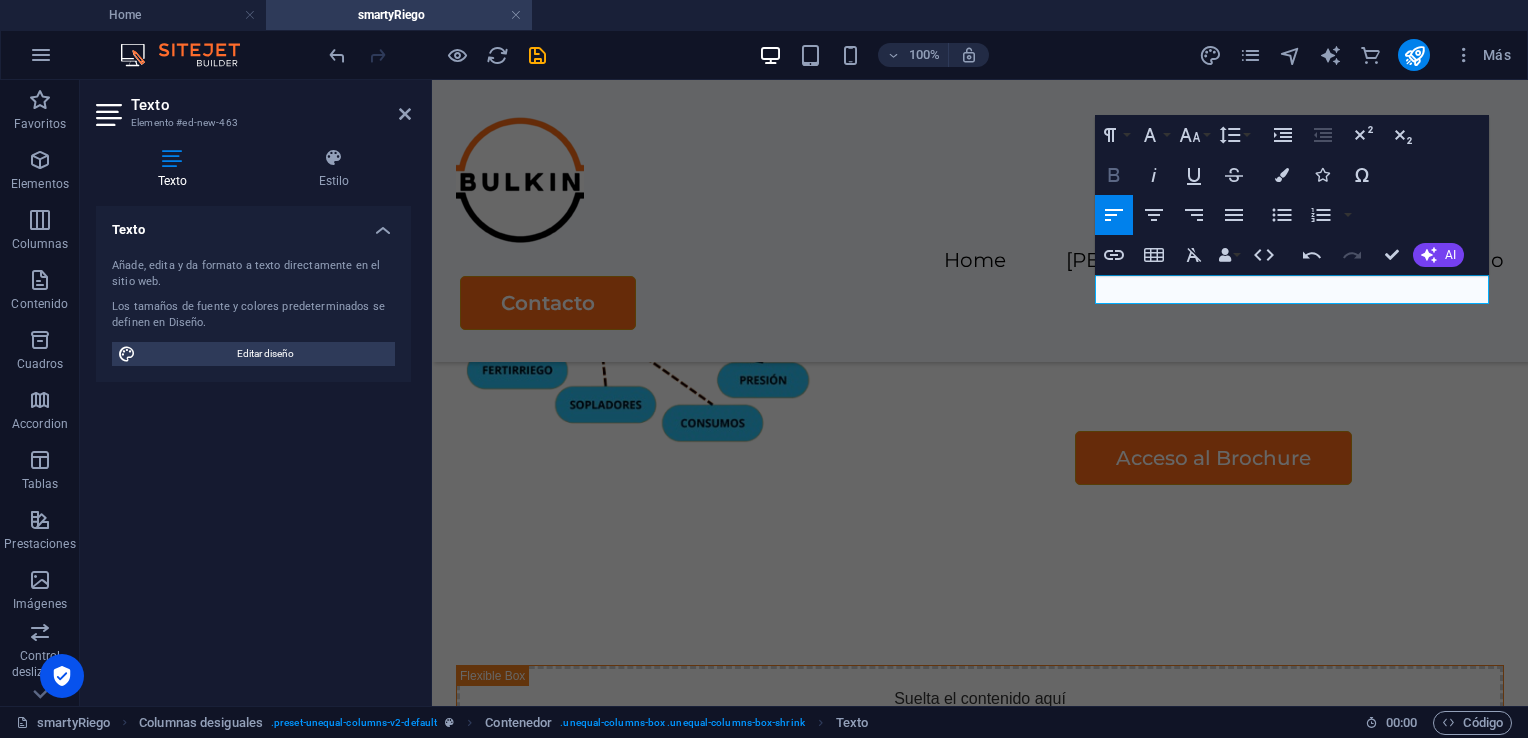 click 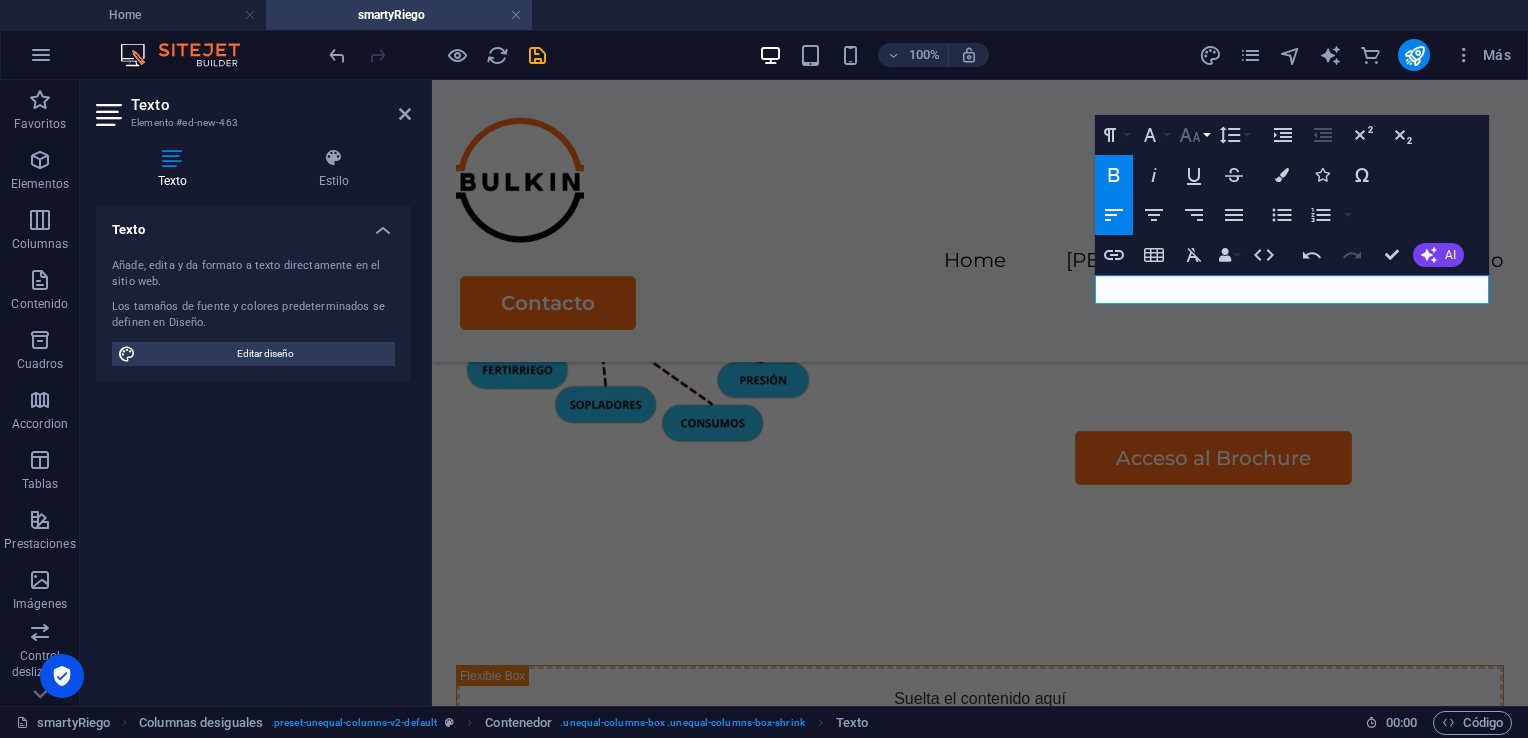 click 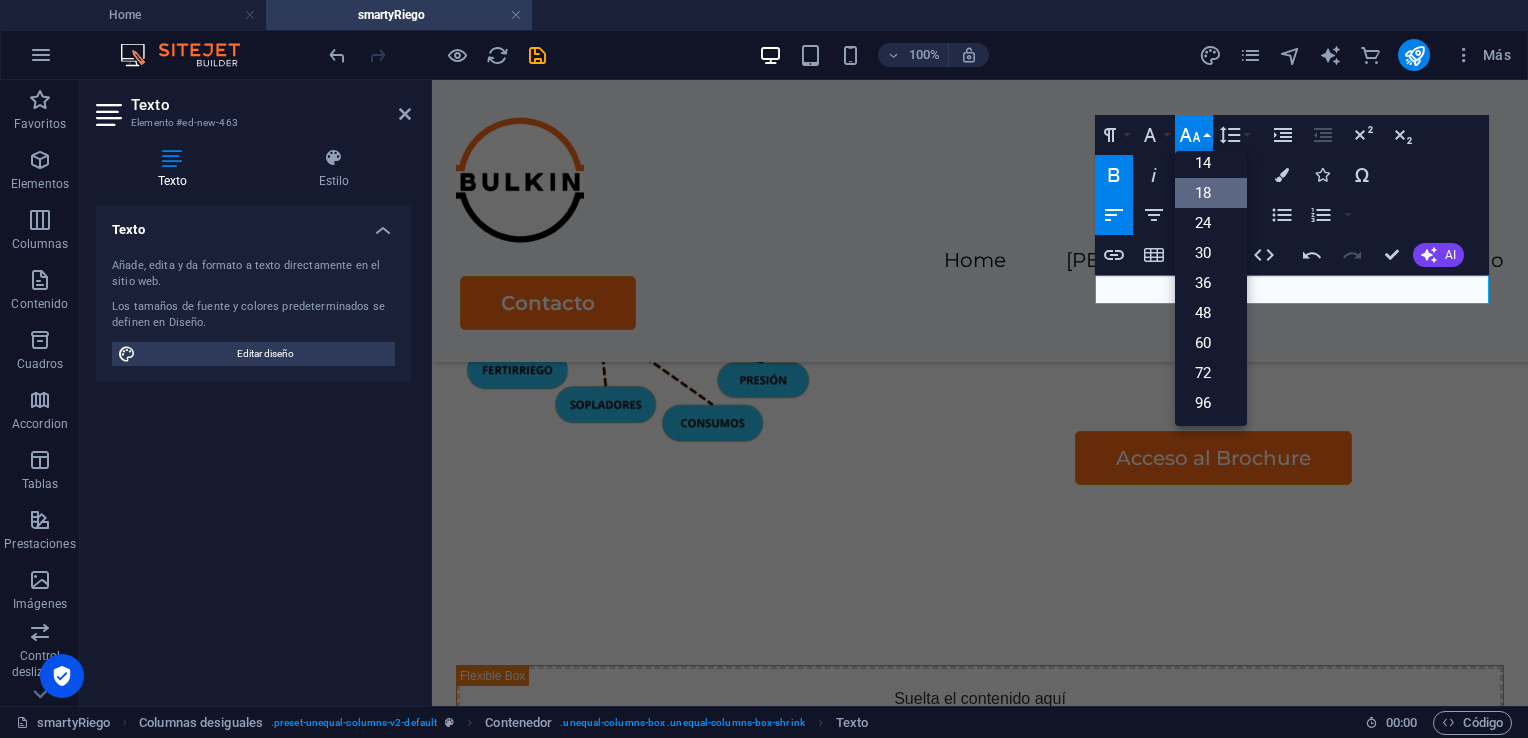 scroll, scrollTop: 160, scrollLeft: 0, axis: vertical 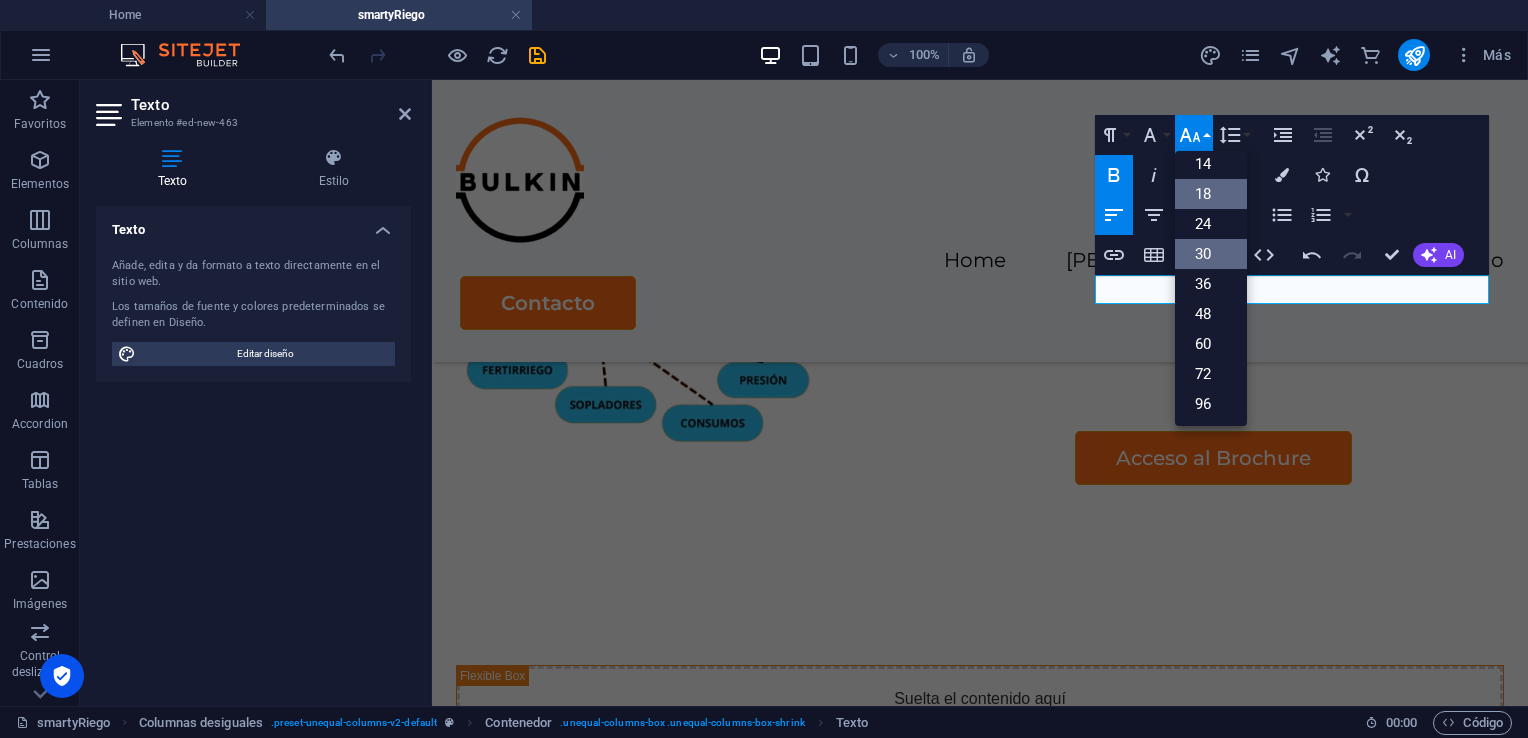click on "30" at bounding box center [1211, 254] 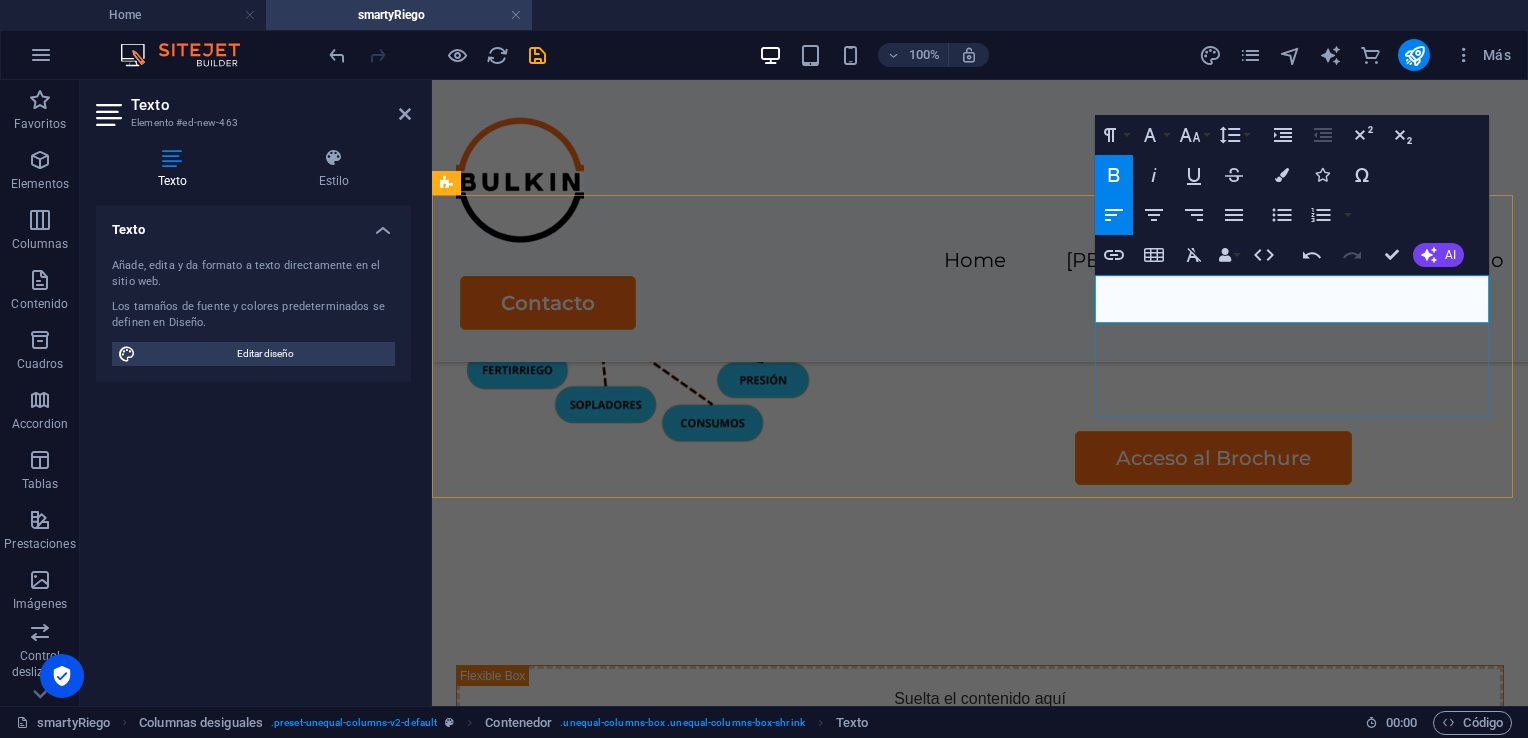 click on "Sensores" at bounding box center [980, 849] 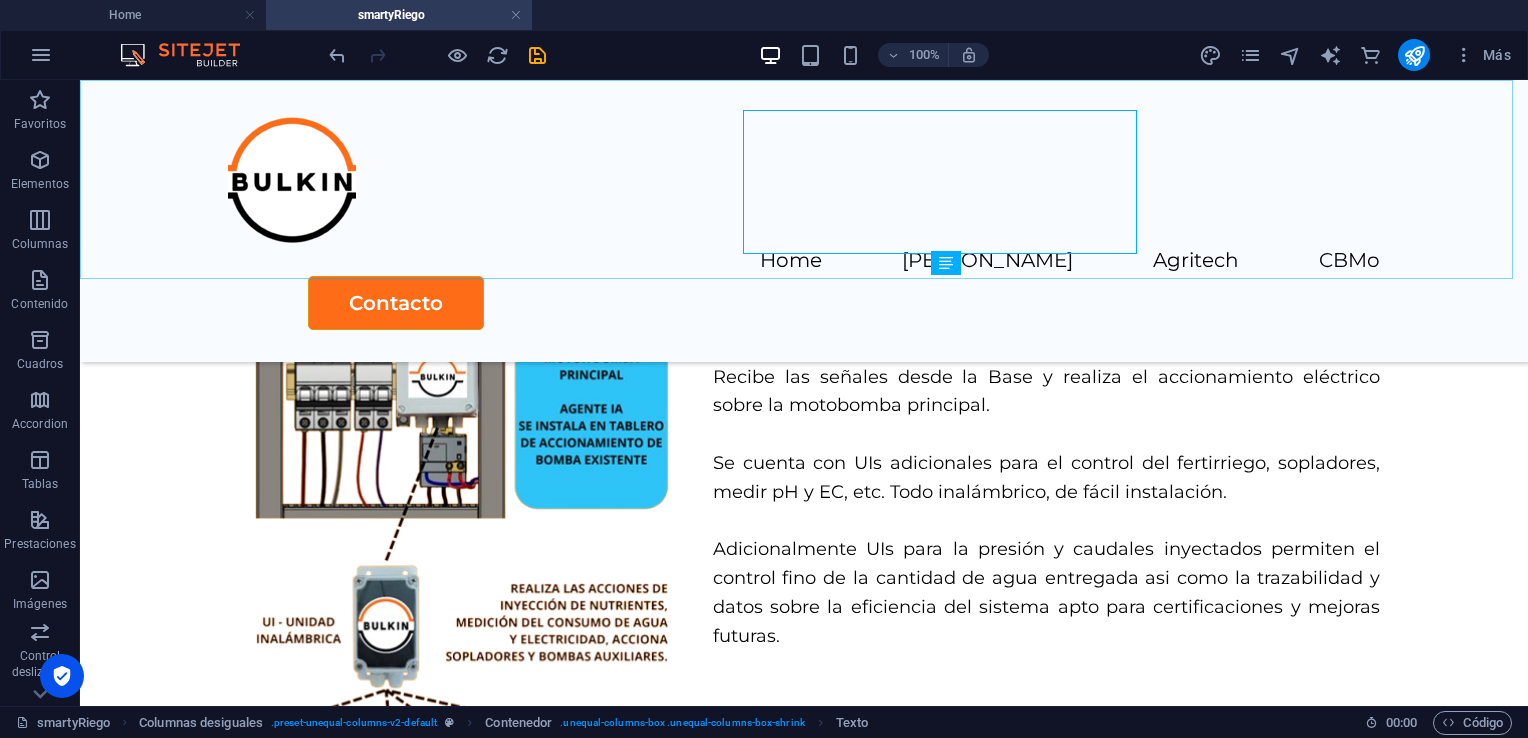scroll, scrollTop: 3927, scrollLeft: 0, axis: vertical 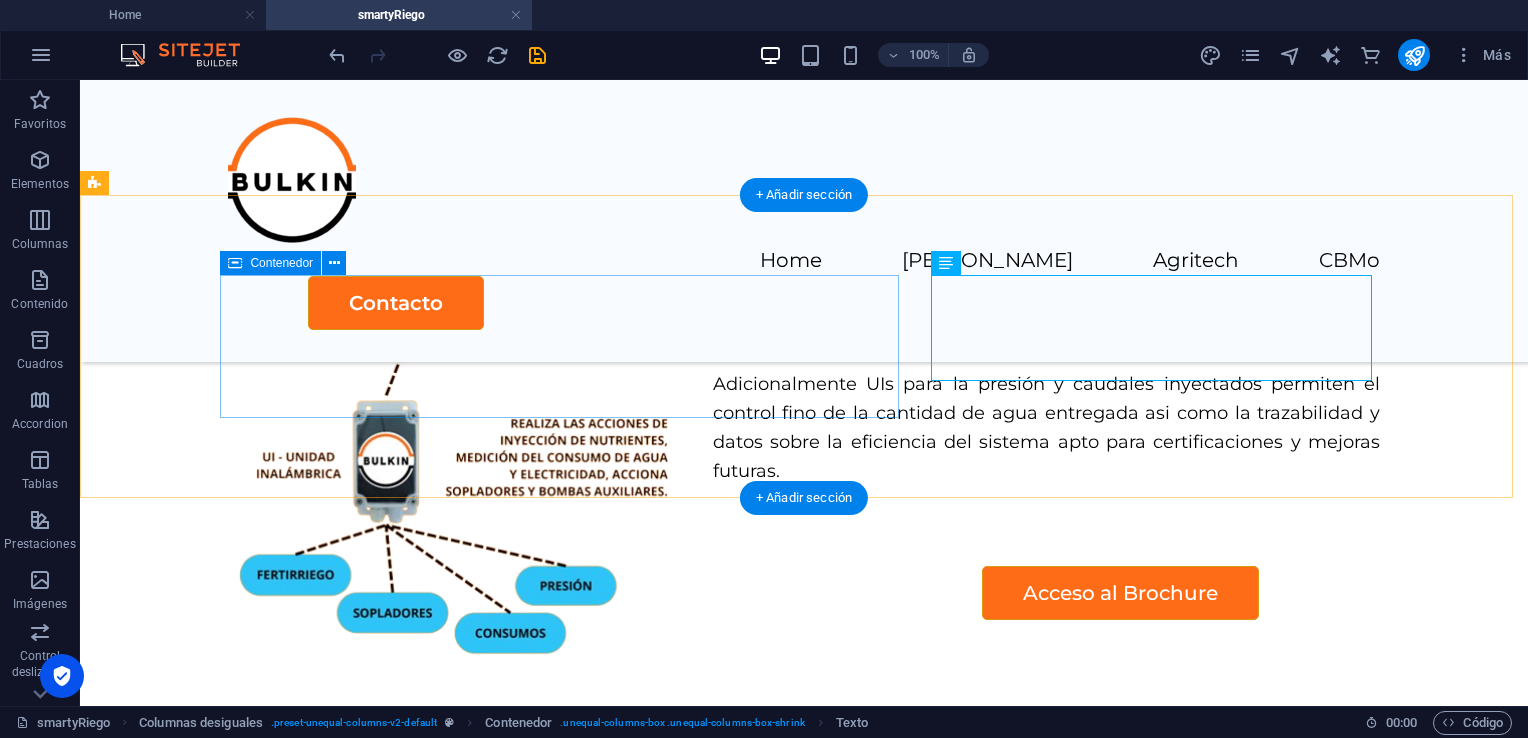 click on "Suelta el contenido aquí o  Añadir elementos  Pegar portapapeles" at bounding box center [680, 872] 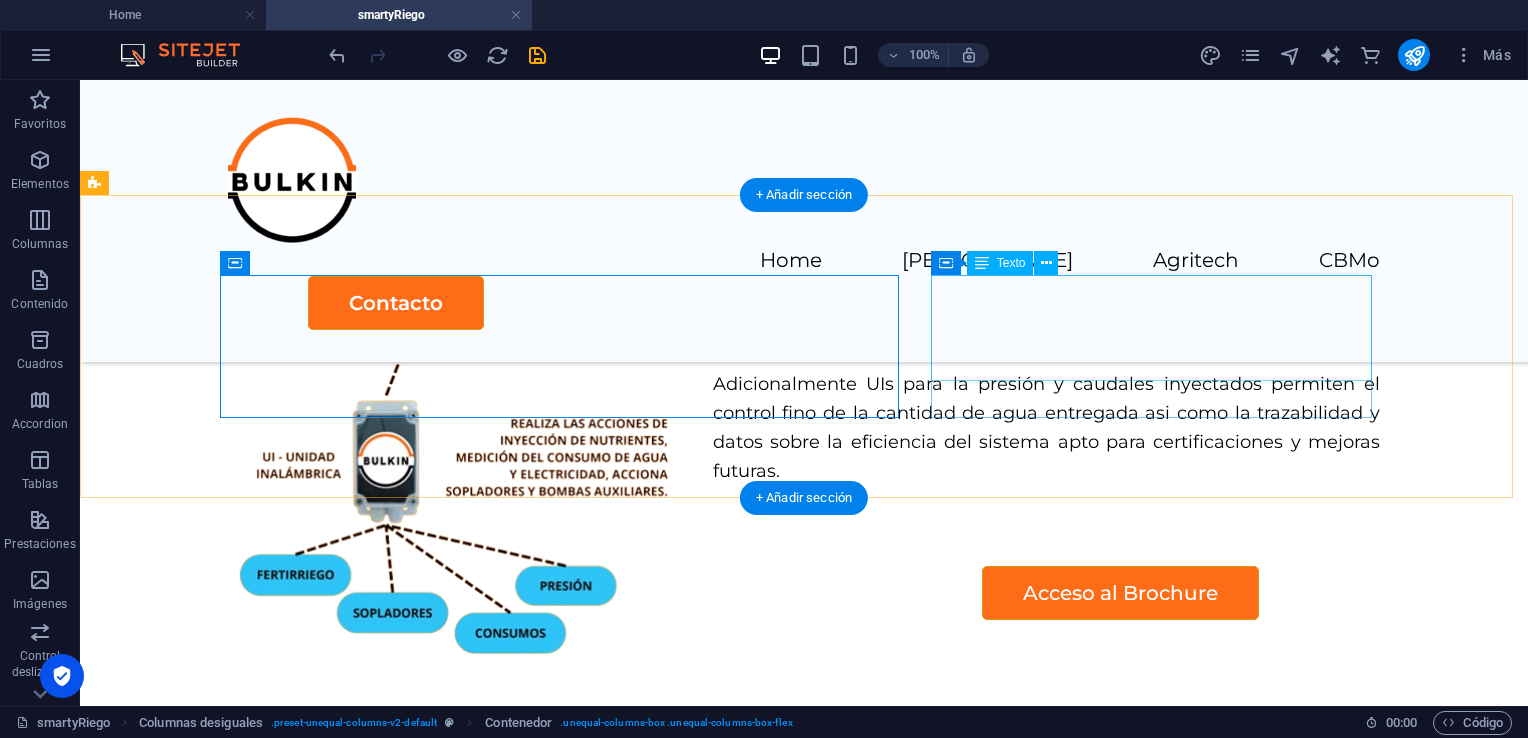 click on "Sensores." at bounding box center (680, 1013) 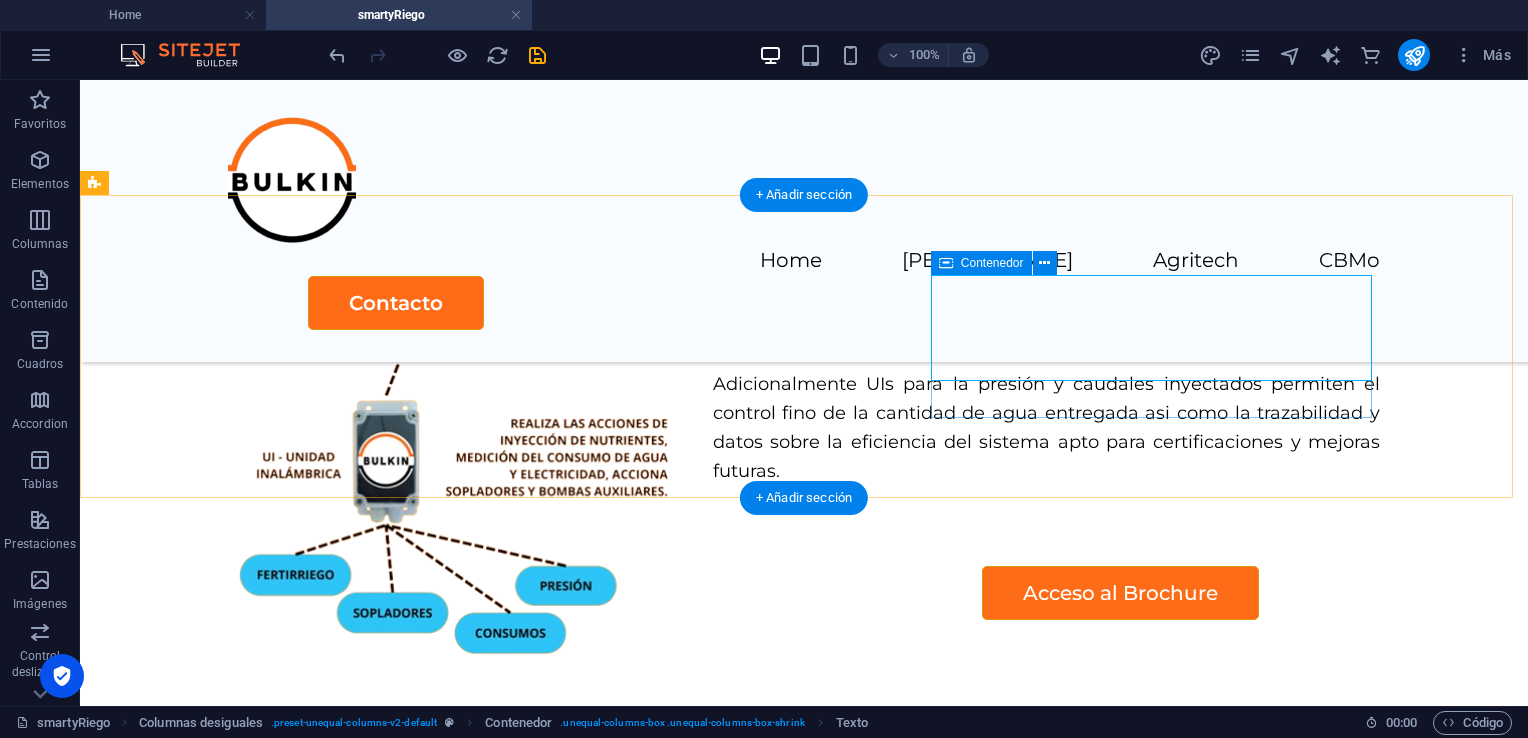 click on "Sensores." at bounding box center (680, 1013) 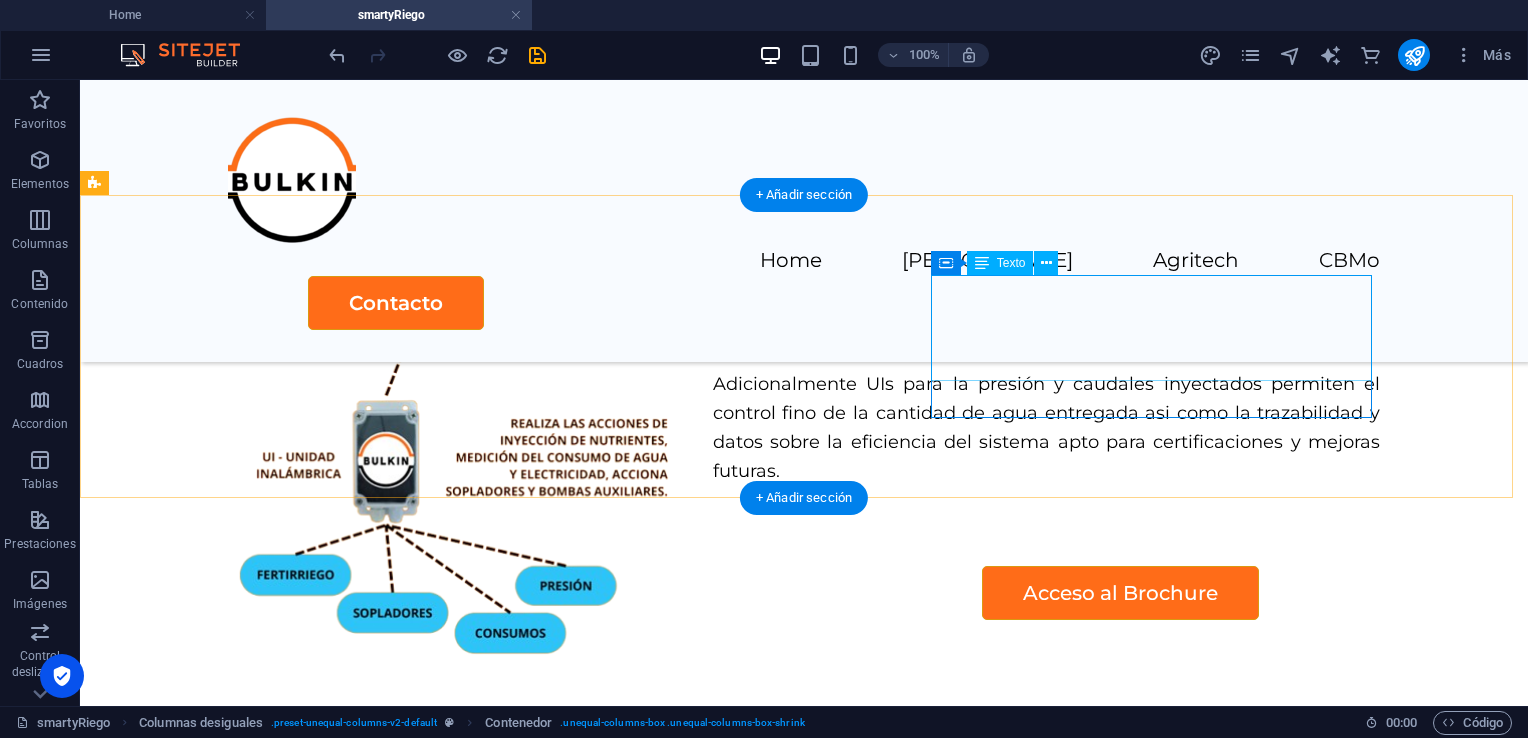 click on "Sensores." at bounding box center [680, 1013] 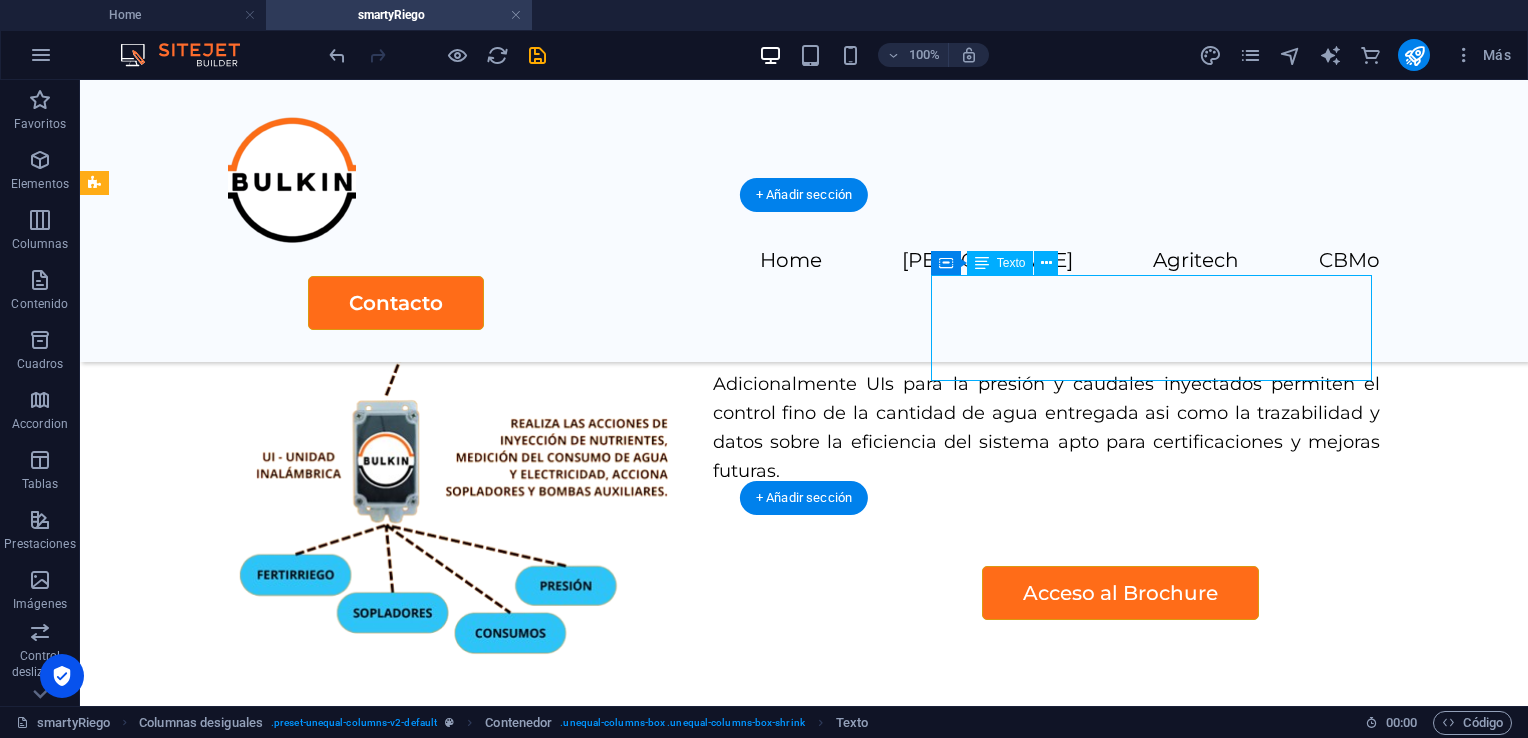 click on "Sensores." at bounding box center [680, 1013] 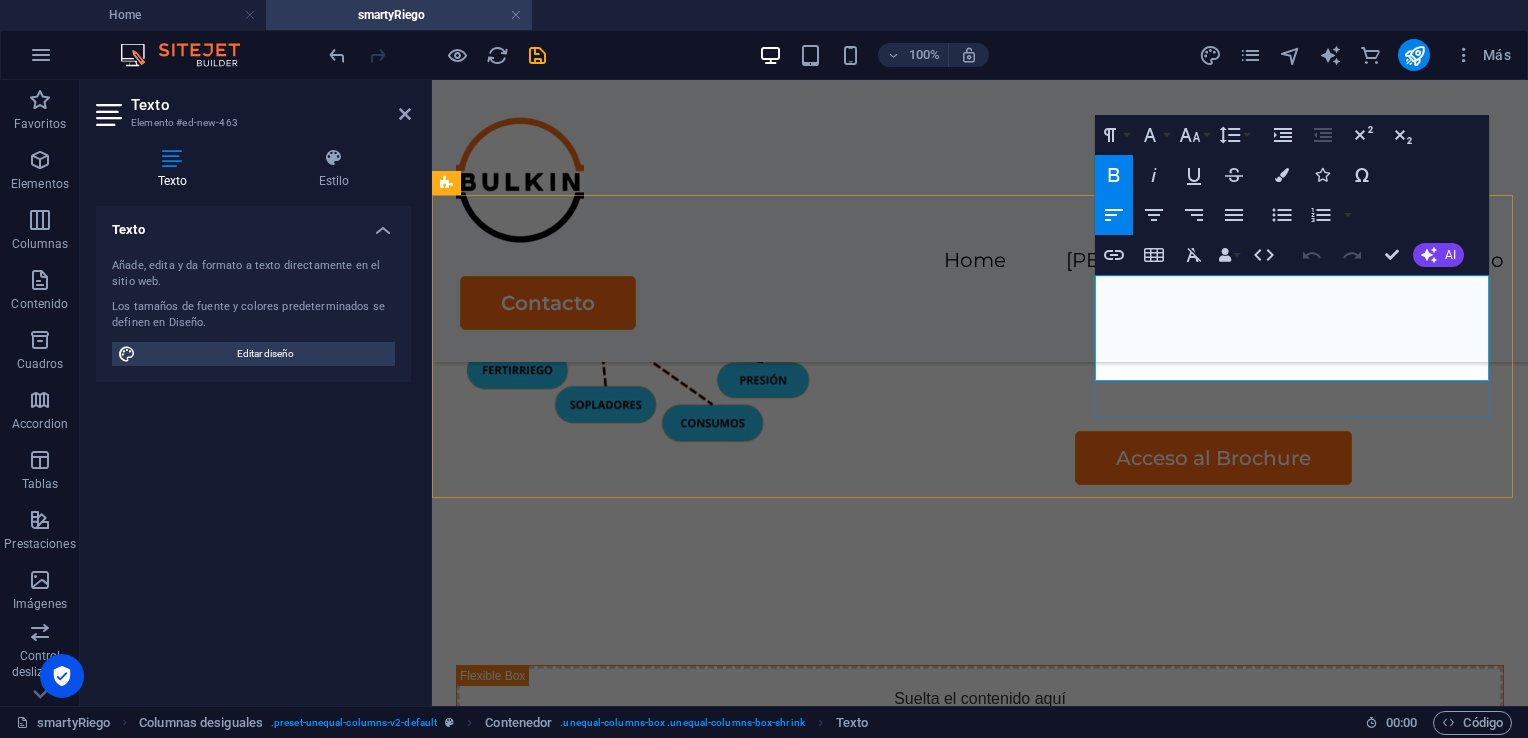 click on "Sensores." at bounding box center (529, 848) 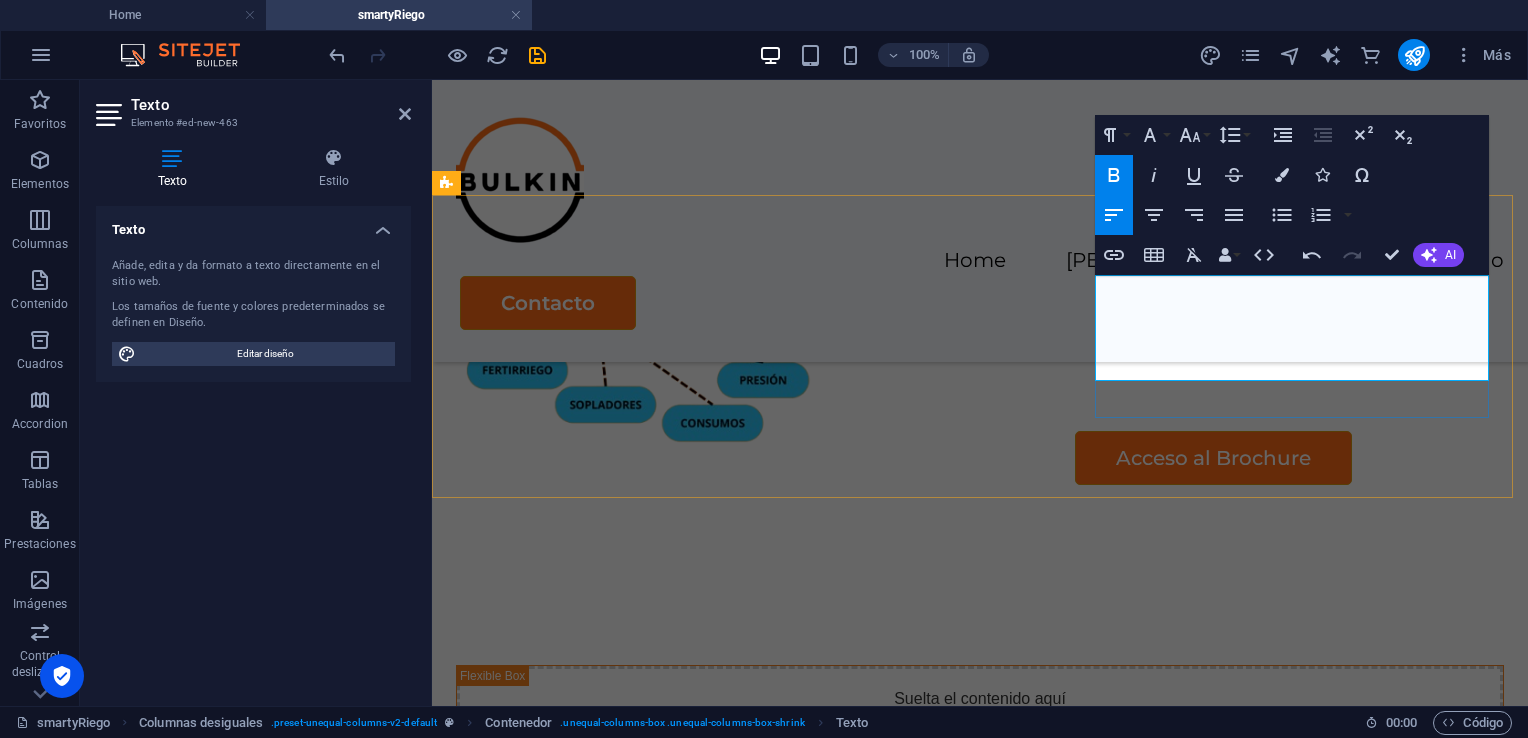 click at bounding box center [980, 916] 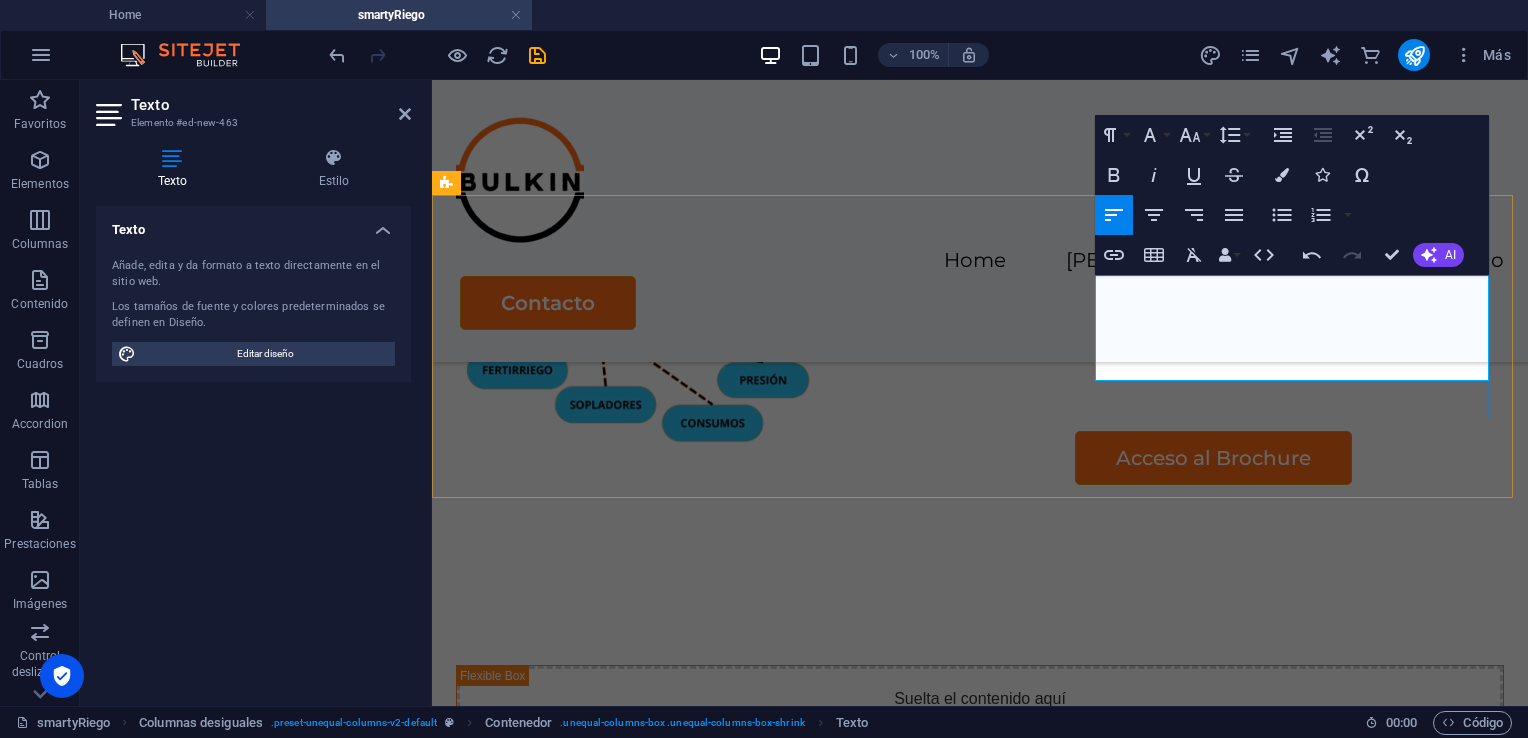 click on "Sensores Adicionales ." at bounding box center [980, 849] 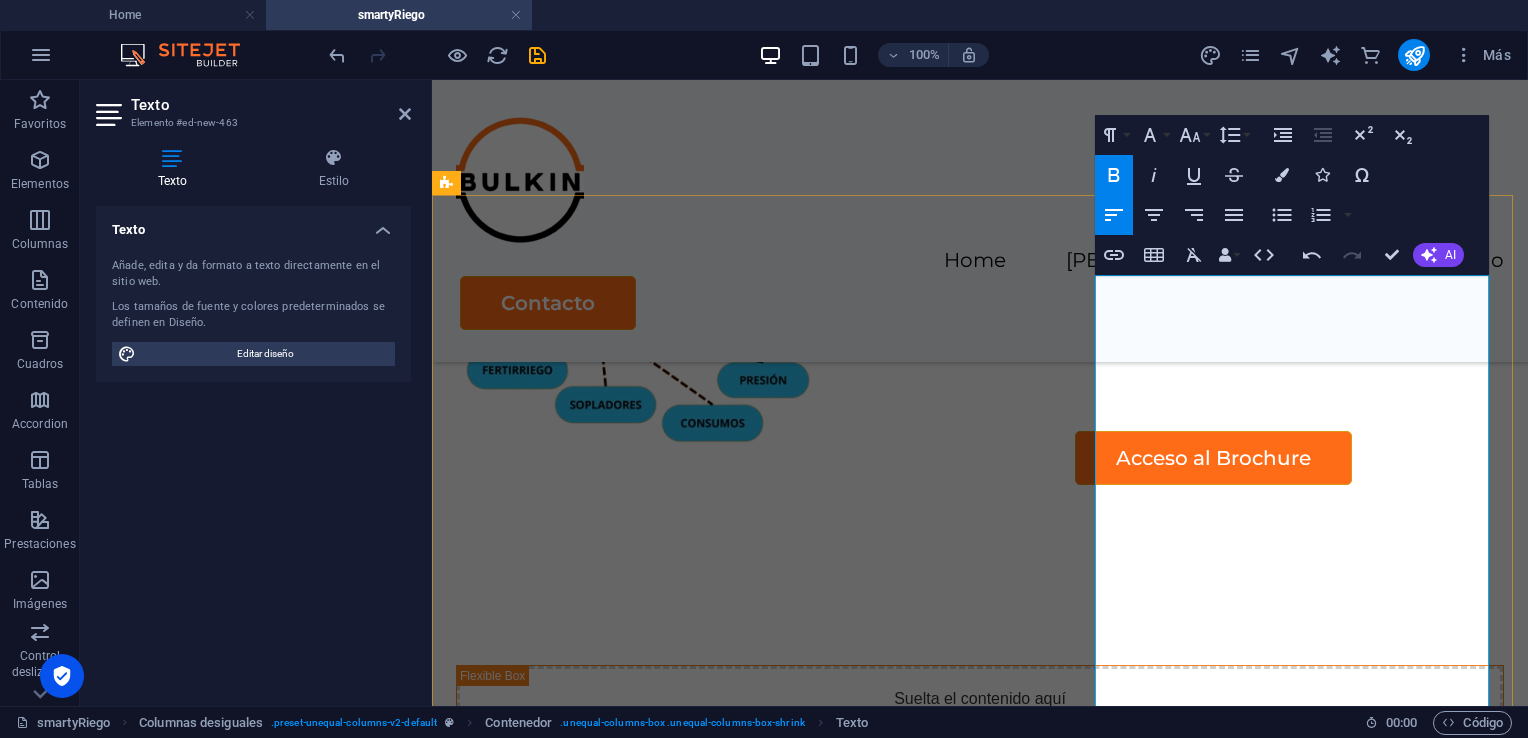 click on "Complementamos nuestra oferta de valor con un set de sensores para saber más sobre la dinámica del suelo y los cultivos y su interacción entre si" at bounding box center (959, 992) 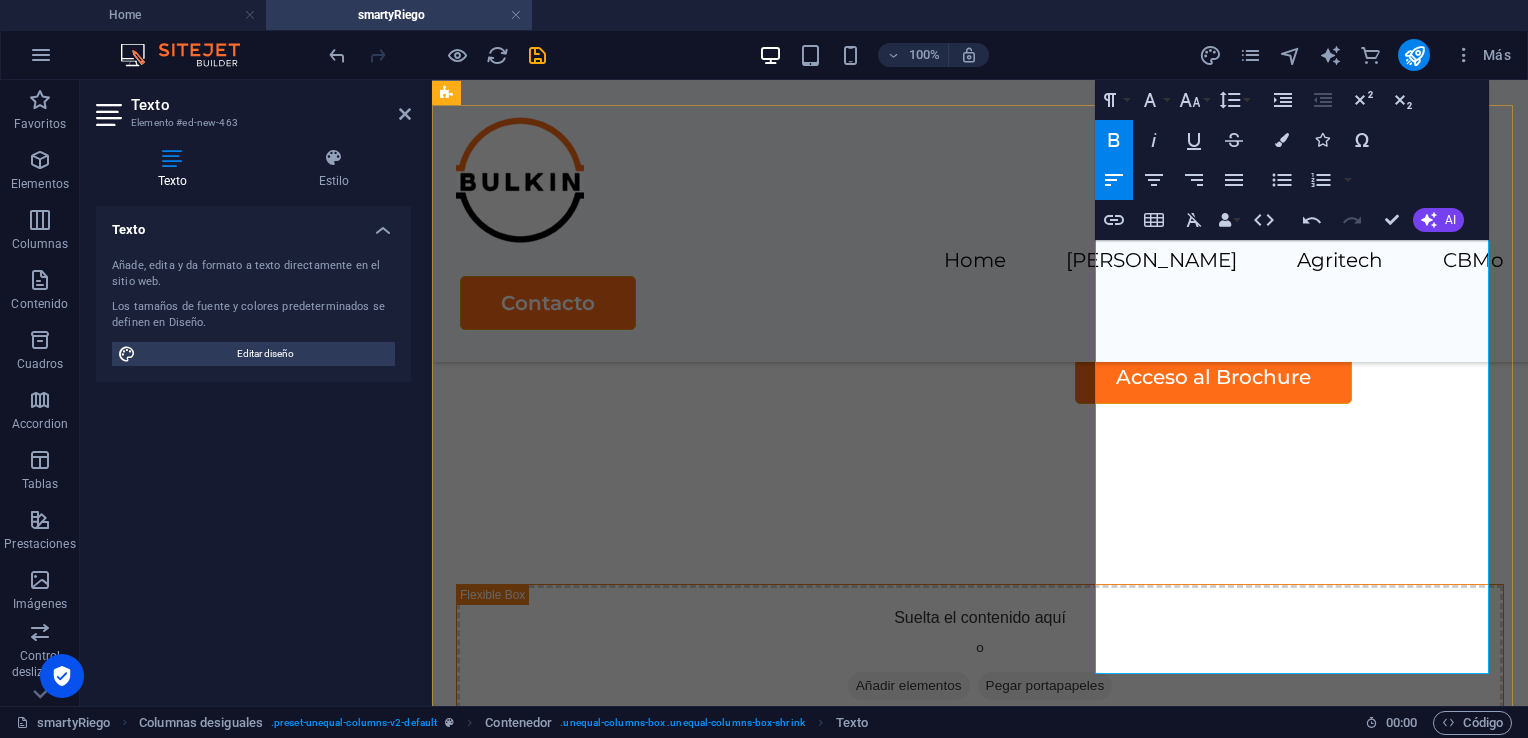 scroll, scrollTop: 3862, scrollLeft: 0, axis: vertical 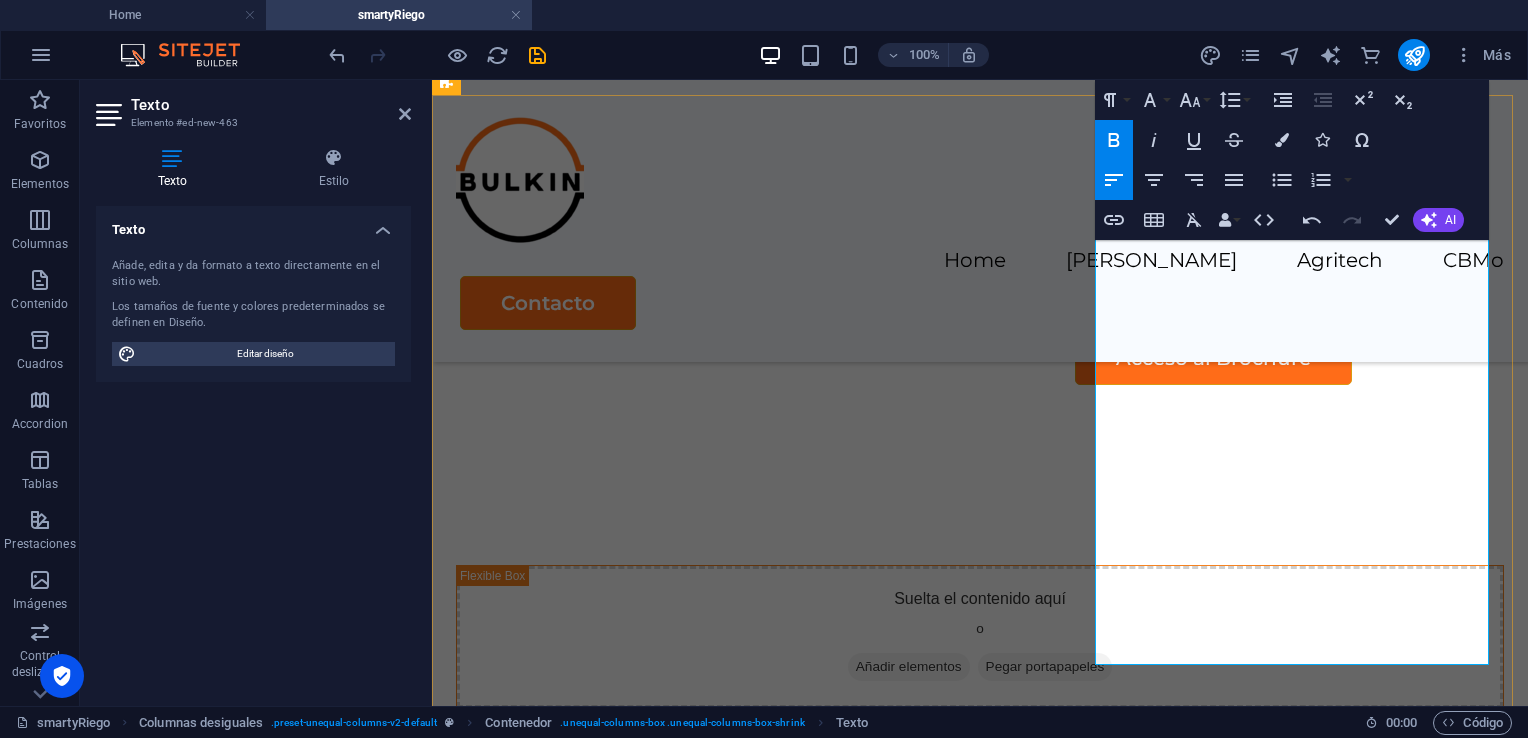 click on "Complementamos nuestra oferta de valor con un set de sensores para saber más sobre la dinámica suelo-ambiente y los cultivos y su interacción entre si" at bounding box center (977, 892) 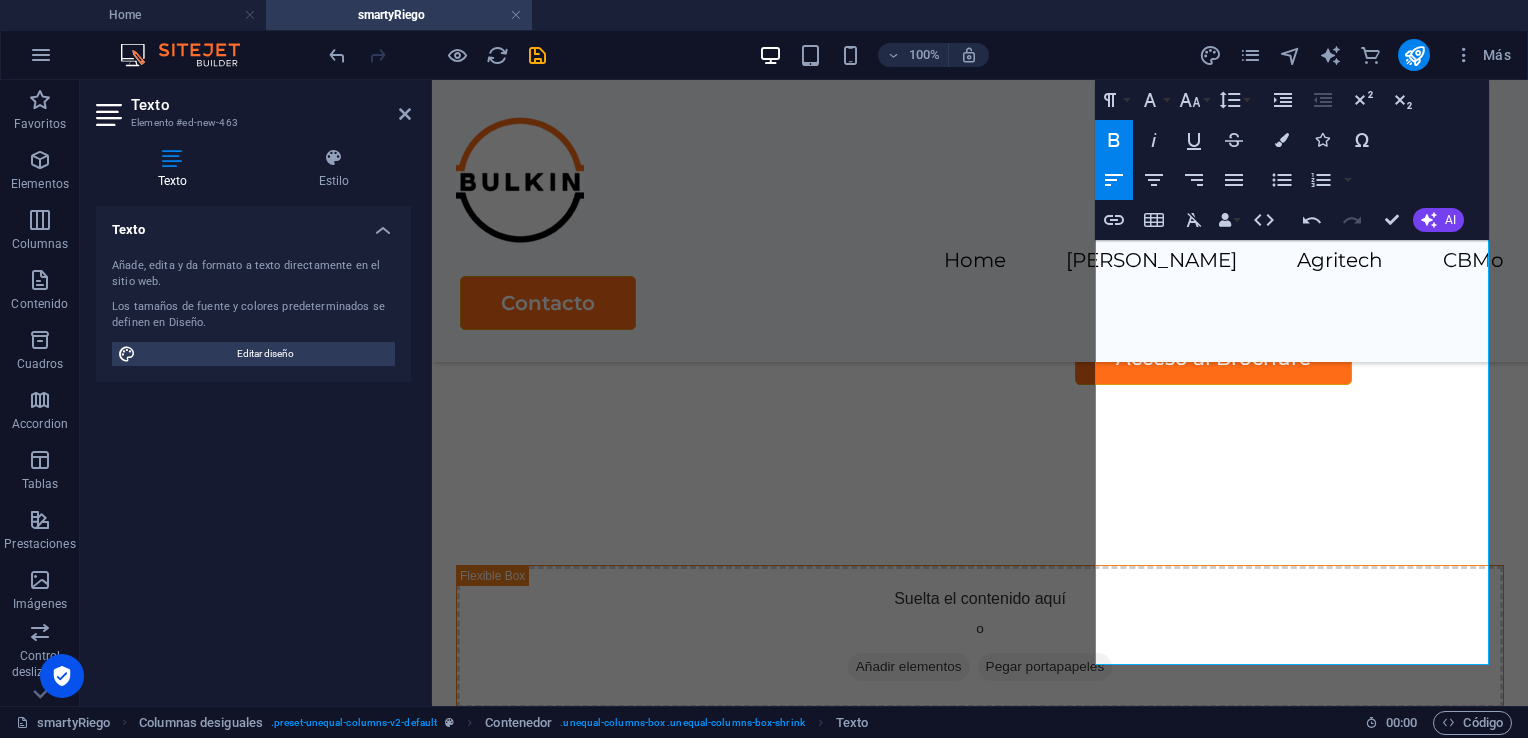 click 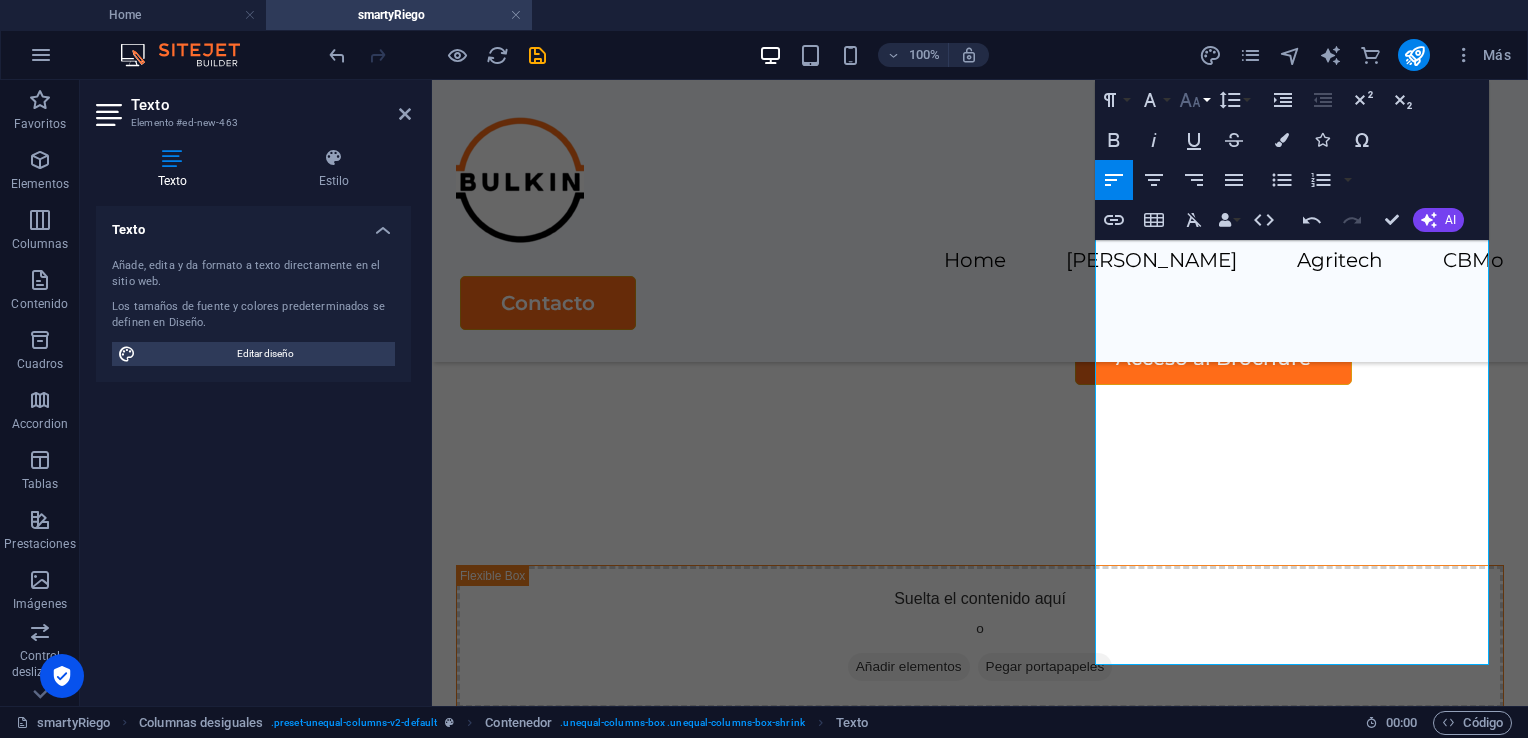 click on "Font Size" at bounding box center [1194, 100] 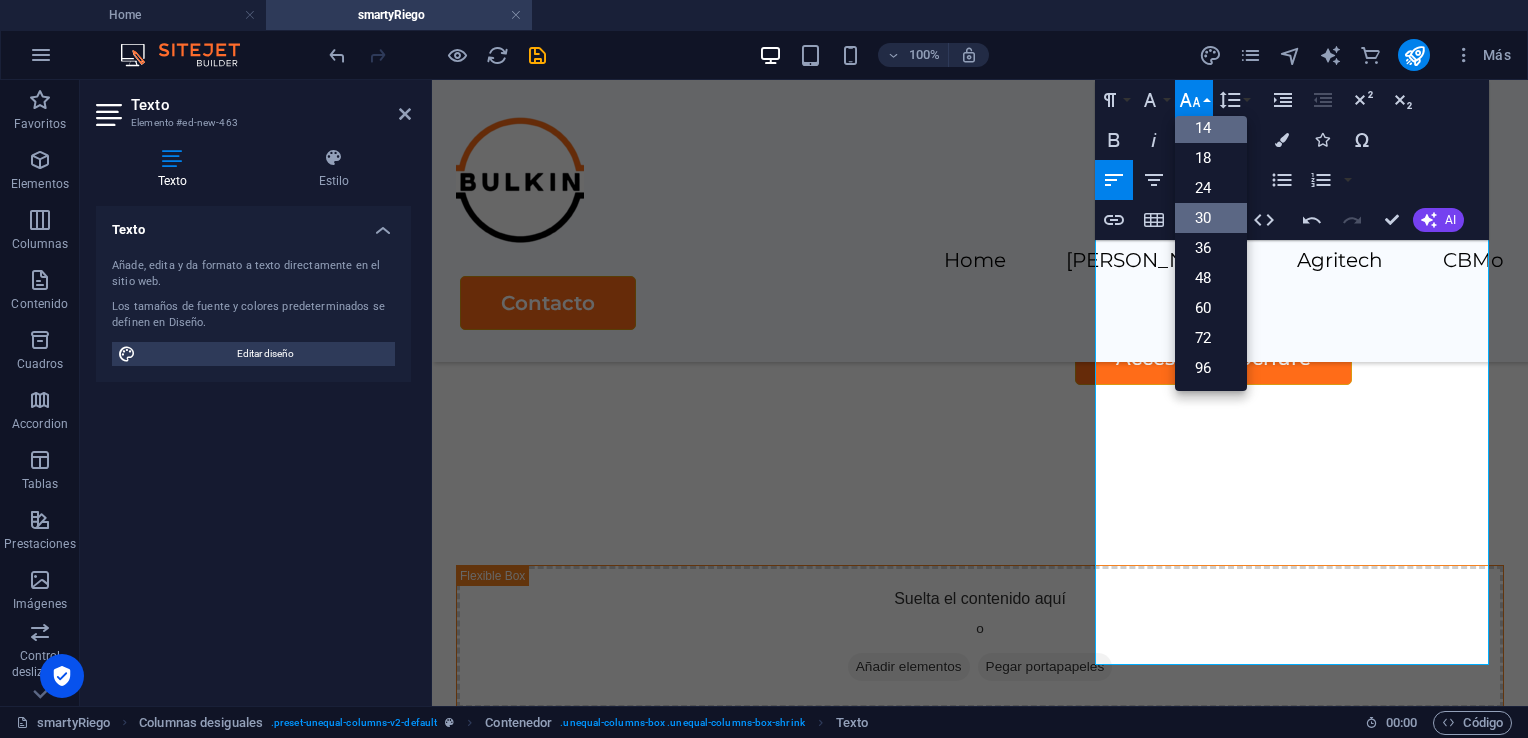 scroll, scrollTop: 160, scrollLeft: 0, axis: vertical 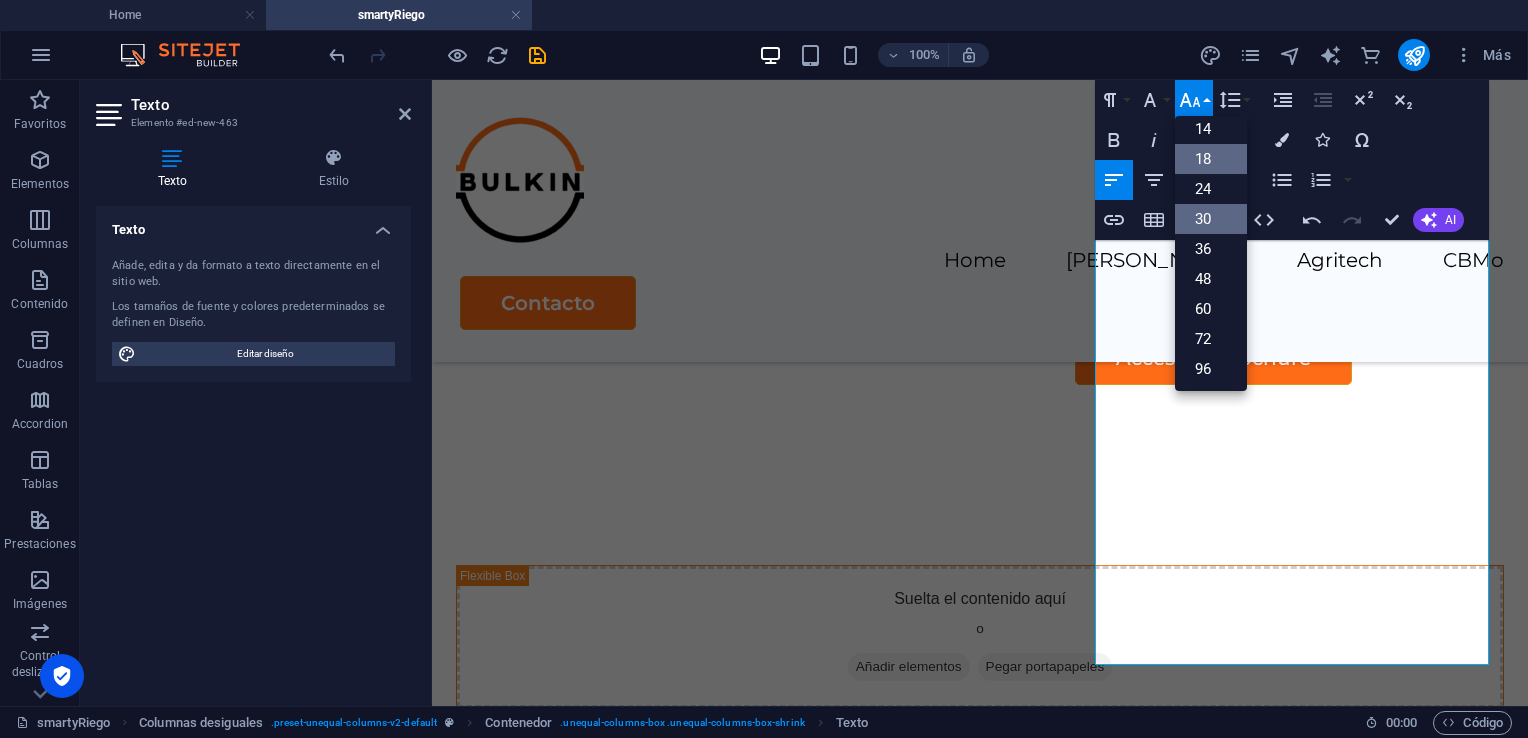 click on "18" at bounding box center [1211, 159] 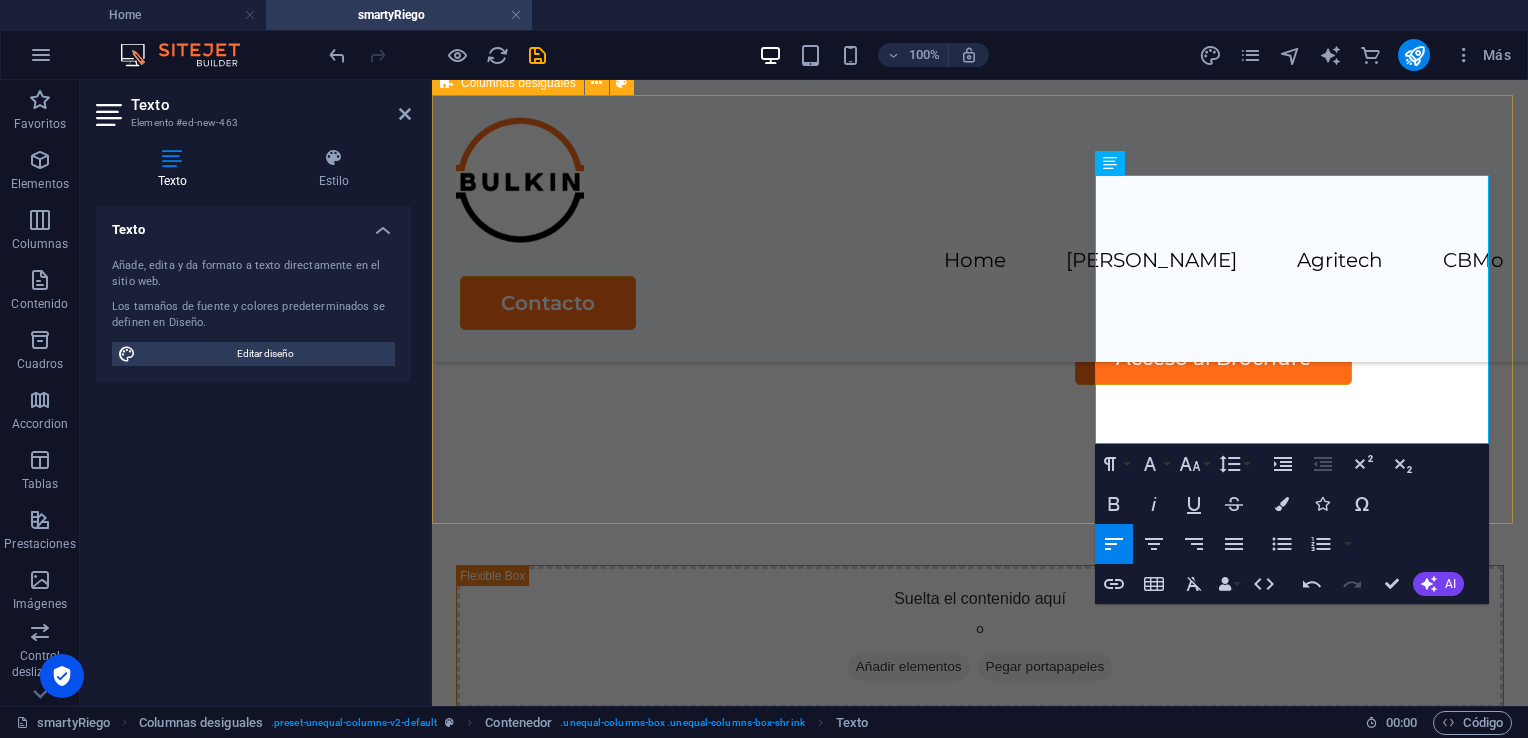 click on "Suelta el contenido aquí o  Añadir elementos  Pegar portapapeles Sensores Adicionales. ​ Complementamos nuestra oferta de valor con un set de sensores para saber más sobre la dinámica suelo-ambiente-cultivos y su interacción entre si." at bounding box center (980, 750) 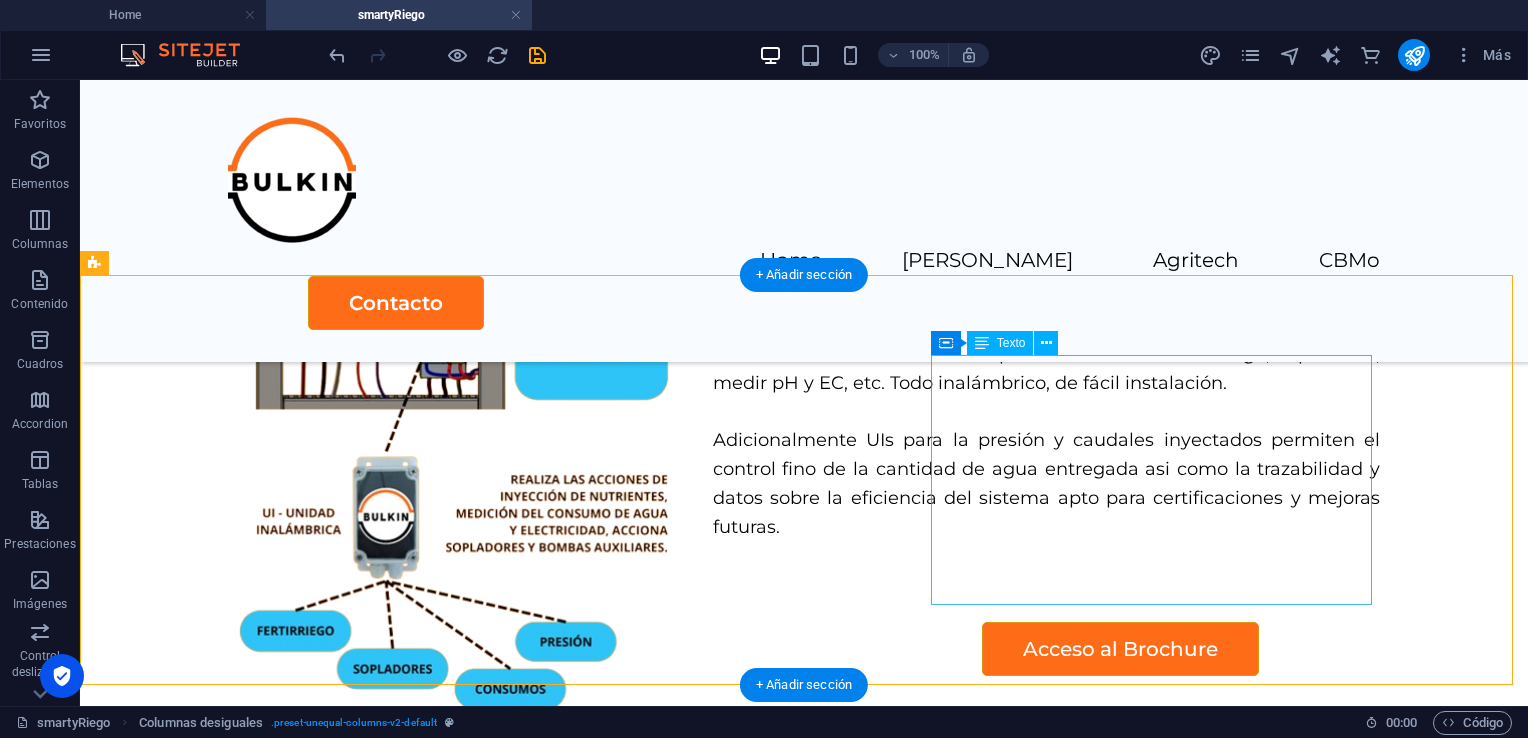 scroll, scrollTop: 3828, scrollLeft: 0, axis: vertical 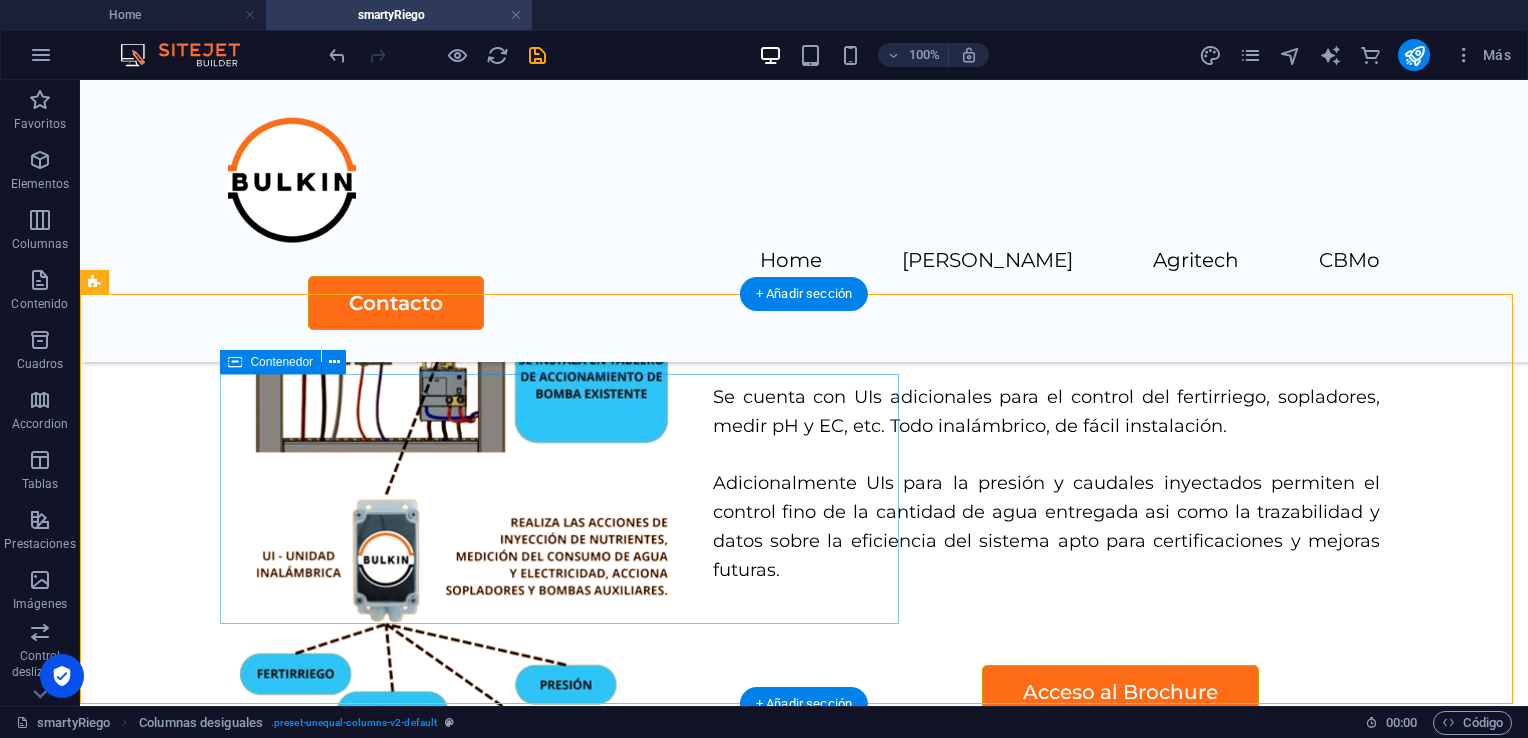 click on "Suelta el contenido aquí o  Añadir elementos  Pegar portapapeles" at bounding box center [680, 971] 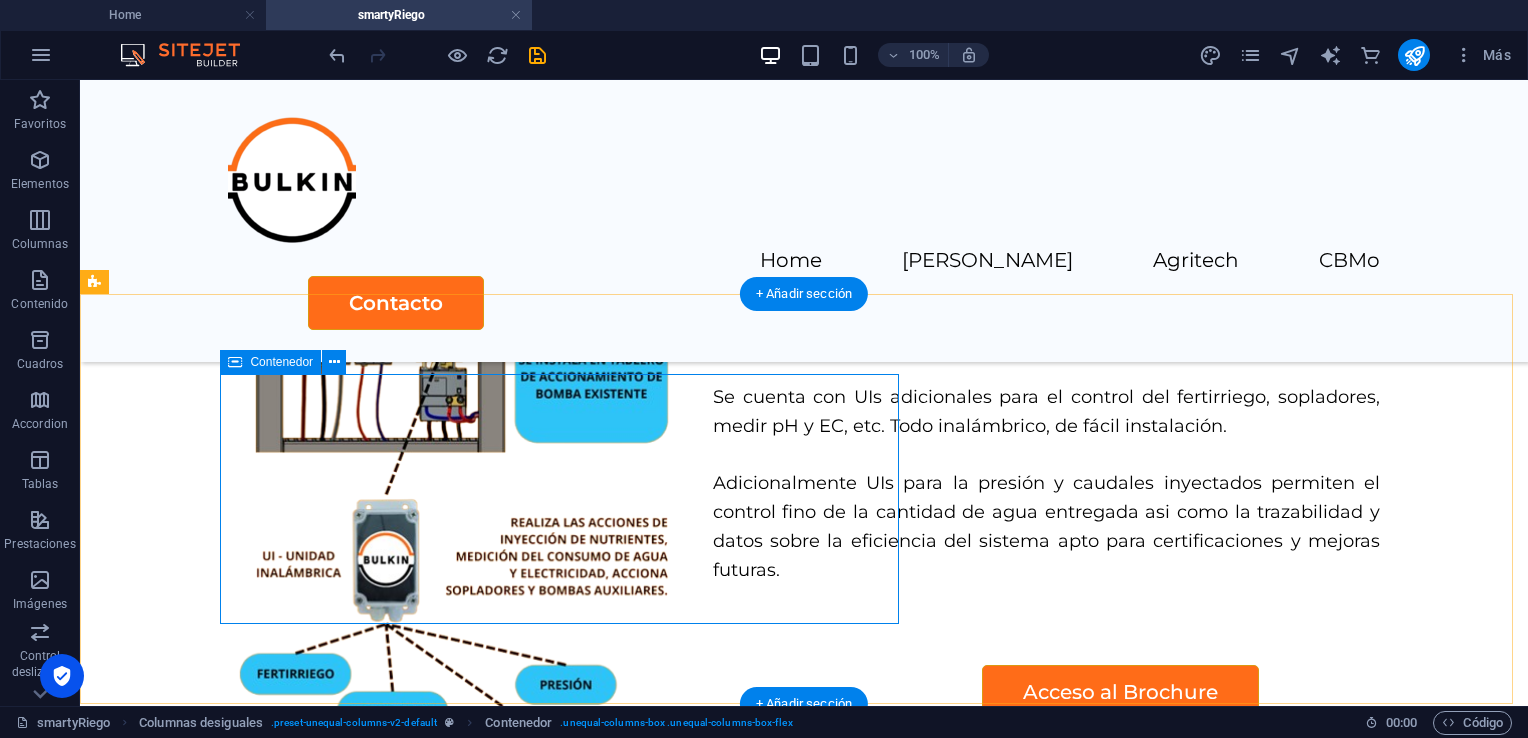 click on "Suelta el contenido aquí o  Añadir elementos  Pegar portapapeles" at bounding box center (680, 971) 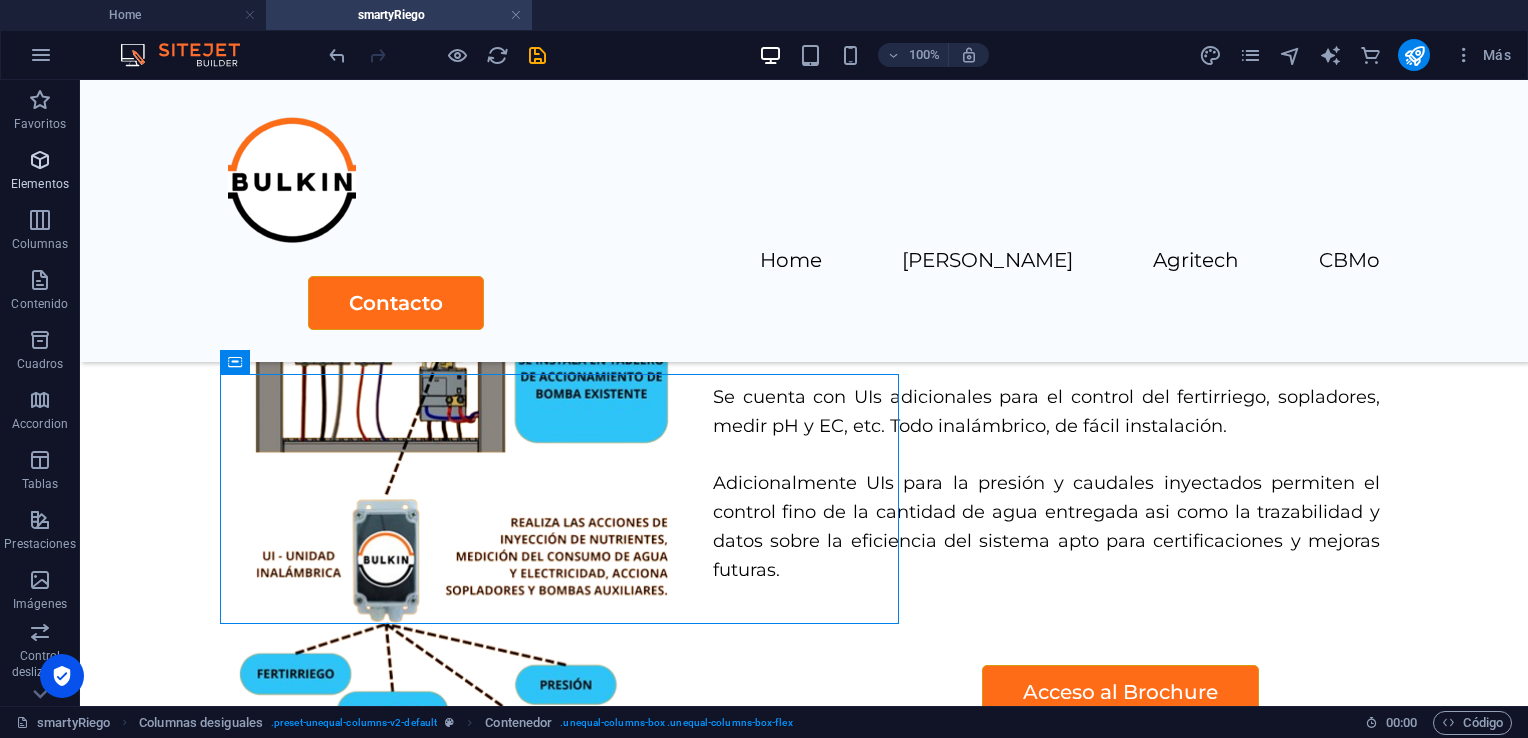 click on "Elementos" at bounding box center (40, 172) 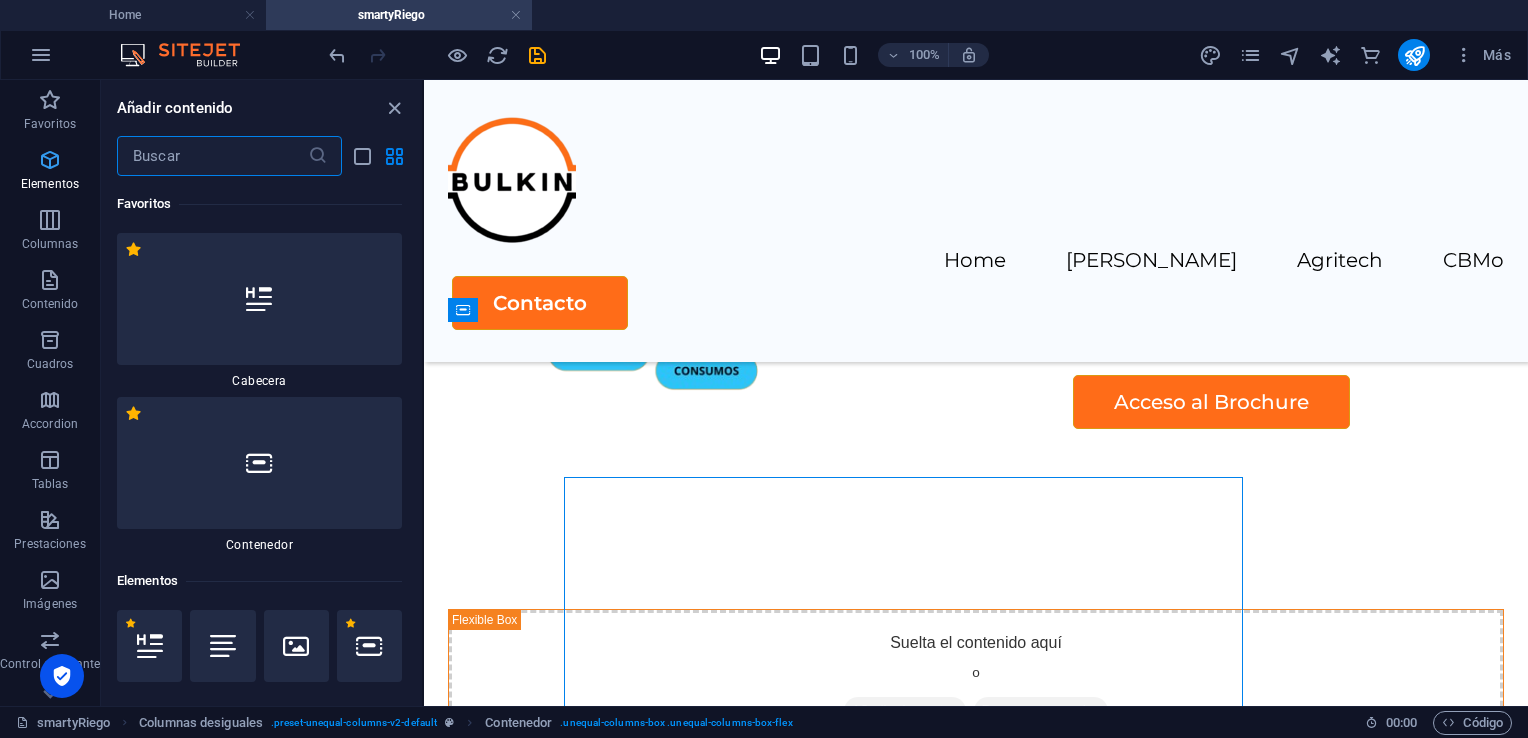 scroll, scrollTop: 3725, scrollLeft: 0, axis: vertical 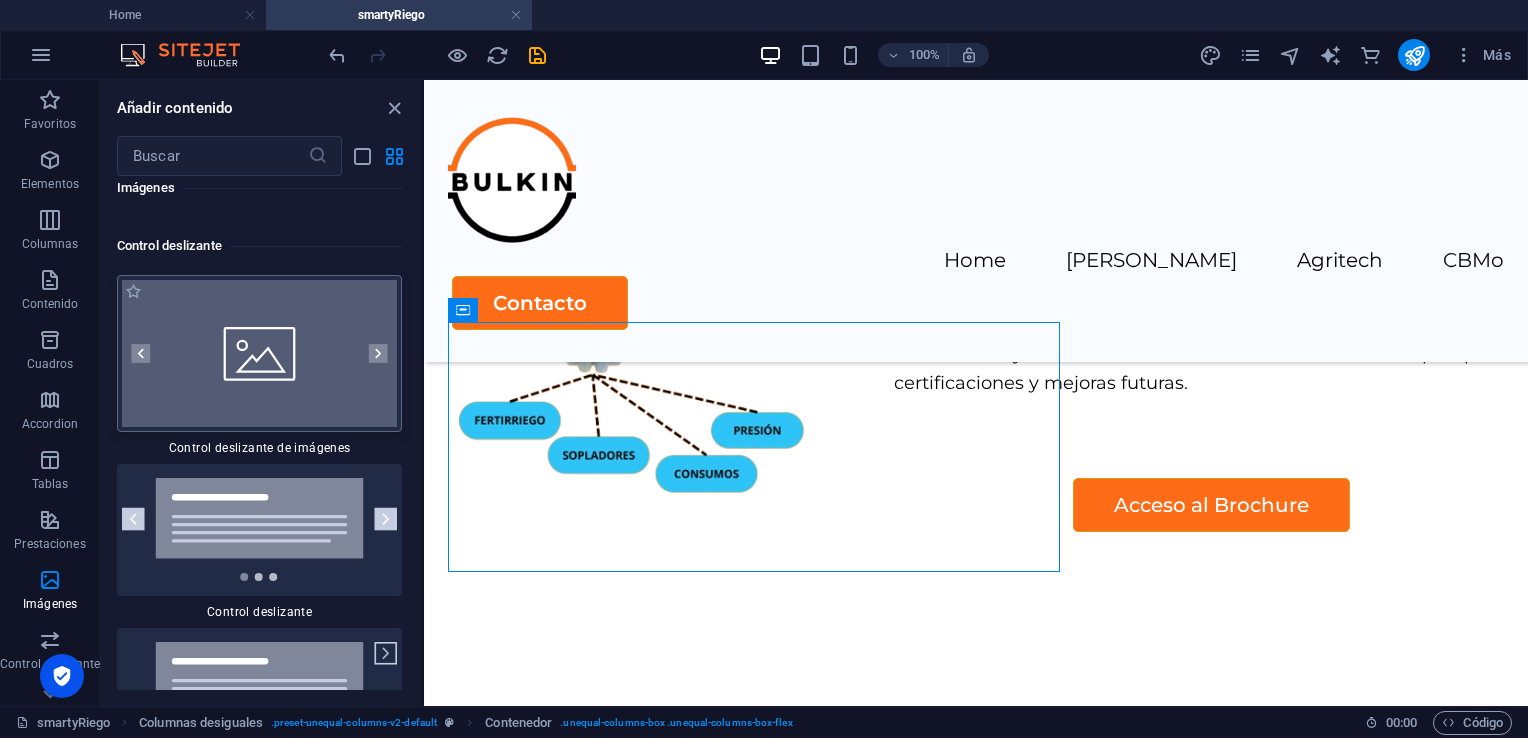 click at bounding box center [259, 353] 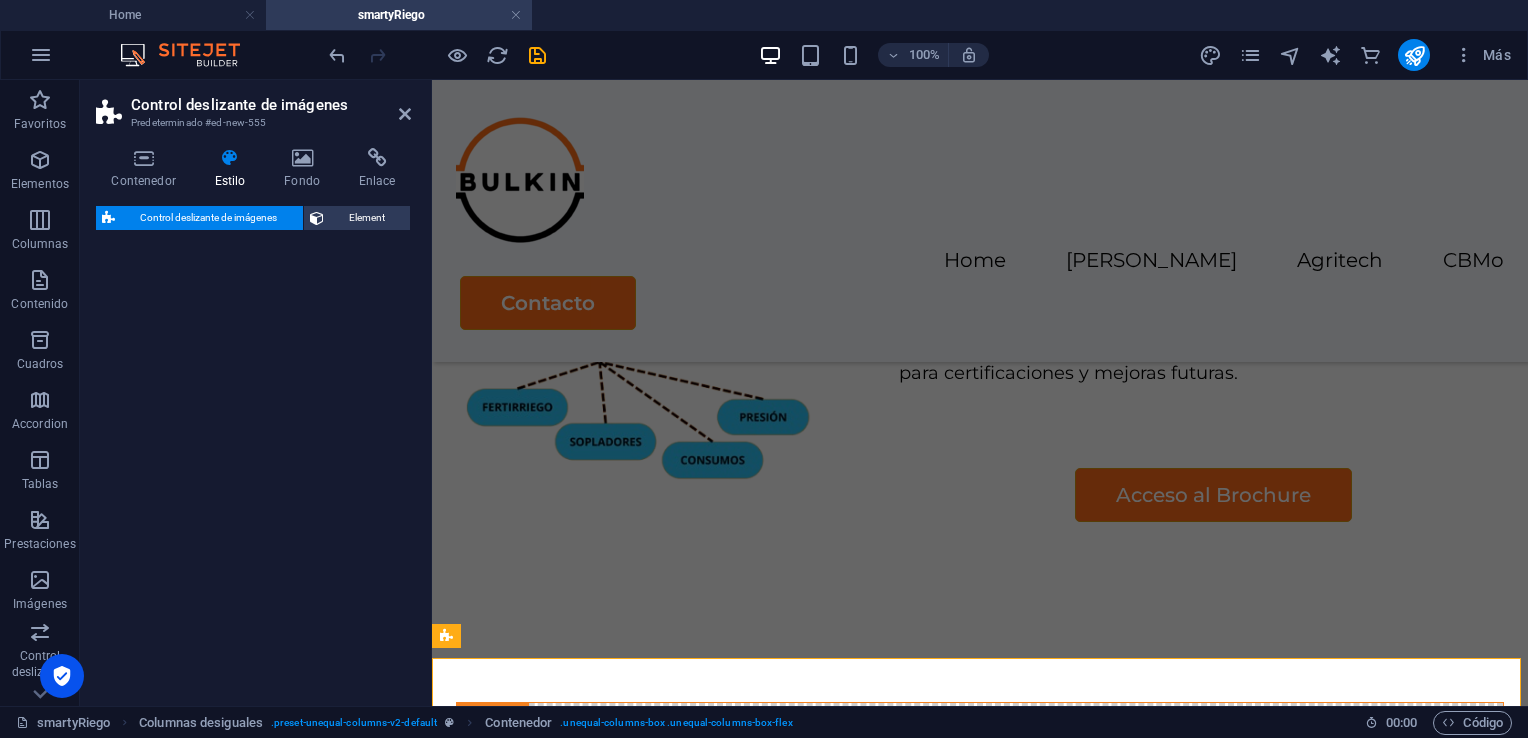 scroll, scrollTop: 3719, scrollLeft: 0, axis: vertical 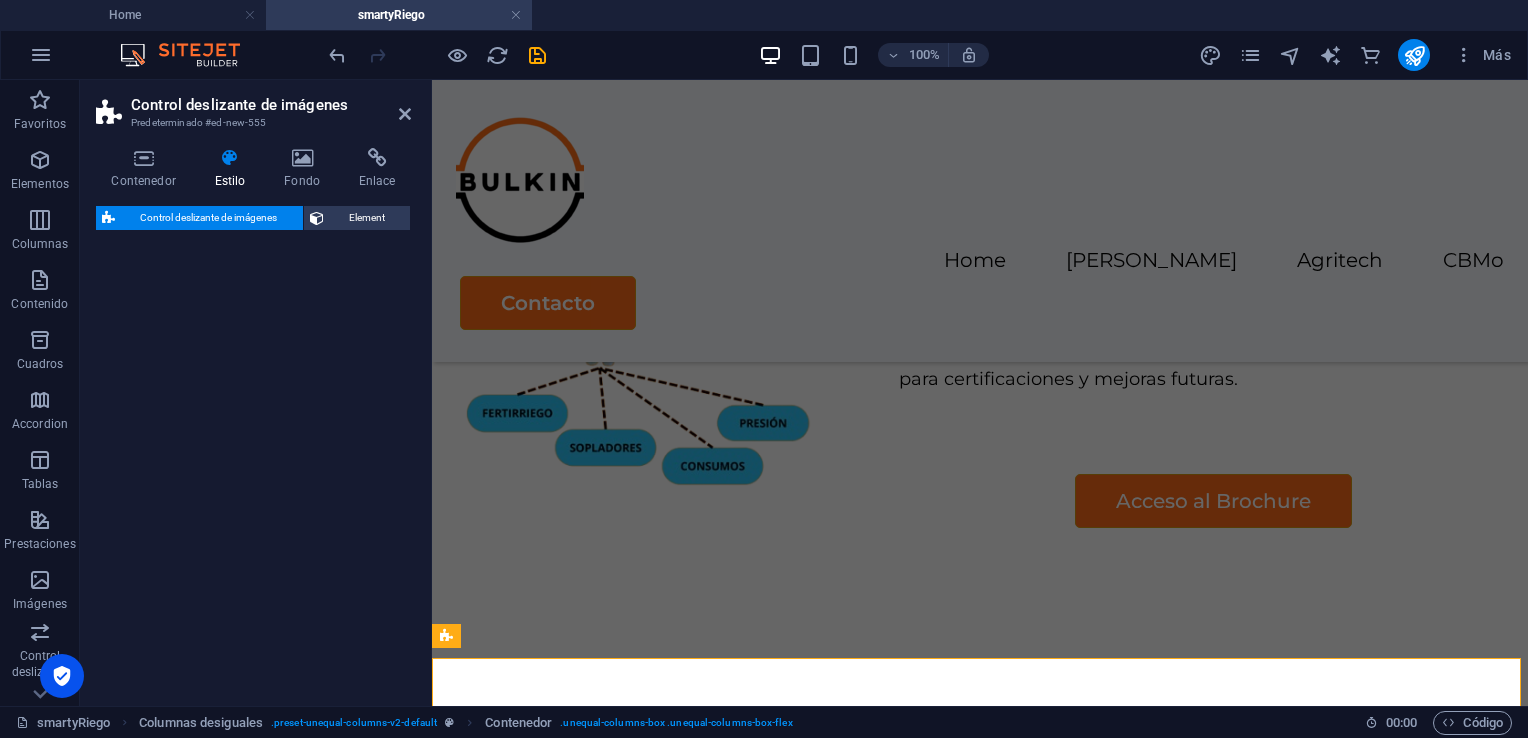 select on "rem" 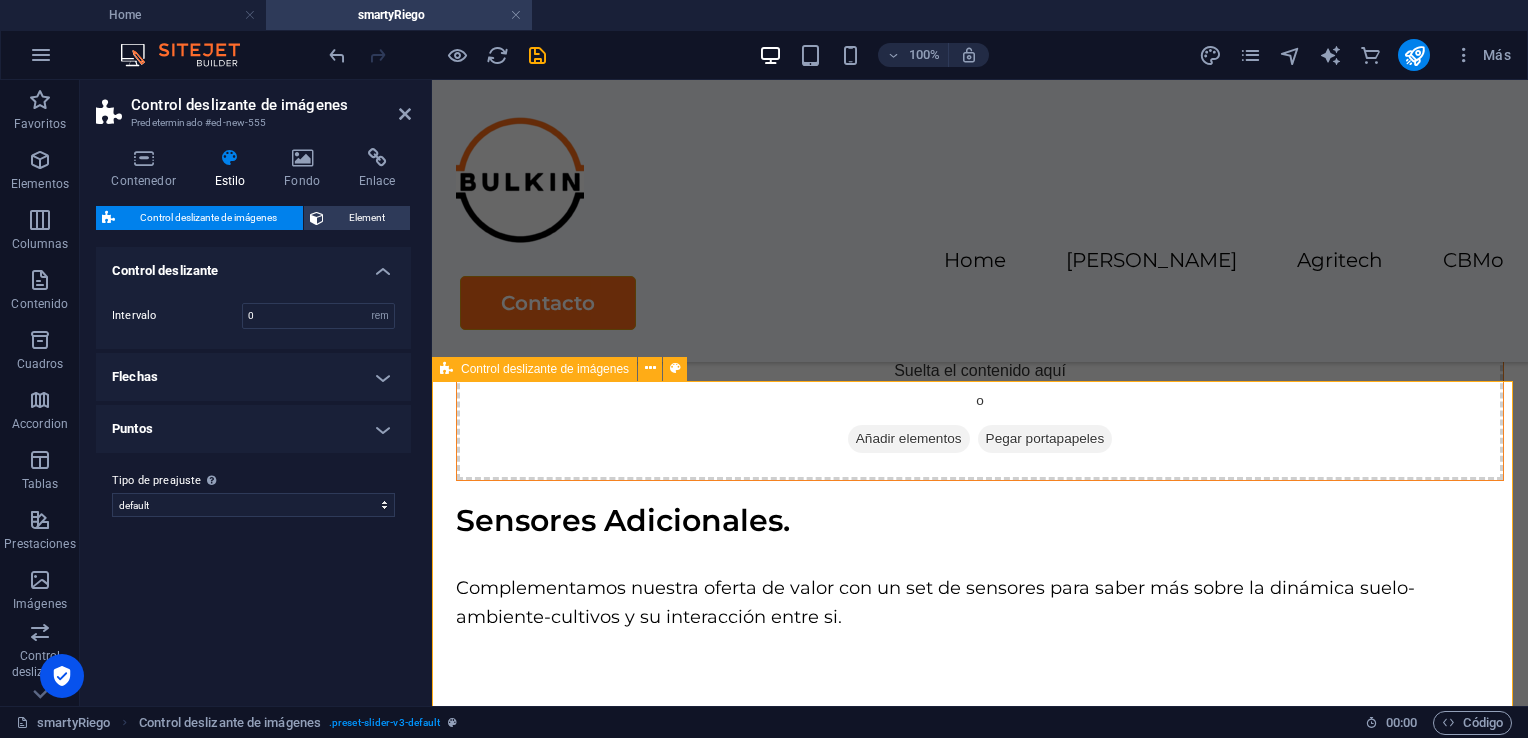 scroll, scrollTop: 4119, scrollLeft: 0, axis: vertical 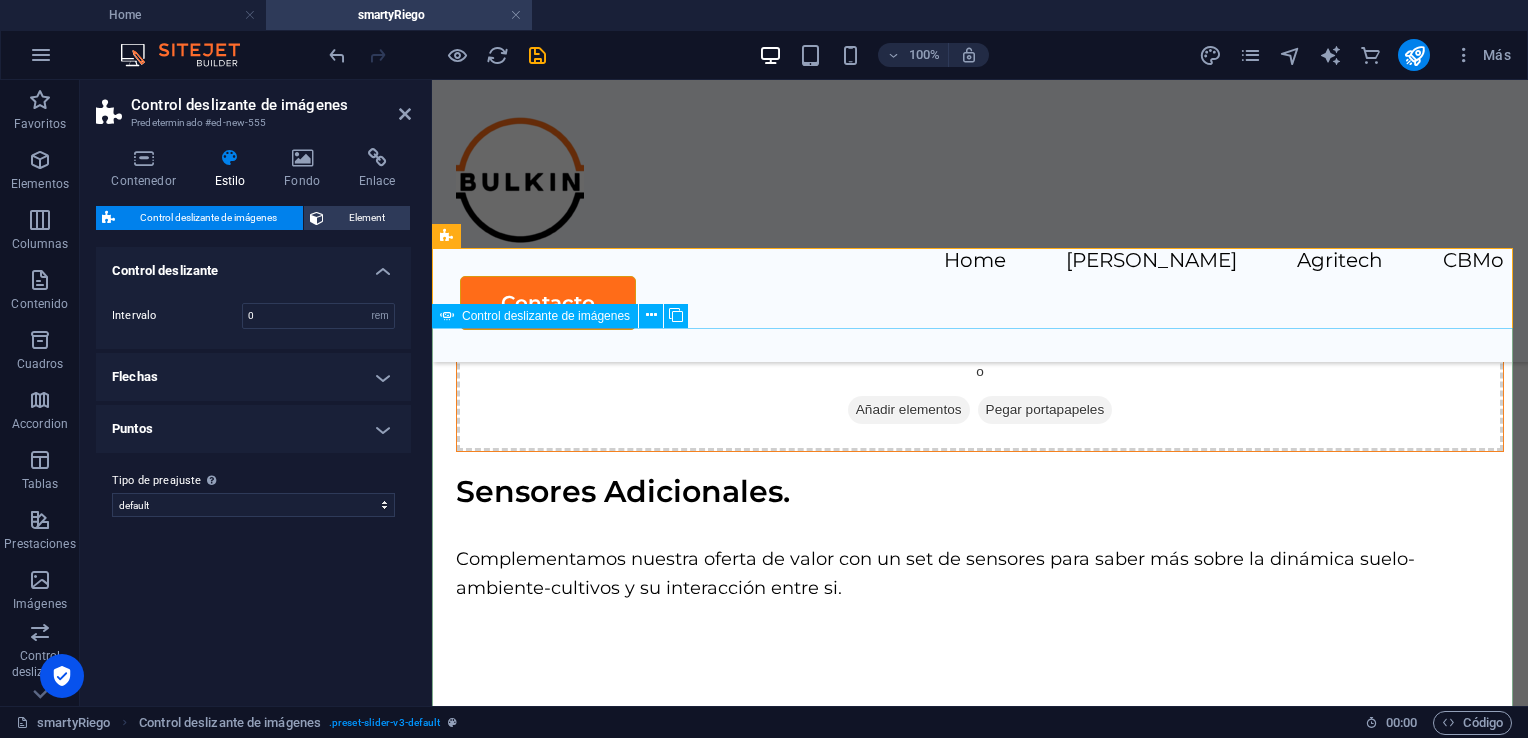 click at bounding box center [-137, 1509] 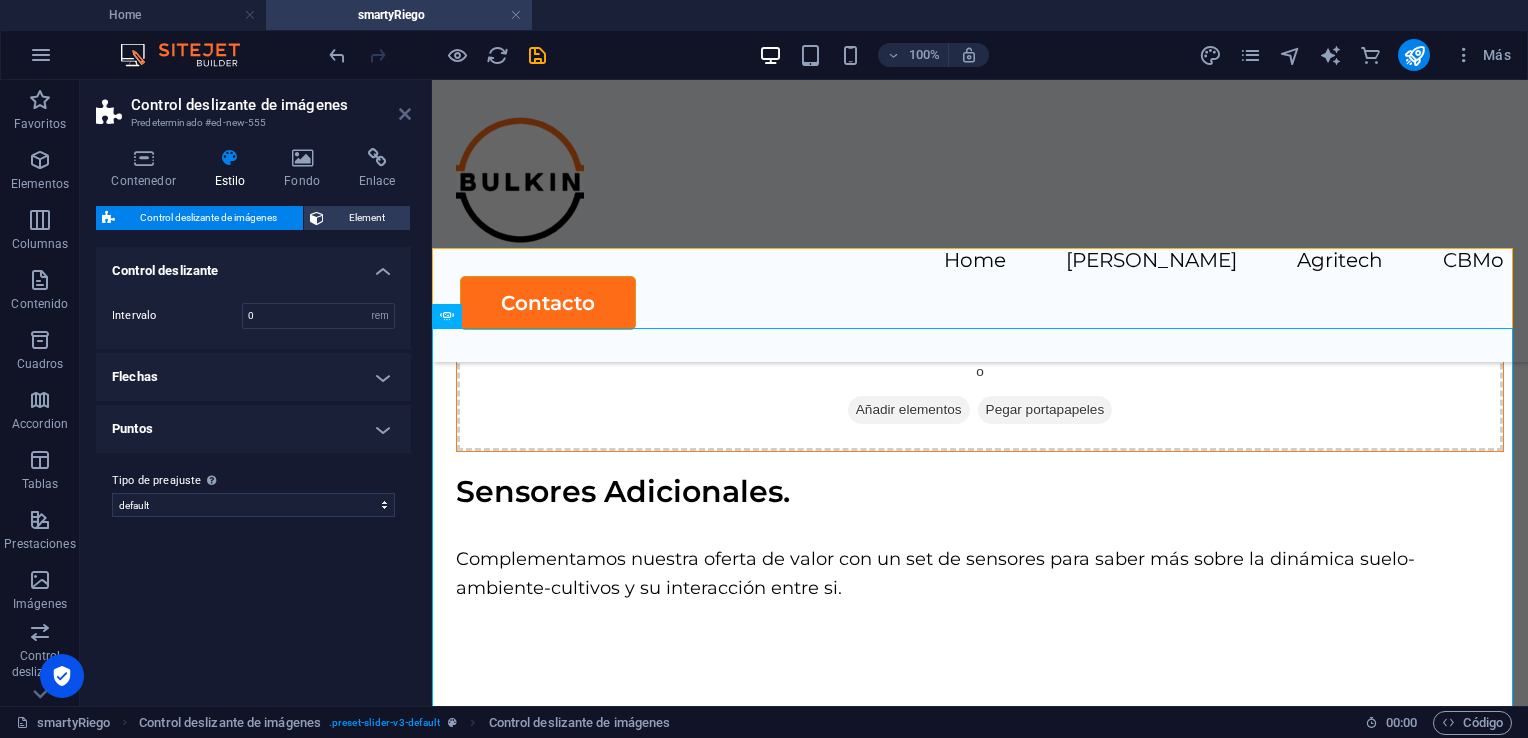click at bounding box center (405, 114) 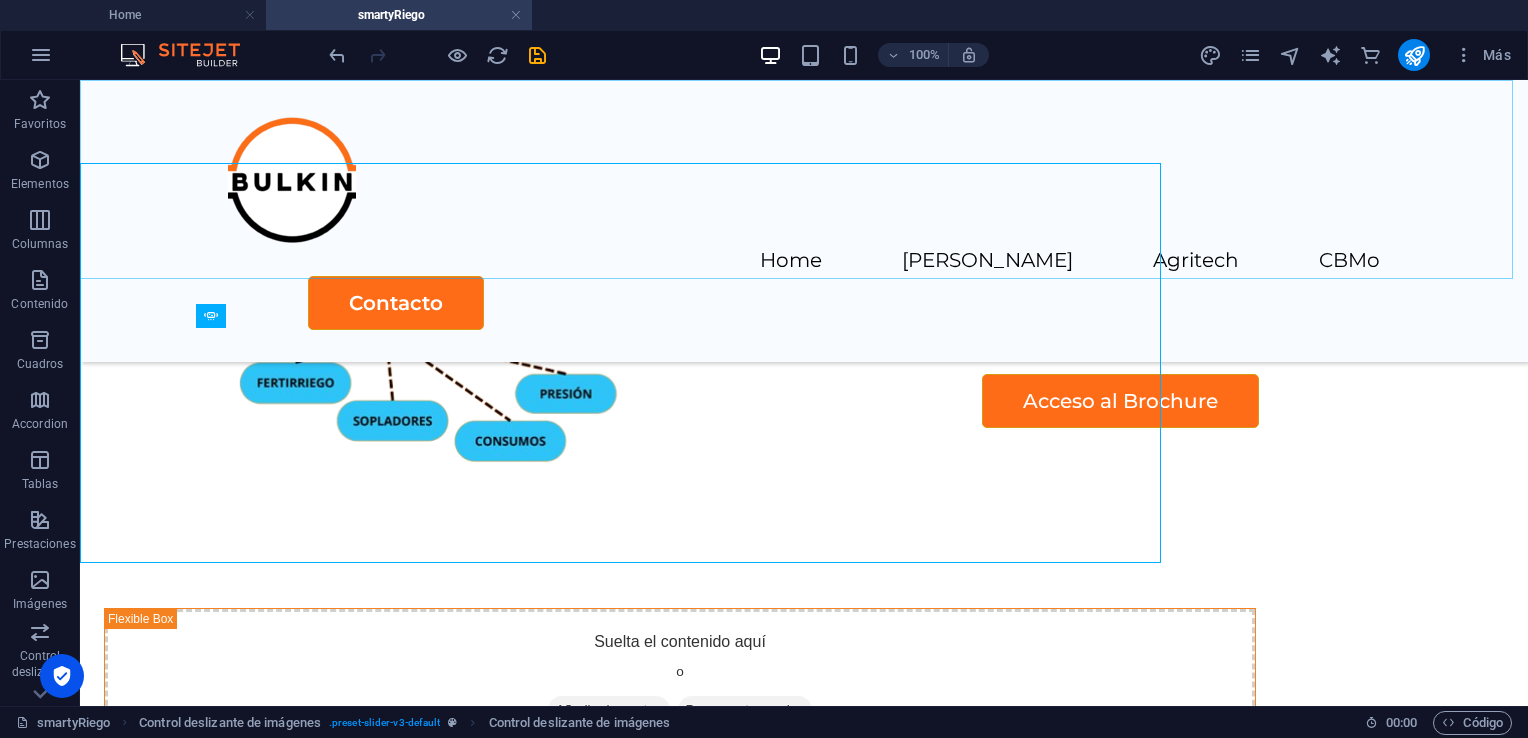 scroll, scrollTop: 4284, scrollLeft: 0, axis: vertical 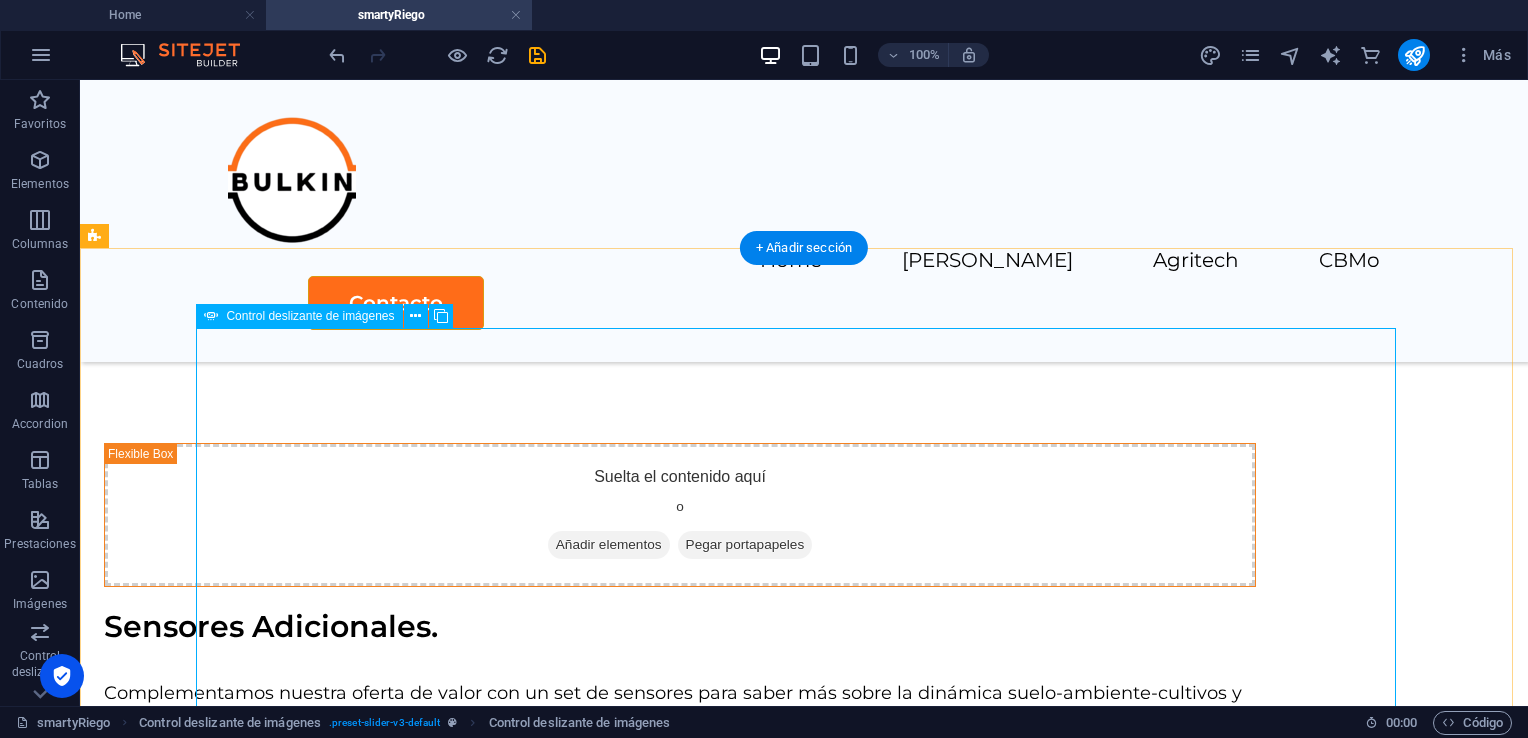 click at bounding box center (-484, 1644) 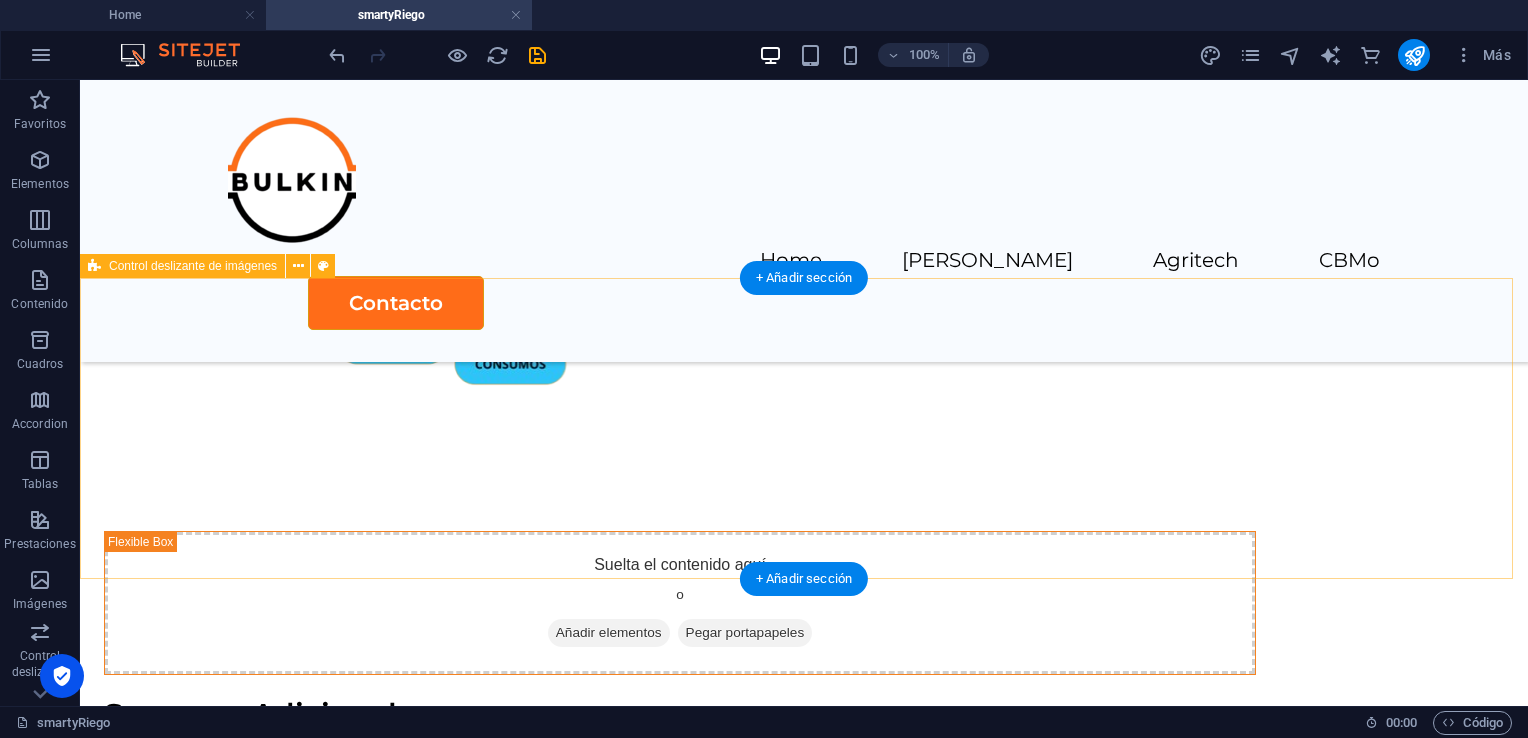 scroll, scrollTop: 4084, scrollLeft: 0, axis: vertical 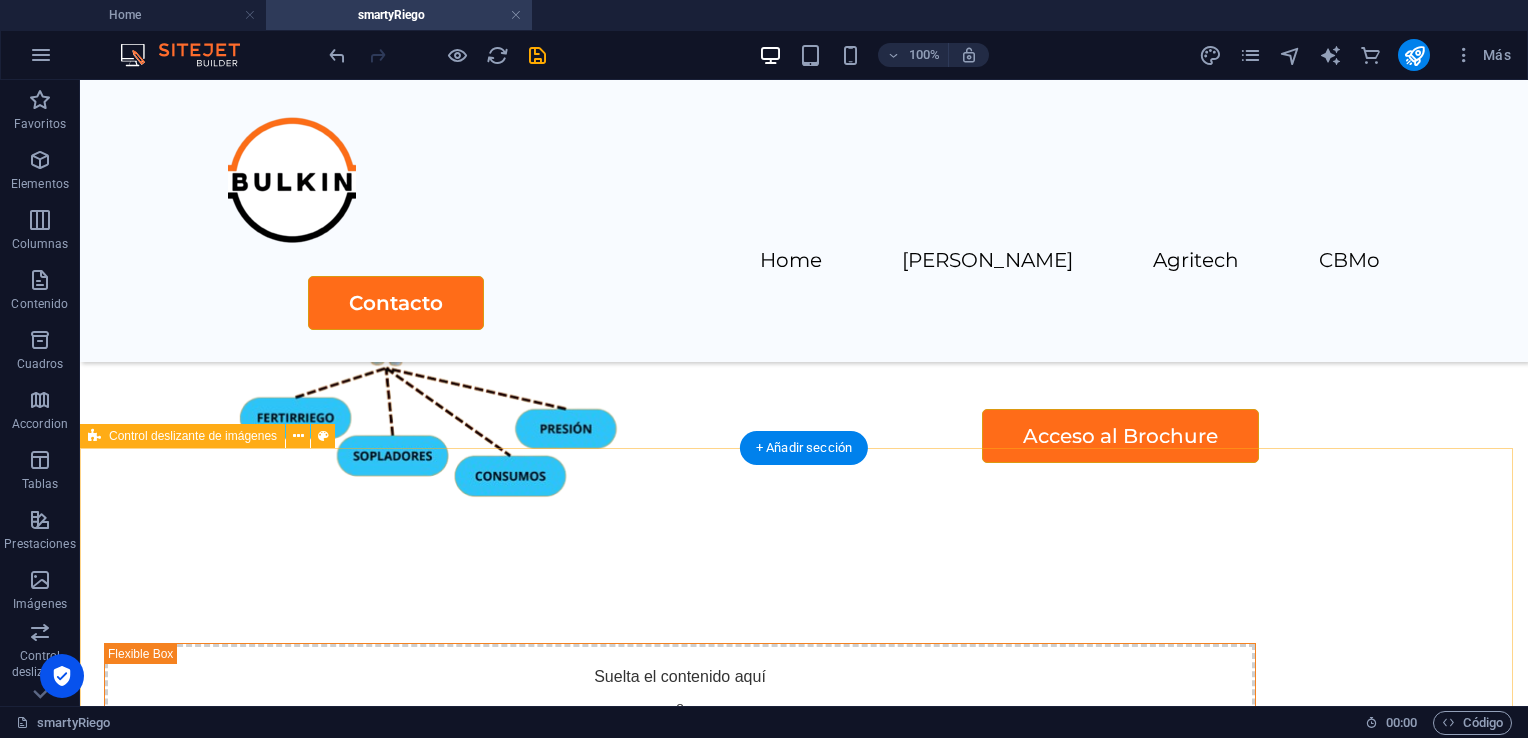 click on "Suelta el contenido aquí o  Añadir elementos  Pegar portapapeles" at bounding box center [804, 1226] 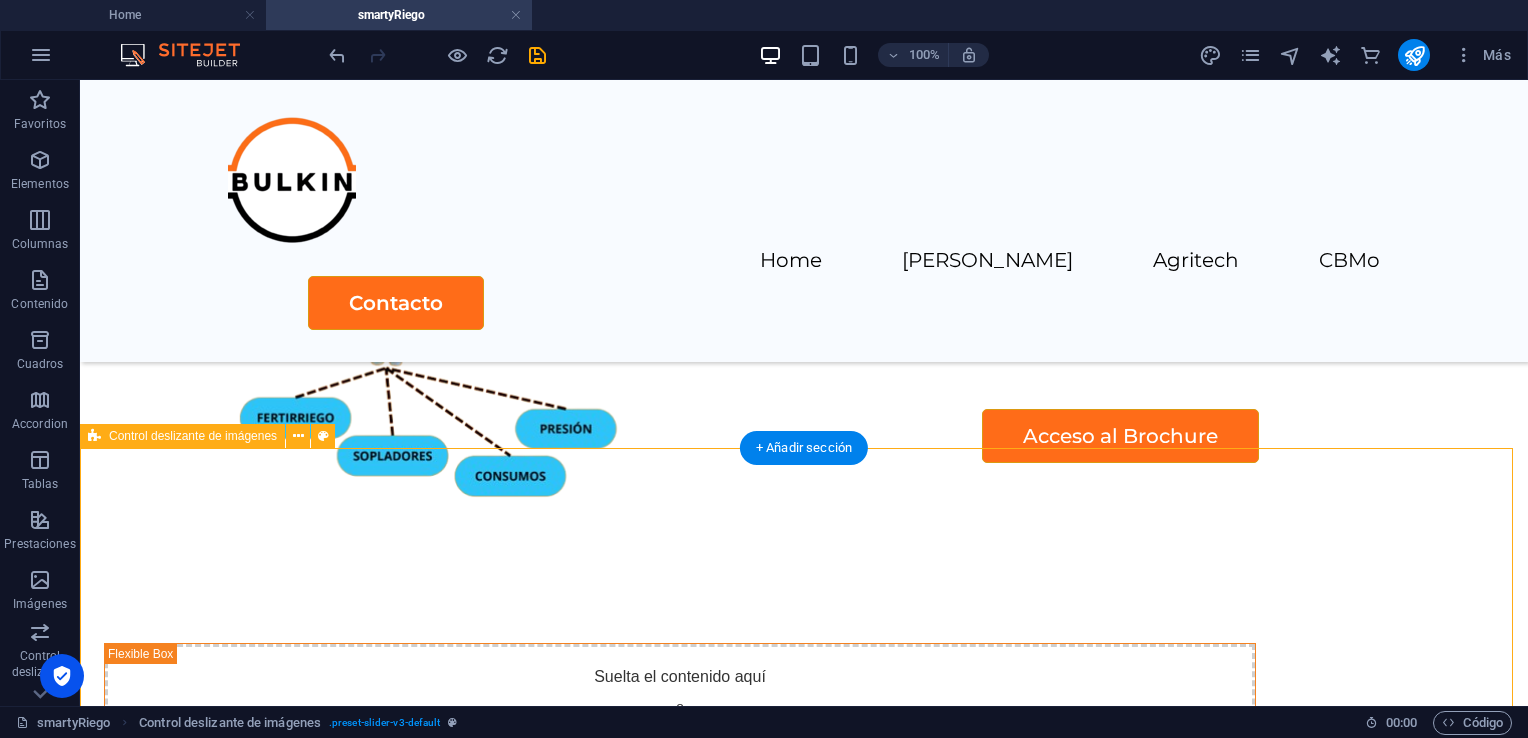 click on "Suelta el contenido aquí o  Añadir elementos  Pegar portapapeles" at bounding box center [804, 1226] 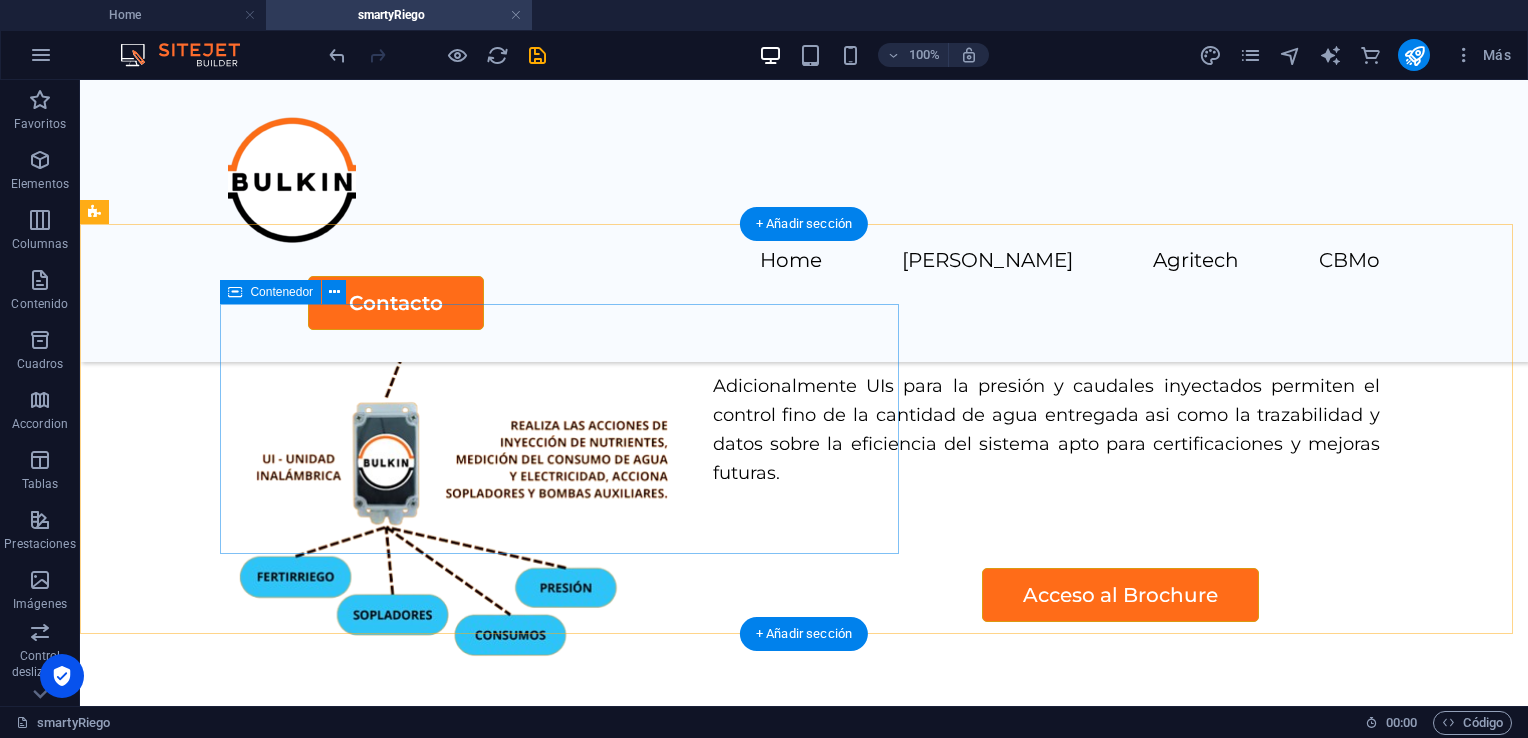 scroll, scrollTop: 3884, scrollLeft: 0, axis: vertical 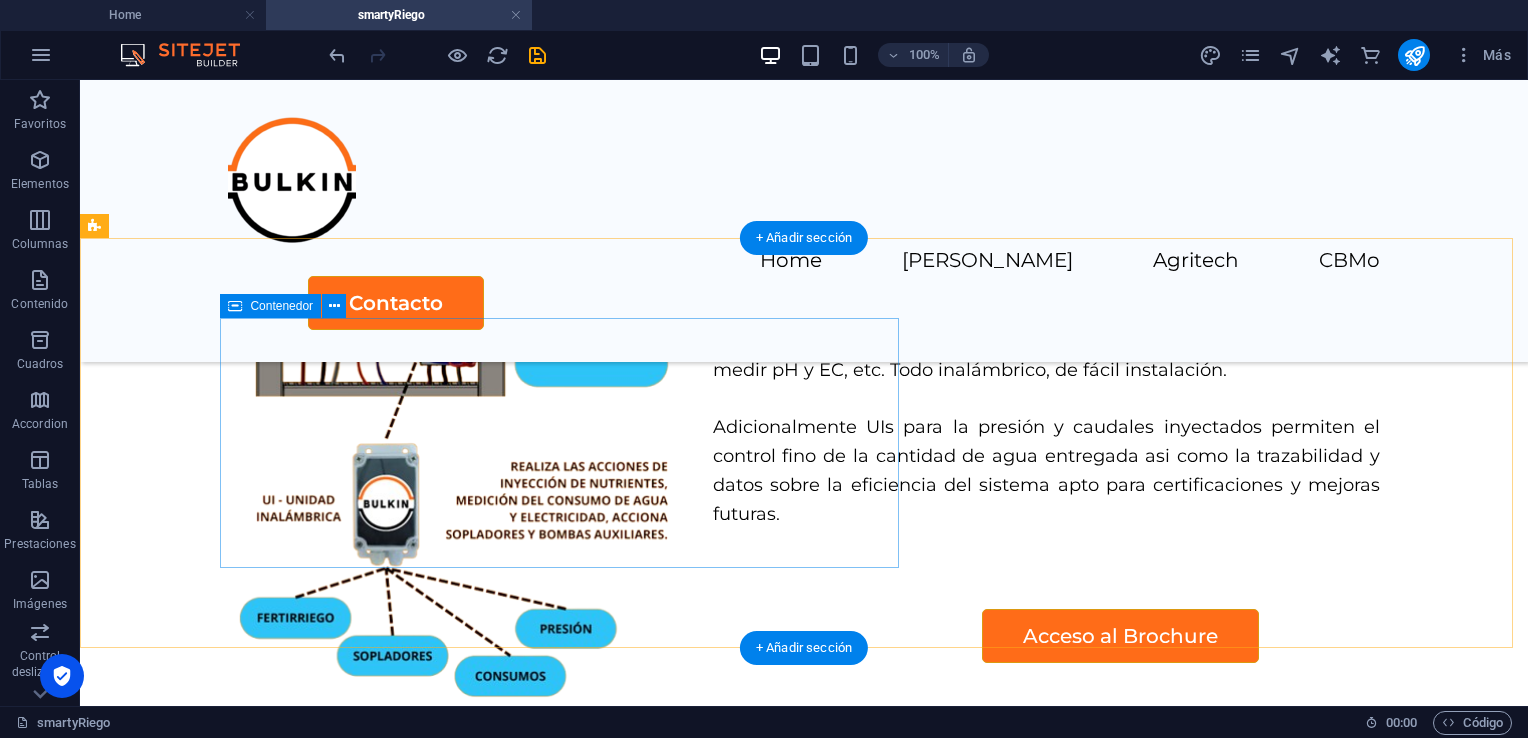 click on "Suelta el contenido aquí o  Añadir elementos  Pegar portapapeles" at bounding box center (680, 915) 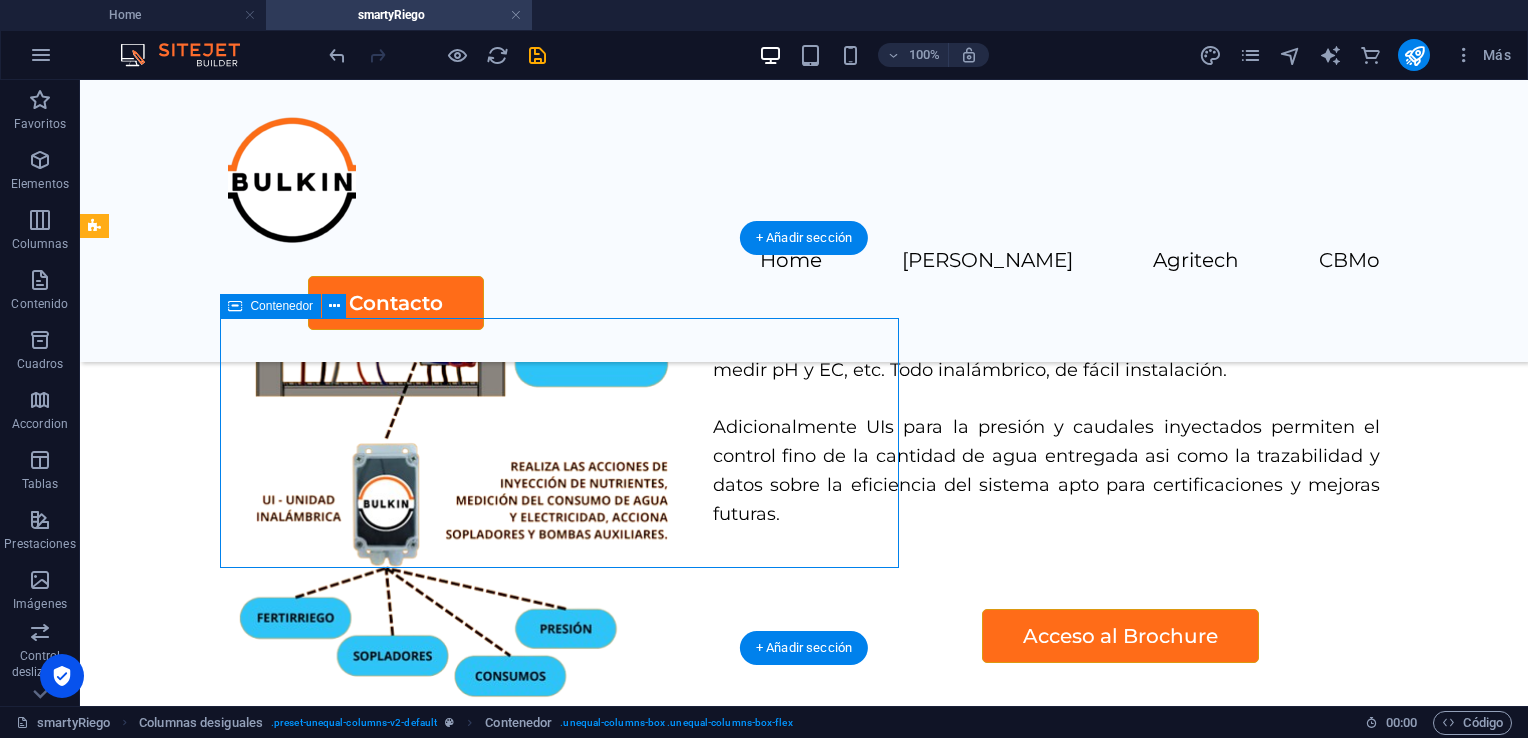 click on "Añadir elementos" at bounding box center [609, 945] 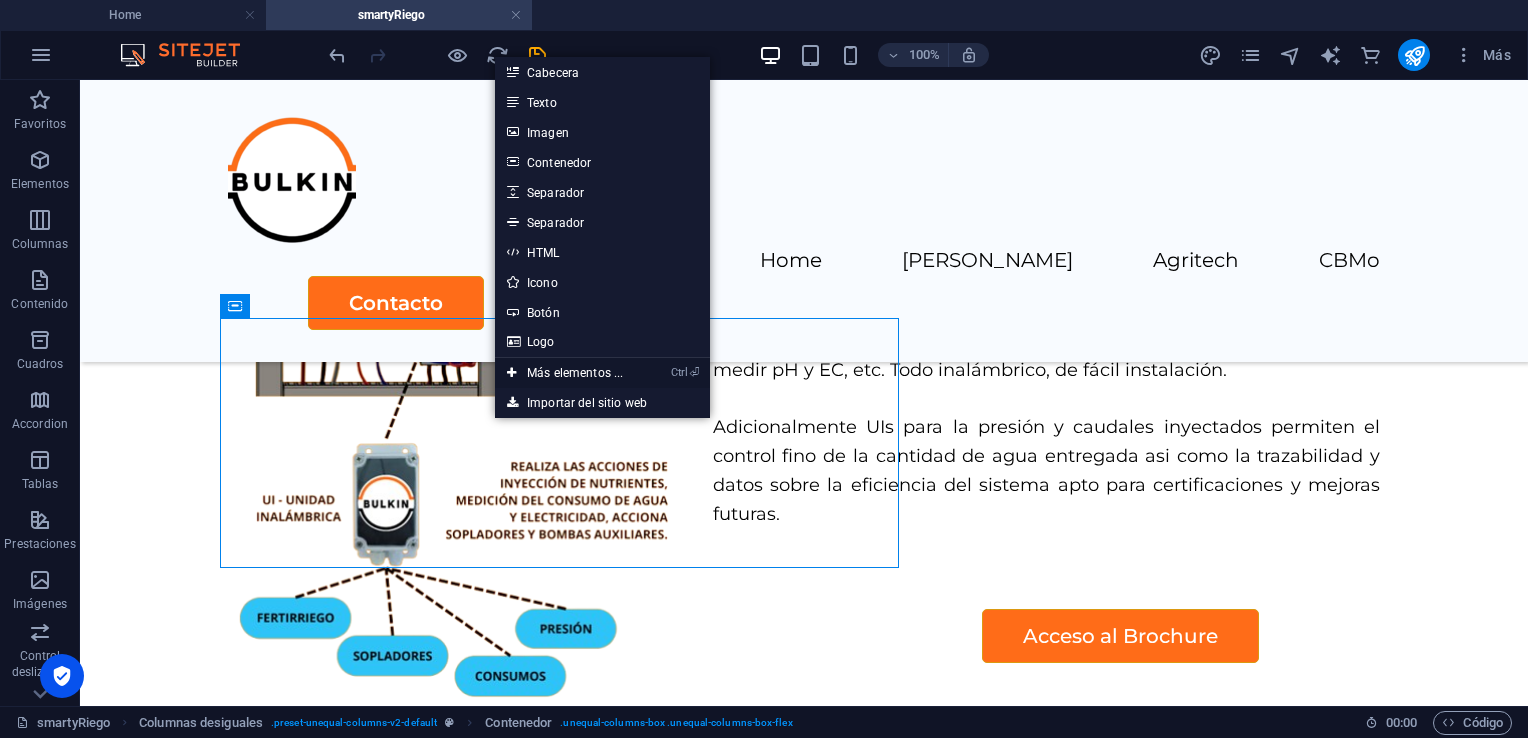click on "Ctrl ⏎  Más elementos ..." at bounding box center [565, 373] 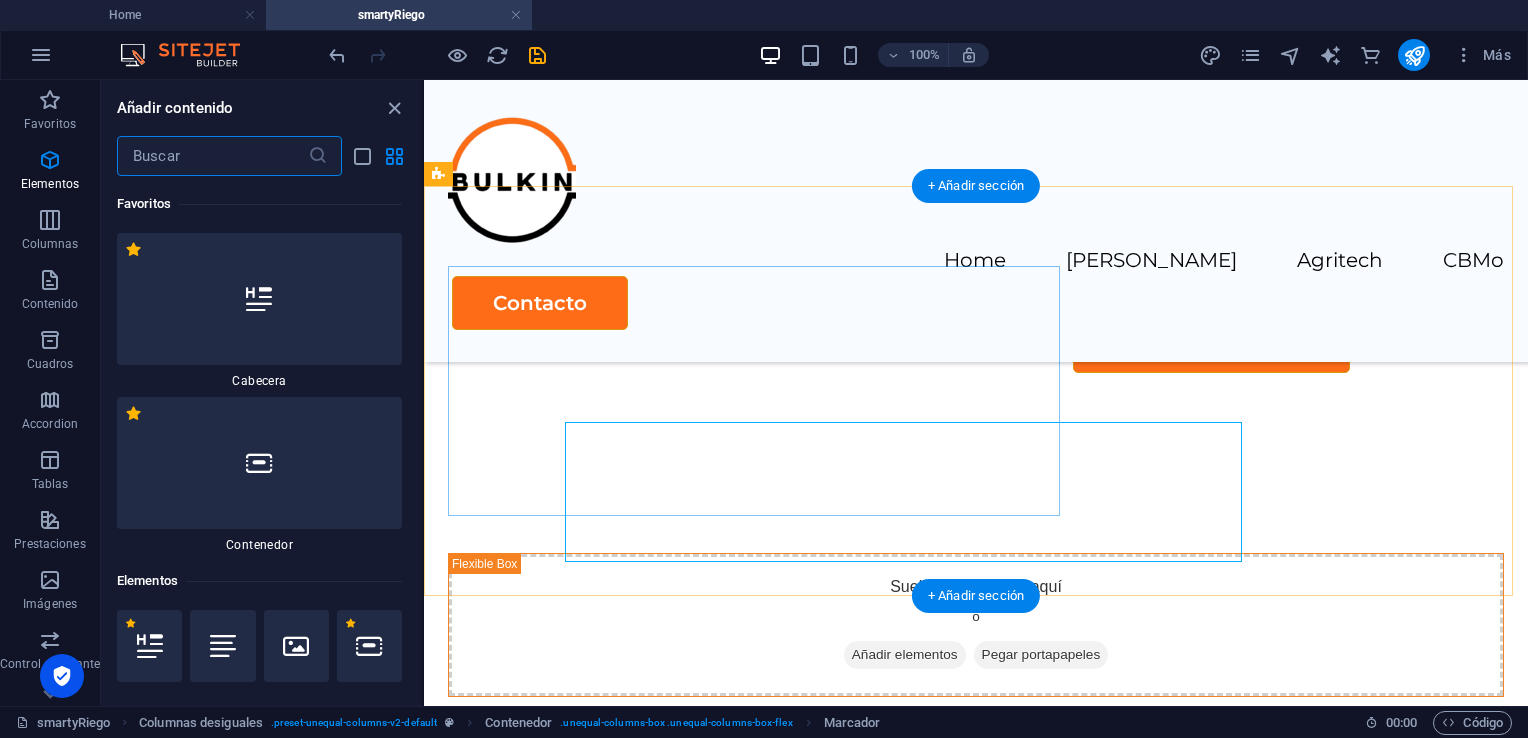 scroll, scrollTop: 3781, scrollLeft: 0, axis: vertical 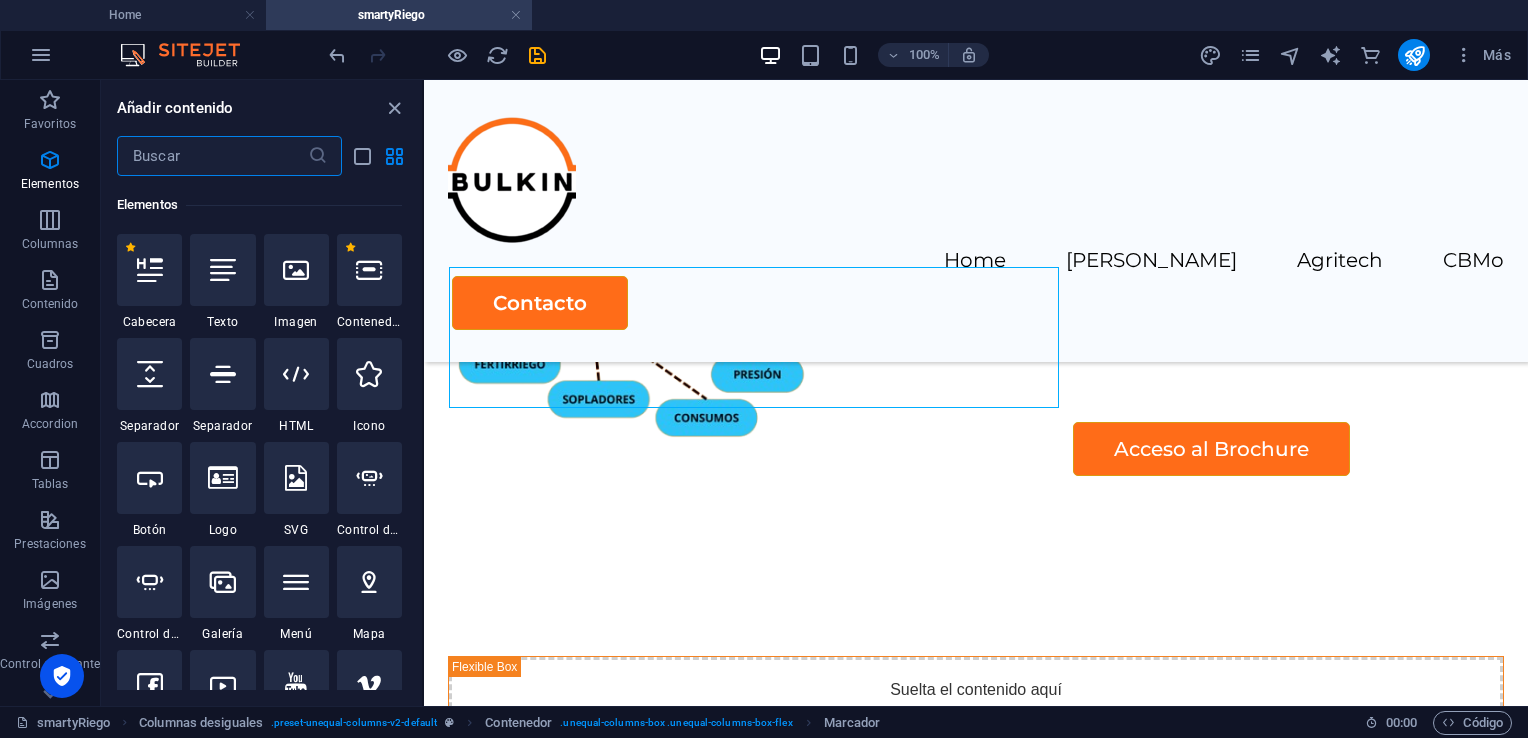 click at bounding box center [212, 156] 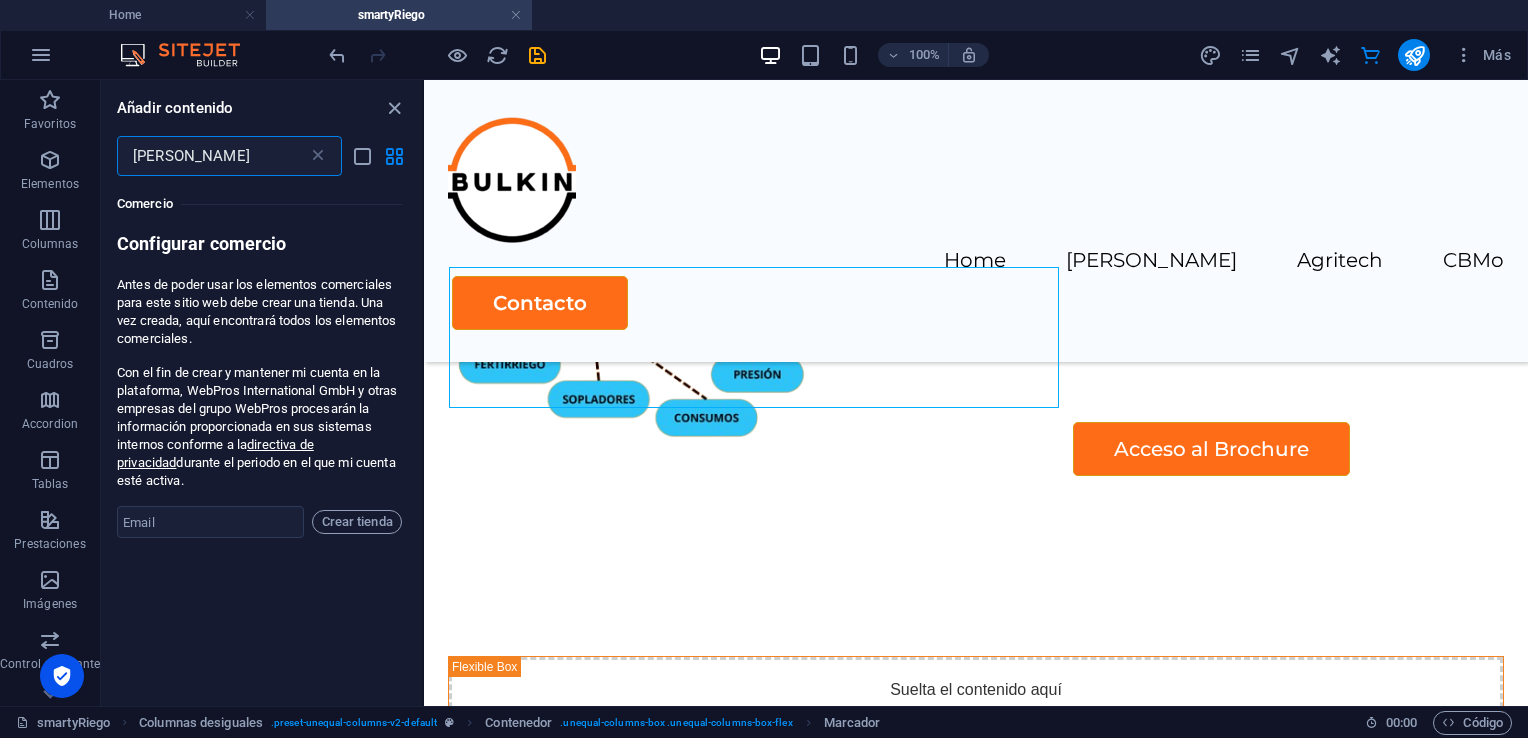 scroll, scrollTop: 0, scrollLeft: 0, axis: both 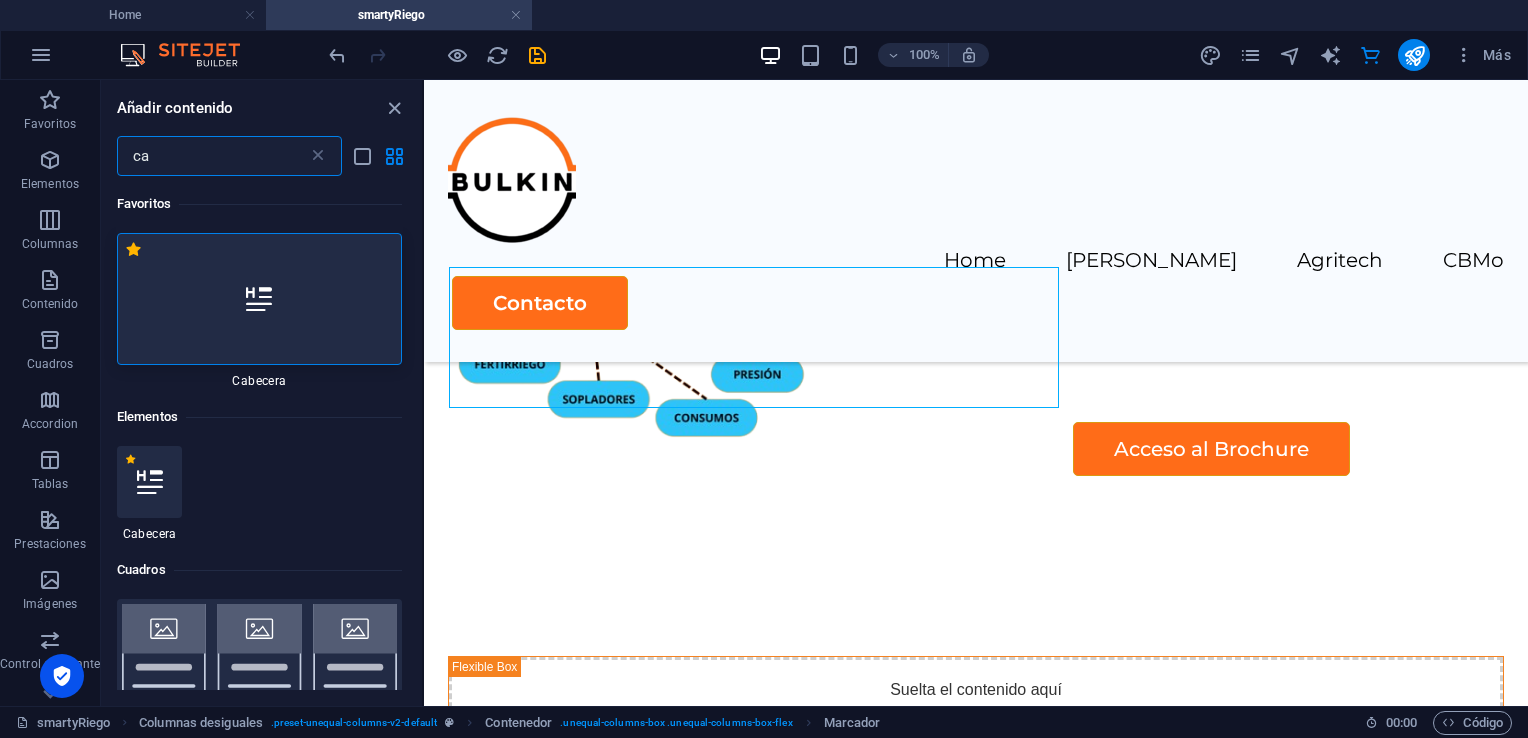 type on "c" 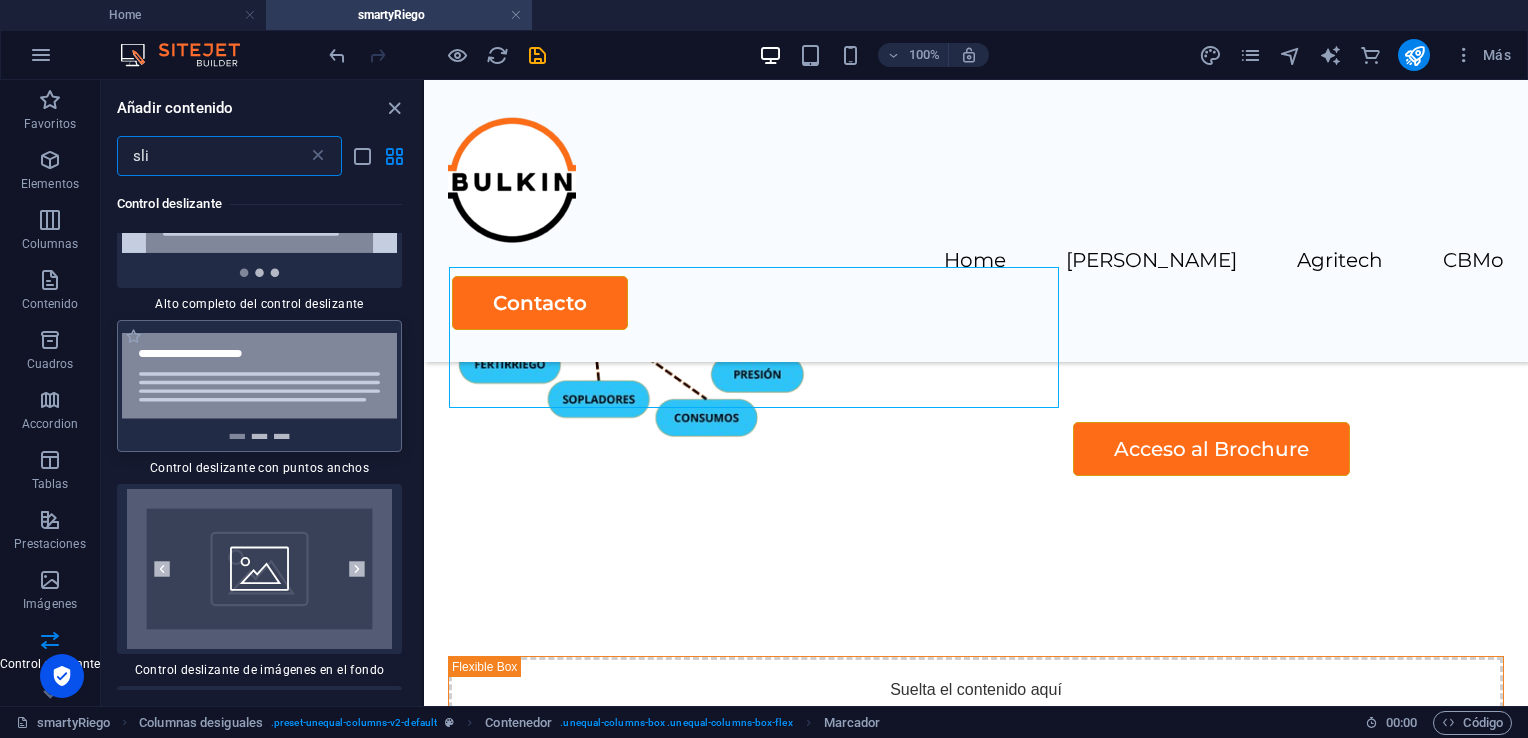 scroll, scrollTop: 1300, scrollLeft: 0, axis: vertical 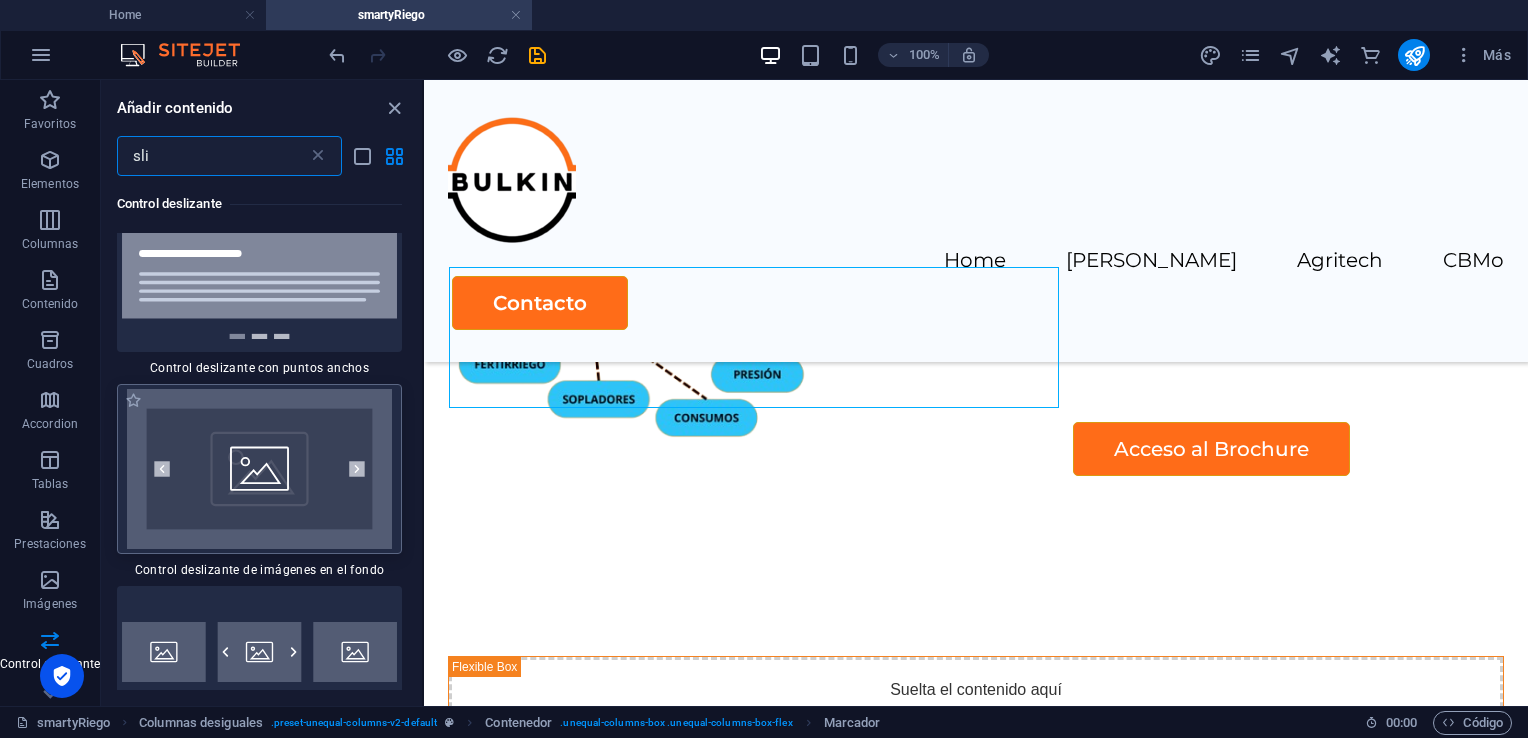 type on "sli" 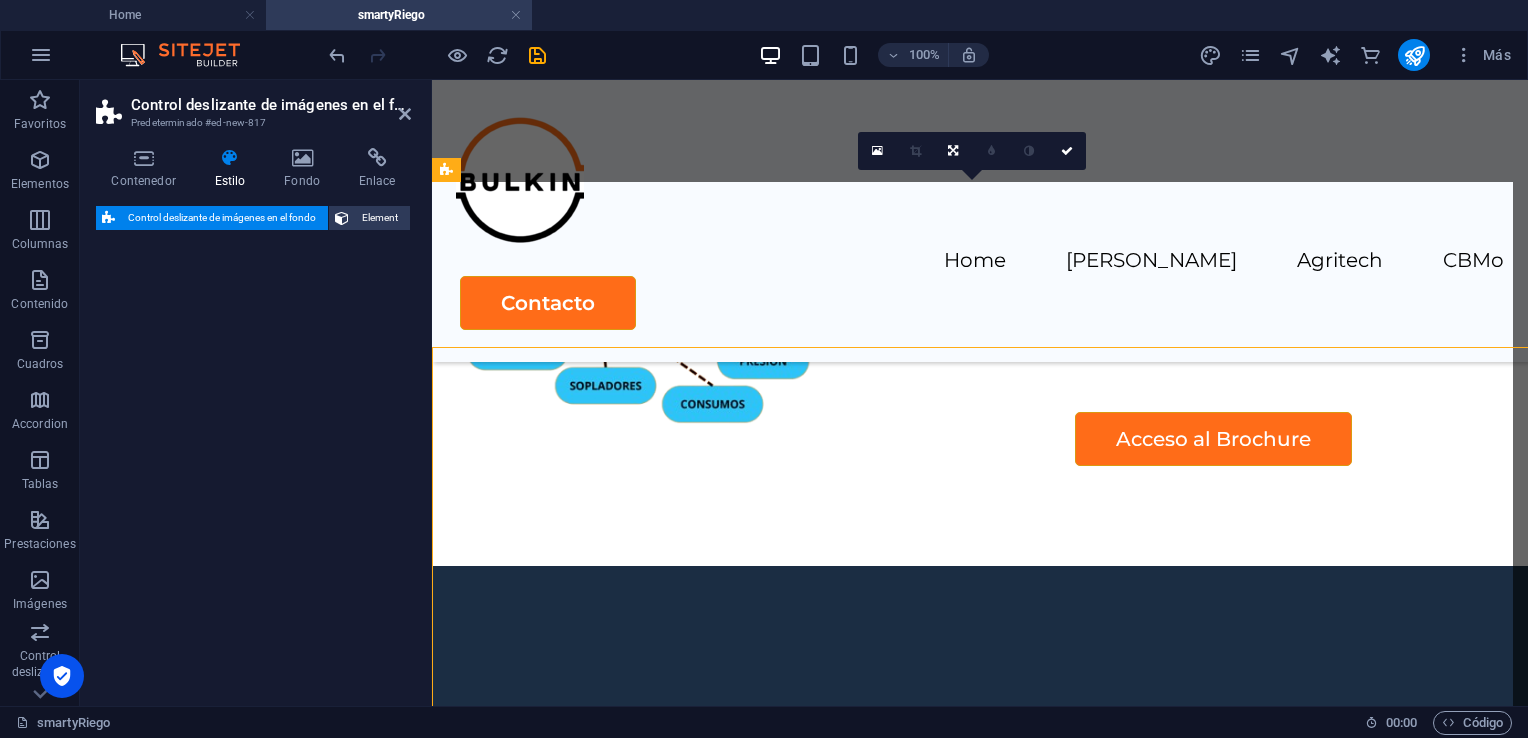 select on "rem" 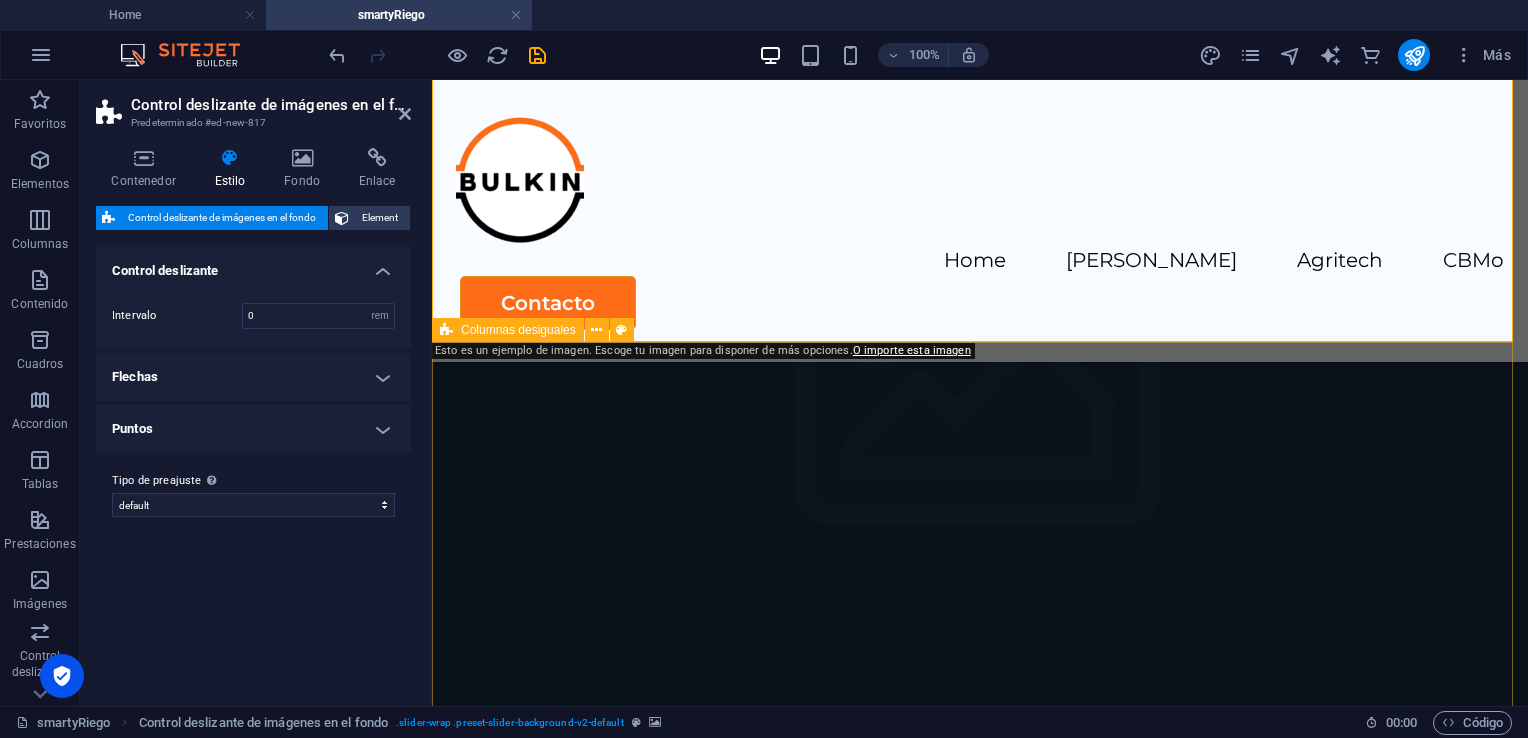 scroll, scrollTop: 4275, scrollLeft: 0, axis: vertical 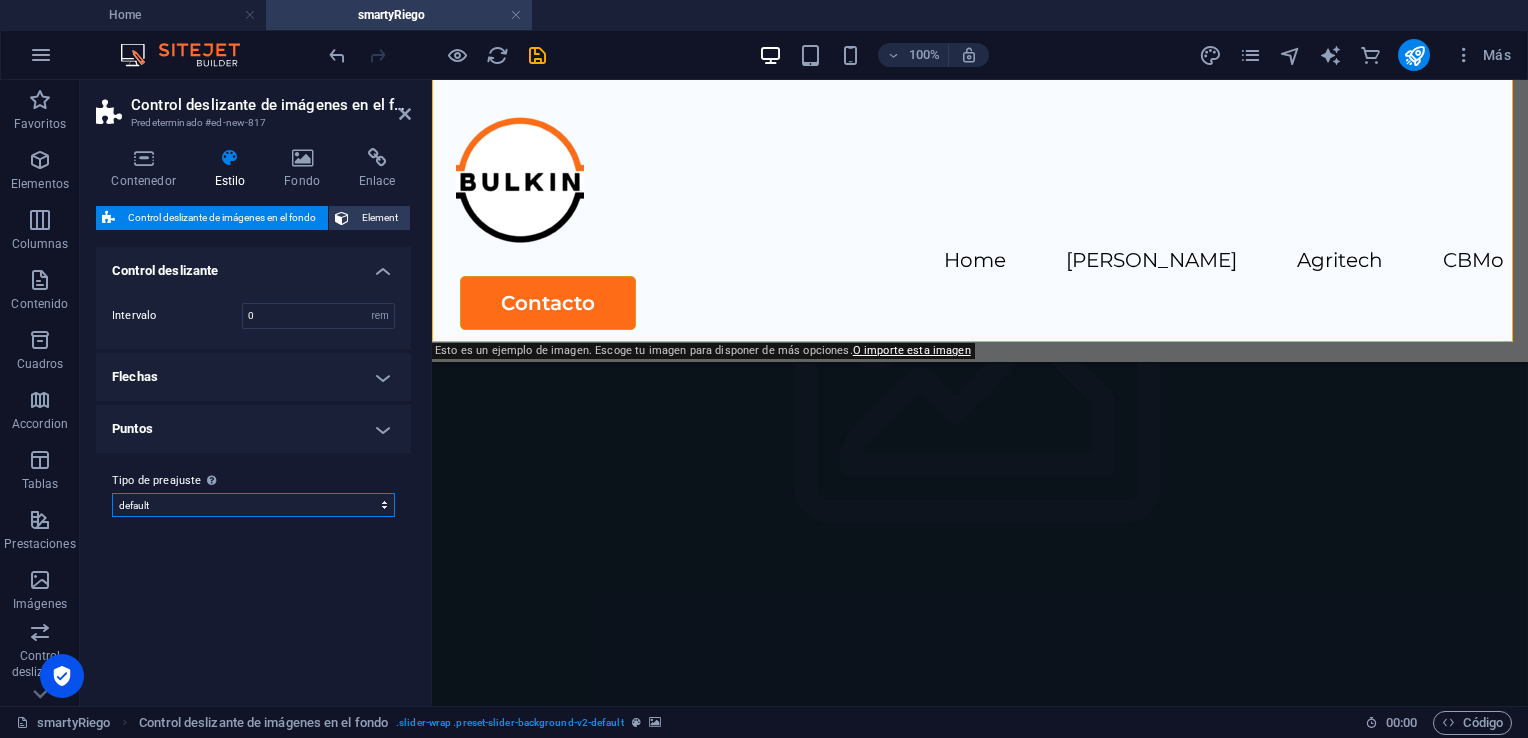 click on "default Añadir tipo de preajuste" at bounding box center [253, 505] 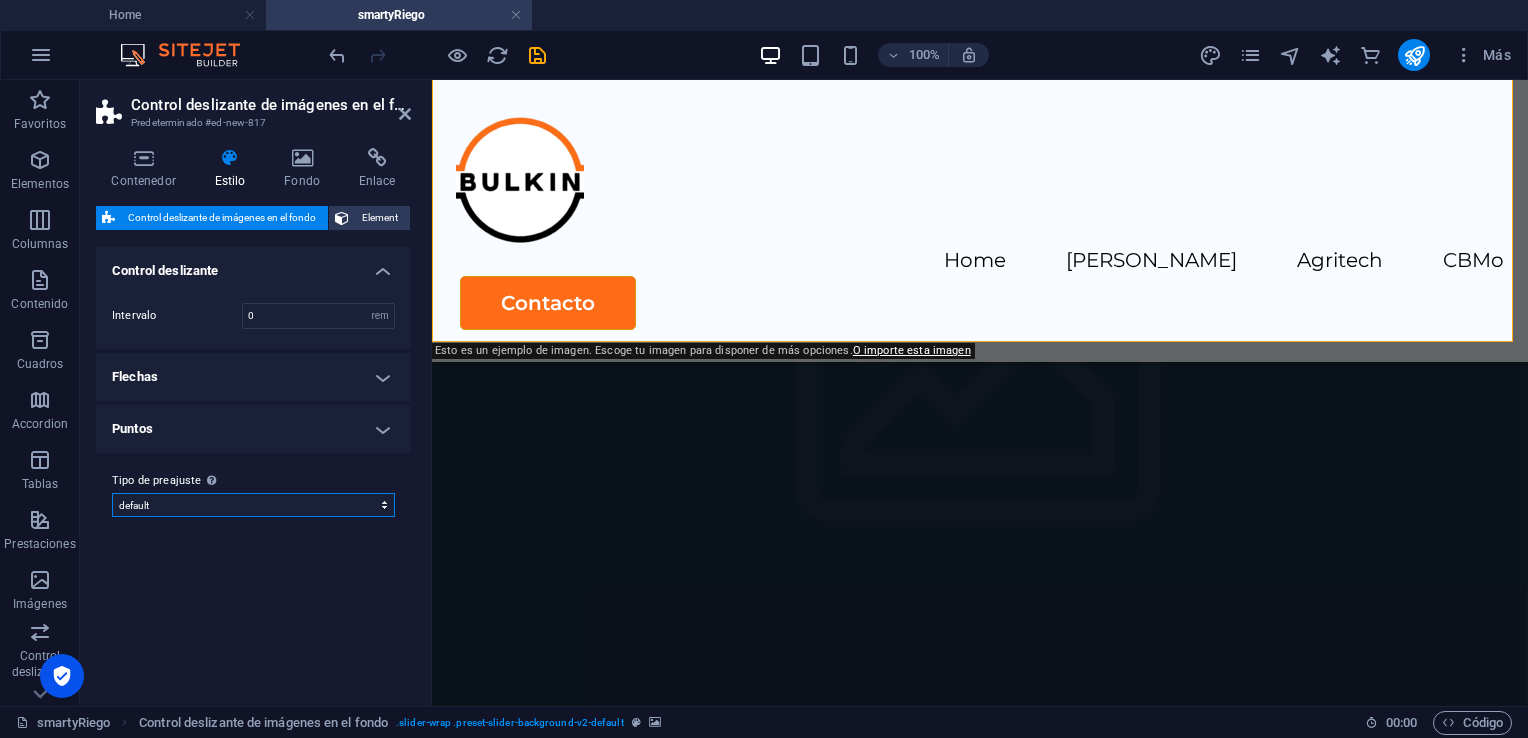 click on "default Añadir tipo de preajuste" at bounding box center (253, 505) 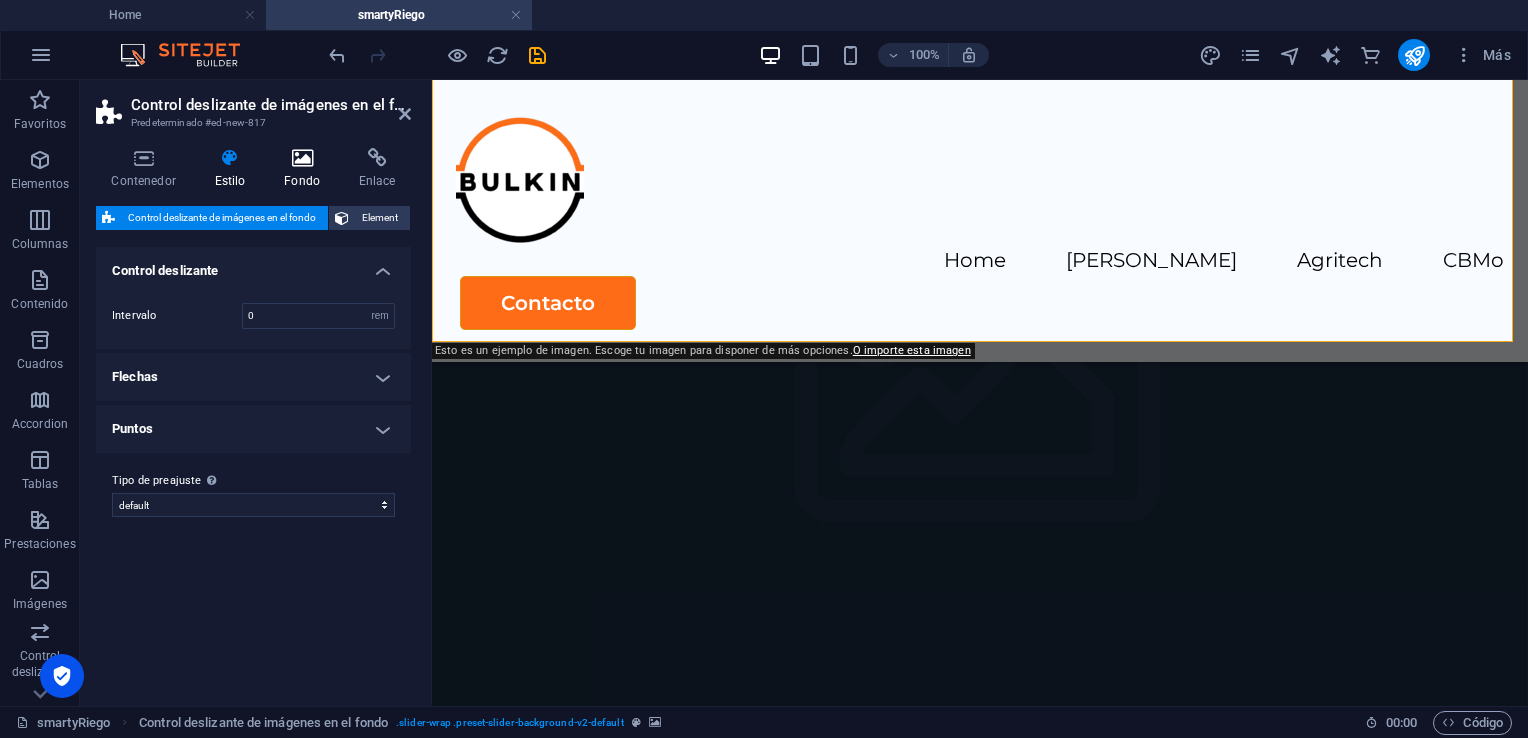 click on "Fondo" at bounding box center [306, 169] 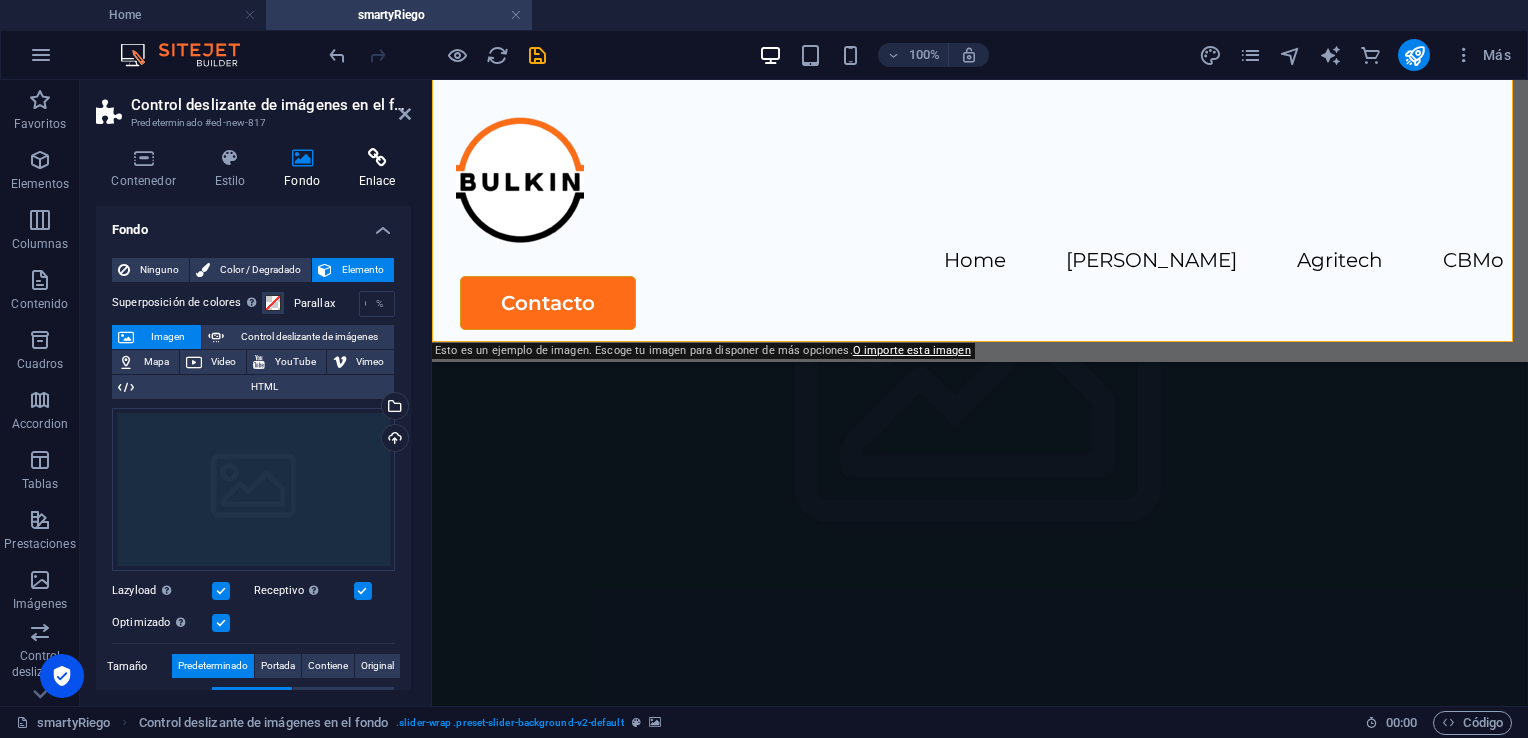 click at bounding box center (377, 158) 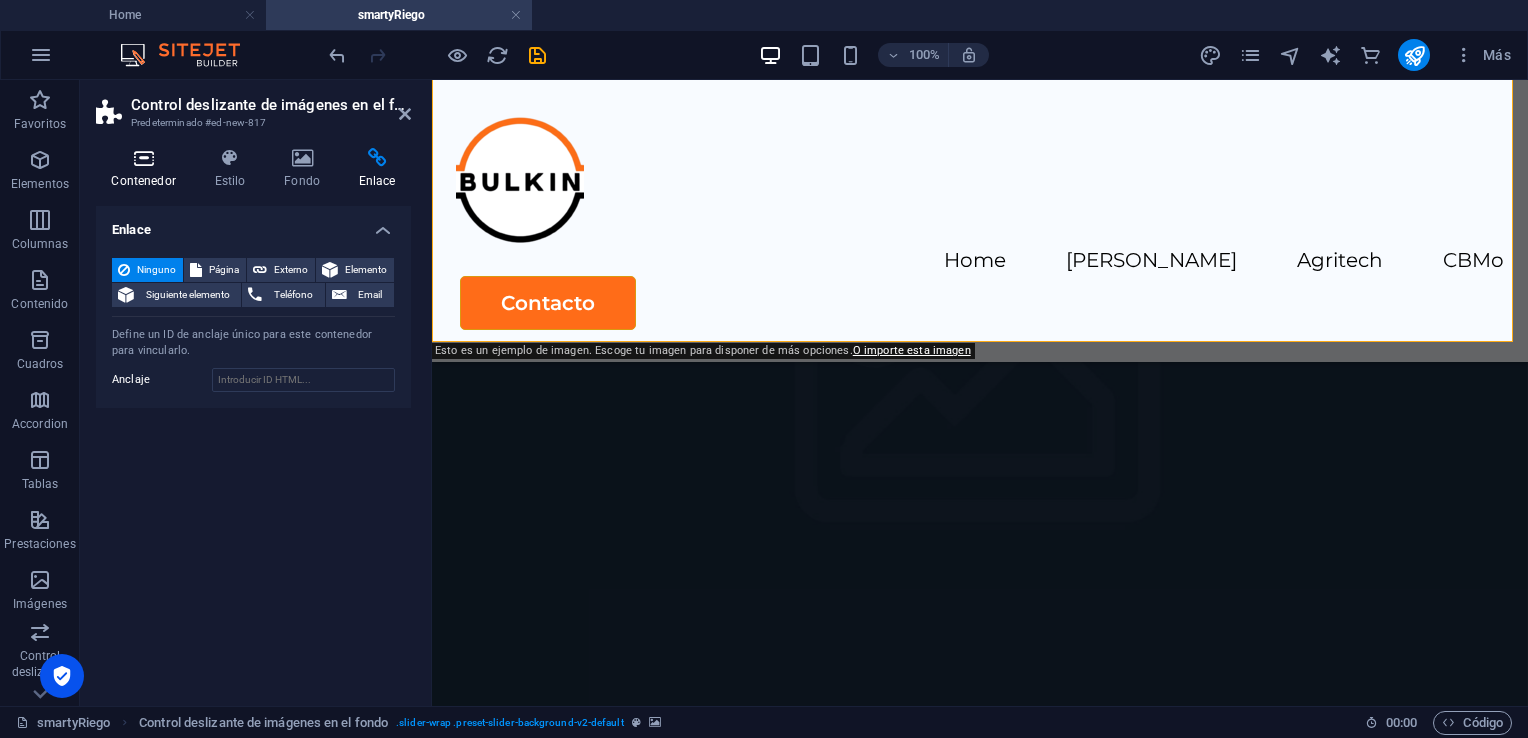 click at bounding box center [143, 158] 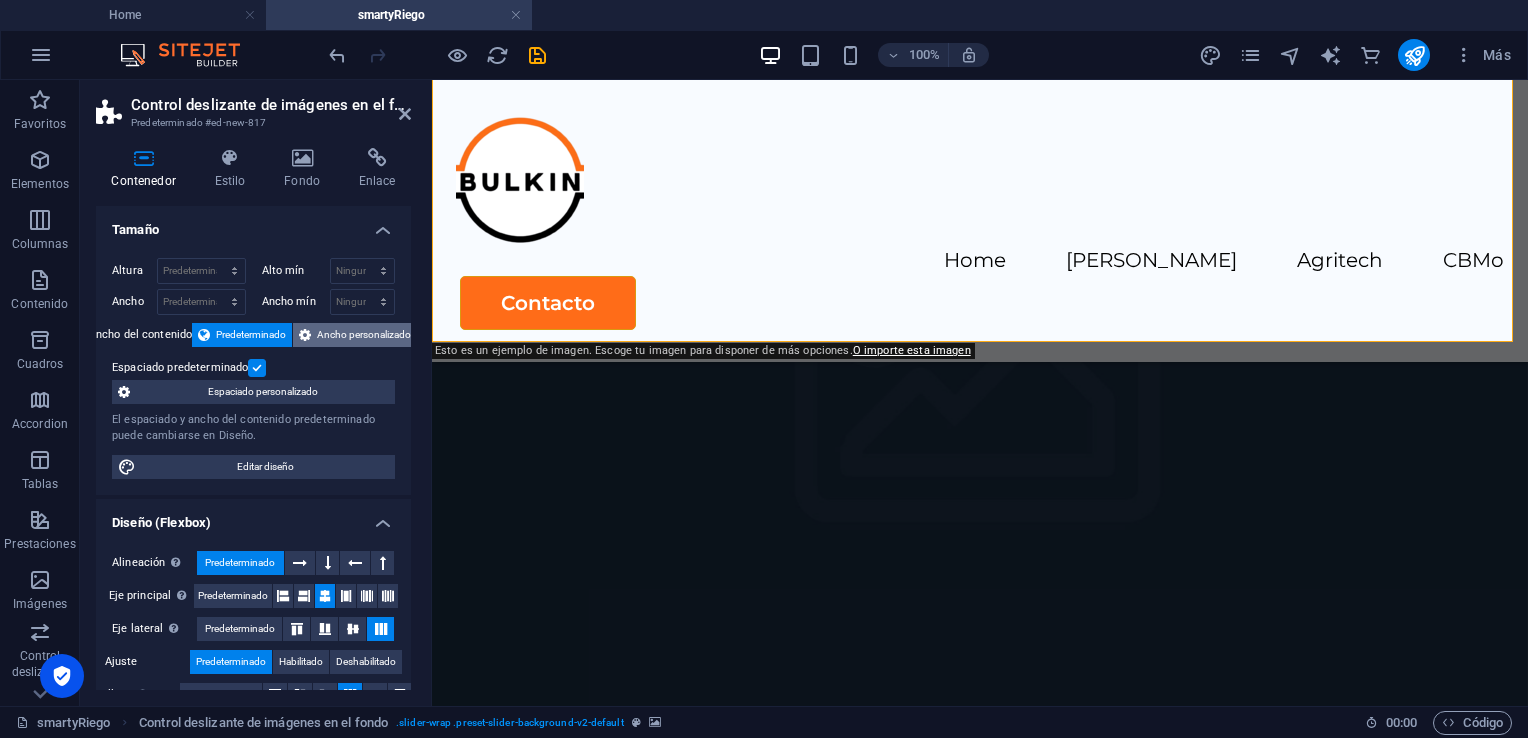 click on "Ancho personalizado" at bounding box center [364, 335] 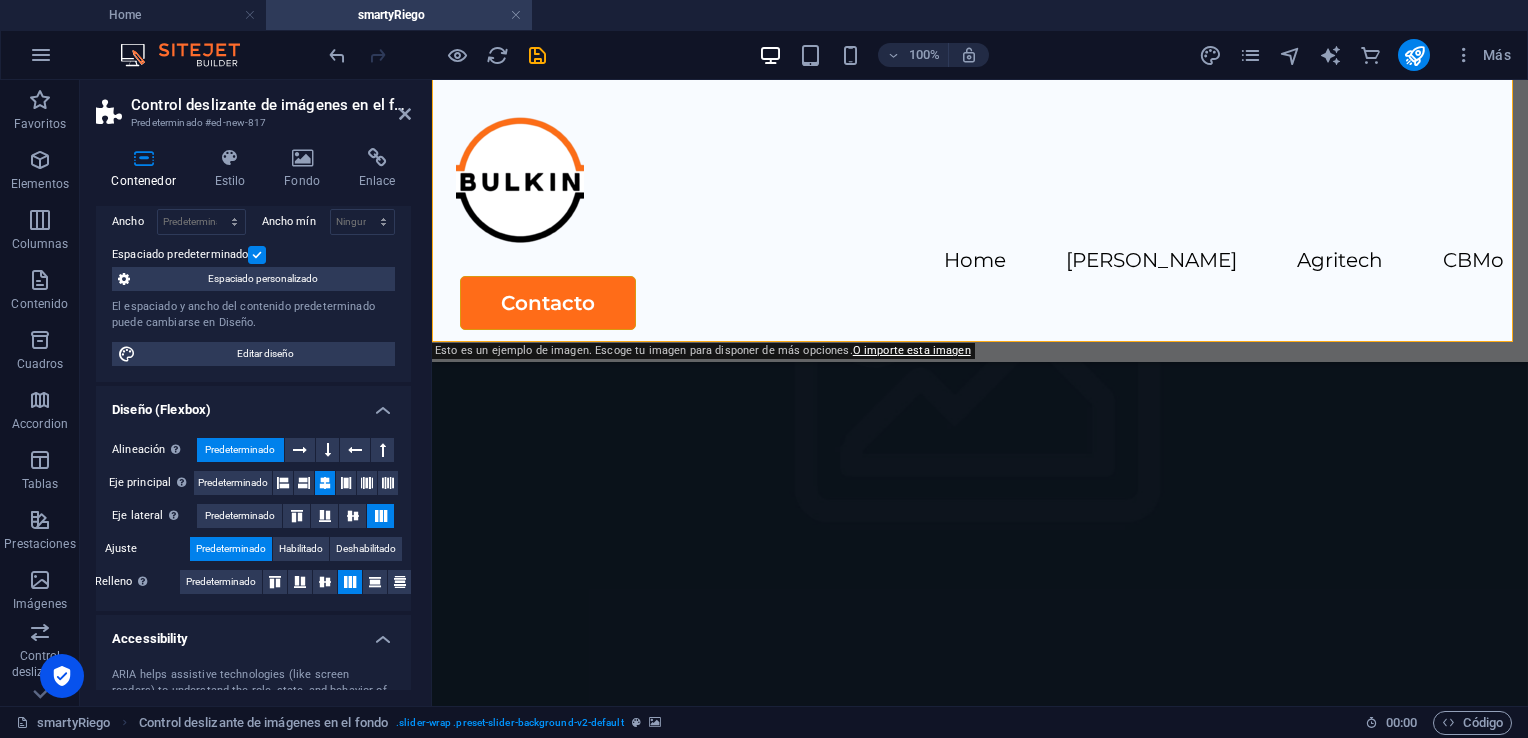 scroll, scrollTop: 47, scrollLeft: 0, axis: vertical 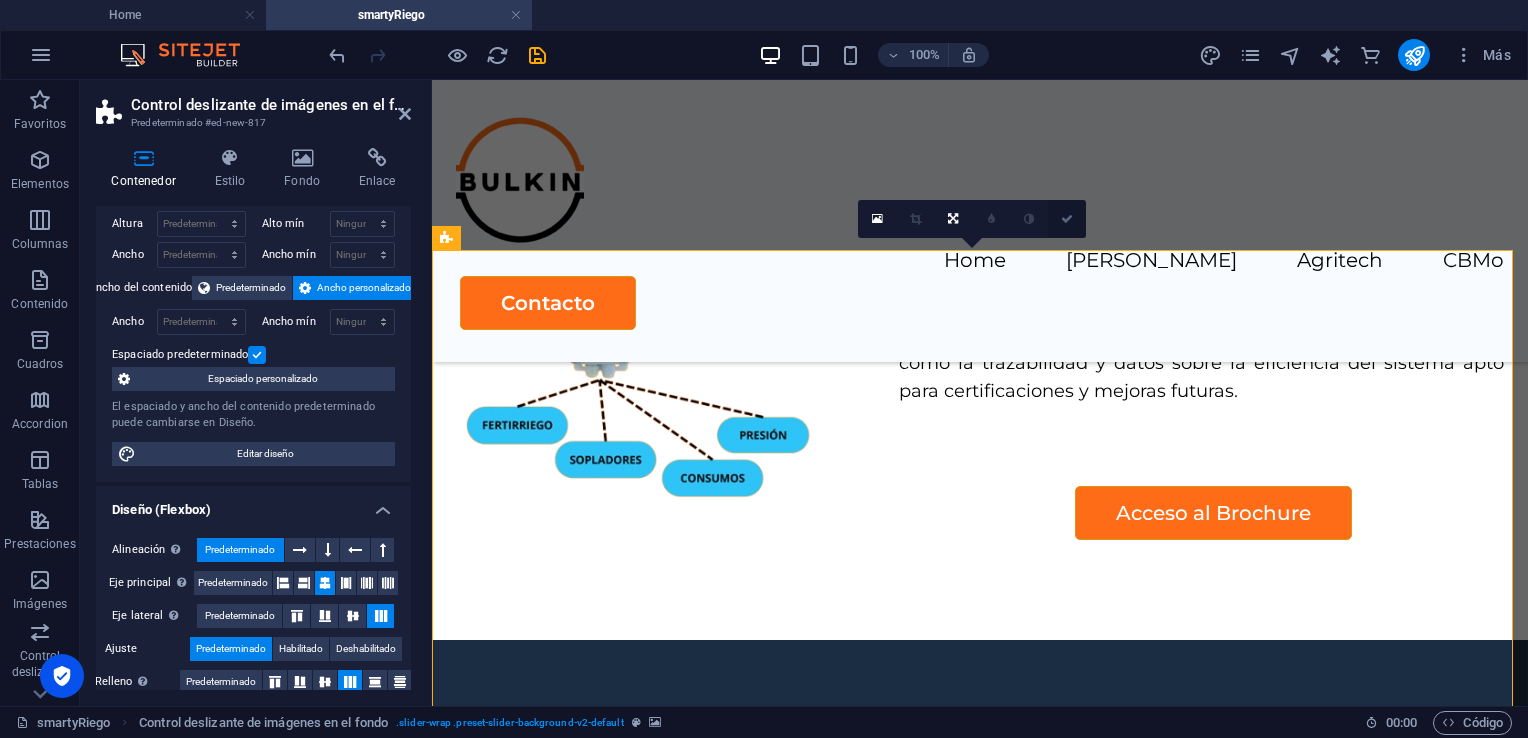 click at bounding box center [1067, 219] 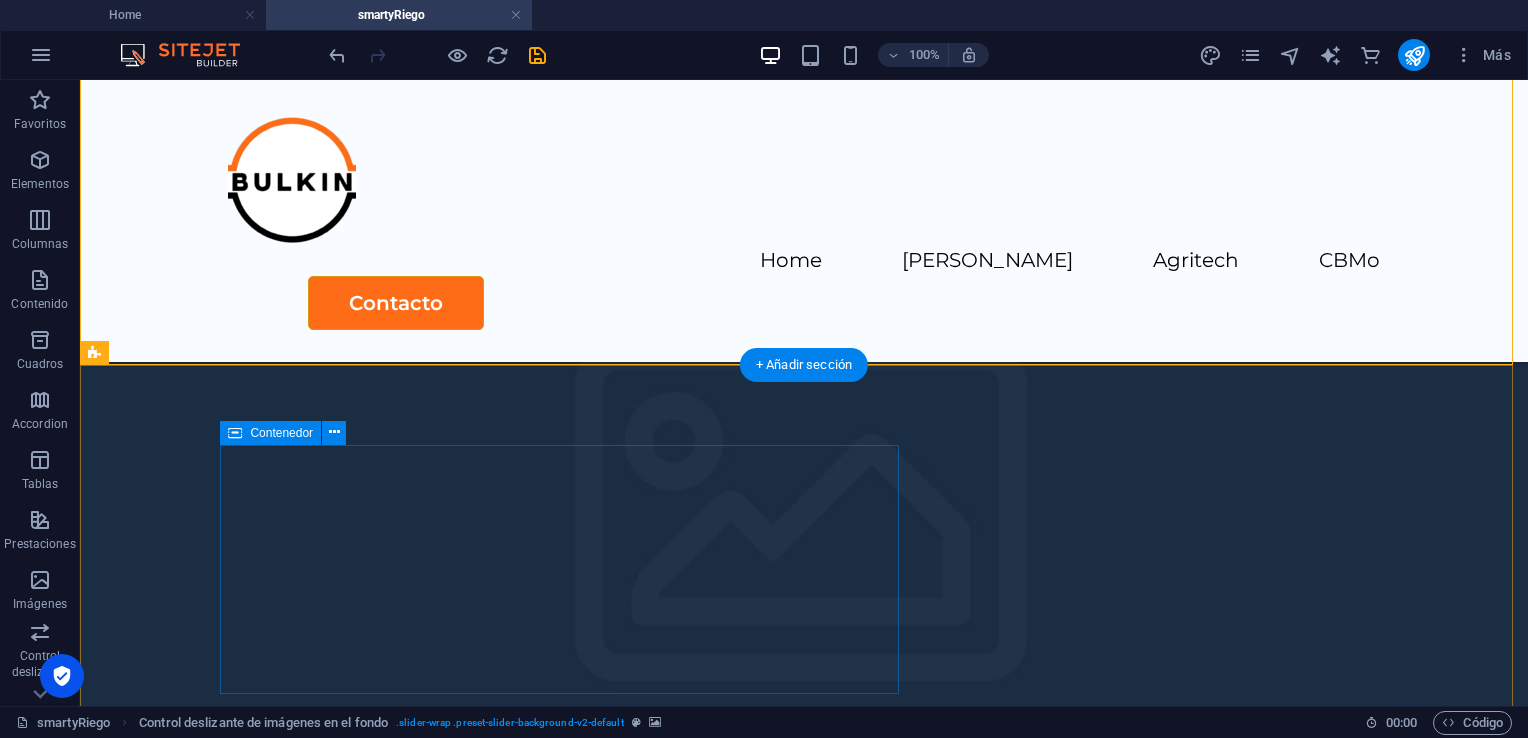 scroll, scrollTop: 4416, scrollLeft: 0, axis: vertical 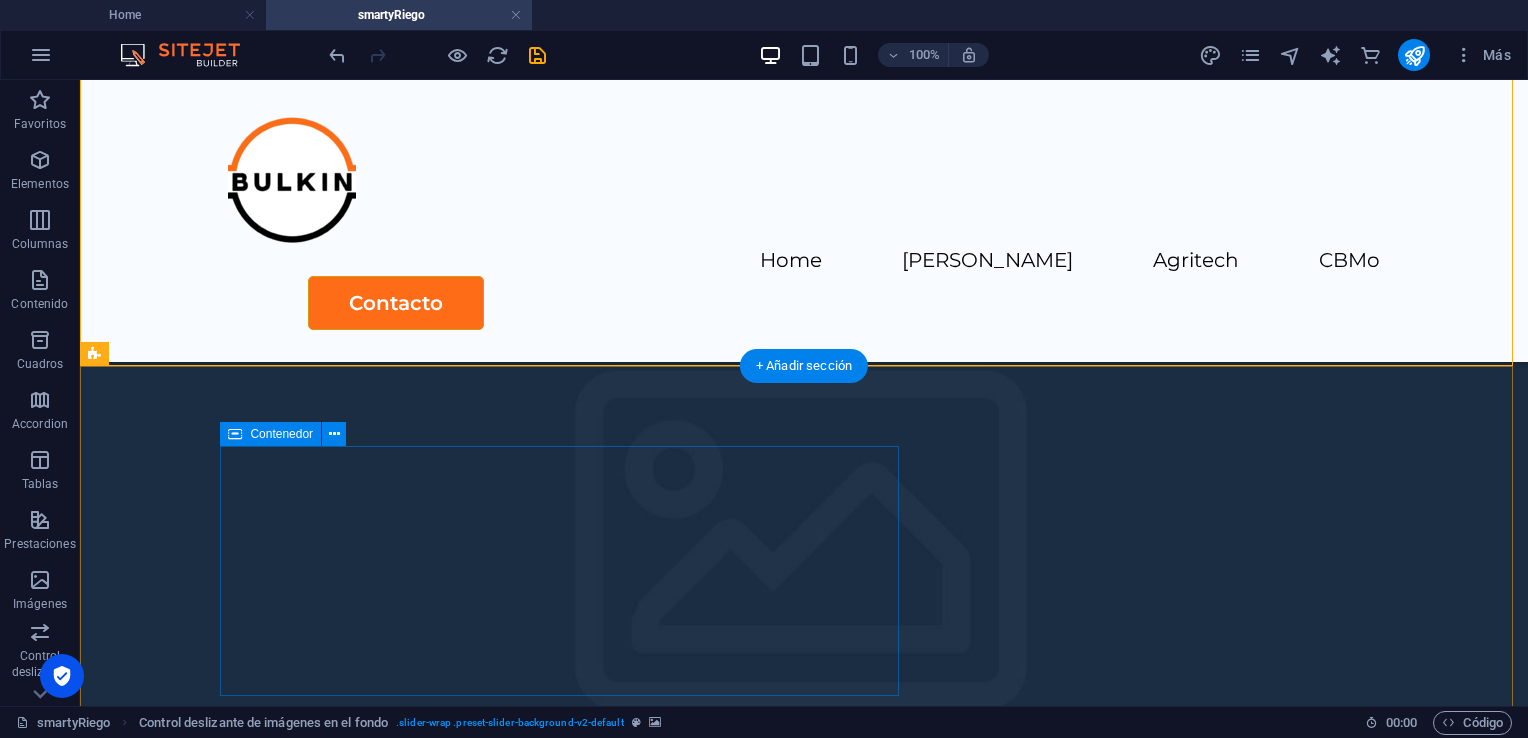click on "Suelta el contenido aquí o  Añadir elementos  Pegar portapapeles" at bounding box center [680, 1703] 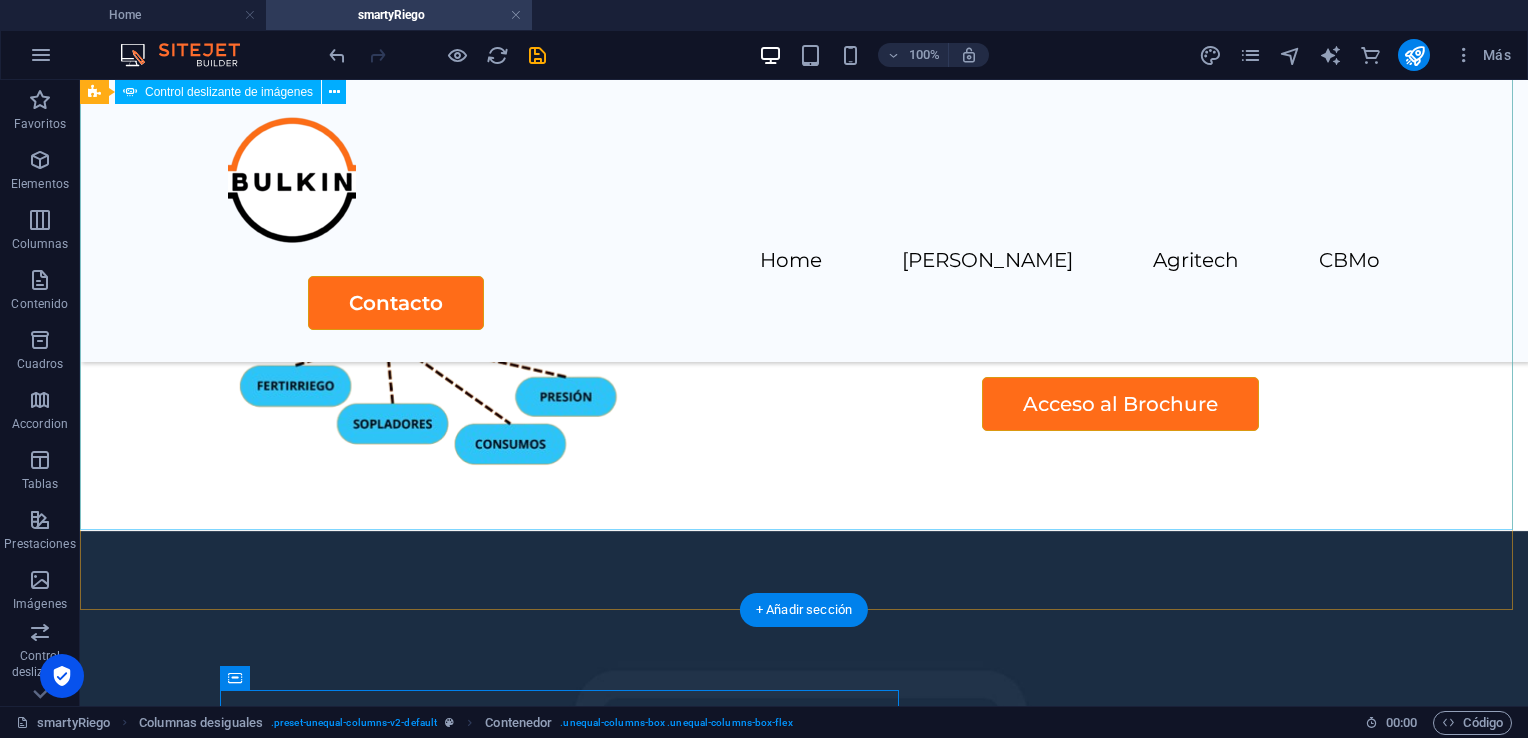 scroll, scrollTop: 4116, scrollLeft: 0, axis: vertical 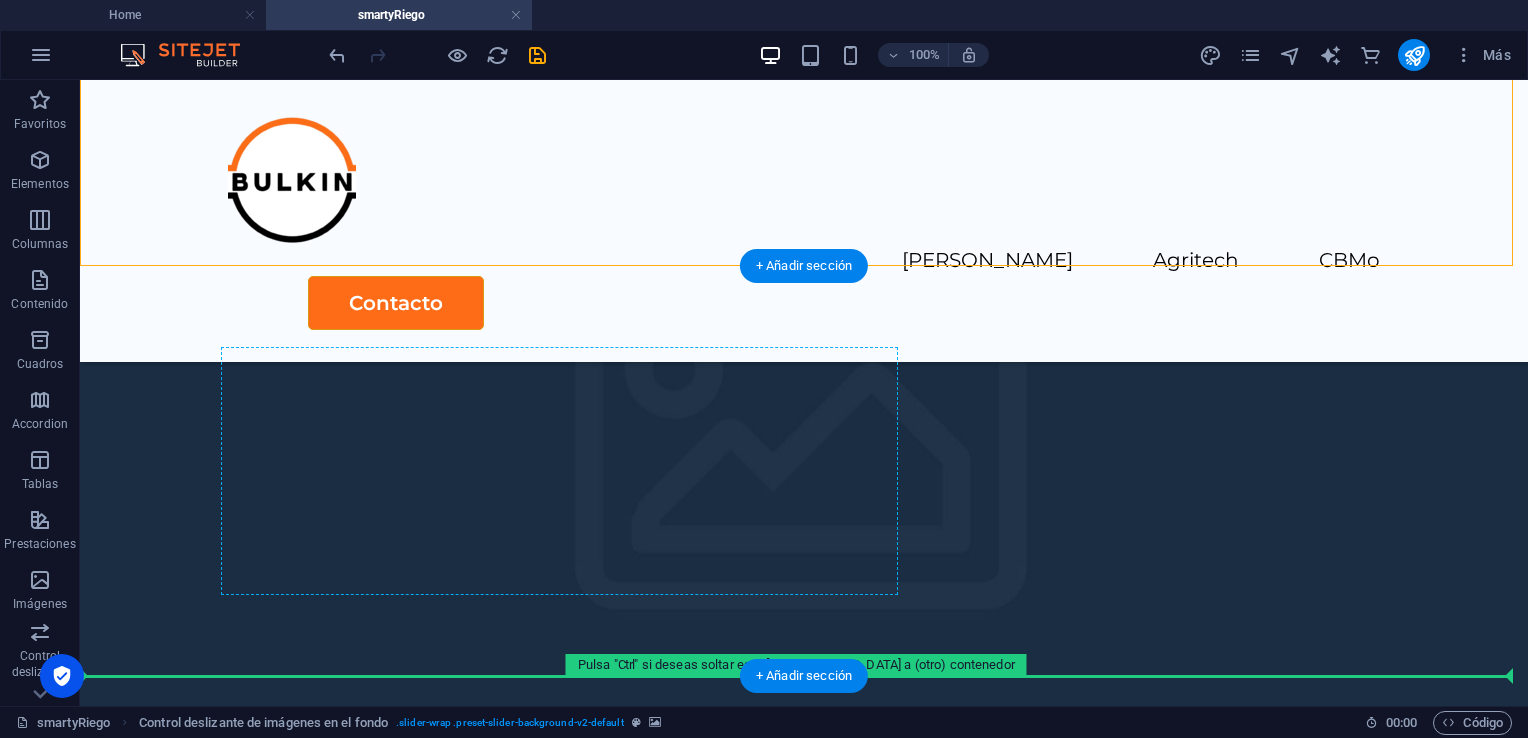 drag, startPoint x: 663, startPoint y: 458, endPoint x: 545, endPoint y: 480, distance: 120.033325 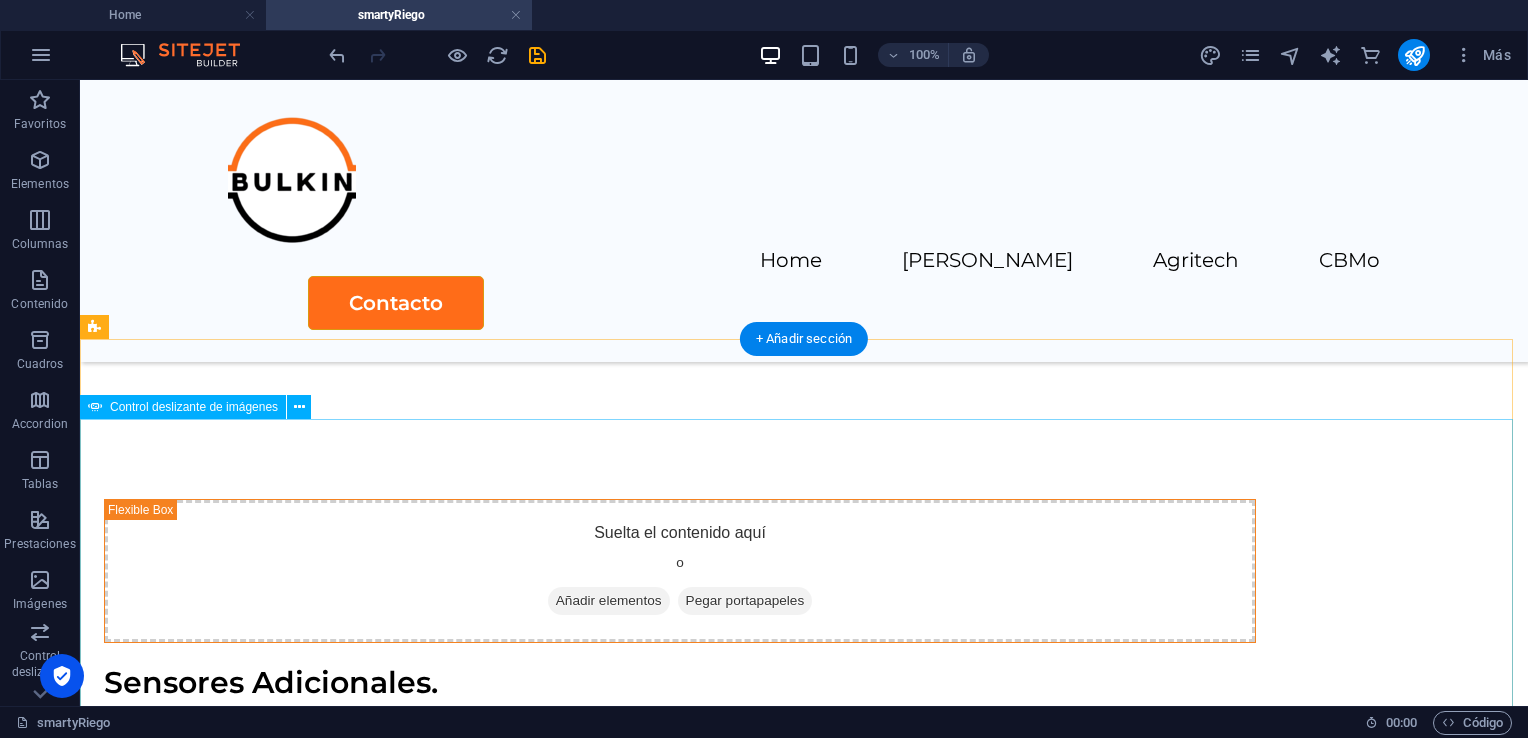 scroll, scrollTop: 4356, scrollLeft: 0, axis: vertical 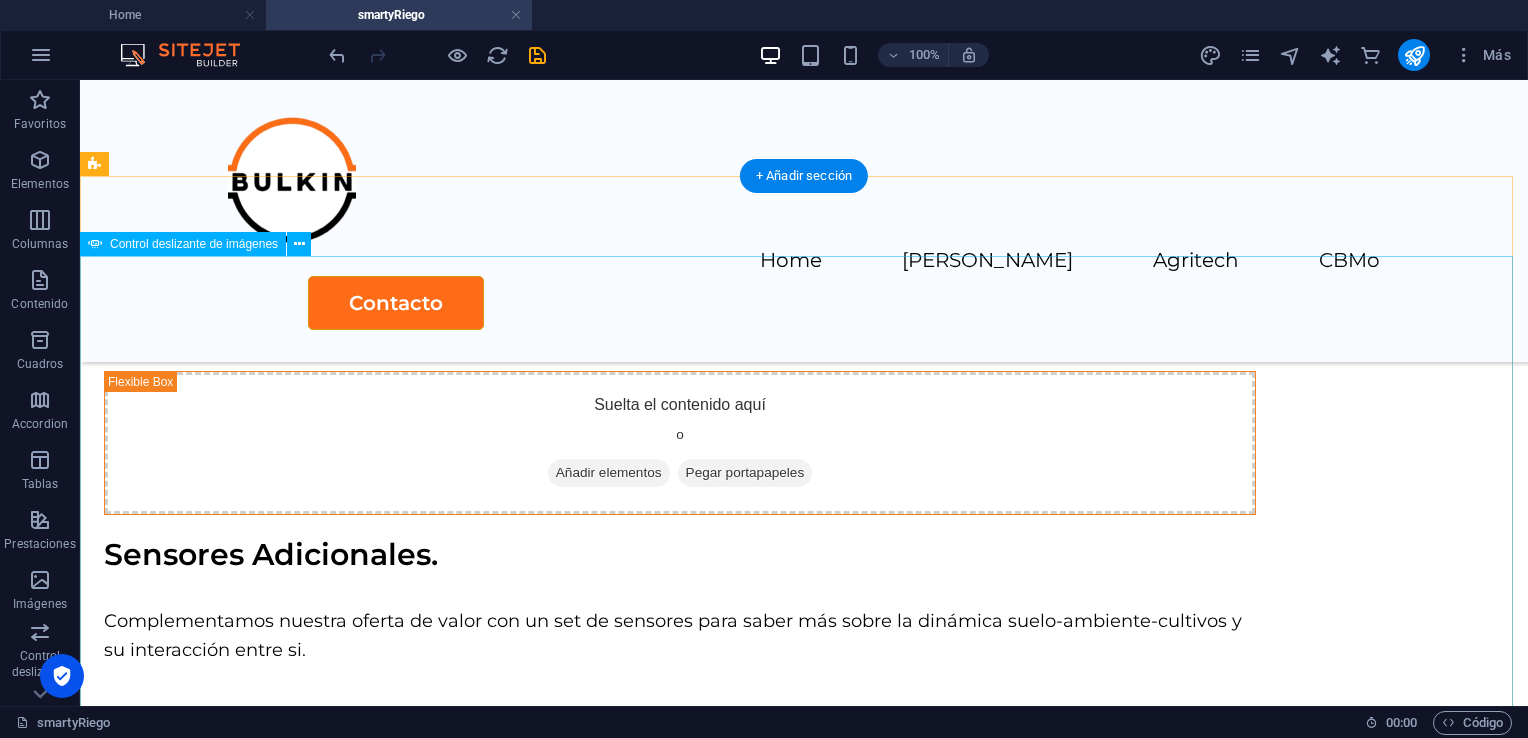click at bounding box center [-841, 2669] 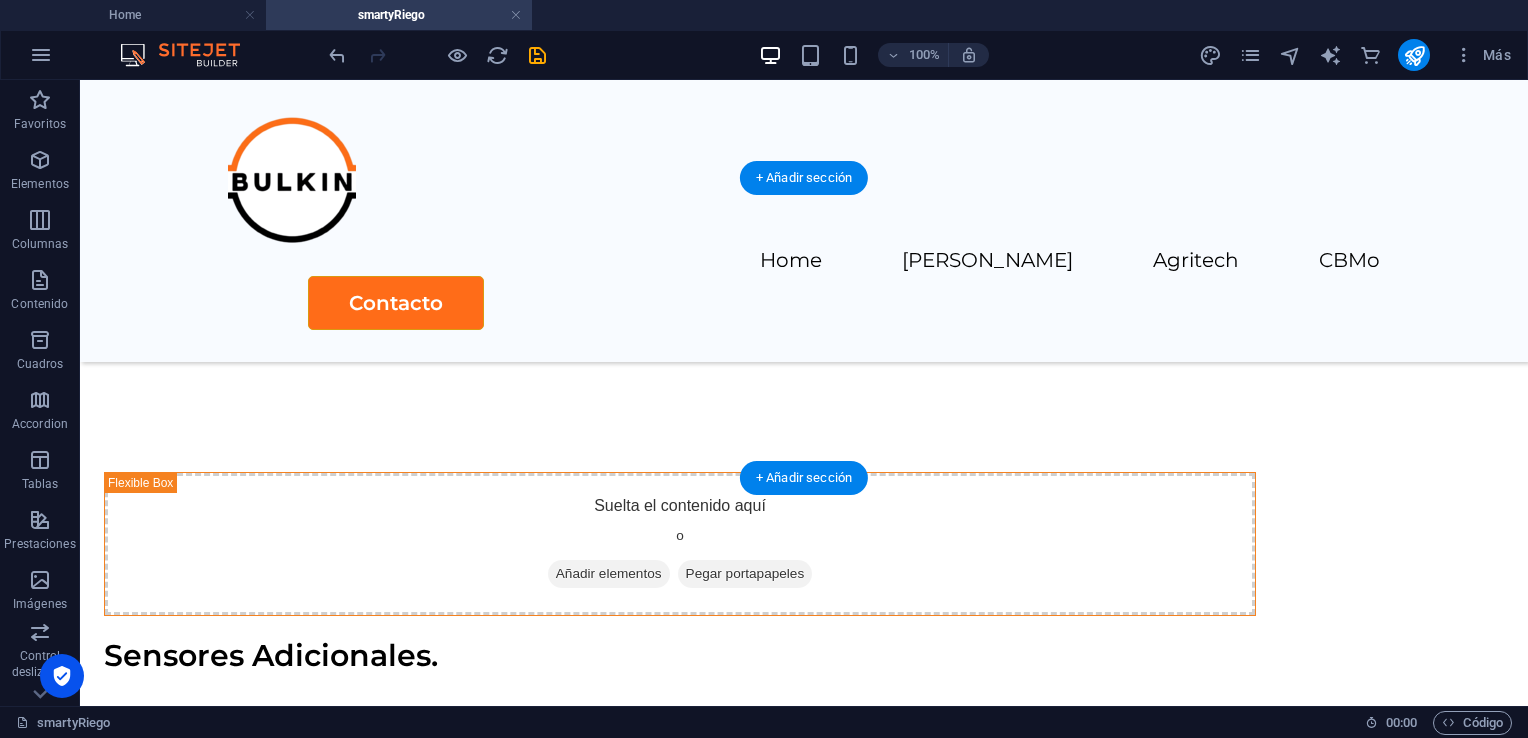scroll, scrollTop: 4156, scrollLeft: 0, axis: vertical 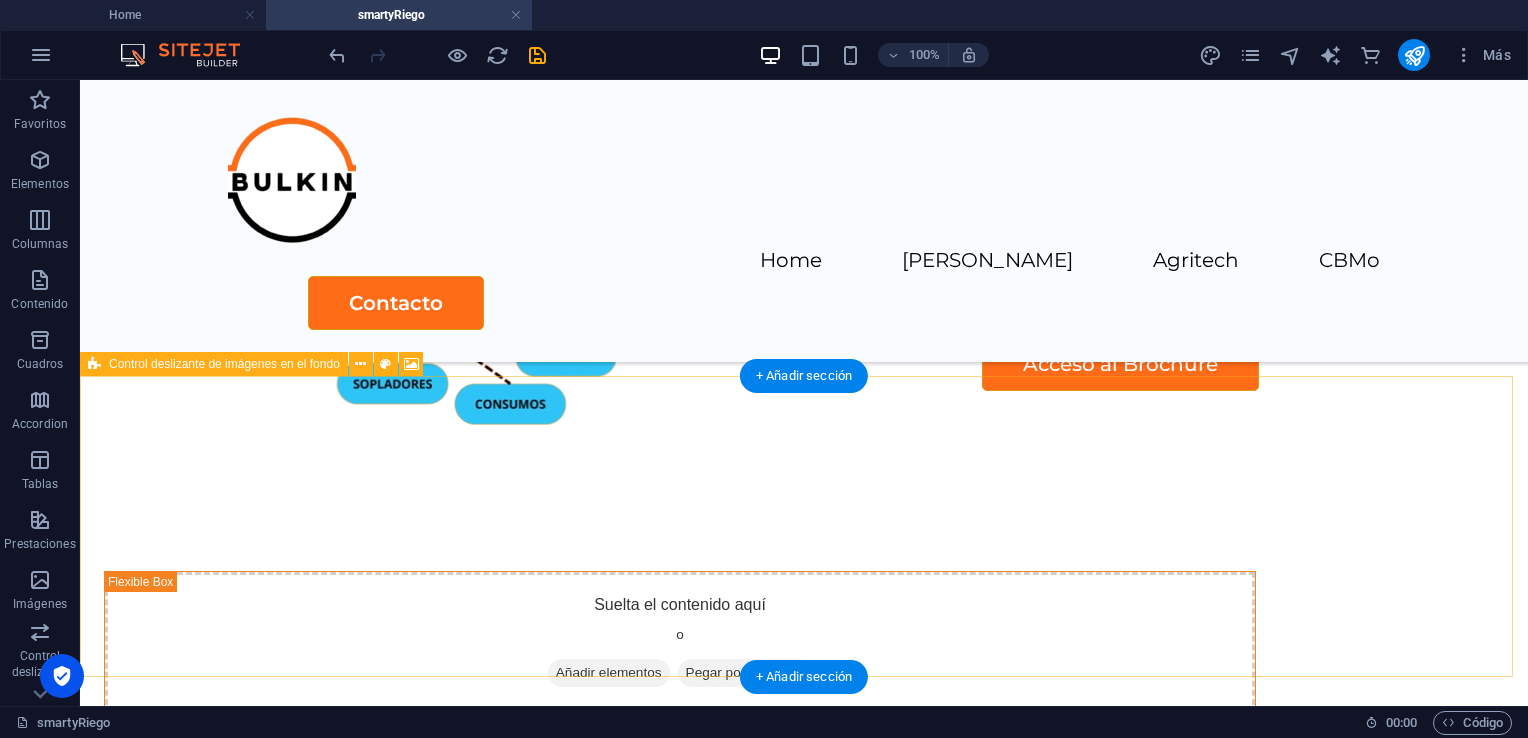 click on "Suelta el contenido aquí o  Añadir elementos  Pegar portapapeles" at bounding box center (804, 1455) 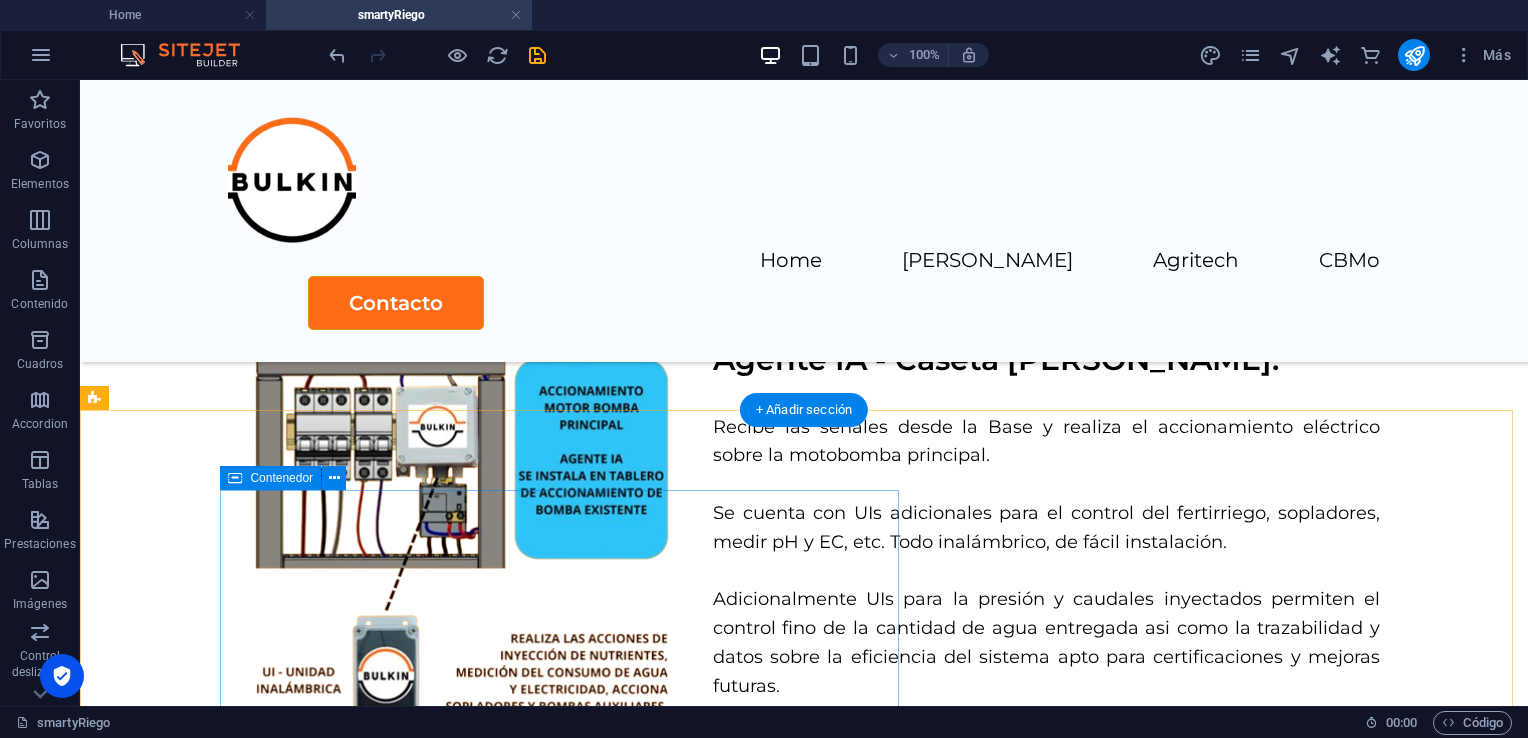 scroll, scrollTop: 3812, scrollLeft: 0, axis: vertical 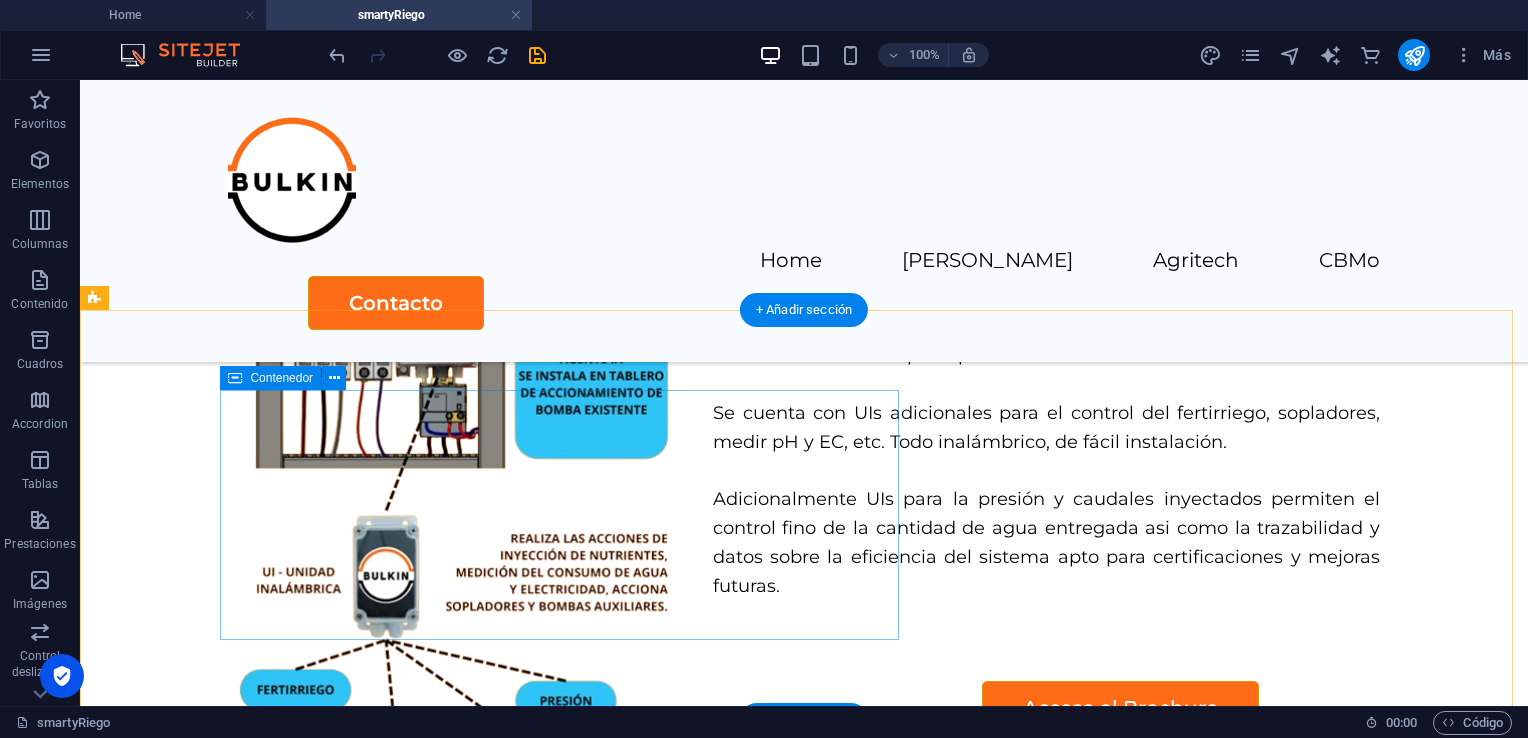 click on "Suelta el contenido aquí o  Añadir elementos  Pegar portapapeles" at bounding box center [680, 987] 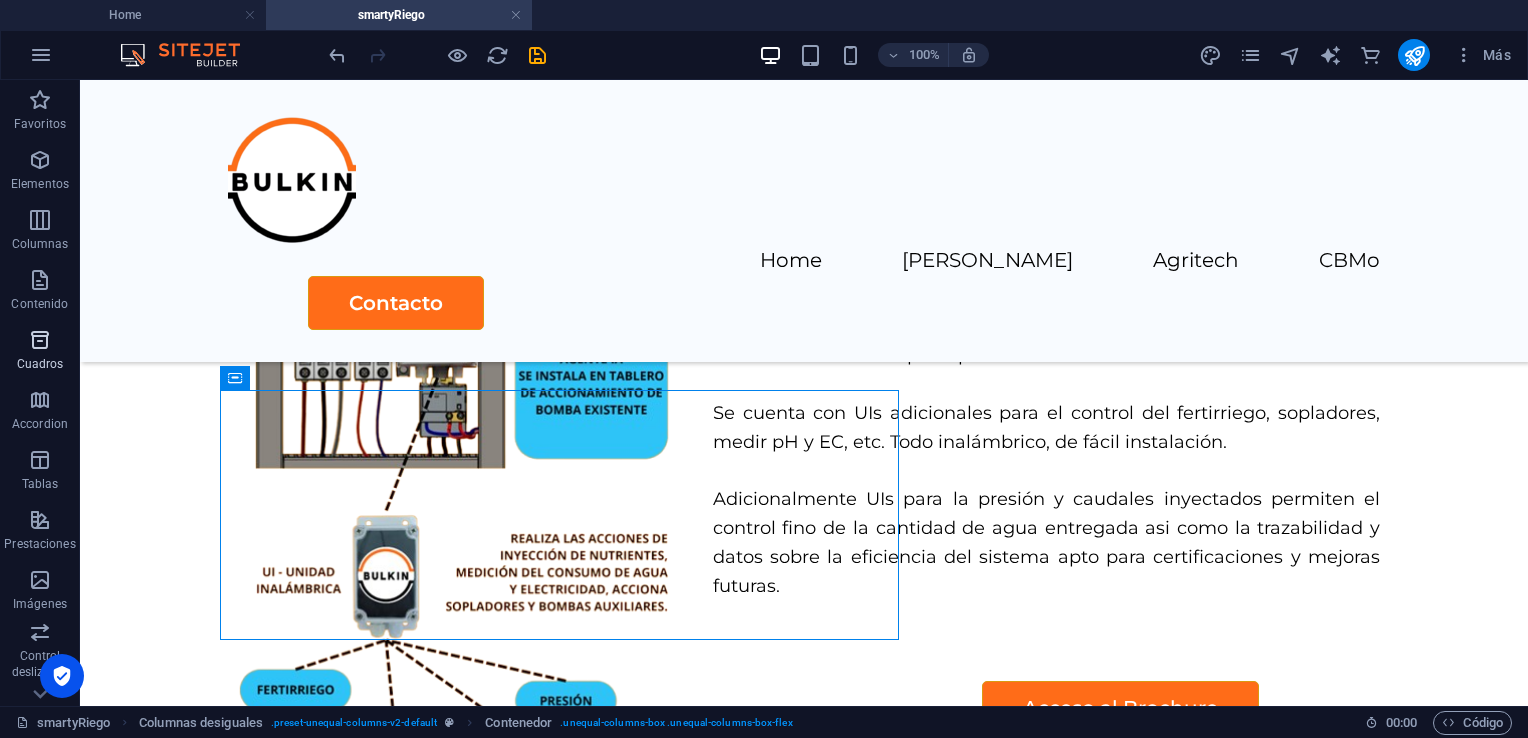 click at bounding box center (40, 340) 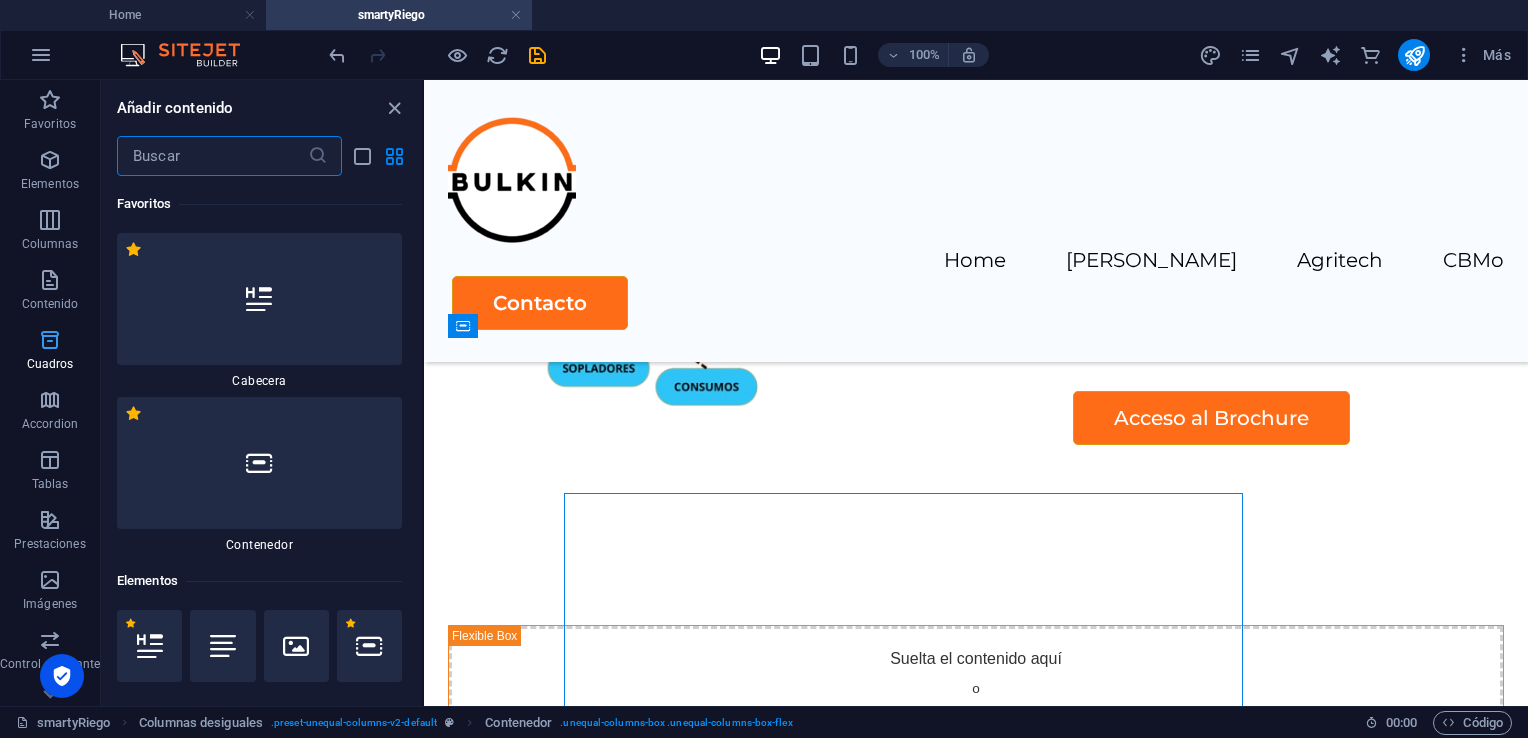 scroll, scrollTop: 3709, scrollLeft: 0, axis: vertical 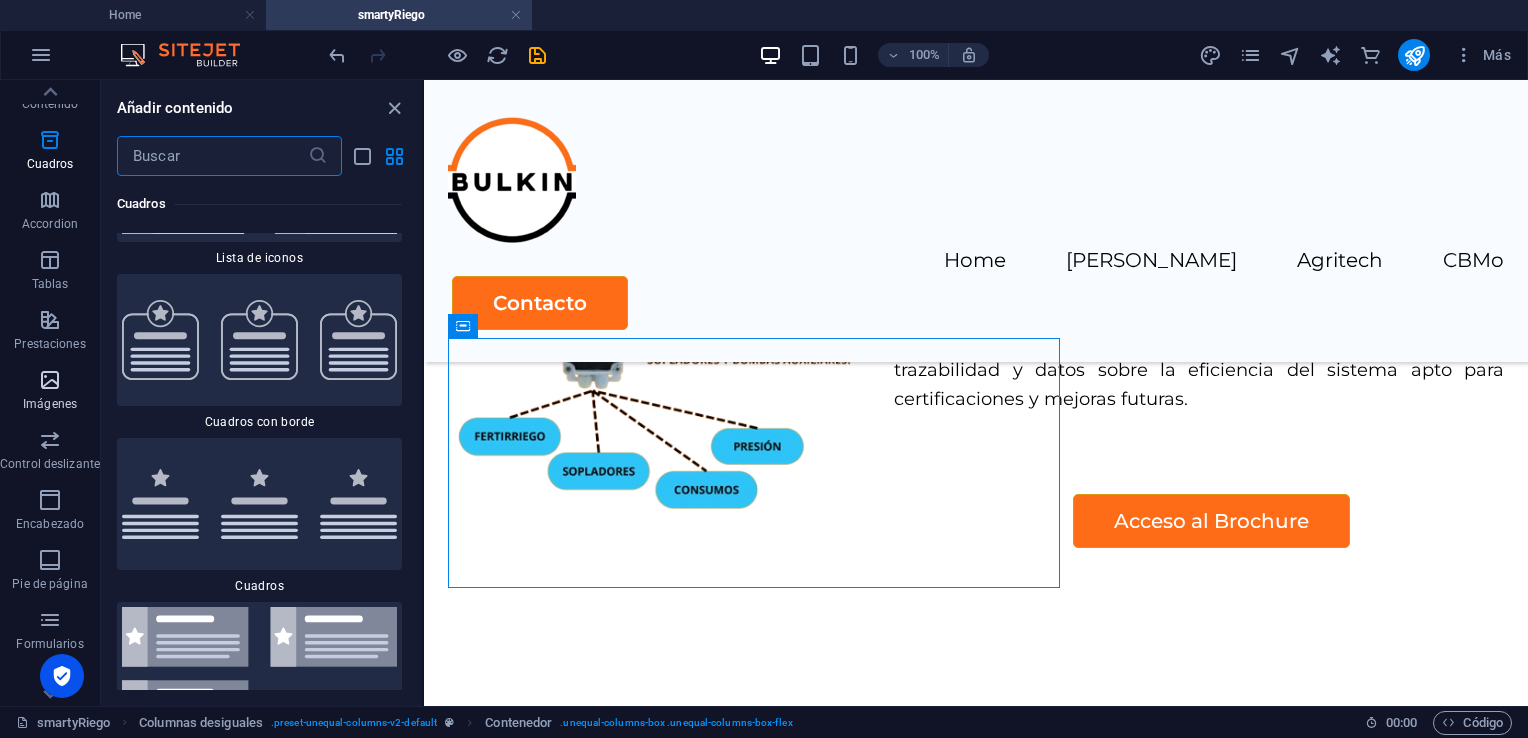 click on "Imágenes" at bounding box center [50, 392] 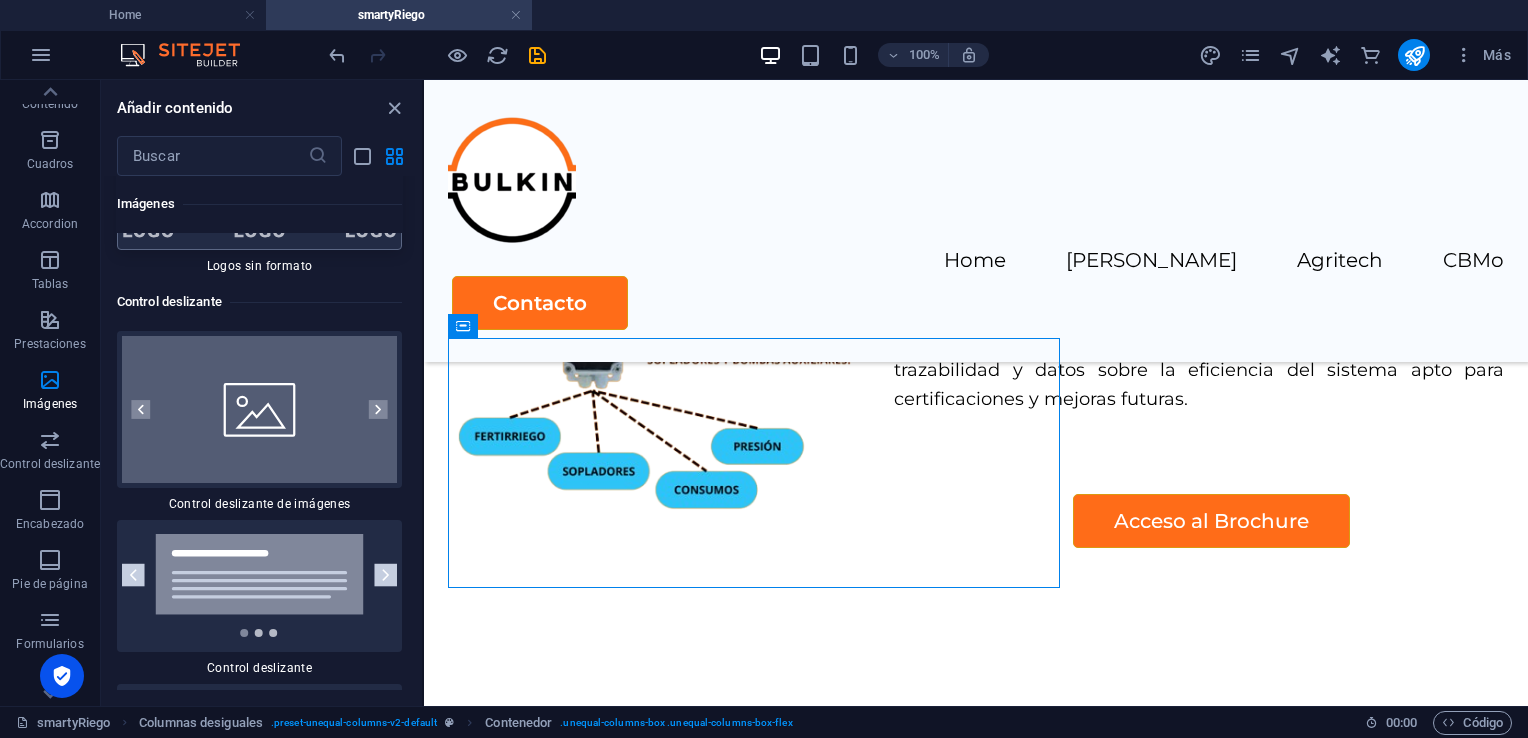 scroll, scrollTop: 22420, scrollLeft: 0, axis: vertical 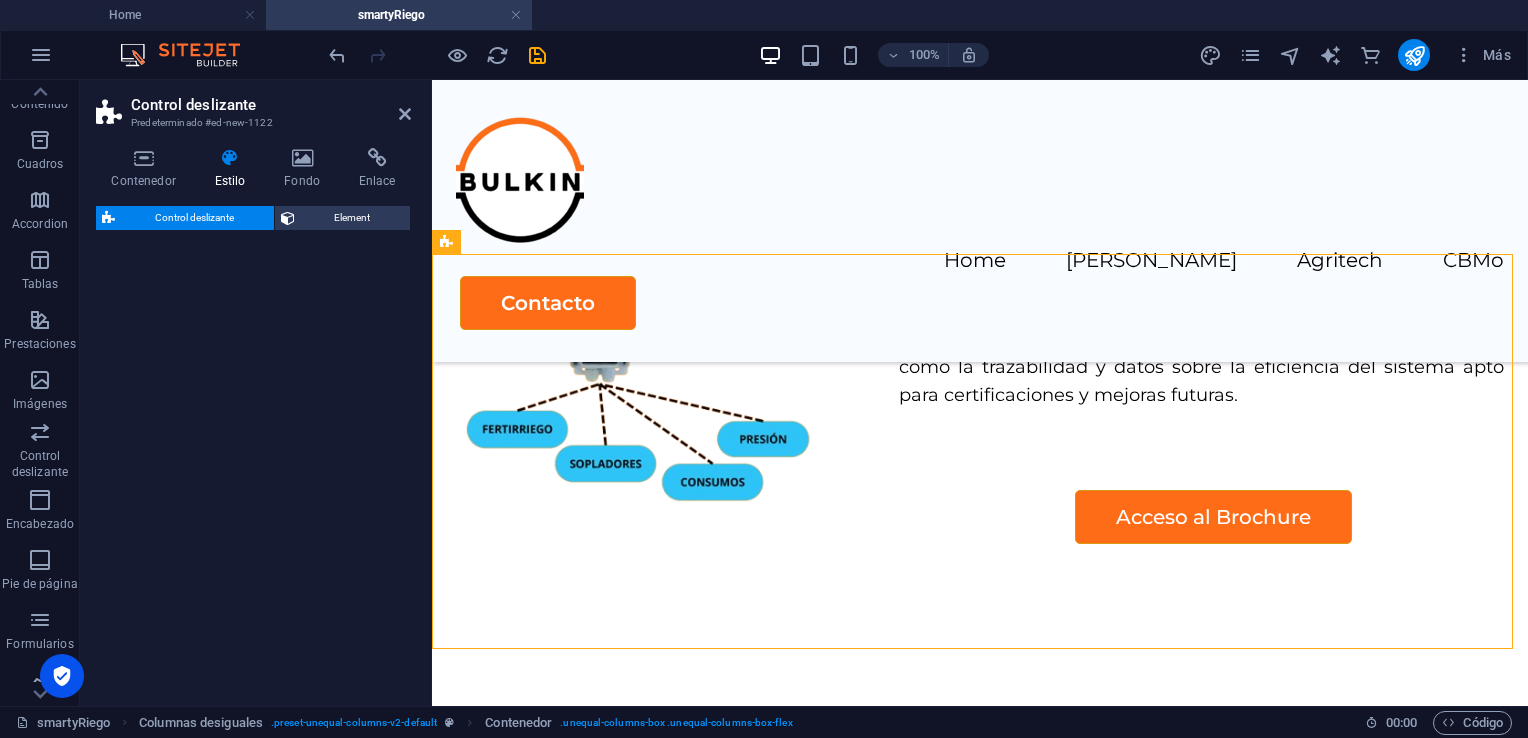 select on "rem" 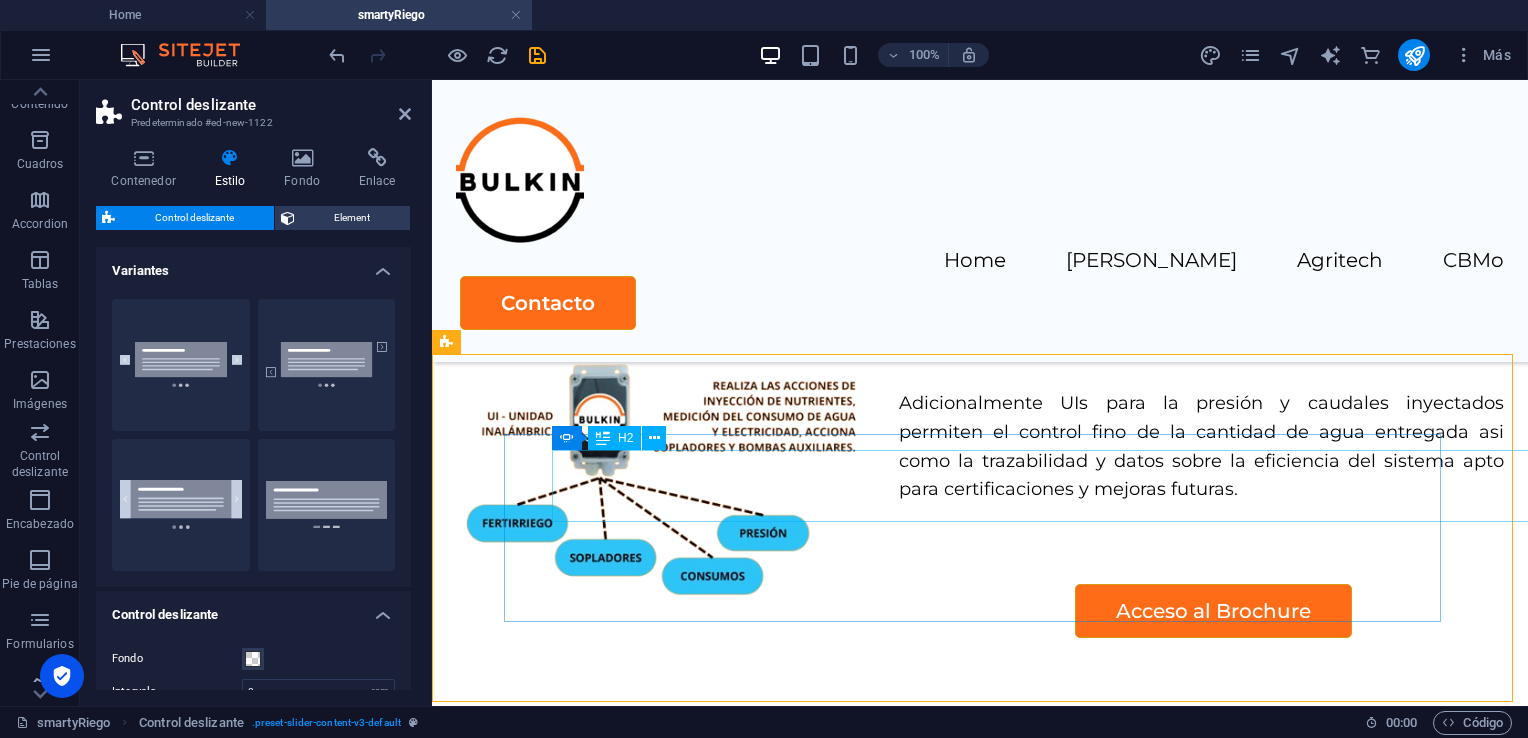 scroll, scrollTop: 3603, scrollLeft: 0, axis: vertical 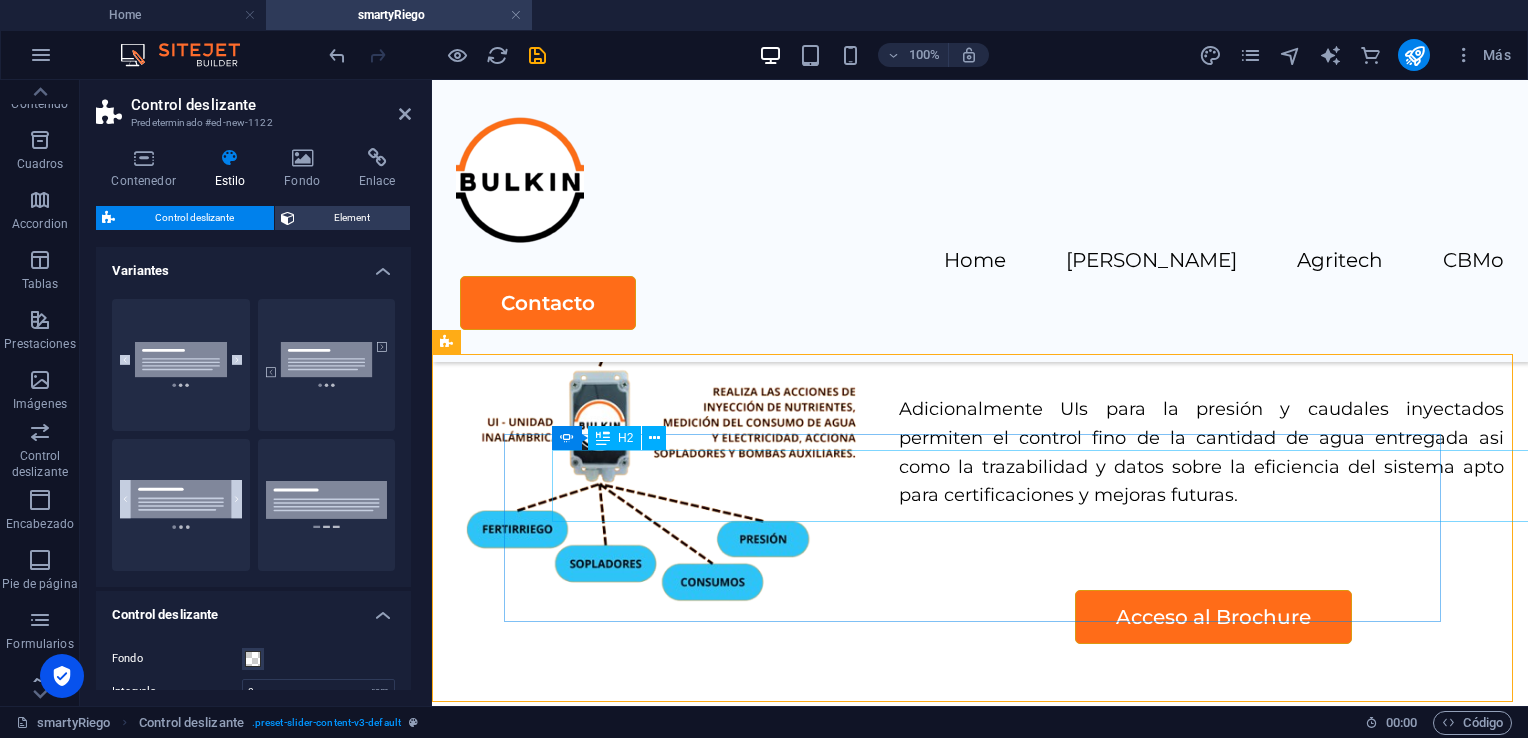 click on "Slide 1" at bounding box center (-13, 1135) 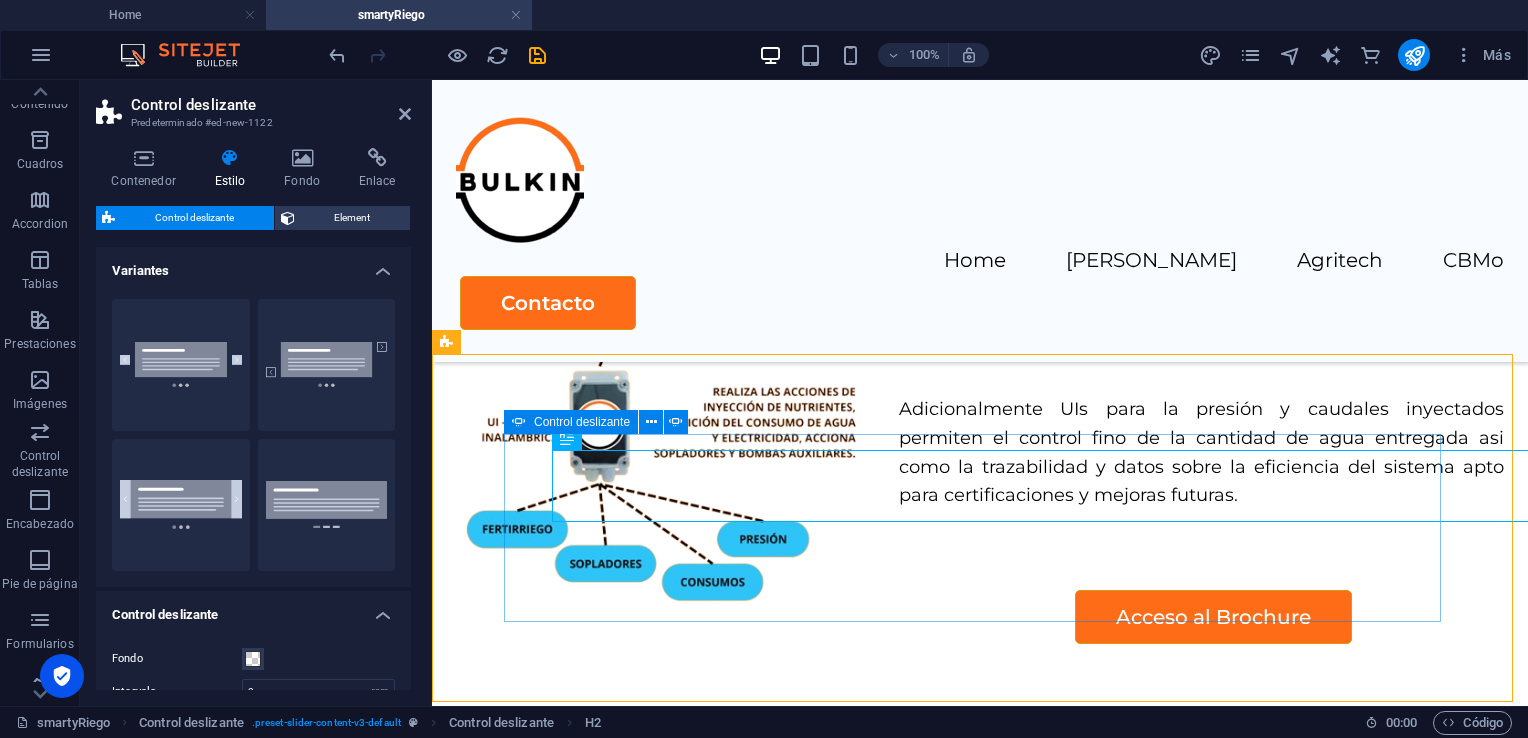 click on "Slide 3 Lorem ipsum dolor sit amet, consectetur adipisicing elit. Id, ipsum, quibusdam, temporibus harum culpa unde voluptatem possimus qui molestiae expedita ad aut necessitatibus vel incidunt placeat velit soluta a consectetur laborum illum nobis distinctio nisi facilis! Officiis, illum, aut, quasi dolorem laudantium fuga porro amet provident voluptatibus dicta mollitia neque! Slide 1 Lorem ipsum dolor sit amet, consectetur adipisicing elit. Id, ipsum, quibusdam, temporibus harum culpa unde voluptatem possimus qui molestiae expedita ad aut necessitatibus vel incidunt placeat velit soluta a consectetur laborum illum nobis distinctio nisi facilis! Officiis, illum, aut, quasi dolorem laudantium fuga porro amet provident voluptatibus dicta mollitia neque! Slide 2 Slide 3 Slide 1 1 2 3" at bounding box center (980, 957) 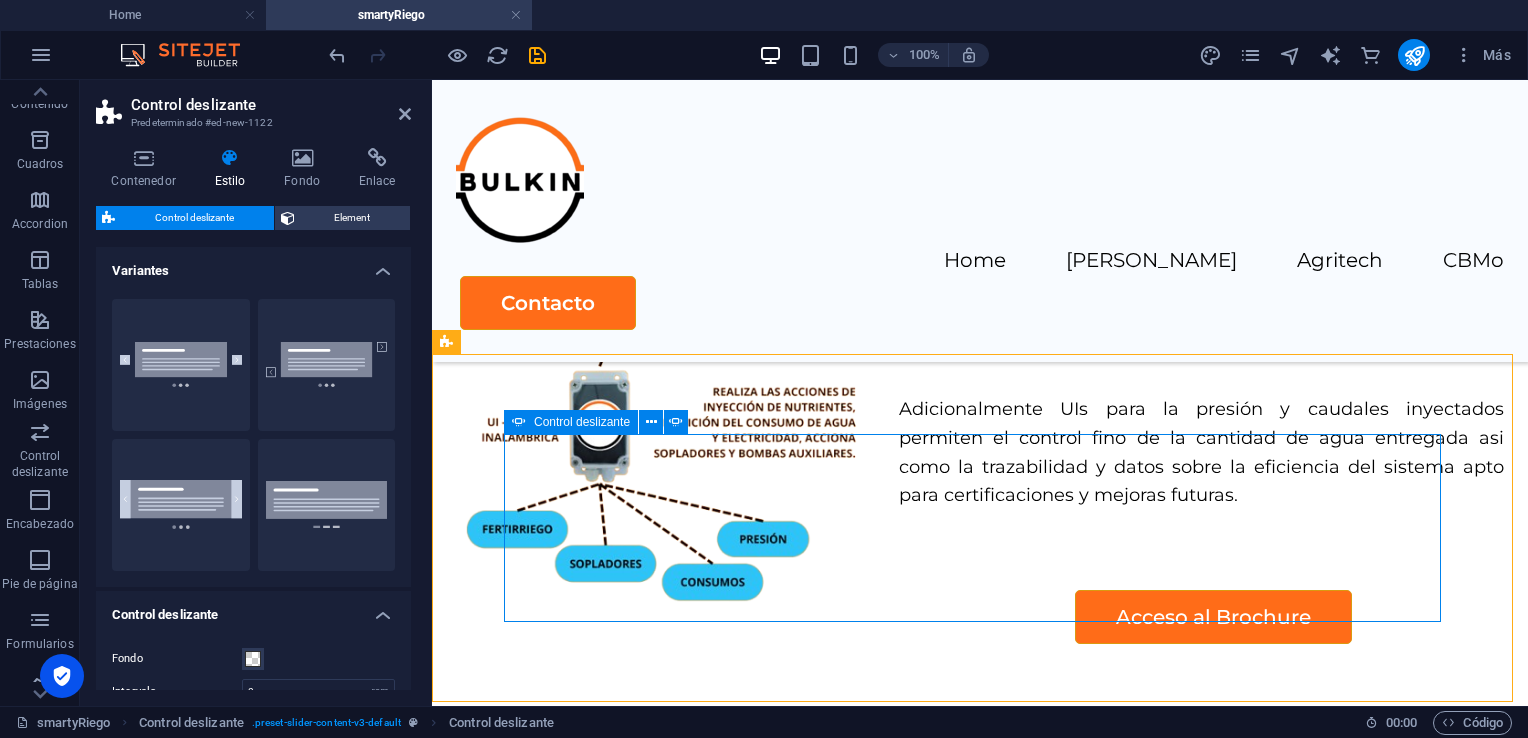 click on "Slide 3 Lorem ipsum dolor sit amet, consectetur adipisicing elit. Id, ipsum, quibusdam, temporibus harum culpa unde voluptatem possimus qui molestiae expedita ad aut necessitatibus vel incidunt placeat velit soluta a consectetur laborum illum nobis distinctio nisi facilis! Officiis, illum, aut, quasi dolorem laudantium fuga porro amet provident voluptatibus dicta mollitia neque! Slide 1 Lorem ipsum dolor sit amet, consectetur adipisicing elit. Id, ipsum, quibusdam, temporibus harum culpa unde voluptatem possimus qui molestiae expedita ad aut necessitatibus vel incidunt placeat velit soluta a consectetur laborum illum nobis distinctio nisi facilis! Officiis, illum, aut, quasi dolorem laudantium fuga porro amet provident voluptatibus dicta mollitia neque! Slide 2 Slide 3 Slide 1 1 2 3" at bounding box center (980, 957) 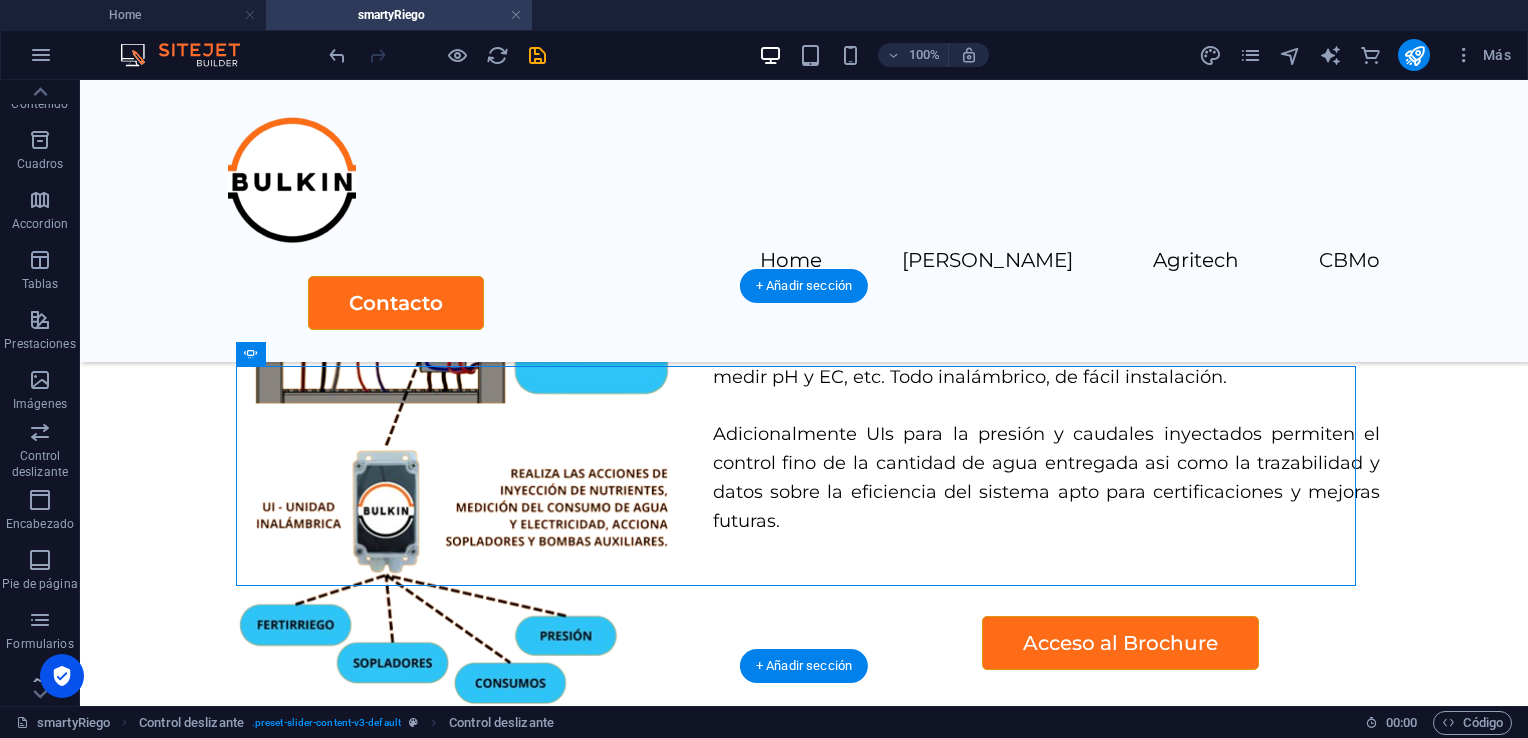 scroll, scrollTop: 4012, scrollLeft: 0, axis: vertical 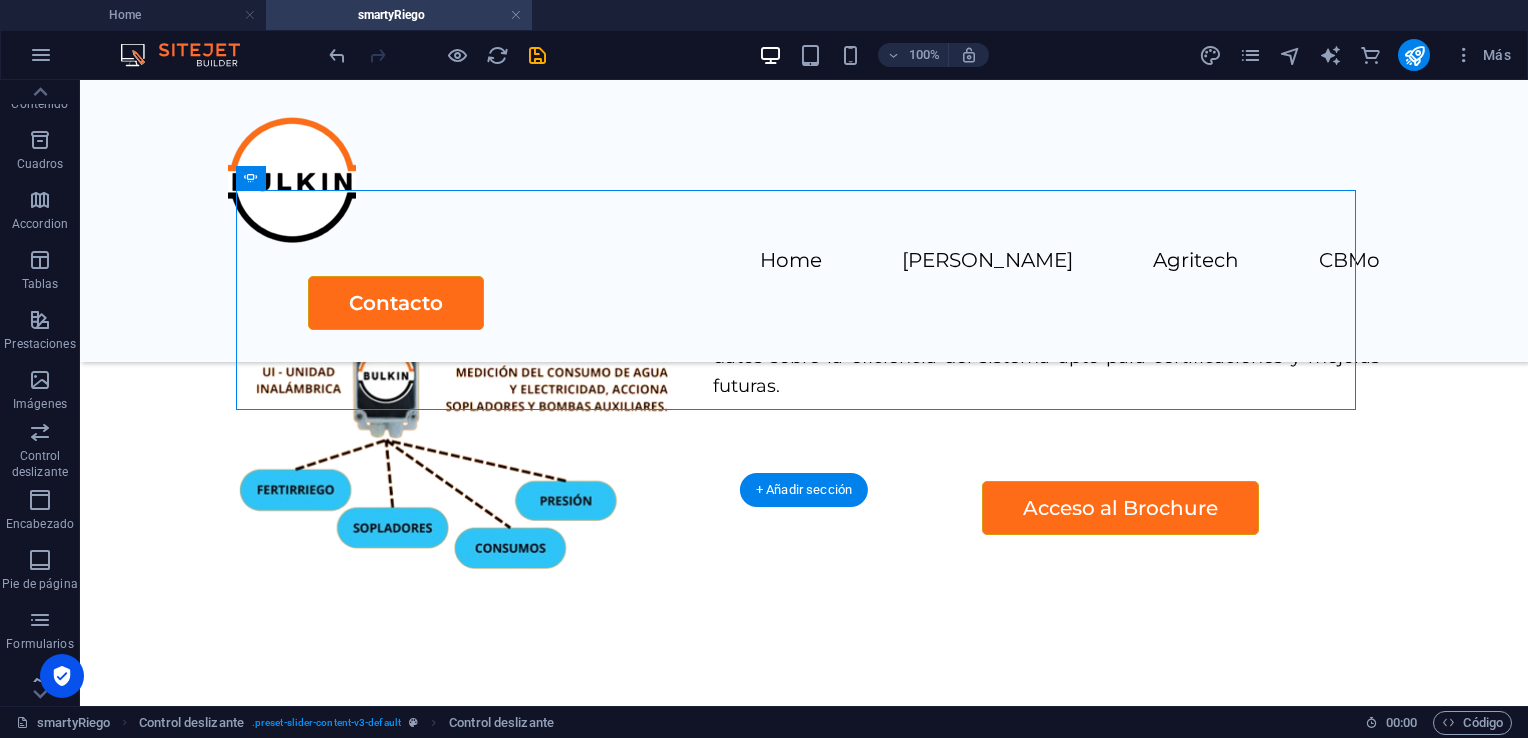 drag, startPoint x: 644, startPoint y: 499, endPoint x: 528, endPoint y: 595, distance: 150.57224 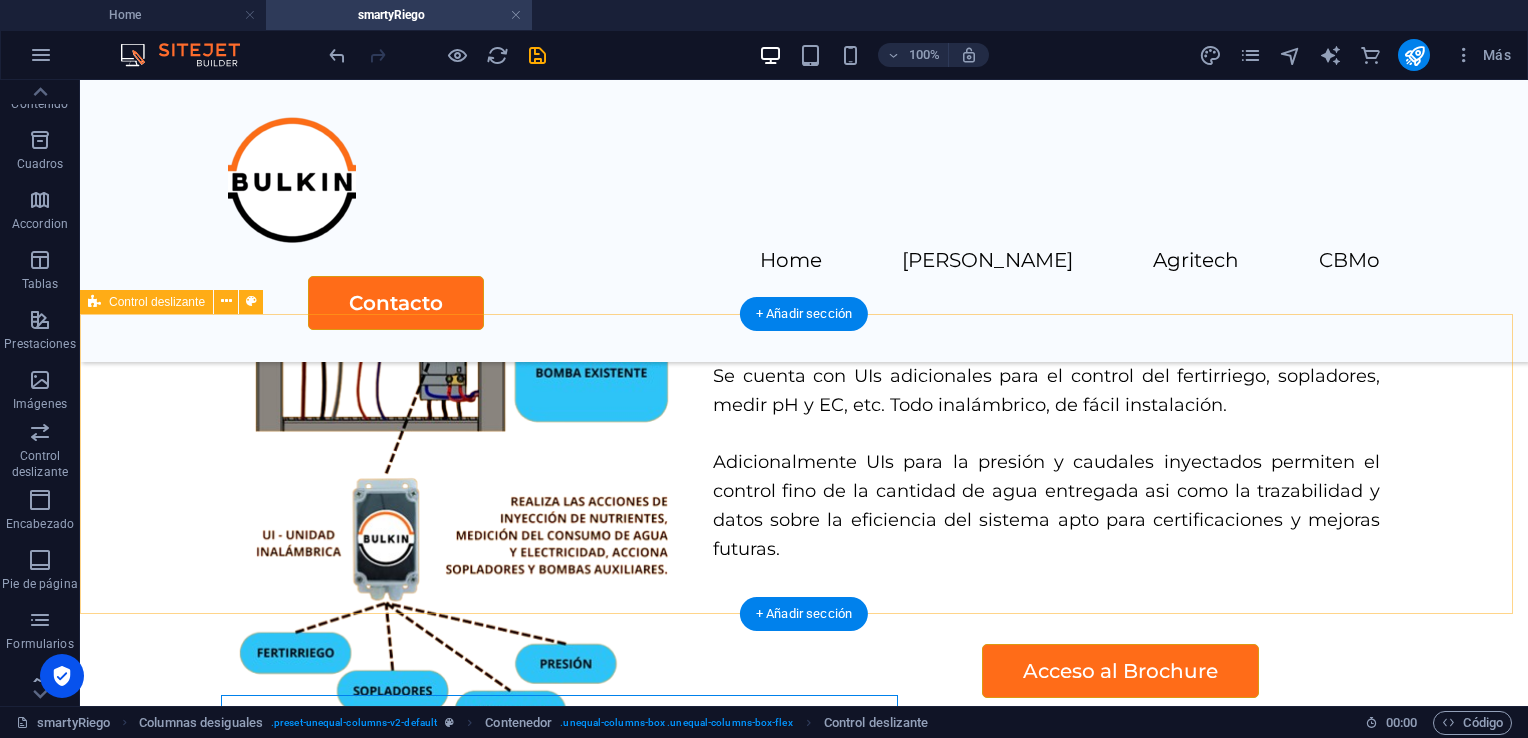 scroll, scrollTop: 3712, scrollLeft: 0, axis: vertical 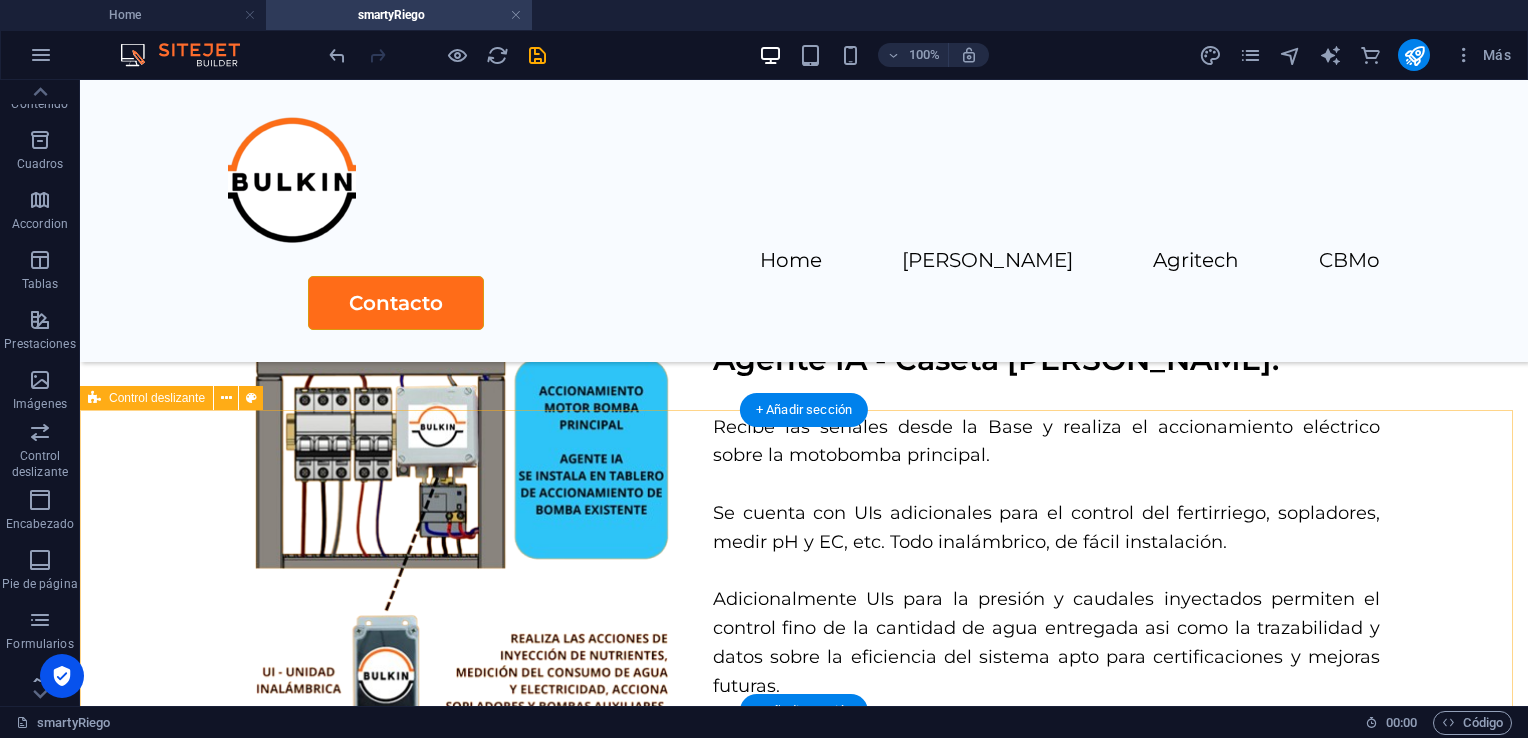 click on "Suelta el contenido aquí o  Añadir elementos  Pegar portapapeles" at bounding box center (804, 1086) 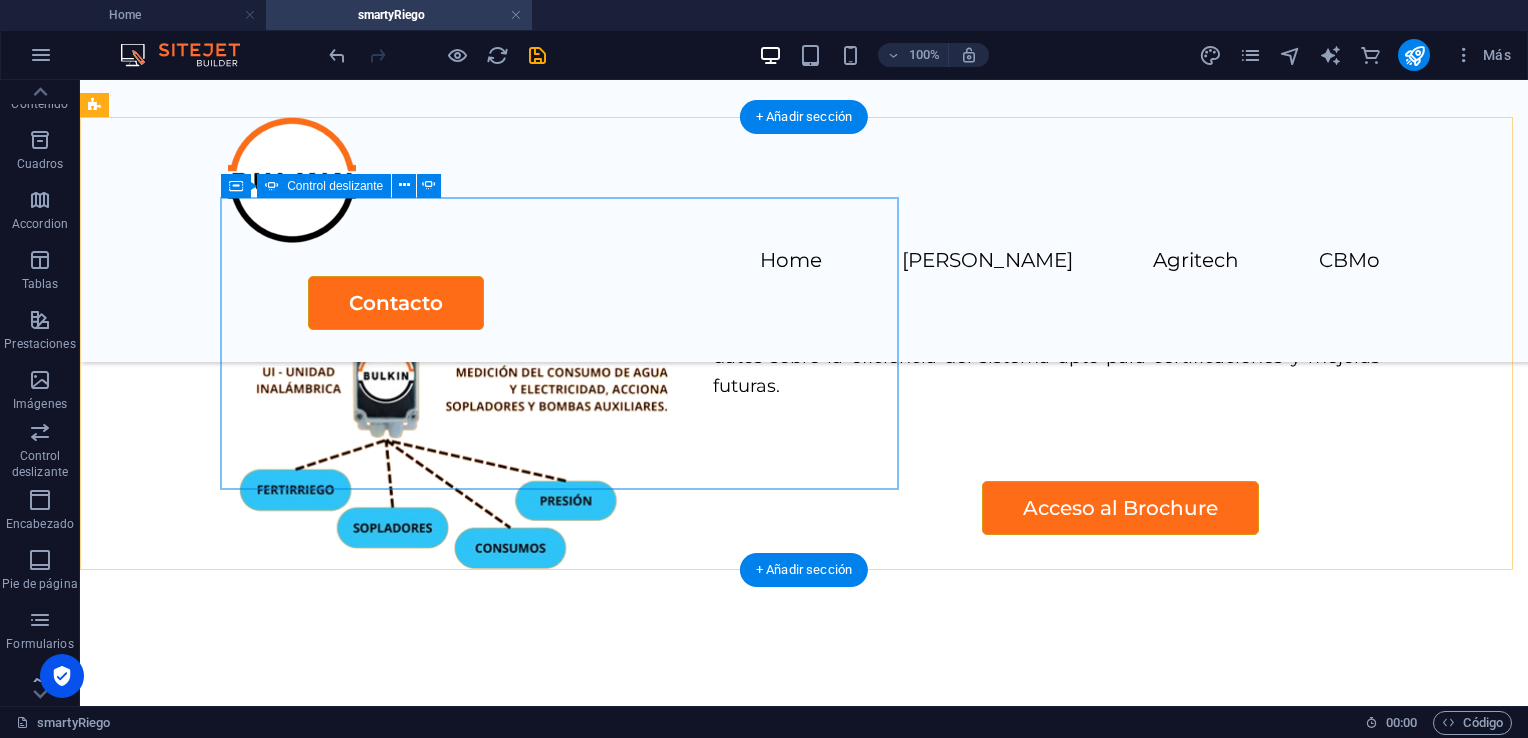 scroll, scrollTop: 3912, scrollLeft: 0, axis: vertical 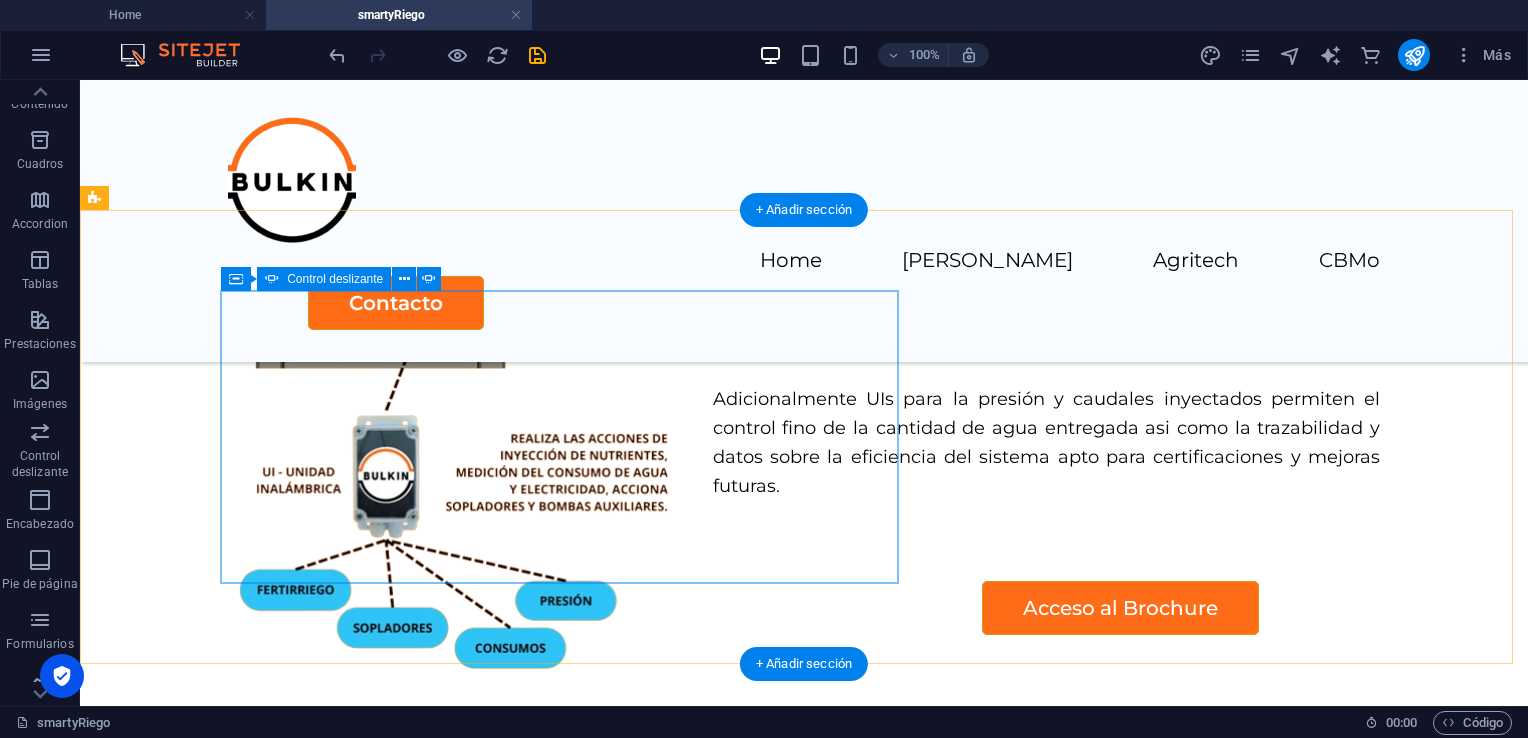 click at bounding box center [105, 1109] 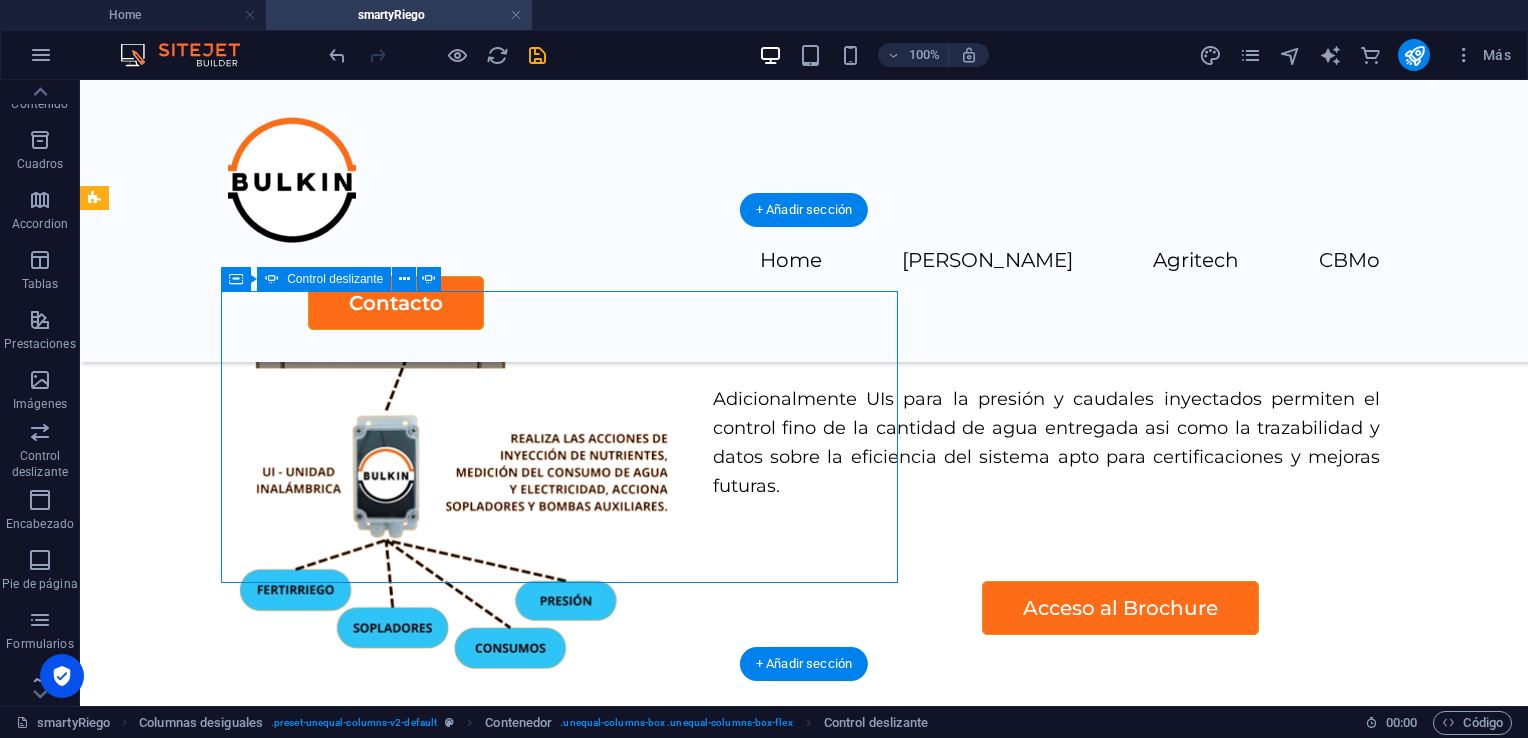 click at bounding box center (105, 1109) 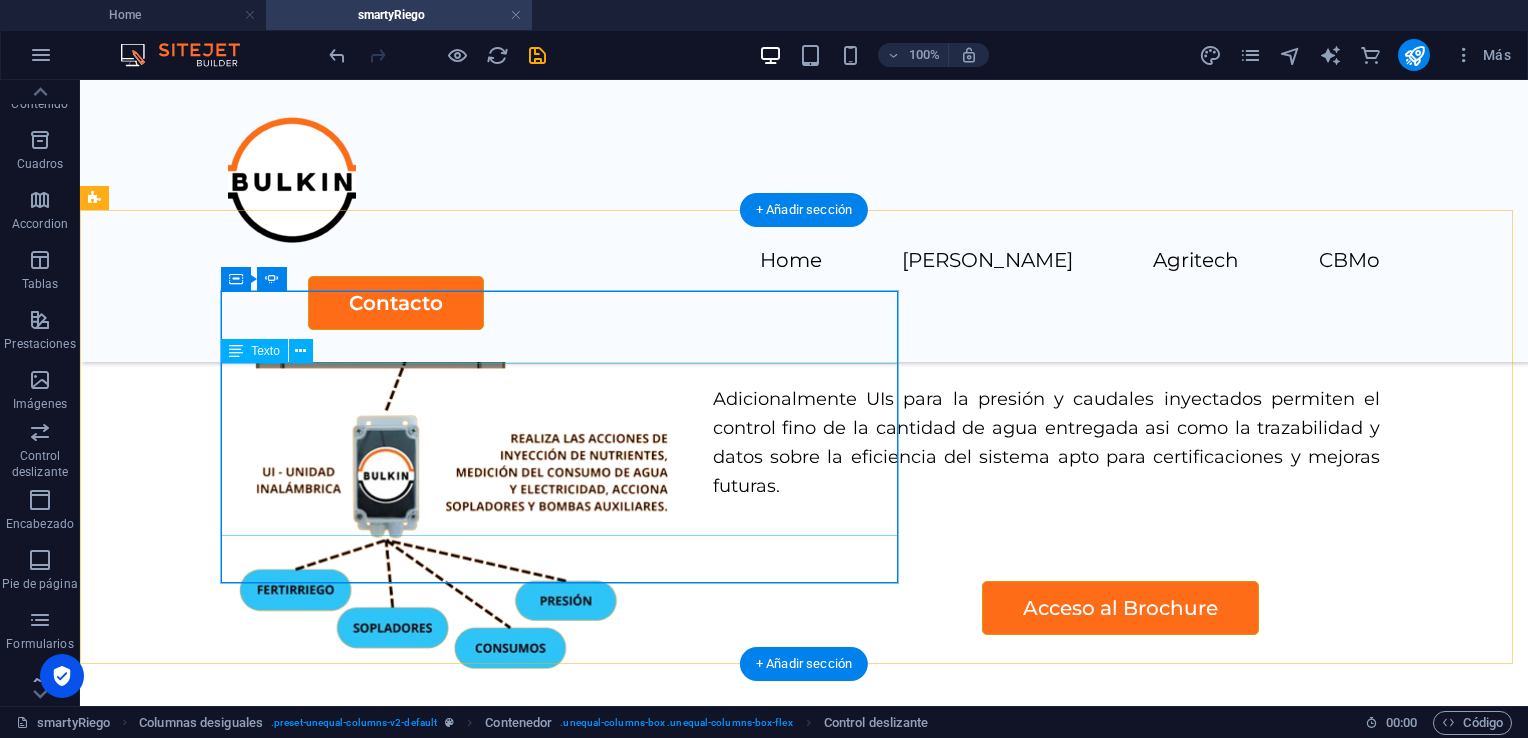 click on "Lorem ipsum dolor sit amet, consectetur adipisicing elit. Id, ipsum, quibusdam, temporibus harum culpa unde voluptatem possimus qui molestiae expedita ad aut necessitatibus vel incidunt placeat velit soluta a consectetur laborum illum nobis distinctio nisi facilis! Officiis, illum, aut, quasi dolorem laudantium fuga porro amet provident voluptatibus dicta mollitia neque!" at bounding box center (-234, 1247) 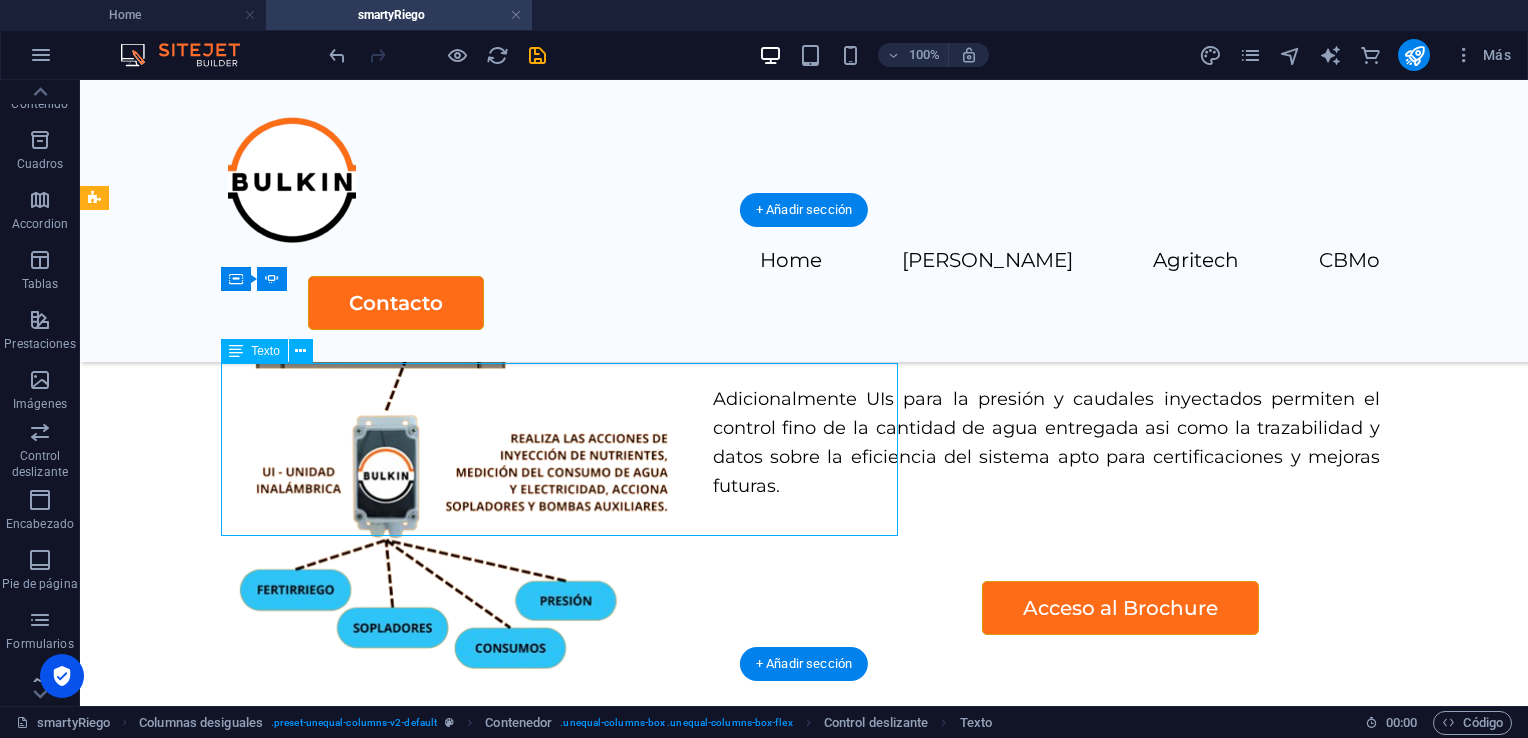 click on "Lorem ipsum dolor sit amet, consectetur adipisicing elit. Id, ipsum, quibusdam, temporibus harum culpa unde voluptatem possimus qui molestiae expedita ad aut necessitatibus vel incidunt placeat velit soluta a consectetur laborum illum nobis distinctio nisi facilis! Officiis, illum, aut, quasi dolorem laudantium fuga porro amet provident voluptatibus dicta mollitia neque!" at bounding box center [-234, 1247] 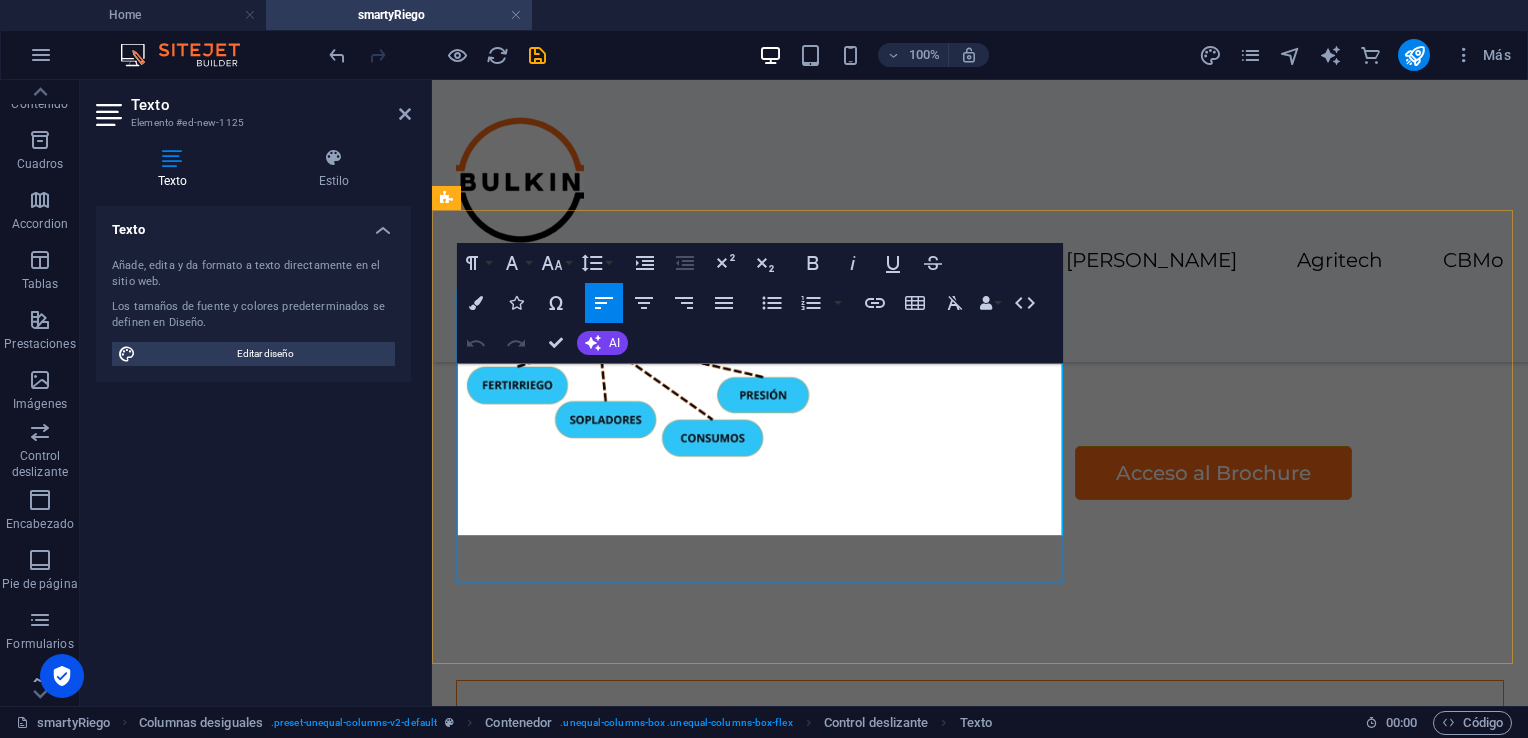 drag, startPoint x: 852, startPoint y: 520, endPoint x: 543, endPoint y: 387, distance: 336.4075 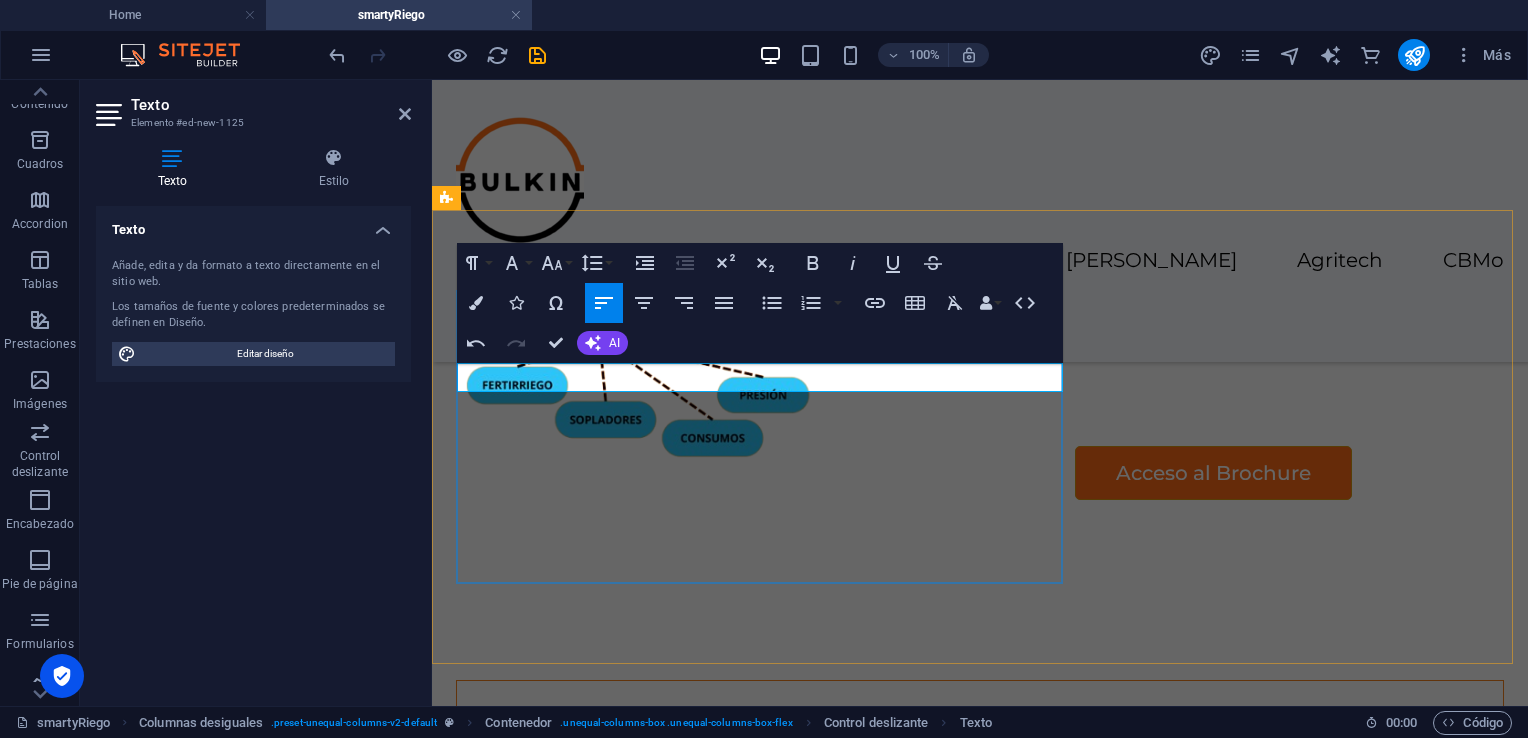 type 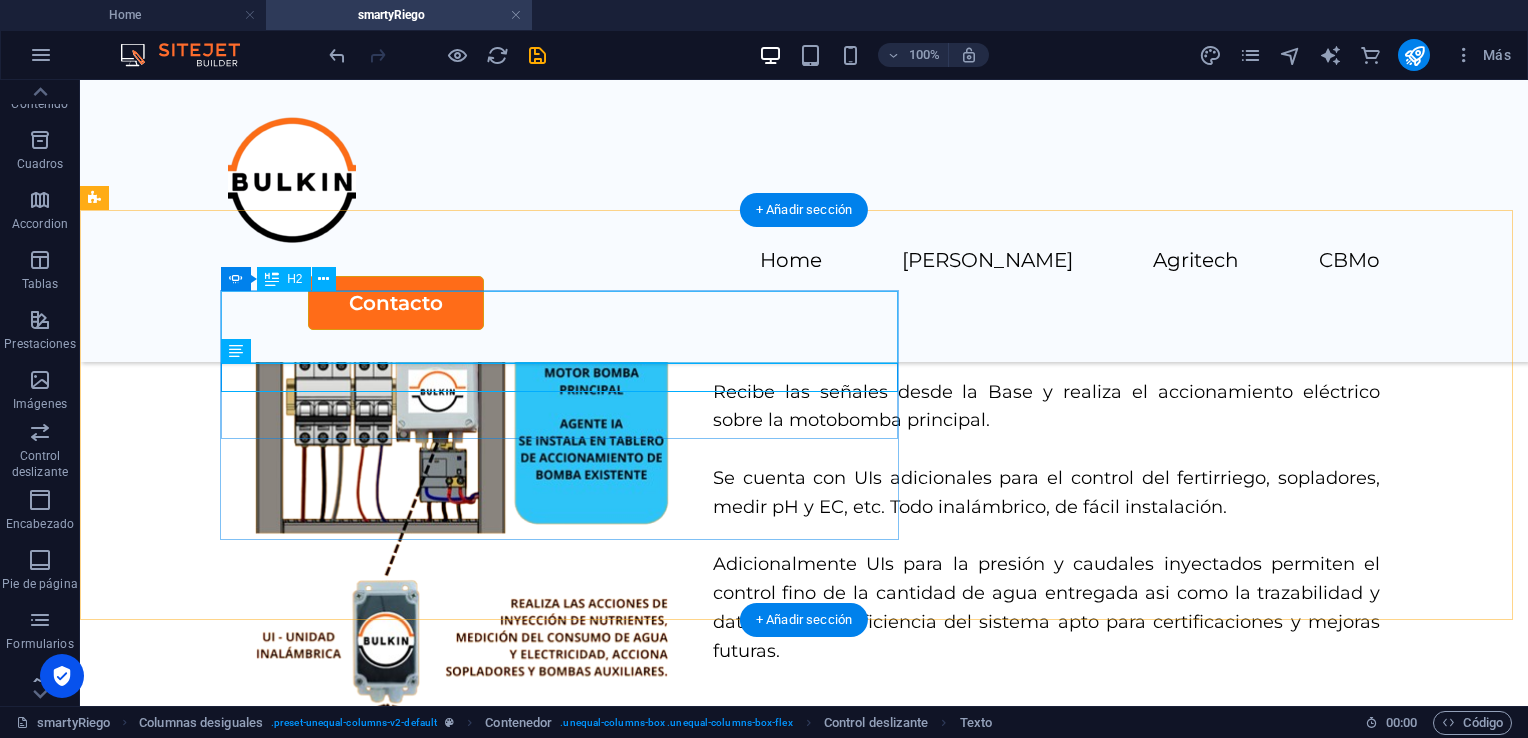 scroll, scrollTop: 3912, scrollLeft: 0, axis: vertical 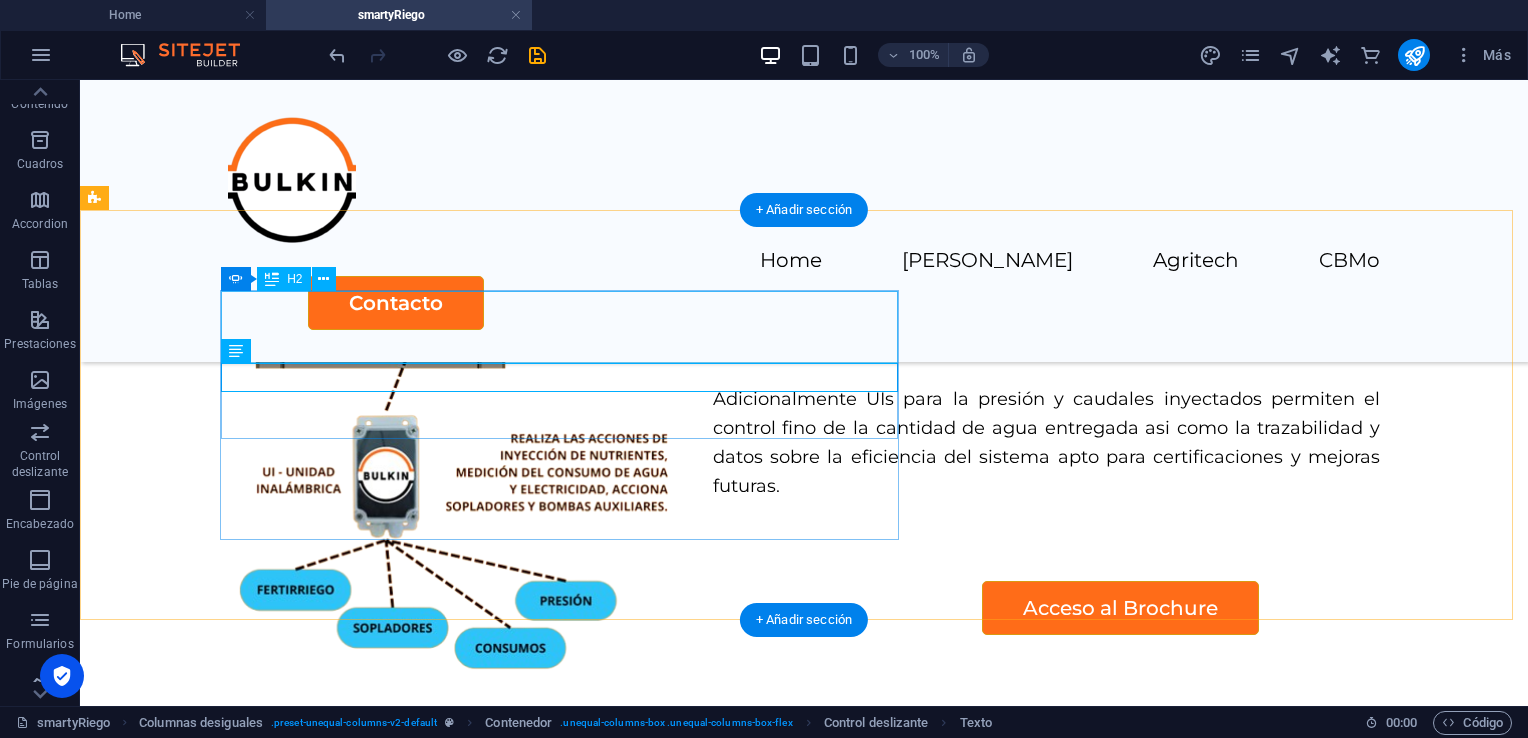 click on "Slide 1" at bounding box center [-234, 1125] 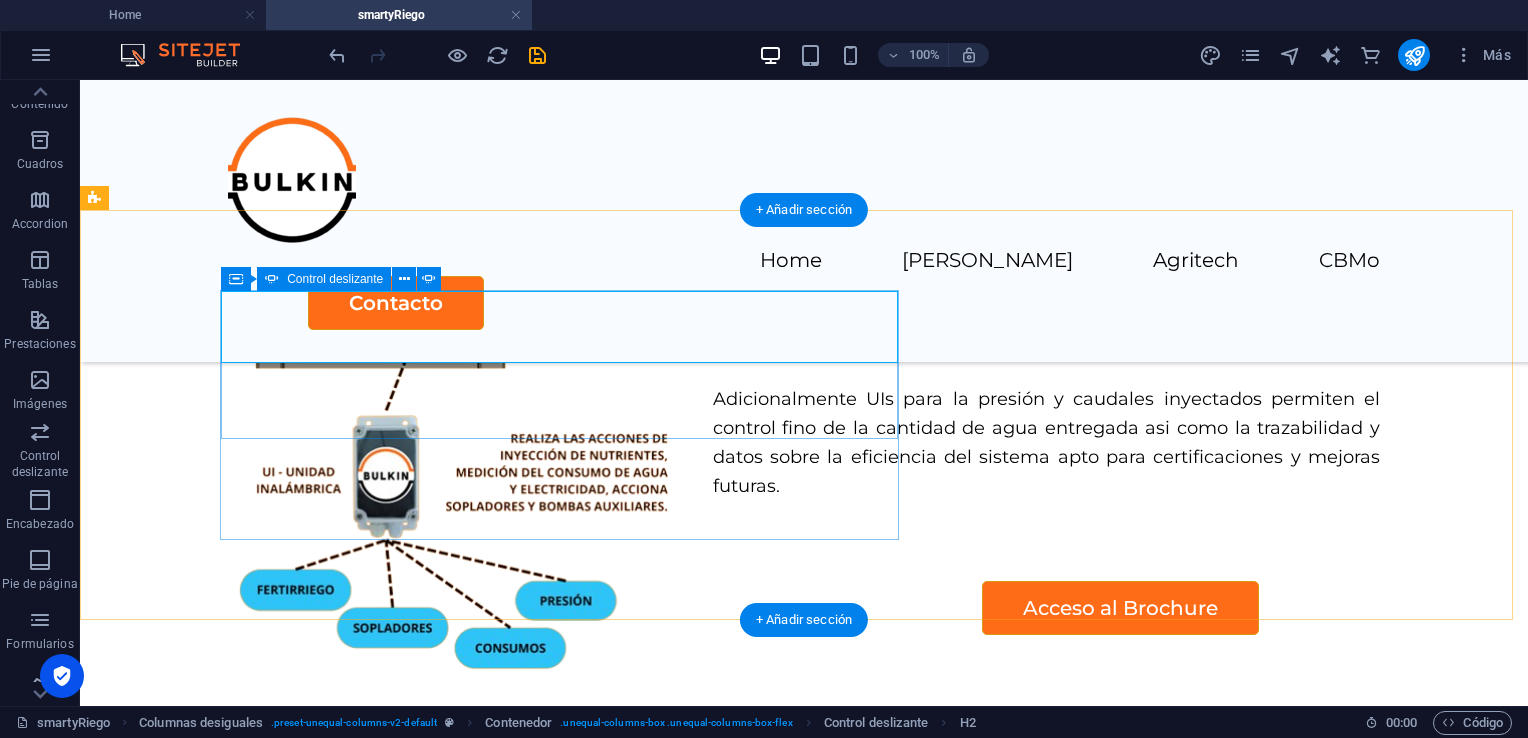 click on "Slide 3 Lorem ipsum dolor sit amet, consectetur adipisicing elit. Id, ipsum, quibusdam, temporibus harum culpa unde voluptatem possimus qui molestiae expedita ad aut necessitatibus vel incidunt placeat velit soluta a consectetur laborum illum nobis distinctio nisi facilis! Officiis, illum, aut, quasi dolorem laudantium fuga porro amet provident voluptatibus dicta mollitia neque! Slide 1 Sensores de 1 Slide 2 Lorem ipsum dolor sit amet, consectetur adipisicing elit. Id, ipsum, quibusdam, temporibus harum culpa unde voluptatem possimus qui molestiae expedita ad aut necessitatibus vel incidunt placeat velit soluta a consectetur laborum illum nobis distinctio nisi facilis! Officiis, illum, aut, quasi dolorem laudantium fuga porro amet provident voluptatibus dicta mollitia neque! Slide 3 Slide 1 ​Sensores de 1 1 2 3" at bounding box center [680, 938] 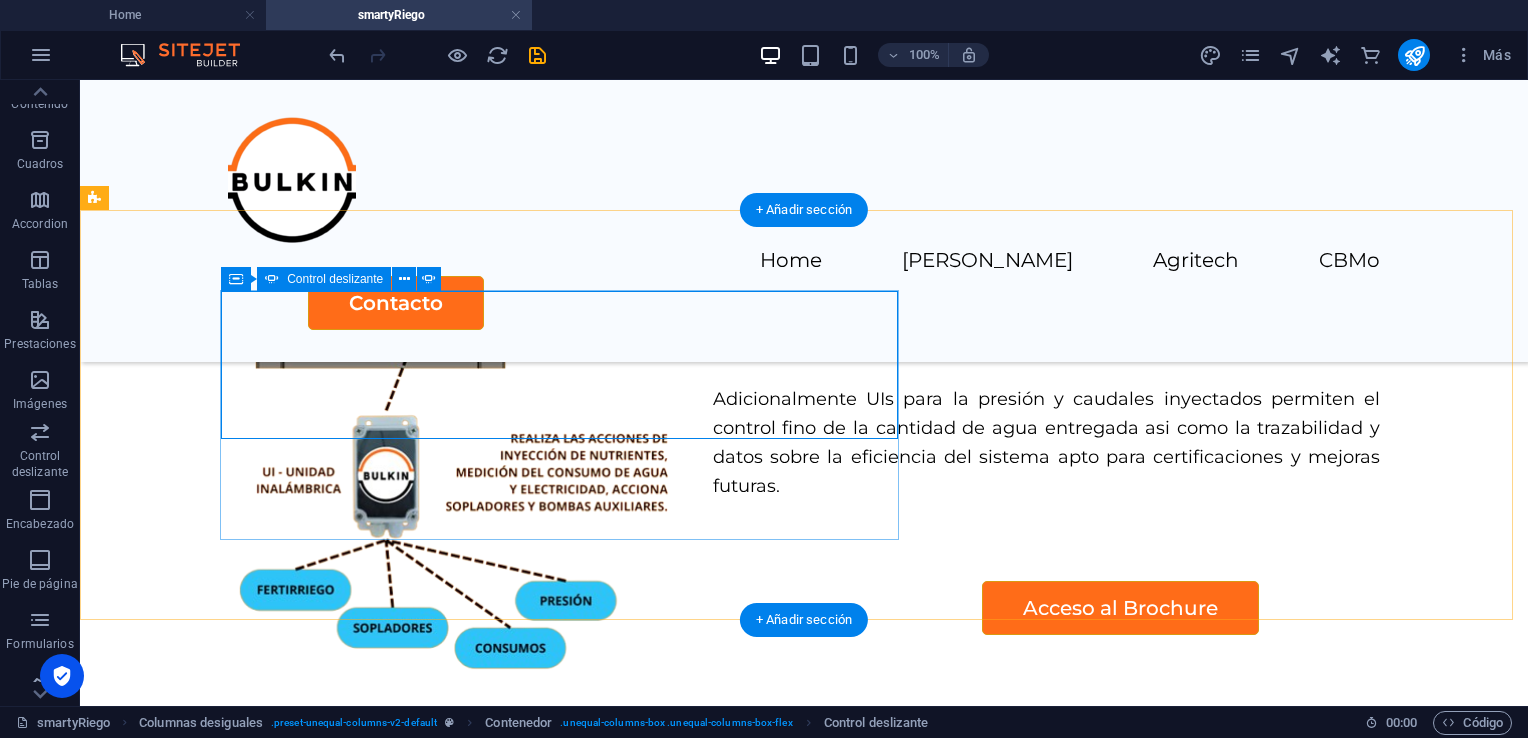 click at bounding box center [105, 965] 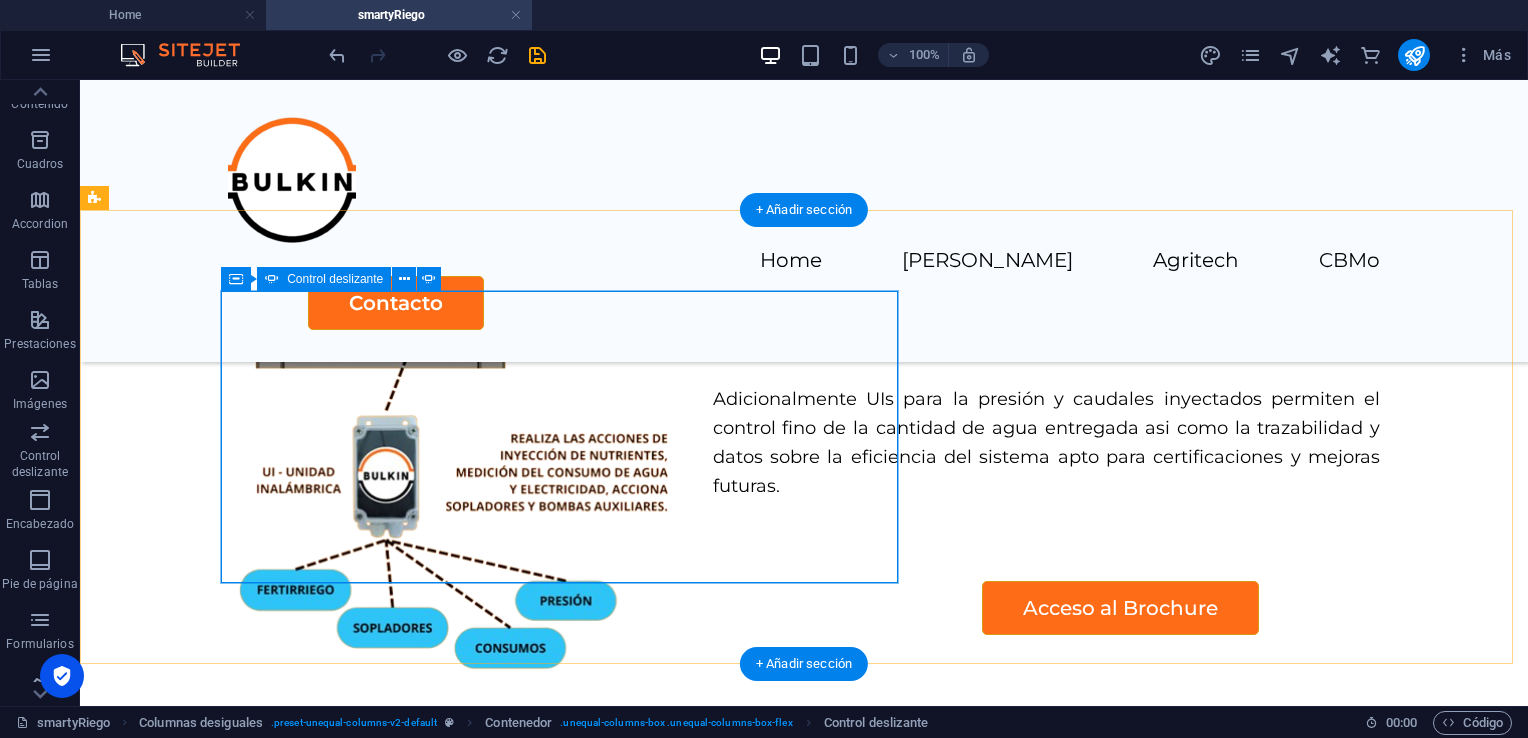 click at bounding box center [105, 836] 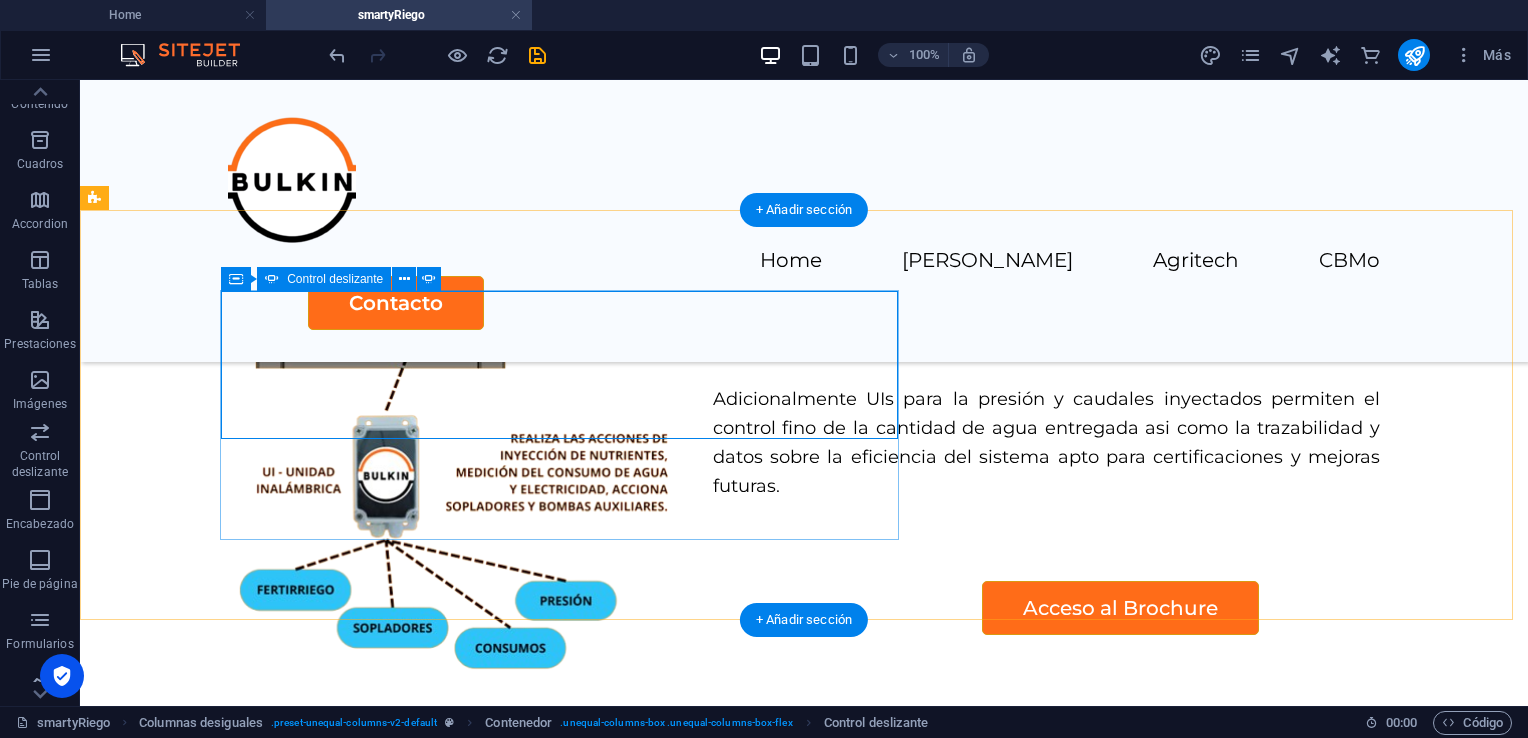 click at bounding box center [105, 965] 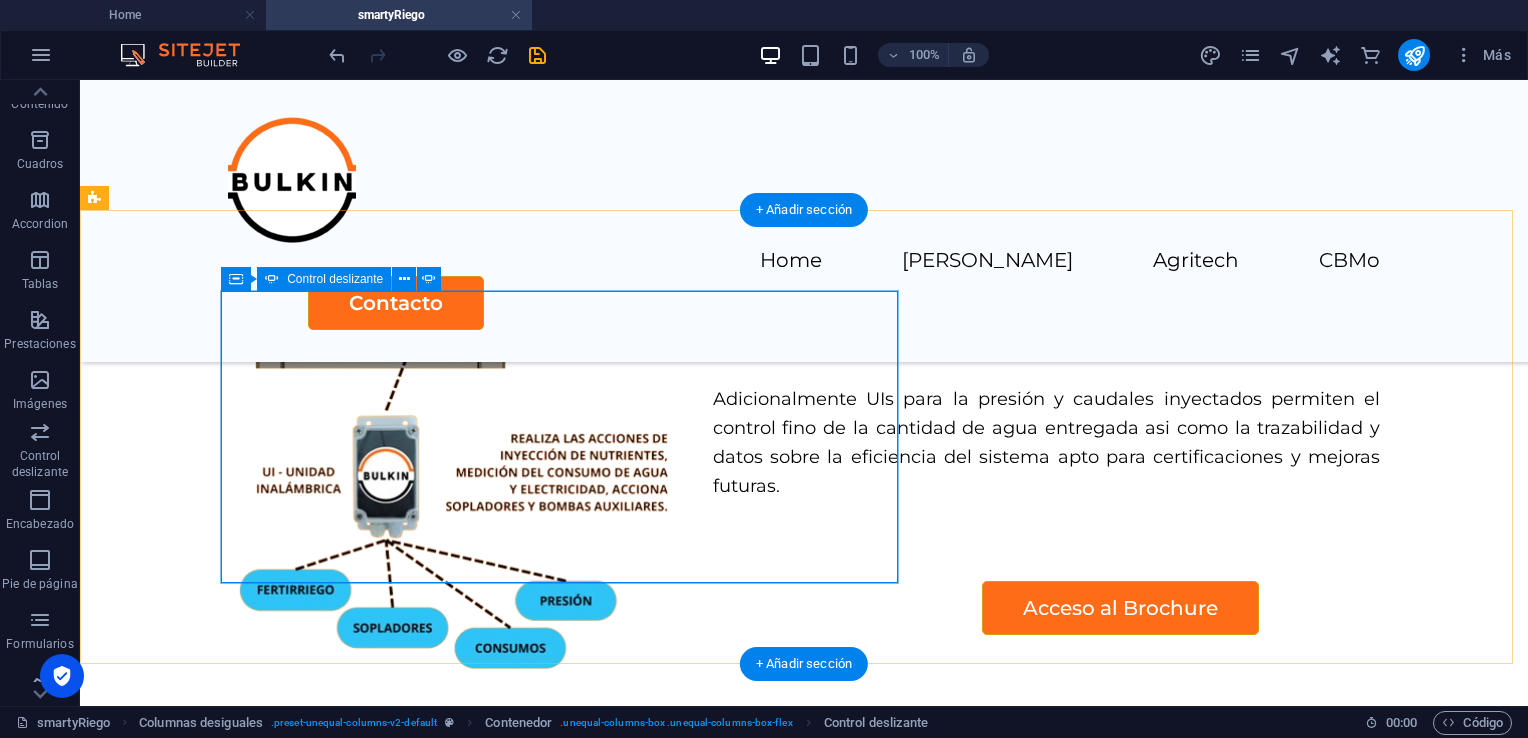 click at bounding box center [105, 1109] 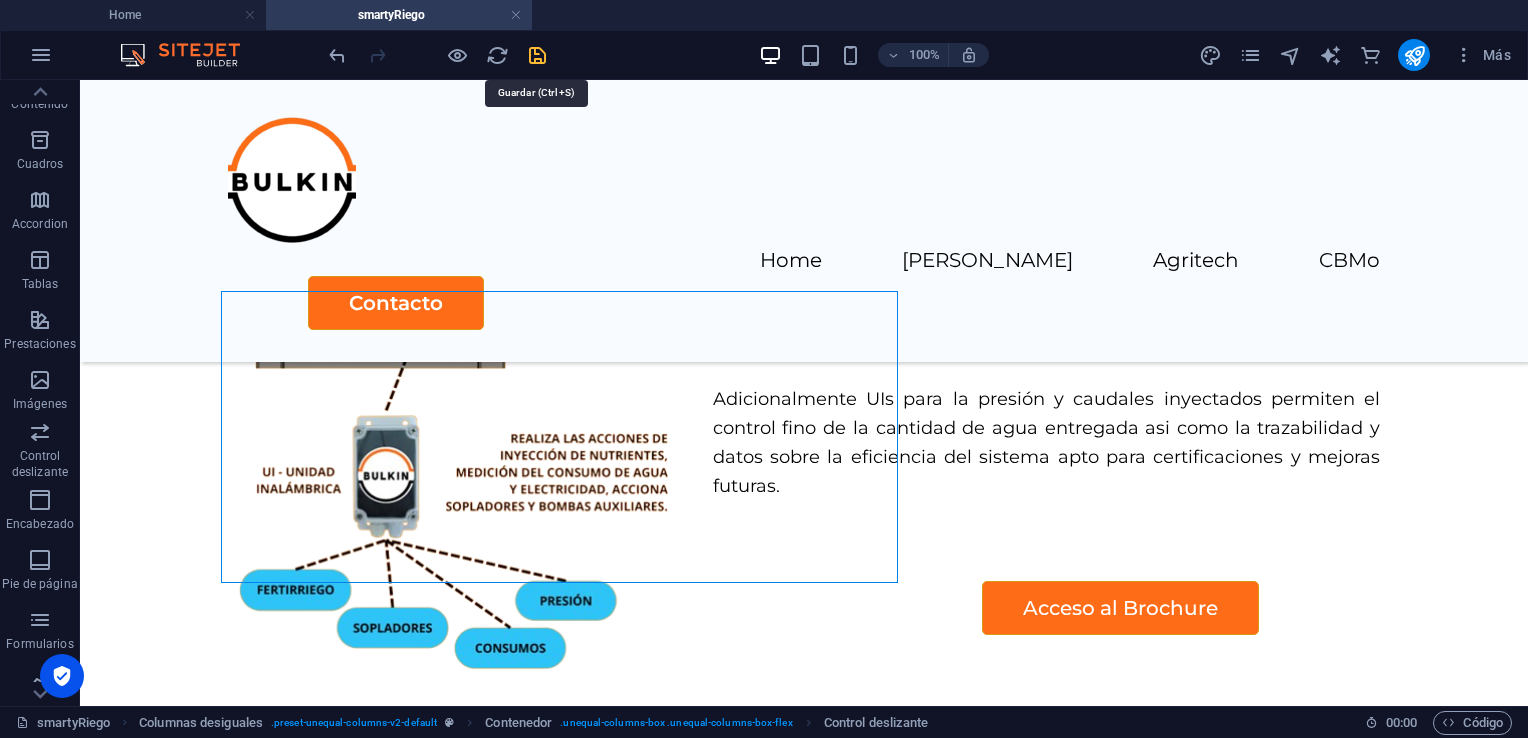 click at bounding box center (537, 55) 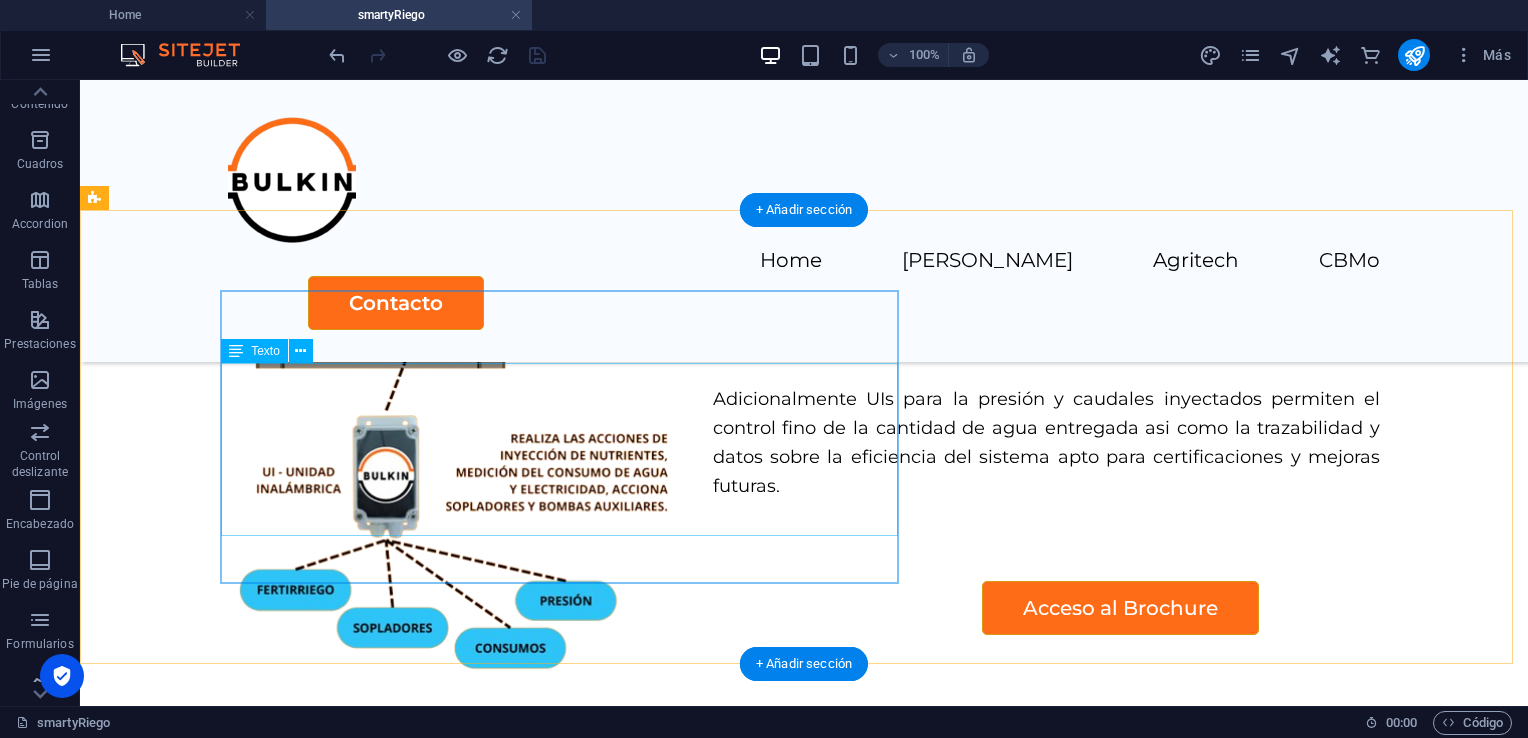 click on "Lorem ipsum dolor sit amet, consectetur adipisicing elit. Id, ipsum, quibusdam, temporibus harum culpa unde voluptatem possimus qui molestiae expedita ad aut necessitatibus vel incidunt placeat velit soluta a consectetur laborum illum nobis distinctio nisi facilis! Officiis, illum, aut, quasi dolorem laudantium fuga porro amet provident voluptatibus dicta mollitia neque!" at bounding box center [-1588, 1593] 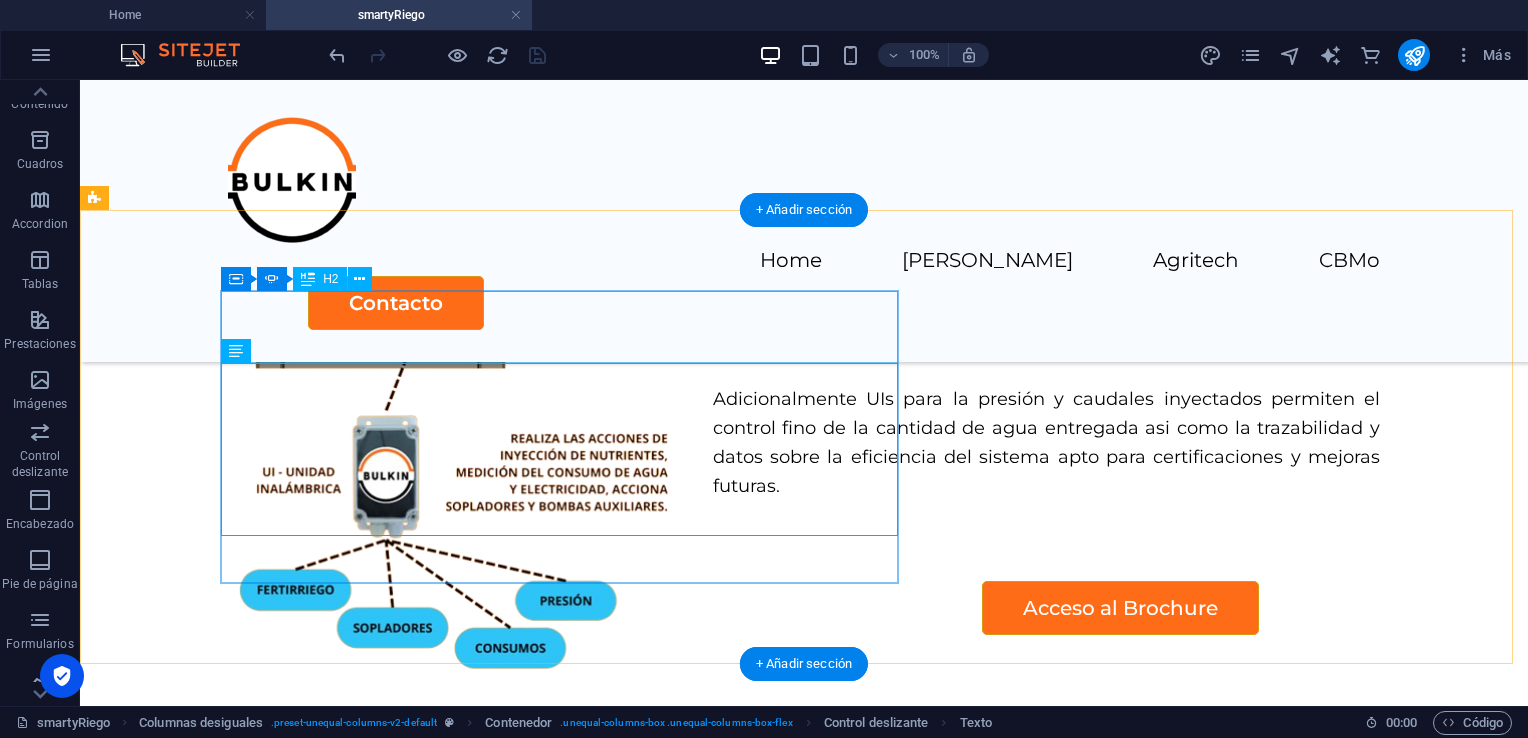 click on "Slide 3" at bounding box center [-1588, 1471] 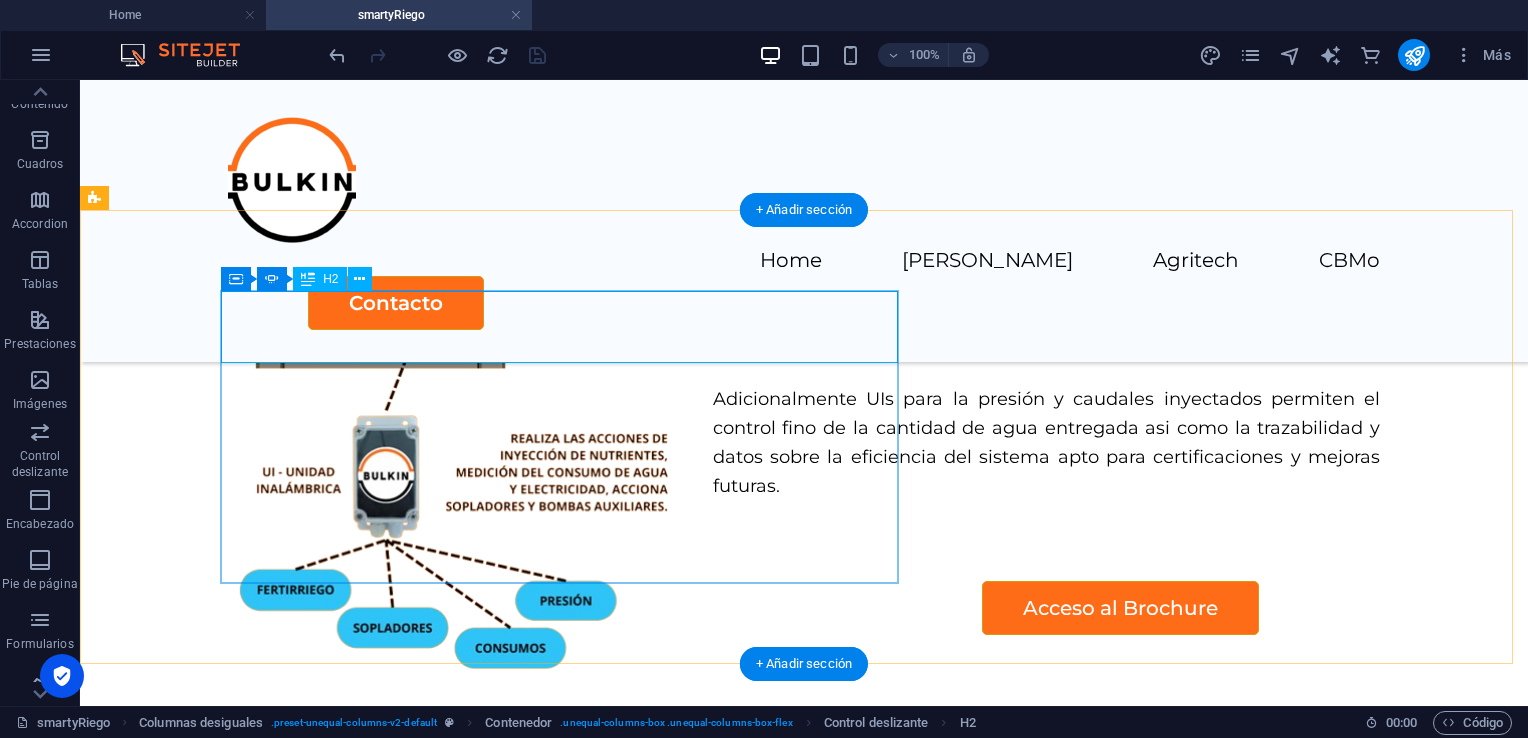 click on "Slide 3" at bounding box center [-1588, 1471] 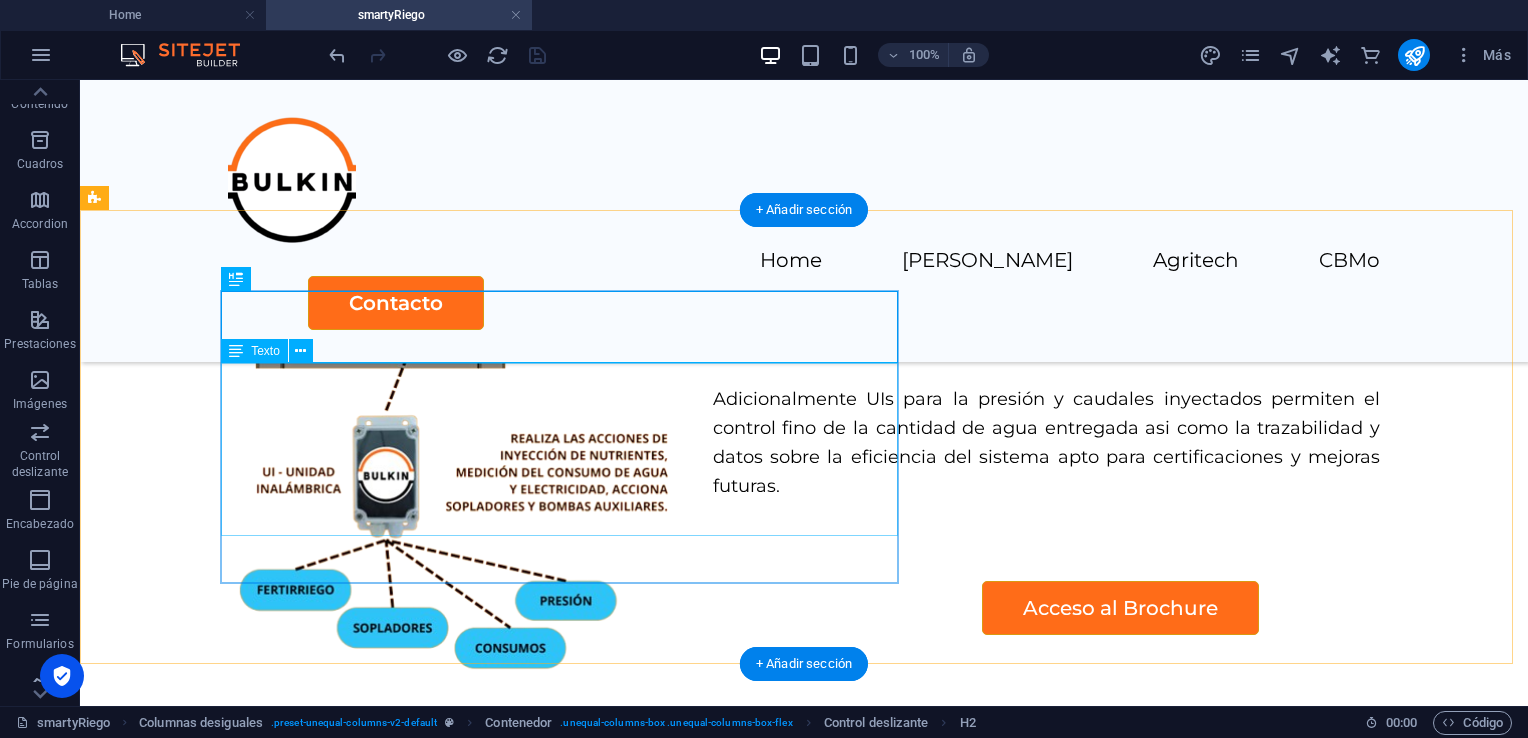 click on "Lorem ipsum dolor sit amet, consectetur adipisicing elit. Id, ipsum, quibusdam, temporibus harum culpa unde voluptatem possimus qui molestiae expedita ad aut necessitatibus vel incidunt placeat velit soluta a consectetur laborum illum nobis distinctio nisi facilis! Officiis, illum, aut, quasi dolorem laudantium fuga porro amet provident voluptatibus dicta mollitia neque!" at bounding box center [-1588, 1593] 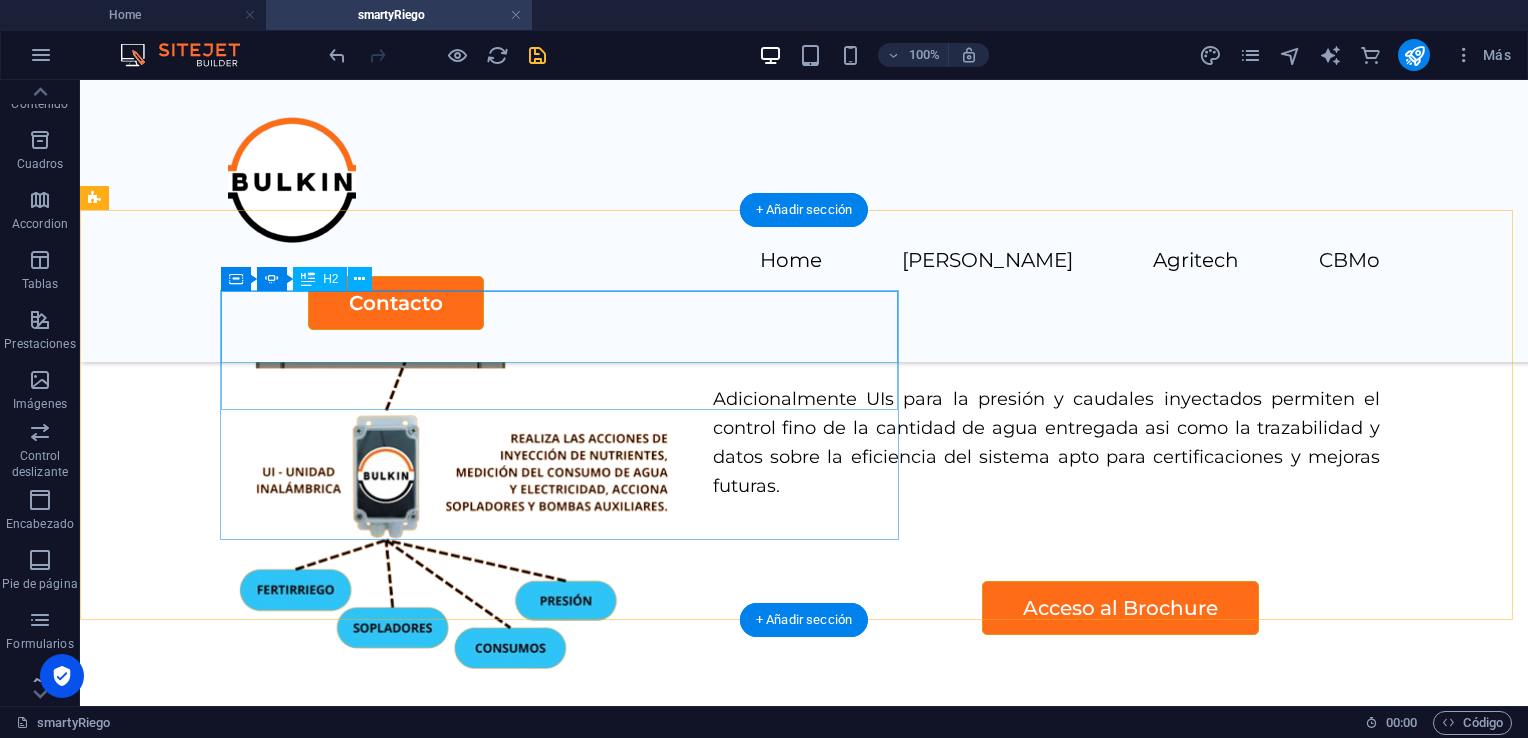 click on "Slide 3" at bounding box center (-1588, 1298) 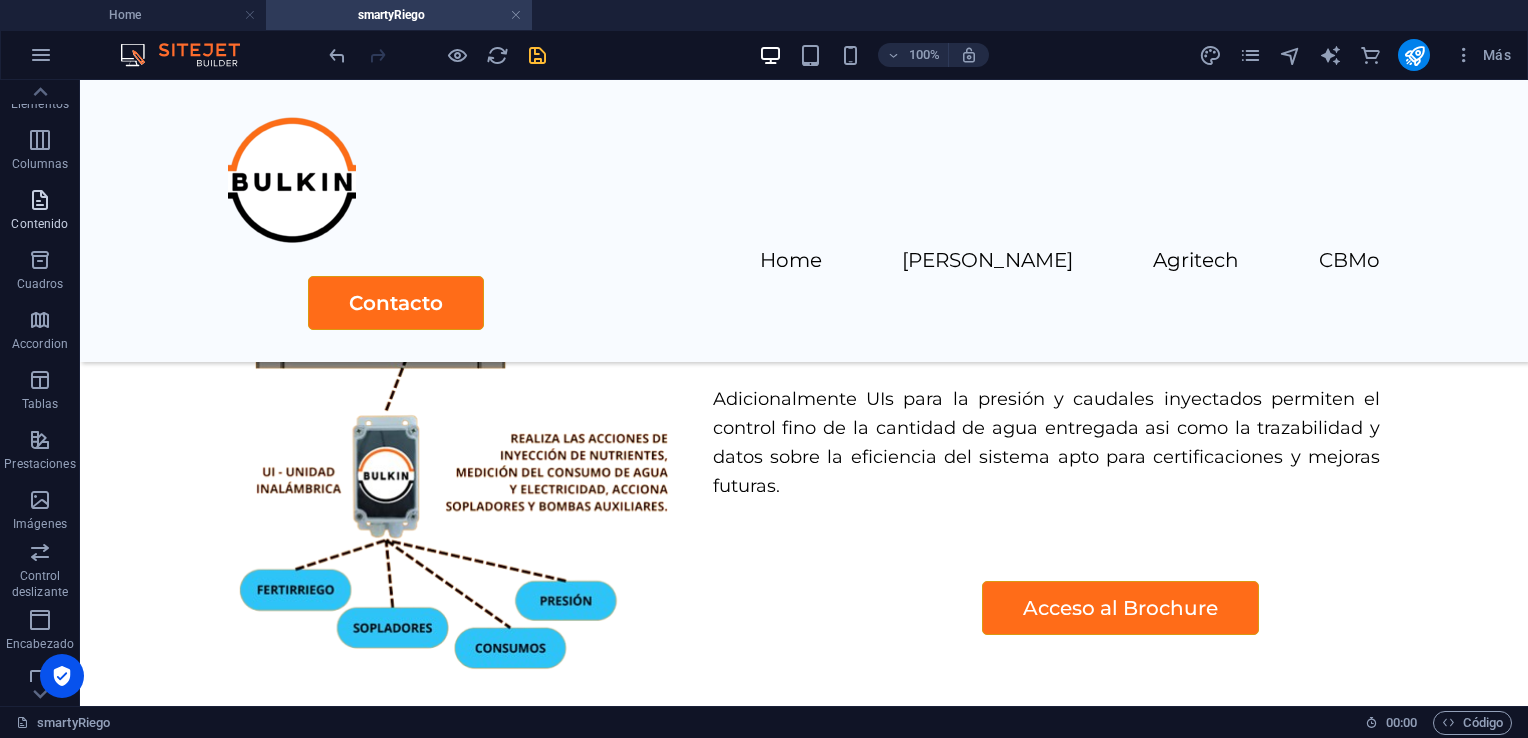 scroll, scrollTop: 0, scrollLeft: 0, axis: both 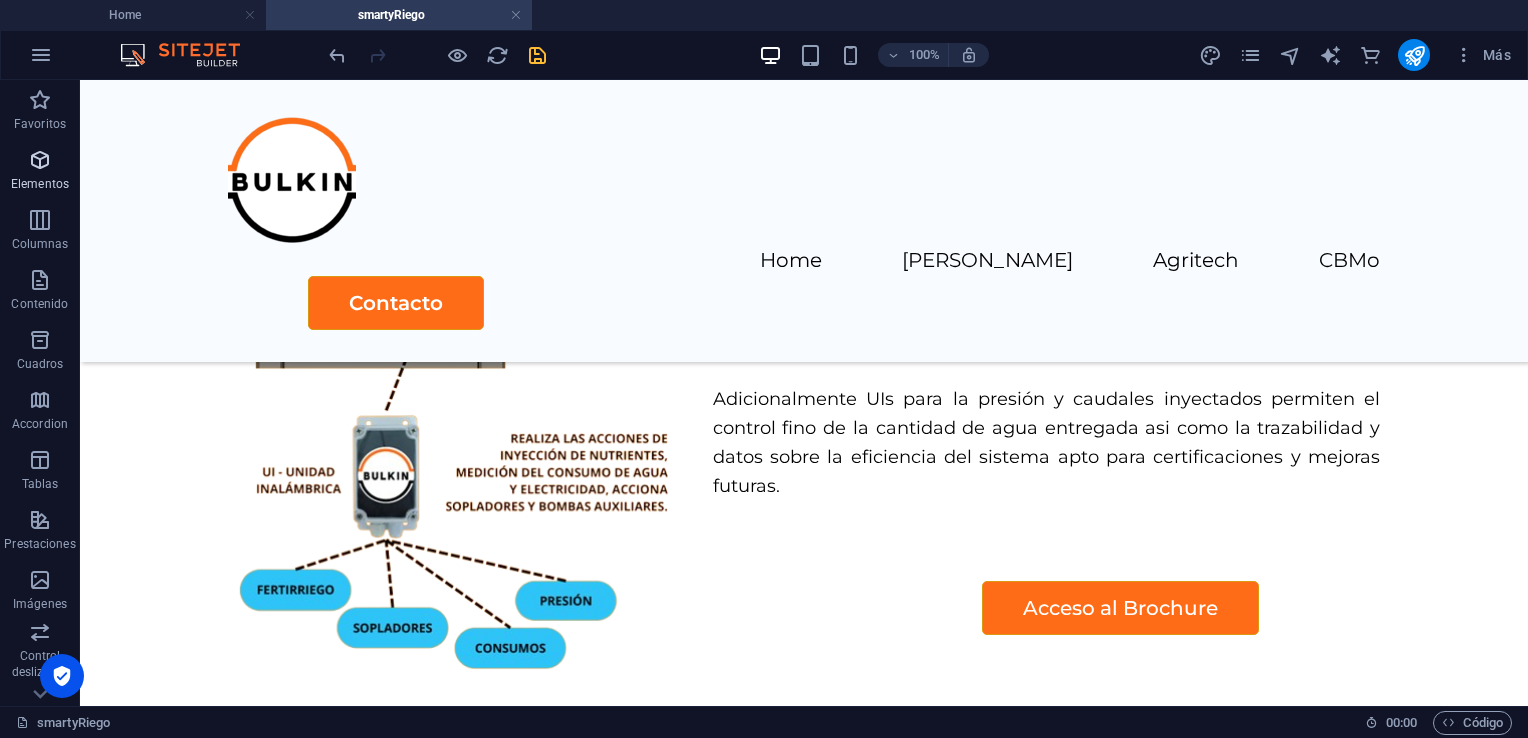 click at bounding box center (40, 160) 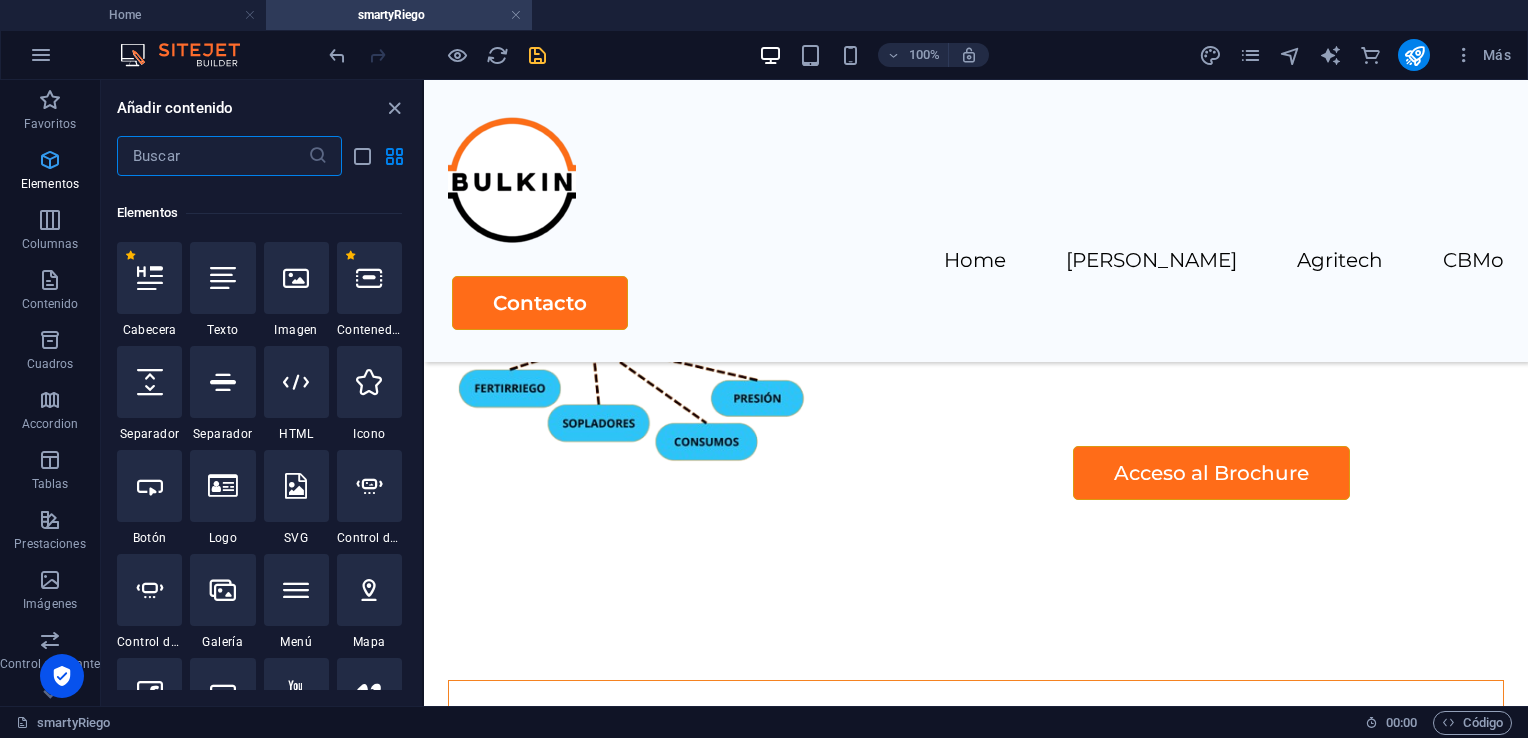 scroll, scrollTop: 376, scrollLeft: 0, axis: vertical 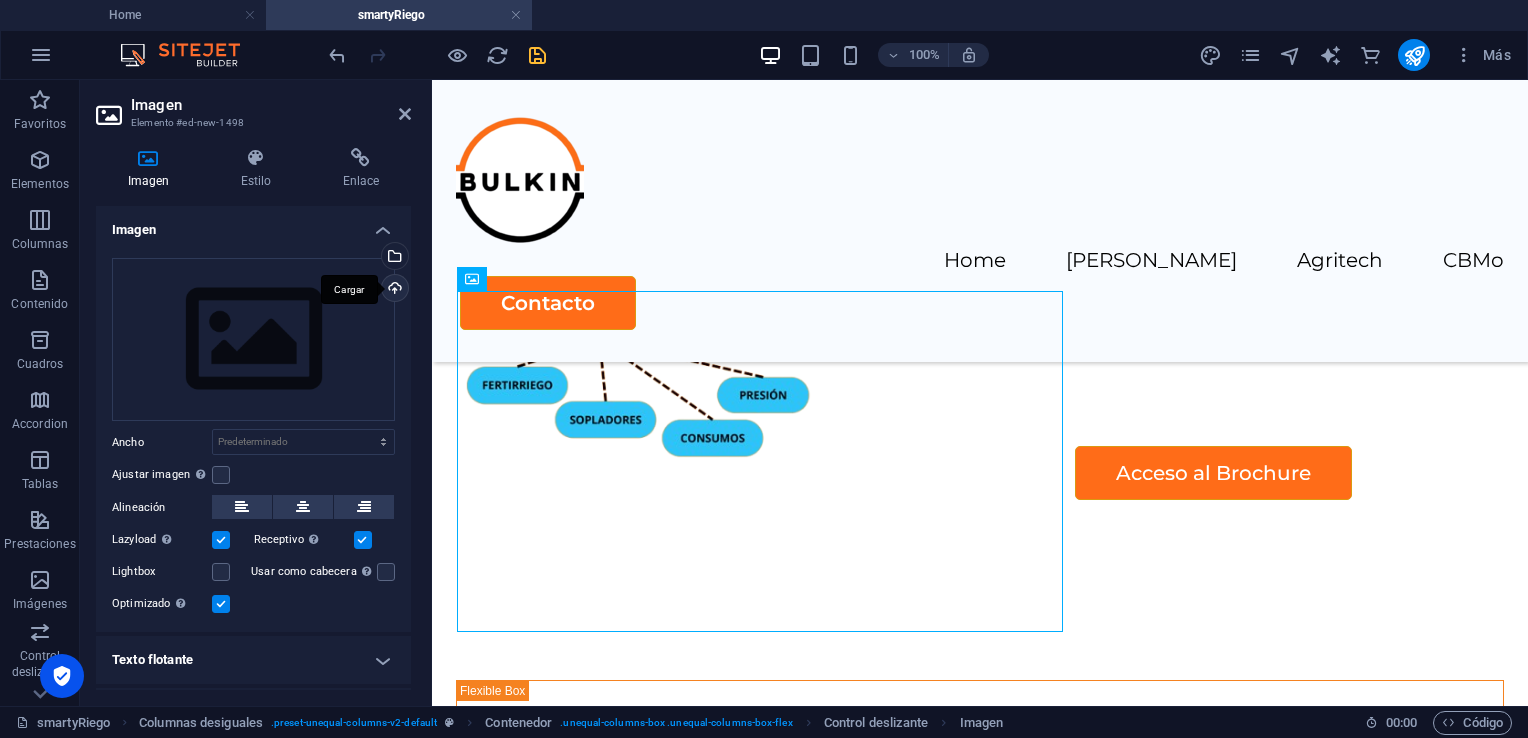 click on "Cargar" at bounding box center [393, 290] 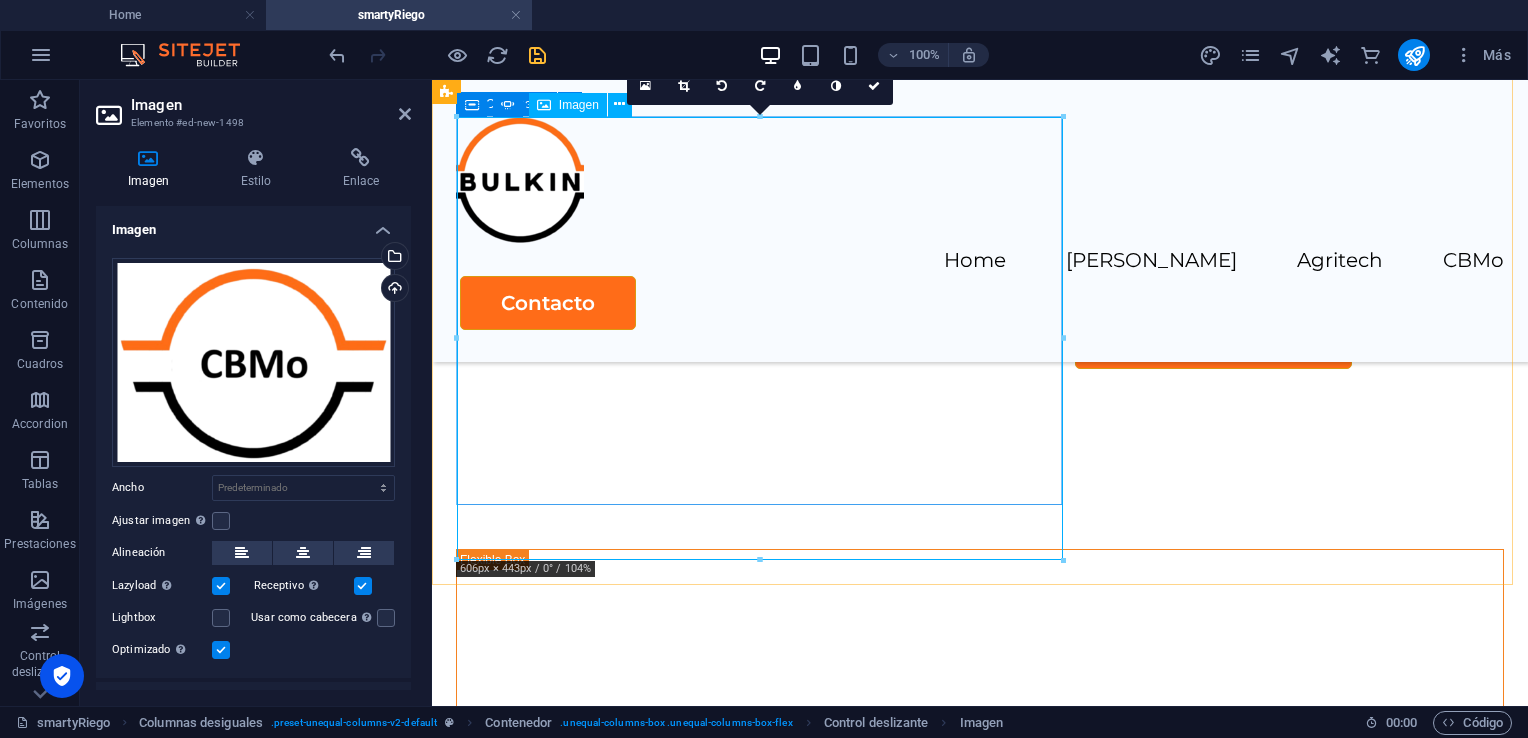 scroll, scrollTop: 3847, scrollLeft: 0, axis: vertical 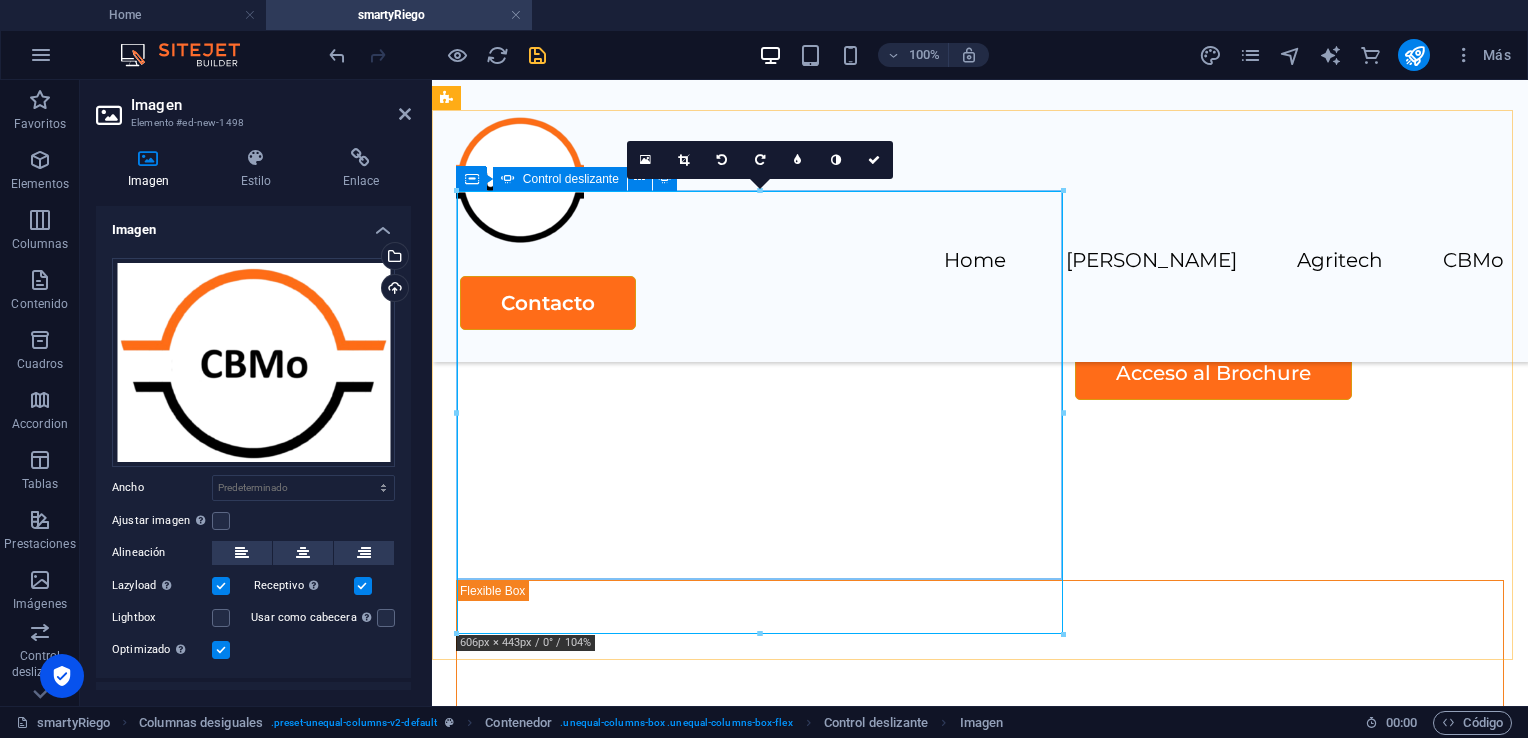 click at bounding box center (457, 971) 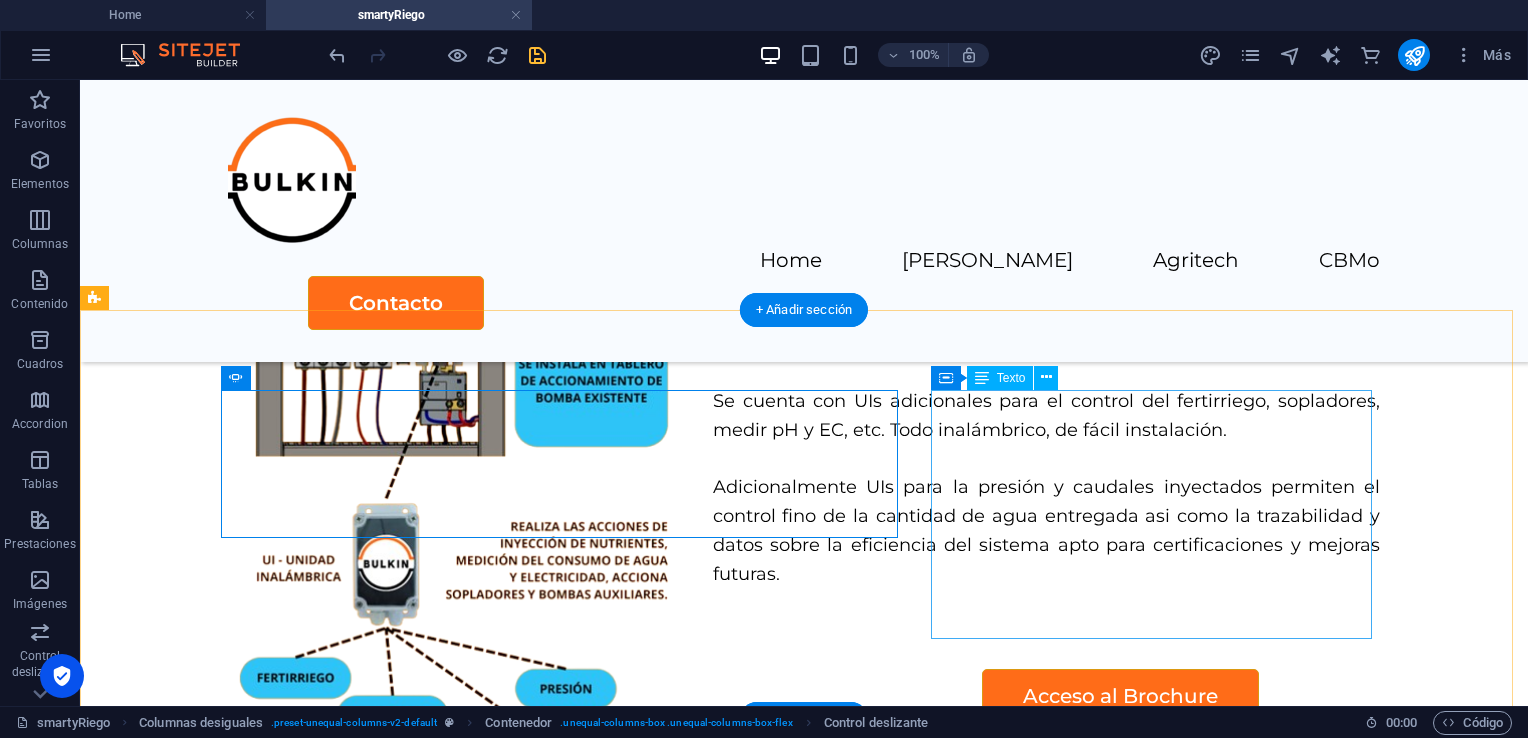scroll, scrollTop: 3812, scrollLeft: 0, axis: vertical 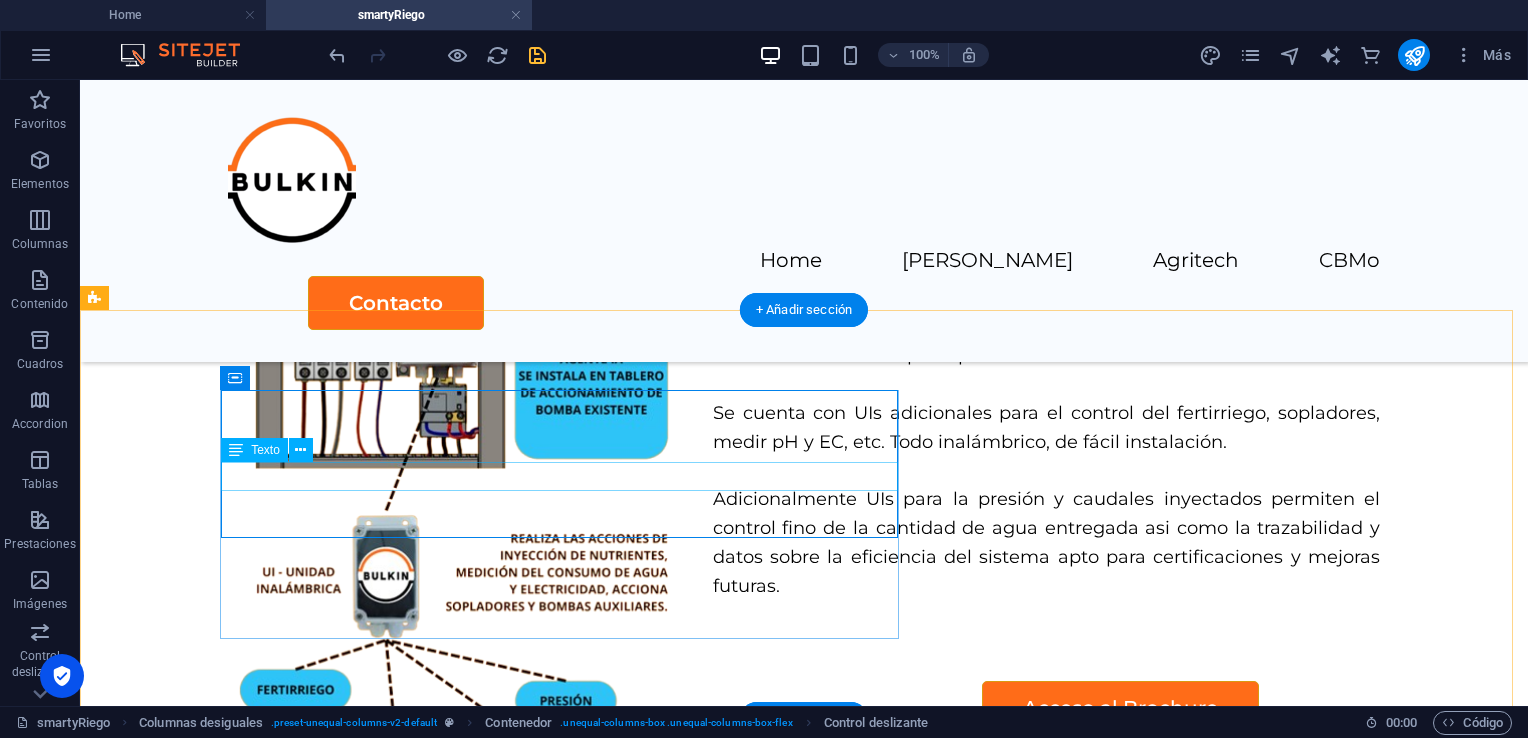click on "Sensores de 1" at bounding box center [-234, 2089] 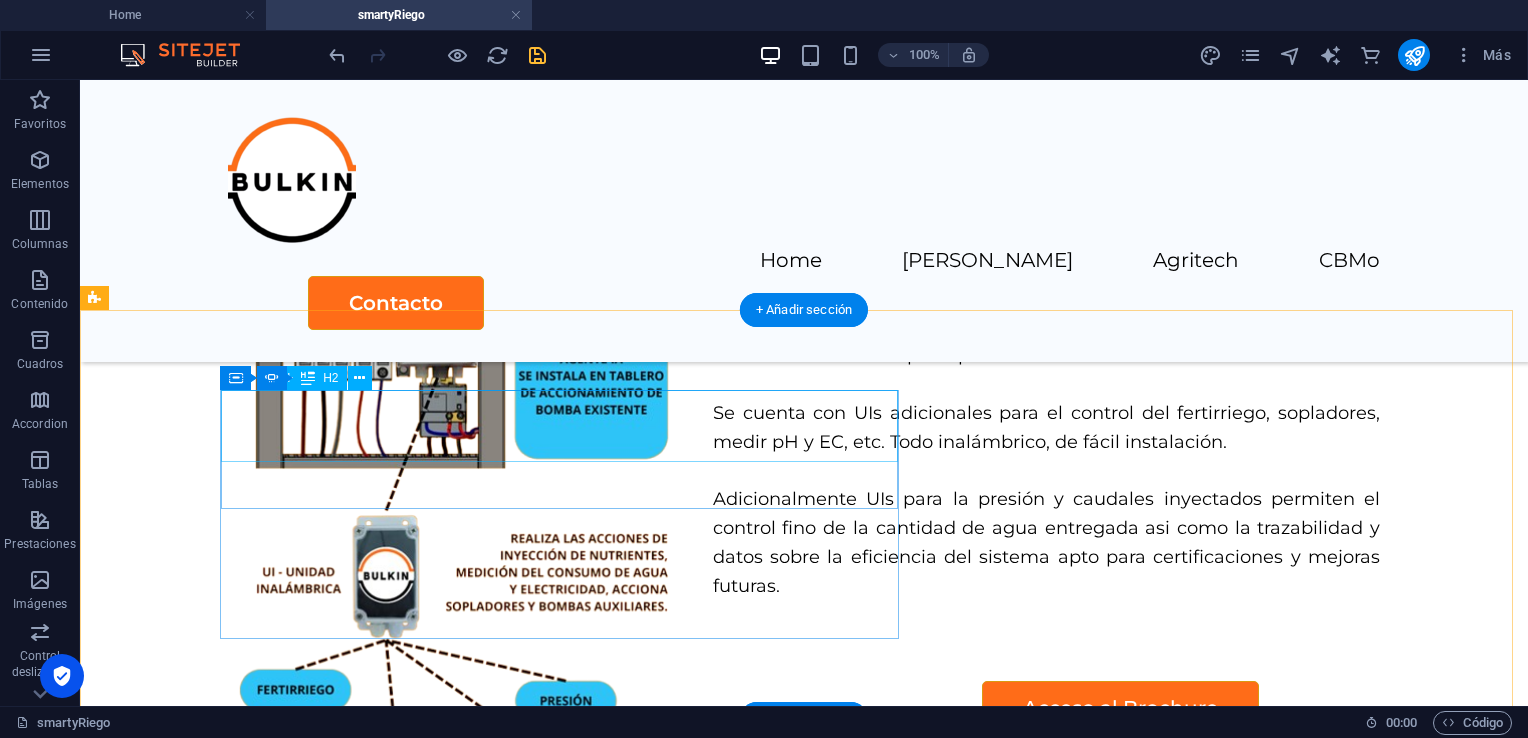 click on "Slide 1" at bounding box center (-234, 2039) 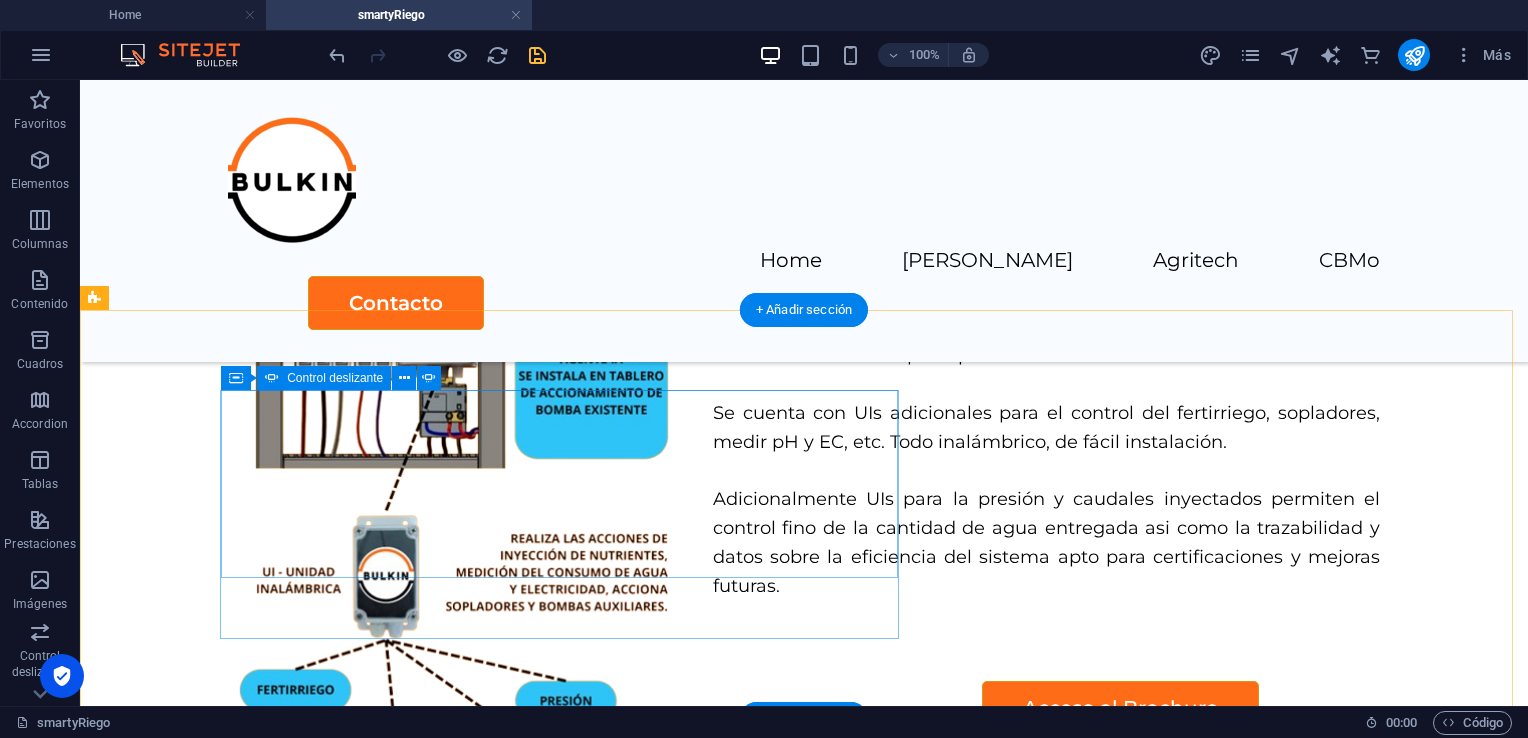 click on "Añadir elementos" at bounding box center (-305, 2104) 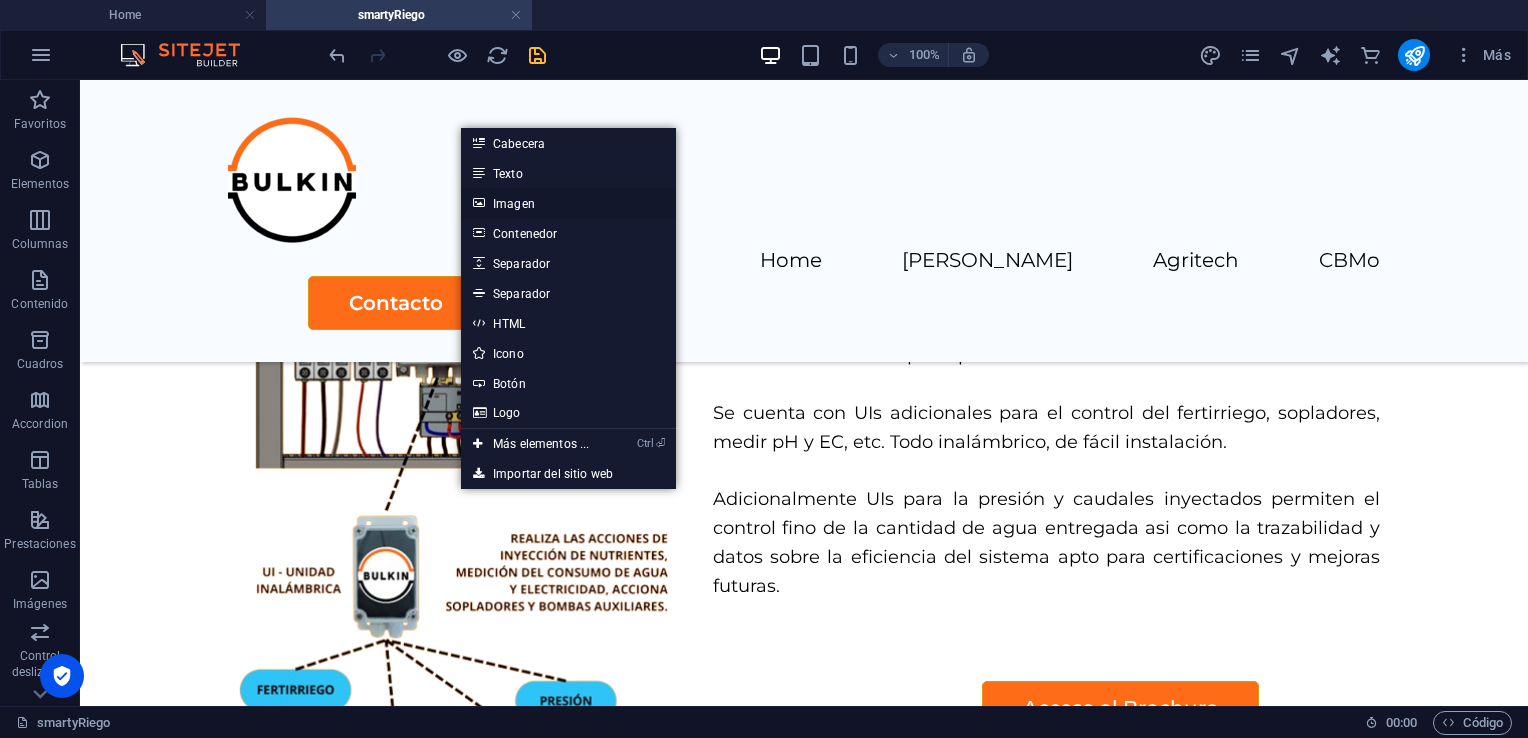 click on "Imagen" at bounding box center [568, 203] 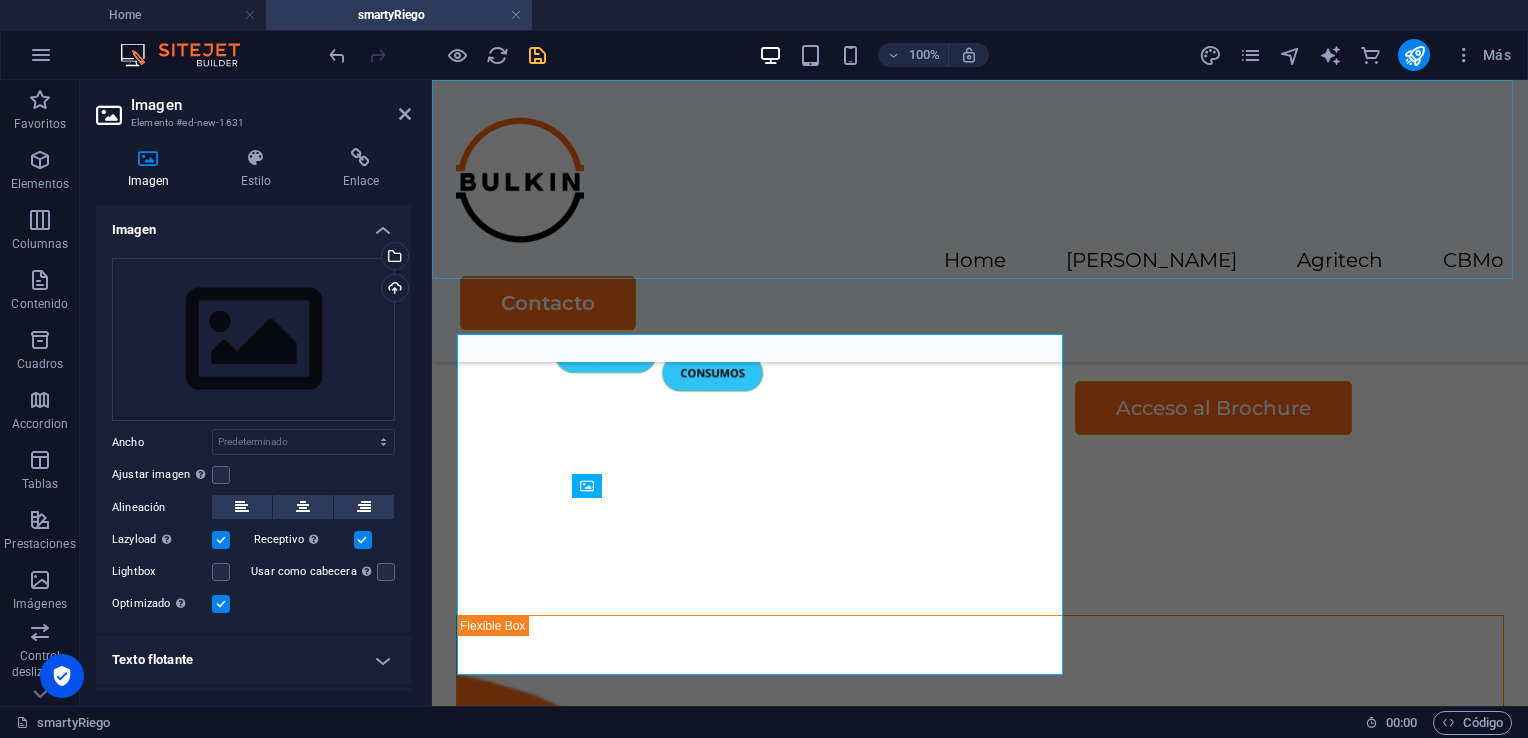 scroll, scrollTop: 3704, scrollLeft: 0, axis: vertical 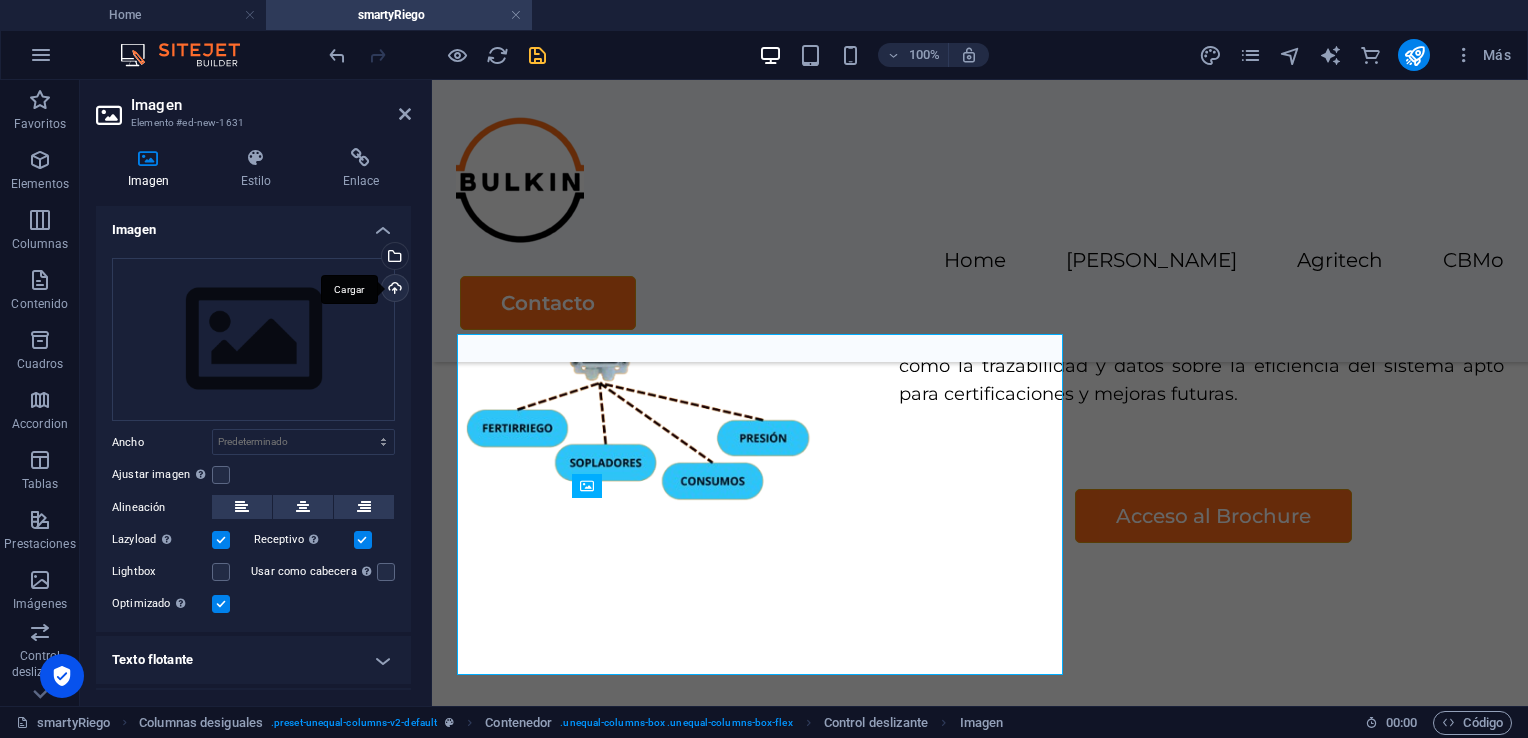 click on "Cargar" at bounding box center (393, 290) 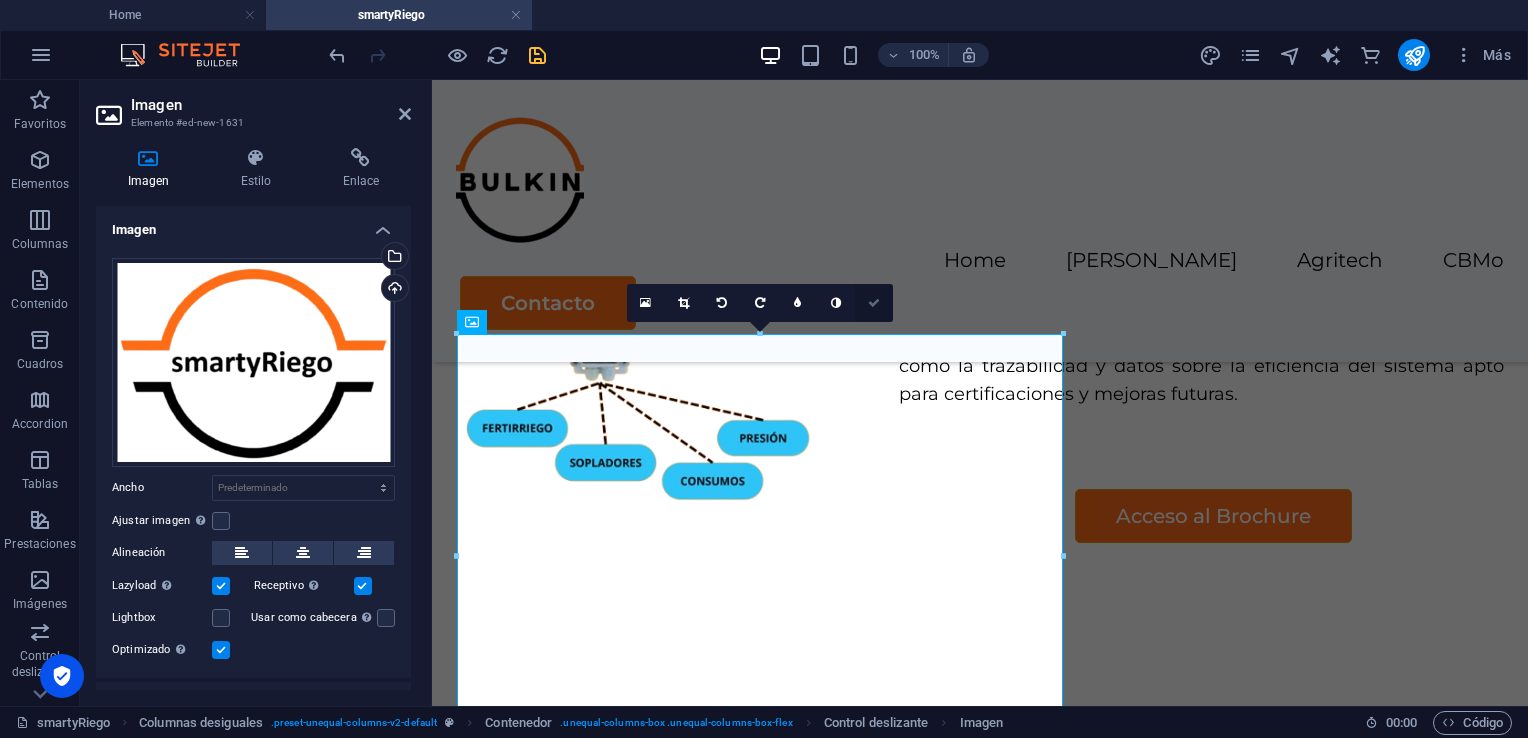 click at bounding box center (874, 303) 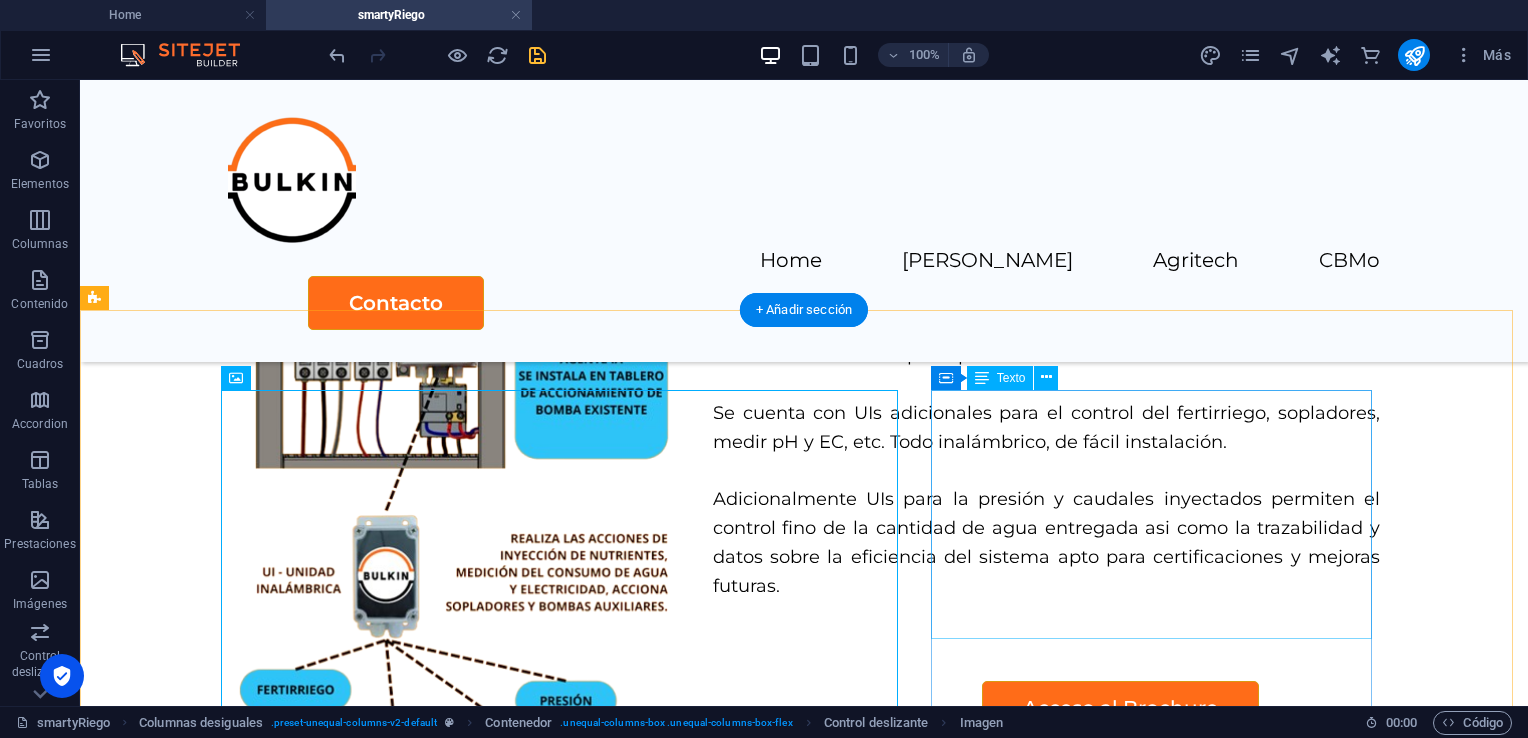 click on "Sensores Adicionales. Complementamos nuestra oferta de valor con un set de sensores para saber más sobre la dinámica suelo-ambiente-cultivos y su interacción entre si." at bounding box center [680, 1668] 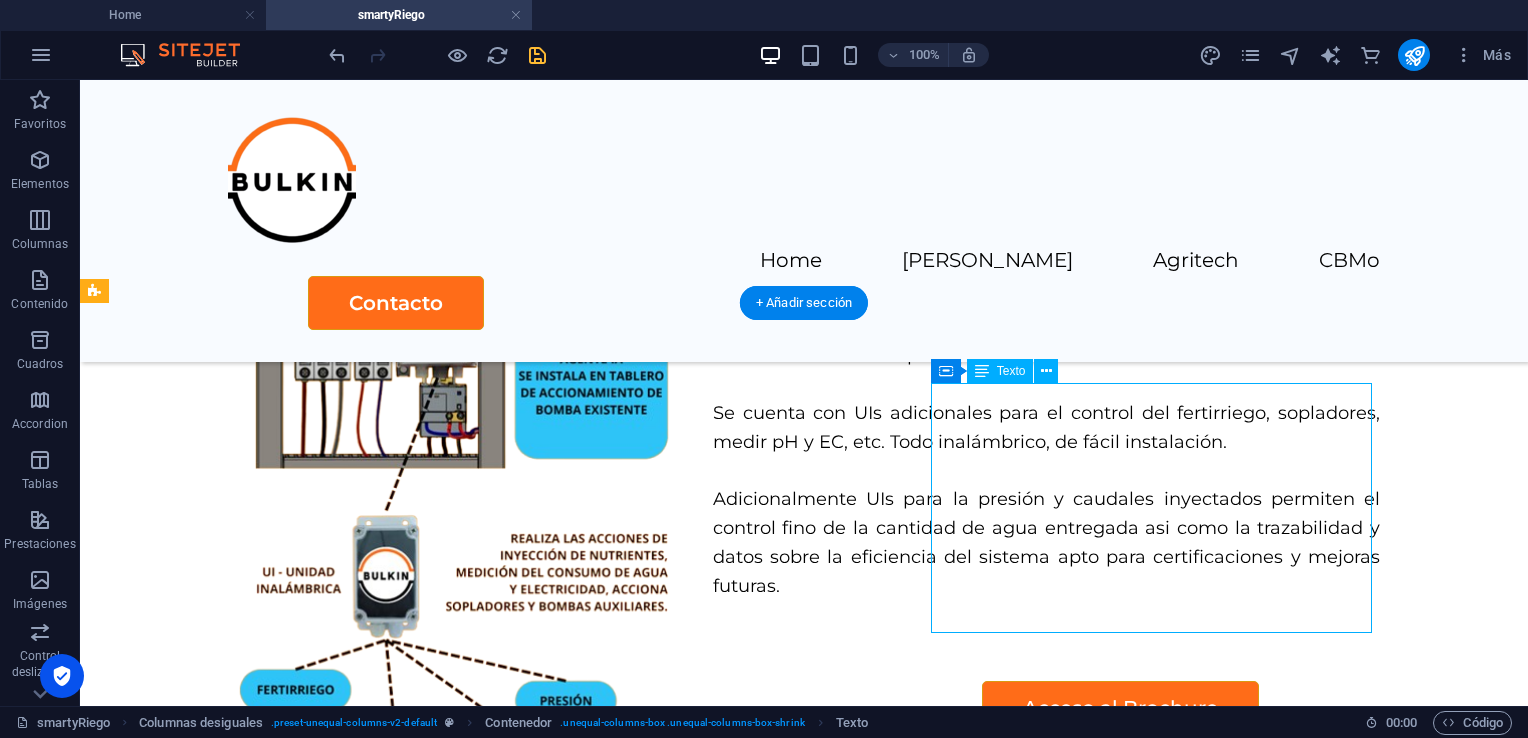 scroll, scrollTop: 3912, scrollLeft: 0, axis: vertical 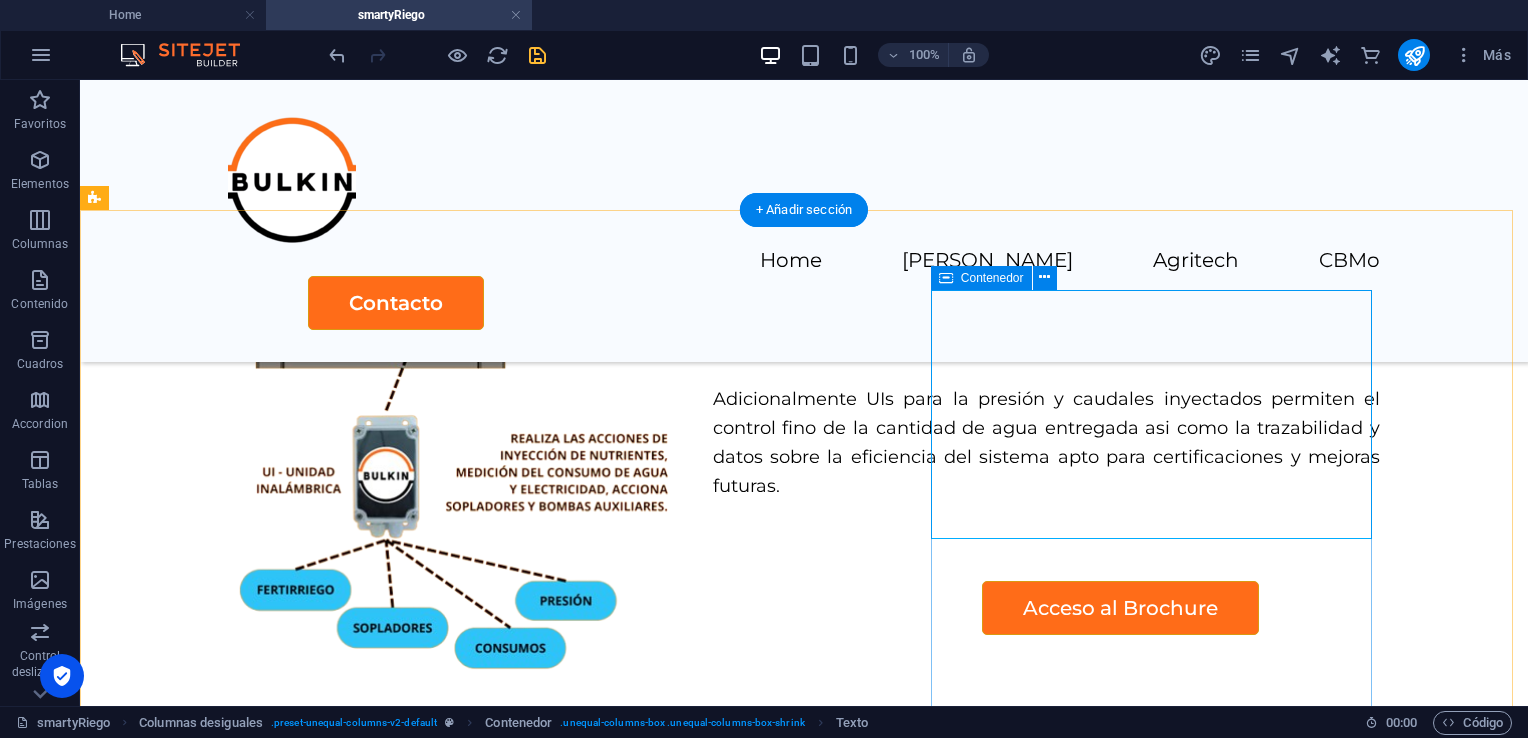 click on "Sensores Adicionales. Complementamos nuestra oferta de valor con un set de sensores para saber más sobre la dinámica suelo-ambiente-cultivos y su interacción entre si." at bounding box center (680, 1568) 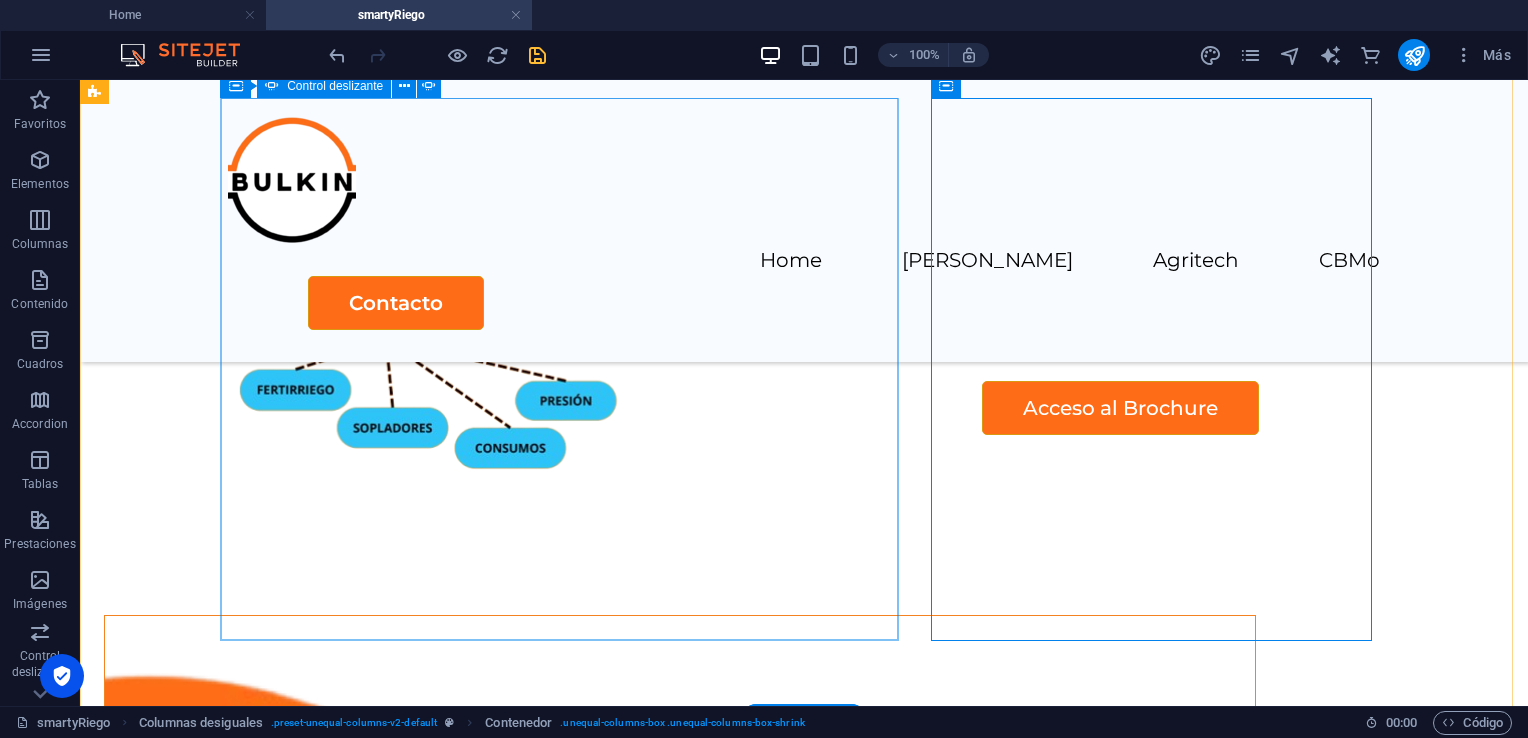 scroll, scrollTop: 4012, scrollLeft: 0, axis: vertical 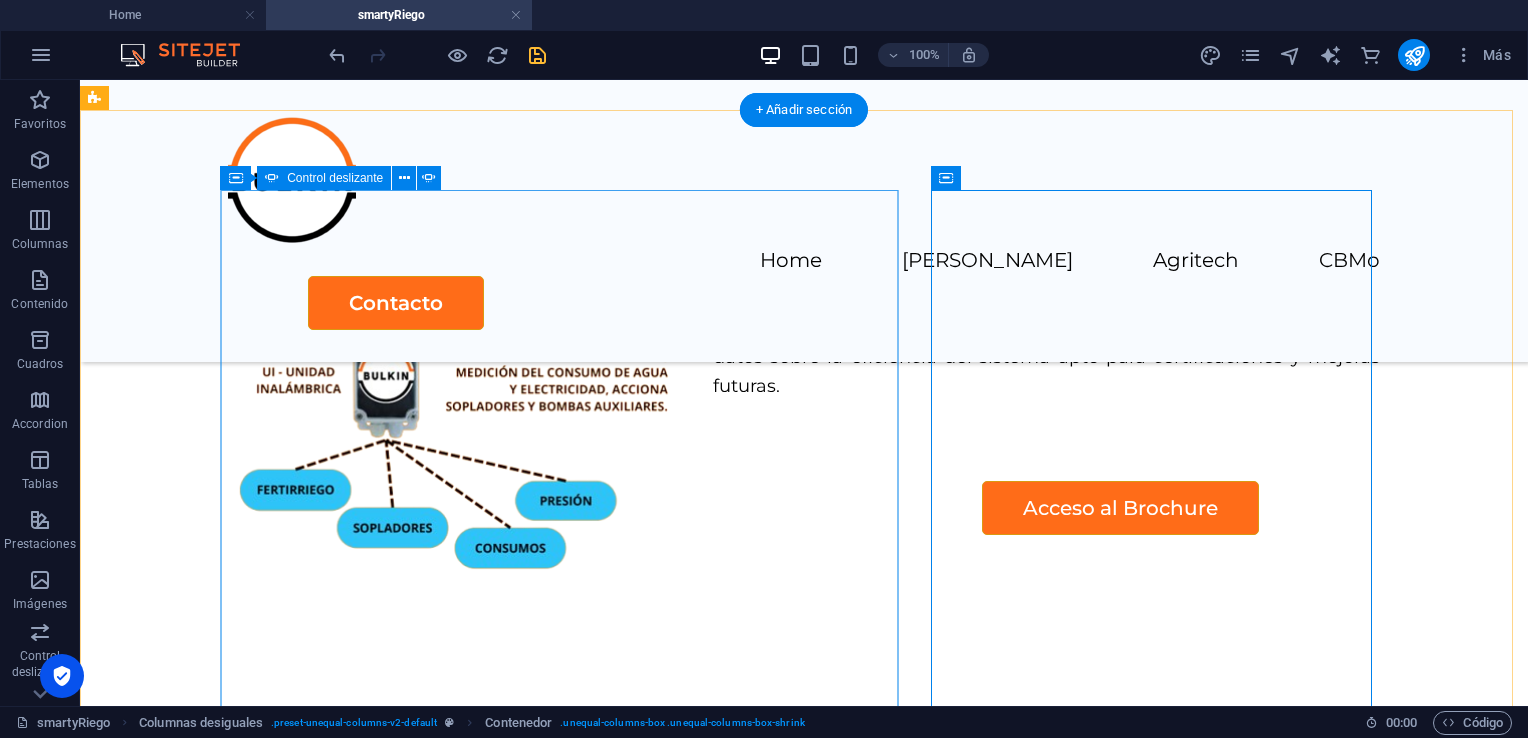 click at bounding box center [105, 1259] 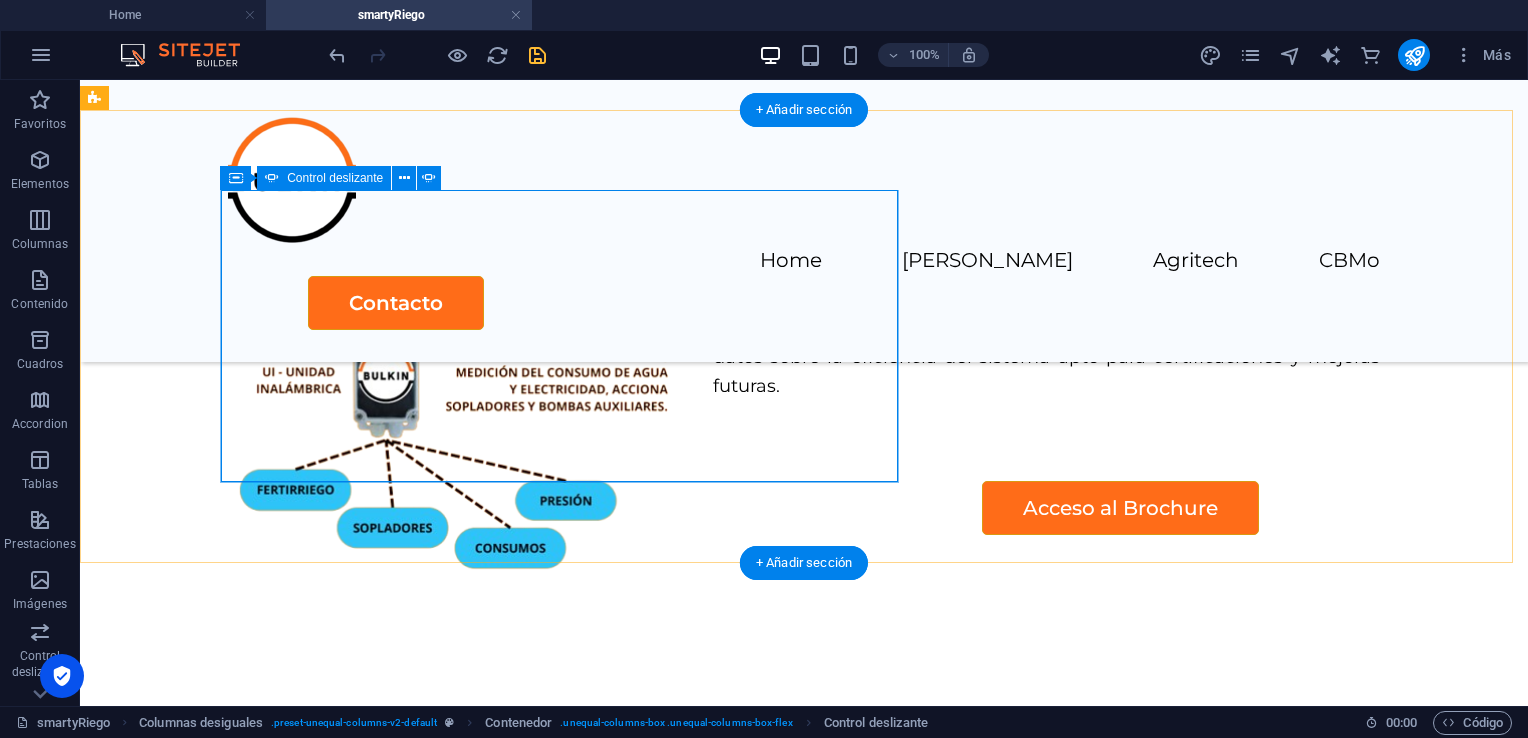 click at bounding box center [105, 1009] 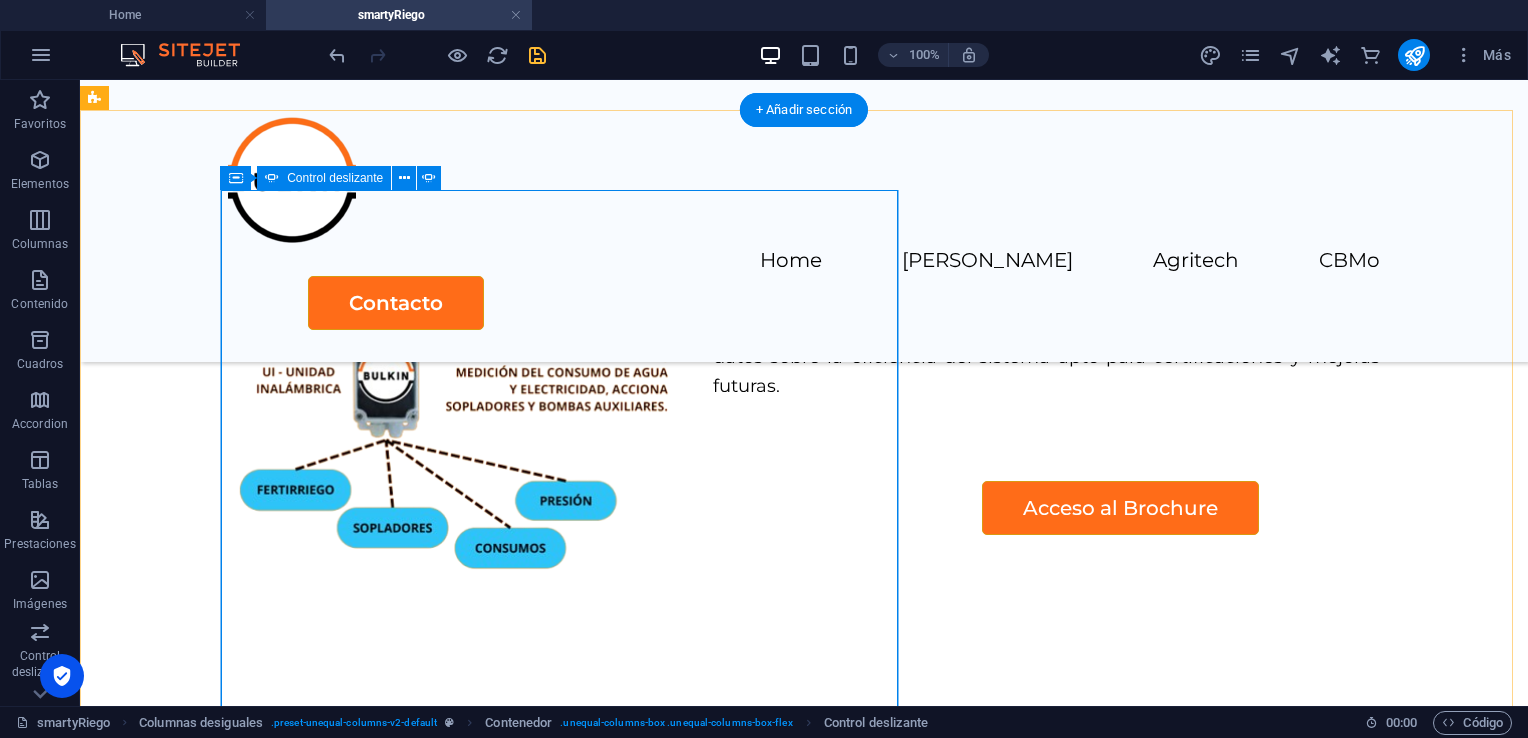 click at bounding box center [105, 1259] 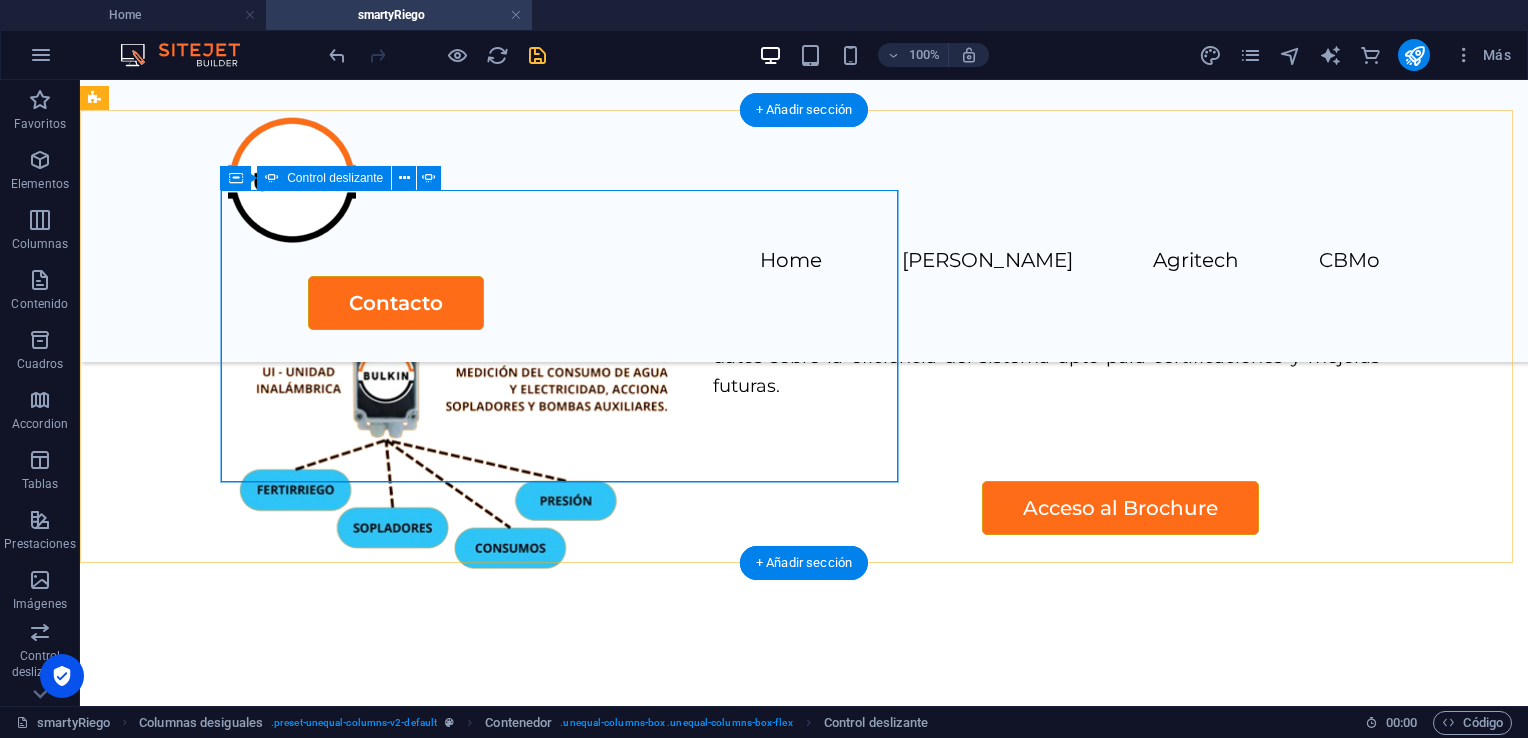 click on "1" at bounding box center [148, 1032] 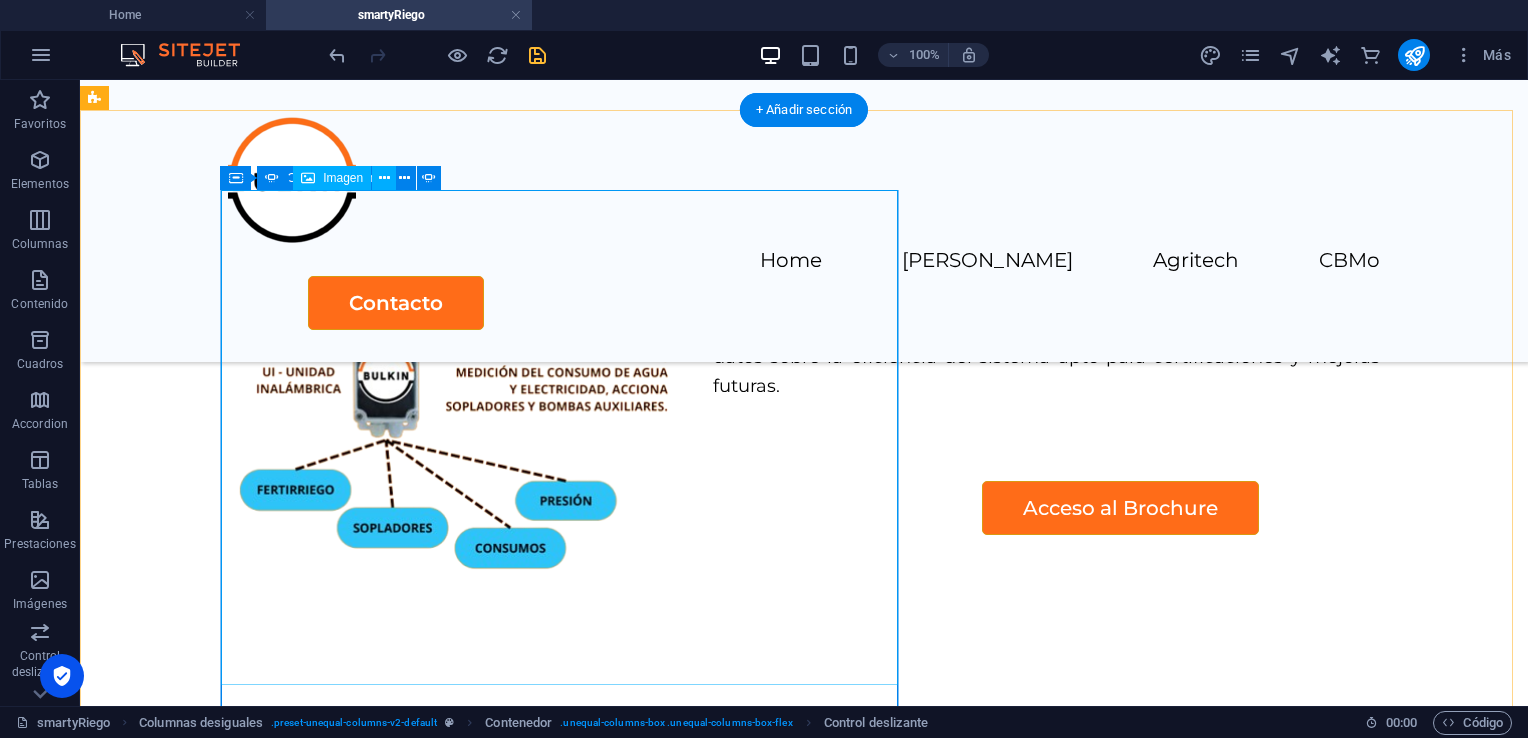 click at bounding box center [-234, 2332] 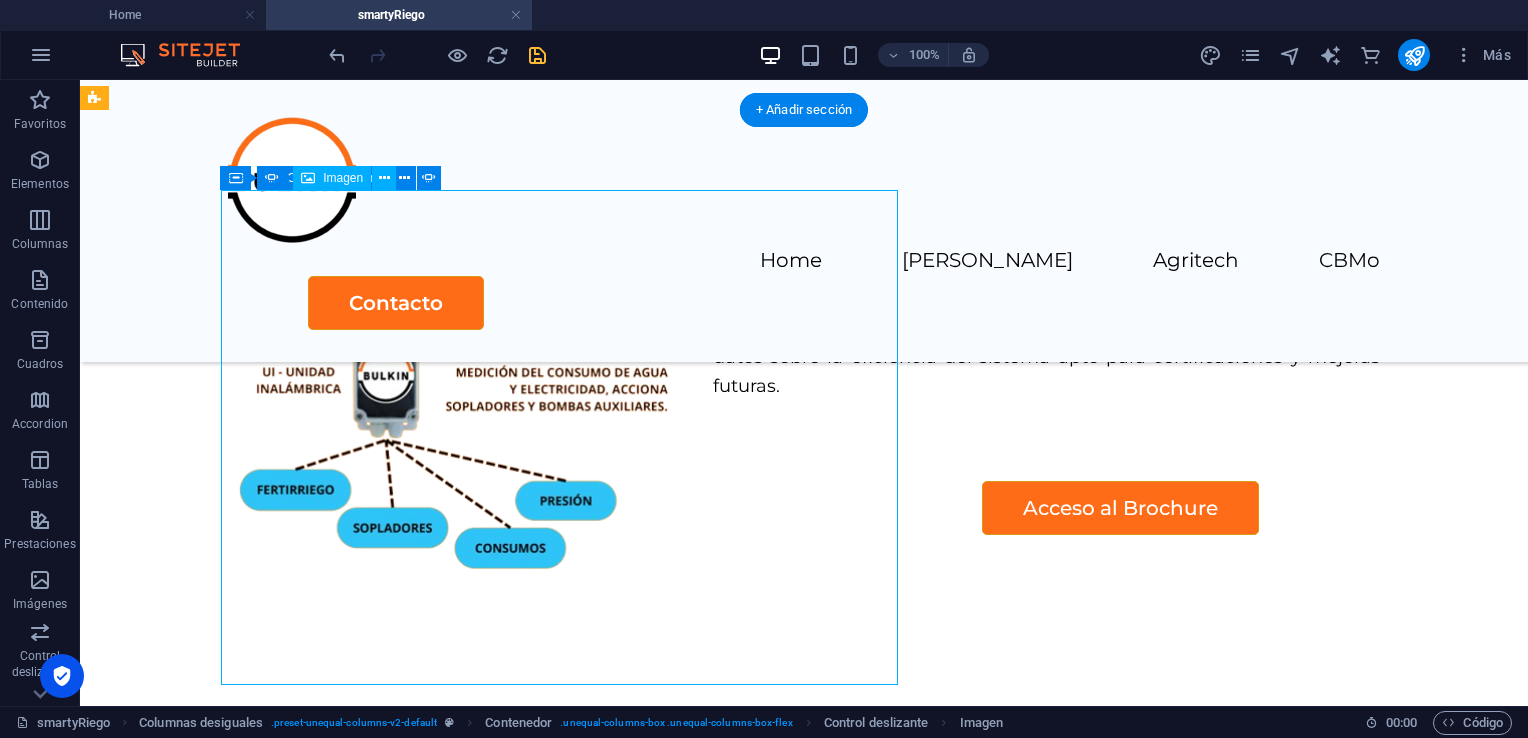 click at bounding box center (-234, 2332) 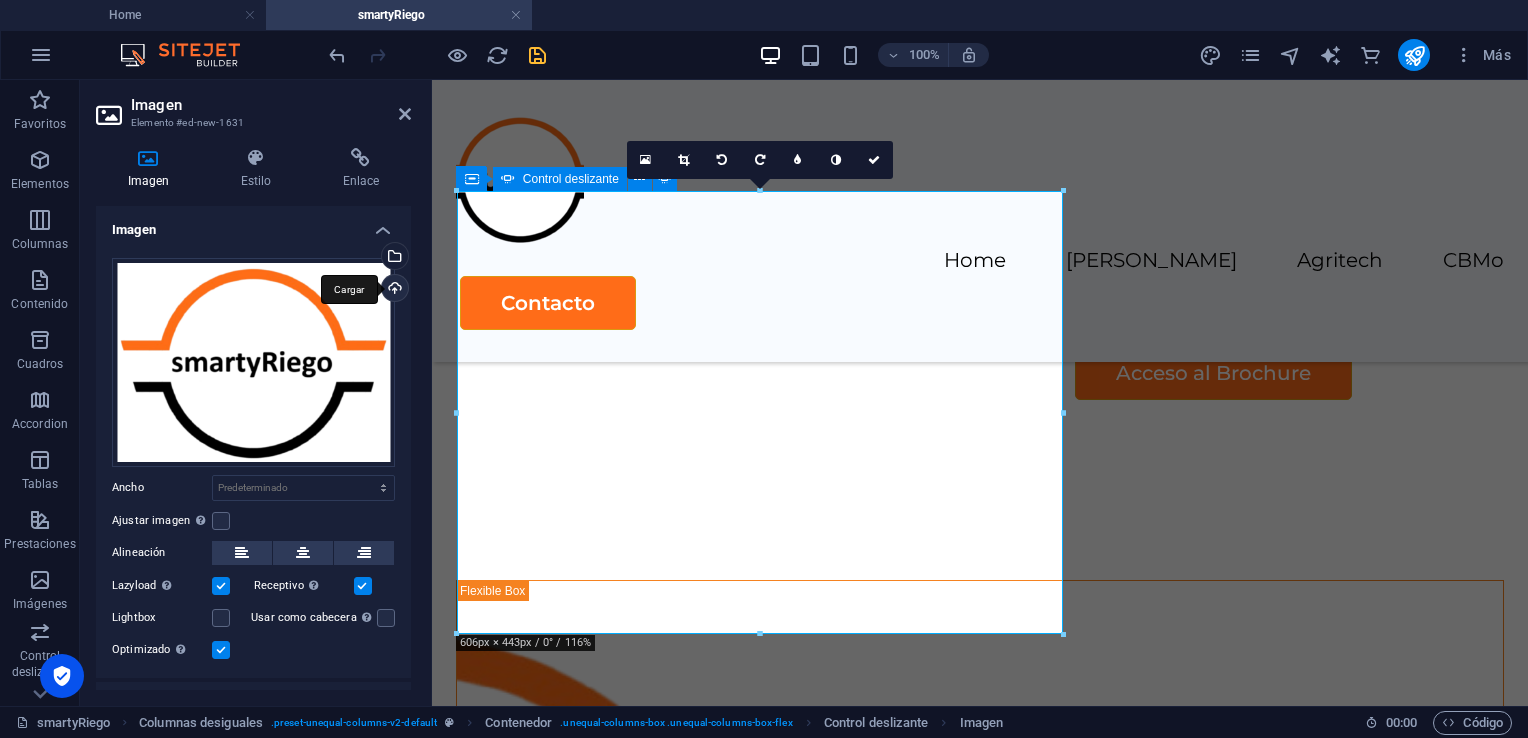 click on "Cargar" at bounding box center [393, 290] 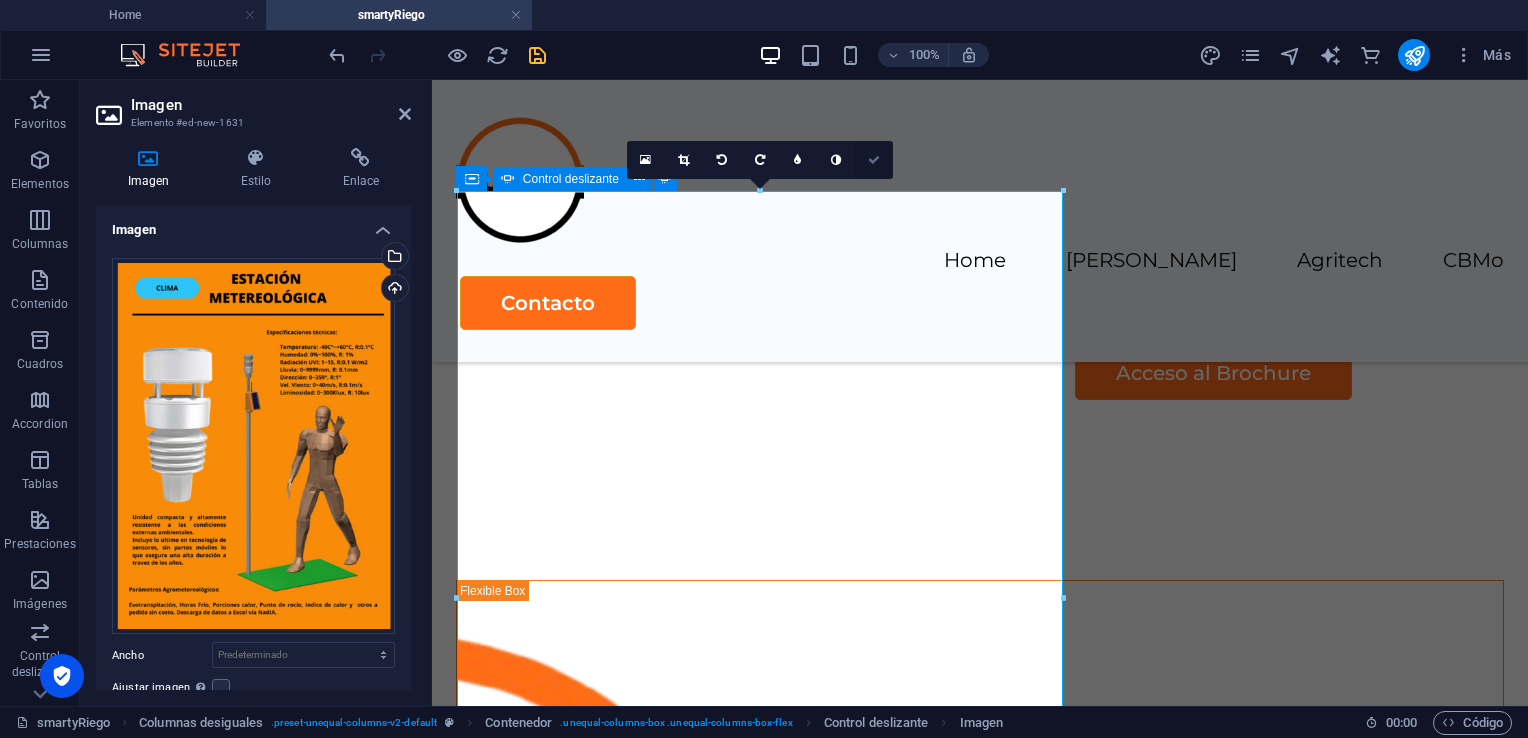 click at bounding box center [874, 160] 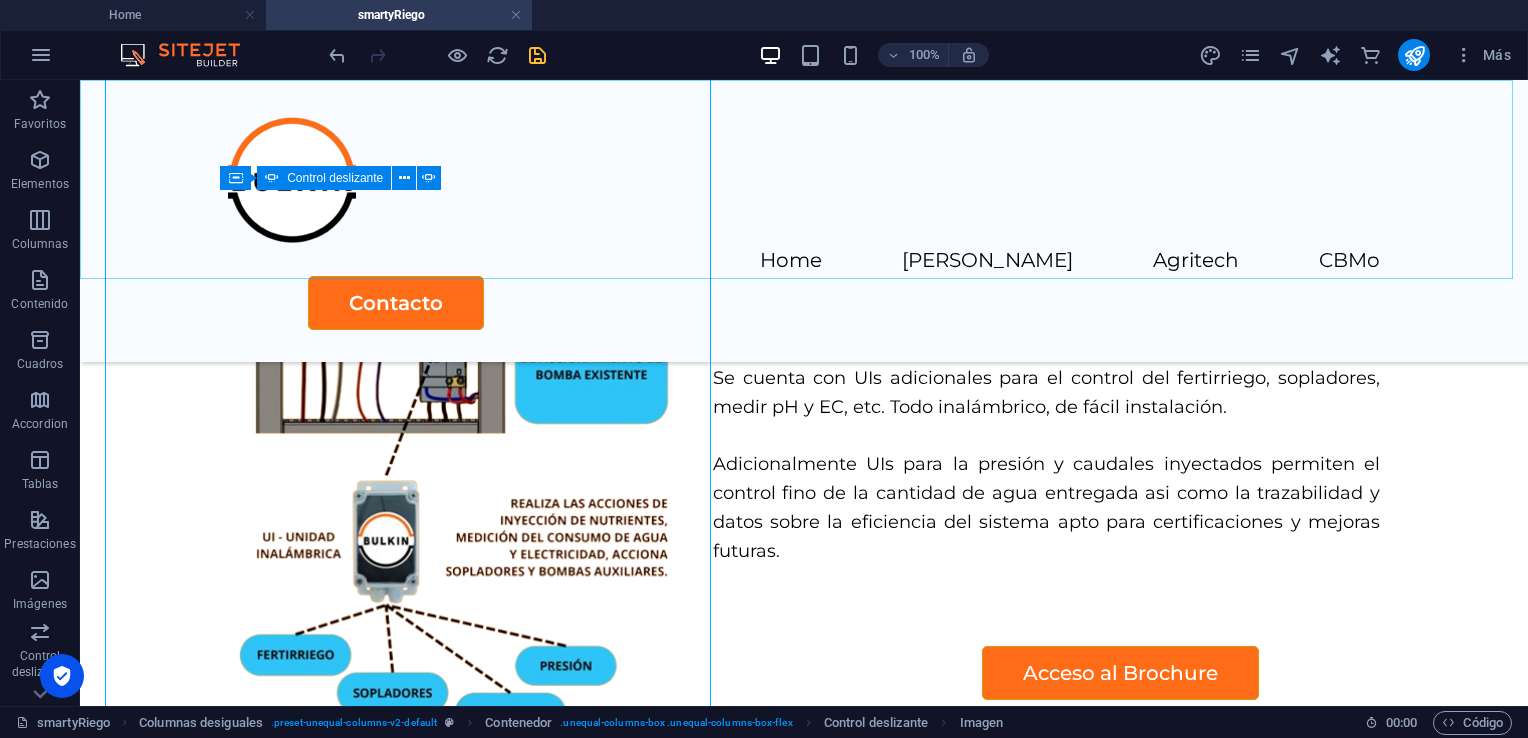 scroll, scrollTop: 4012, scrollLeft: 0, axis: vertical 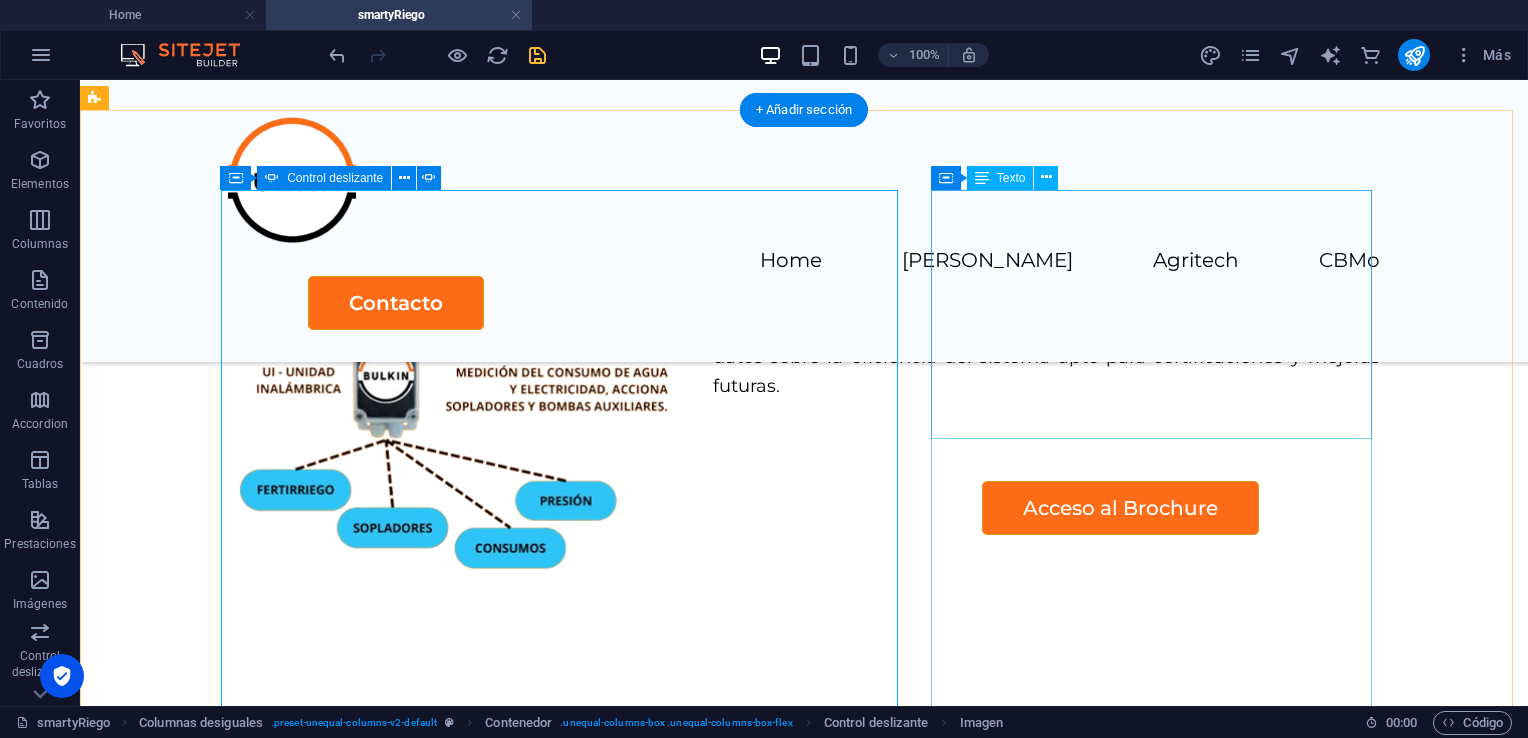 click on "Sensores Adicionales. Complementamos nuestra oferta de valor con un set de sensores para saber más sobre la dinámica suelo-ambiente-cultivos y su interacción entre si." at bounding box center [680, 1882] 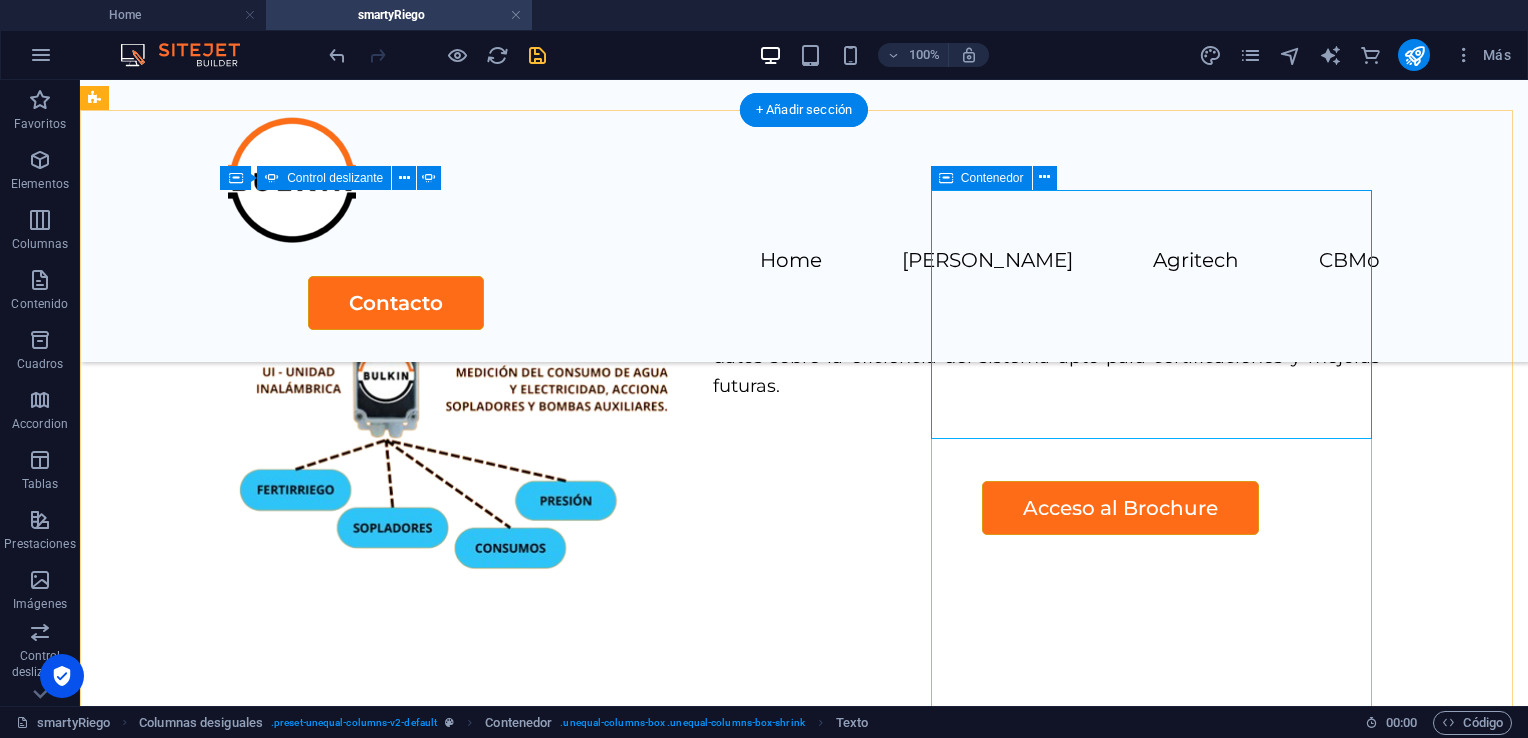click on "Sensores Adicionales. Complementamos nuestra oferta de valor con un set de sensores para saber más sobre la dinámica suelo-ambiente-cultivos y su interacción entre si." at bounding box center (680, 1882) 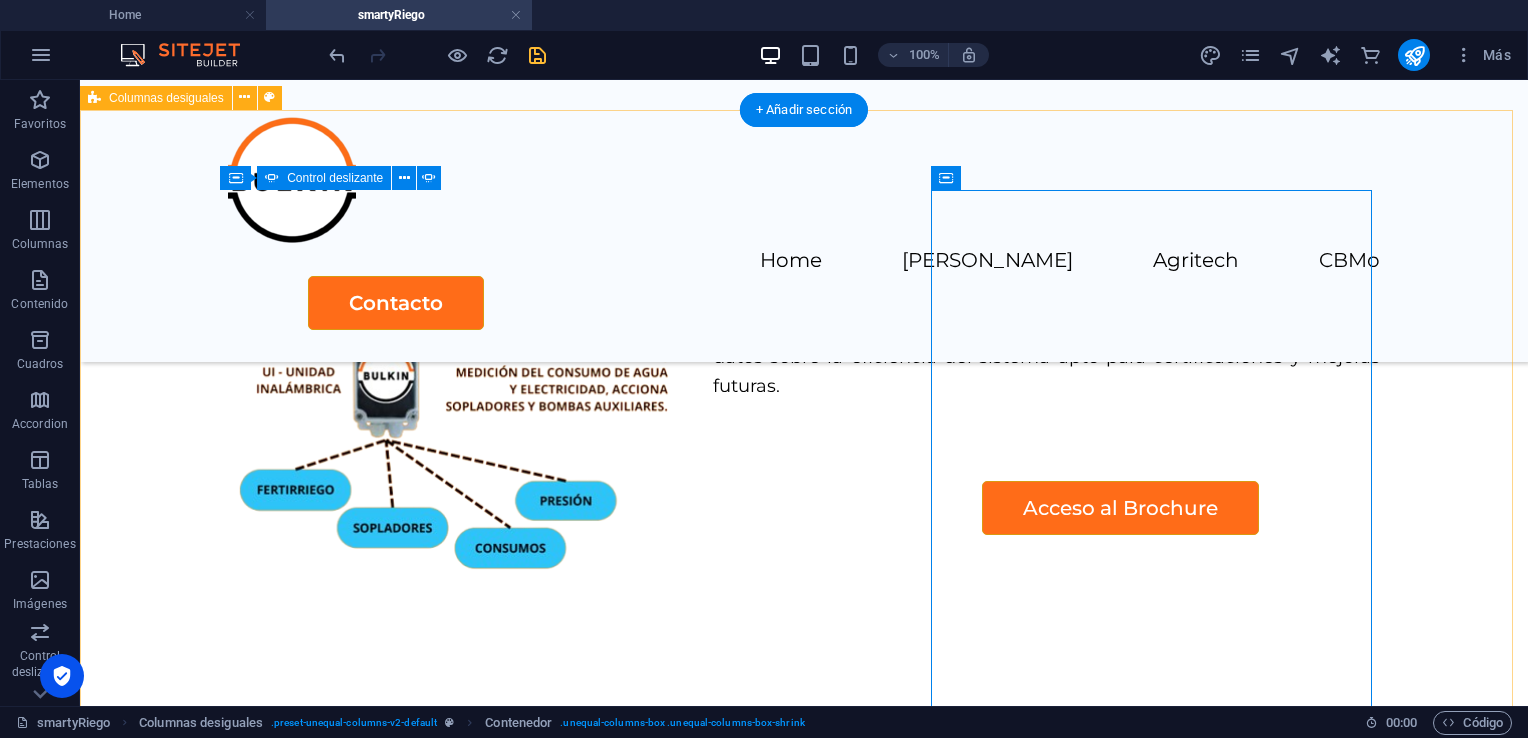 click on "Slide 2 Lorem ipsum dolor sit amet, consectetur adipisicing elit. Id, ipsum, quibusdam, temporibus harum culpa unde voluptatem possimus qui molestiae expedita ad aut necessitatibus vel incidunt placeat velit soluta a consectetur laborum illum nobis distinctio nisi facilis! Officiis, illum, aut, quasi dolorem laudantium fuga porro amet provident voluptatibus dicta mollitia neque! 1 2 3 Sensores Adicionales. Complementamos nuestra oferta de valor con un set de sensores para saber más sobre la dinámica suelo-ambiente-cultivos y su interacción entre si." at bounding box center (804, 1346) 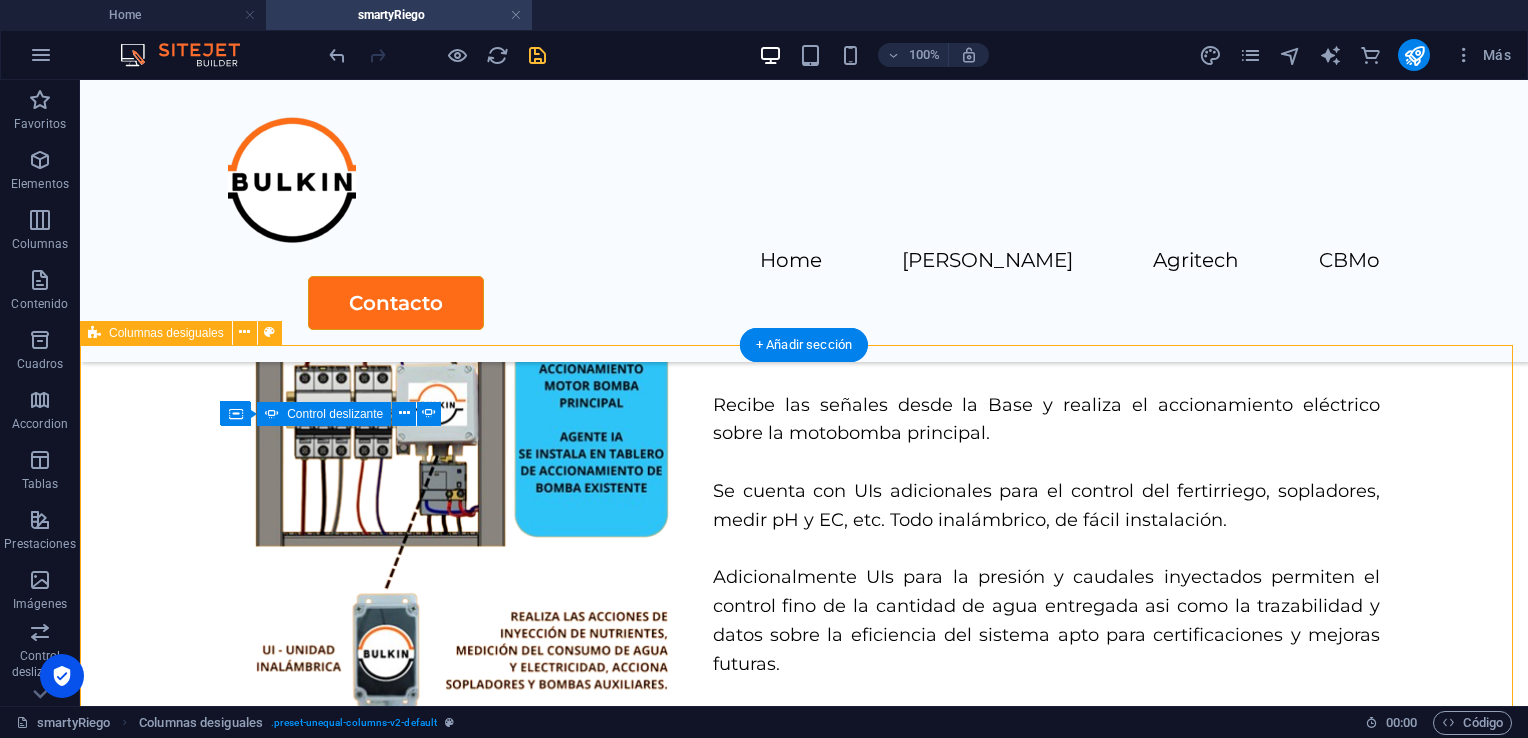 scroll, scrollTop: 3880, scrollLeft: 0, axis: vertical 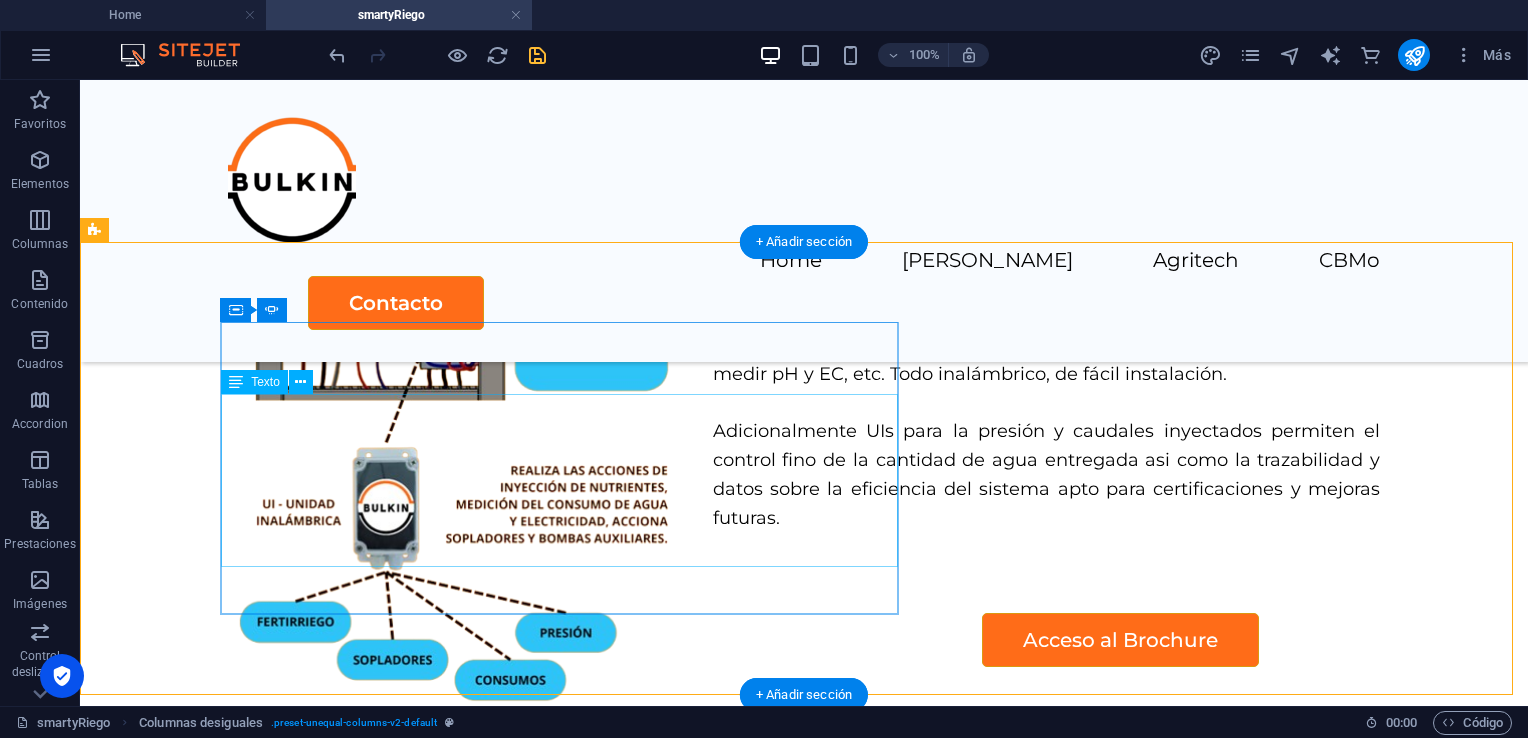 click on "Lorem ipsum dolor sit amet, consectetur adipisicing elit. Id, ipsum, quibusdam, temporibus harum culpa unde voluptatem possimus qui molestiae expedita ad aut necessitatibus vel incidunt placeat velit soluta a consectetur laborum illum nobis distinctio nisi facilis! Officiis, illum, aut, quasi dolorem laudantium fuga porro amet provident voluptatibus dicta mollitia neque!" at bounding box center (-911, 4037) 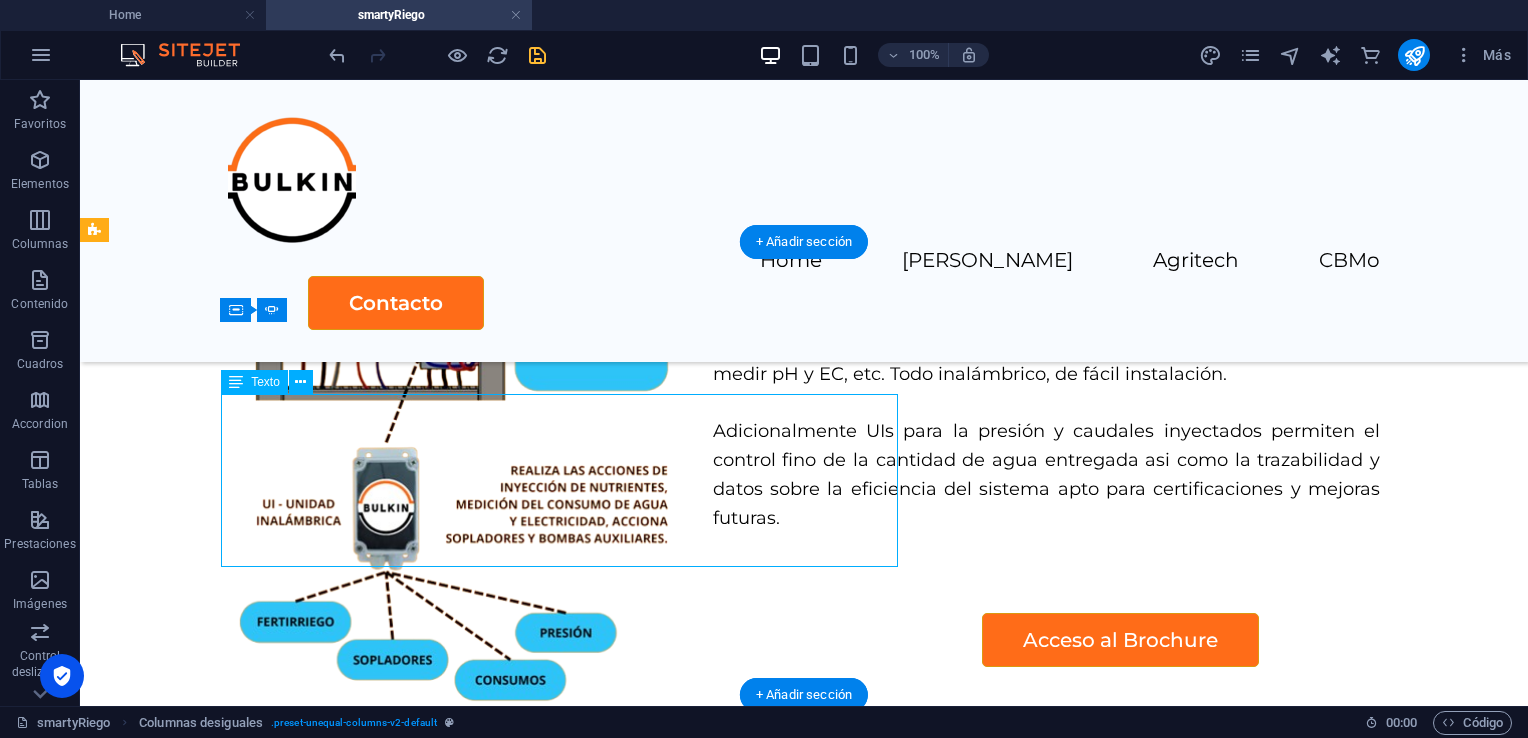 click on "Lorem ipsum dolor sit amet, consectetur adipisicing elit. Id, ipsum, quibusdam, temporibus harum culpa unde voluptatem possimus qui molestiae expedita ad aut necessitatibus vel incidunt placeat velit soluta a consectetur laborum illum nobis distinctio nisi facilis! Officiis, illum, aut, quasi dolorem laudantium fuga porro amet provident voluptatibus dicta mollitia neque!" at bounding box center (-911, 4037) 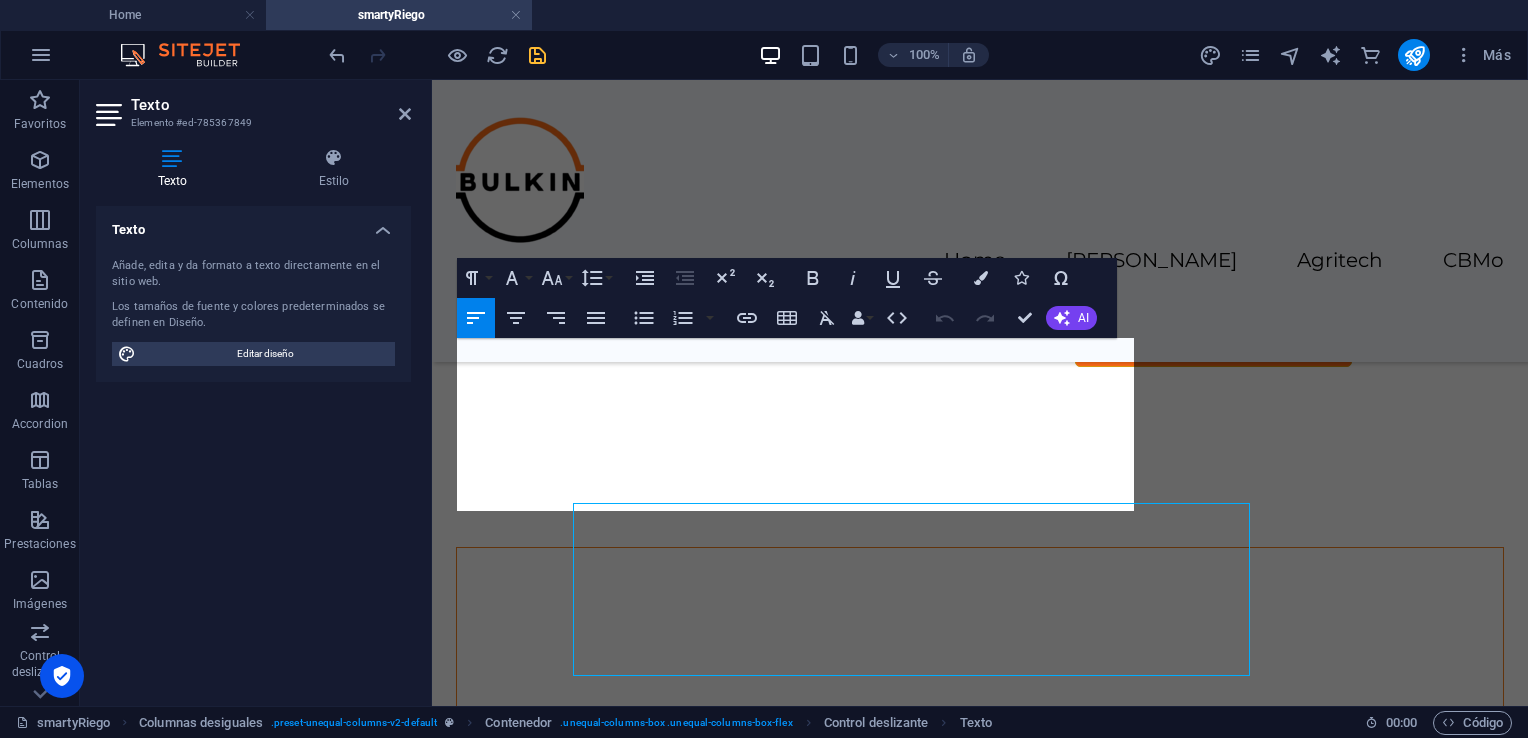 scroll, scrollTop: 3772, scrollLeft: 0, axis: vertical 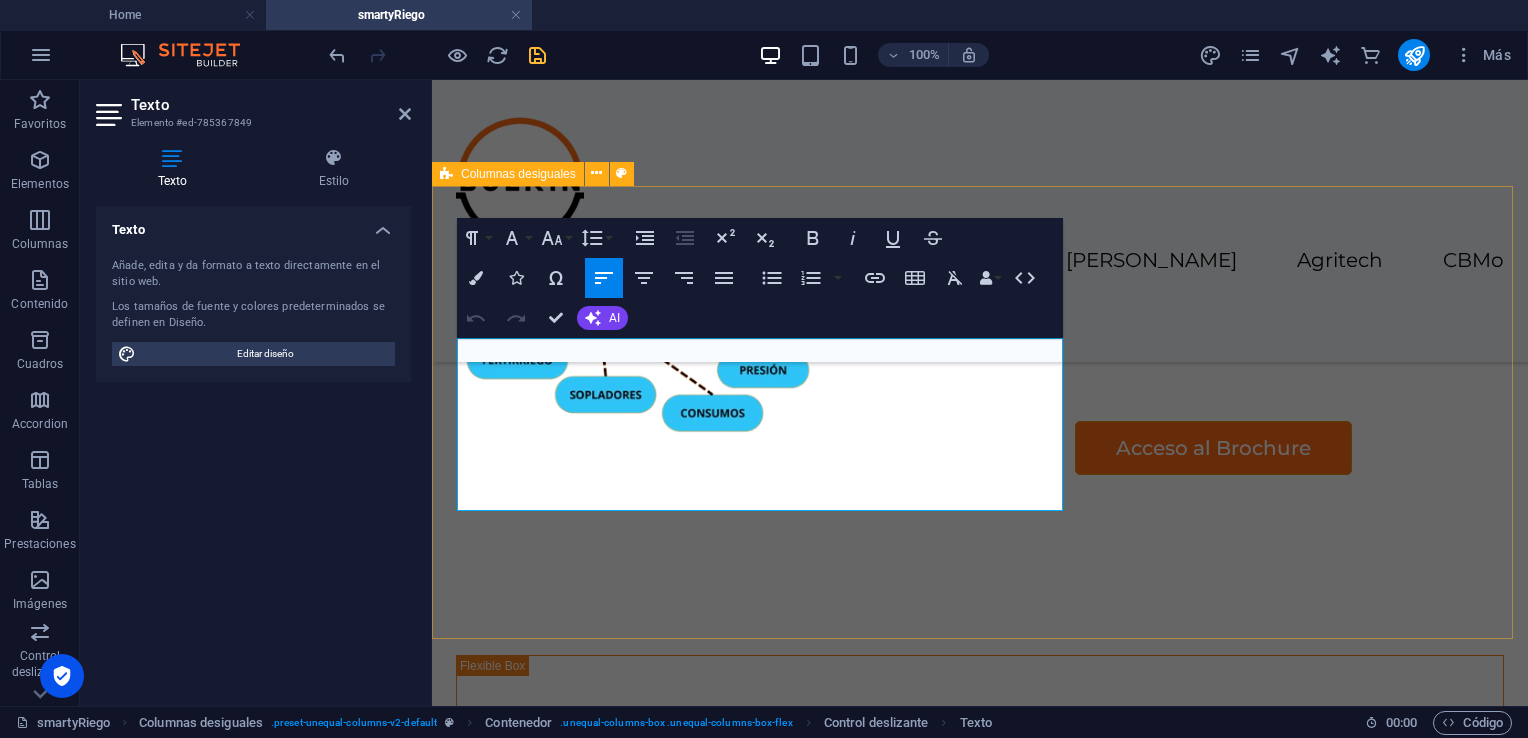 drag, startPoint x: 855, startPoint y: 497, endPoint x: 448, endPoint y: 347, distance: 433.76144 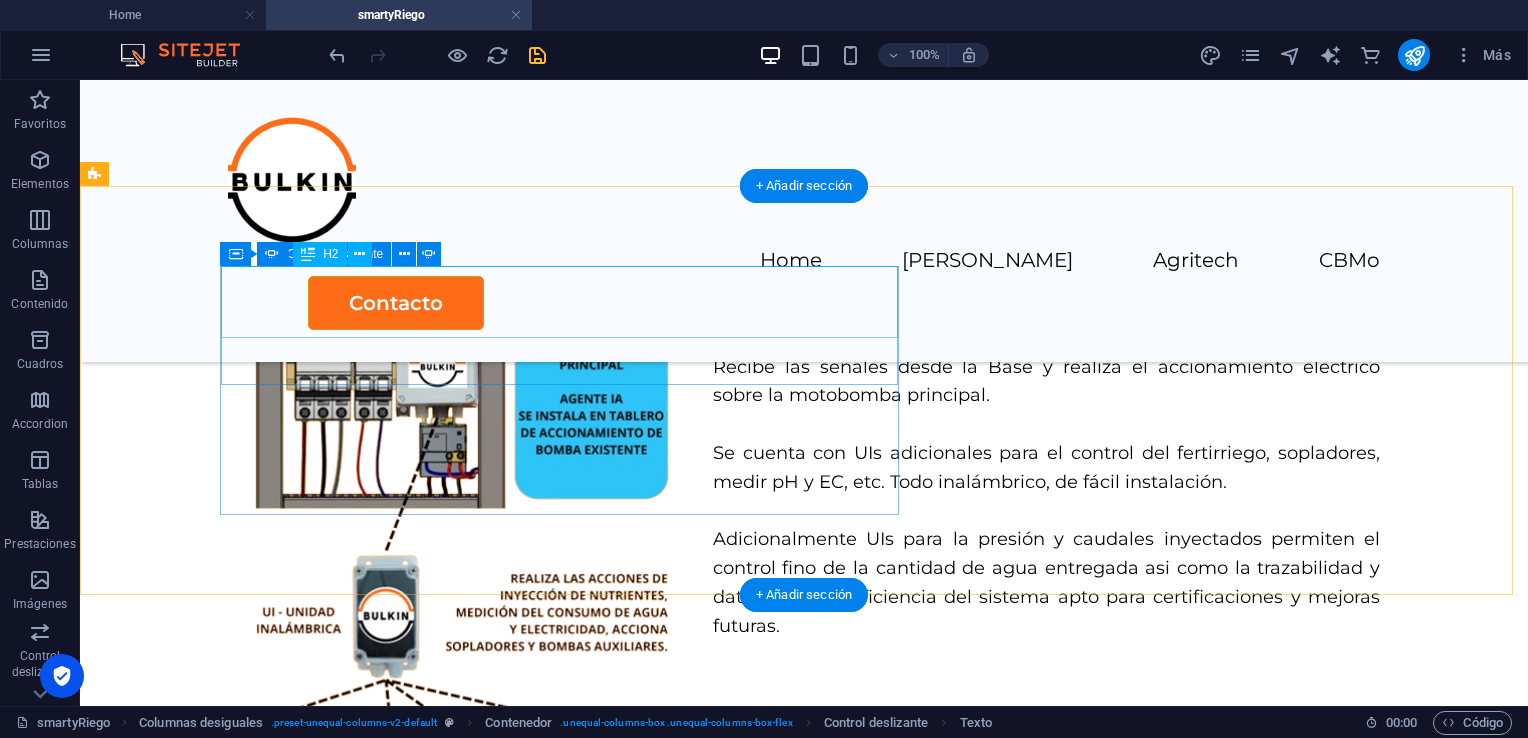scroll, scrollTop: 3936, scrollLeft: 0, axis: vertical 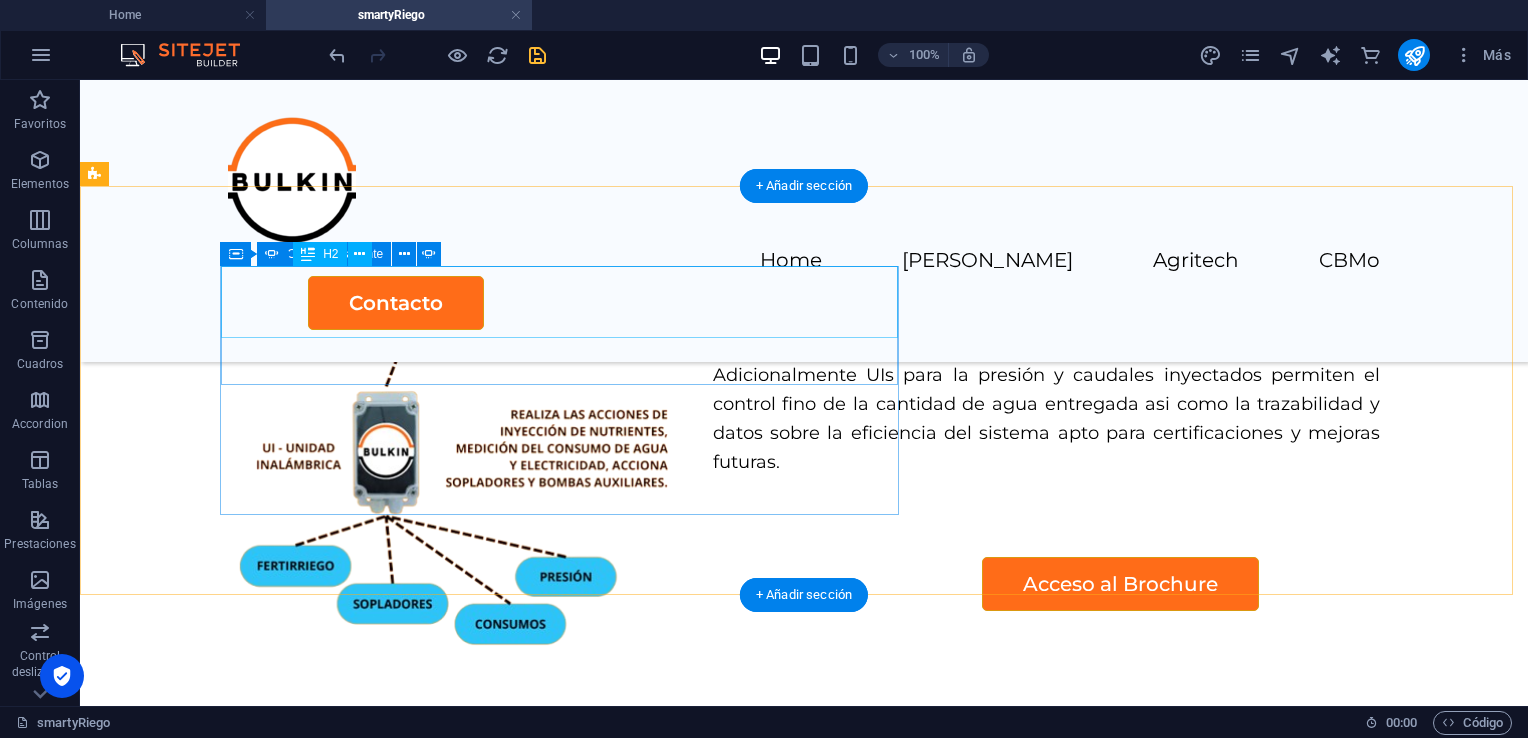 click on "Slide 2" at bounding box center [-911, 3859] 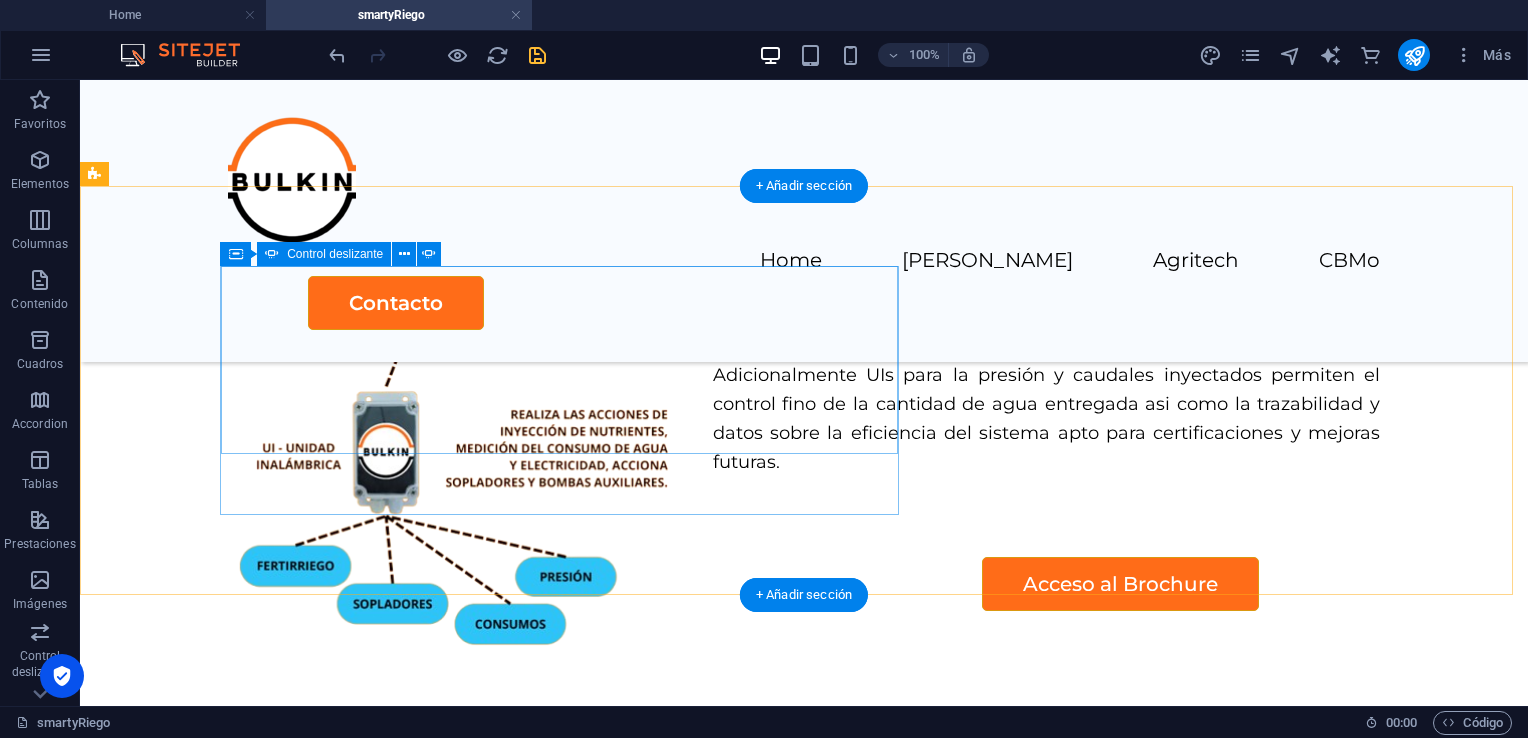 click on "Añadir elementos" at bounding box center [-982, 3924] 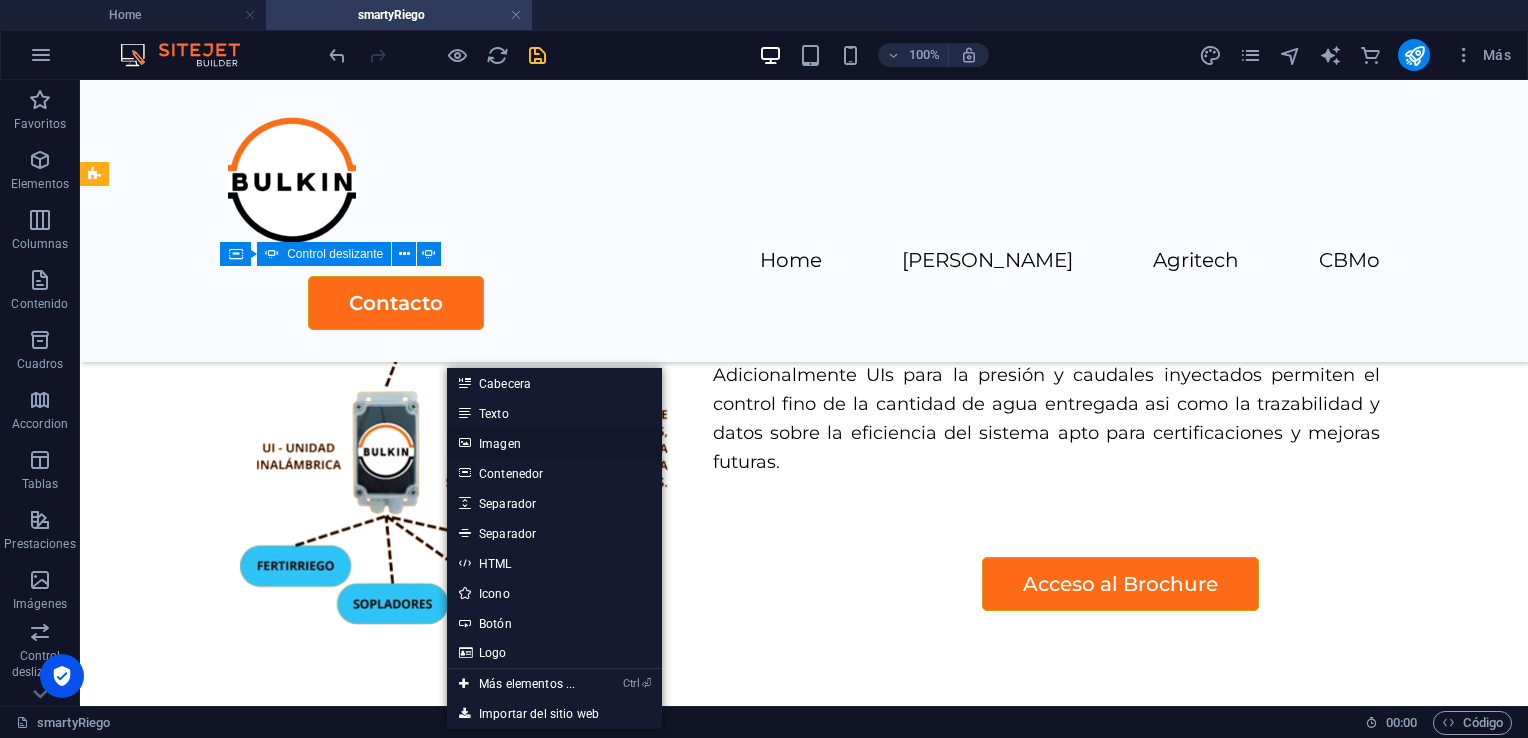 click on "Imagen" at bounding box center [554, 443] 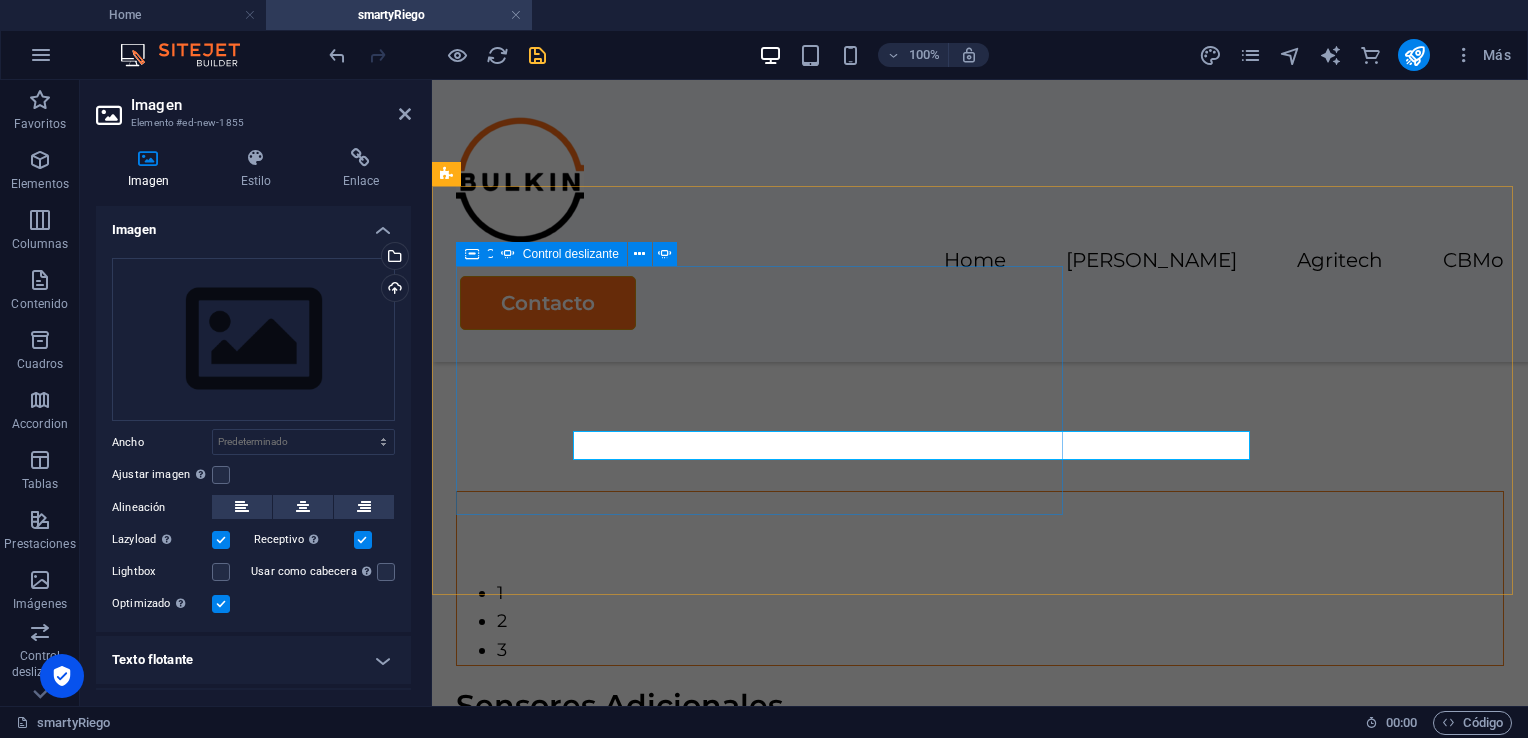 scroll, scrollTop: 3772, scrollLeft: 0, axis: vertical 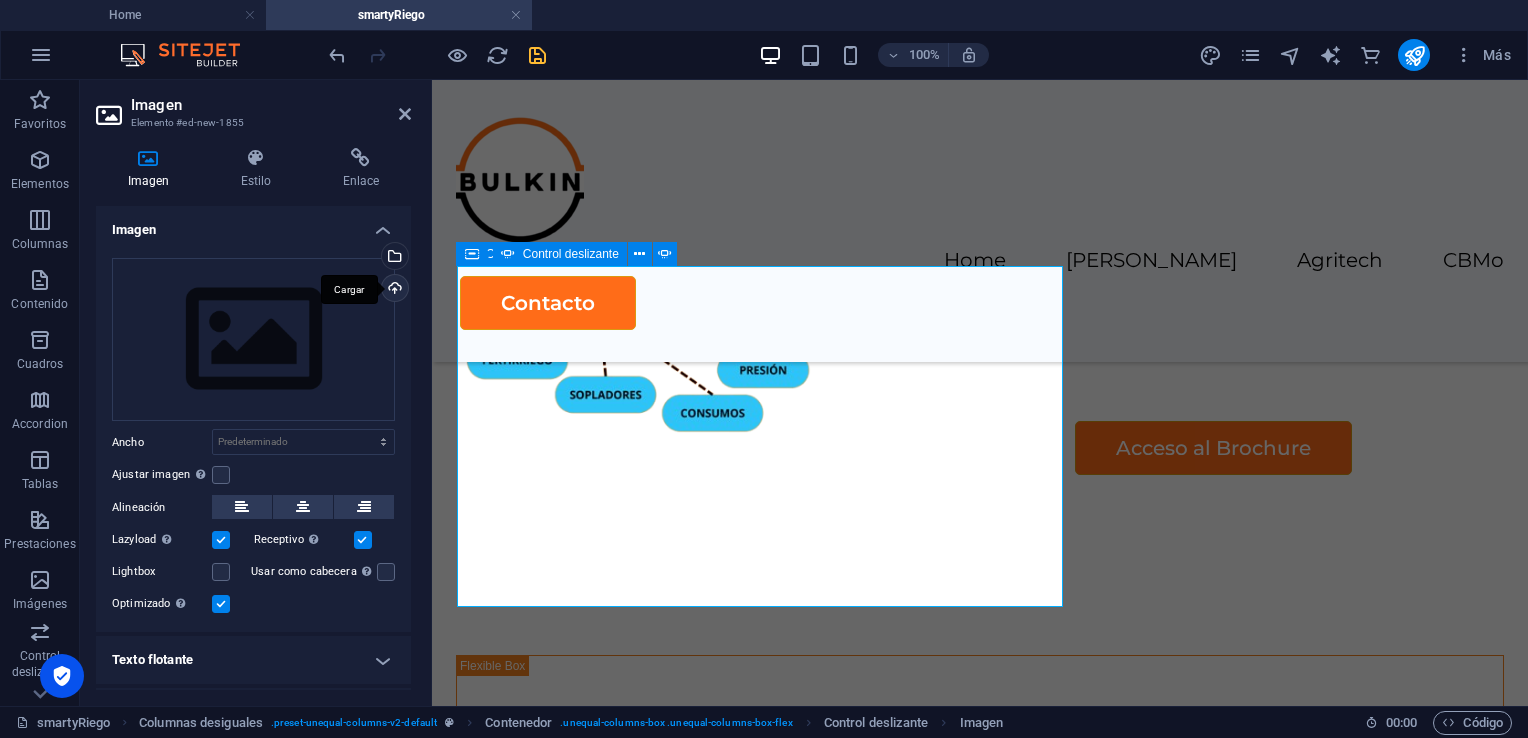 click on "Cargar" at bounding box center [393, 290] 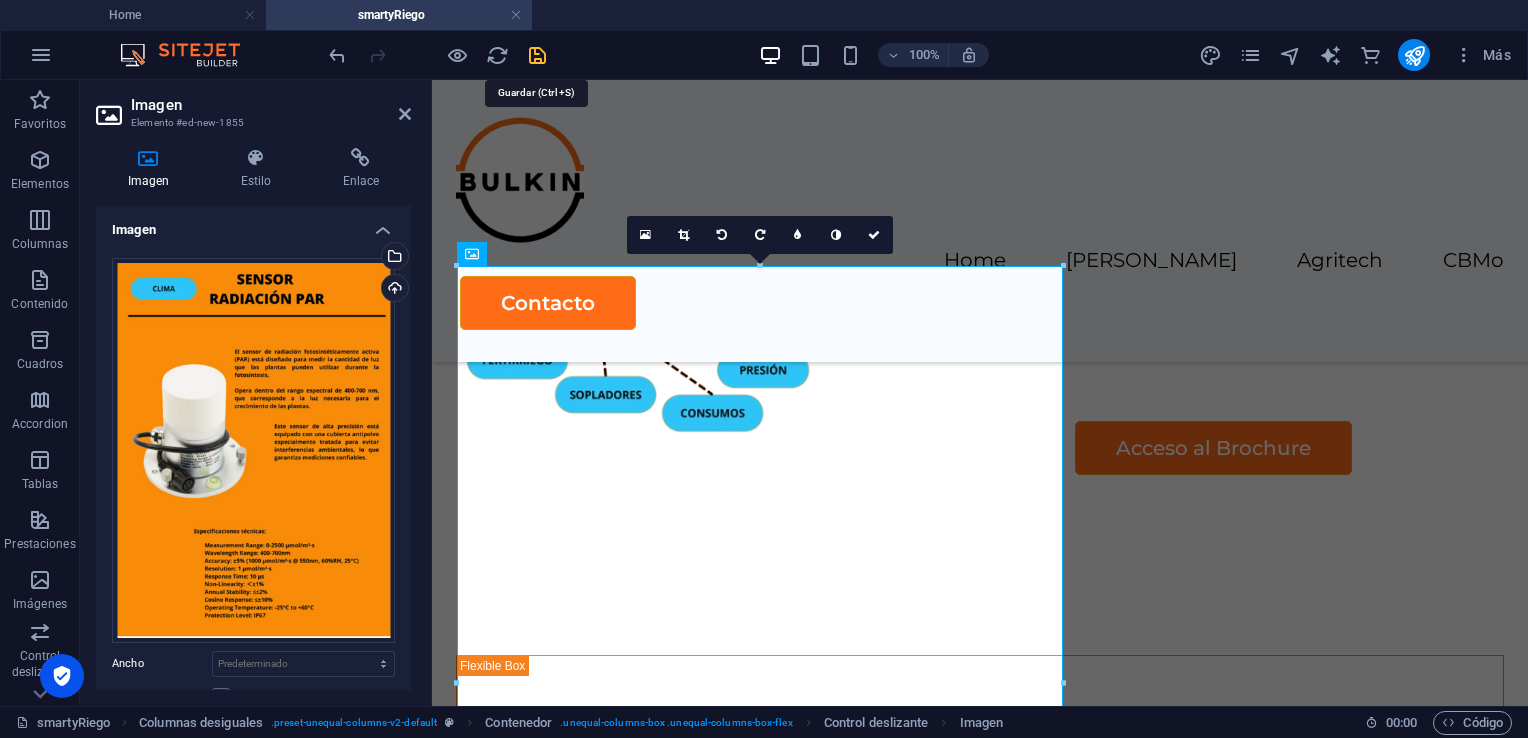 click at bounding box center [537, 55] 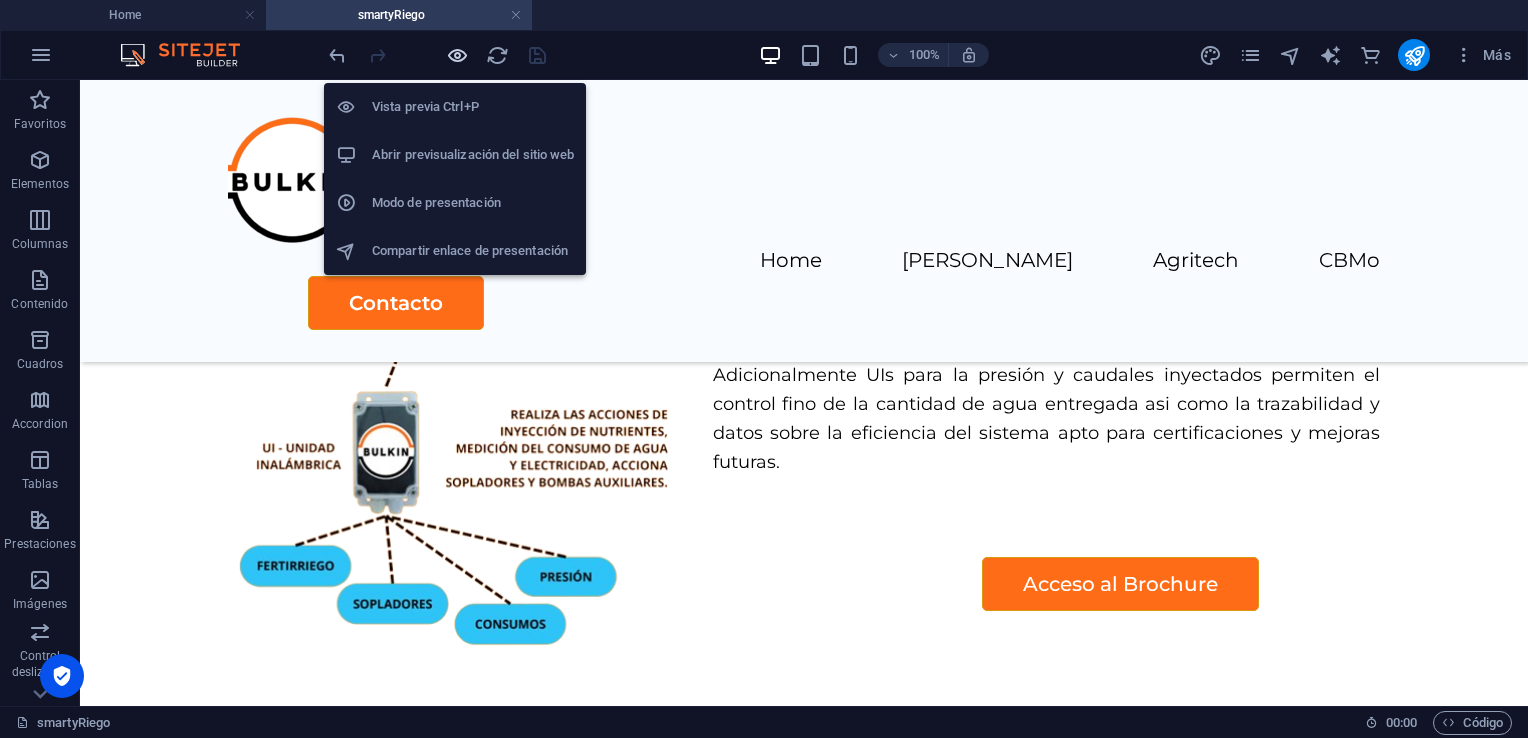 click at bounding box center (457, 55) 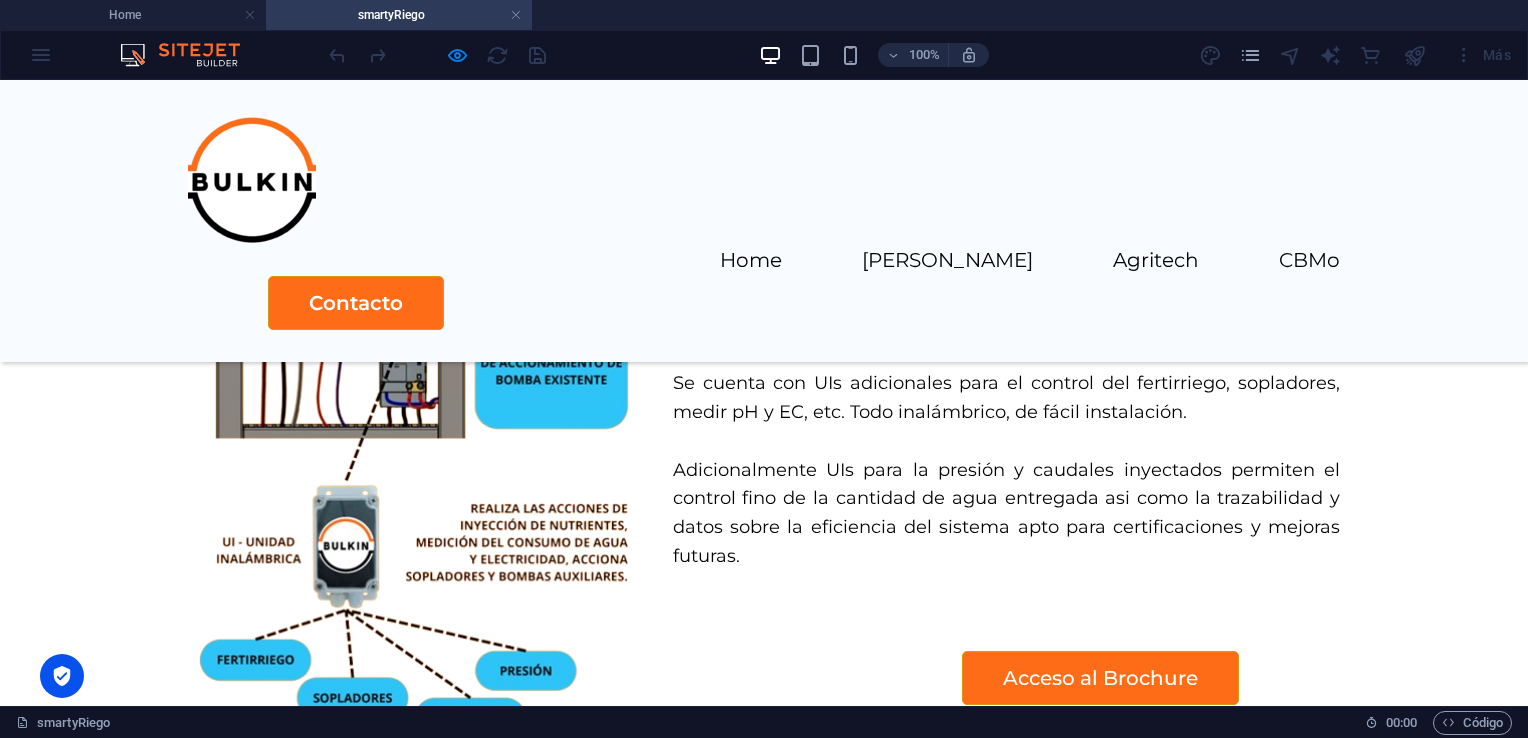 scroll, scrollTop: 3736, scrollLeft: 0, axis: vertical 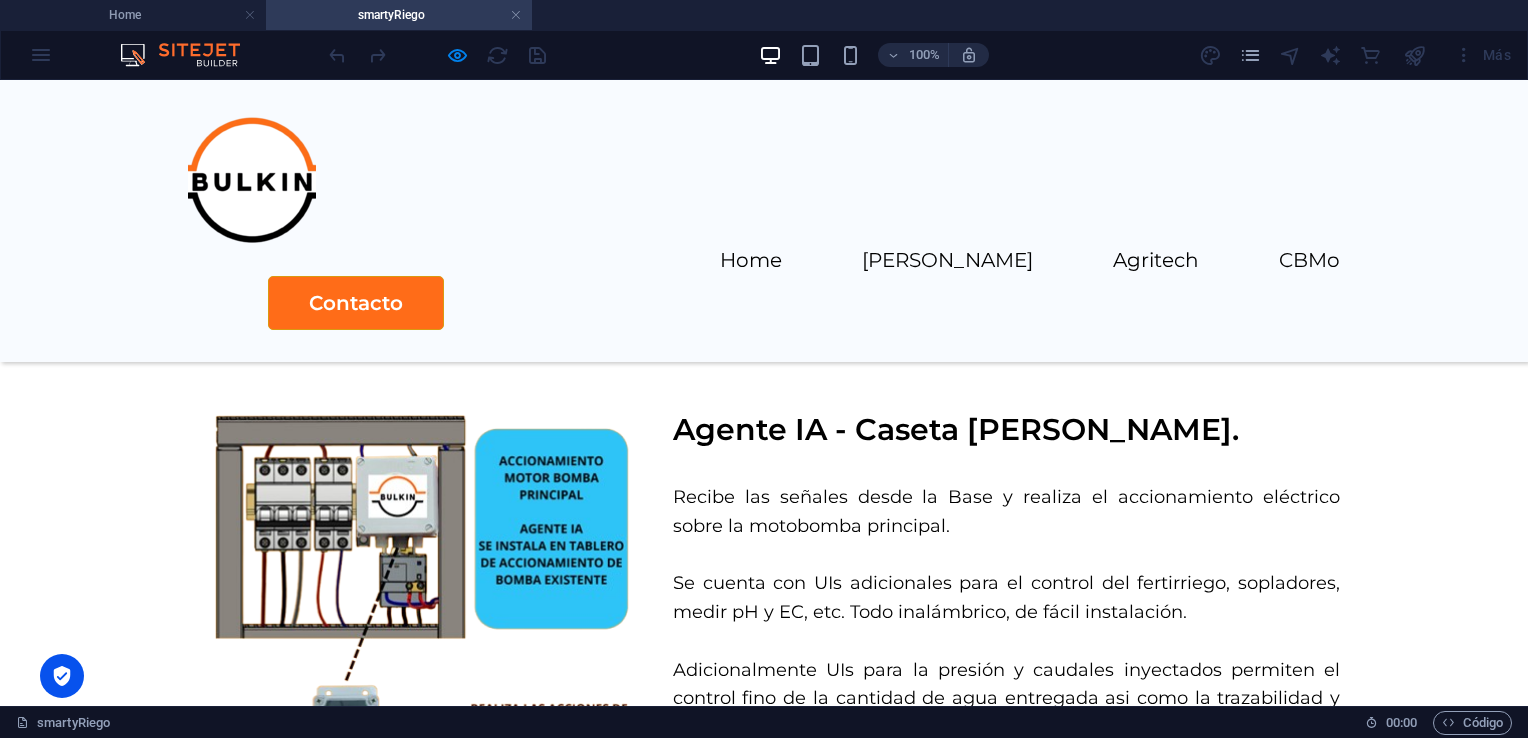 click on "1 2 3 Sensores Adicionales. Complementamos nuestra oferta de valor con un set de sensores para saber más sobre la dinámica suelo-ambiente-cultivos y su interacción entre si." at bounding box center [764, 1727] 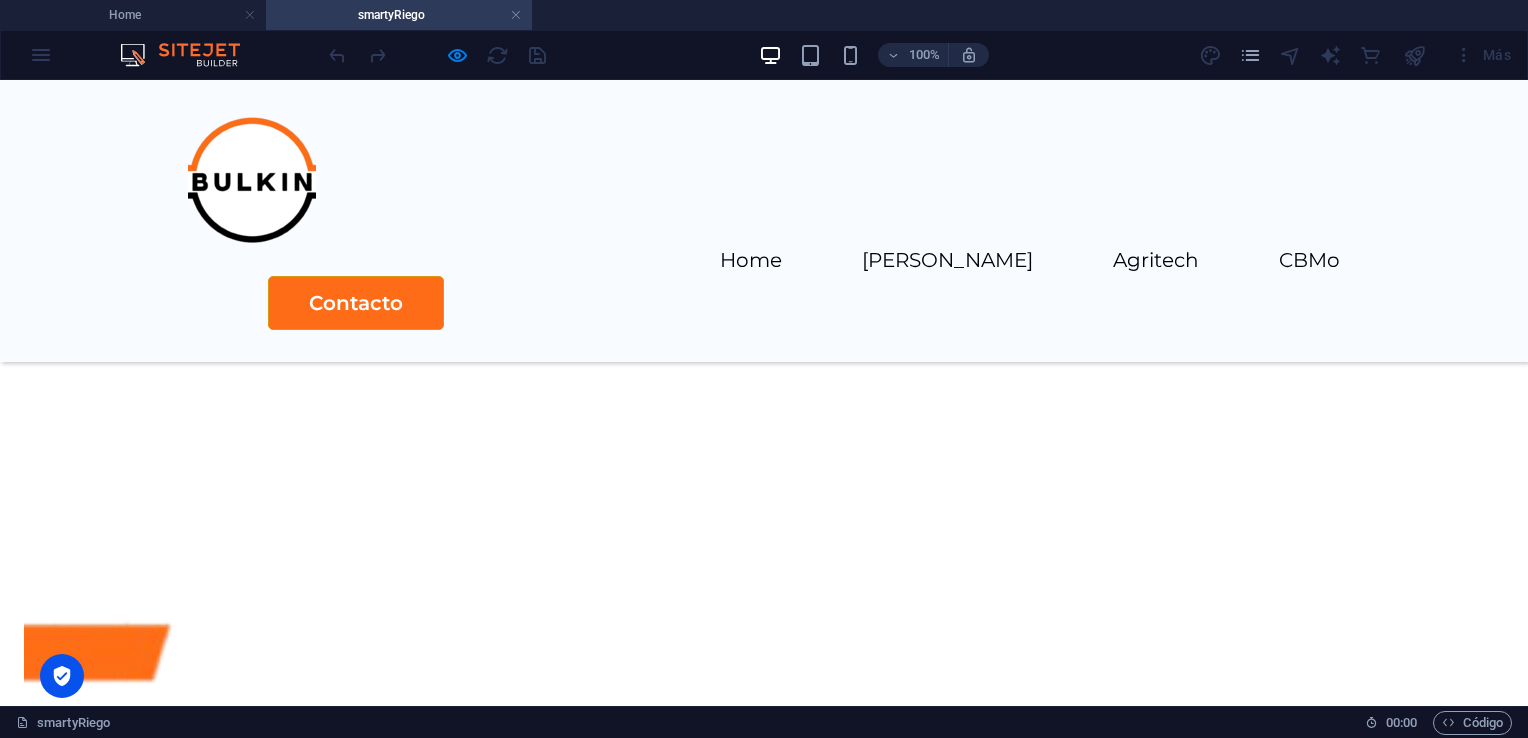 scroll, scrollTop: 4665, scrollLeft: 0, axis: vertical 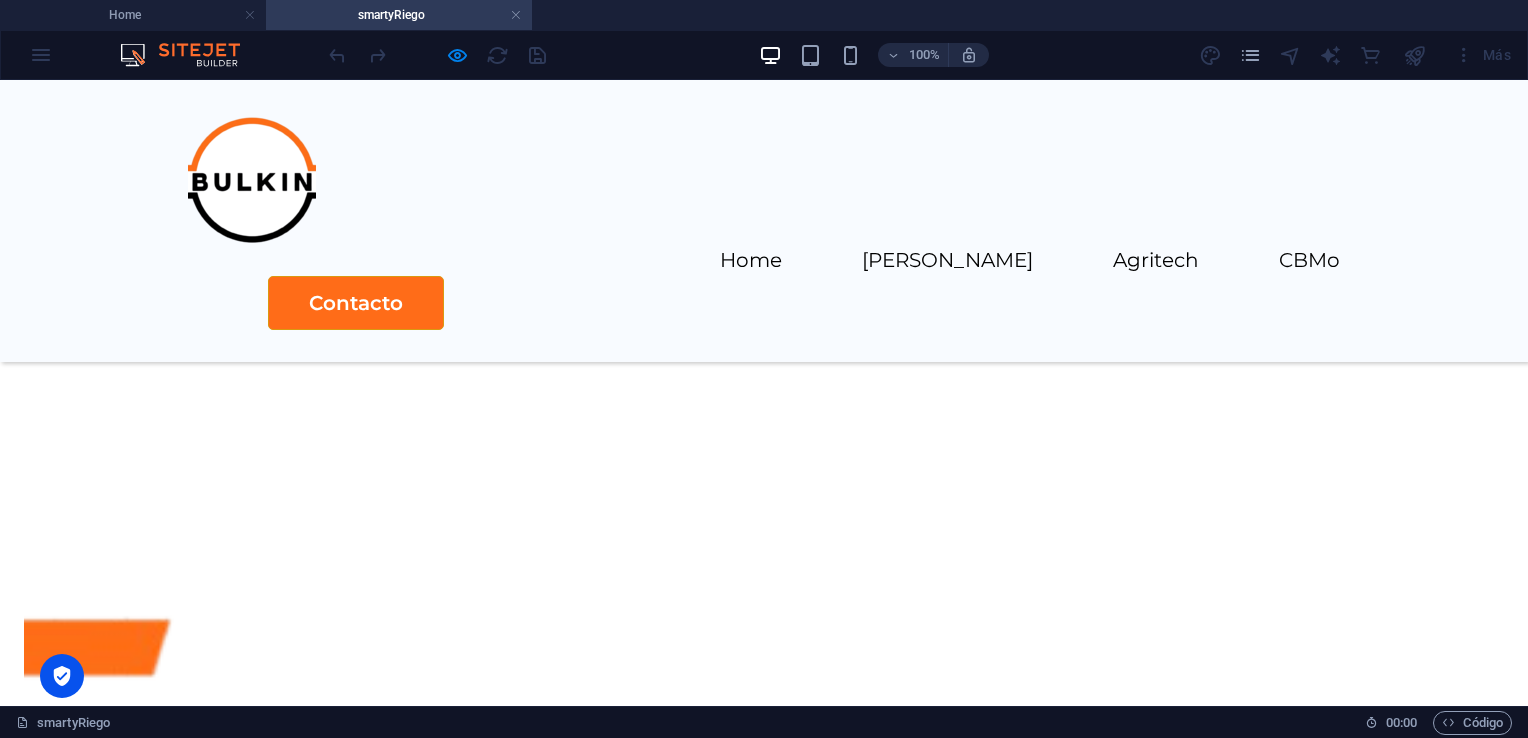 click on "1" at bounding box center [67, 1161] 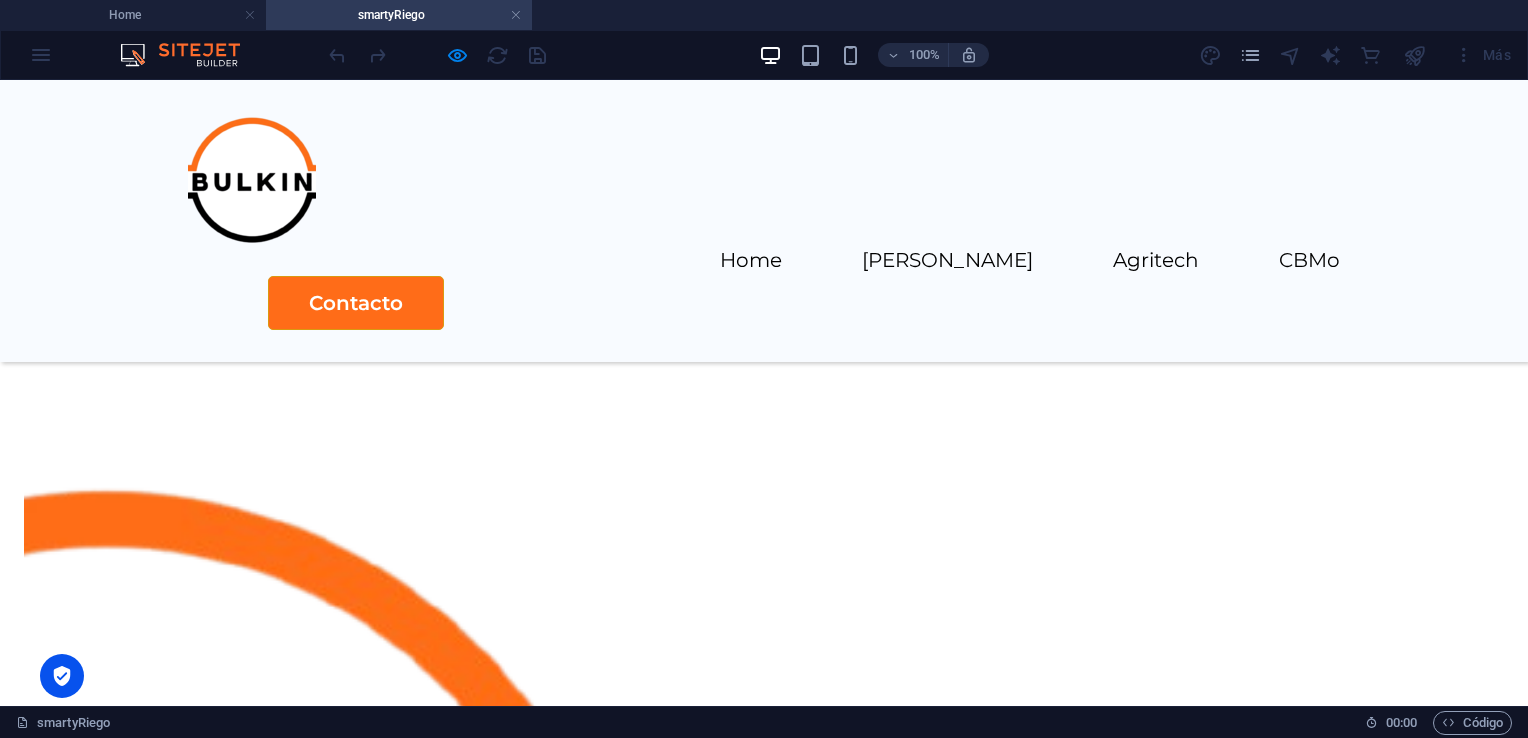 scroll, scrollTop: 4365, scrollLeft: 0, axis: vertical 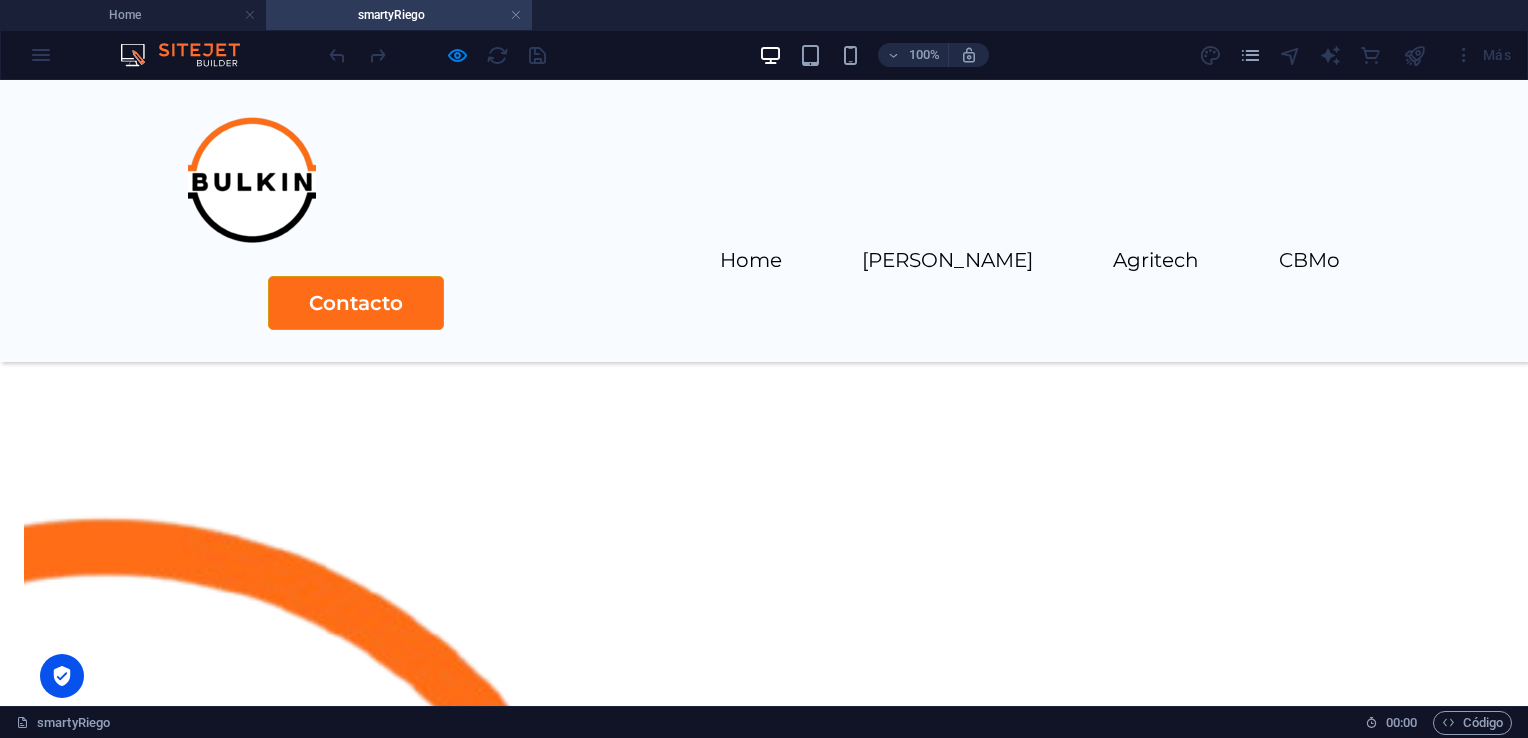 click at bounding box center [109, 2628] 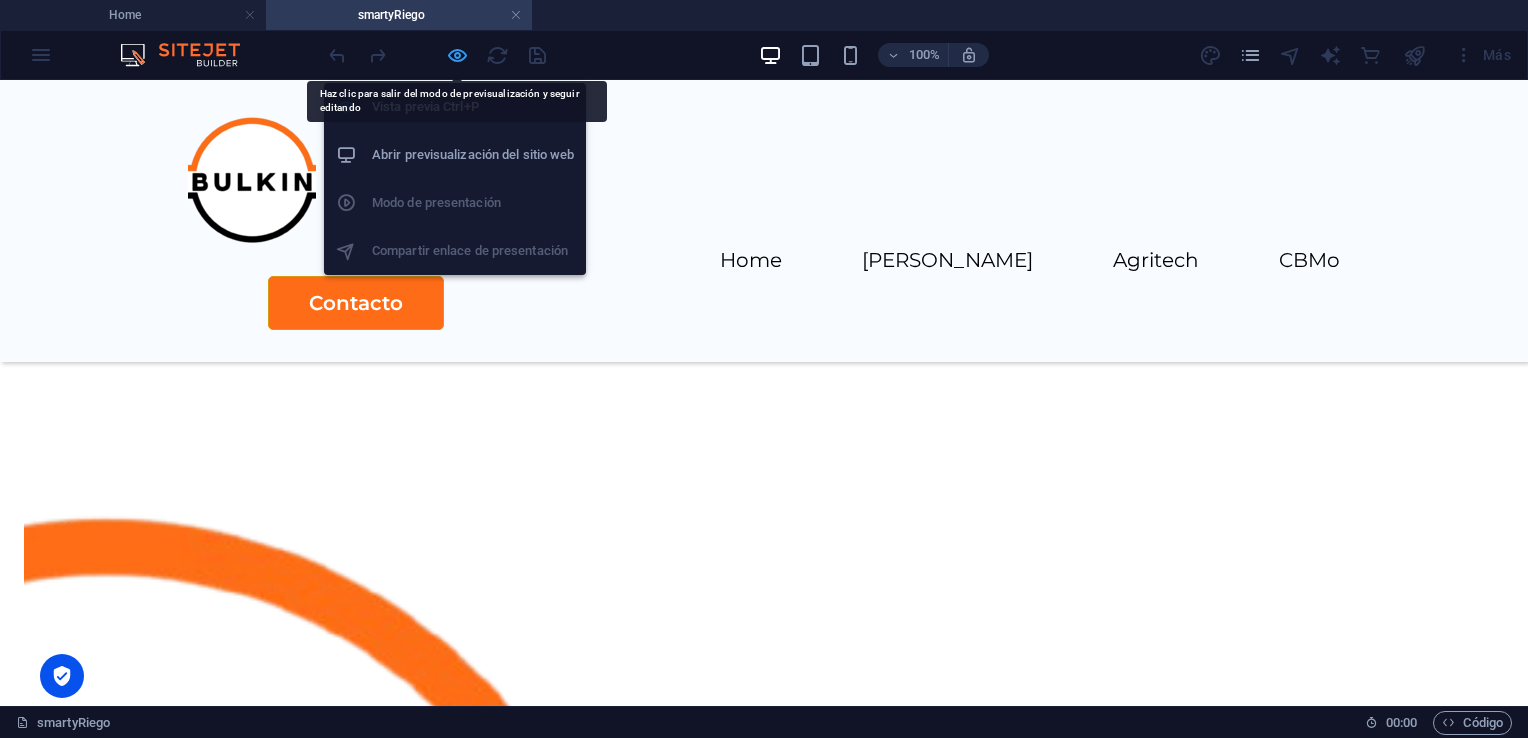 click at bounding box center (457, 55) 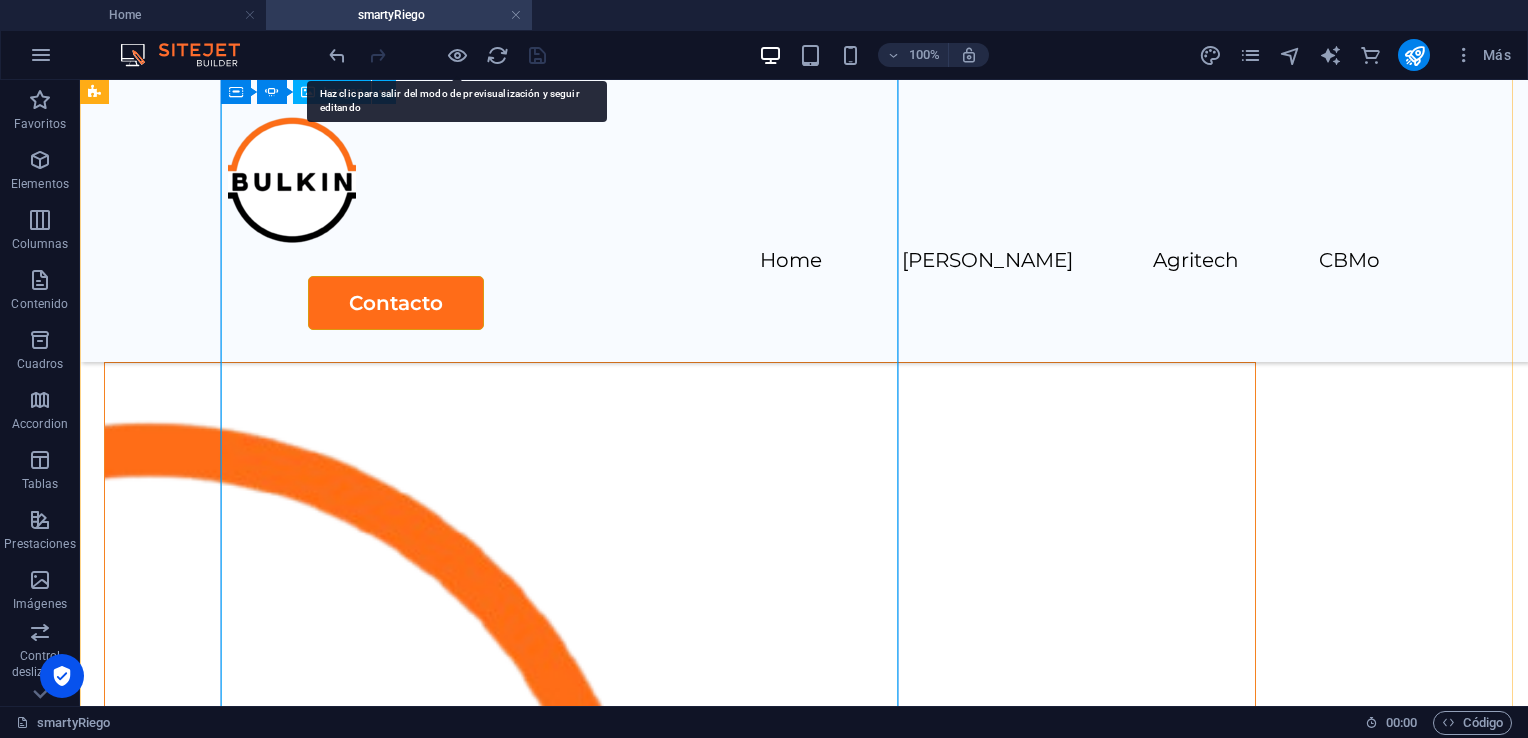 click at bounding box center (-234, 2422) 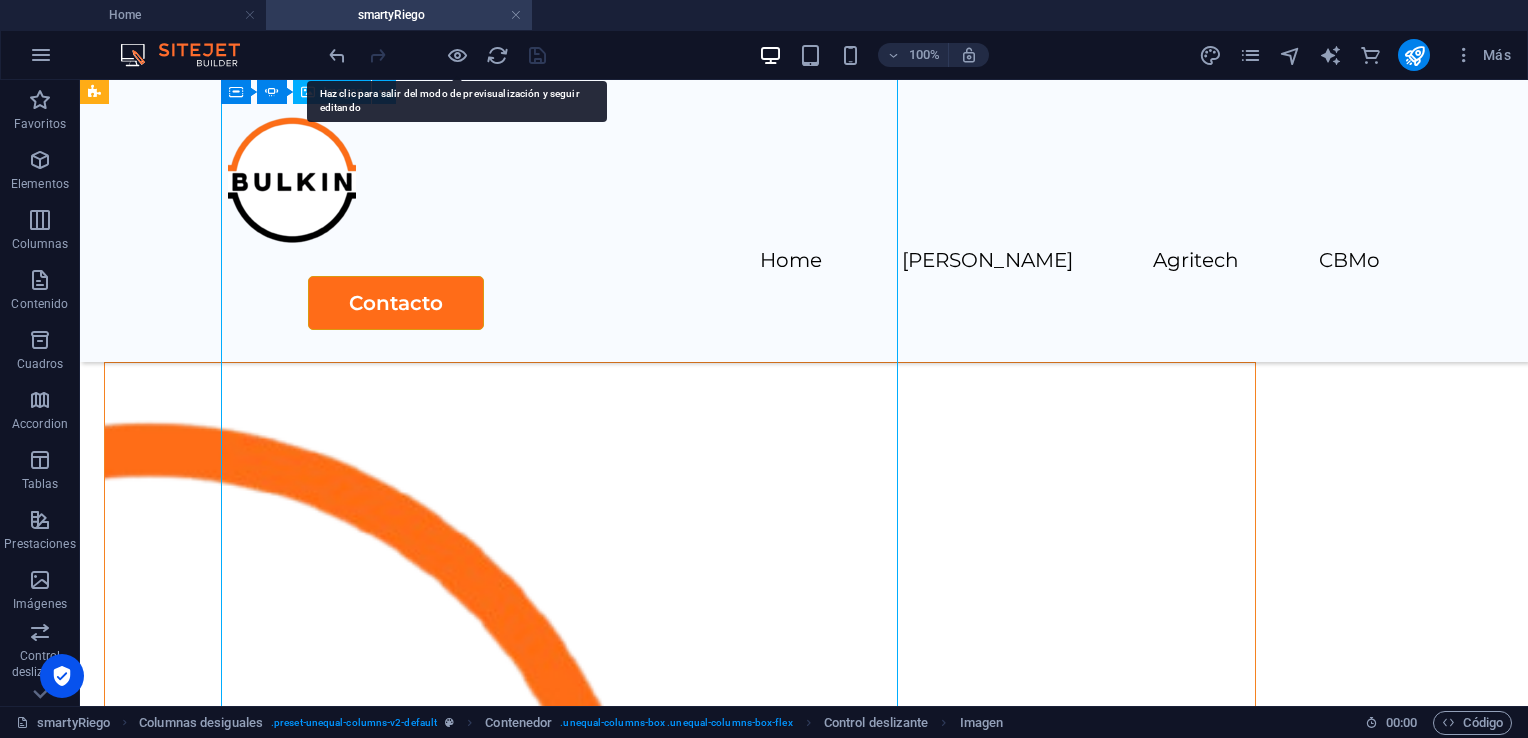 click at bounding box center (-234, 2422) 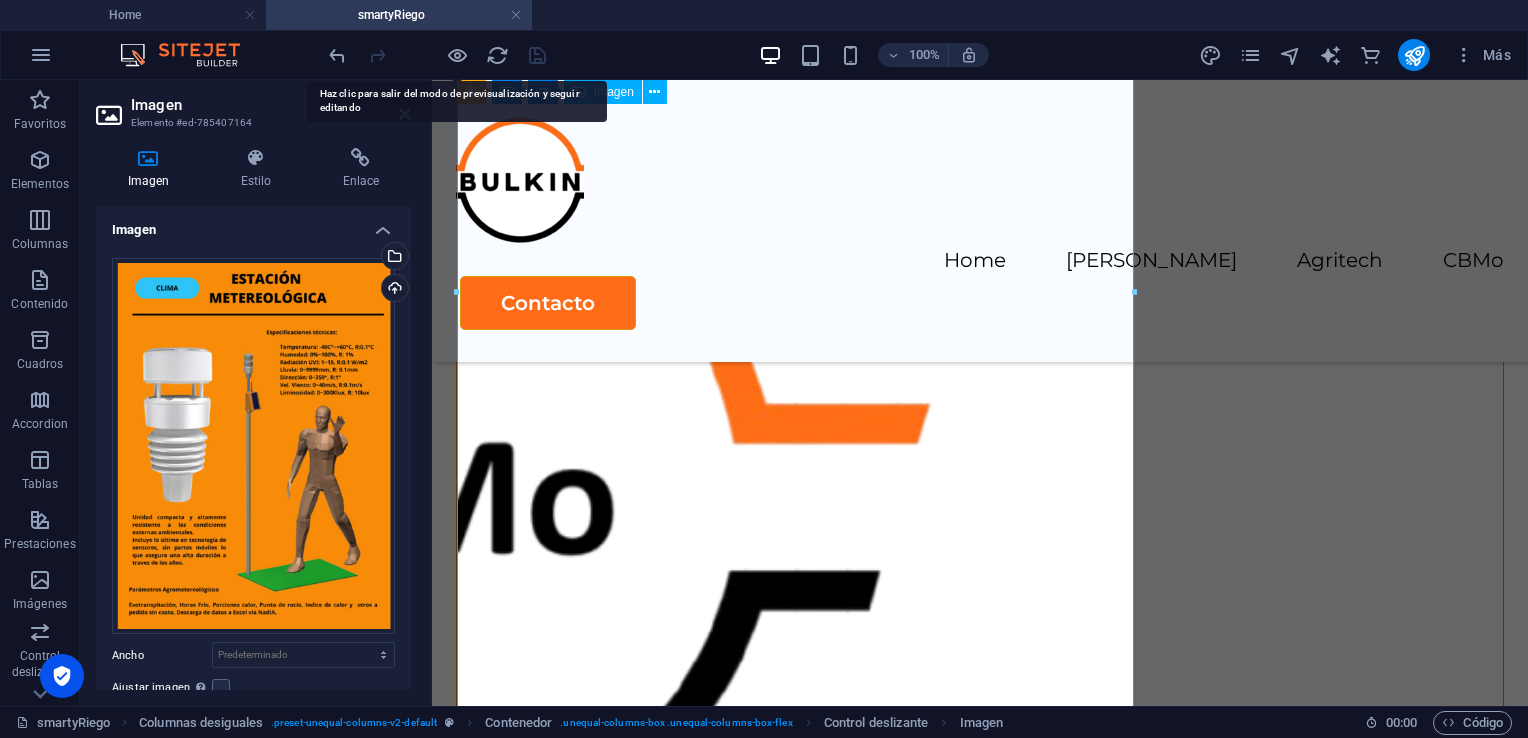 scroll, scrollTop: 4152, scrollLeft: 0, axis: vertical 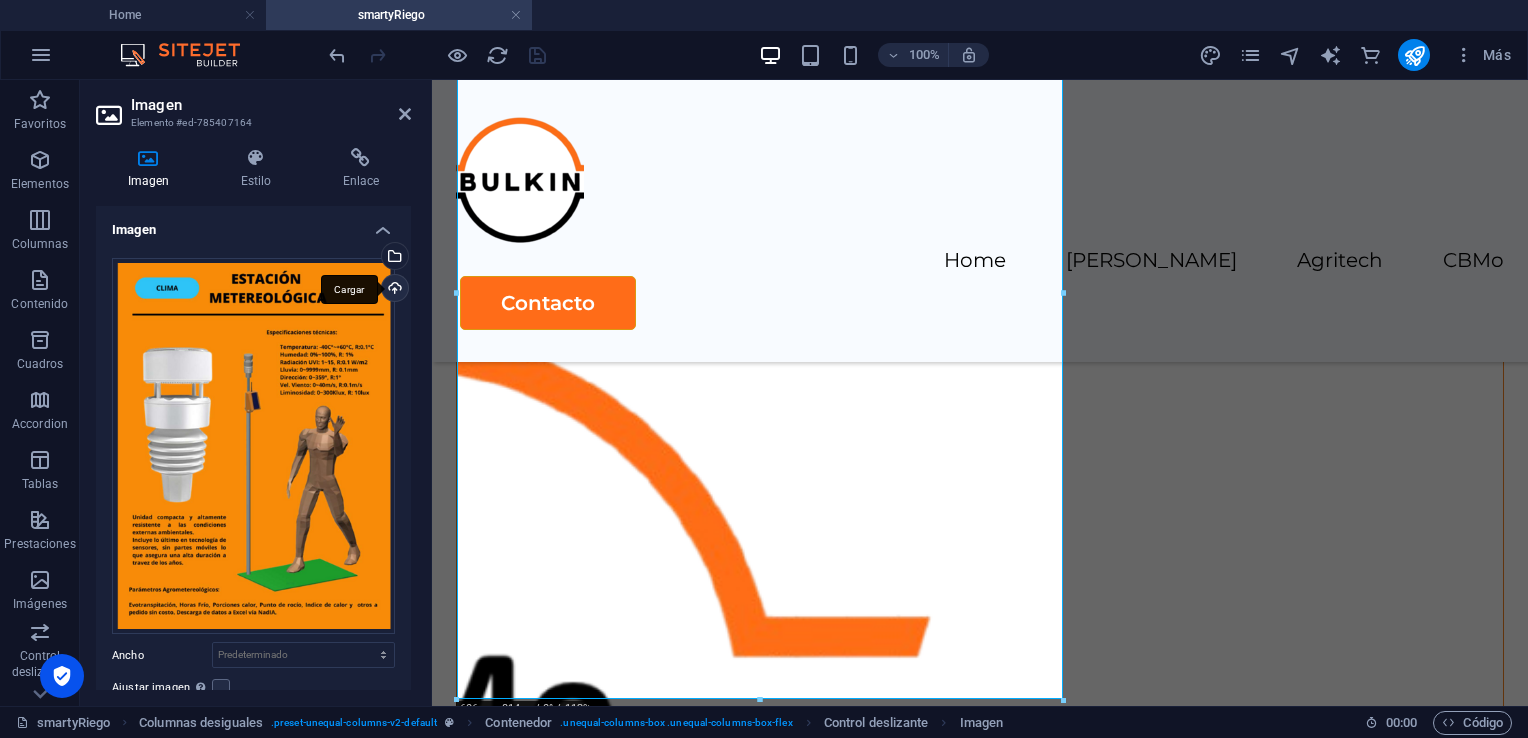 click on "Cargar" at bounding box center (393, 290) 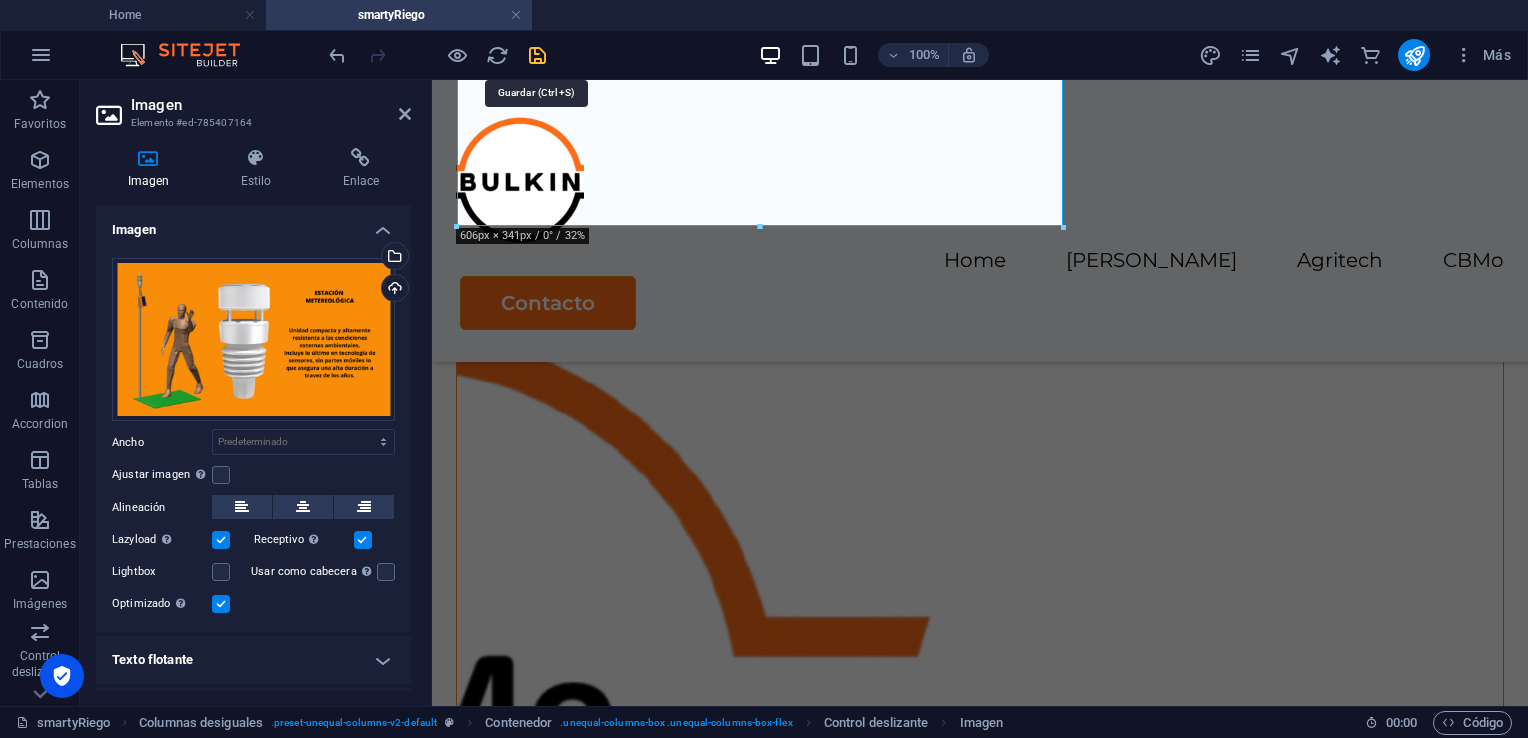 click at bounding box center (537, 55) 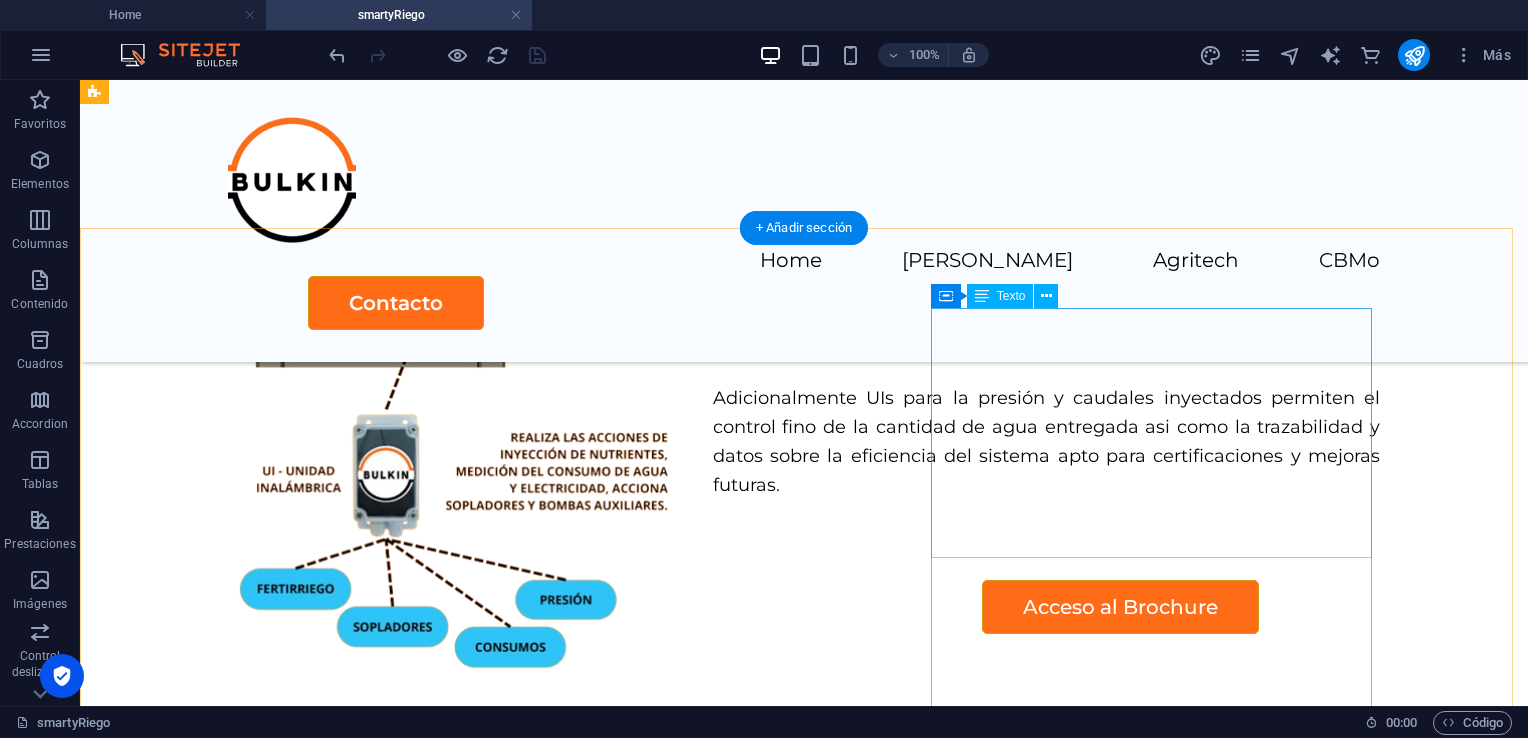scroll, scrollTop: 3892, scrollLeft: 0, axis: vertical 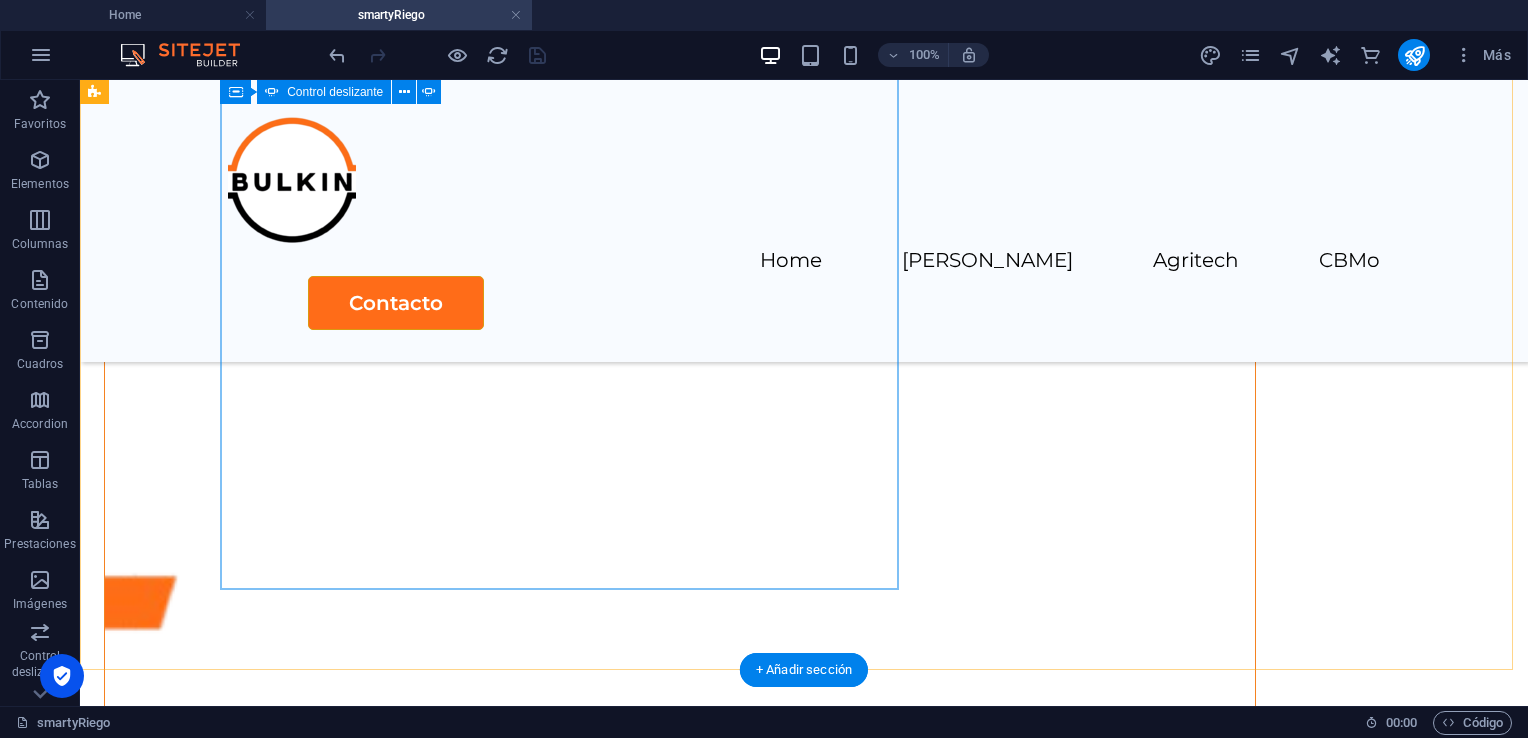 click on "1" at bounding box center (148, 1138) 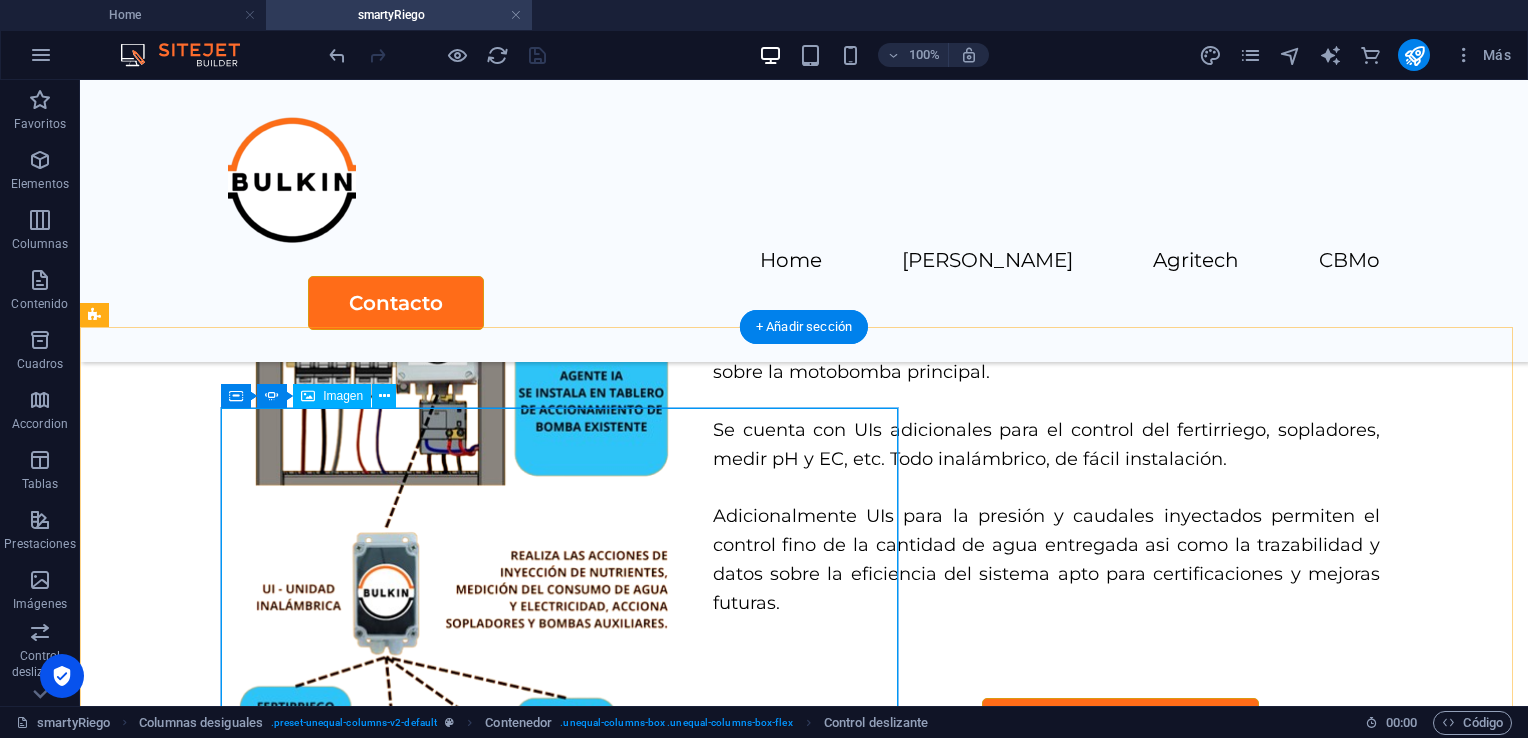 click at bounding box center [-234, 2427] 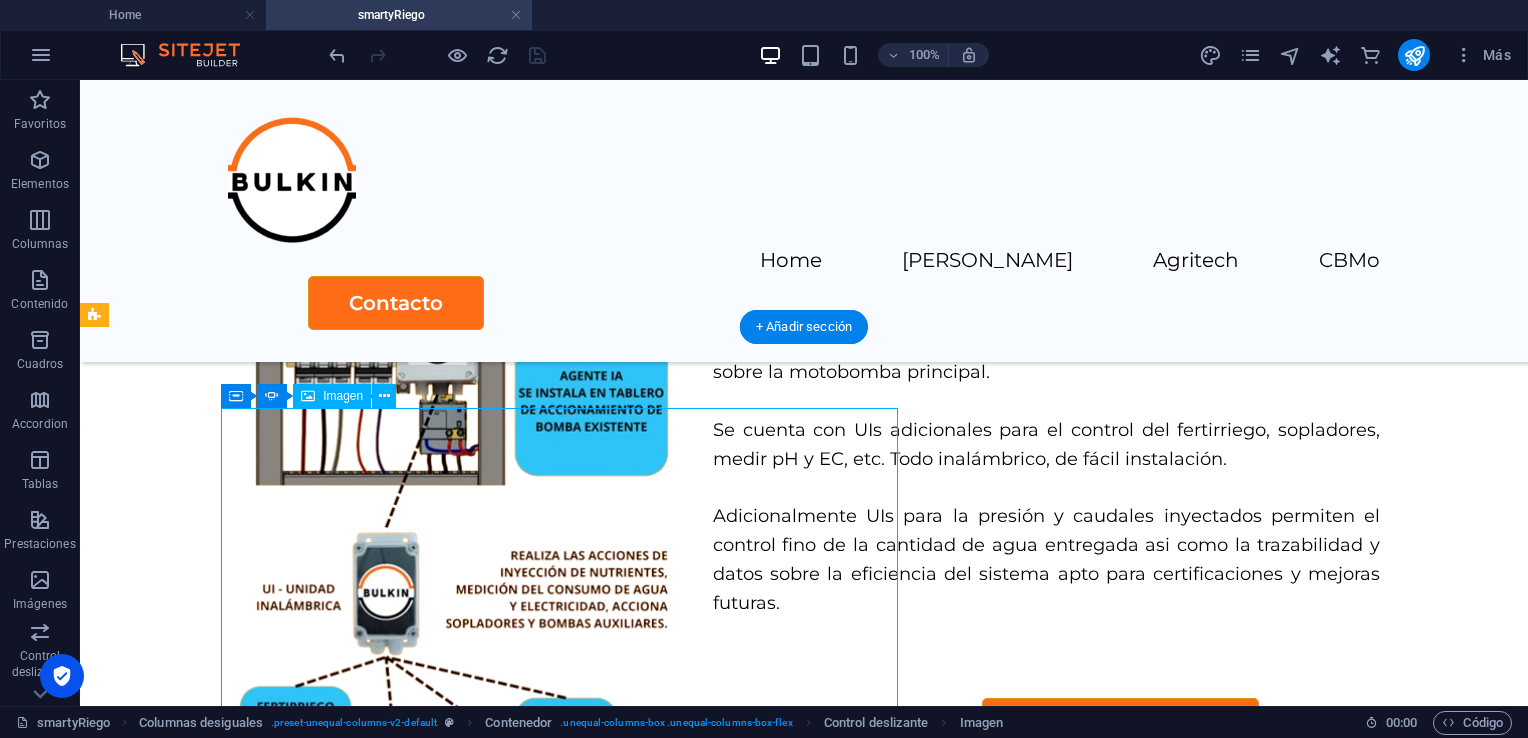 click at bounding box center (-234, 2427) 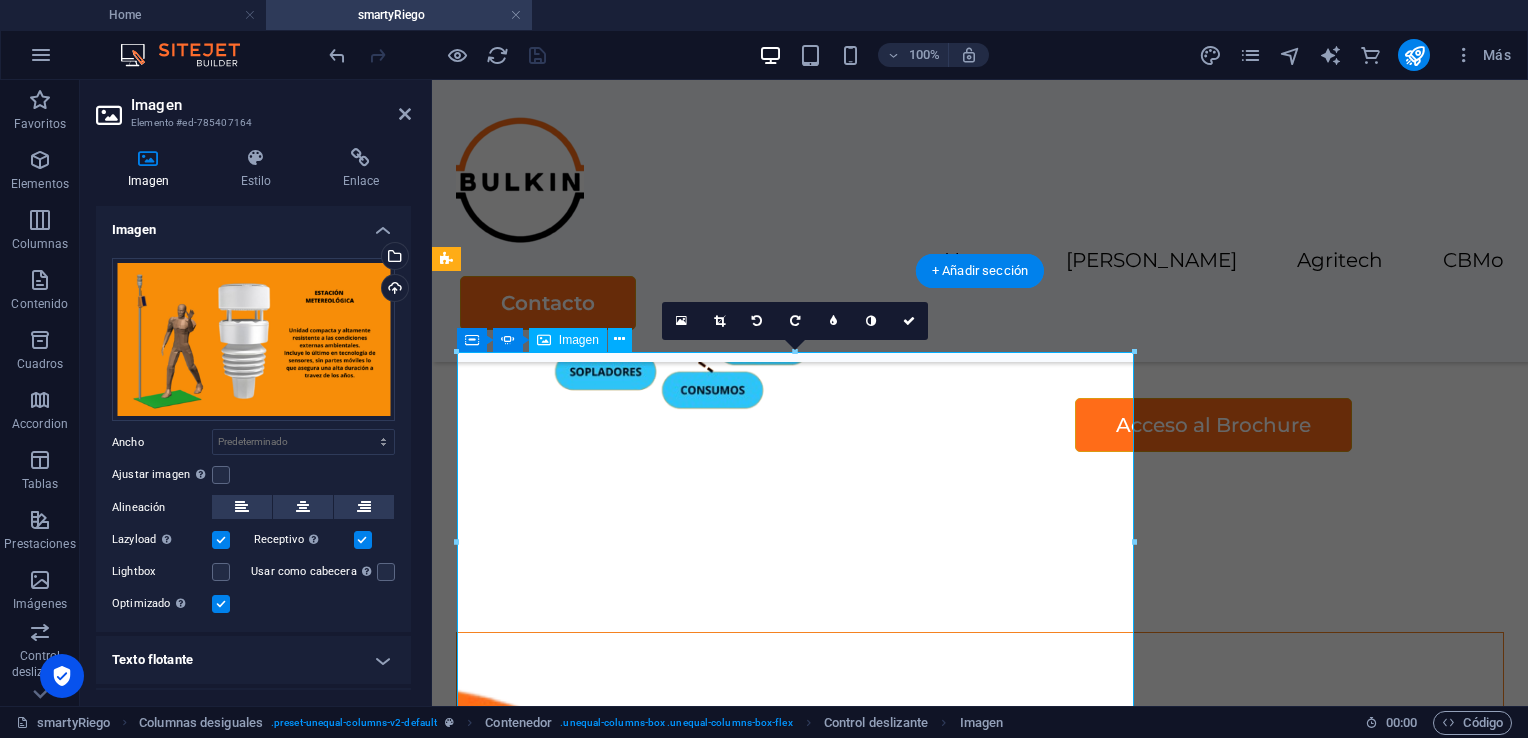 scroll, scrollTop: 3686, scrollLeft: 0, axis: vertical 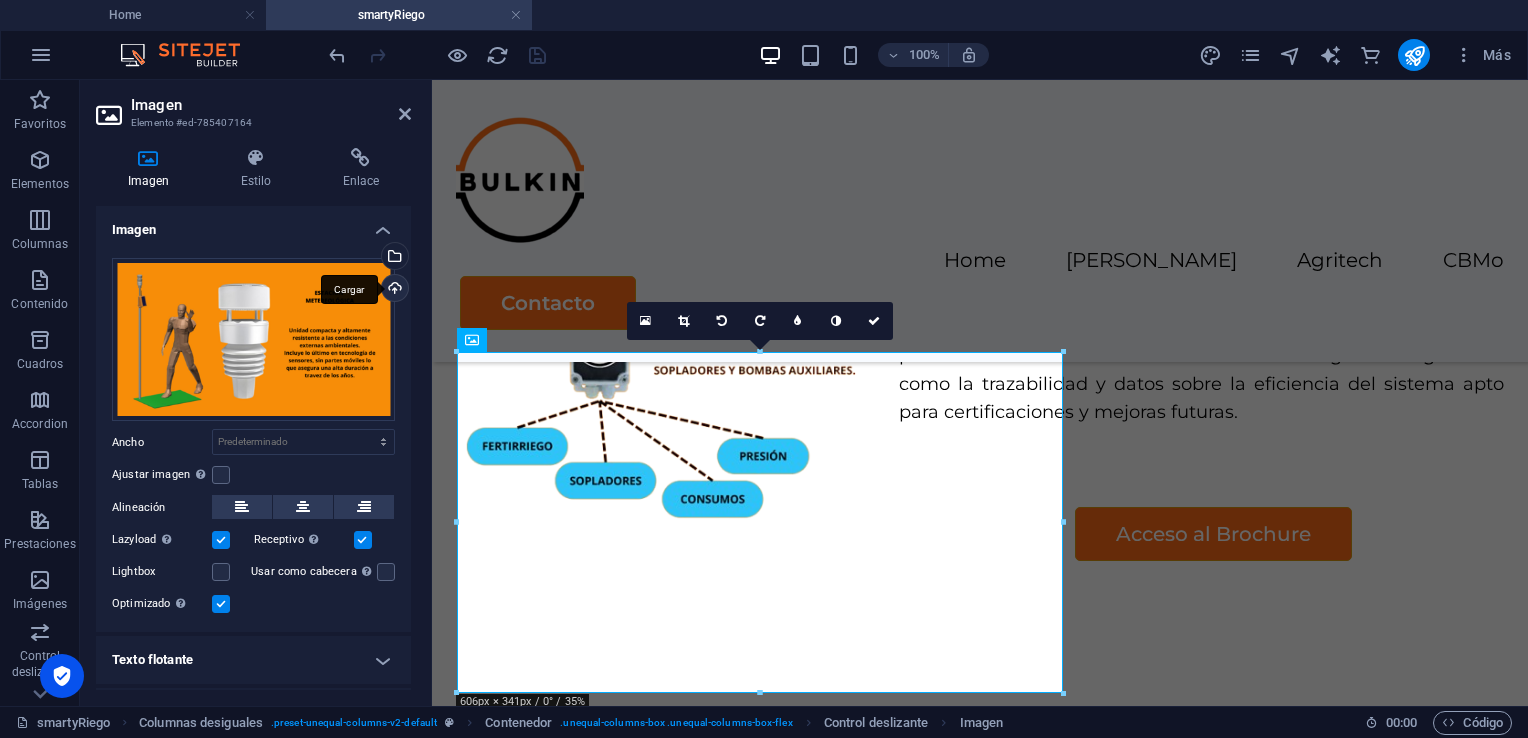 click on "Cargar" at bounding box center [393, 290] 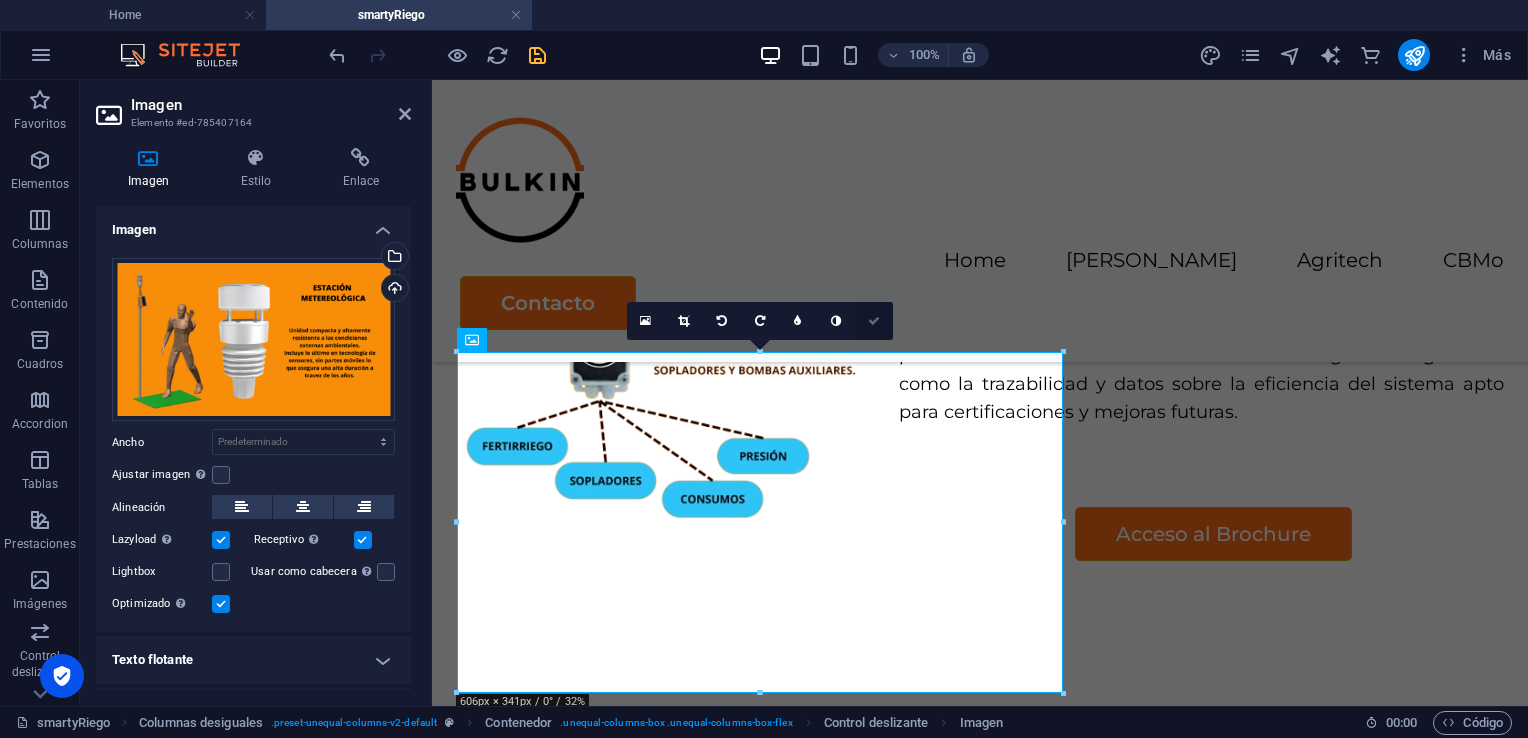 click at bounding box center [874, 321] 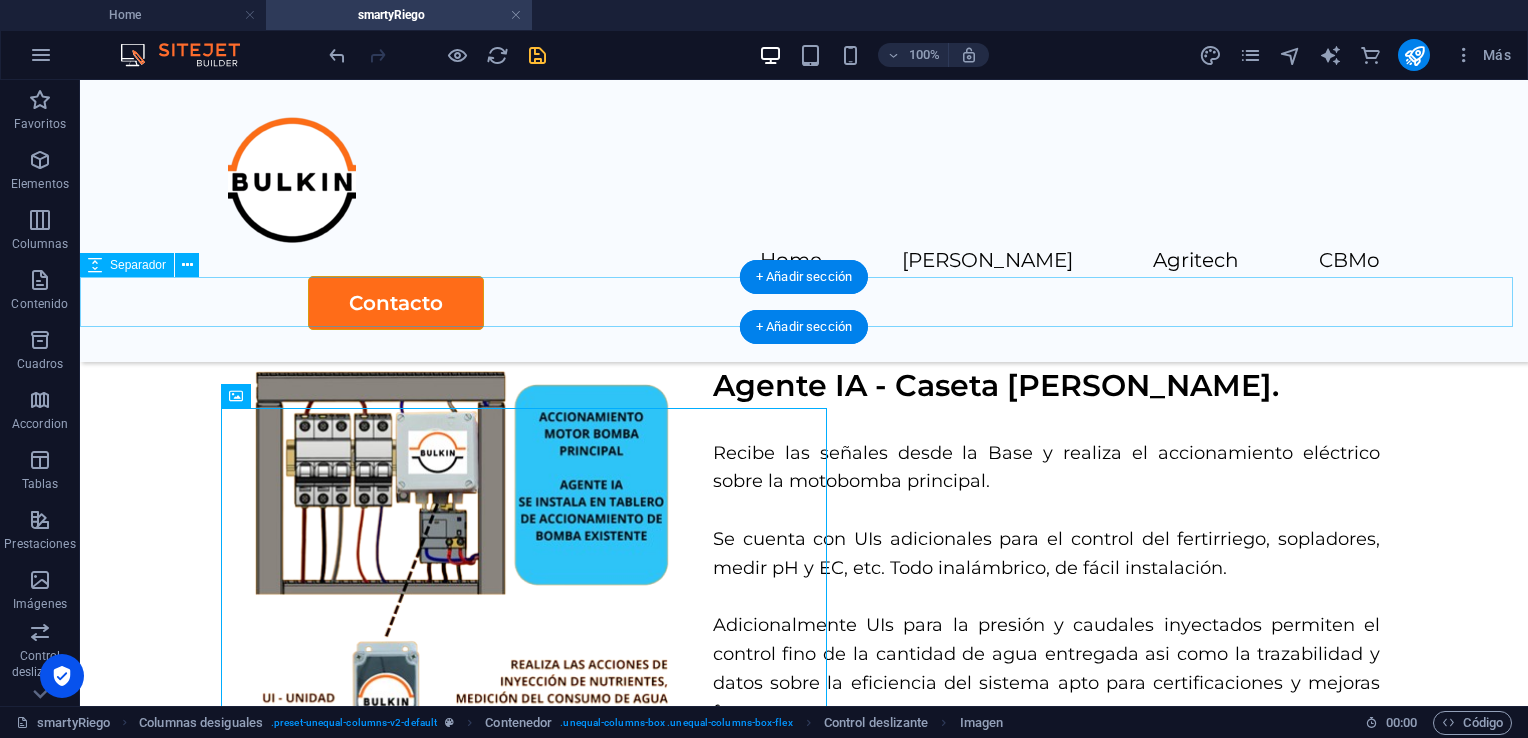 scroll, scrollTop: 3795, scrollLeft: 0, axis: vertical 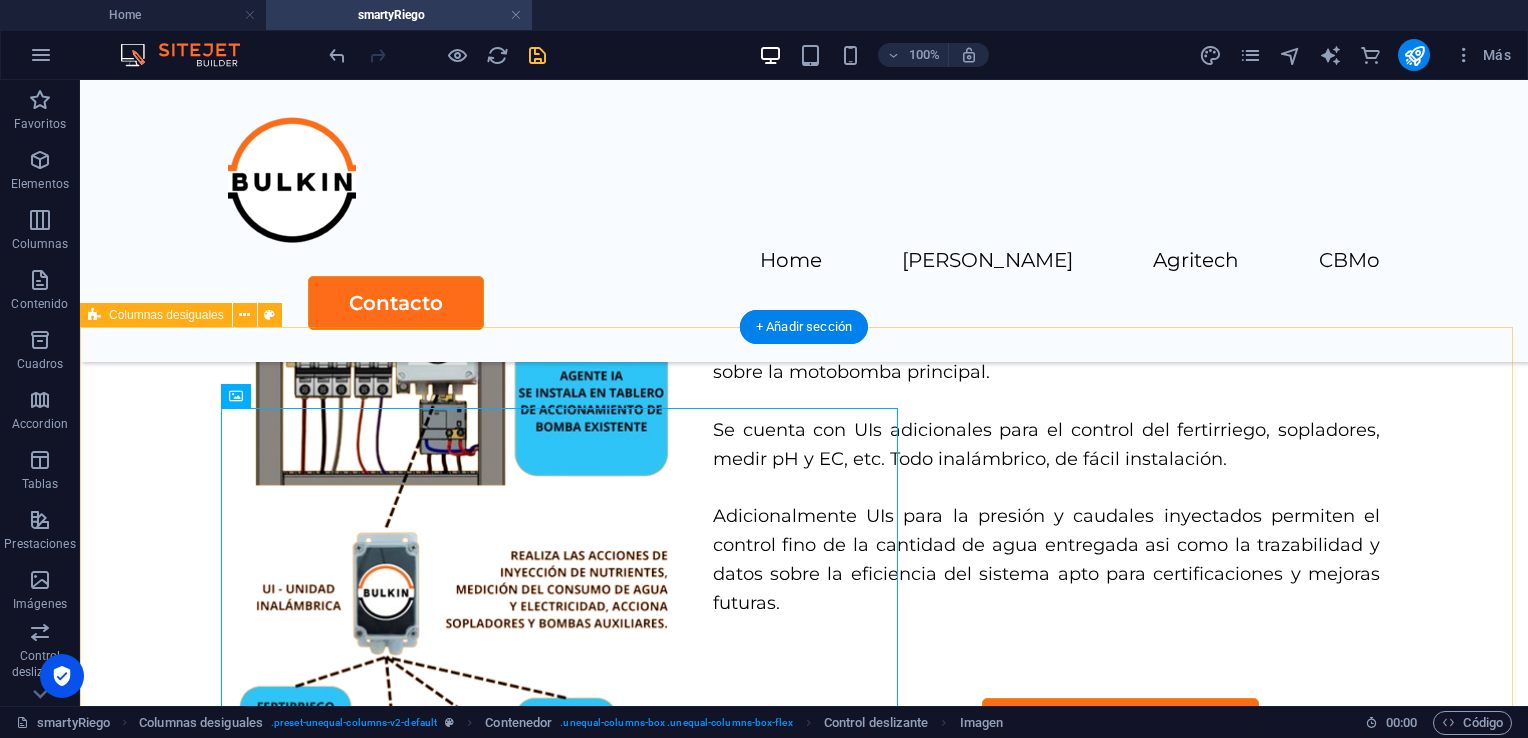 click on "1 2 3 Sensores Adicionales. Complementamos nuestra oferta de valor con un set de sensores para saber más sobre la dinámica suelo-ambiente-cultivos y su interacción entre si." at bounding box center (804, 1299) 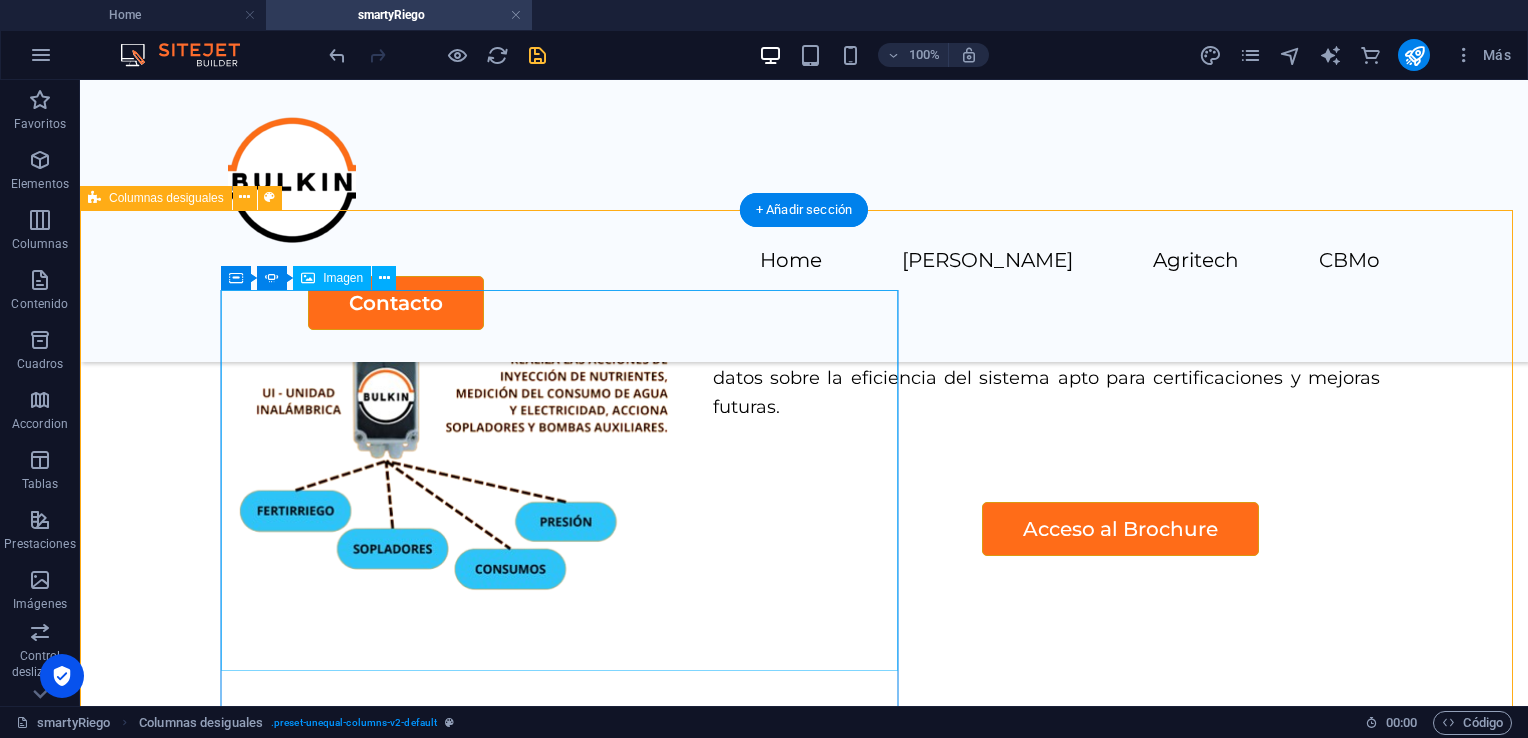 scroll, scrollTop: 3995, scrollLeft: 0, axis: vertical 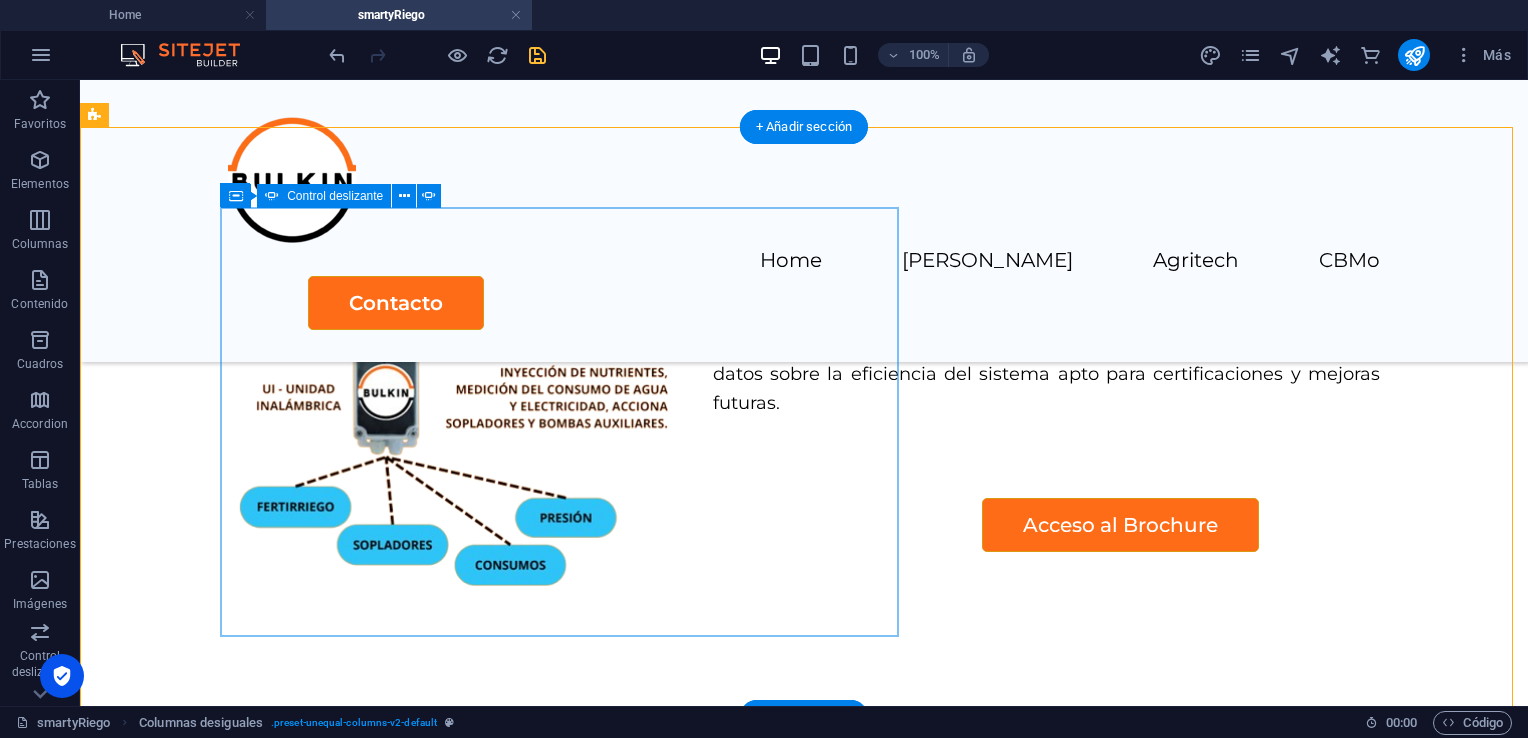 click on "2" at bounding box center [150, 1214] 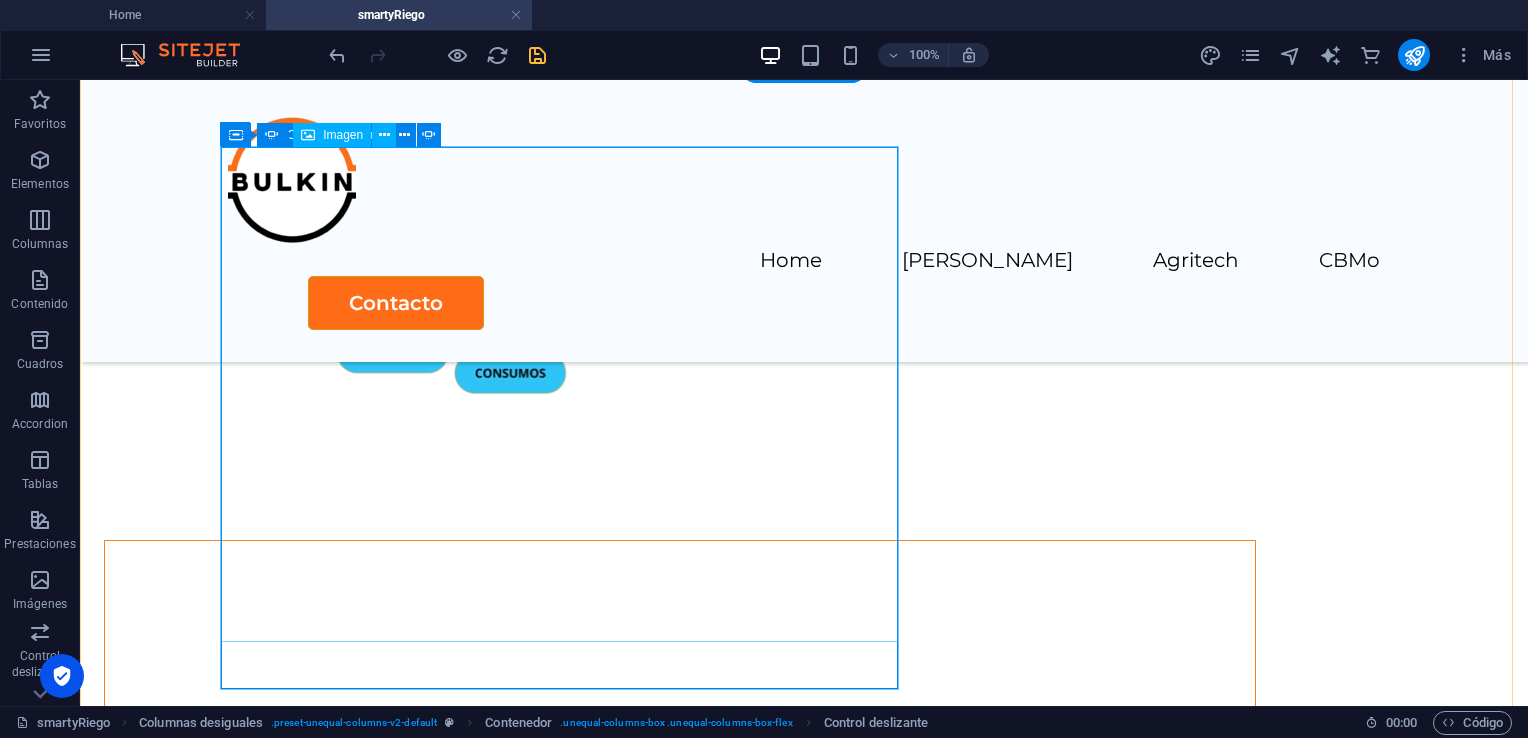 scroll, scrollTop: 4195, scrollLeft: 0, axis: vertical 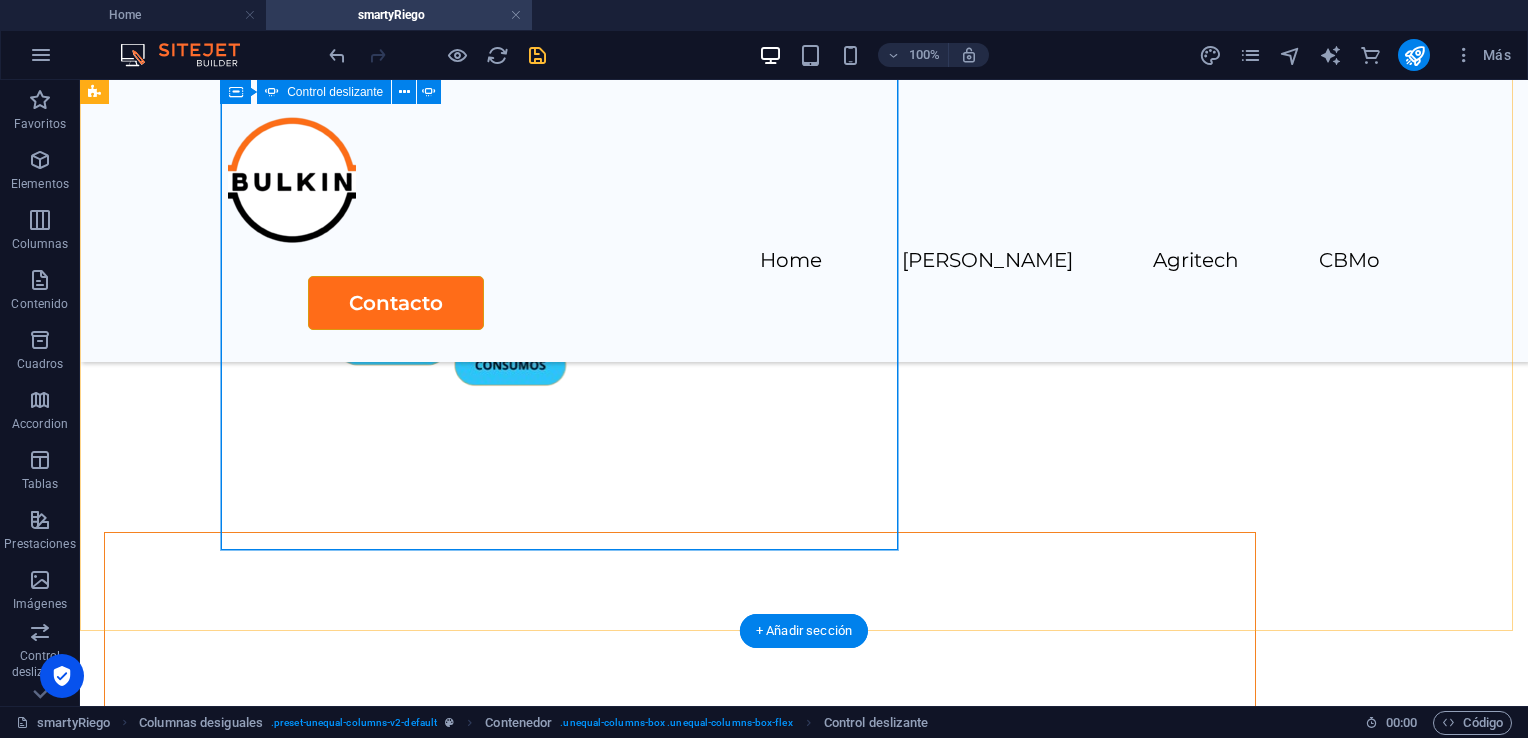 click on "2" at bounding box center (150, 1128) 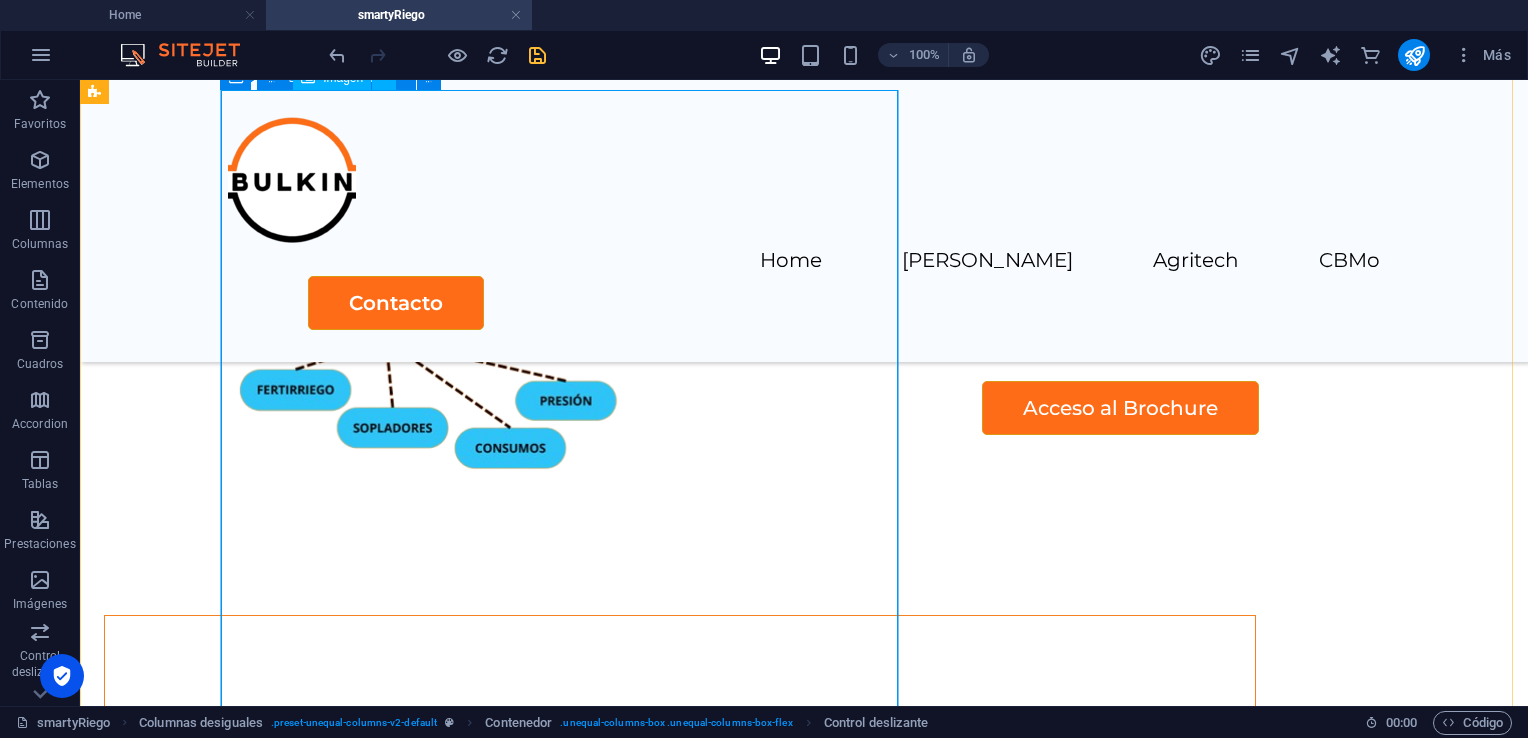 click at bounding box center [-911, 3513] 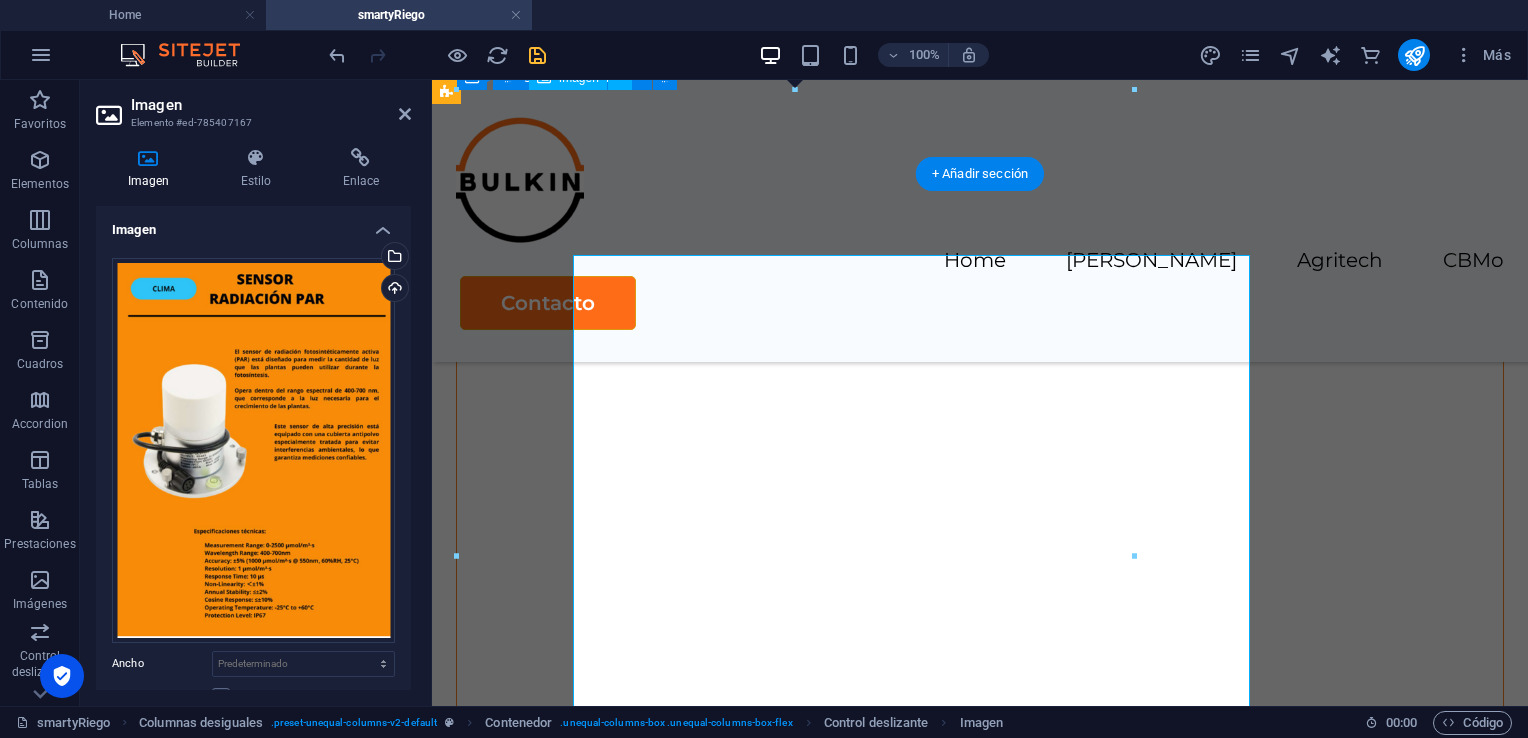 scroll, scrollTop: 3899, scrollLeft: 0, axis: vertical 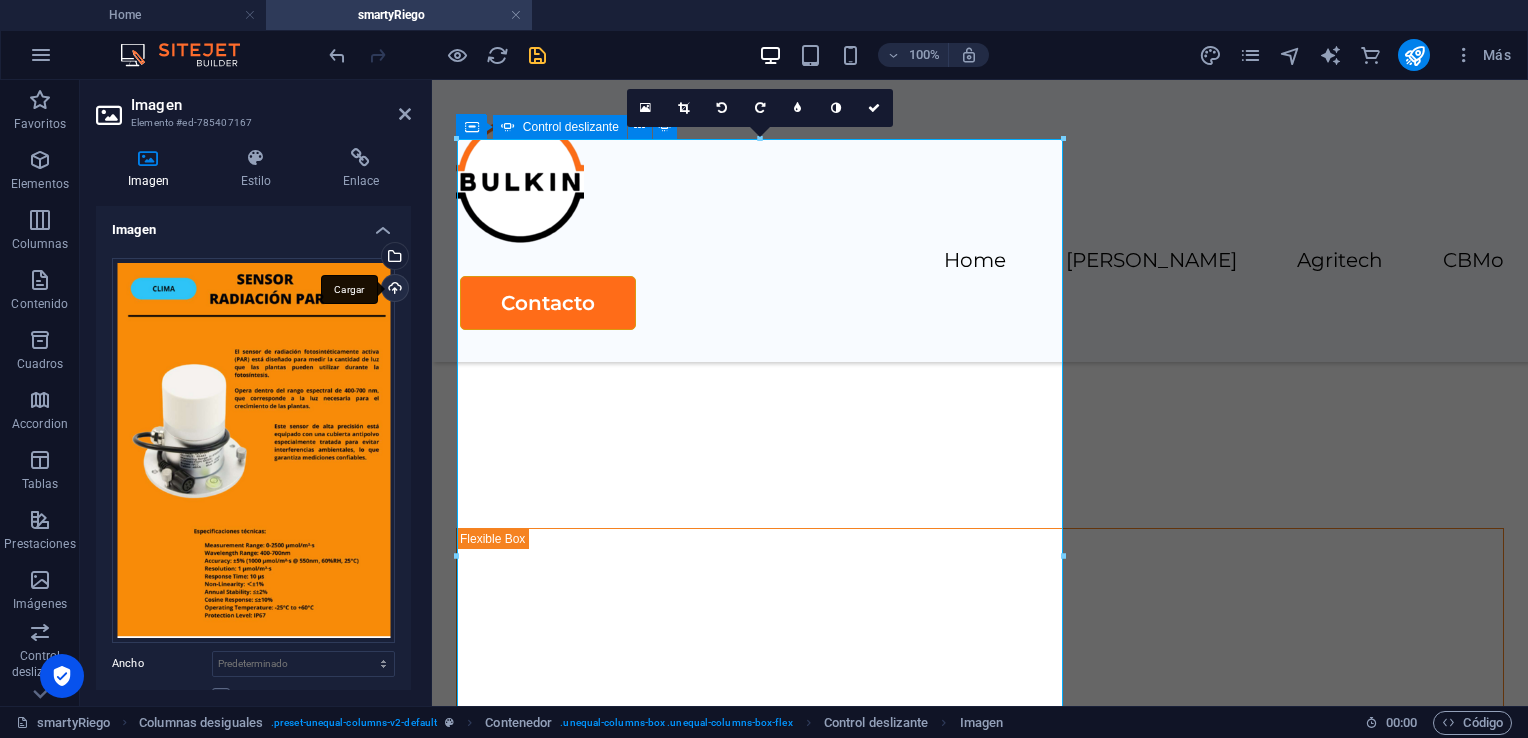 click on "Cargar" at bounding box center [393, 290] 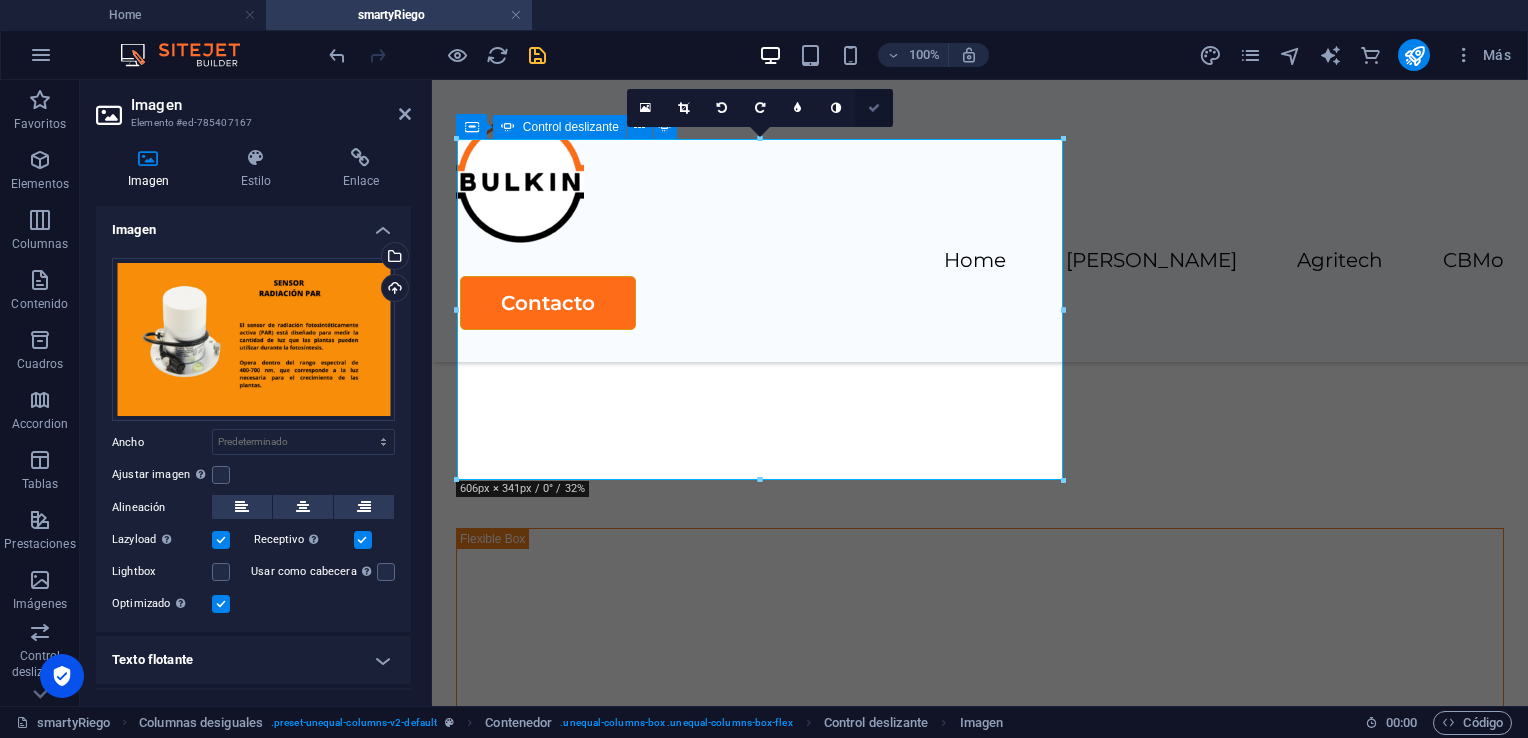 click at bounding box center [874, 108] 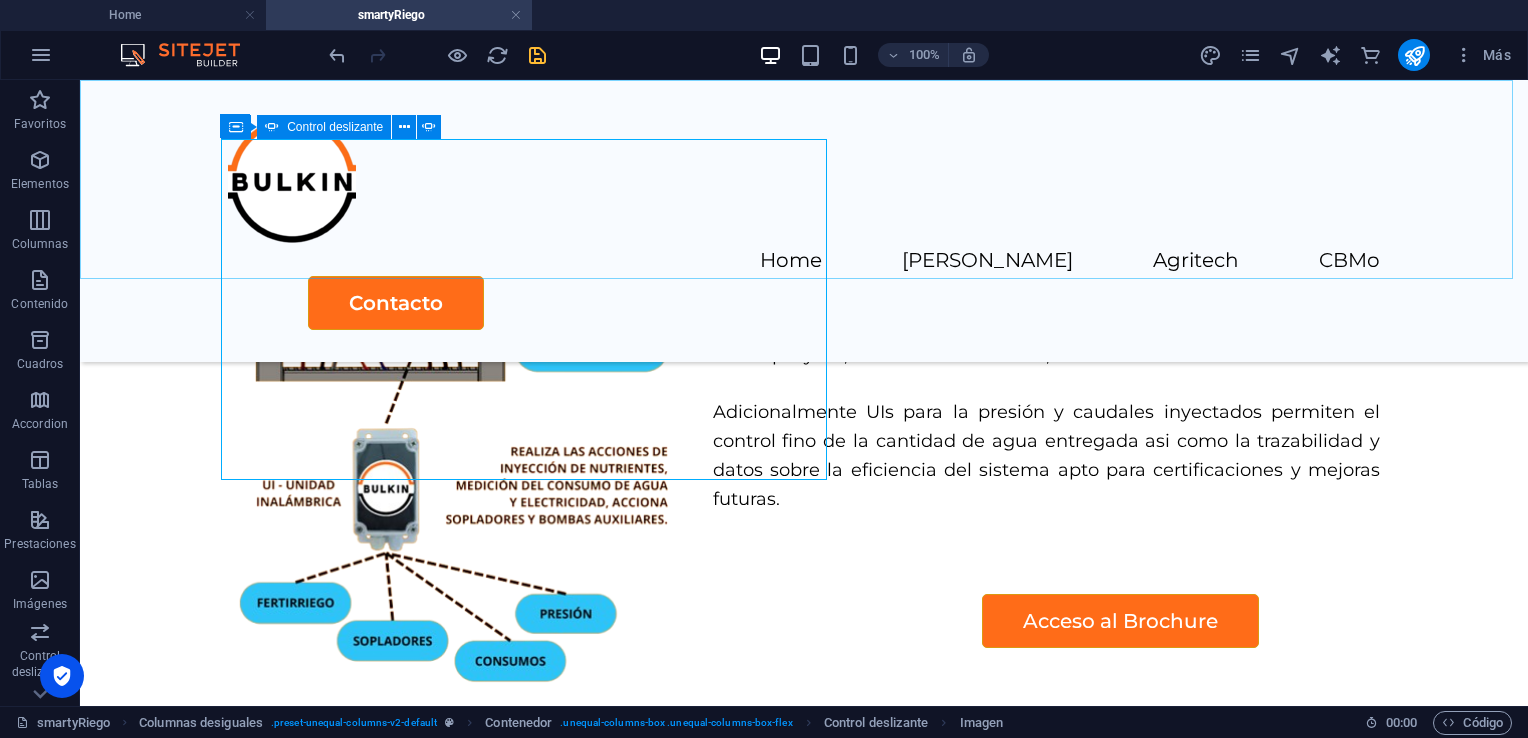 scroll, scrollTop: 4064, scrollLeft: 0, axis: vertical 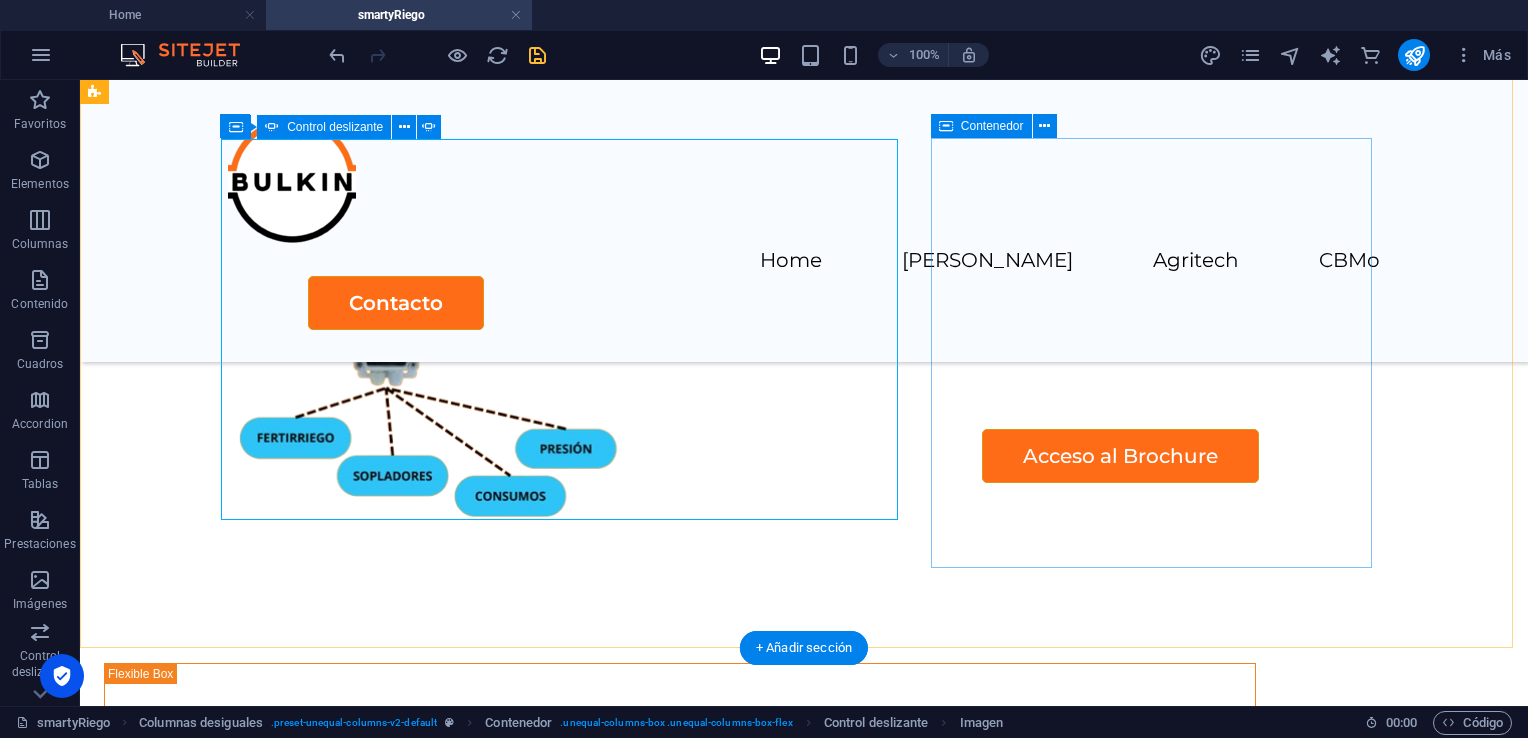 click on "Sensores Adicionales. Complementamos nuestra oferta de valor con un set de sensores para saber más sobre la dinámica suelo-ambiente-cultivos y su interacción entre si." at bounding box center [680, 1301] 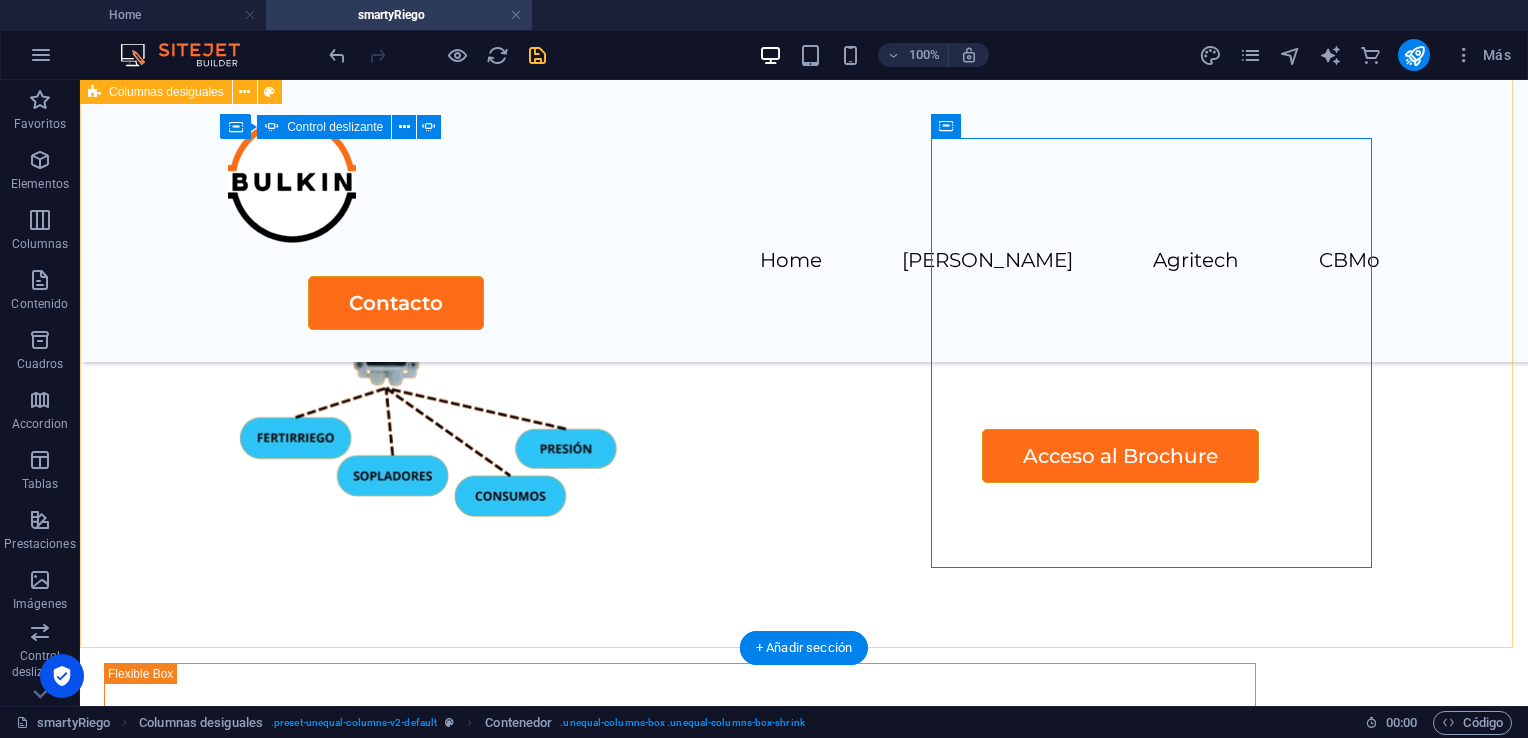 click on "1 2 3 Sensores Adicionales. Complementamos nuestra oferta de valor con un set de sensores para saber más sobre la dinámica suelo-ambiente-cultivos y su interacción entre si." at bounding box center [804, 1030] 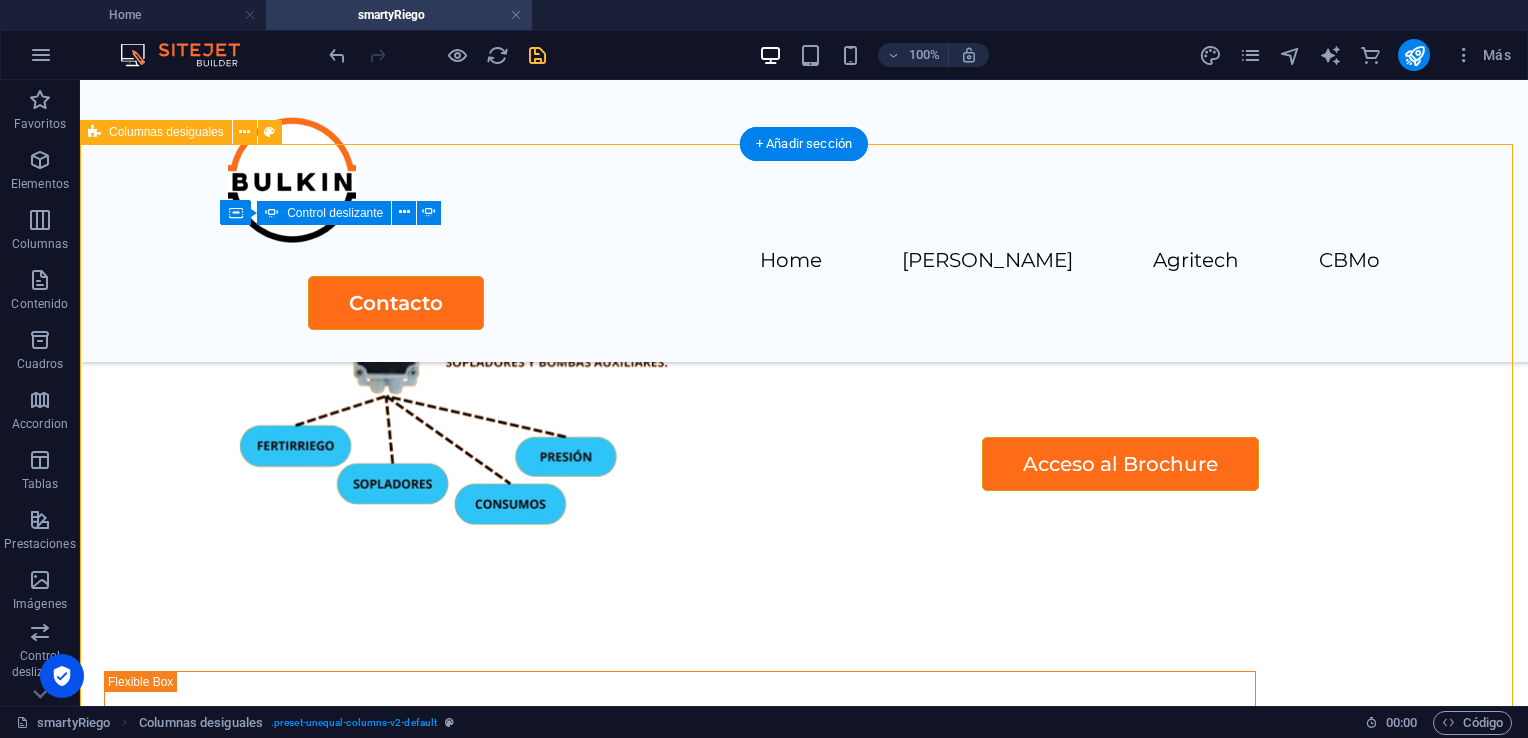 scroll, scrollTop: 4064, scrollLeft: 0, axis: vertical 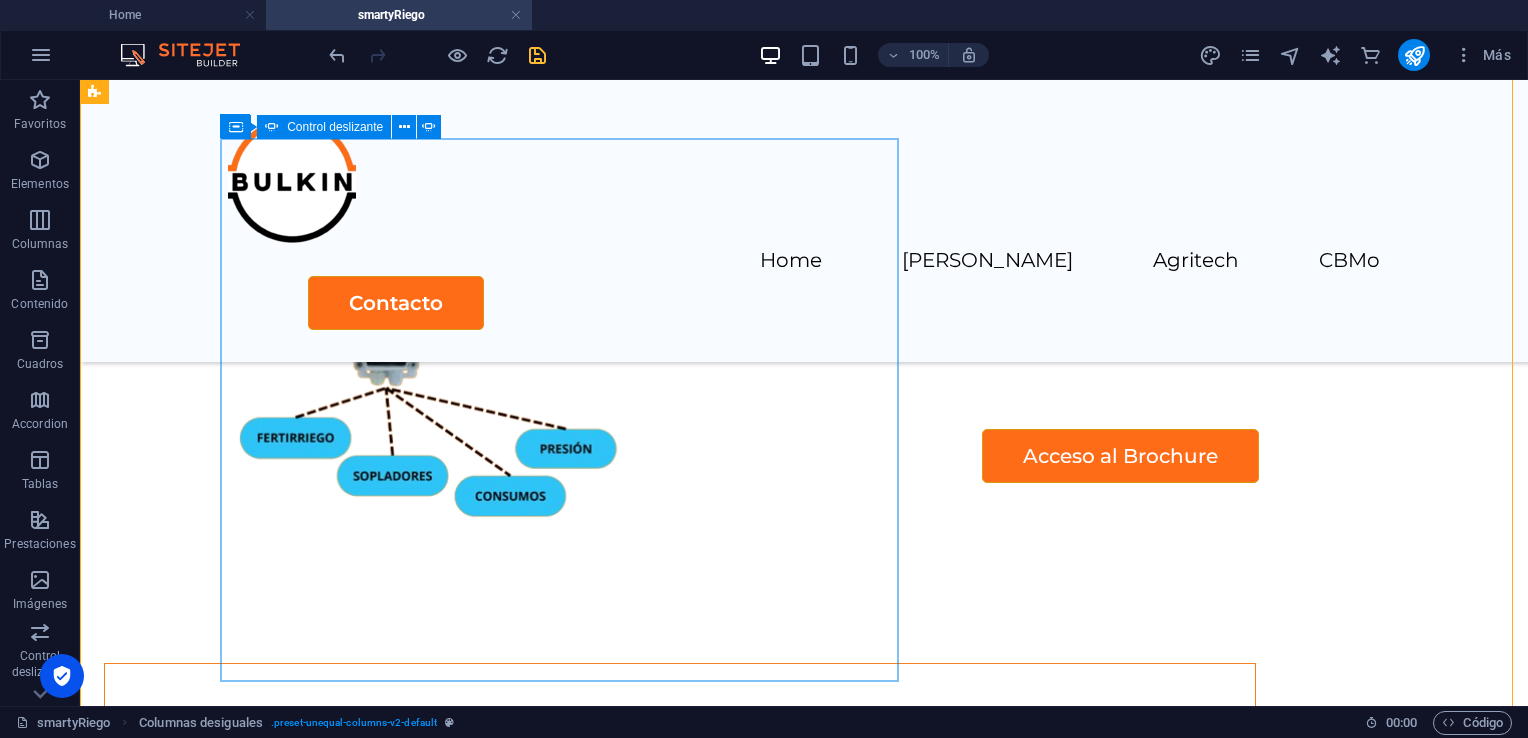 click on "1" at bounding box center [148, 1230] 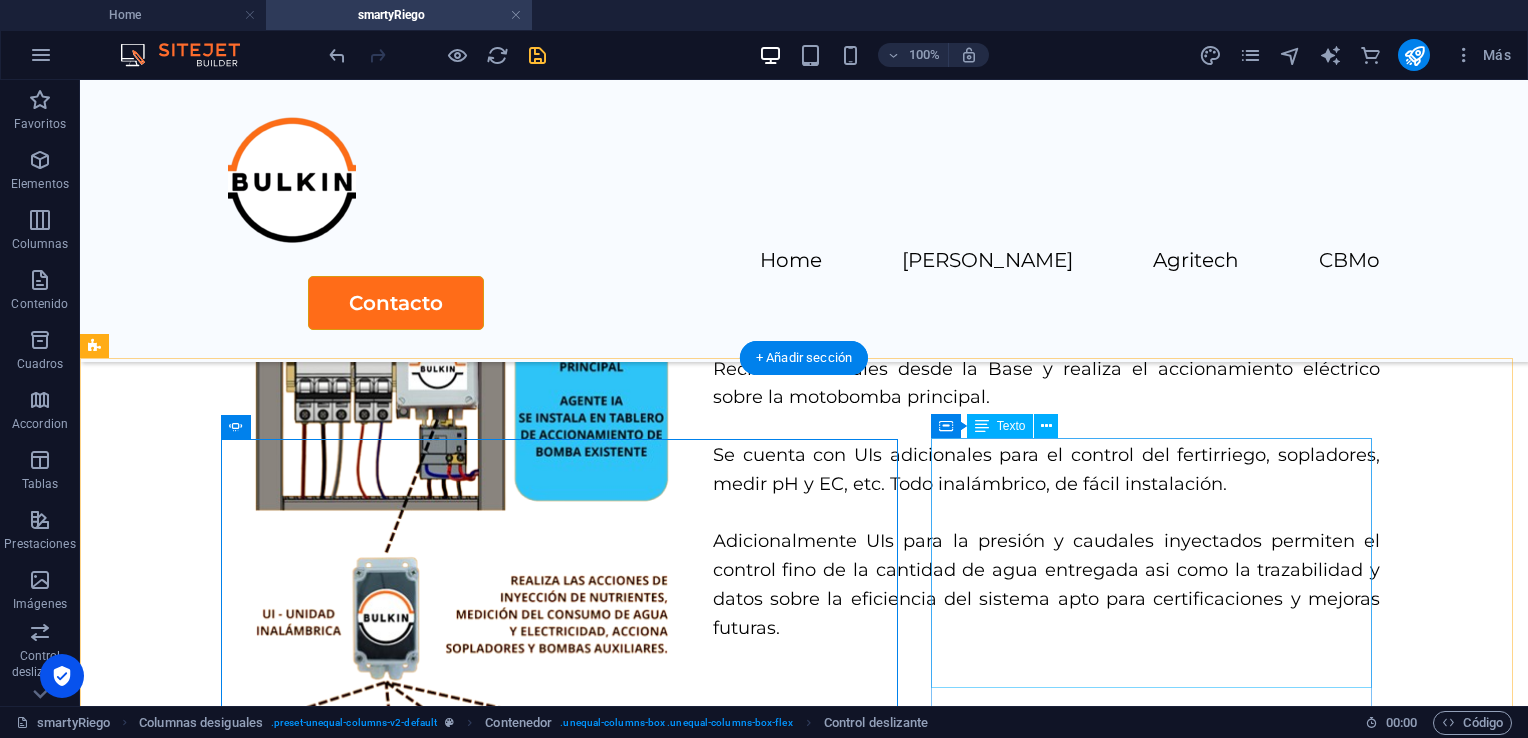 scroll, scrollTop: 3864, scrollLeft: 0, axis: vertical 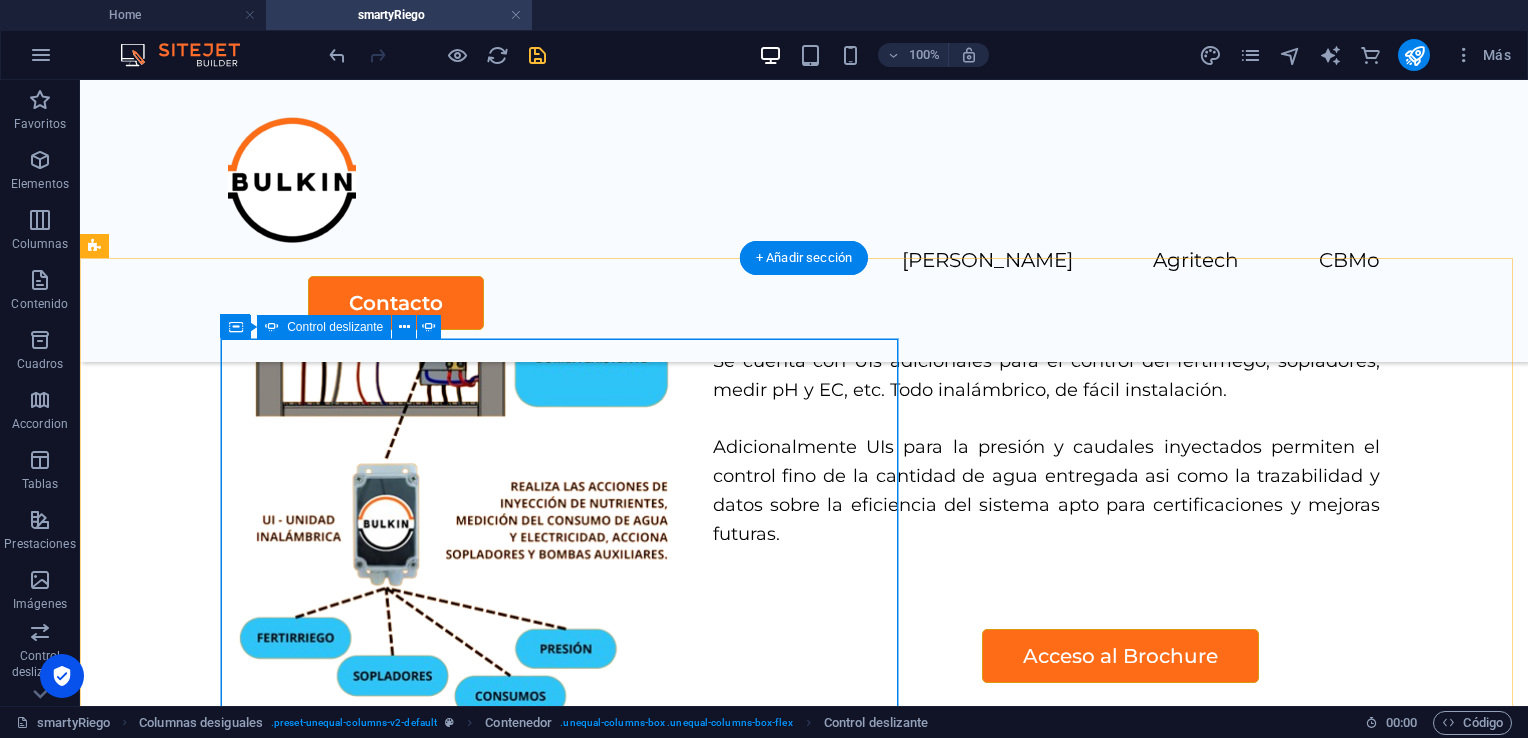 click at bounding box center (105, 1293) 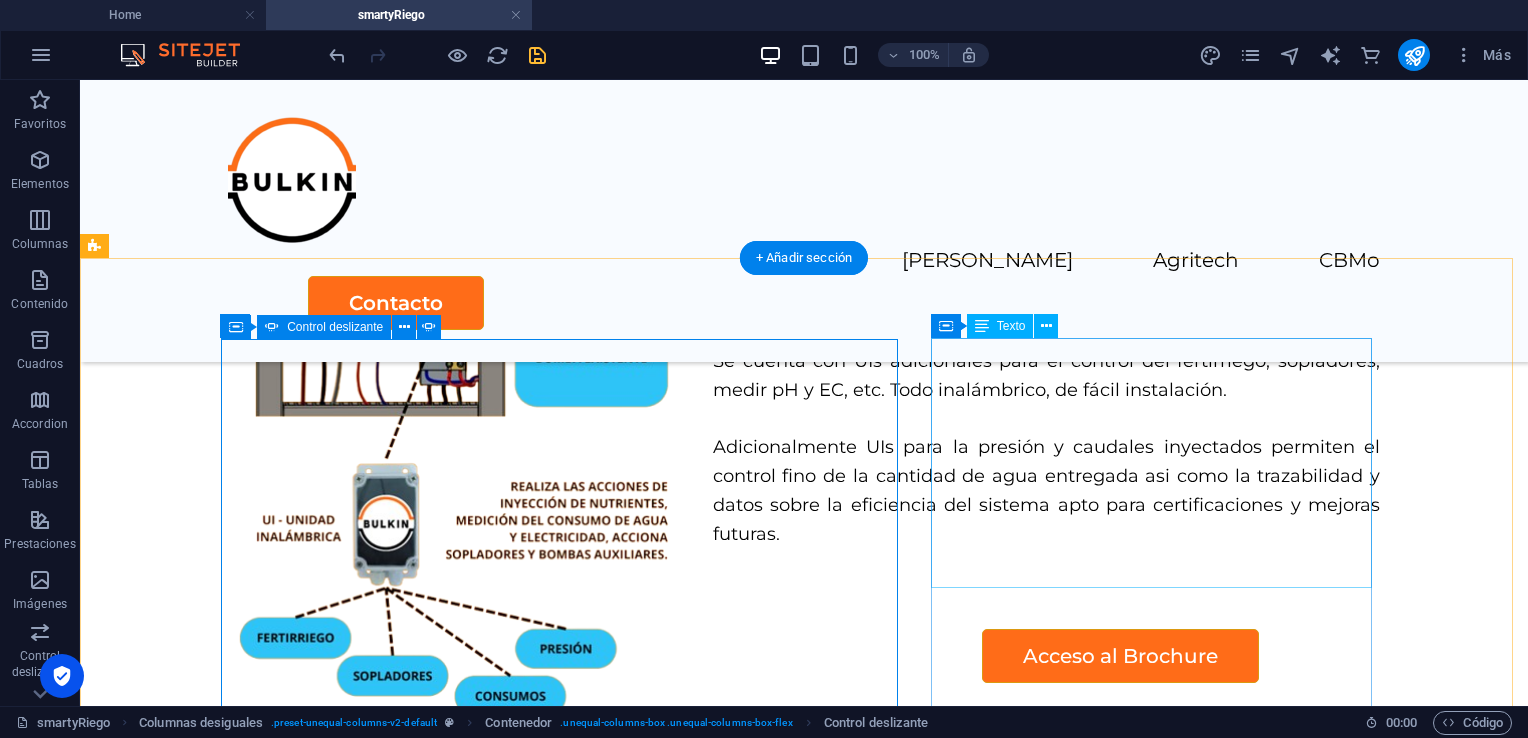 click on "Sensores Adicionales. Complementamos nuestra oferta de valor con un set de sensores para saber más sobre la dinámica suelo-ambiente-cultivos y su interacción entre si." at bounding box center [680, 1501] 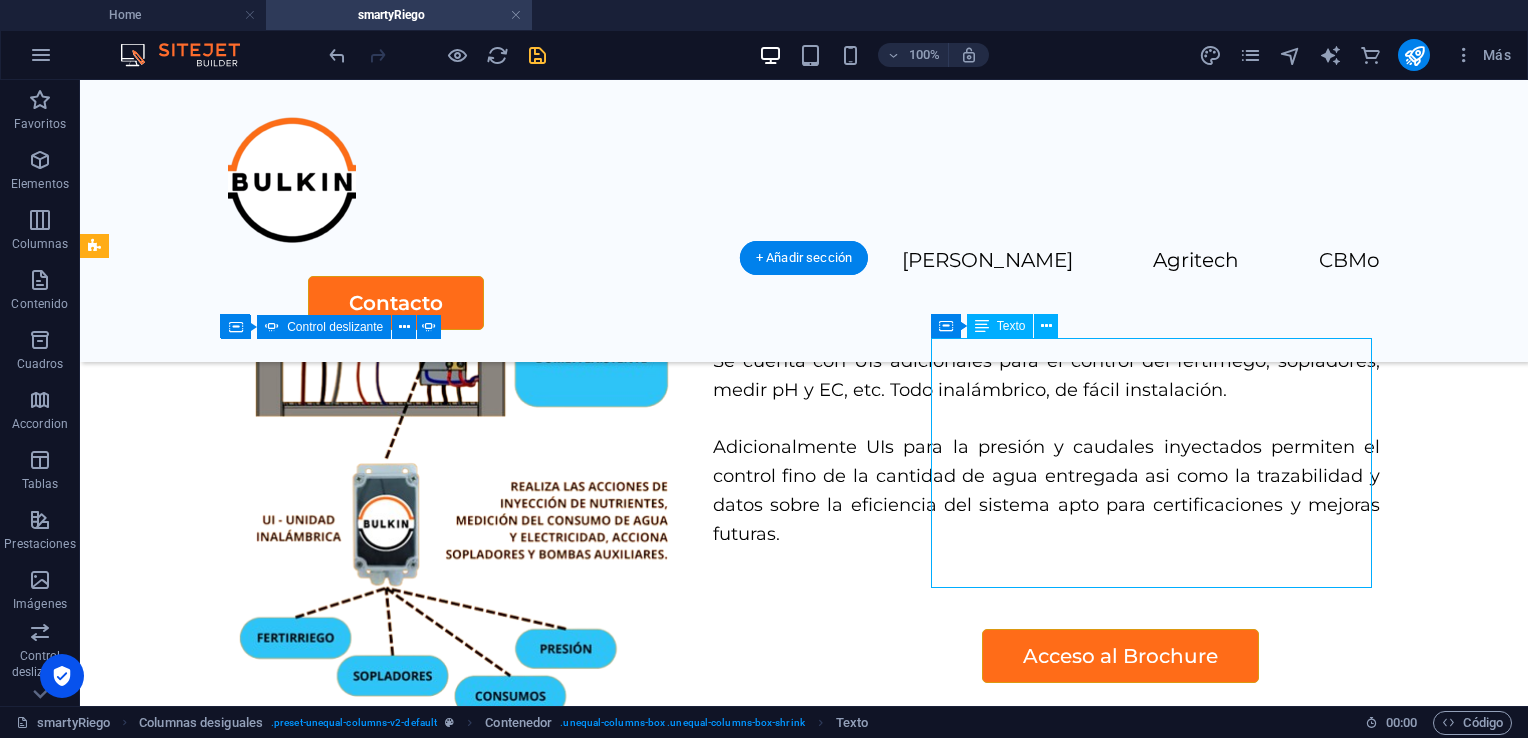 drag, startPoint x: 1289, startPoint y: 473, endPoint x: 1304, endPoint y: 470, distance: 15.297058 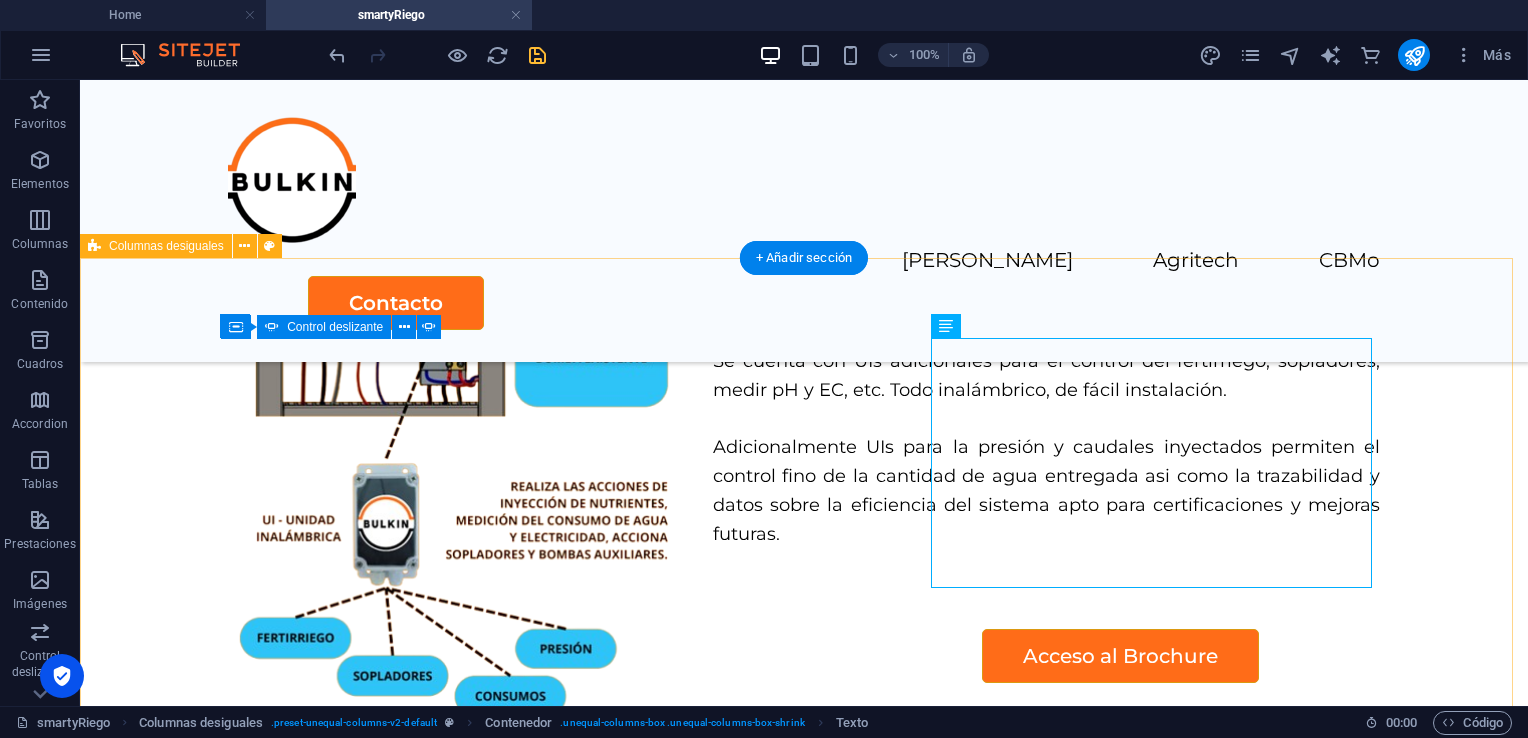 click on "1 2 3 Sensores Adicionales. Complementamos nuestra oferta de valor con un set de sensores para saber más sobre la dinámica suelo-ambiente-cultivos y su interacción entre si." at bounding box center (804, 1256) 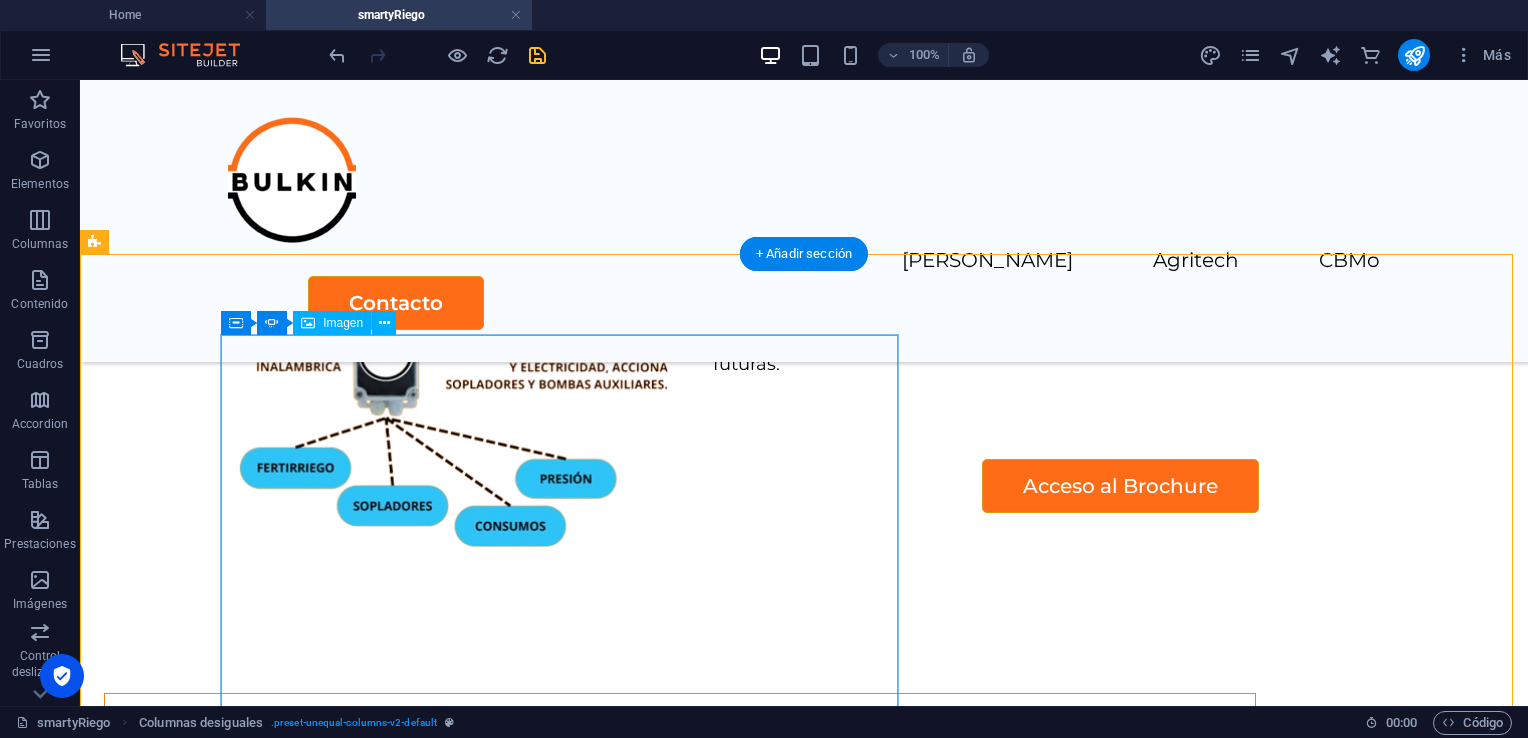 scroll, scrollTop: 4064, scrollLeft: 0, axis: vertical 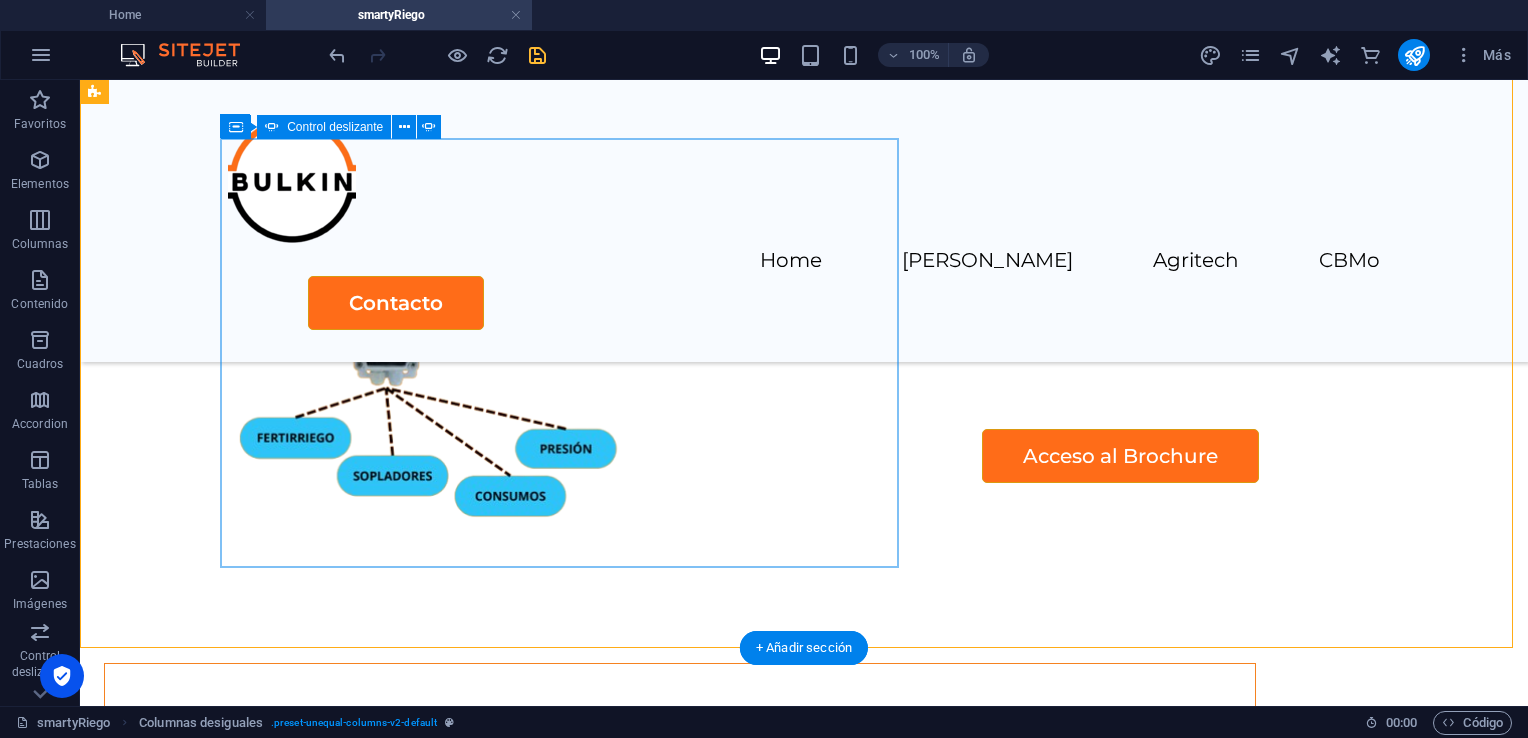 click at bounding box center (105, 684) 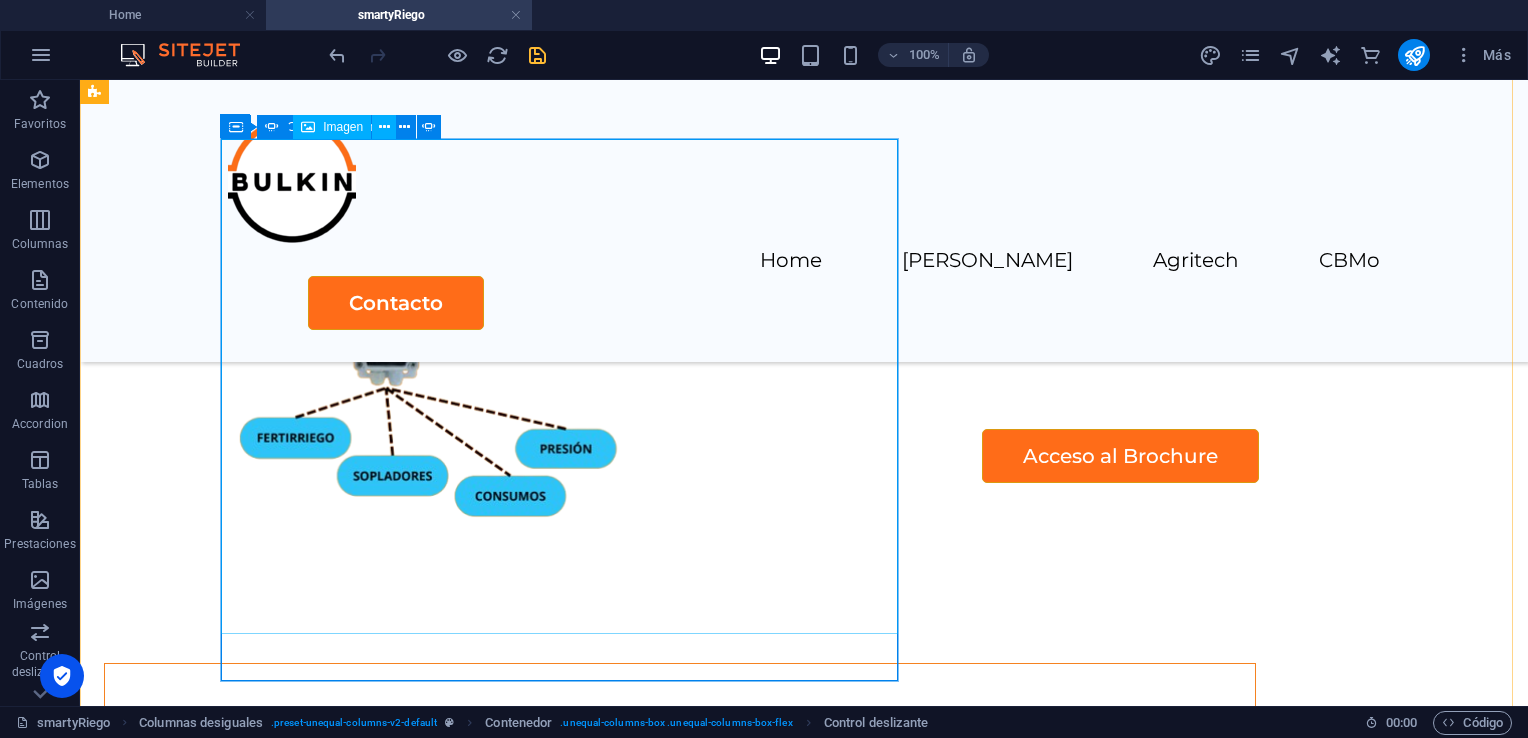 click at bounding box center [-1588, 3909] 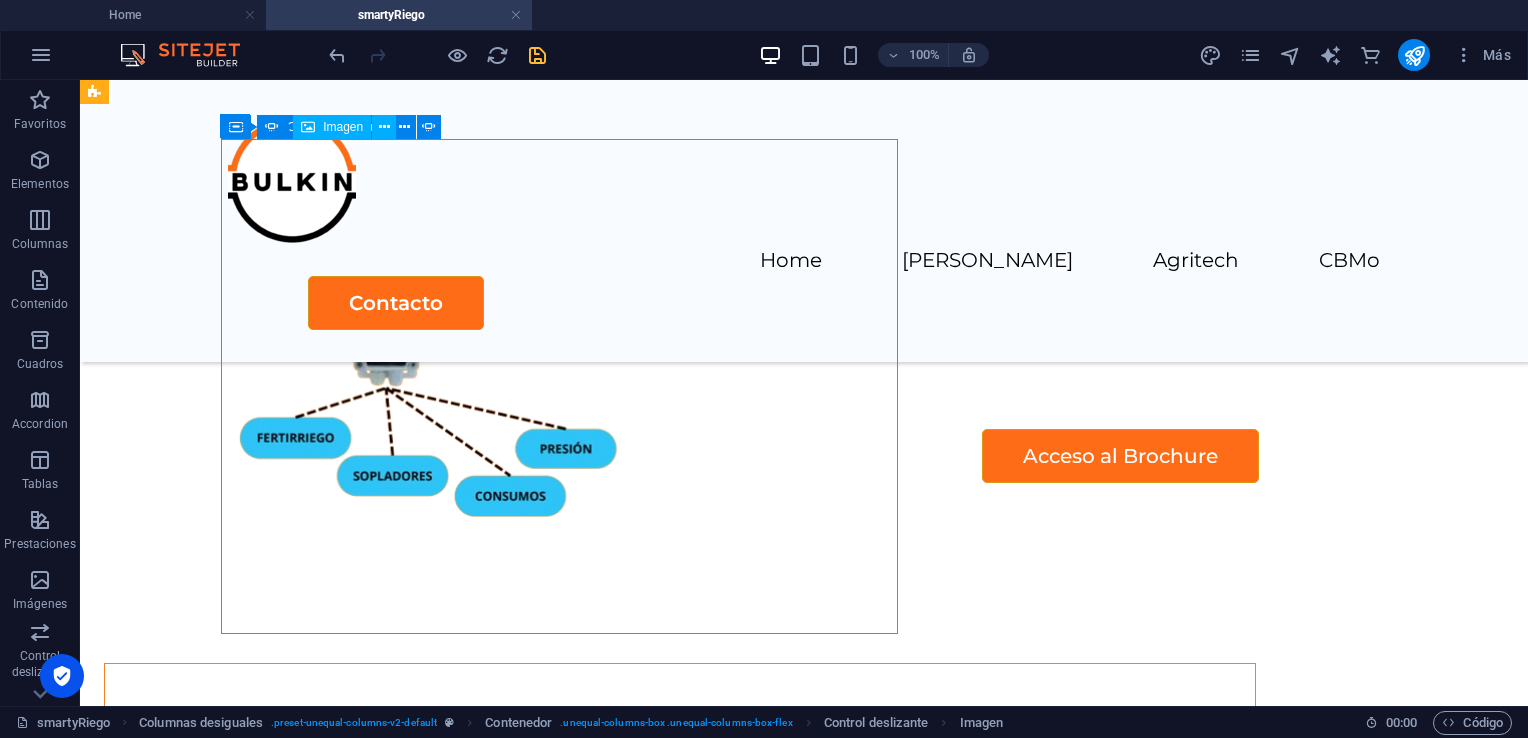click at bounding box center (-1588, 3909) 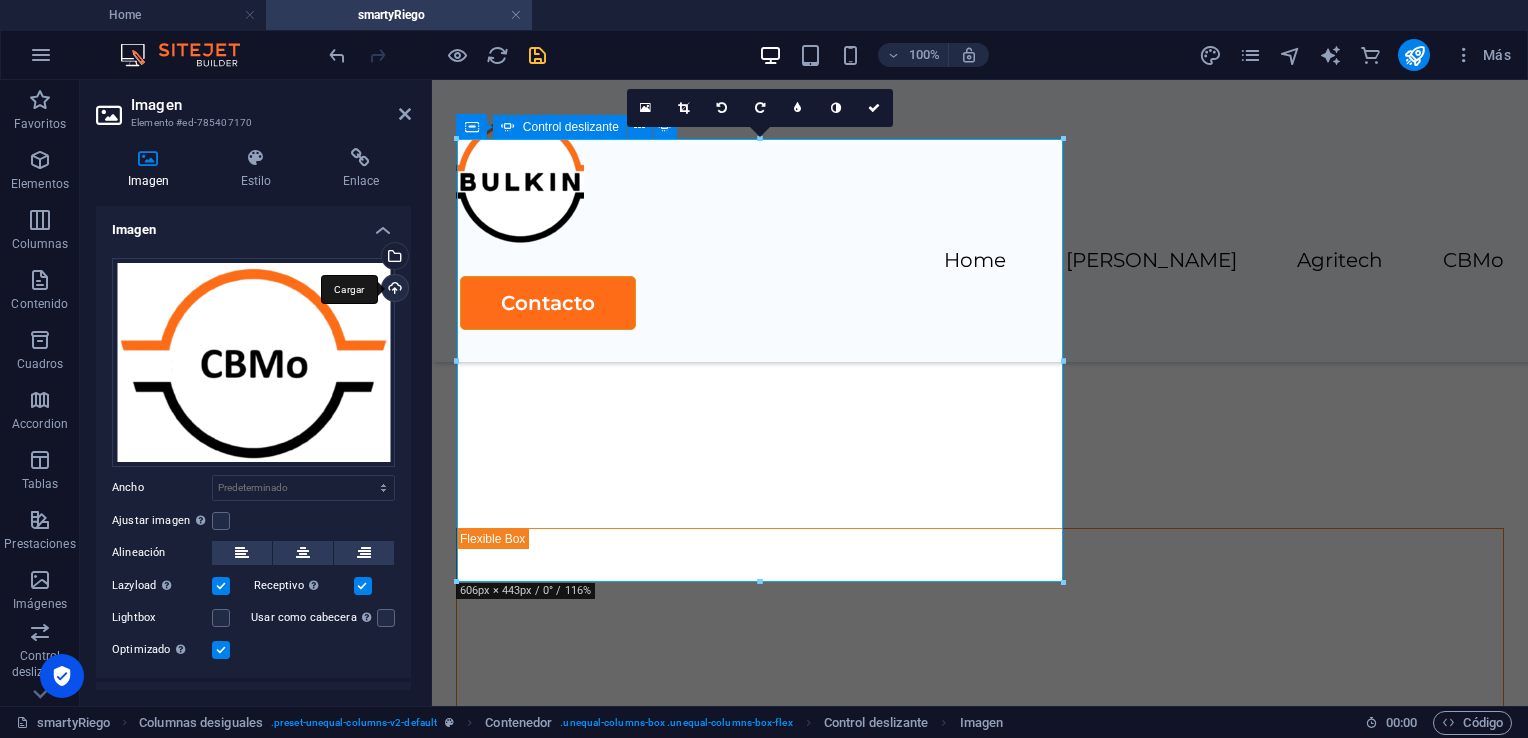 click on "Cargar" at bounding box center [393, 290] 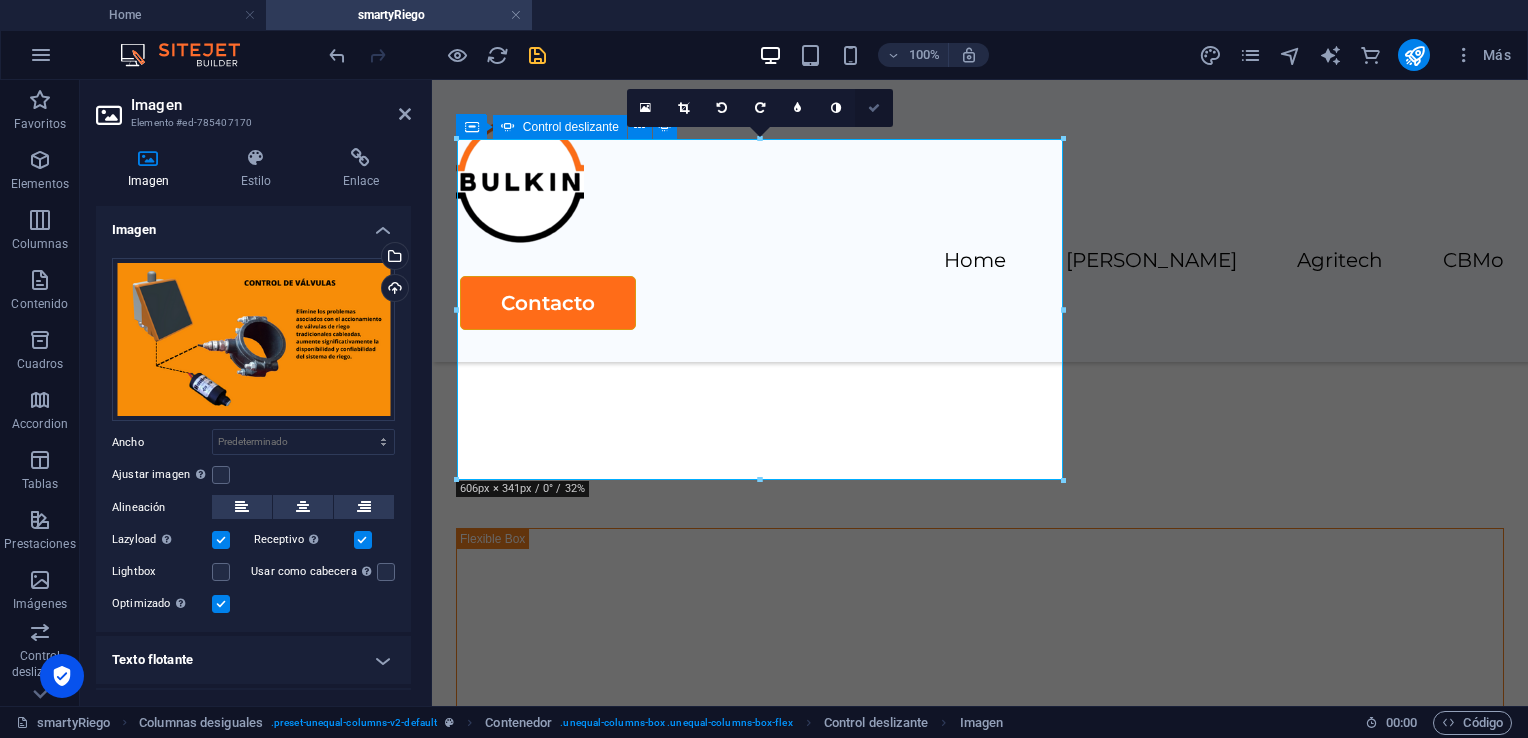 click at bounding box center [874, 108] 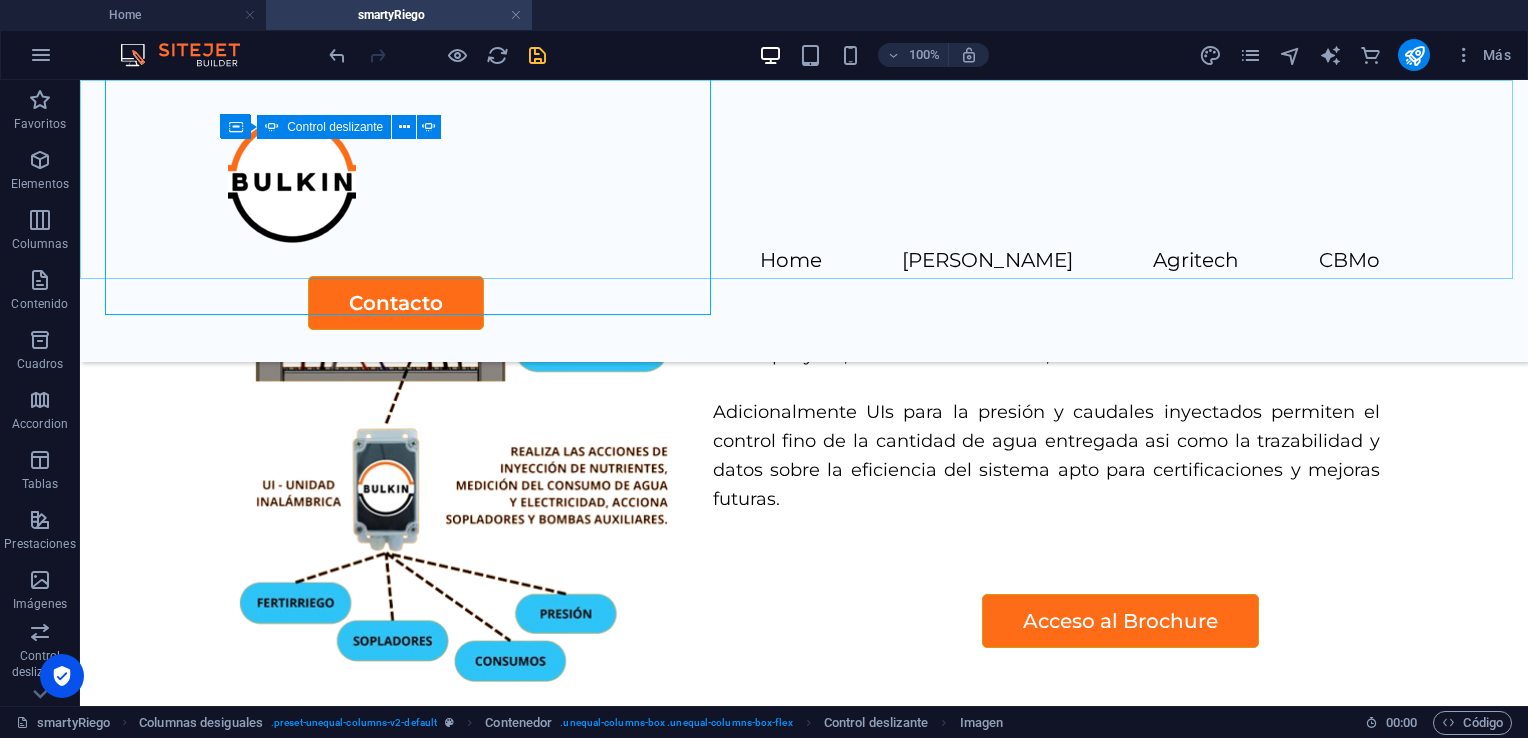 scroll, scrollTop: 4064, scrollLeft: 0, axis: vertical 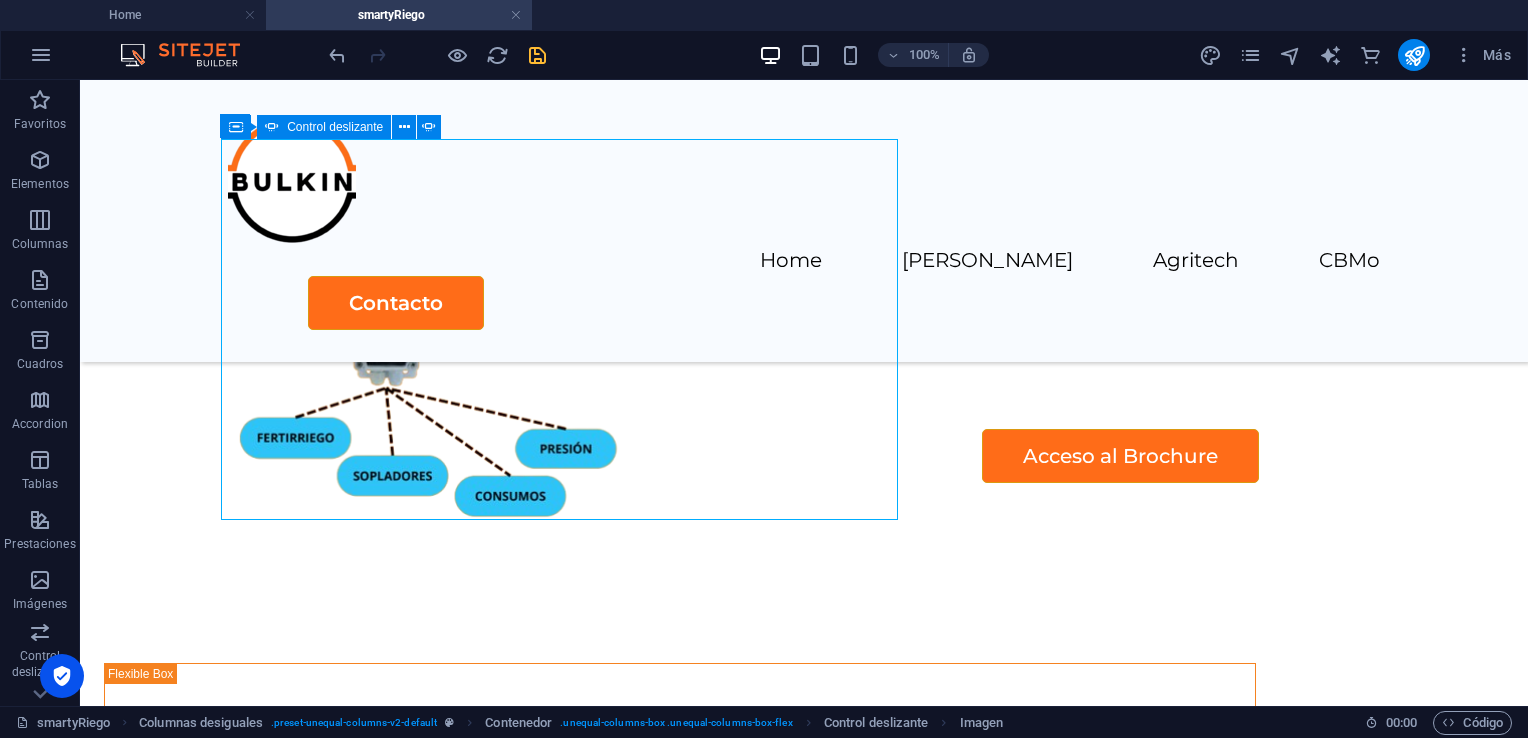 click at bounding box center [537, 55] 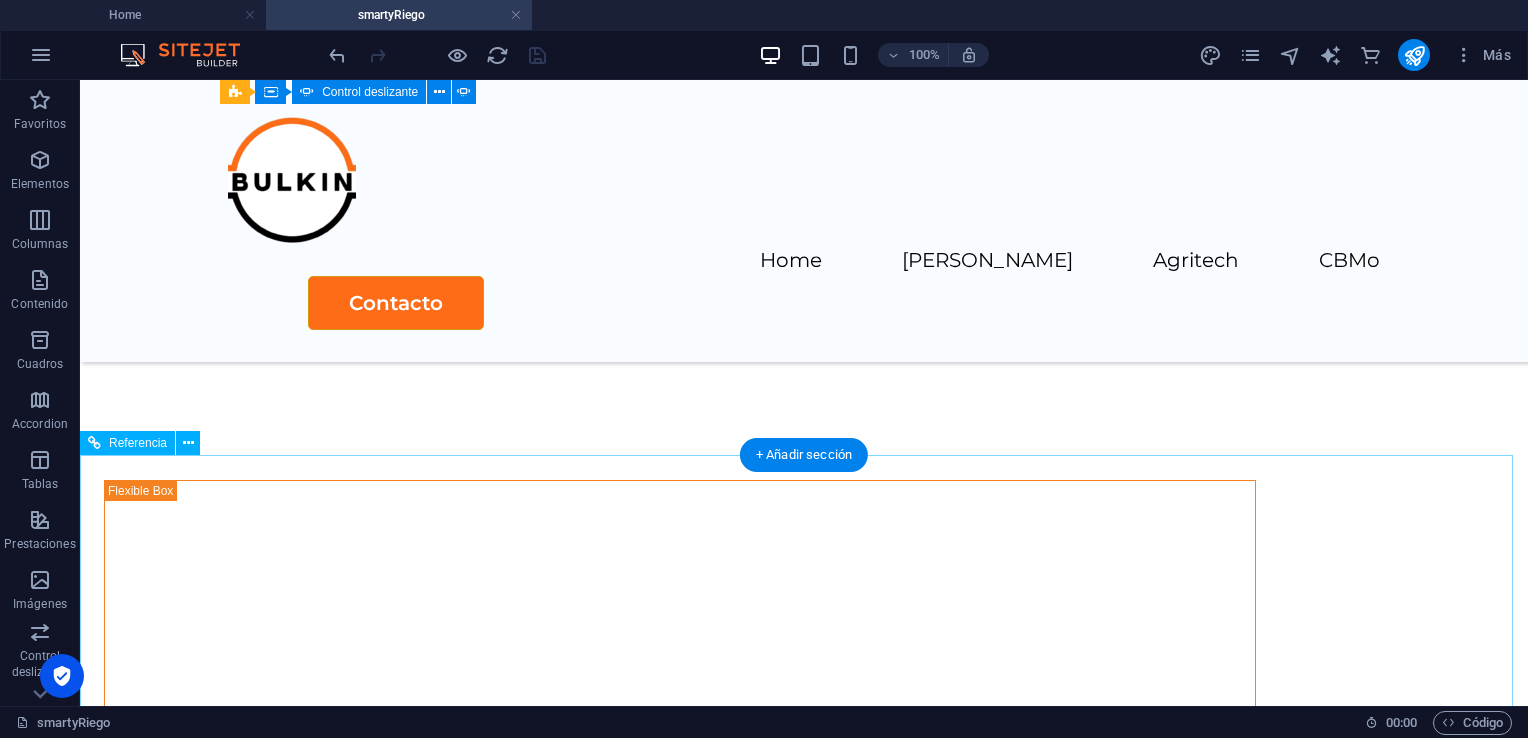 scroll, scrollTop: 4264, scrollLeft: 0, axis: vertical 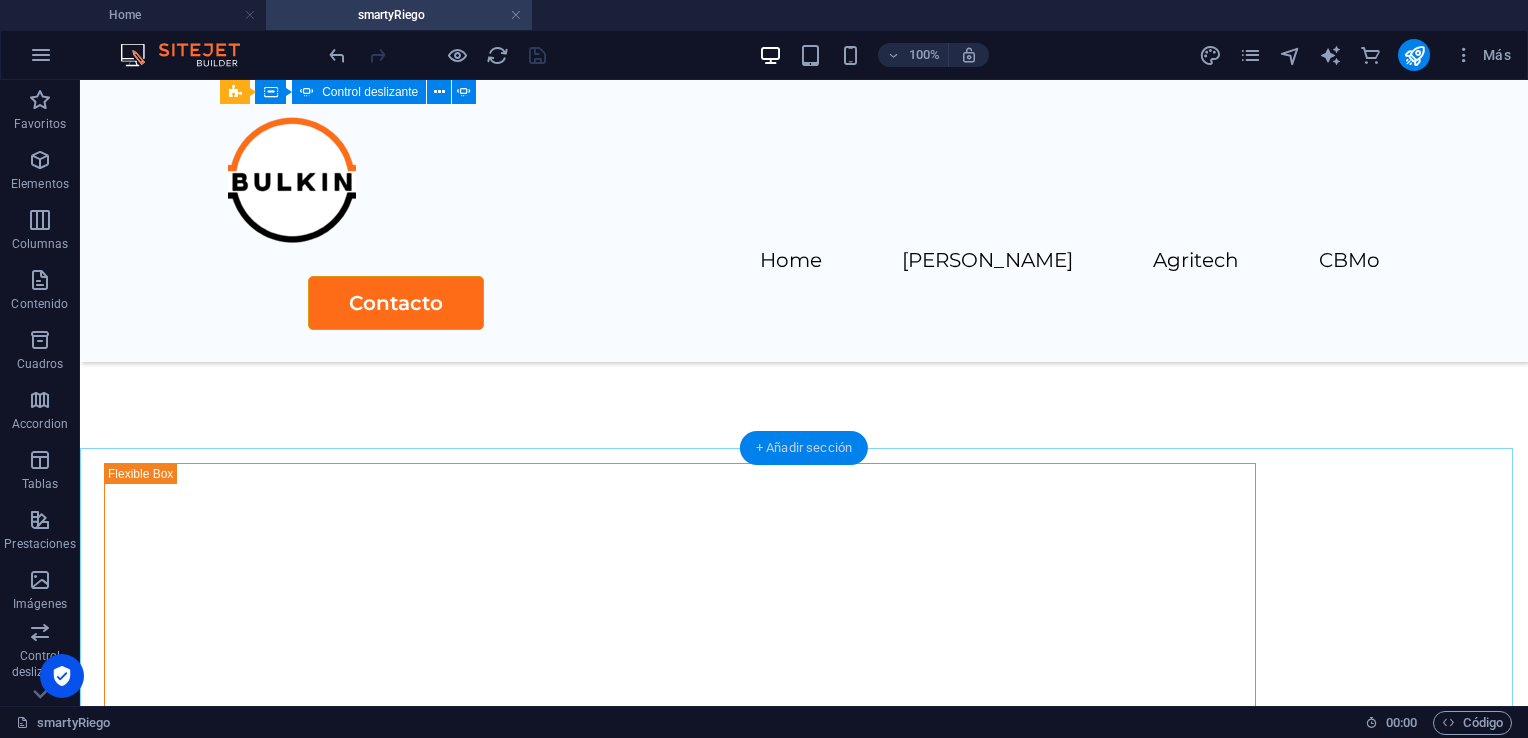 click on "+ Añadir sección" at bounding box center [804, 448] 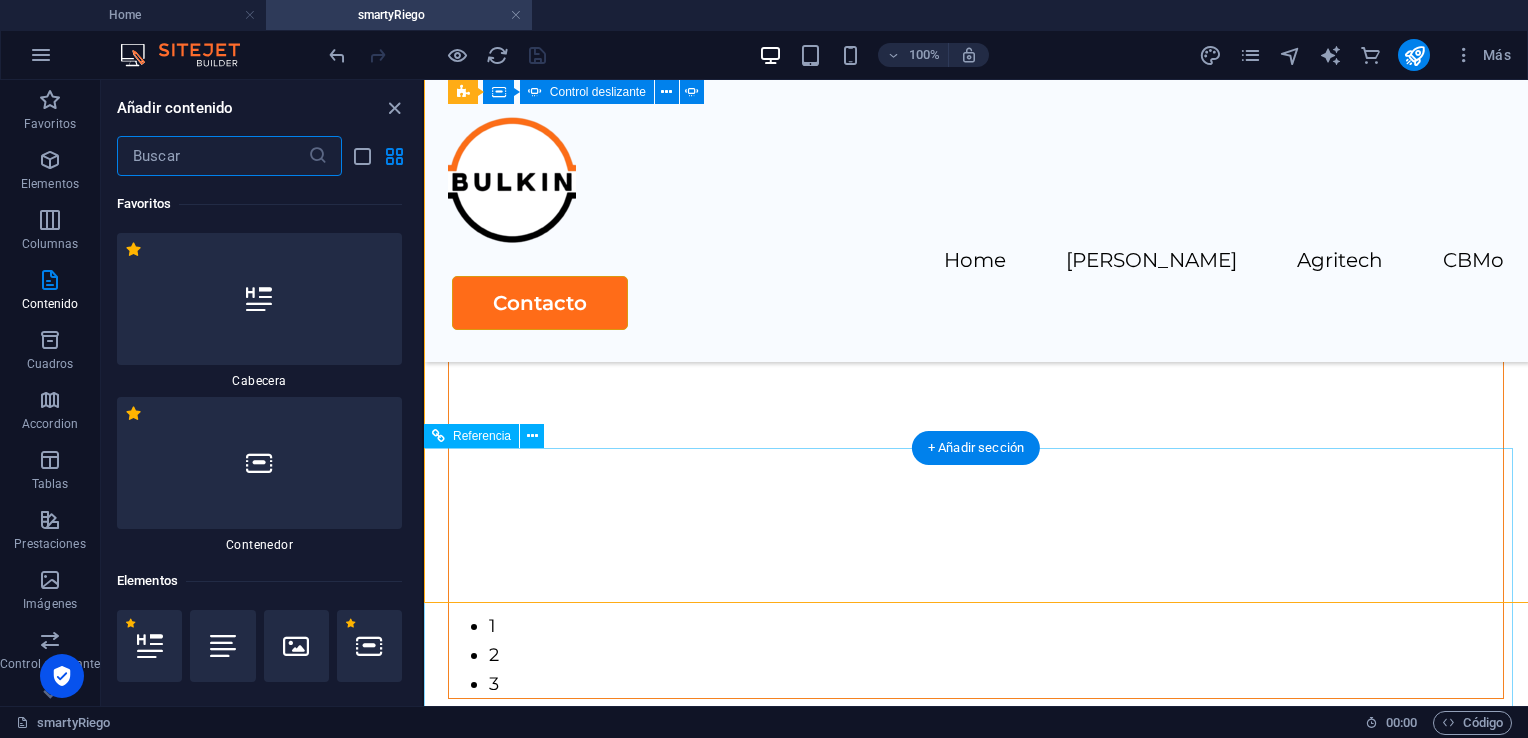 scroll, scrollTop: 4090, scrollLeft: 0, axis: vertical 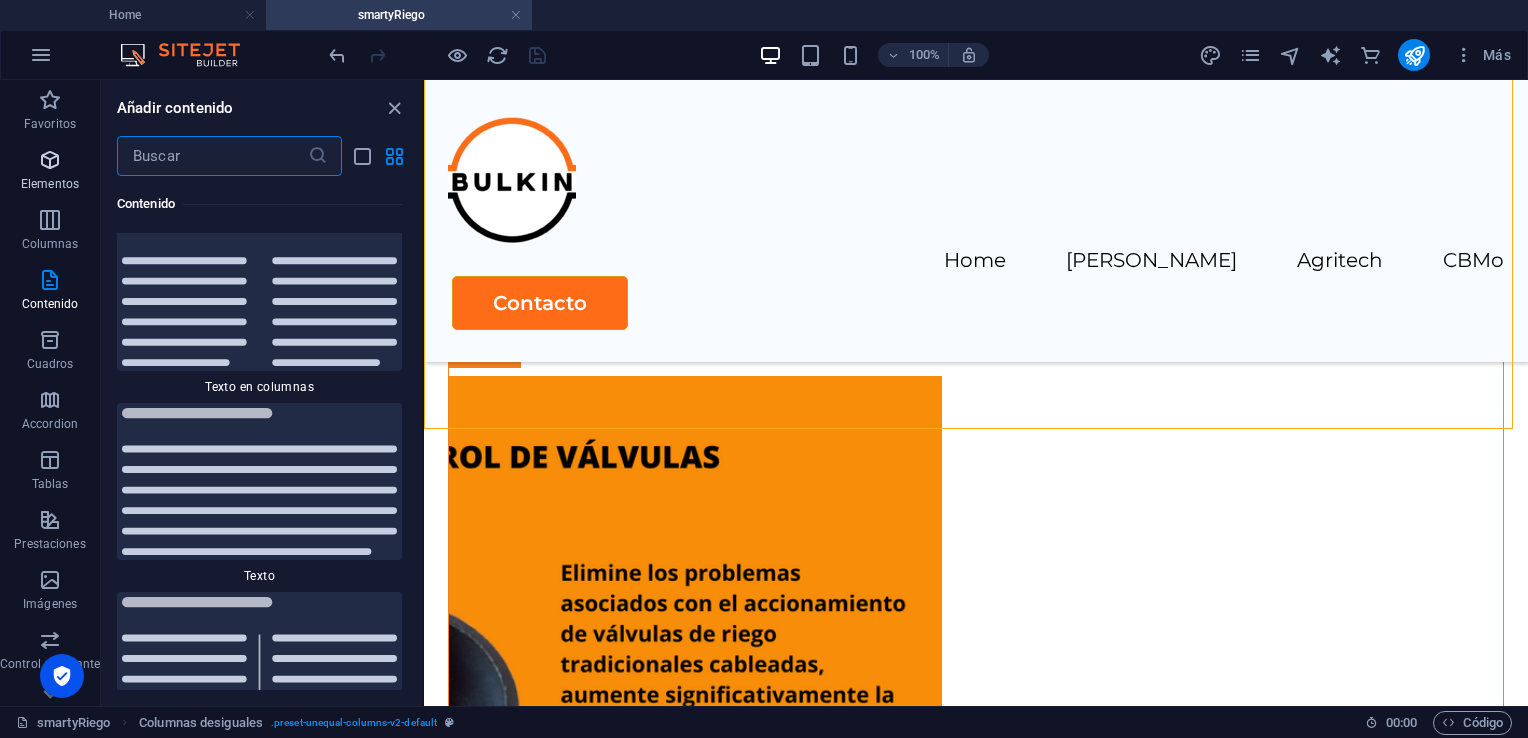 click on "Elementos" at bounding box center (50, 184) 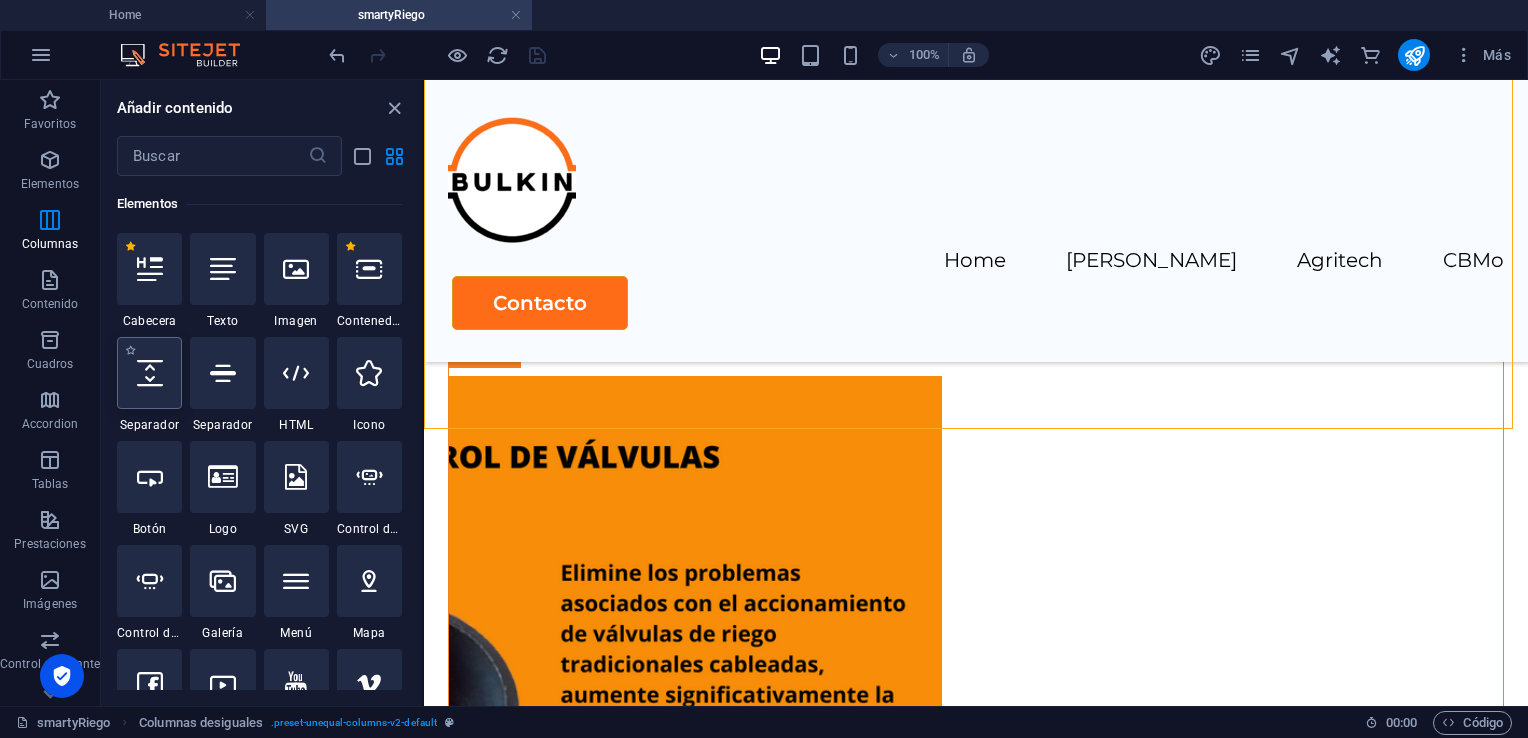 scroll, scrollTop: 377, scrollLeft: 0, axis: vertical 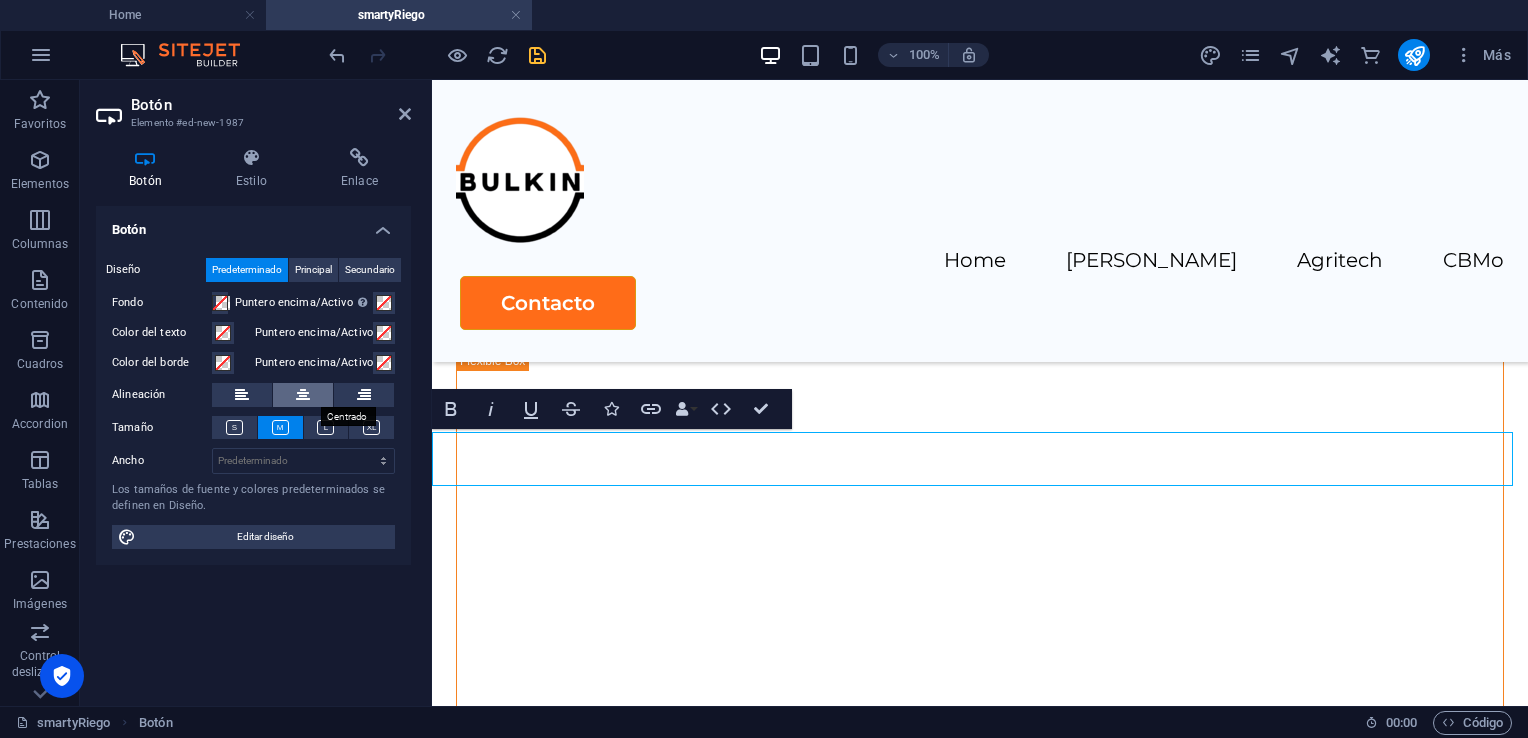 click at bounding box center (303, 395) 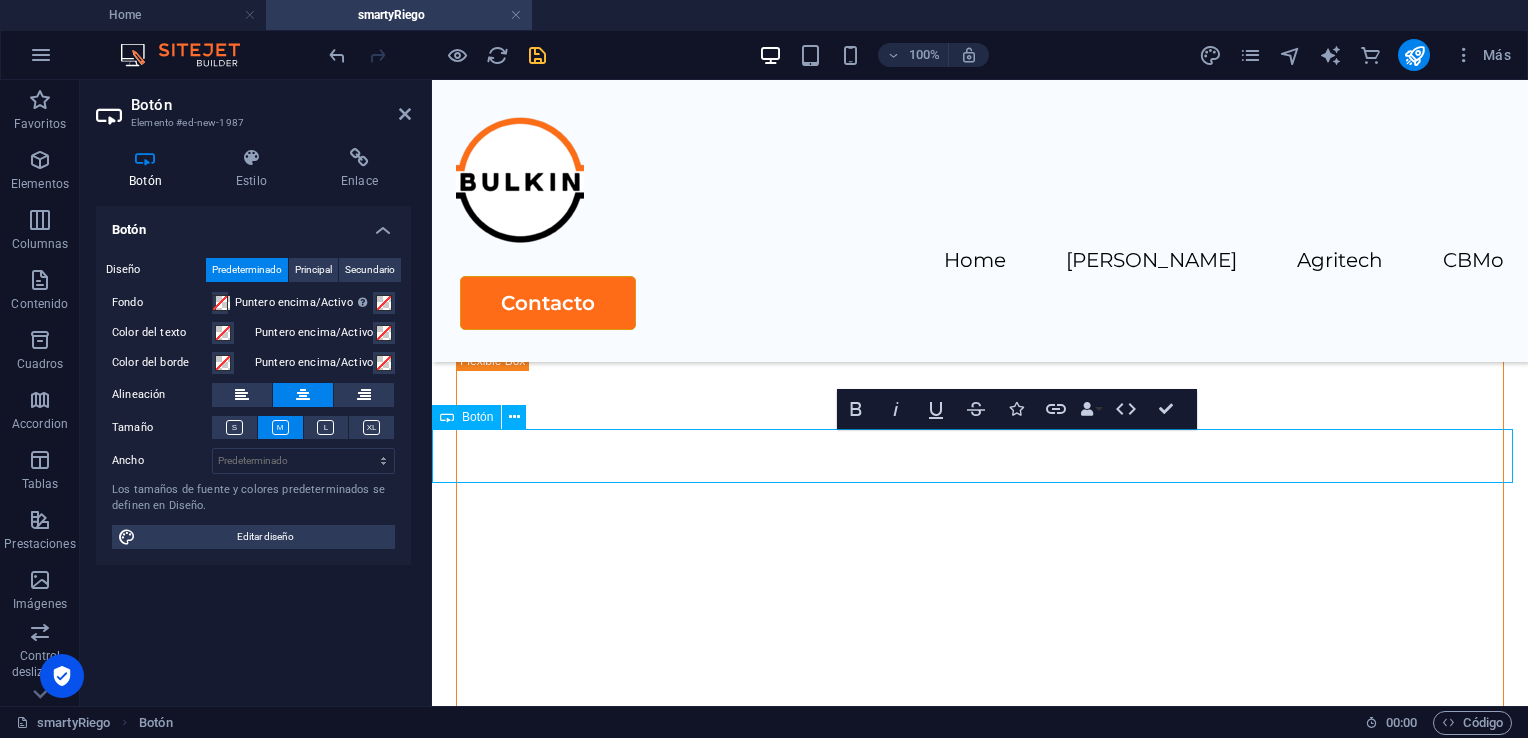click on "Etiqueta del botón" at bounding box center (980, 1152) 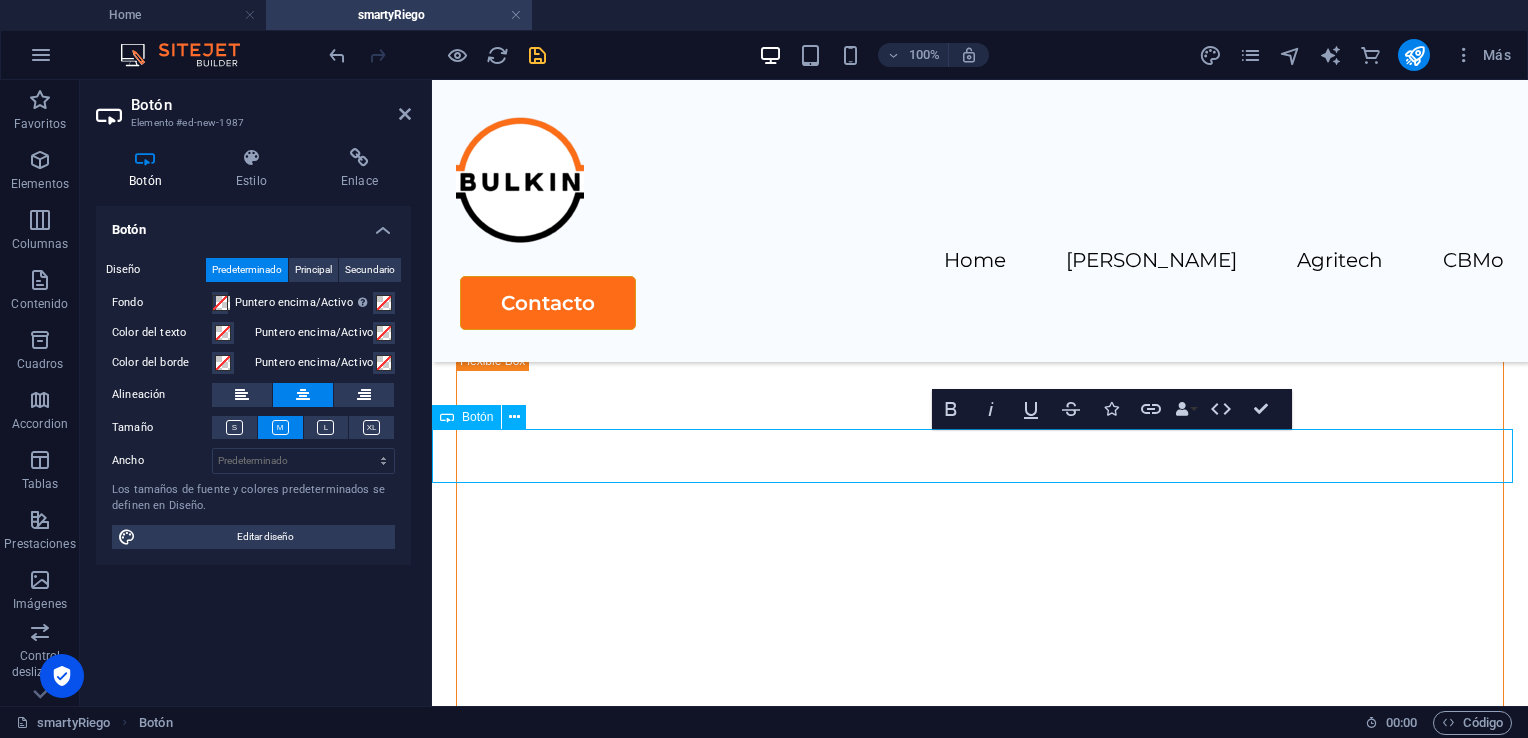 type 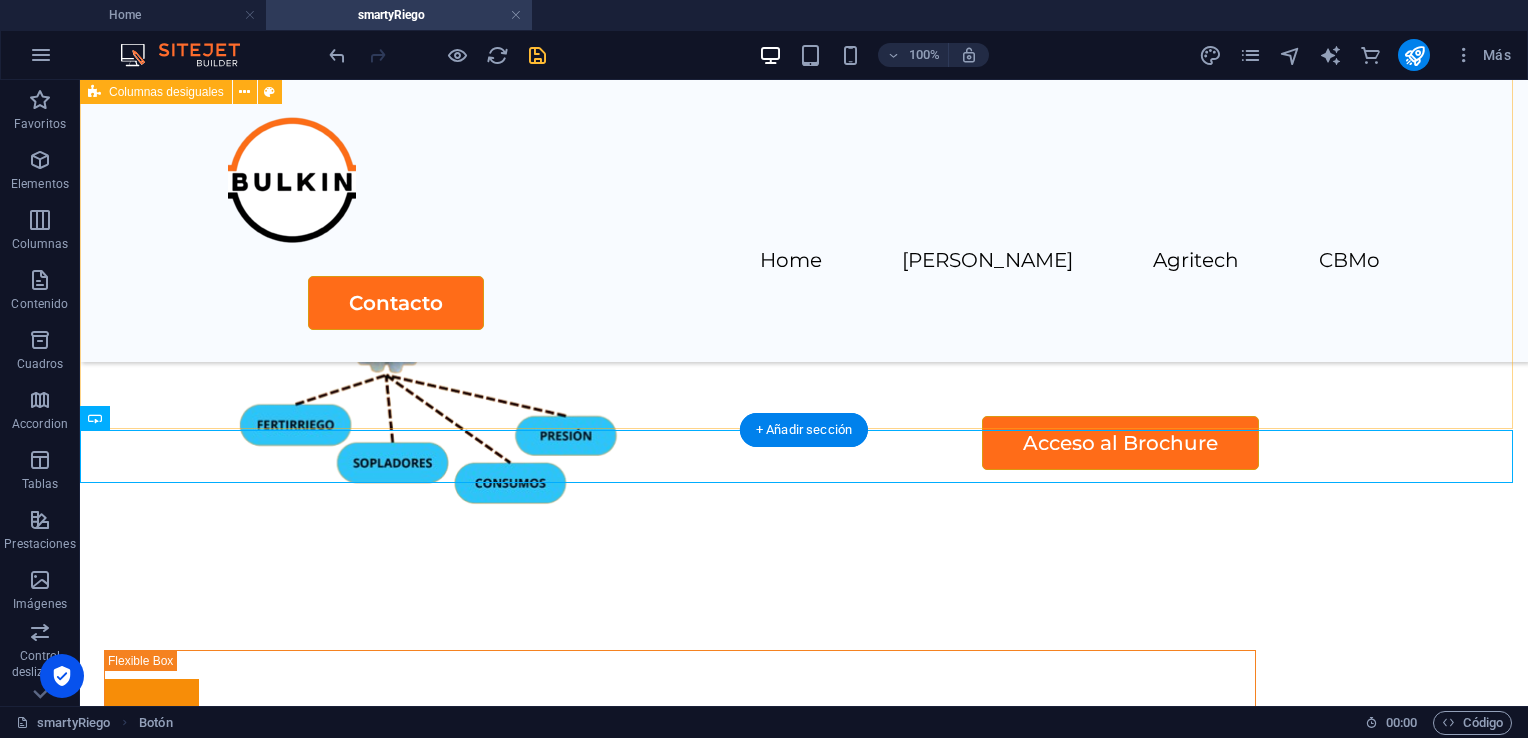 scroll, scrollTop: 4262, scrollLeft: 0, axis: vertical 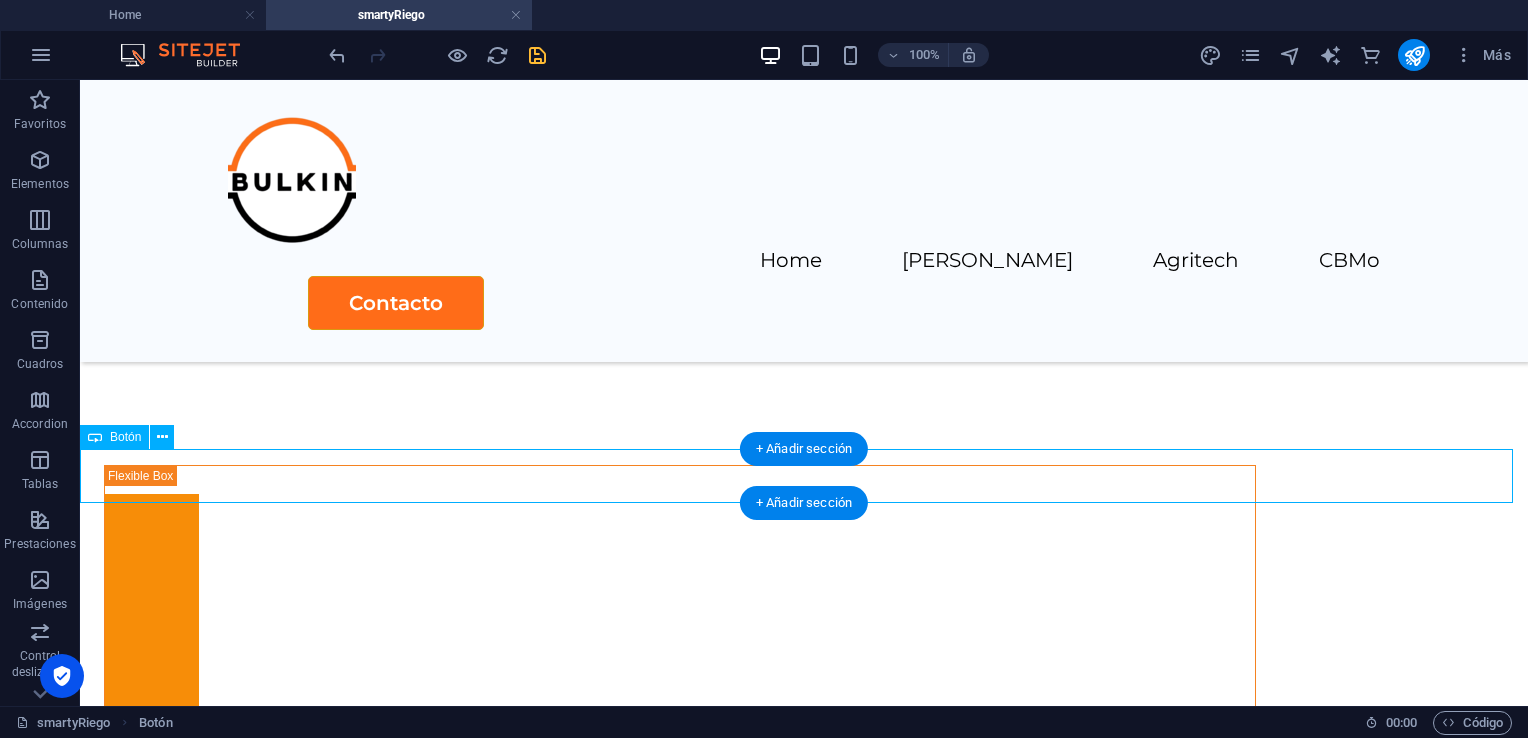 click on "Descargar catálogo" at bounding box center (804, 1306) 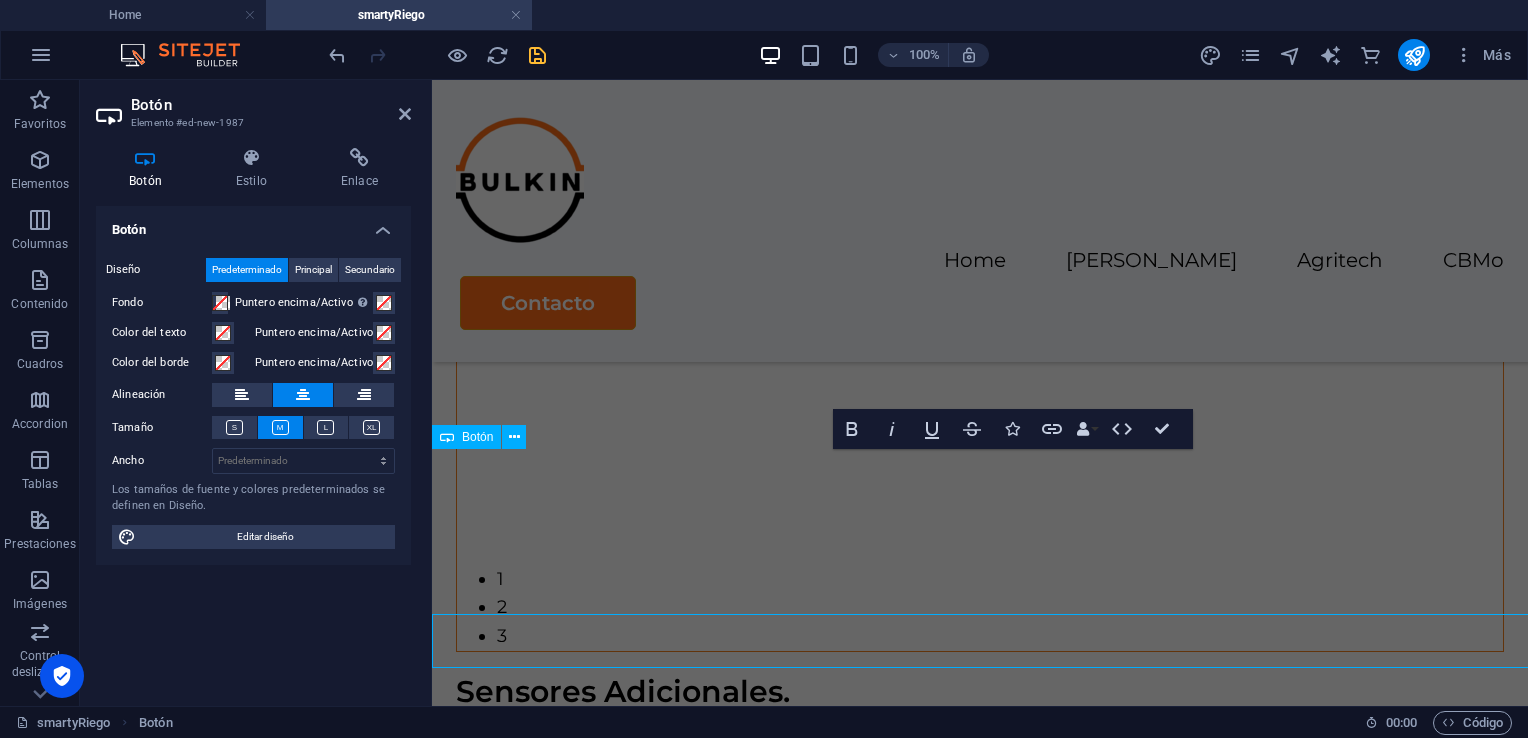 scroll, scrollTop: 4057, scrollLeft: 0, axis: vertical 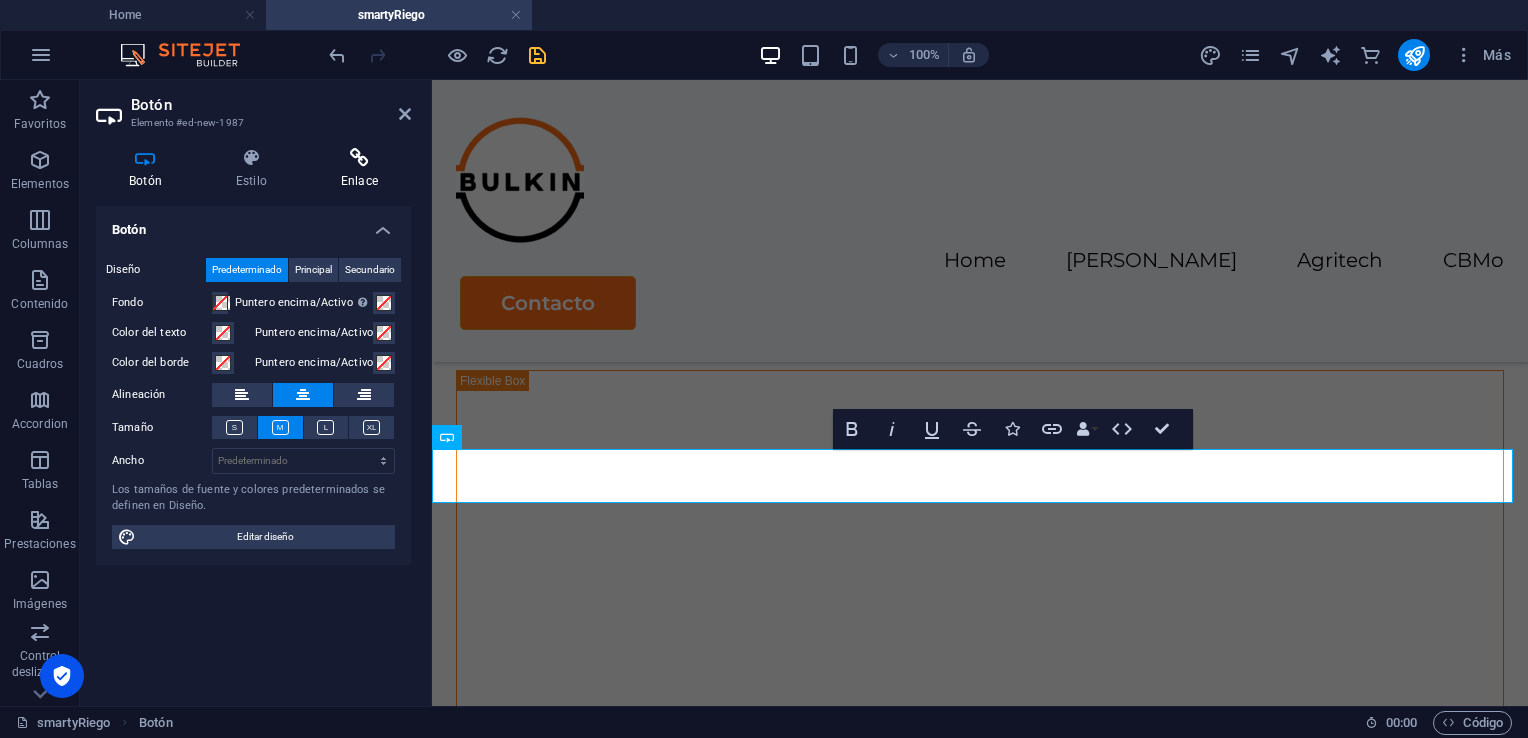 click at bounding box center [359, 158] 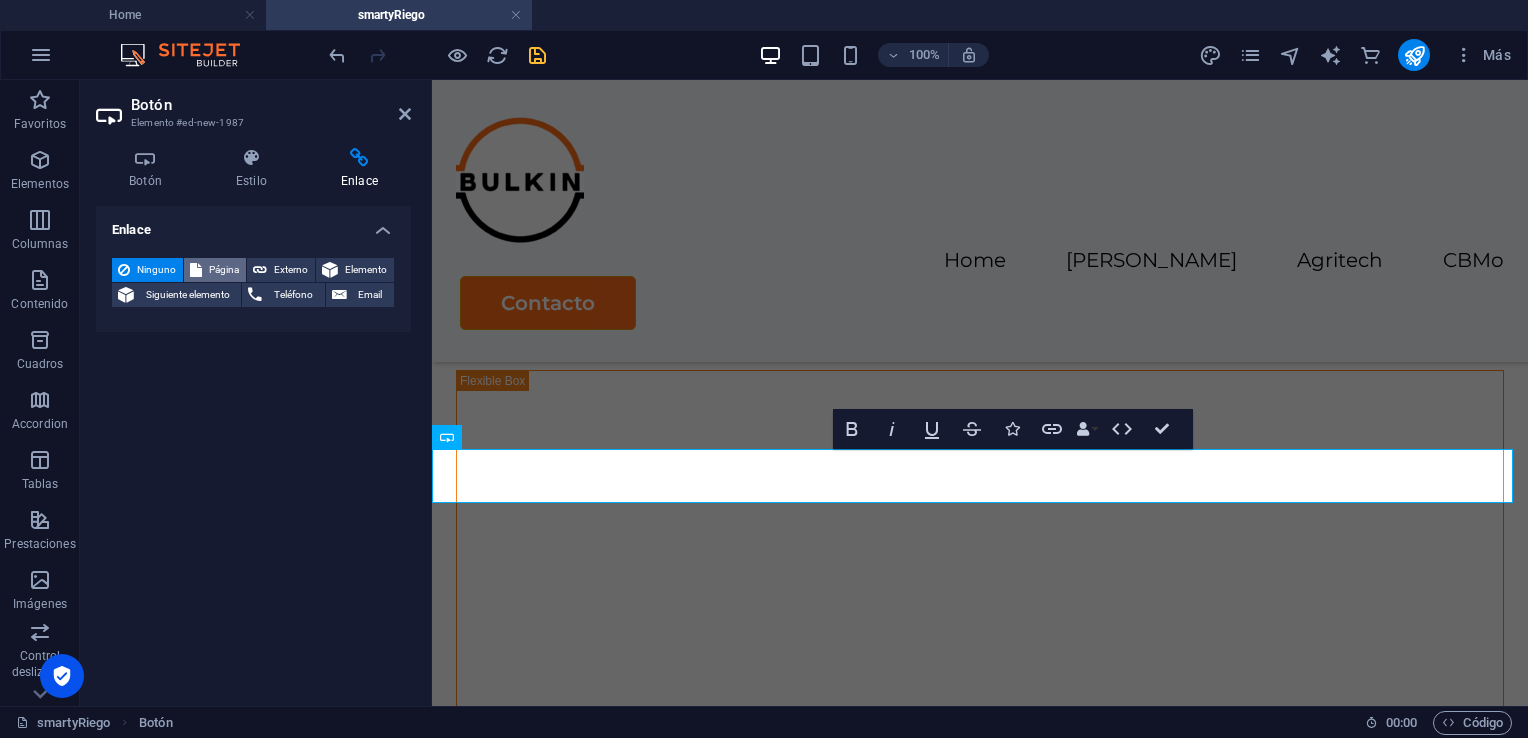 click on "Página" at bounding box center (224, 270) 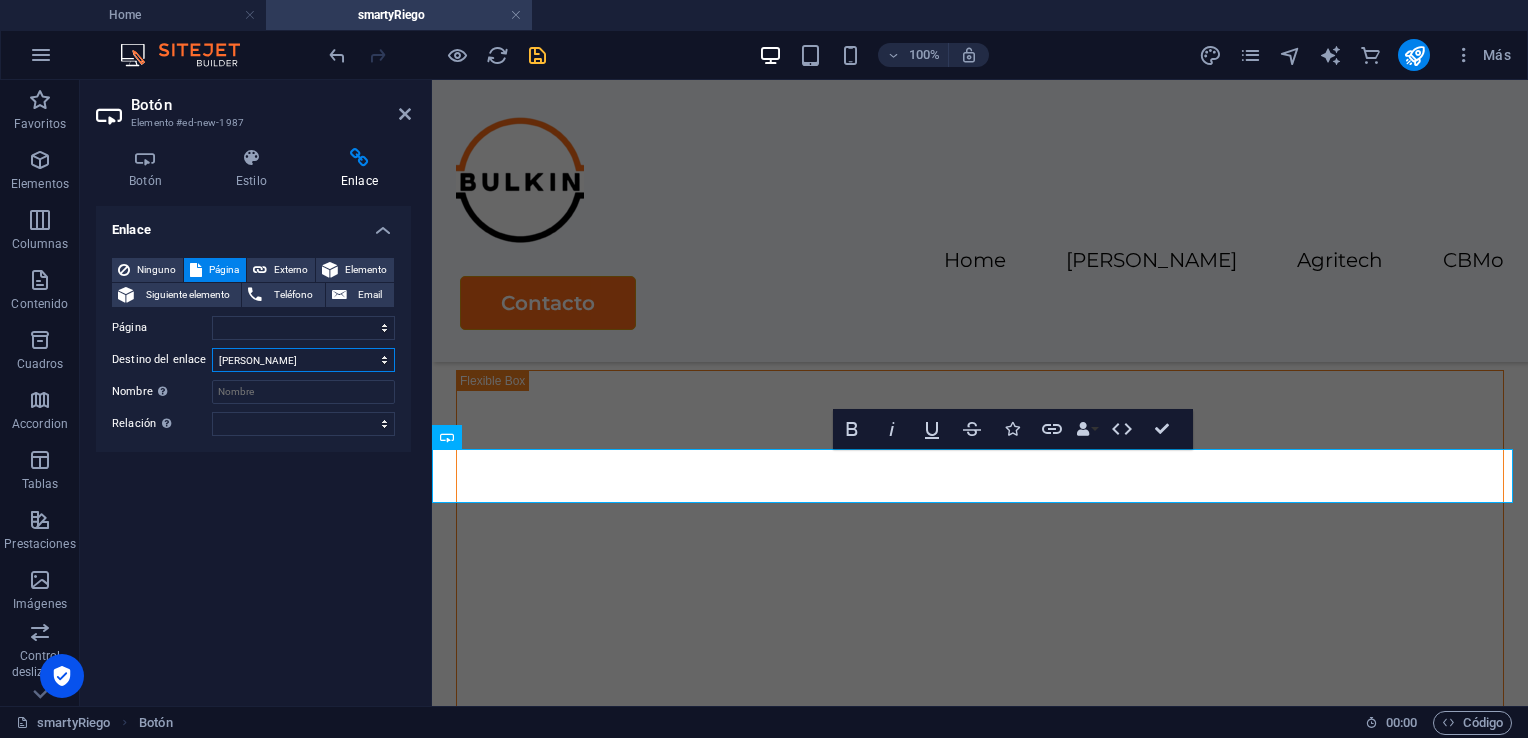click on "Nueva pestaña Misma pestaña Superposición" at bounding box center [303, 360] 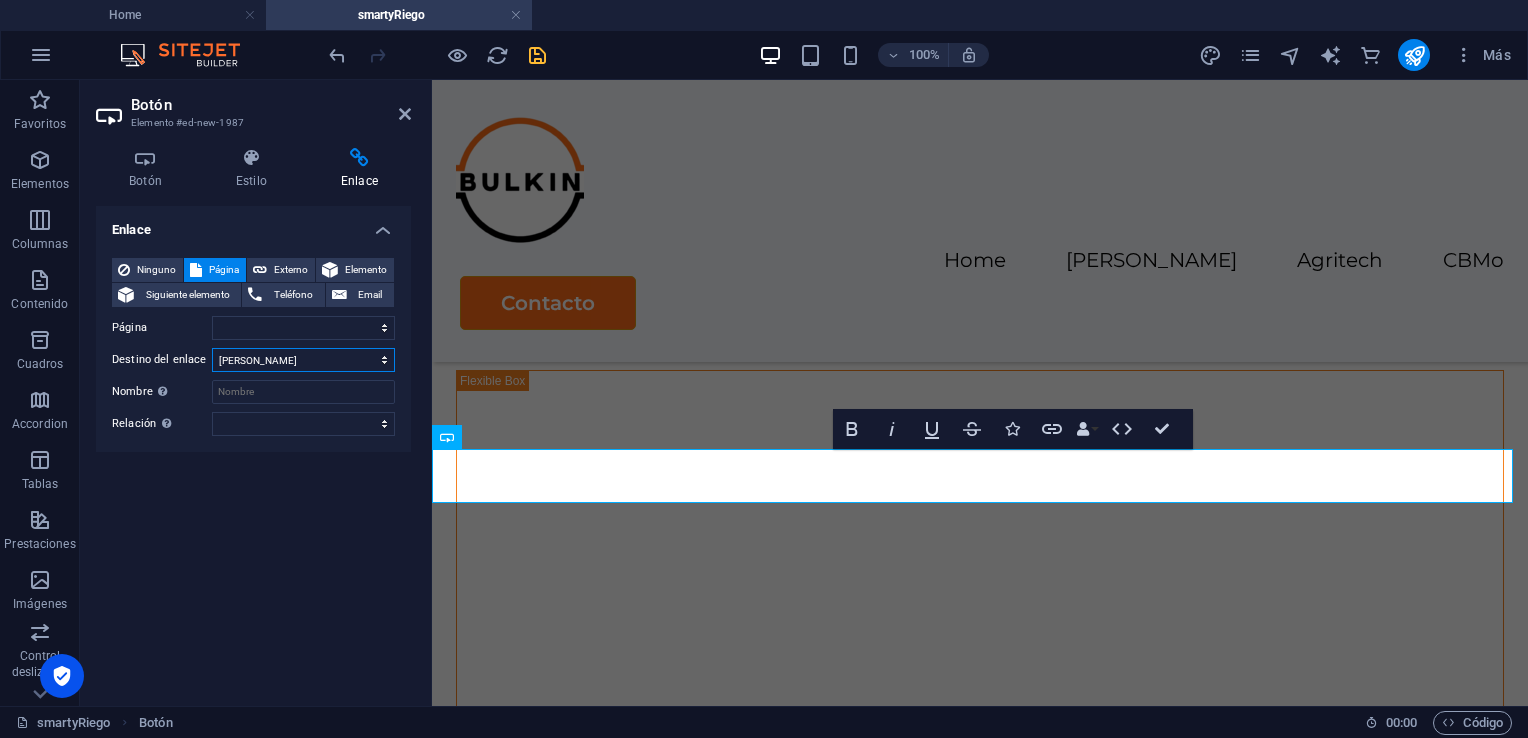 select on "blank" 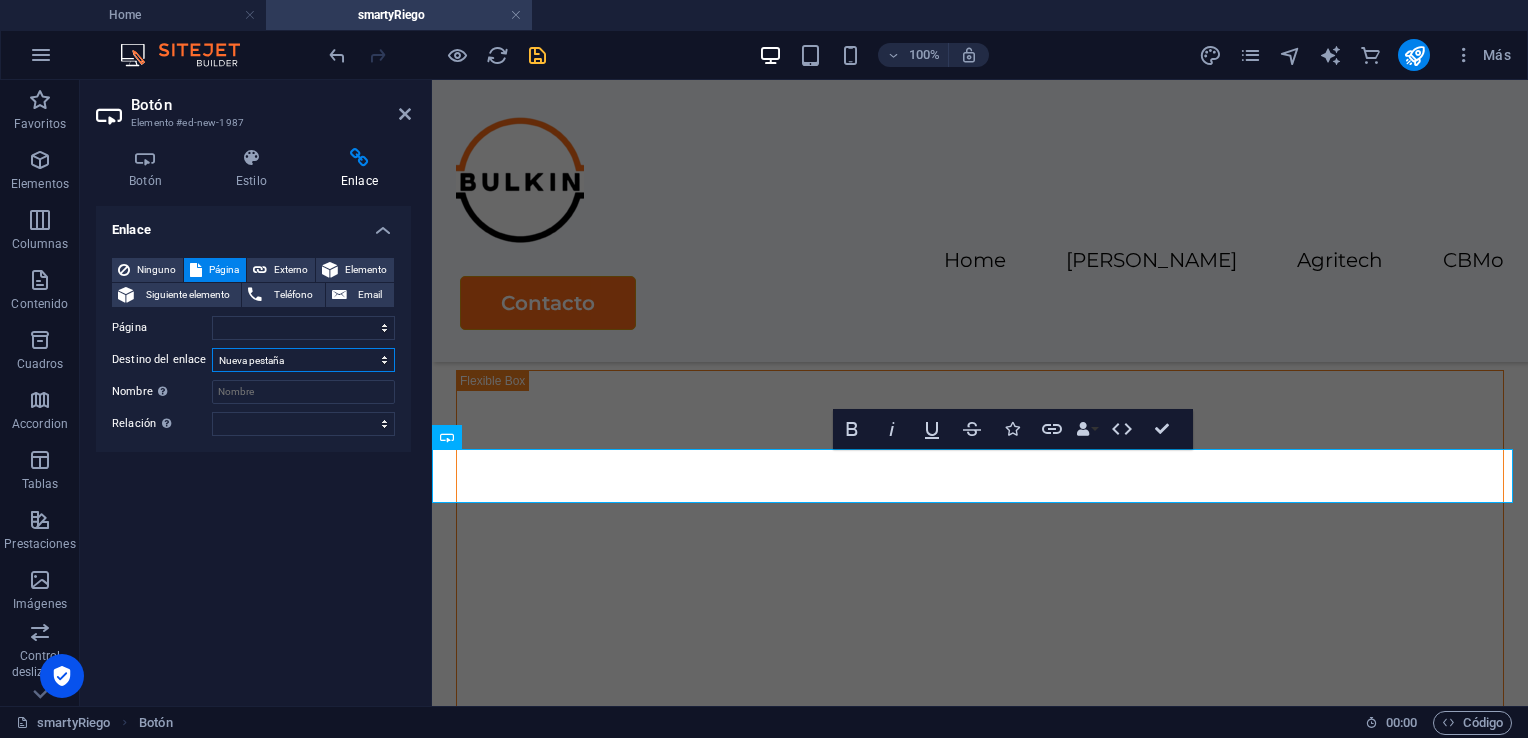 click on "Nueva pestaña Misma pestaña Superposición" at bounding box center [303, 360] 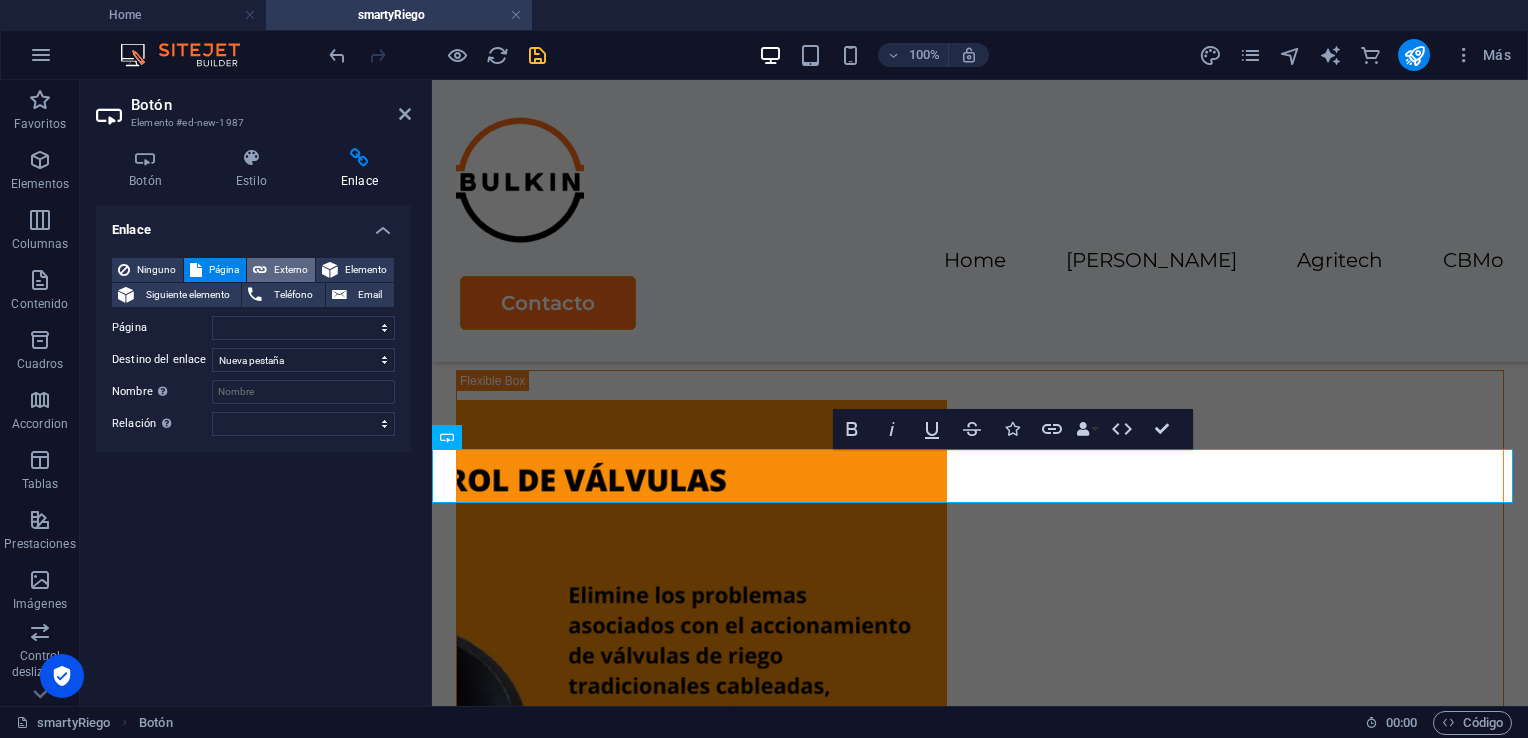click on "Externo" at bounding box center (291, 270) 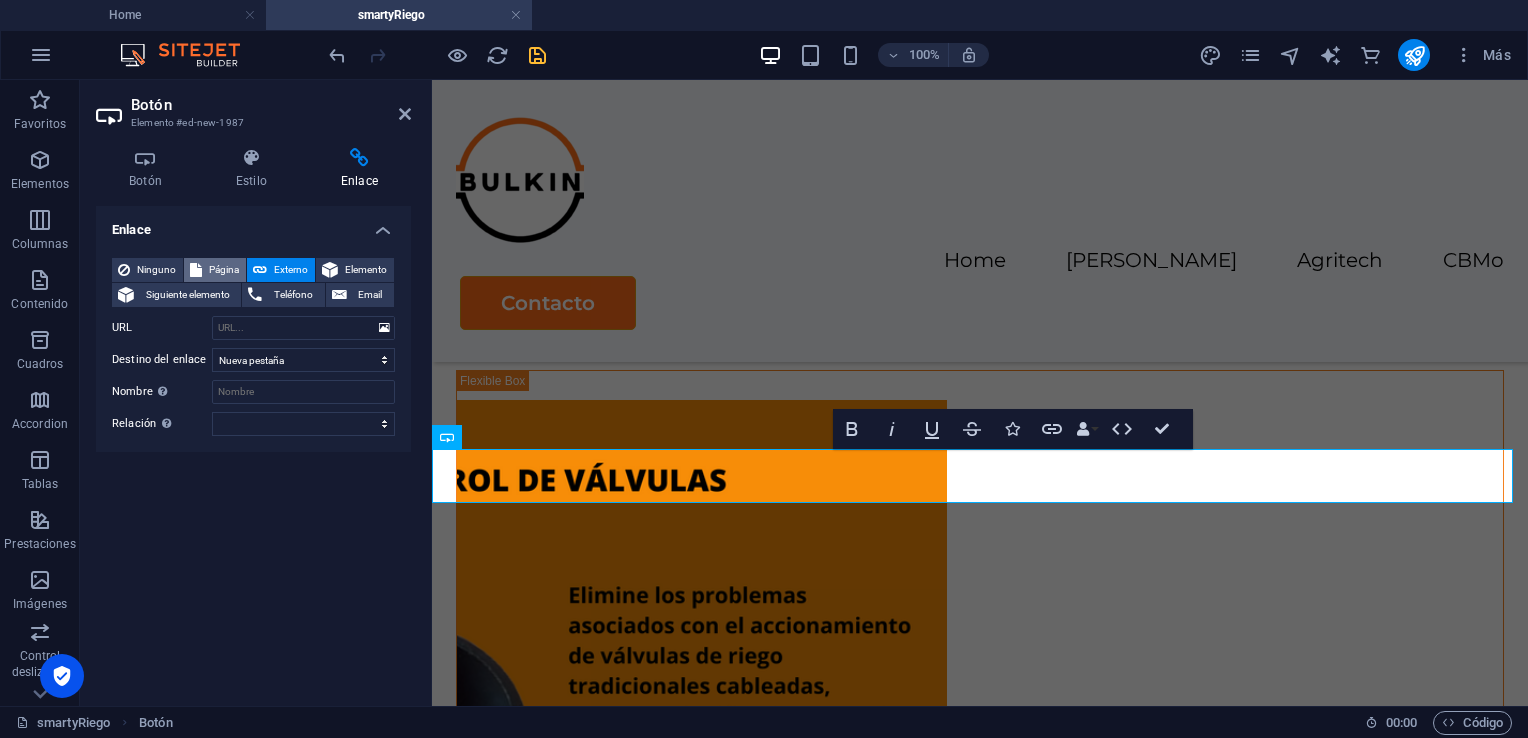 click on "Página" at bounding box center [224, 270] 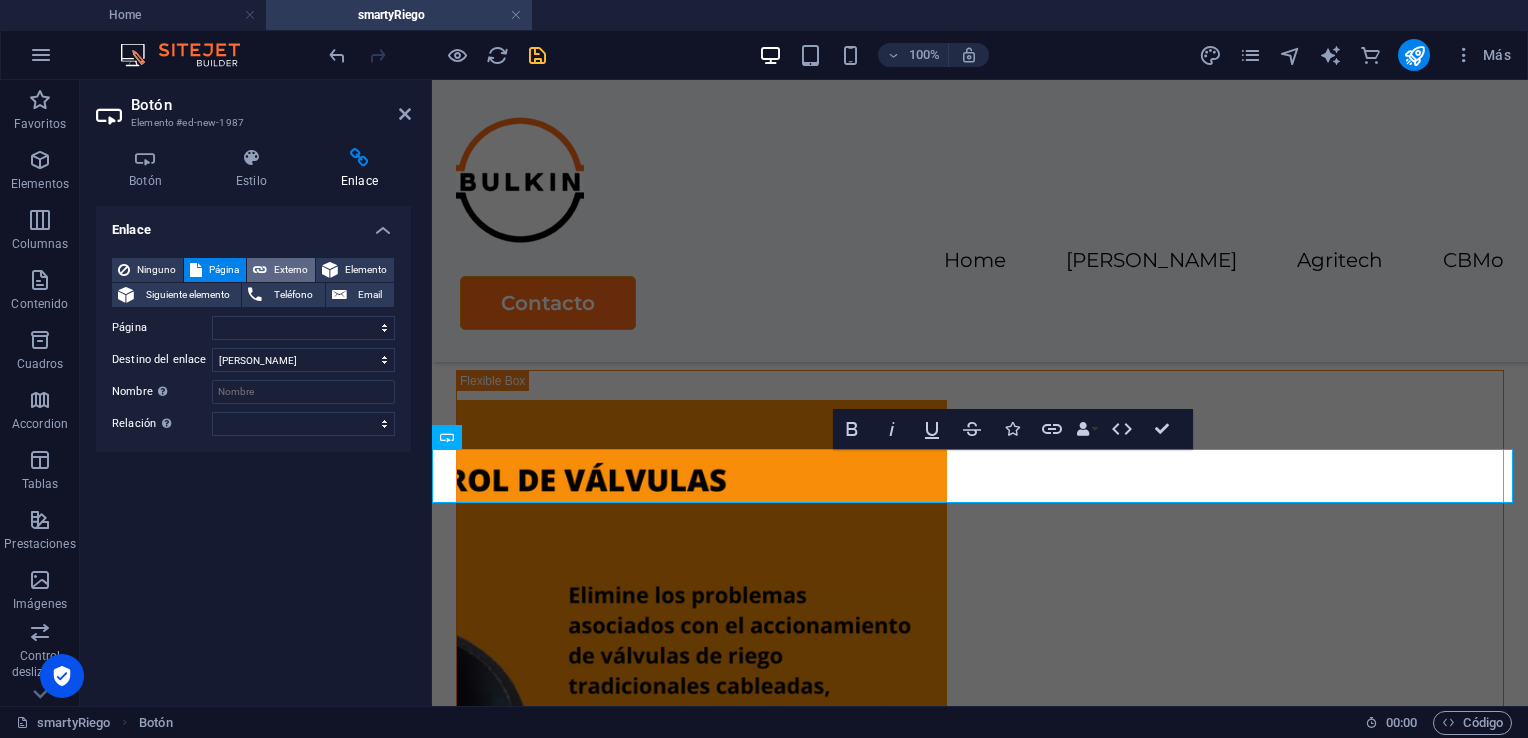 click on "Externo" at bounding box center (281, 270) 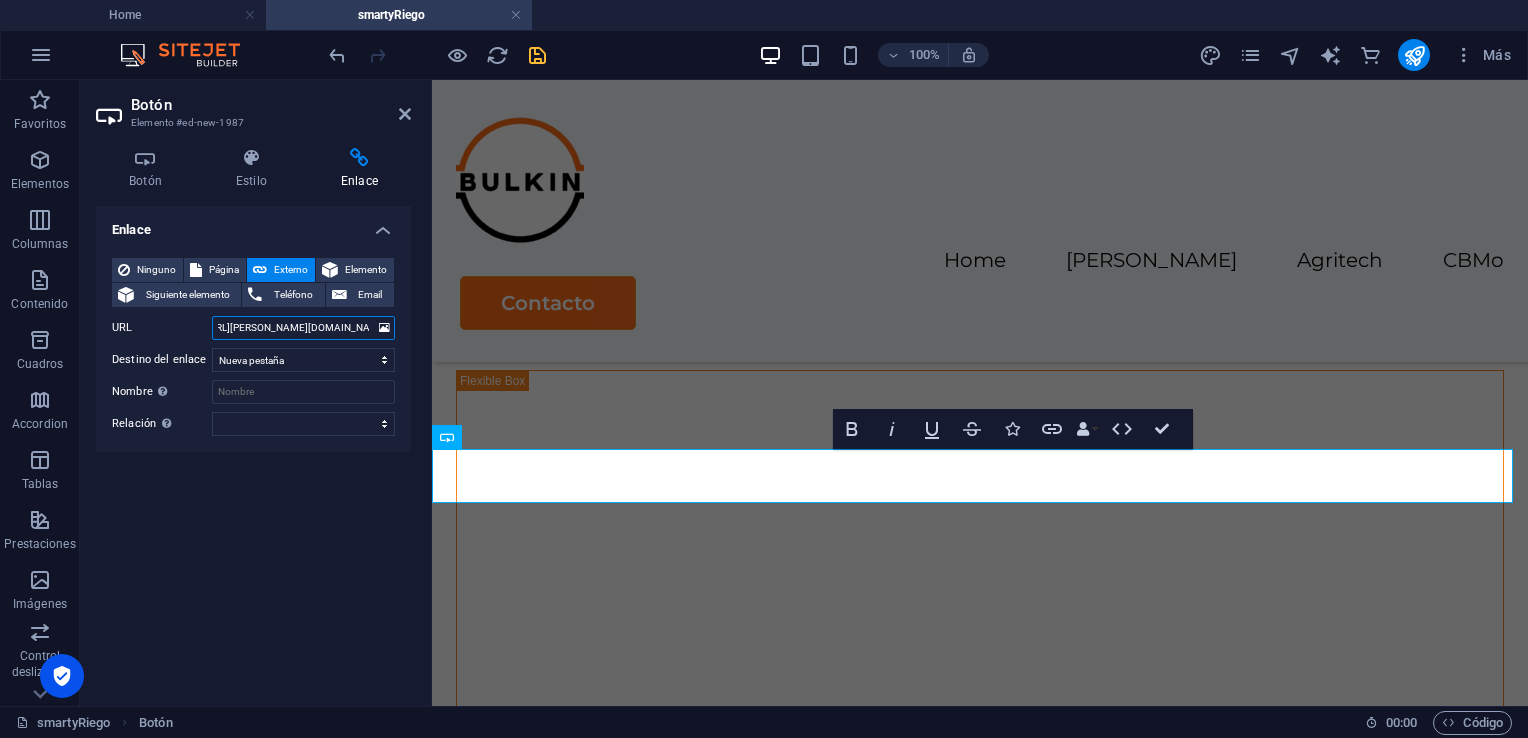 scroll, scrollTop: 0, scrollLeft: 20, axis: horizontal 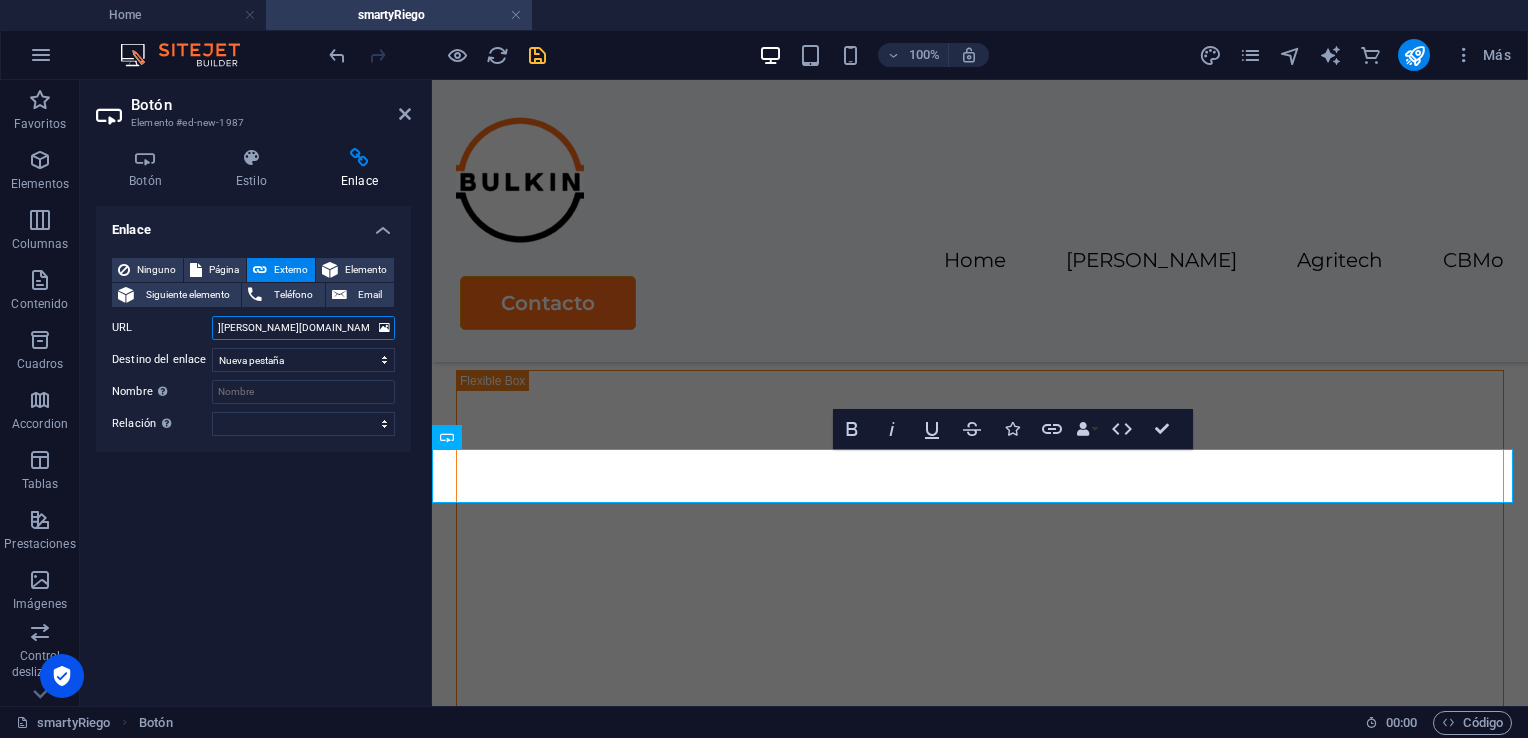 type on "https://bulkin.cl/catalogo/catalogo.pdf" 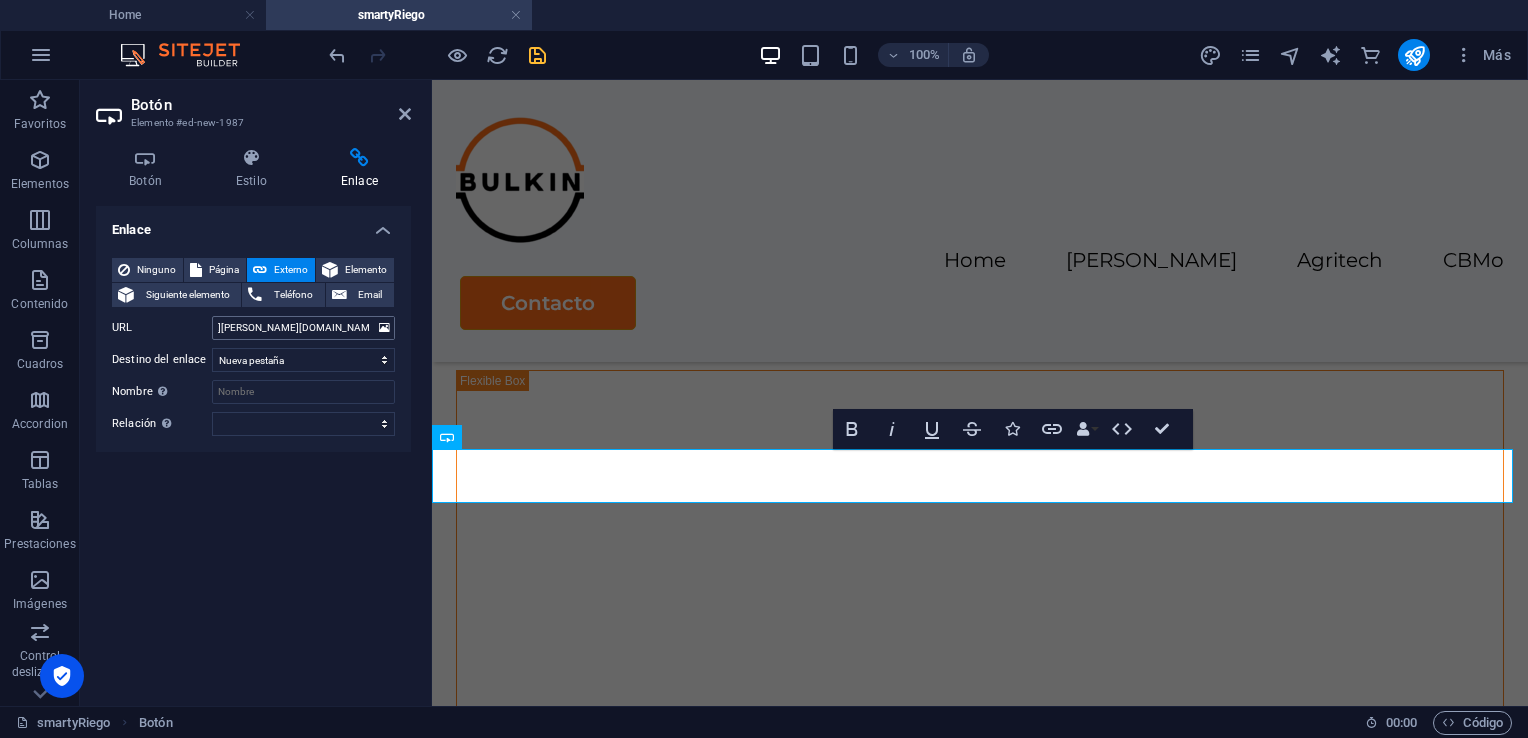 scroll, scrollTop: 0, scrollLeft: 0, axis: both 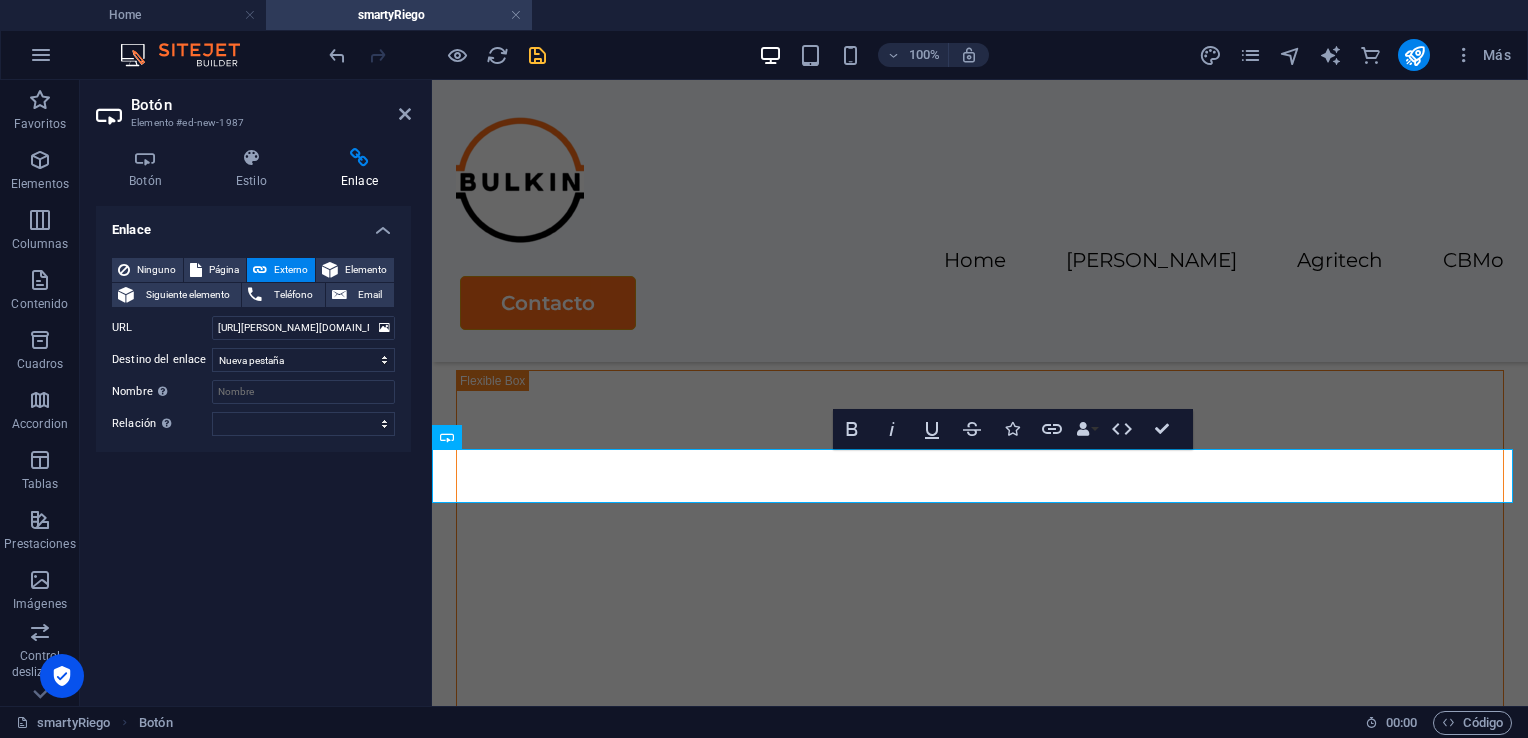 click on "Enlace Ninguno Página Externo Elemento Siguiente elemento Teléfono Email Página Home nadia agritech smartyRiego cbmo Elemento
URL https://bulkin.cl/catalogo/catalogo.pdf Teléfono Email Destino del enlace Nueva pestaña Misma pestaña Superposición Nombre Una descripción adicional del enlace no debería ser igual al texto del enlace. El título suele mostrarse como un texto de información cuando se mueve el ratón por encima del elemento. Déjalo en blanco en caso de dudas. Relación Define la  relación de este enlace con el destino del enlace . Por ejemplo, el valor "nofollow" indica a los buscadores que no sigan al enlace. Puede dejarse vacío. alternativo autor marcador externo ayuda licencia siguiente nofollow noreferrer noopener ant buscar etiqueta" at bounding box center [253, 448] 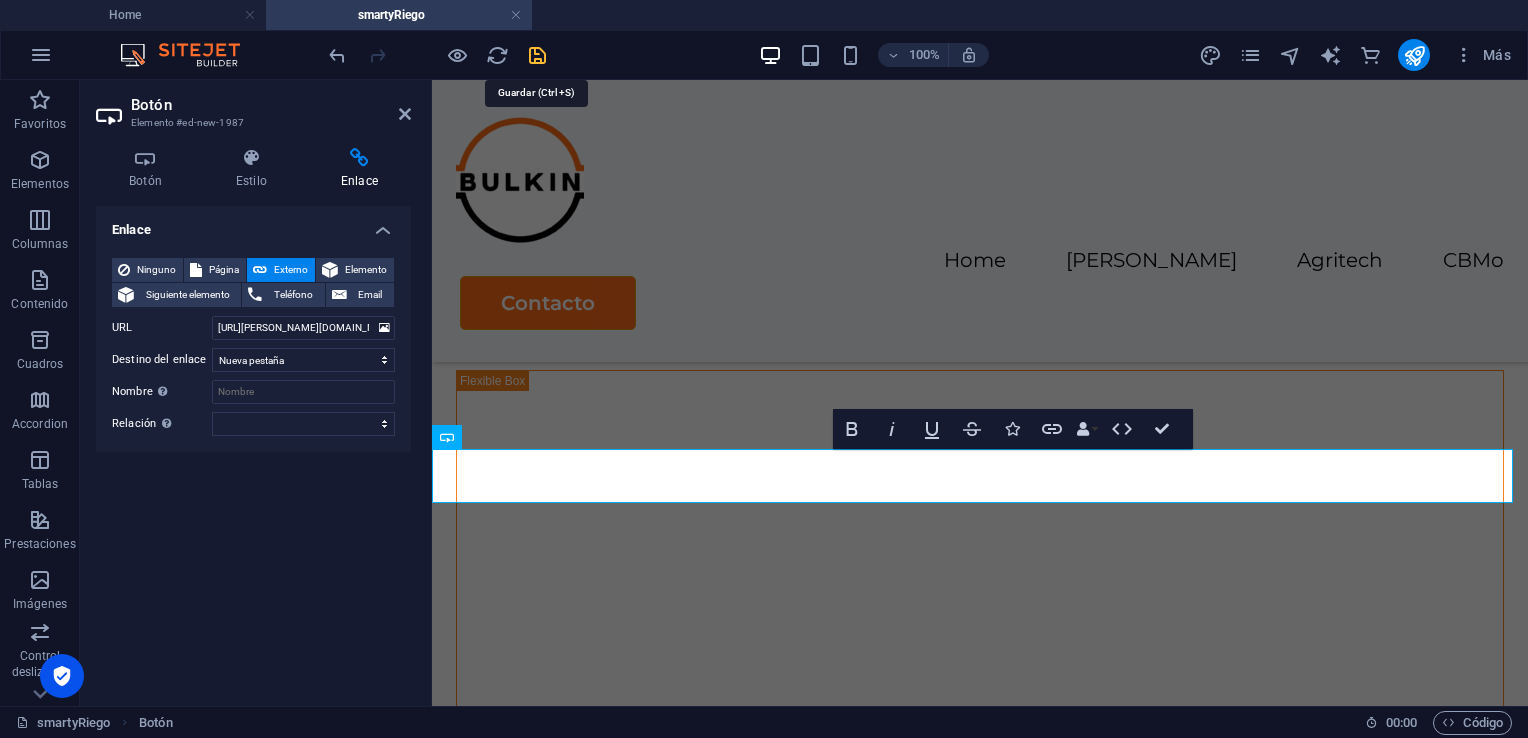 click at bounding box center [537, 55] 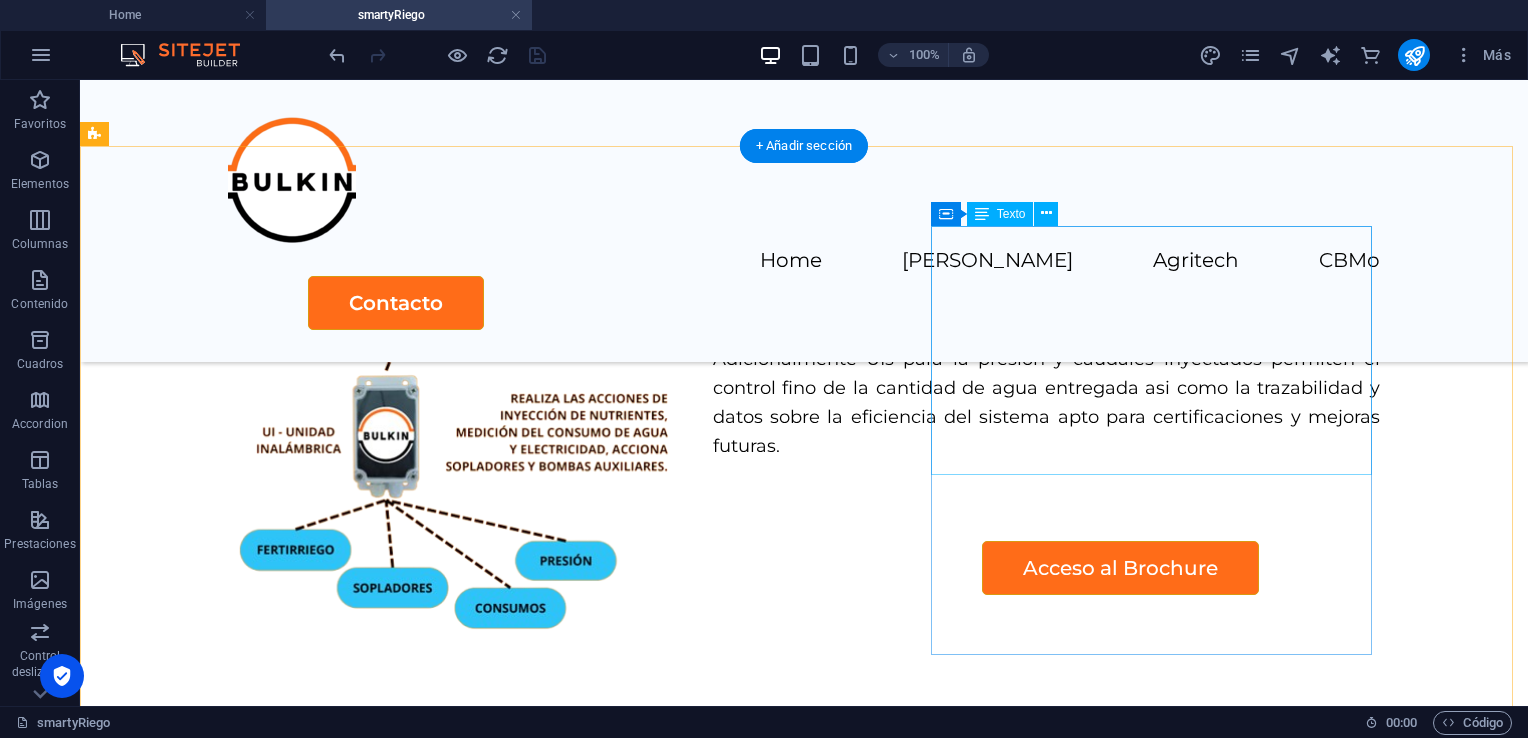 scroll, scrollTop: 3942, scrollLeft: 0, axis: vertical 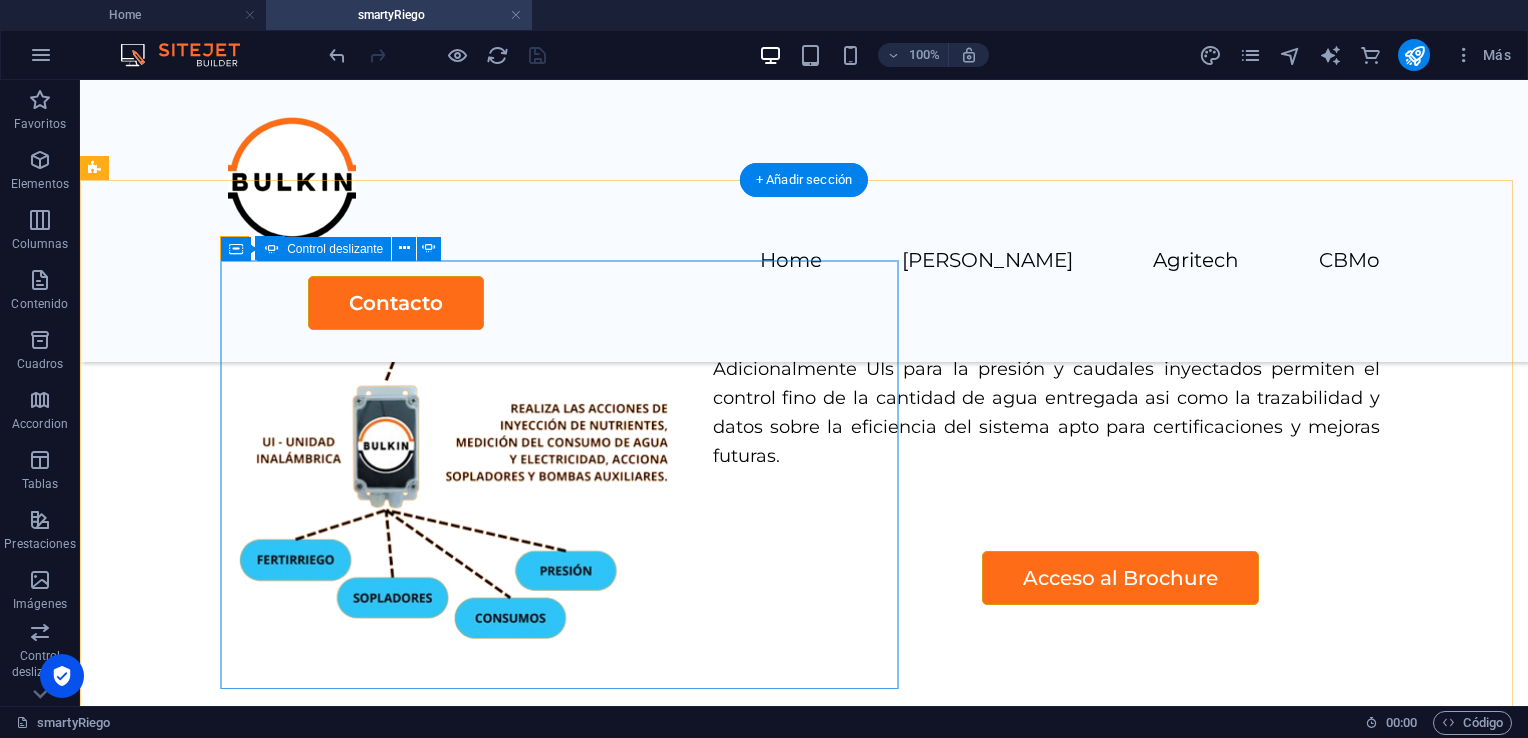 click at bounding box center [105, 1215] 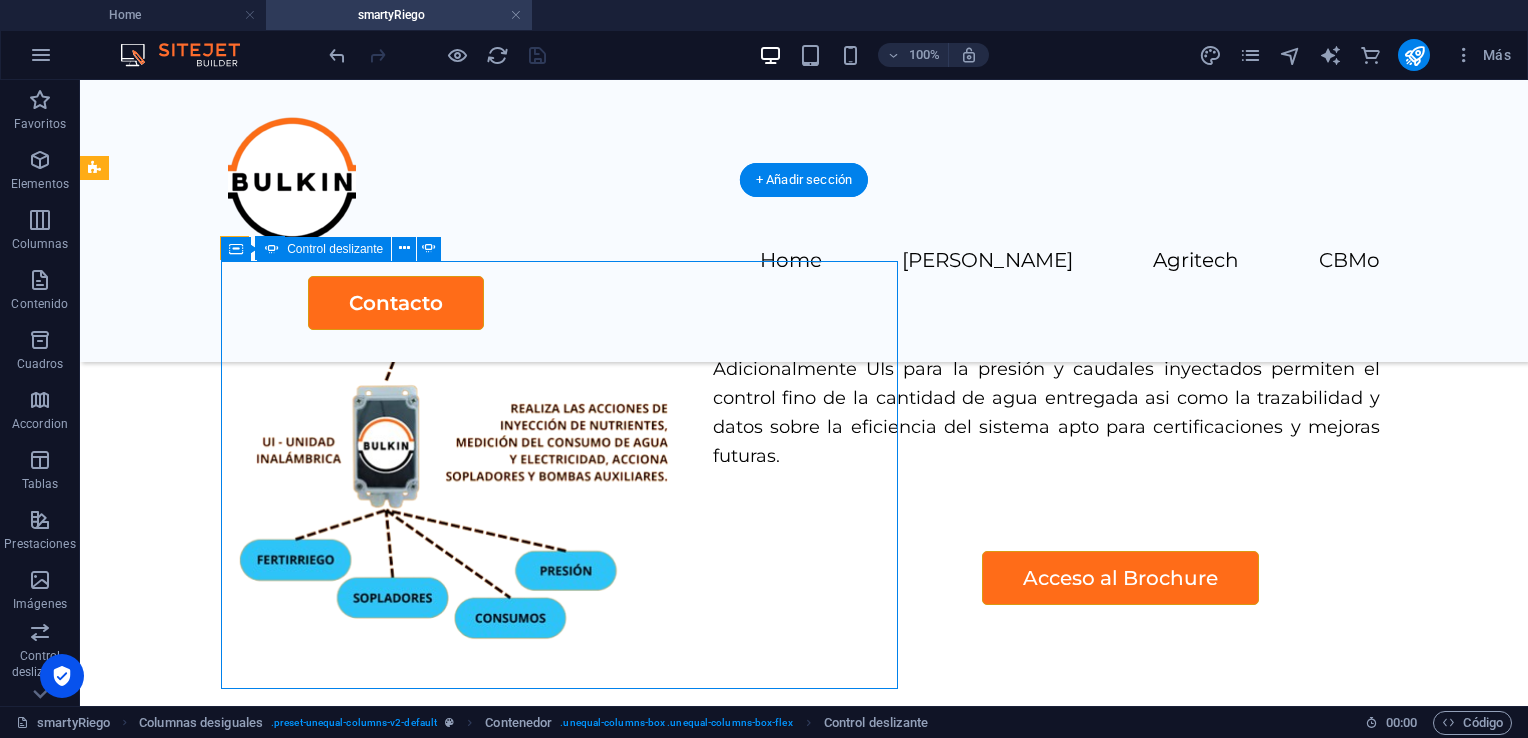 click at bounding box center (105, 1215) 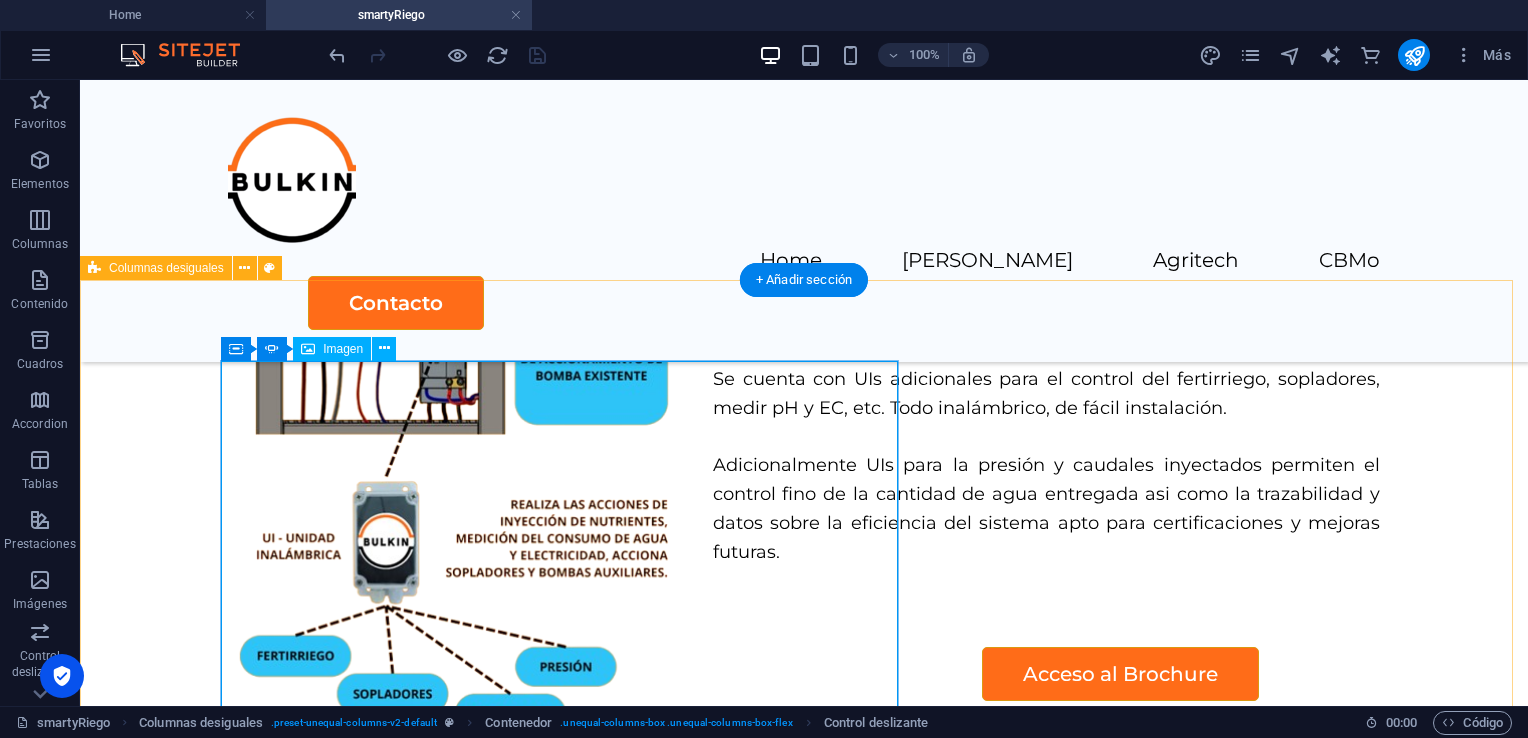 scroll, scrollTop: 3842, scrollLeft: 0, axis: vertical 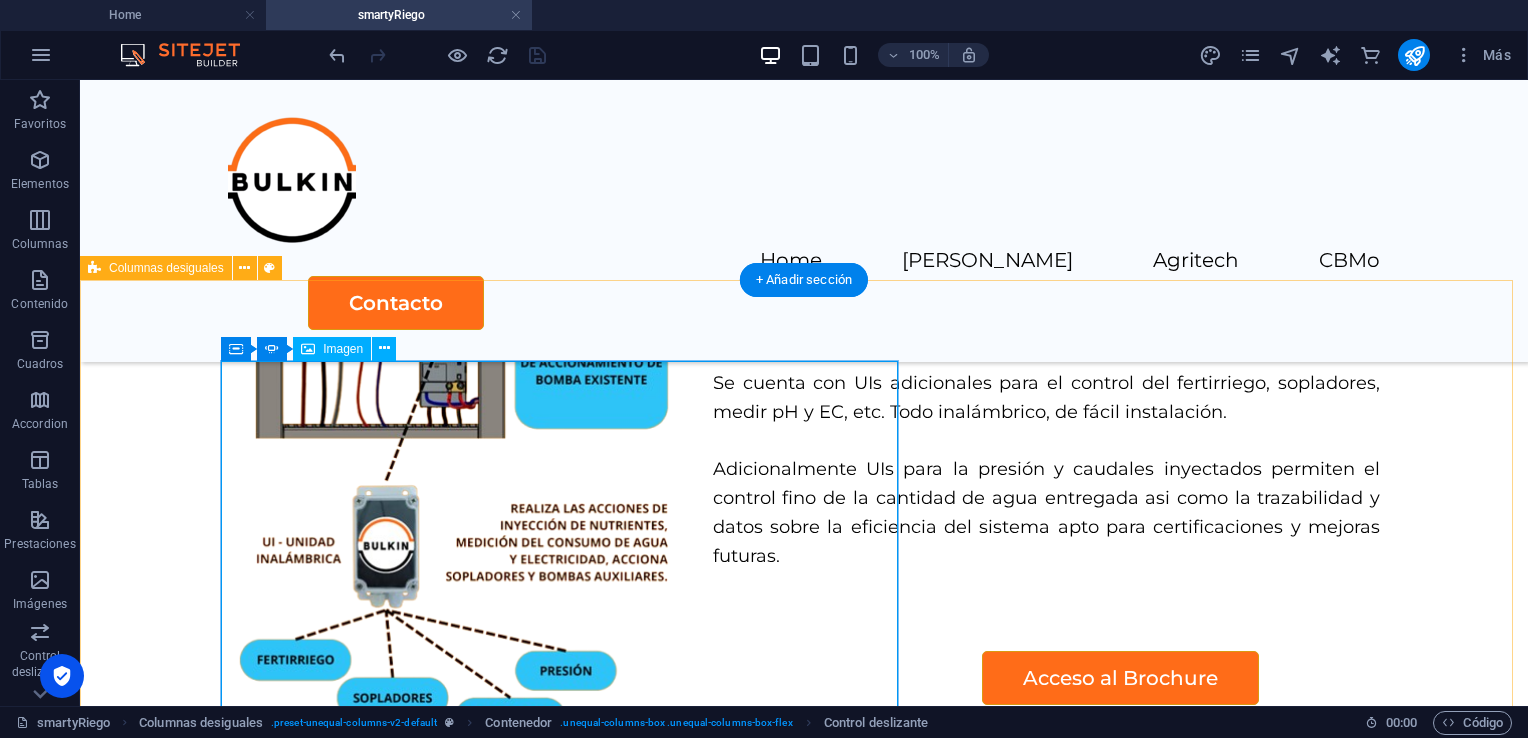 click at bounding box center (-234, 2136) 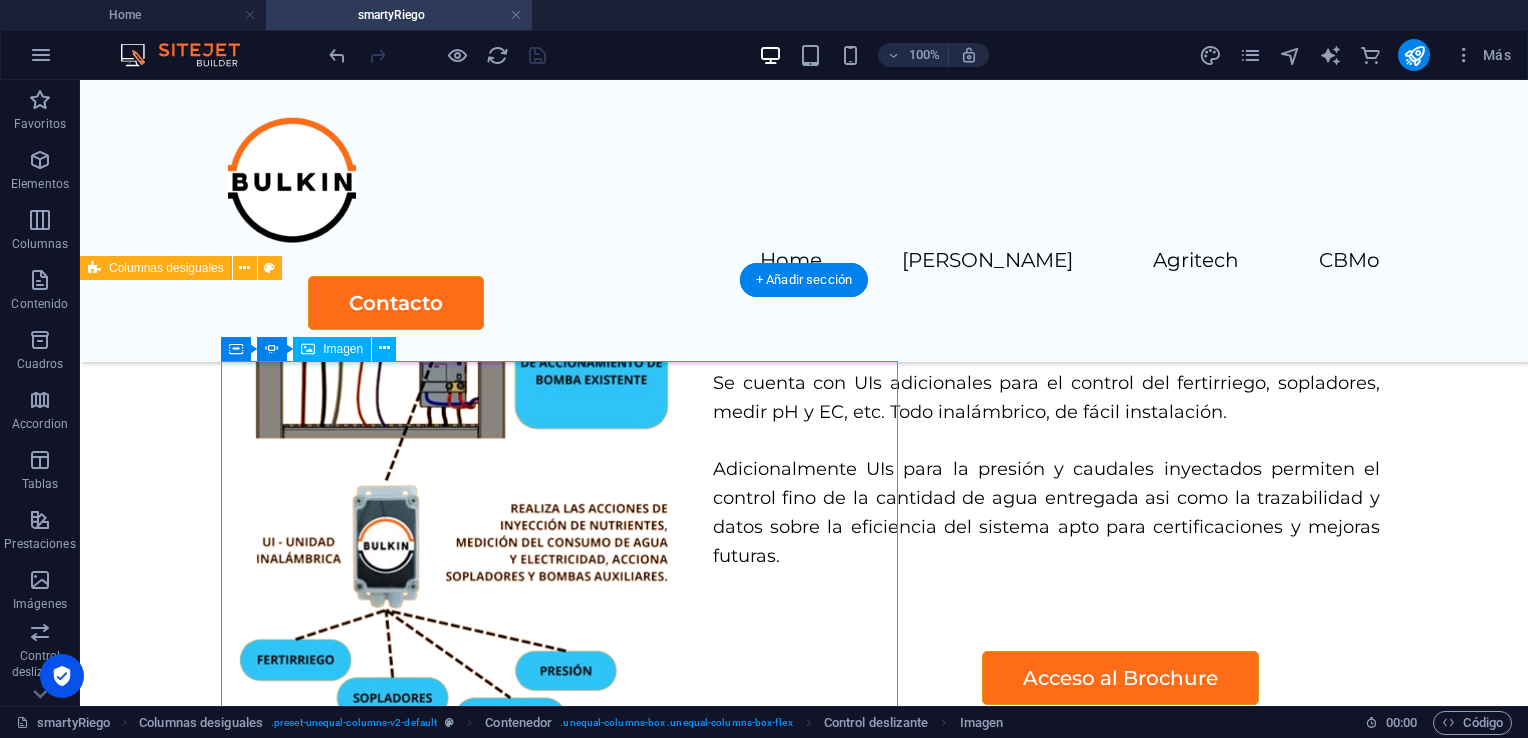 click at bounding box center [-234, 2136] 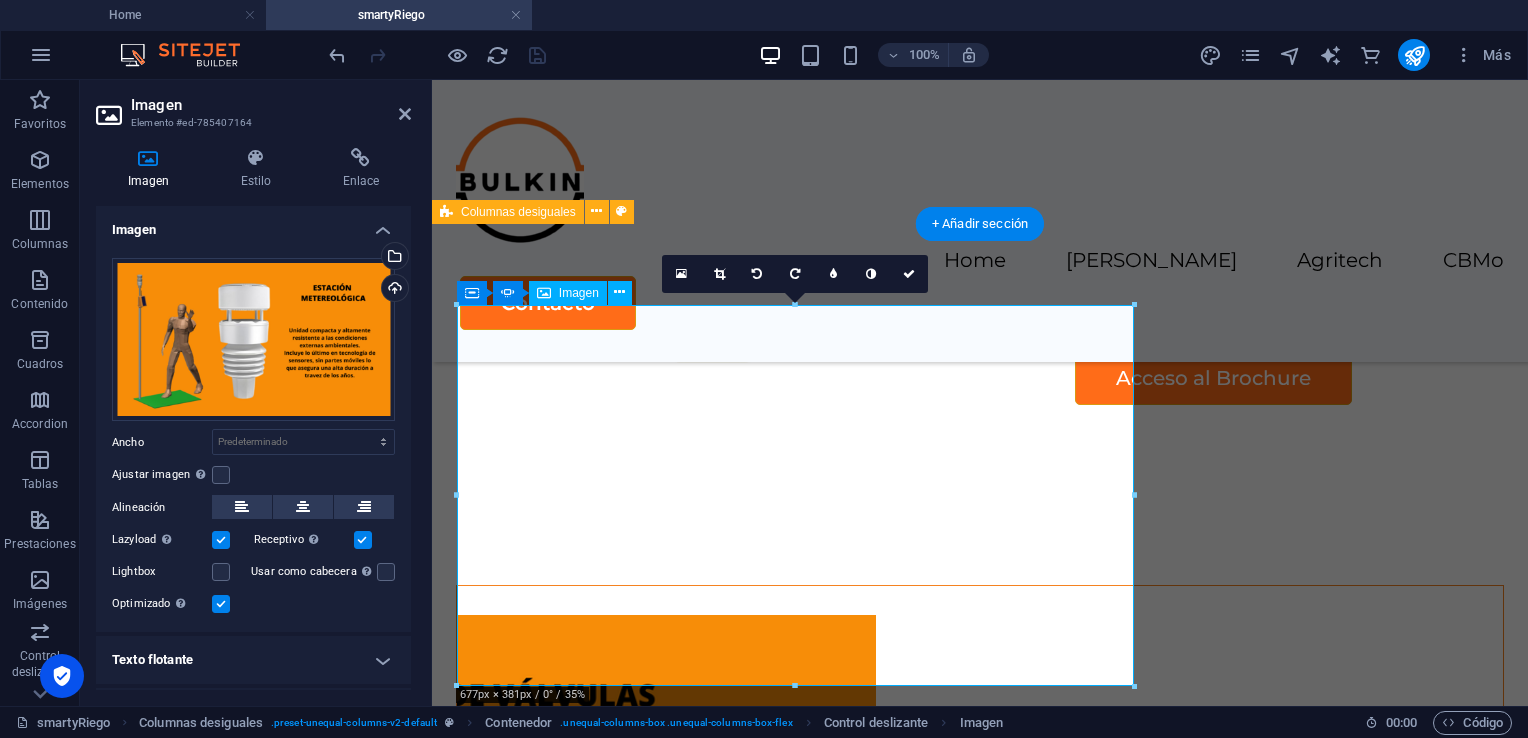 scroll, scrollTop: 3733, scrollLeft: 0, axis: vertical 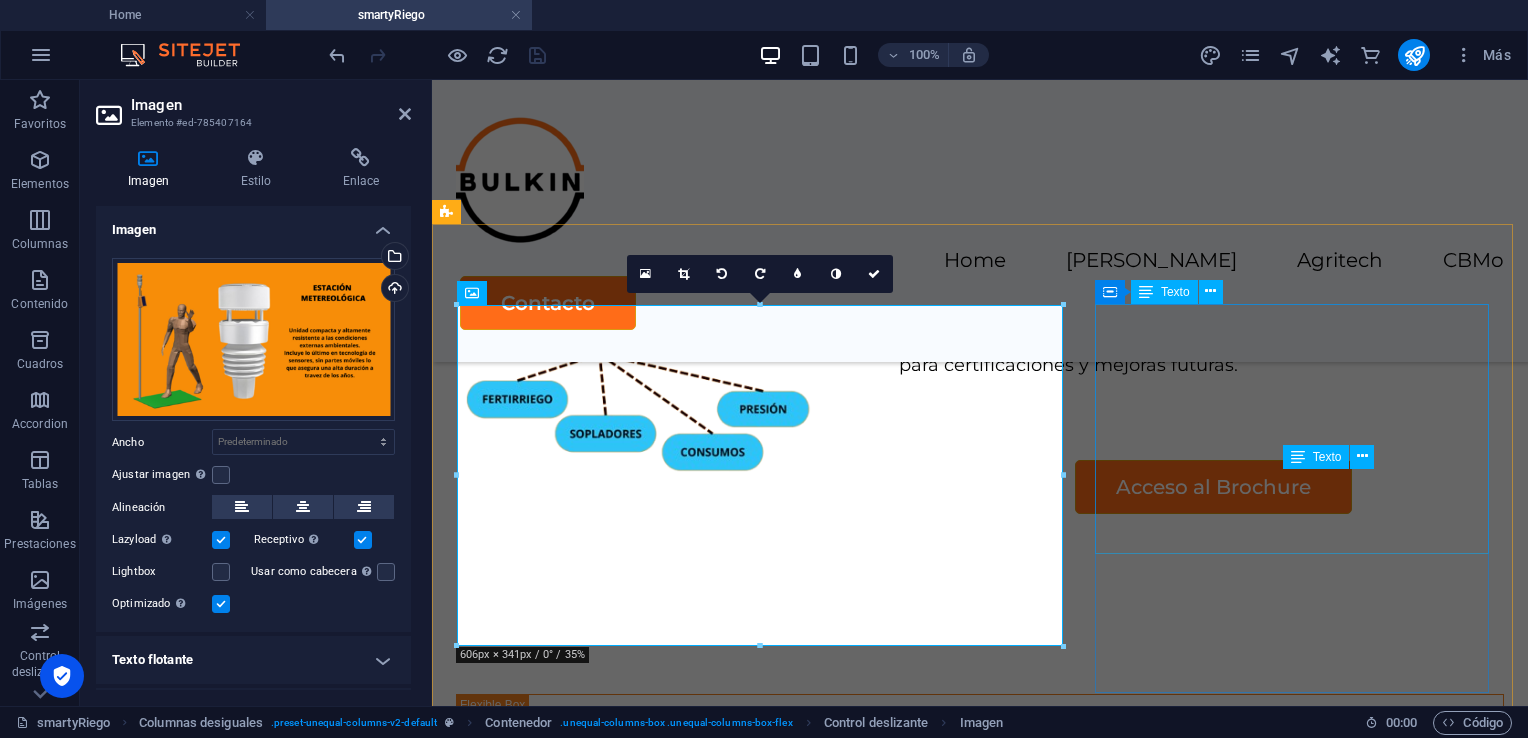click on "Sensores Adicionales. Complementamos nuestra oferta de valor con un set de sensores para saber más sobre la dinámica suelo-ambiente-cultivos y su interacción entre si." at bounding box center (980, 1293) 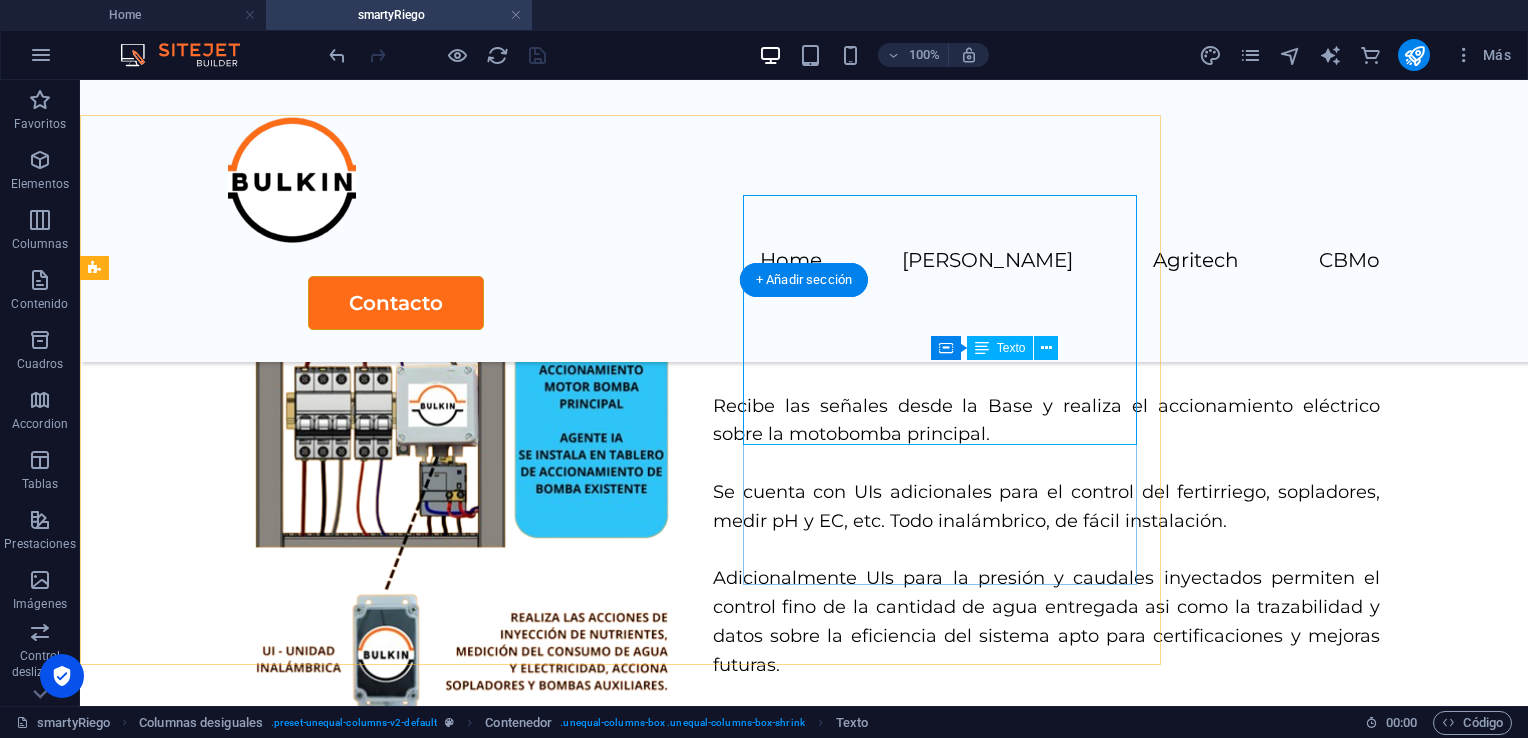 scroll, scrollTop: 3842, scrollLeft: 0, axis: vertical 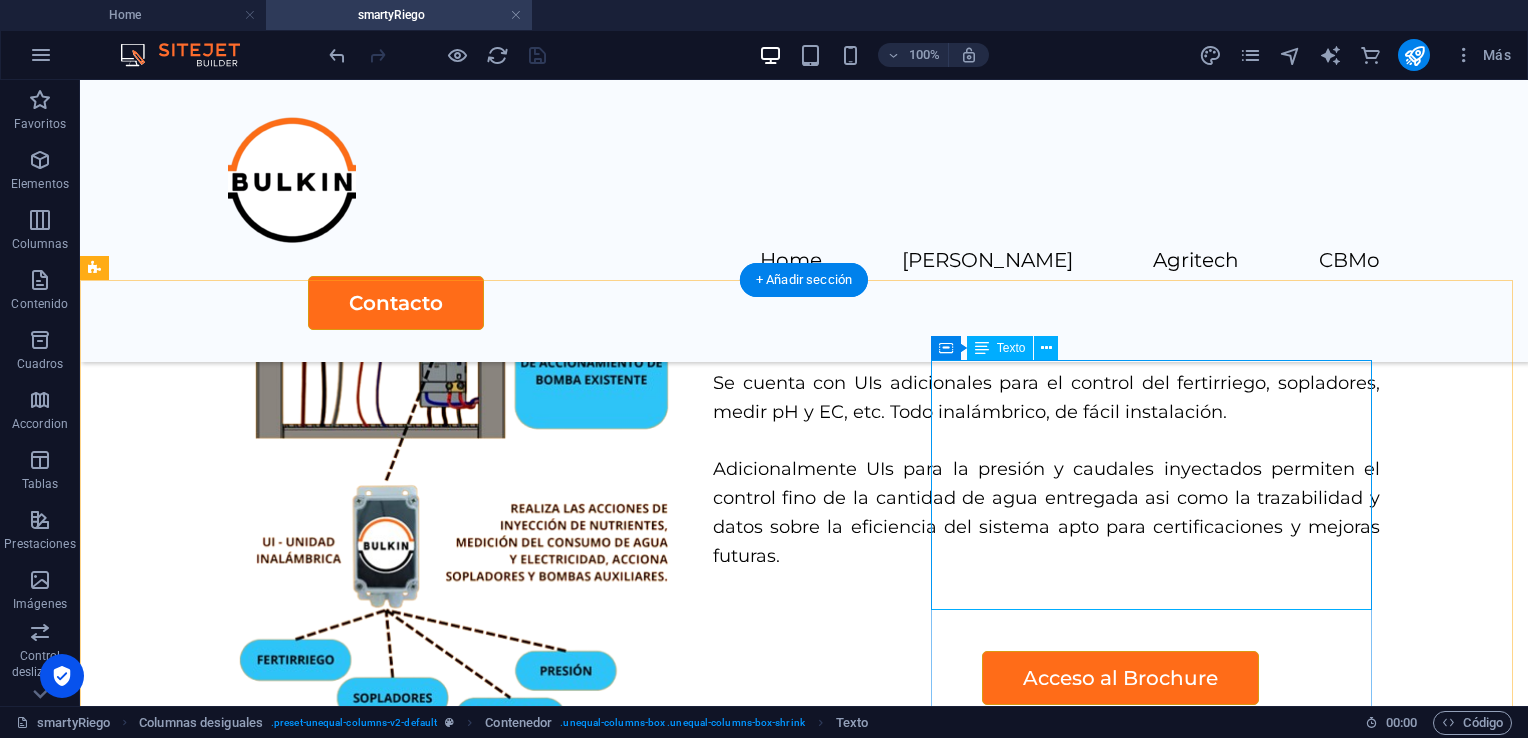 click on "Sensores Adicionales. Complementamos nuestra oferta de valor con un set de sensores para saber más sobre la dinámica suelo-ambiente-cultivos y su interacción entre si." at bounding box center (680, 1483) 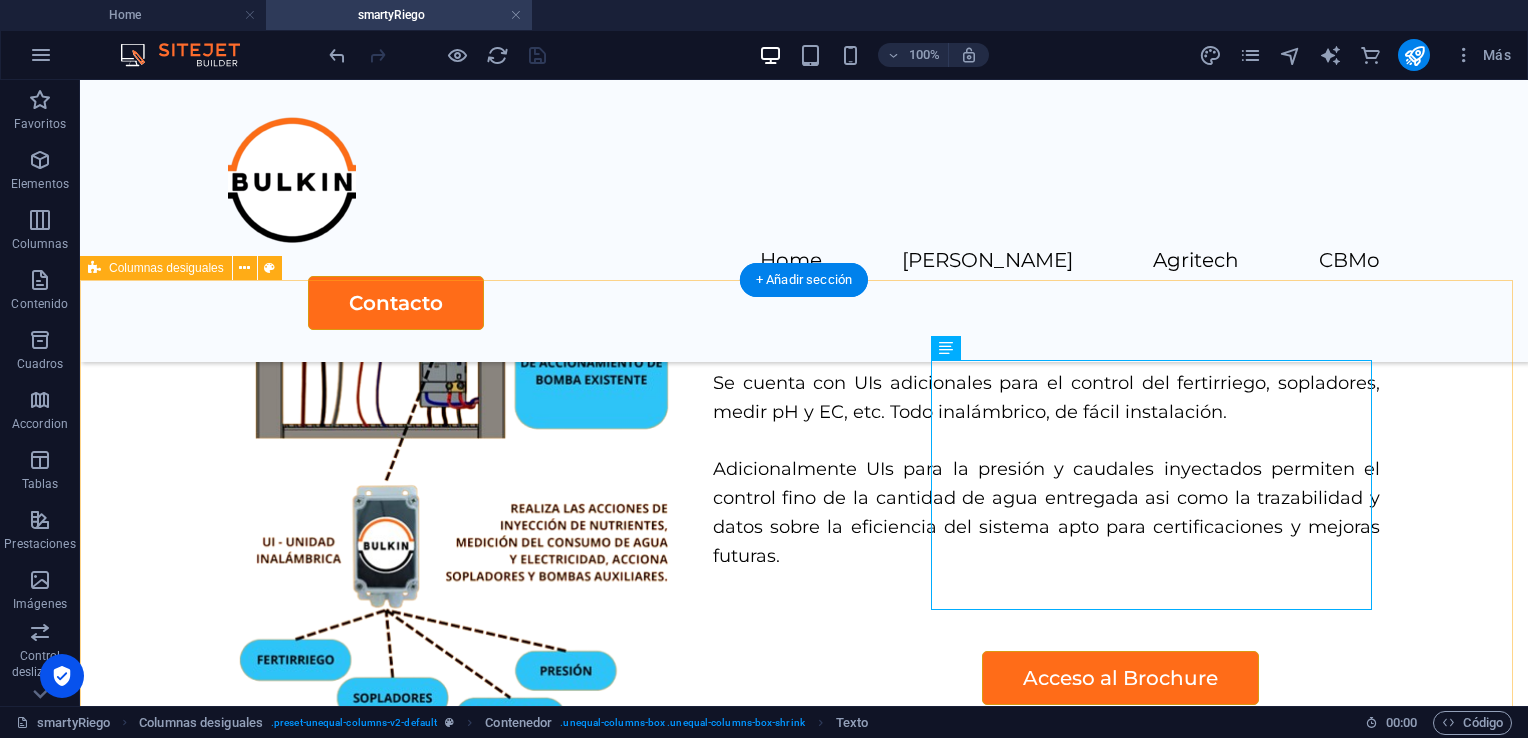 click on "1 2 3 Sensores Adicionales. Complementamos nuestra oferta de valor con un set de sensores para saber más sobre la dinámica suelo-ambiente-cultivos y su interacción entre si." at bounding box center (804, 1252) 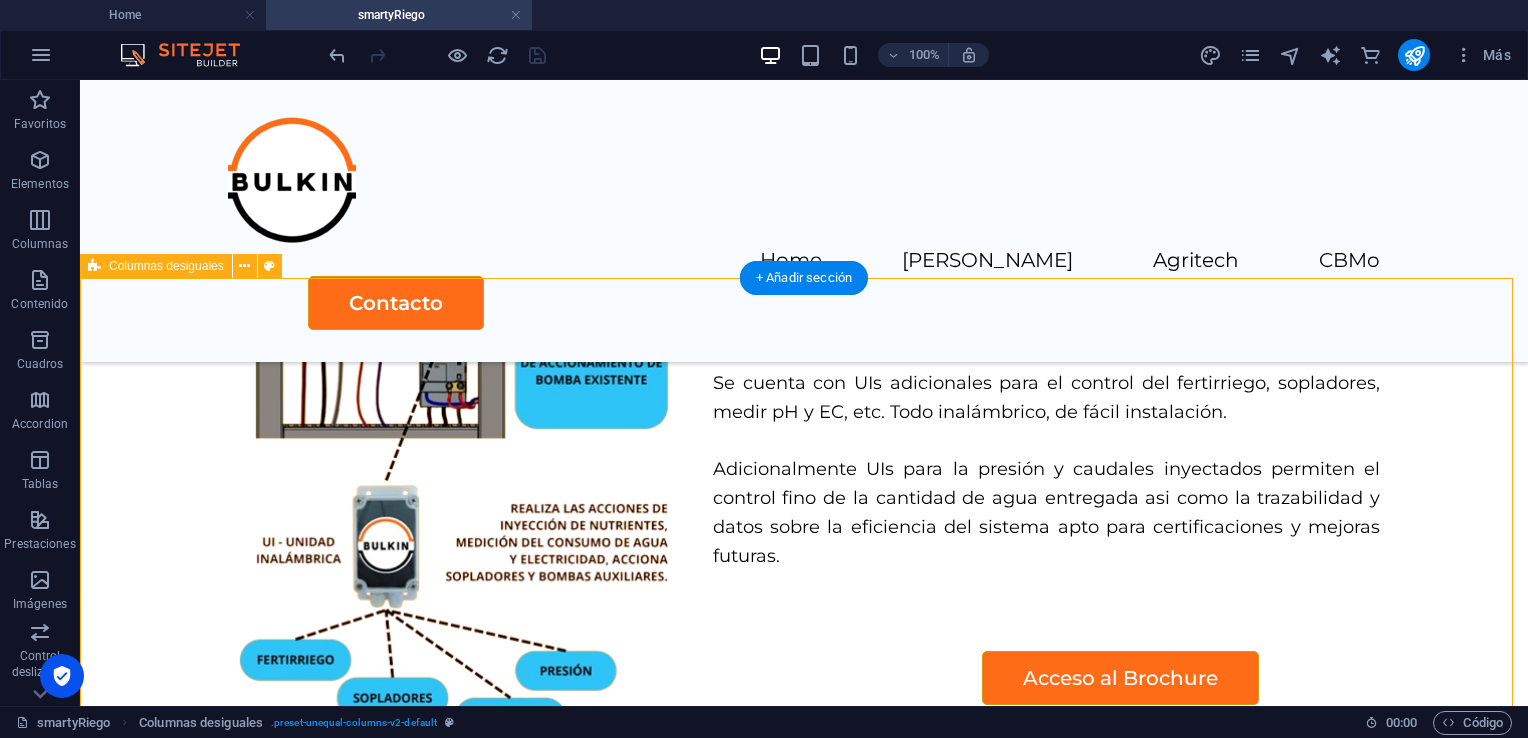 scroll, scrollTop: 3942, scrollLeft: 0, axis: vertical 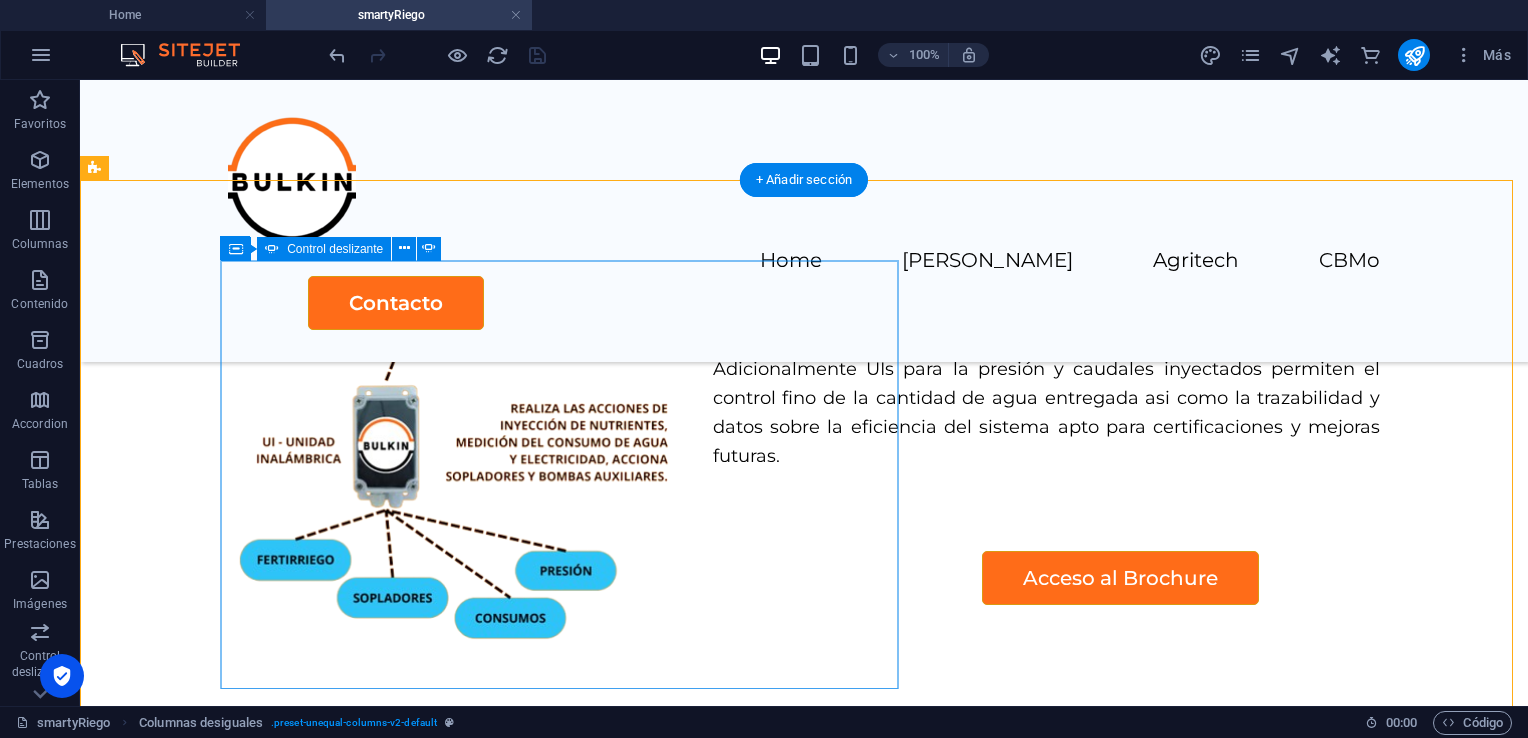 click on "1 2 3" at bounding box center (680, 1048) 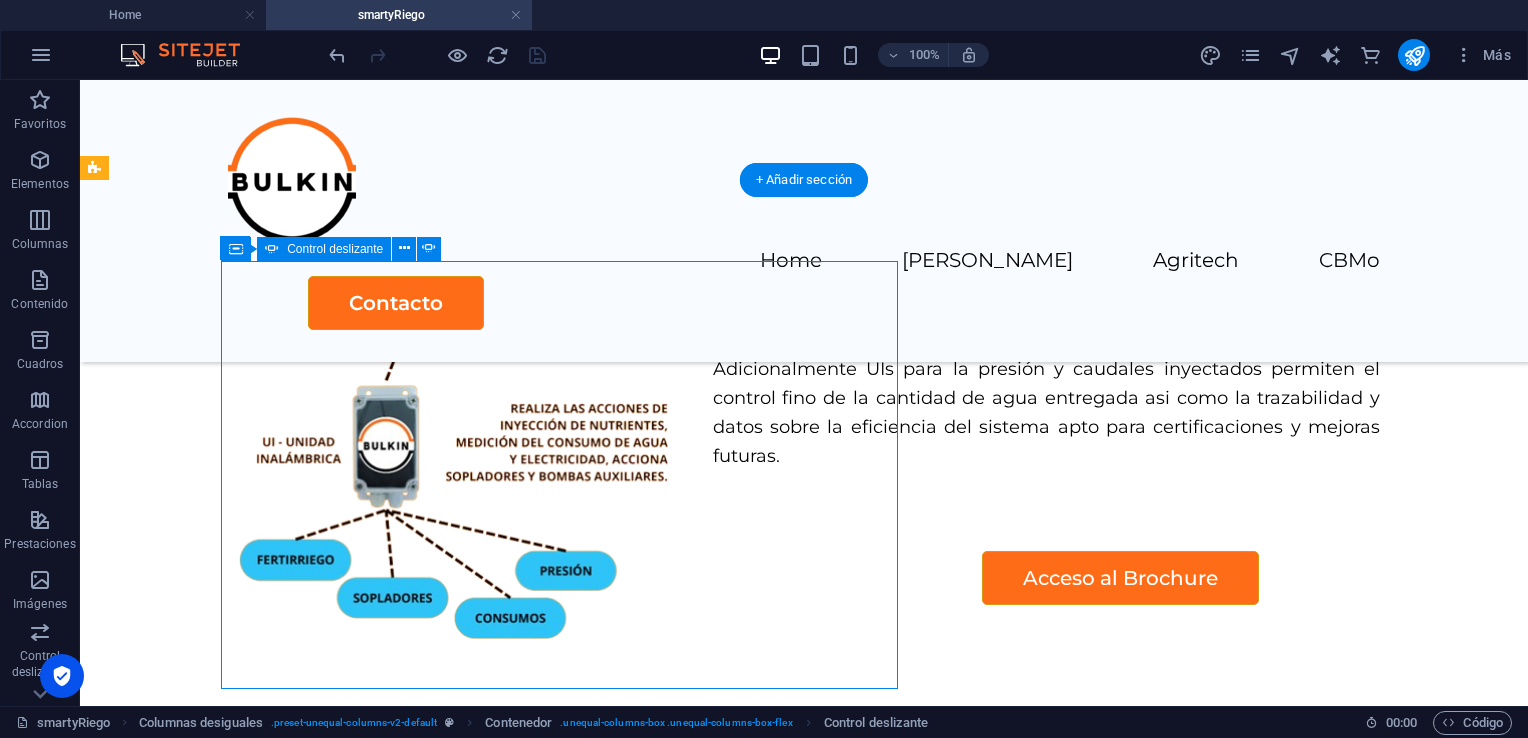 click on "1 2 3" at bounding box center (680, 1048) 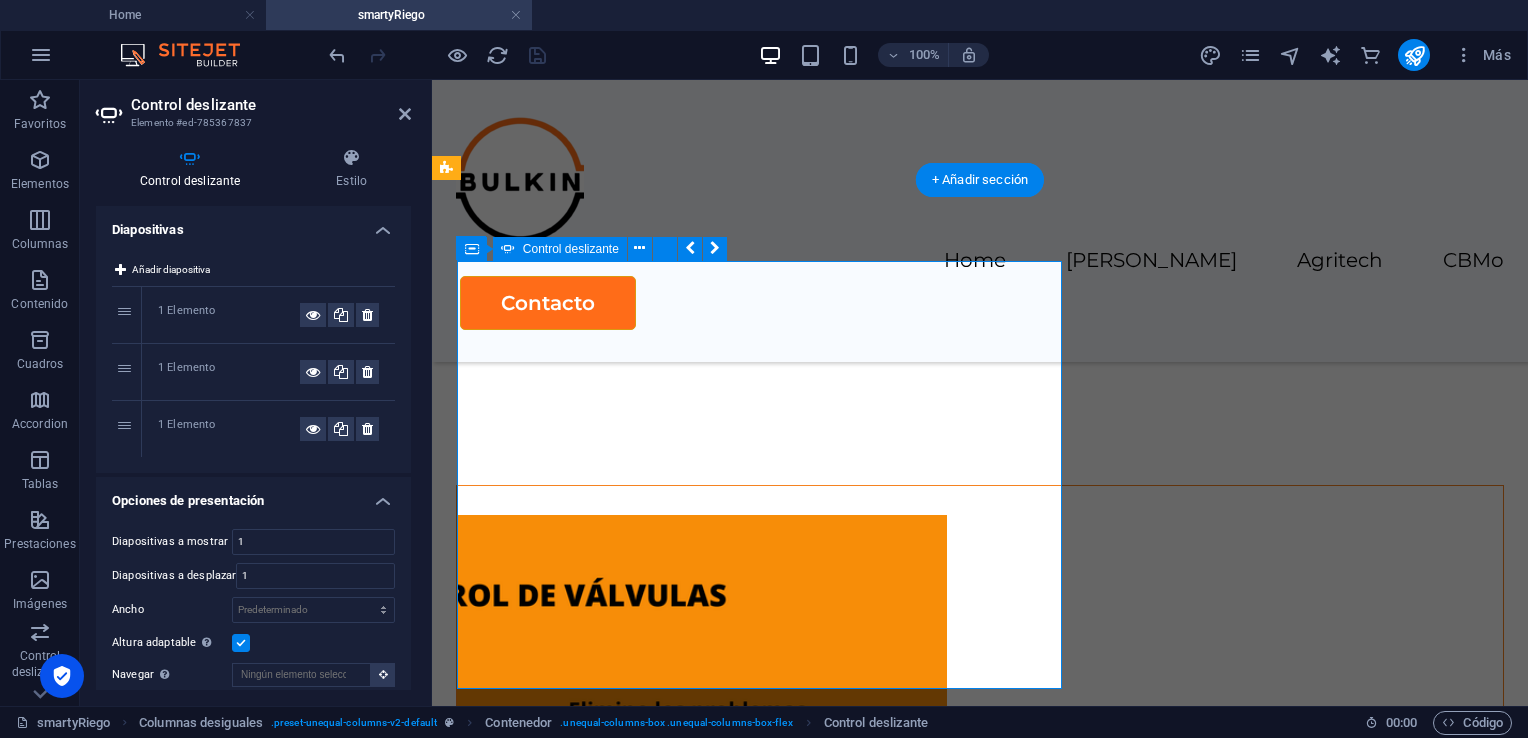 scroll, scrollTop: 3777, scrollLeft: 0, axis: vertical 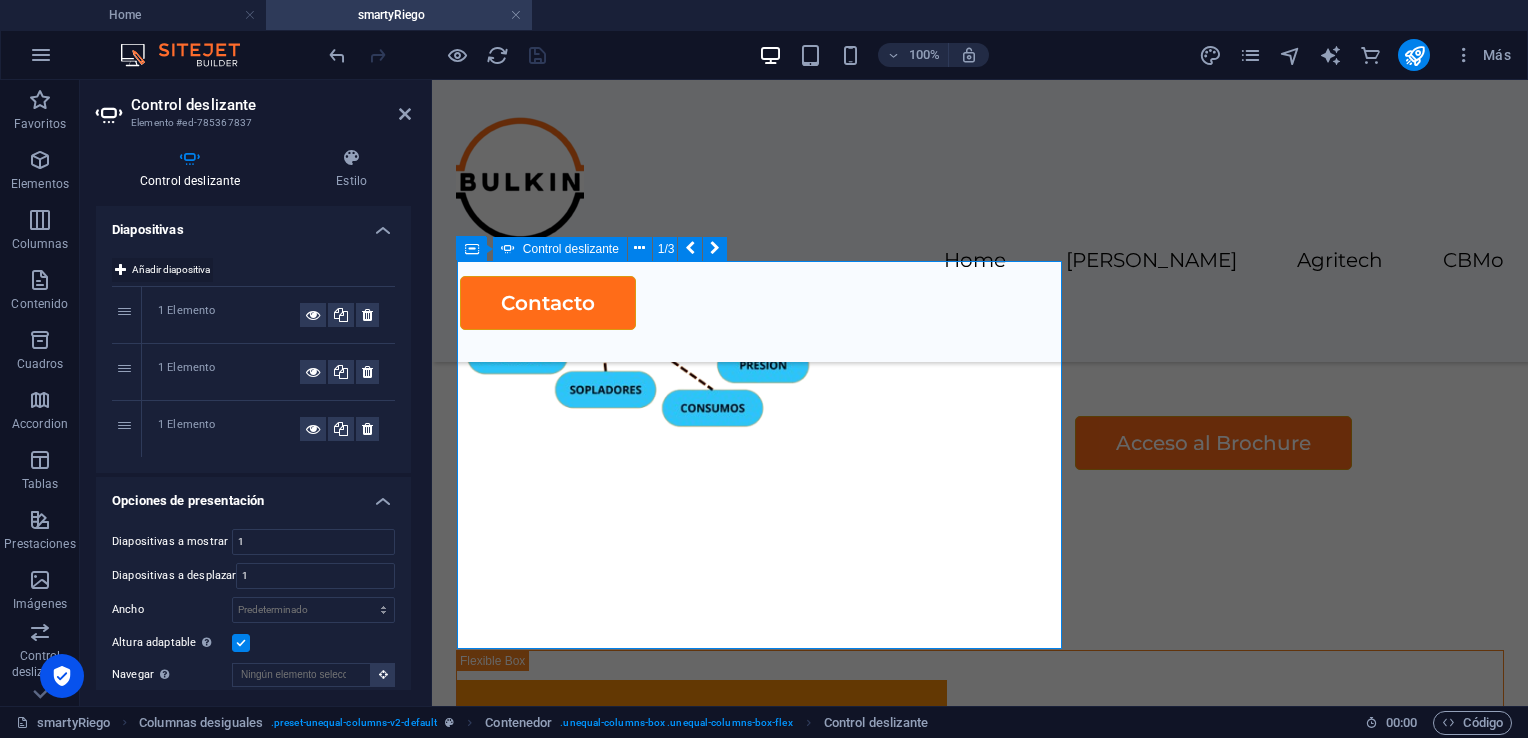 click on "Añadir diapositiva" at bounding box center [171, 270] 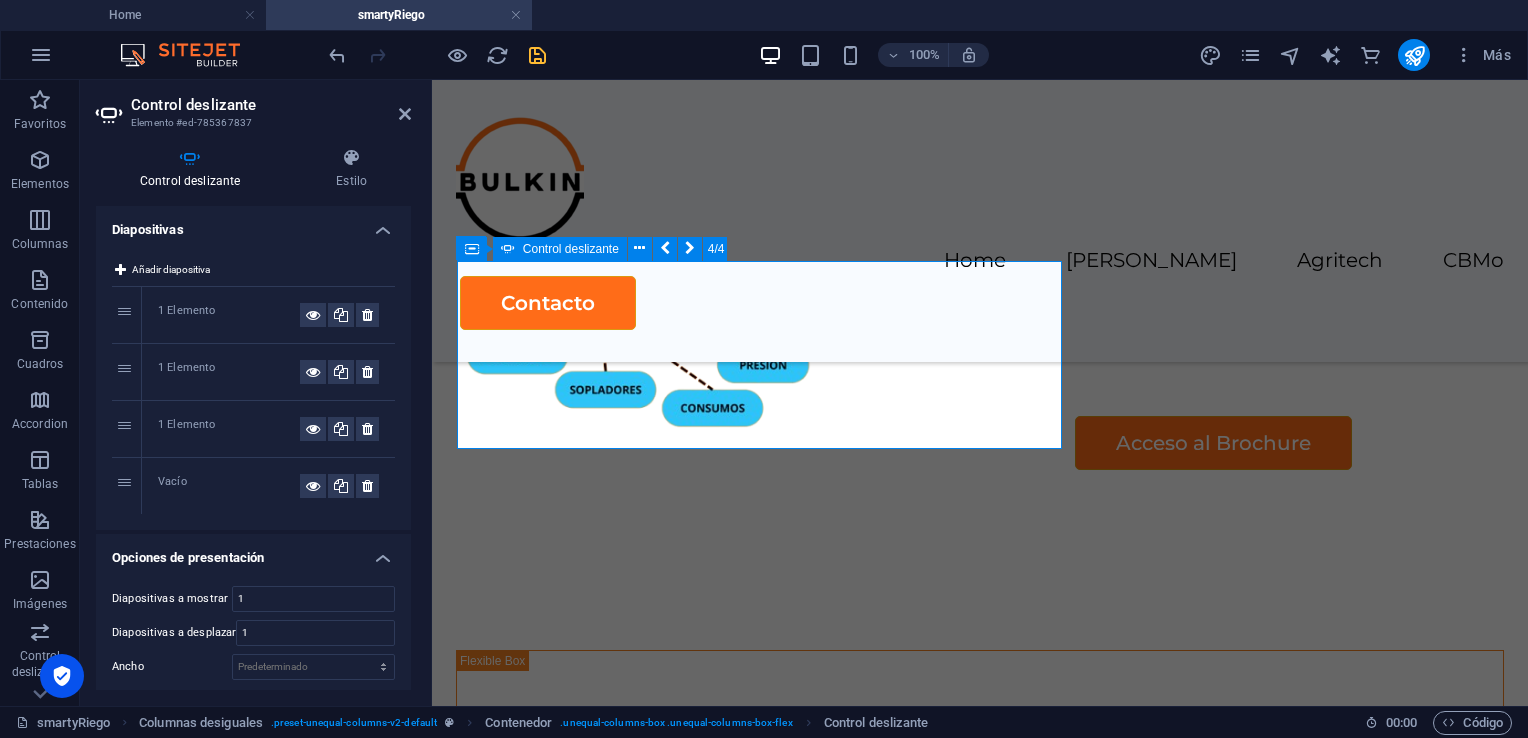 click on "Vacío" at bounding box center (229, 486) 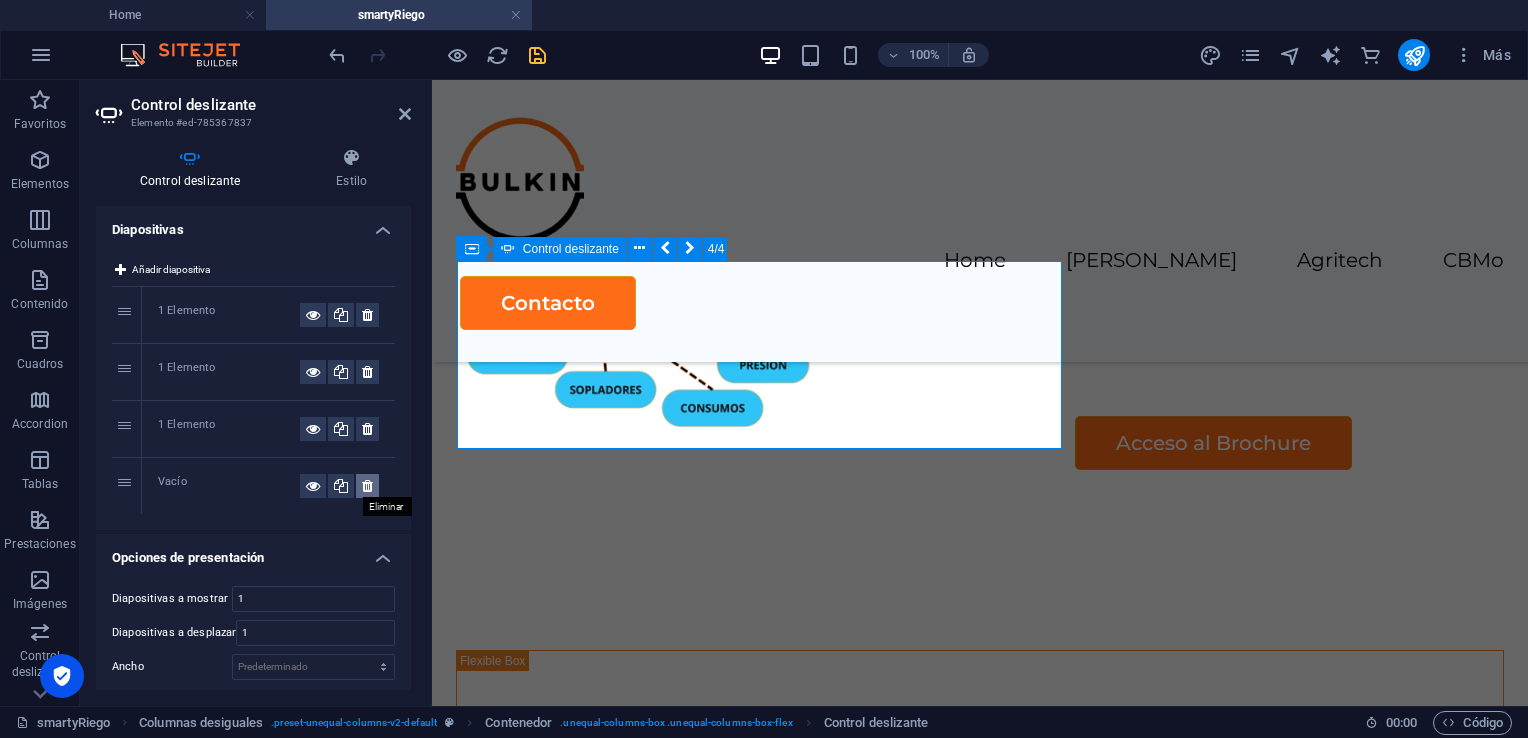click at bounding box center (367, 486) 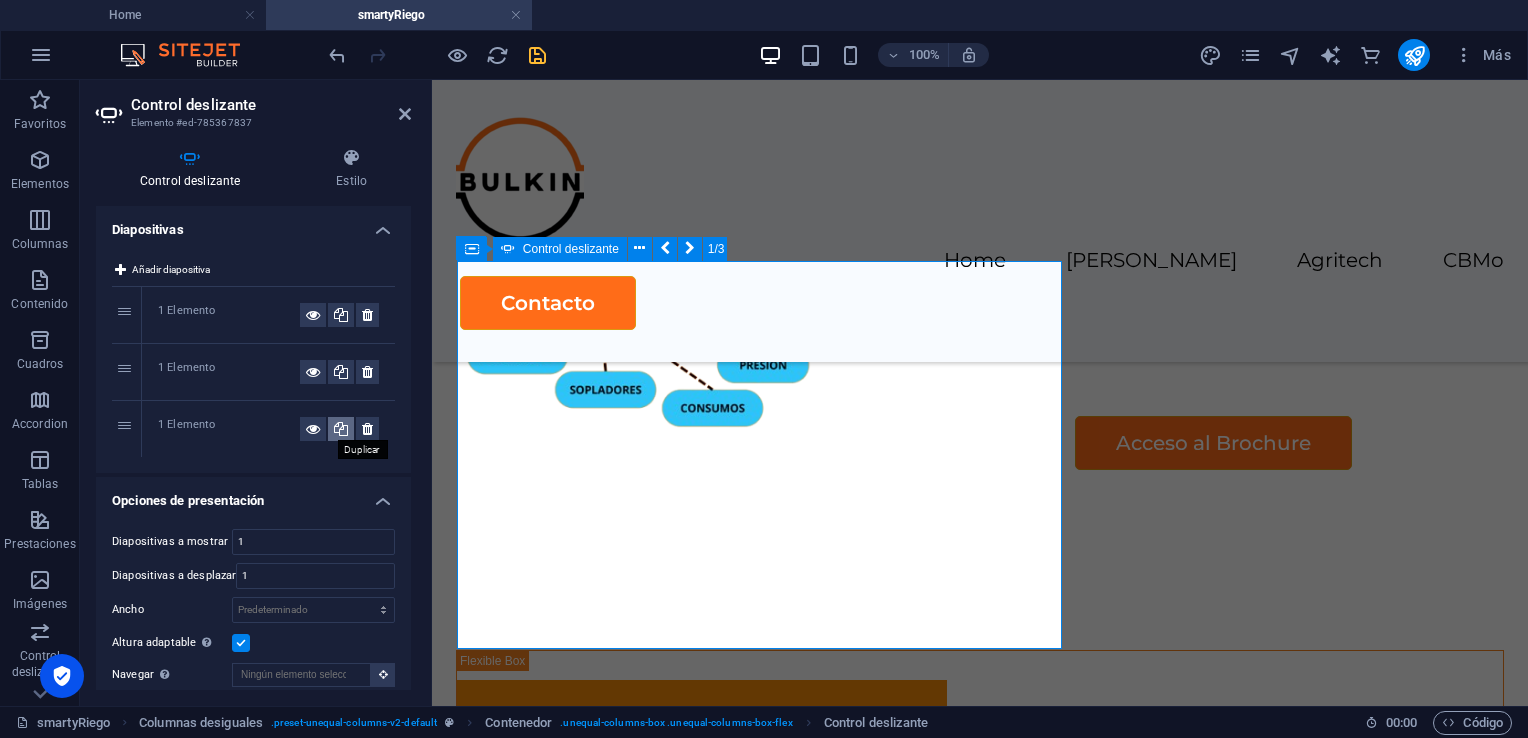 click at bounding box center (341, 429) 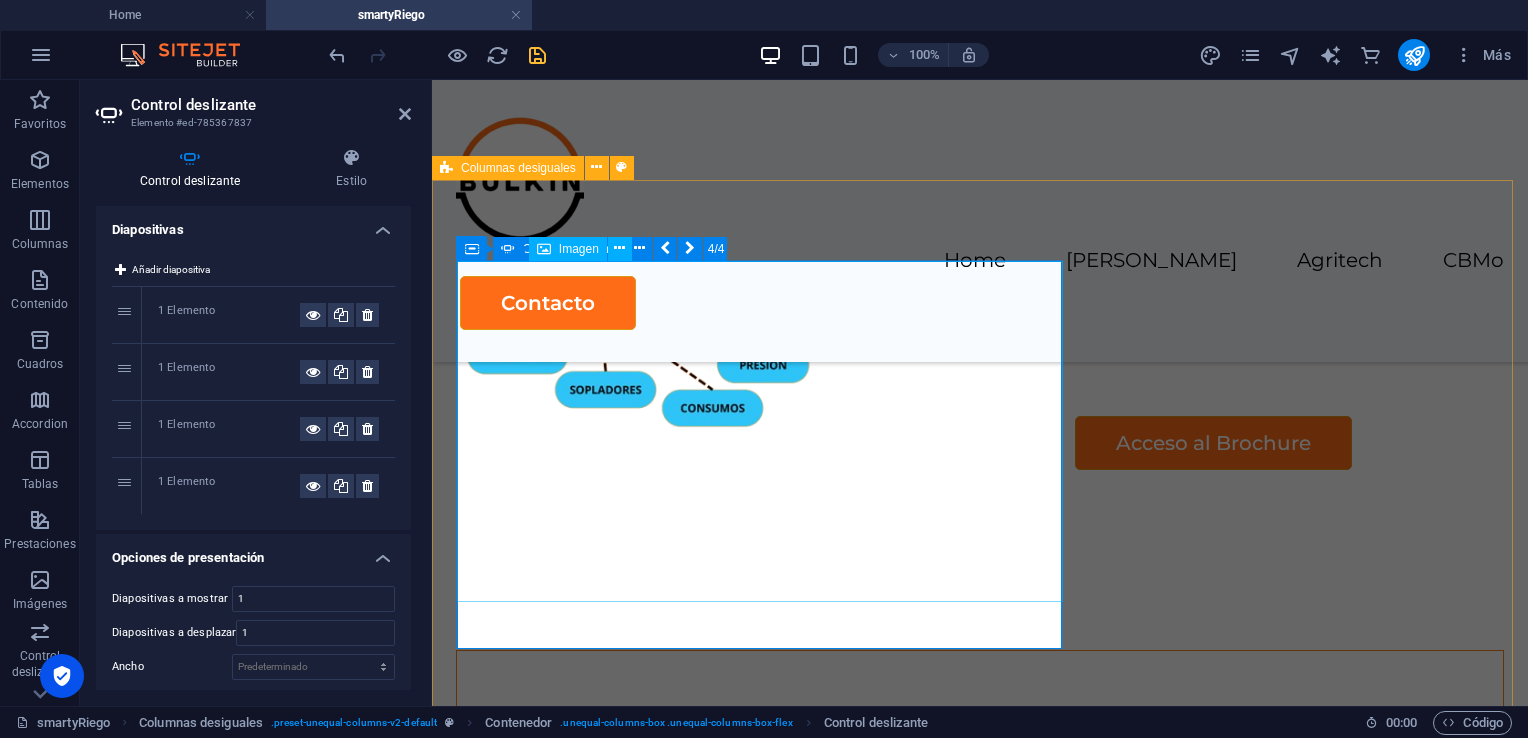 click at bounding box center [-1664, 3454] 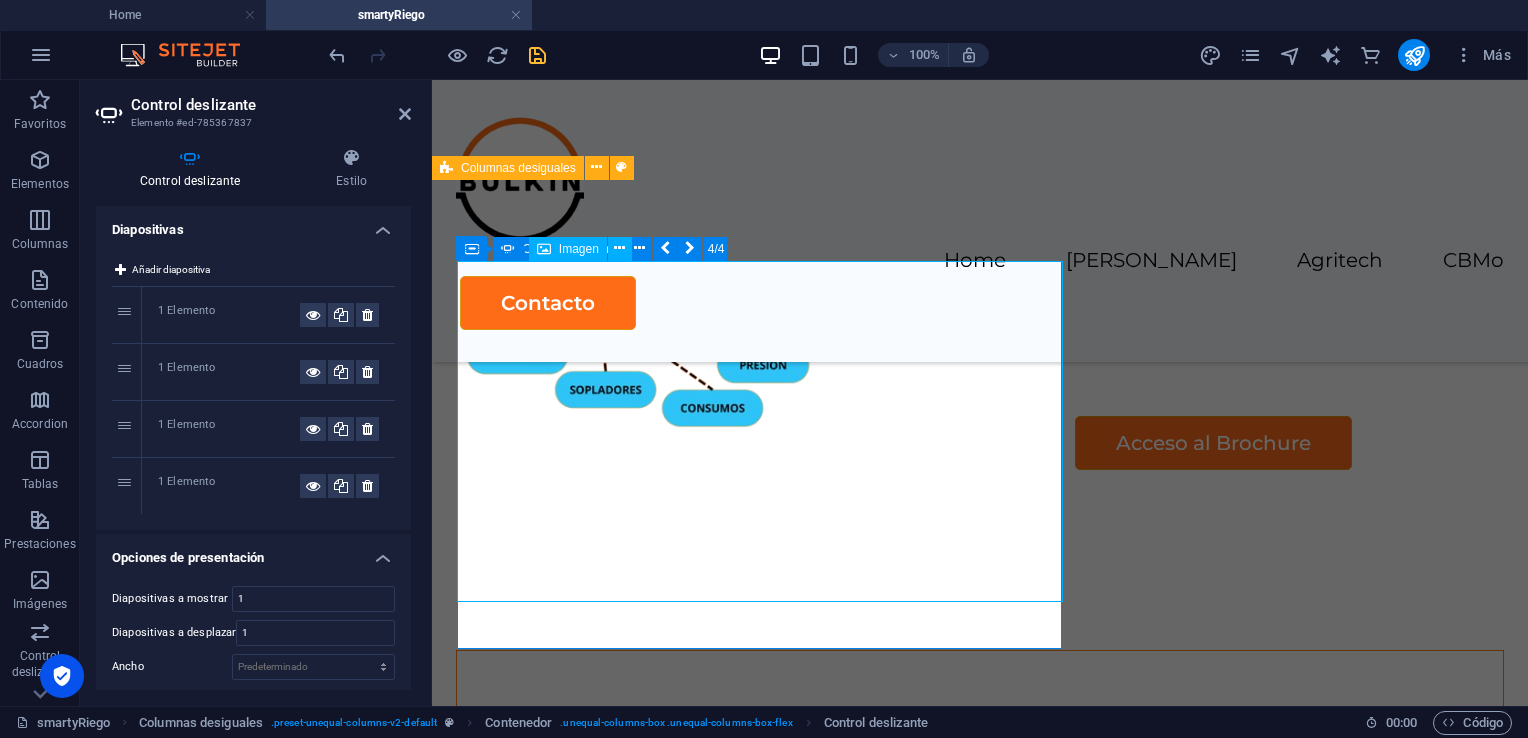 click at bounding box center [-1664, 3454] 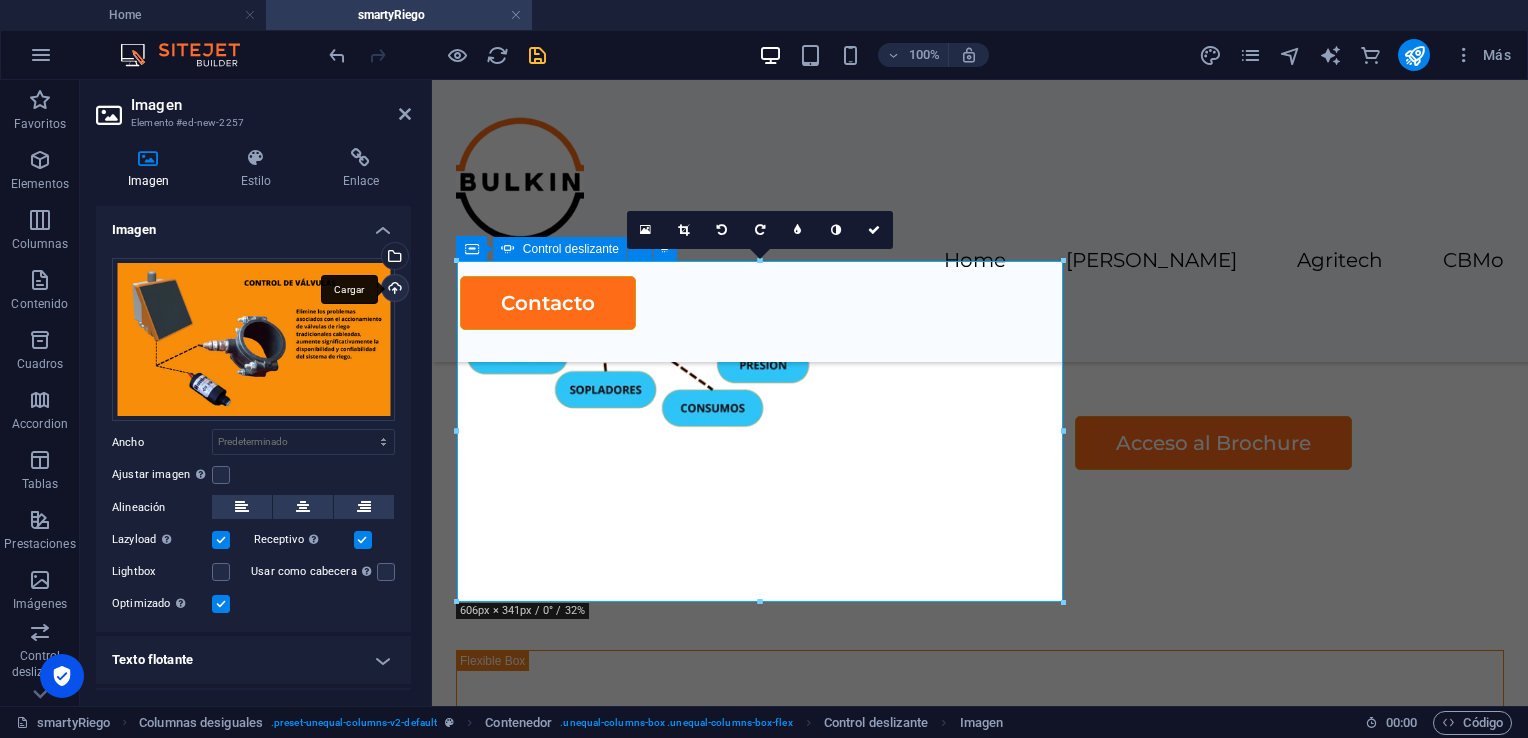 click on "Cargar" at bounding box center (393, 290) 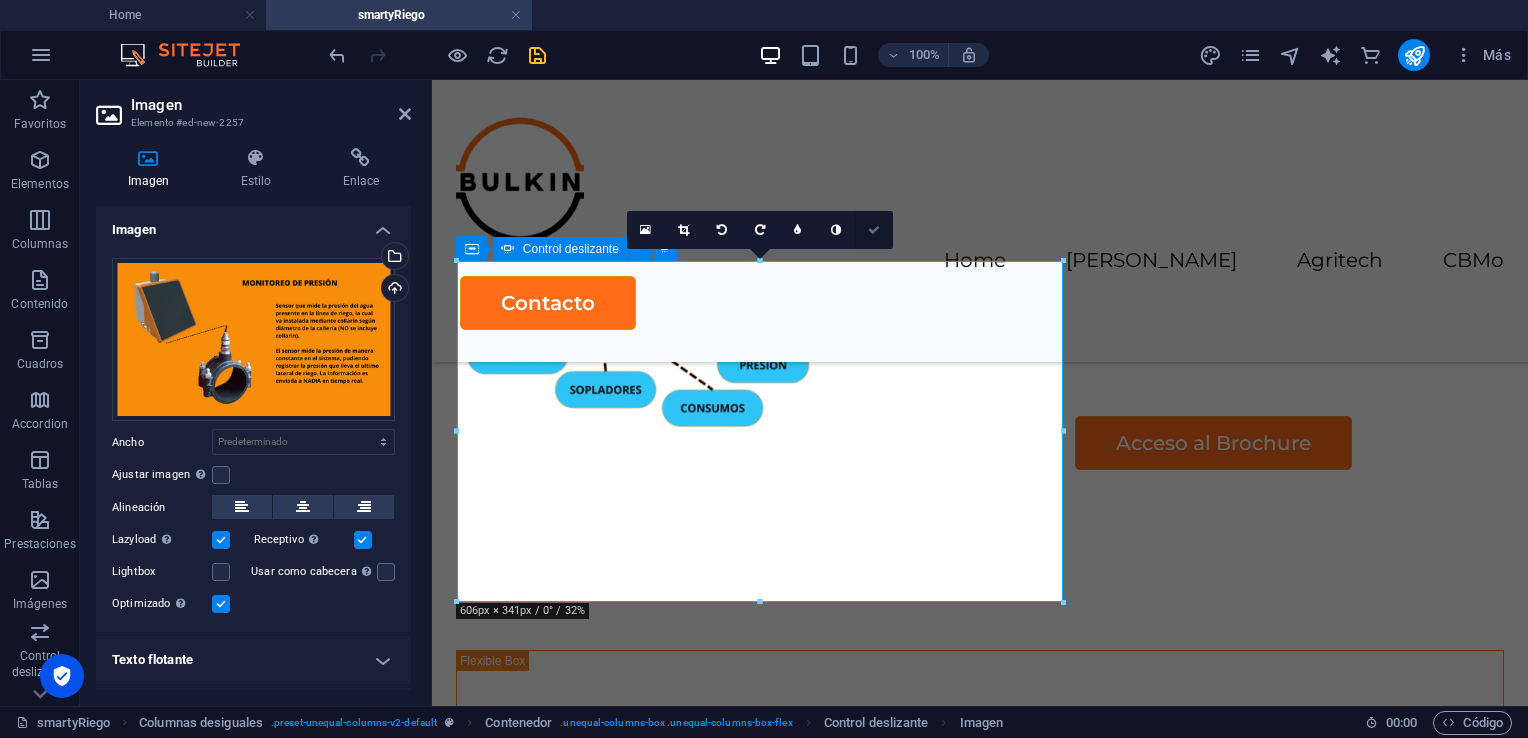 click at bounding box center (874, 230) 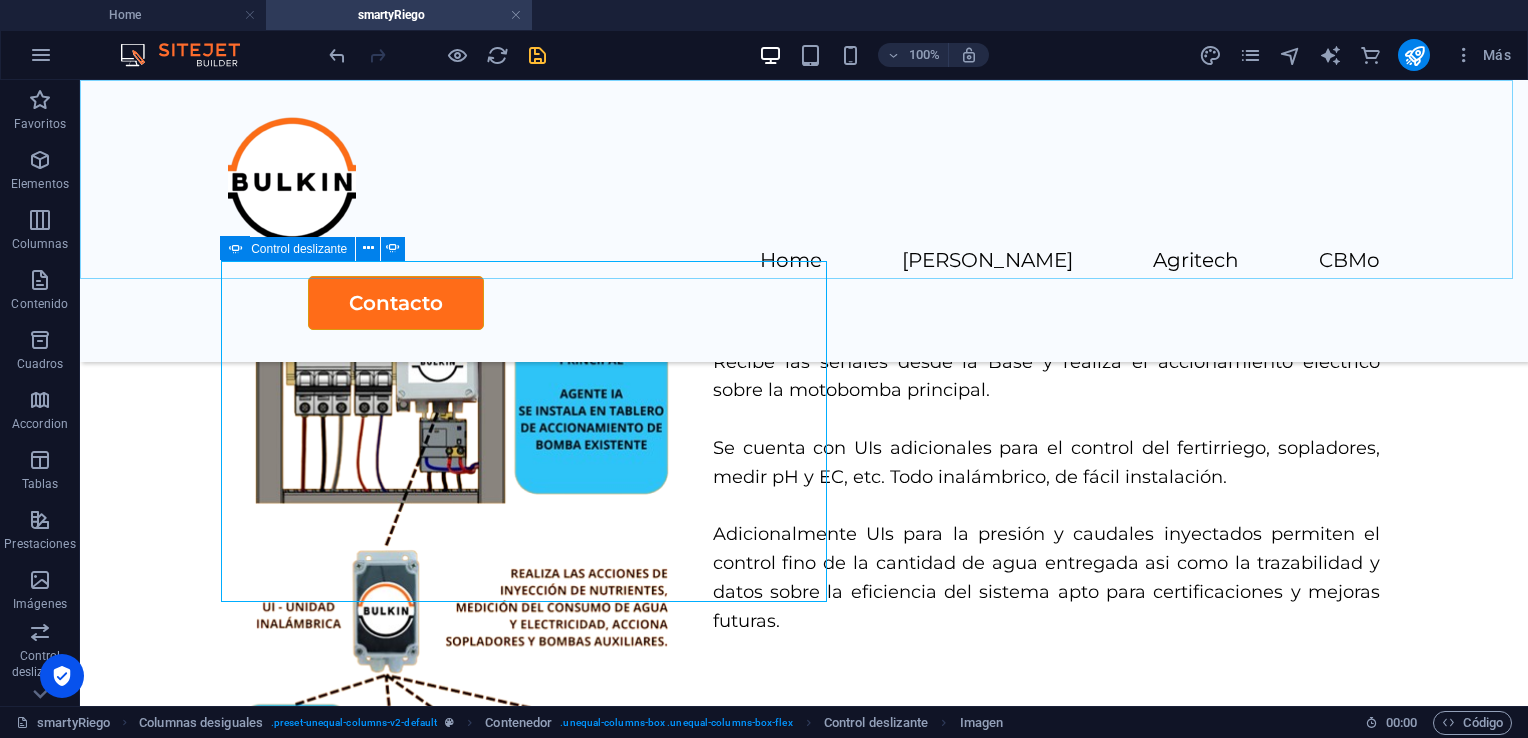 scroll, scrollTop: 3942, scrollLeft: 0, axis: vertical 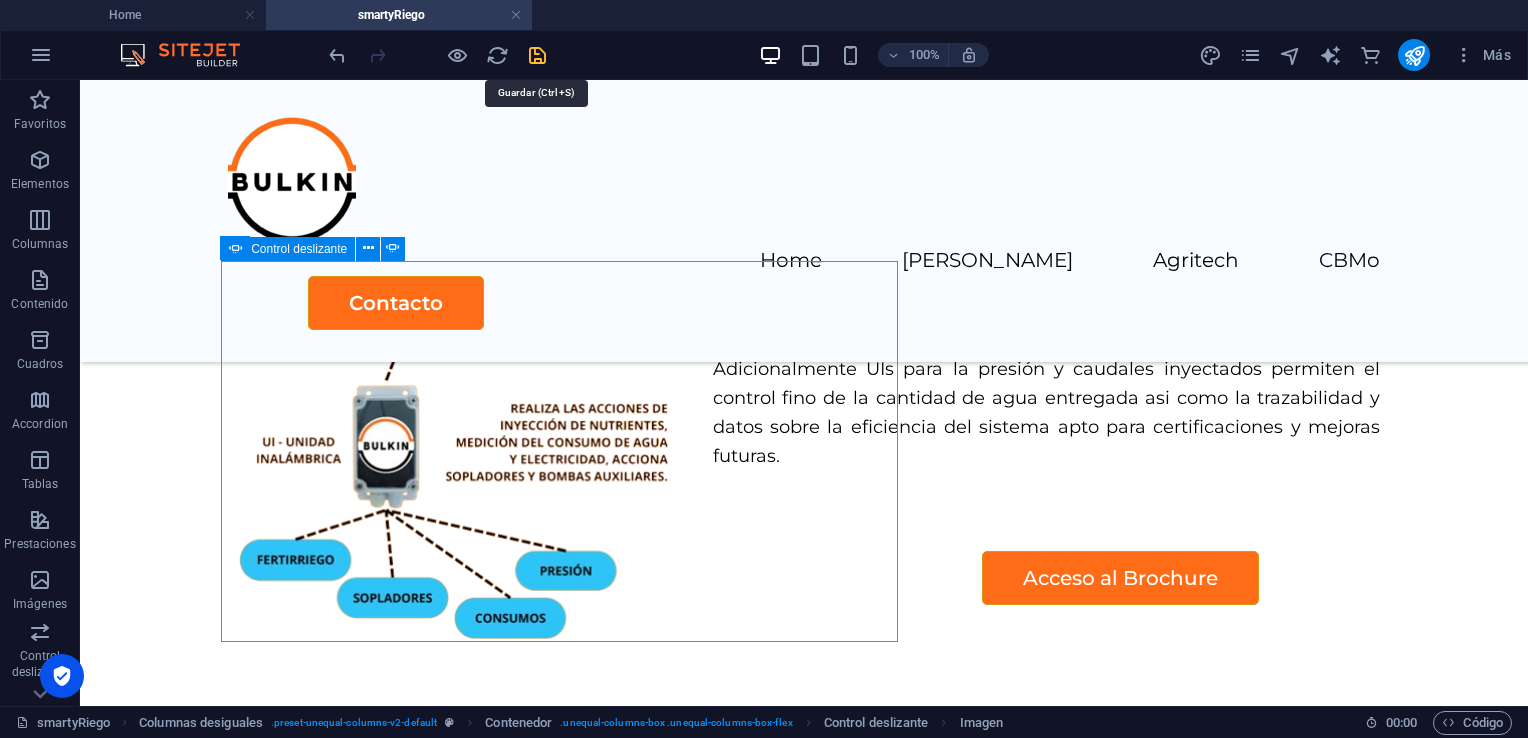 click at bounding box center [537, 55] 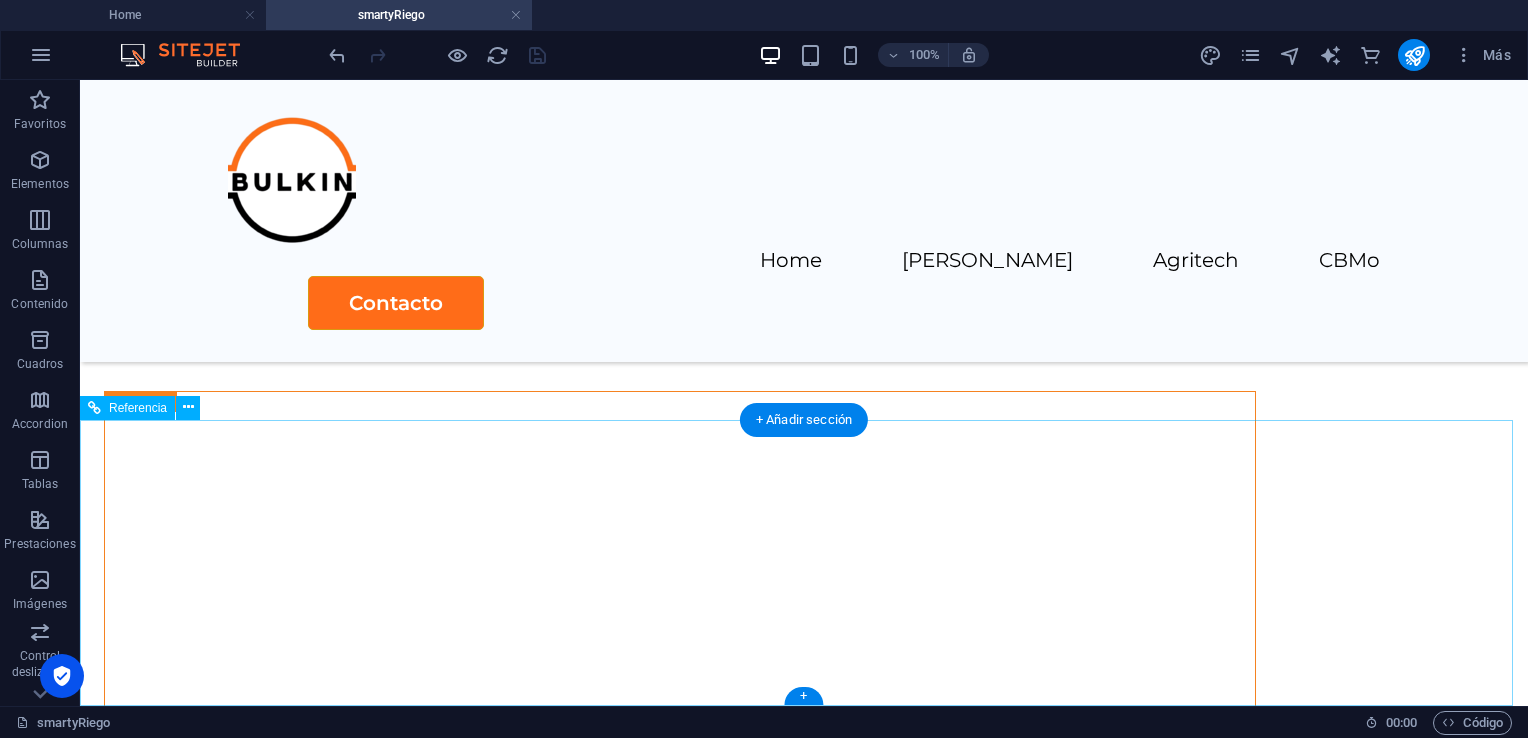 scroll, scrollTop: 4345, scrollLeft: 0, axis: vertical 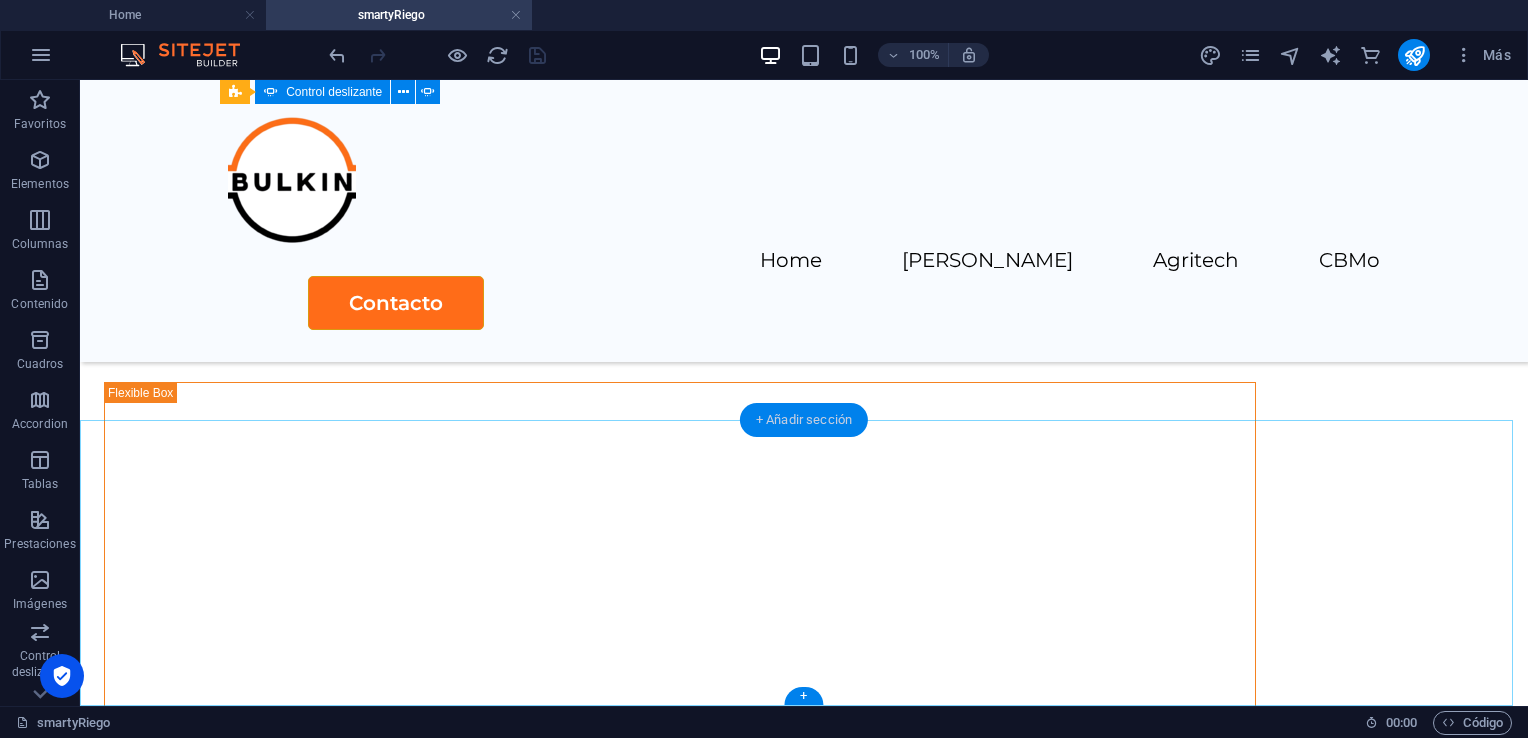 click on "+ Añadir sección" at bounding box center (804, 420) 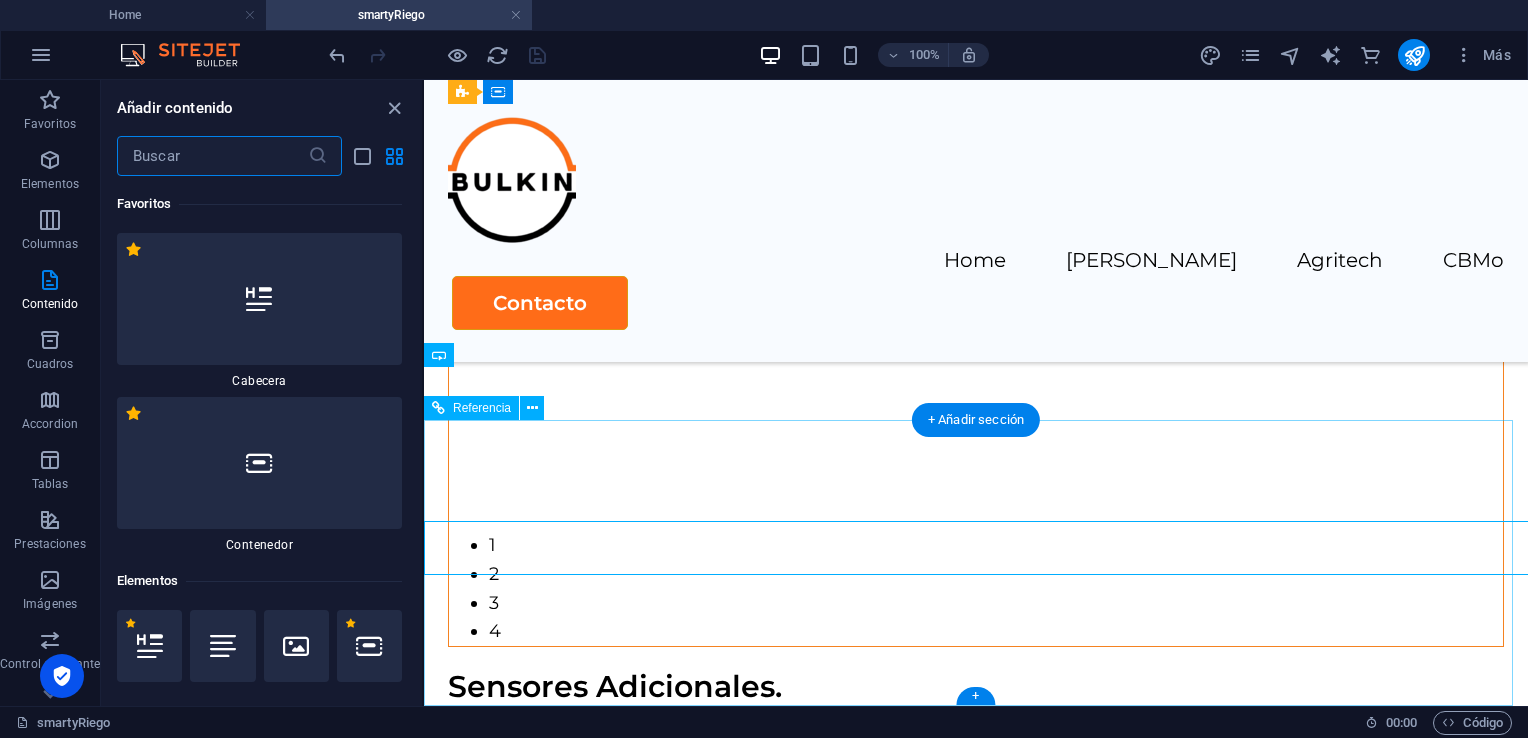 scroll, scrollTop: 4153, scrollLeft: 0, axis: vertical 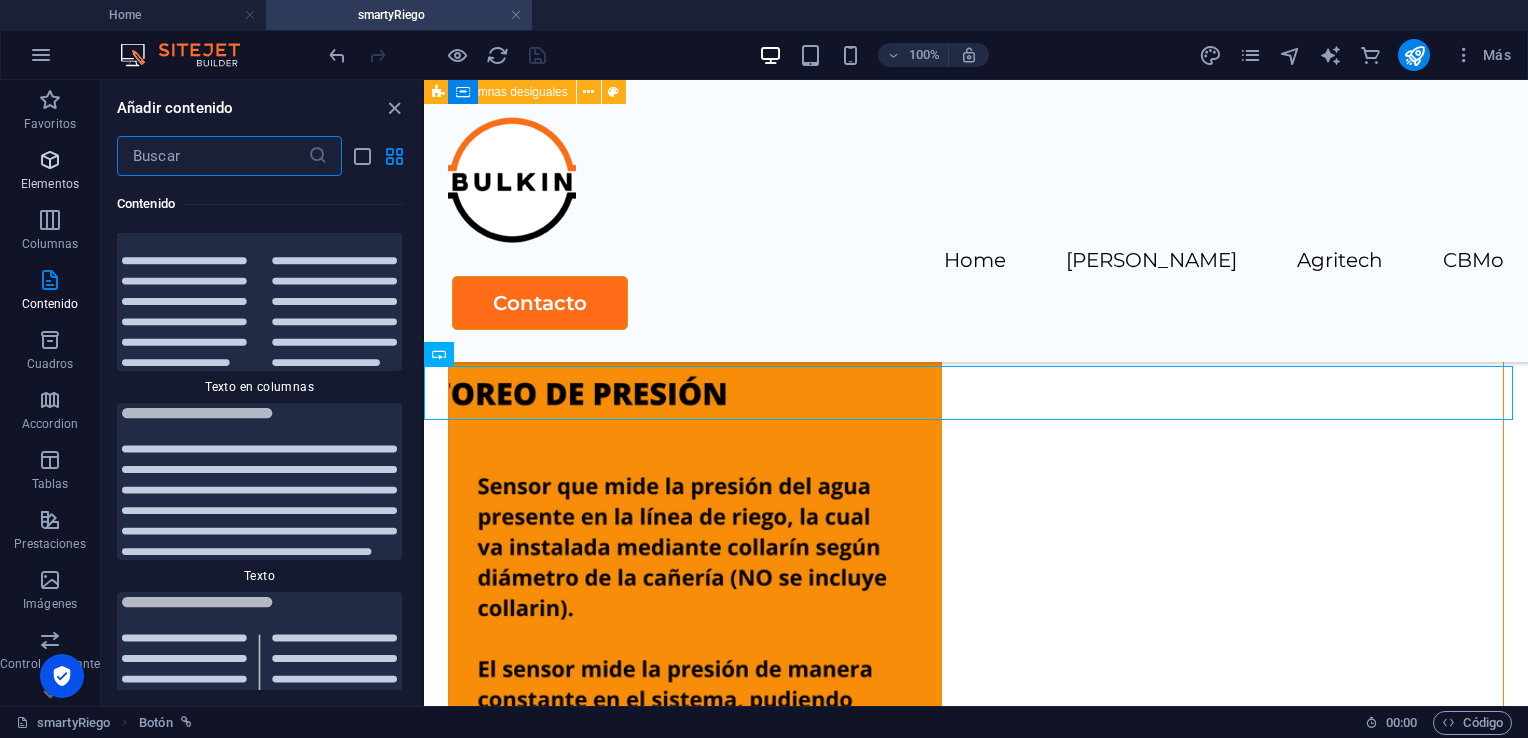 click on "Elementos" at bounding box center [50, 172] 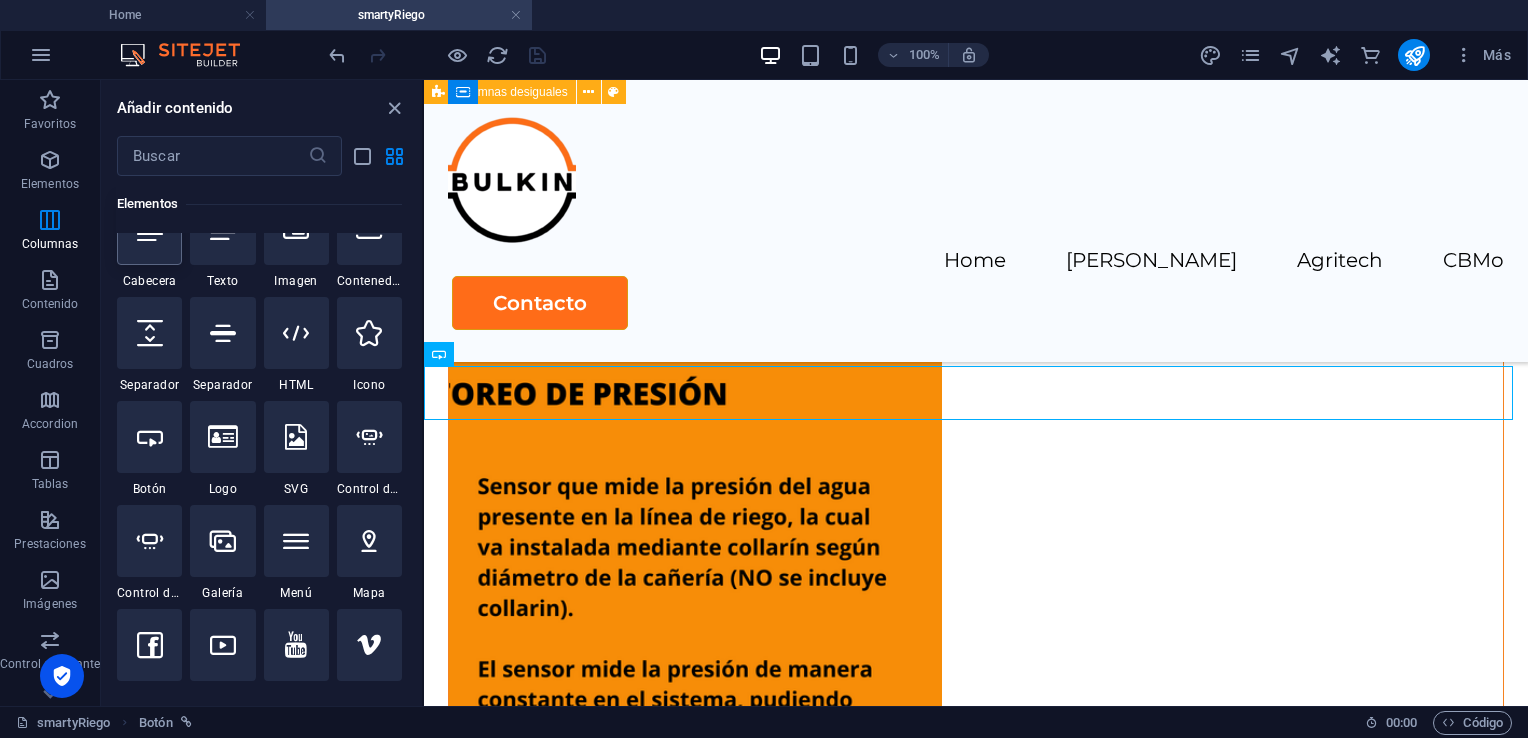 scroll, scrollTop: 377, scrollLeft: 0, axis: vertical 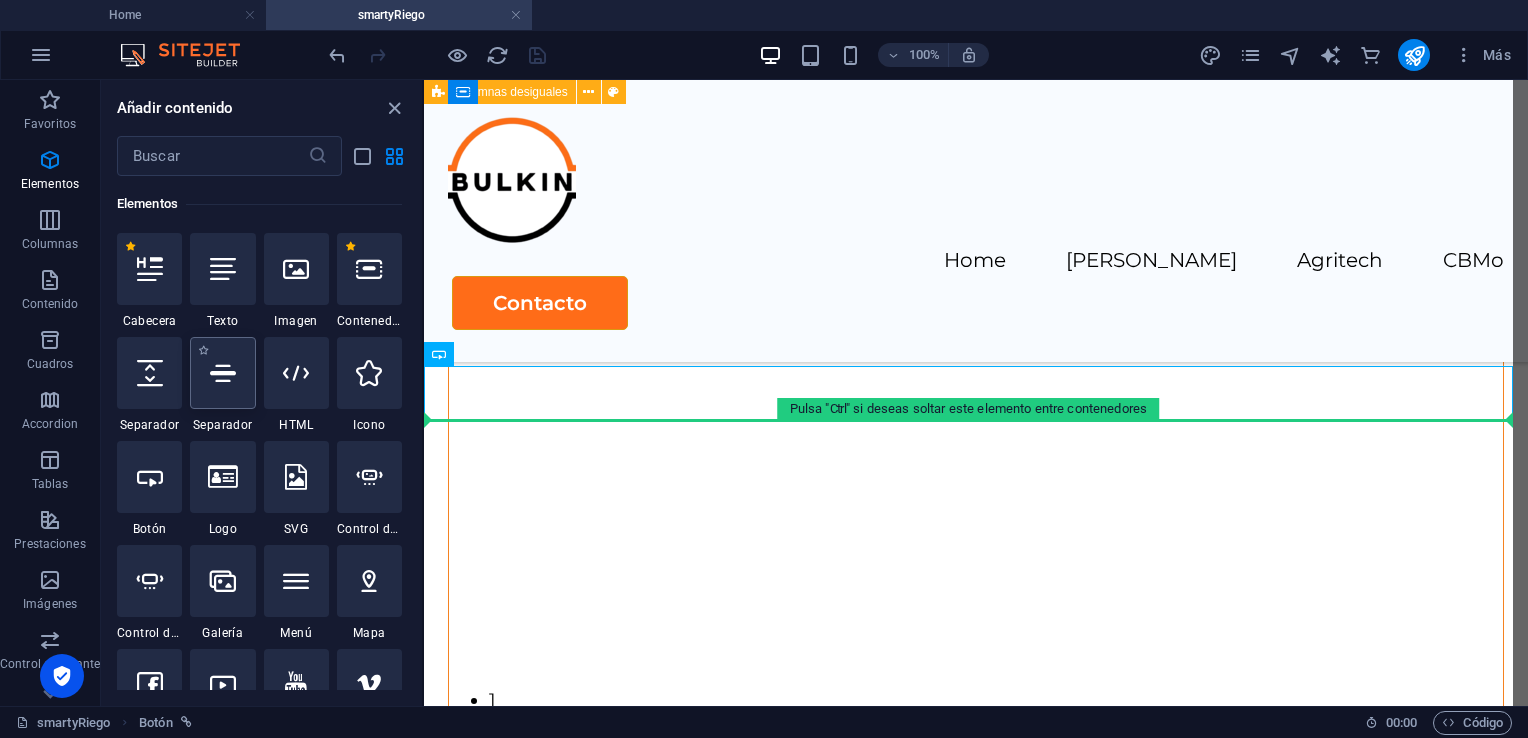 select on "%" 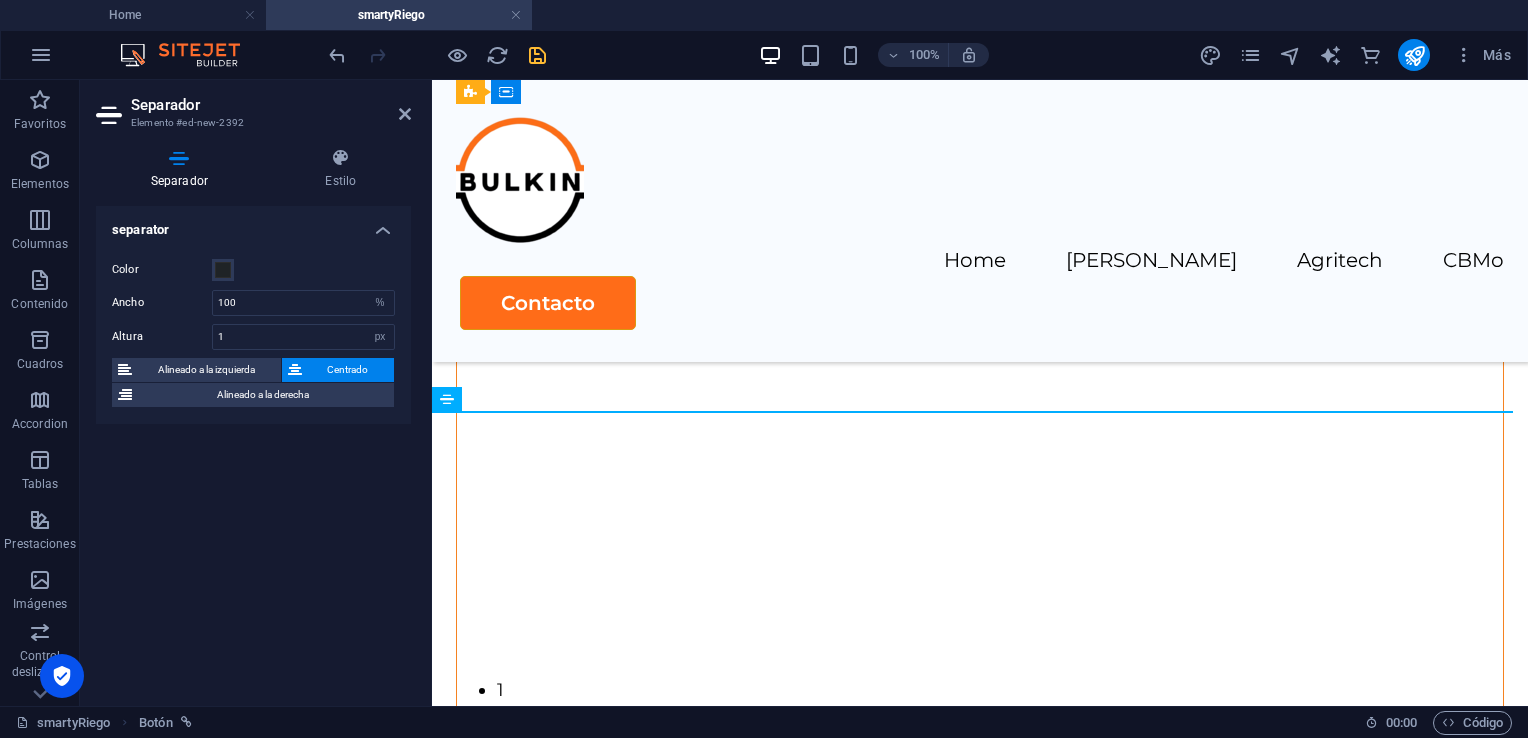 scroll, scrollTop: 4159, scrollLeft: 0, axis: vertical 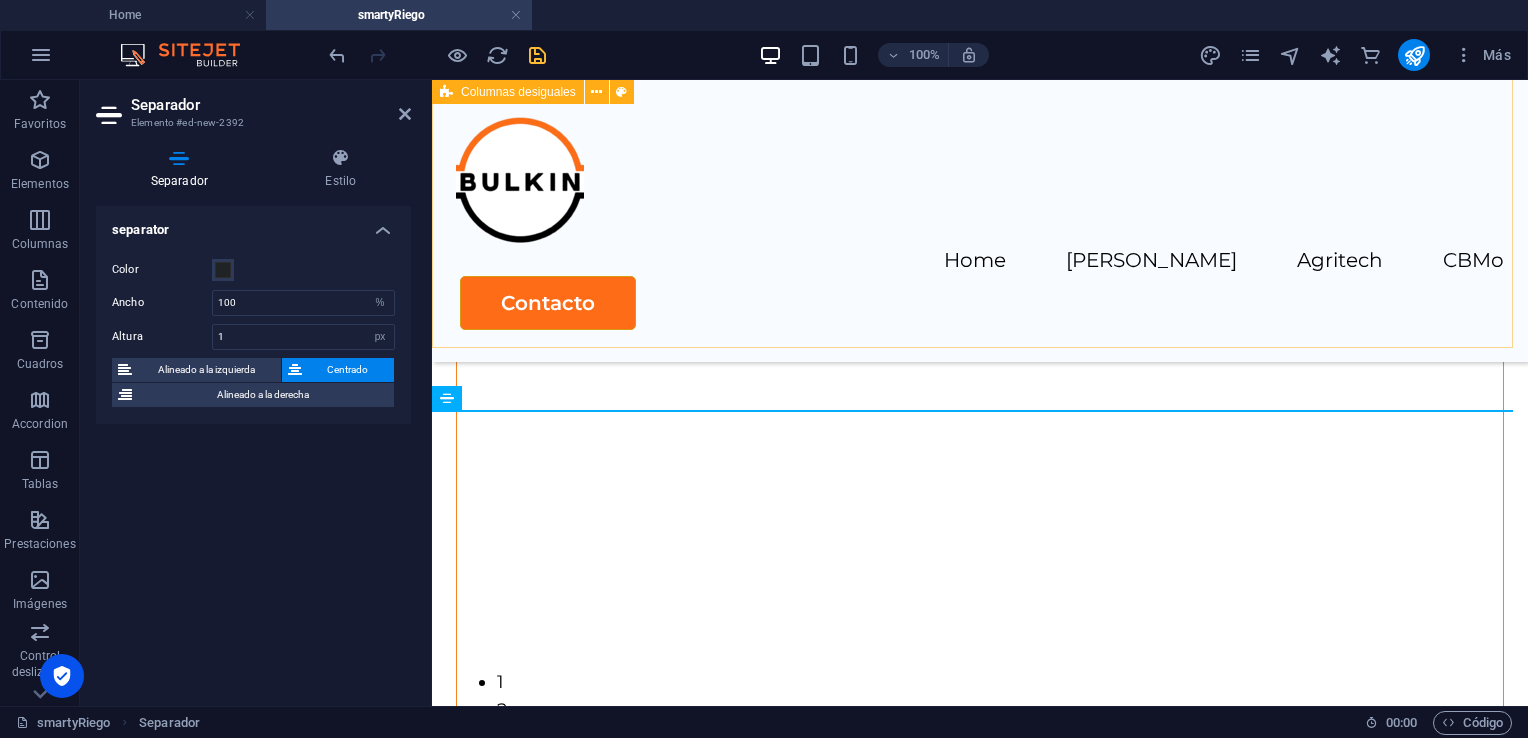 click on "1 2 3 4 Sensores Adicionales. Complementamos nuestra oferta de valor con un set de sensores para saber más sobre la dinámica suelo-ambiente-cultivos y su interacción entre si." at bounding box center [980, 630] 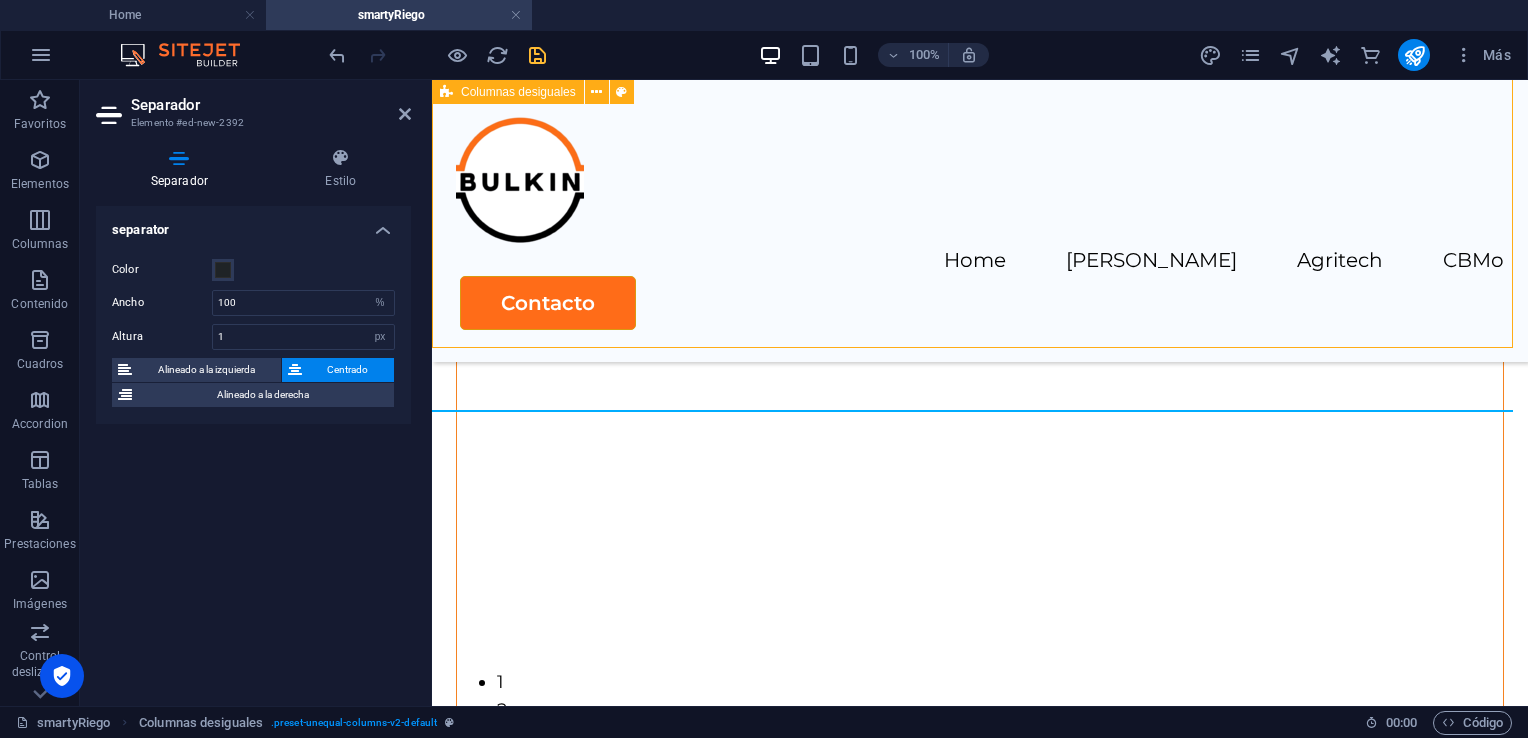 scroll, scrollTop: 4345, scrollLeft: 0, axis: vertical 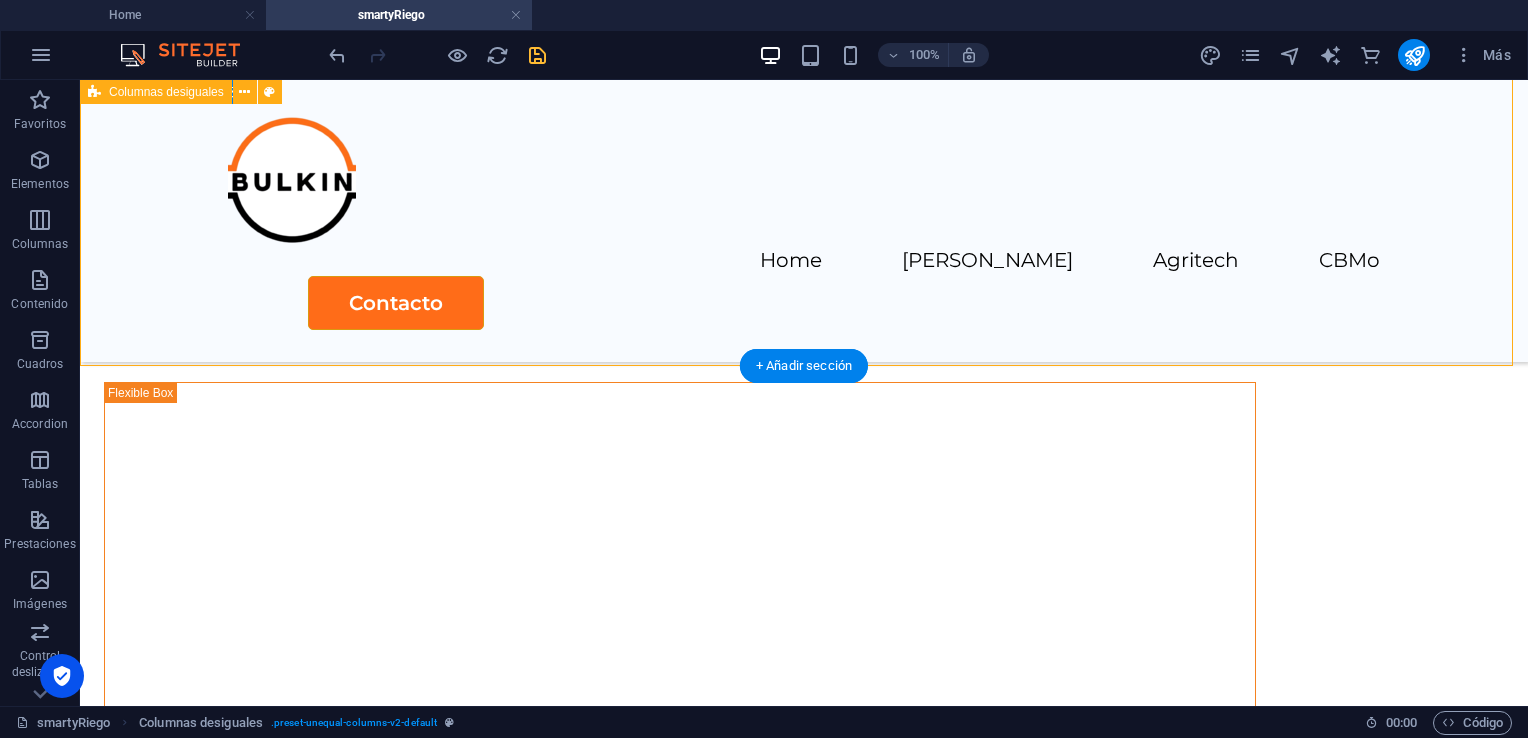 click on "1 2 3 4 Sensores Adicionales. Complementamos nuestra oferta de valor con un set de sensores para saber más sobre la dinámica suelo-ambiente-cultivos y su interacción entre si." at bounding box center [804, 764] 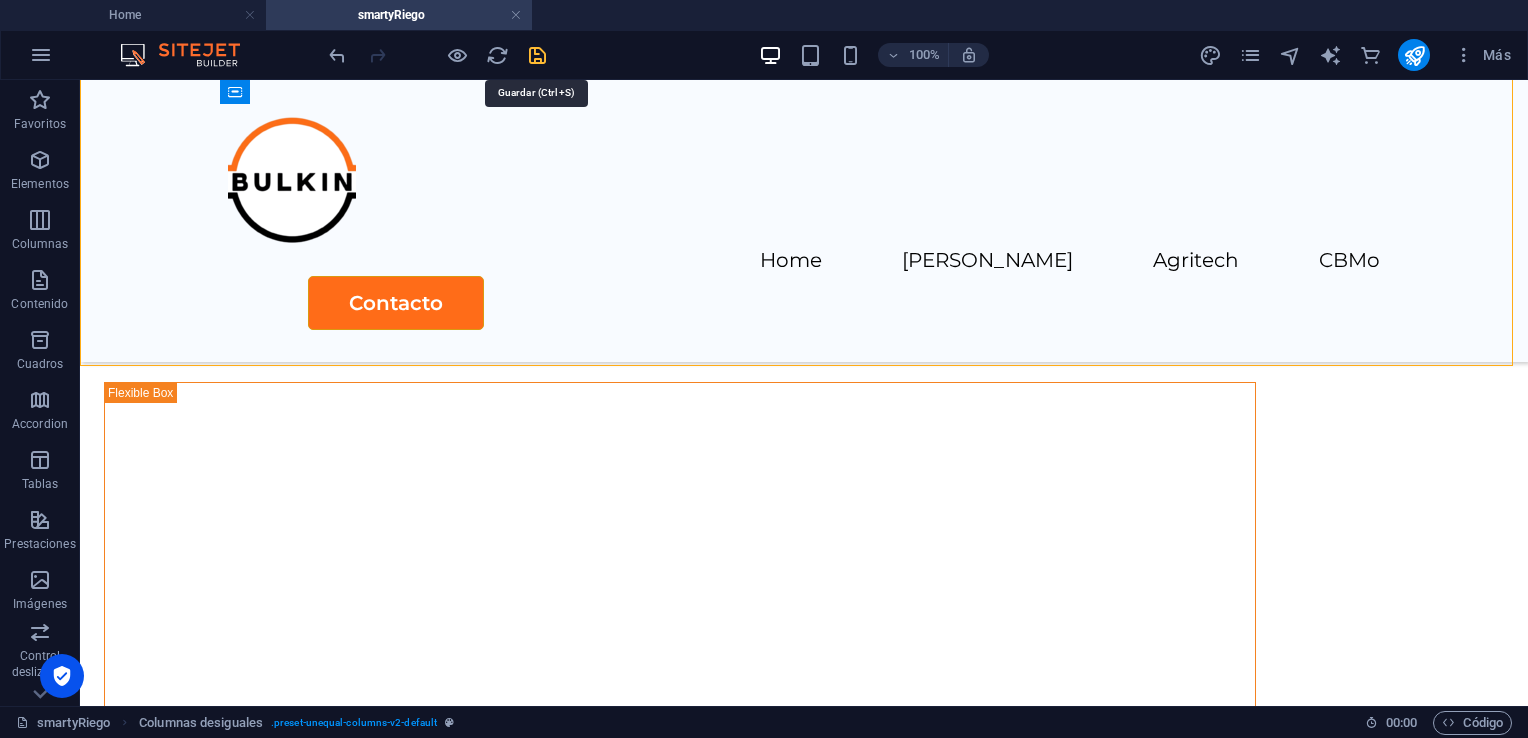 click at bounding box center [537, 55] 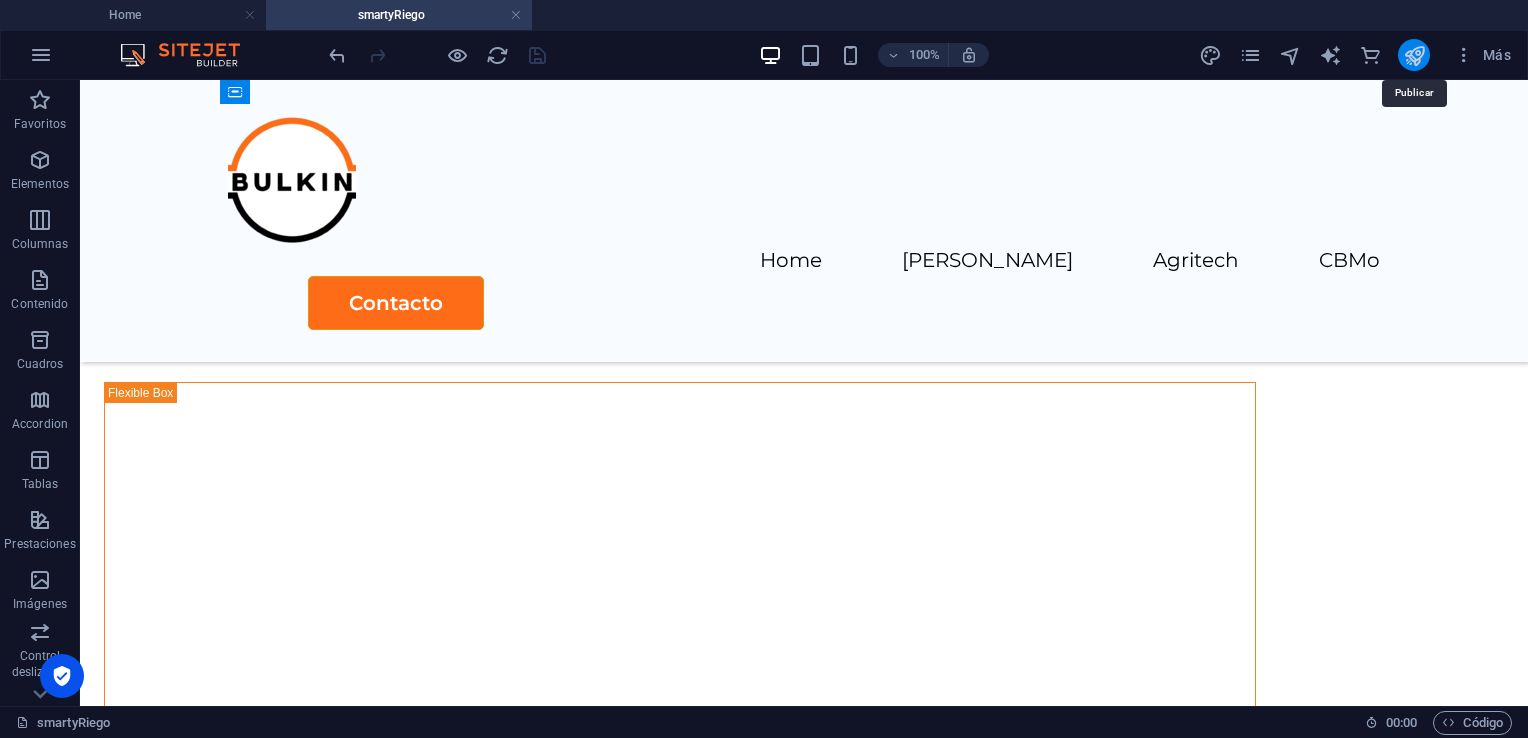 click at bounding box center (1414, 55) 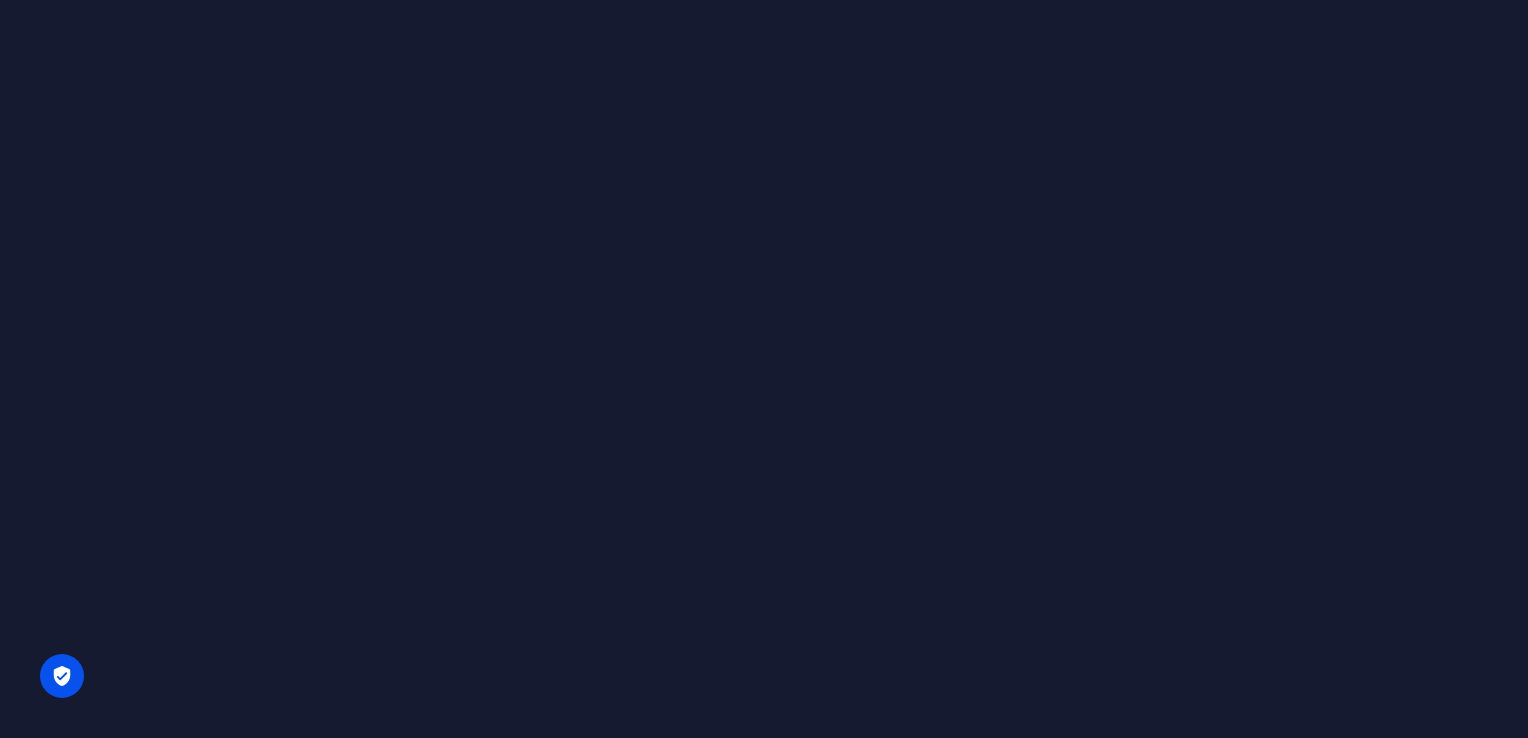 scroll, scrollTop: 0, scrollLeft: 0, axis: both 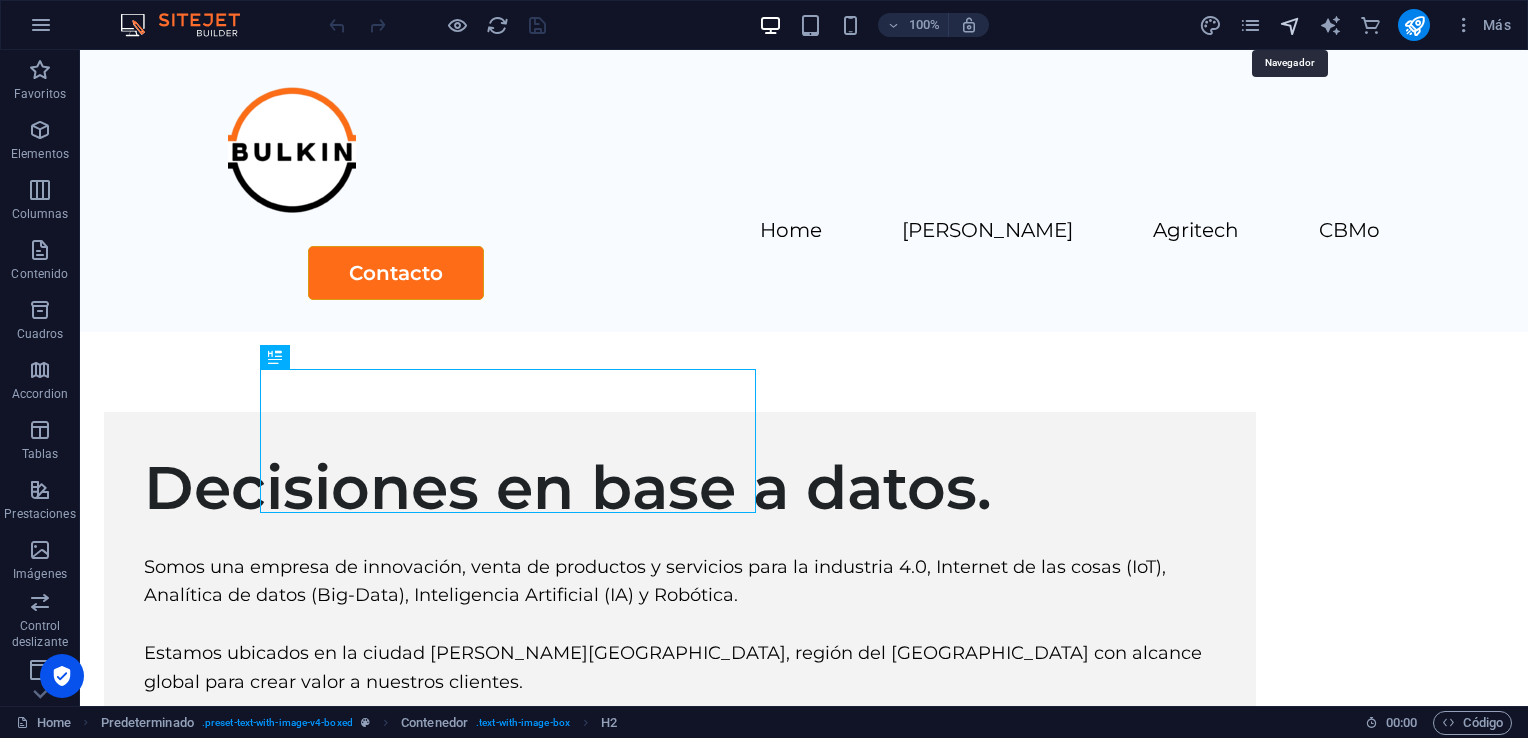 click at bounding box center [1290, 25] 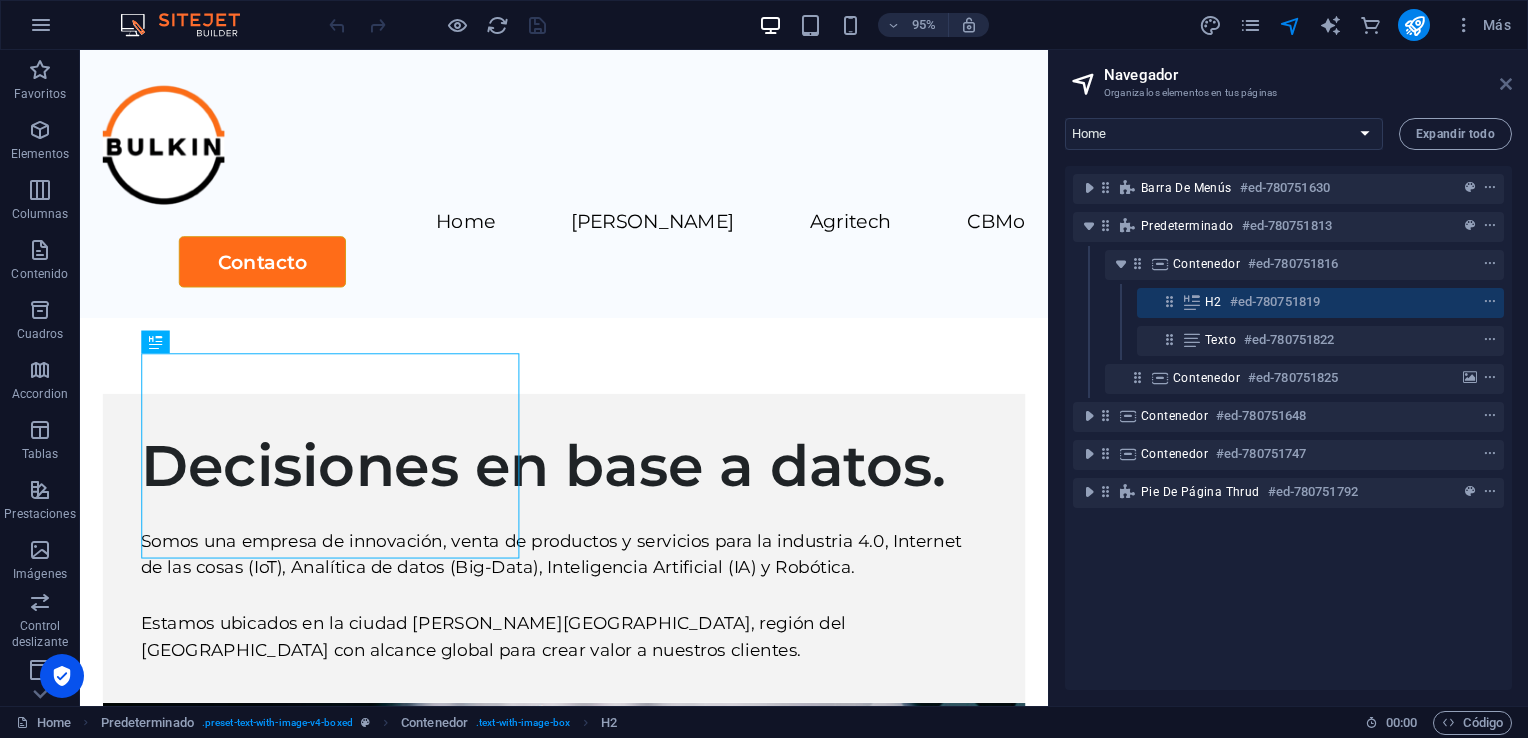 click at bounding box center (1506, 84) 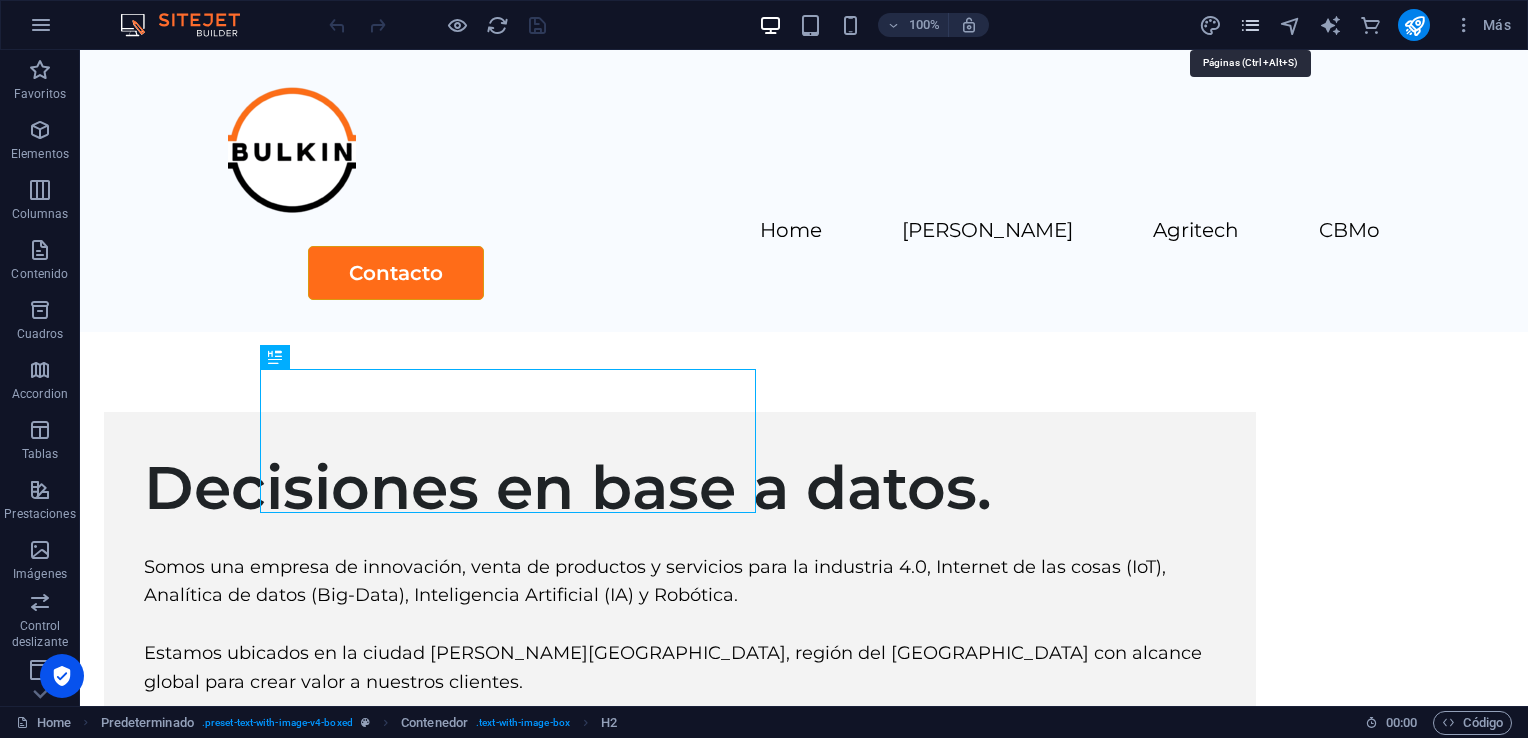 click at bounding box center [1250, 25] 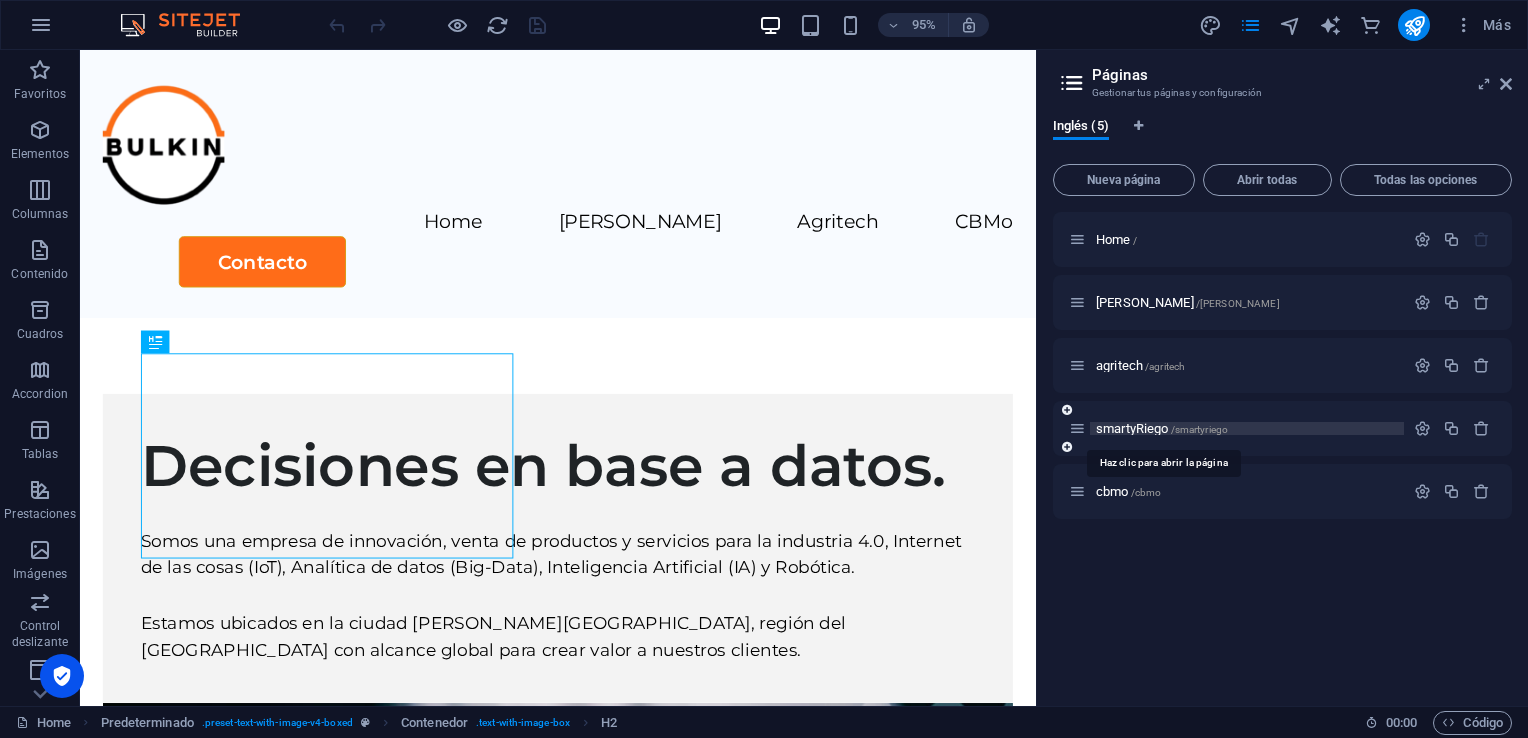 click on "smartyRiego /smartyriego" at bounding box center [1162, 428] 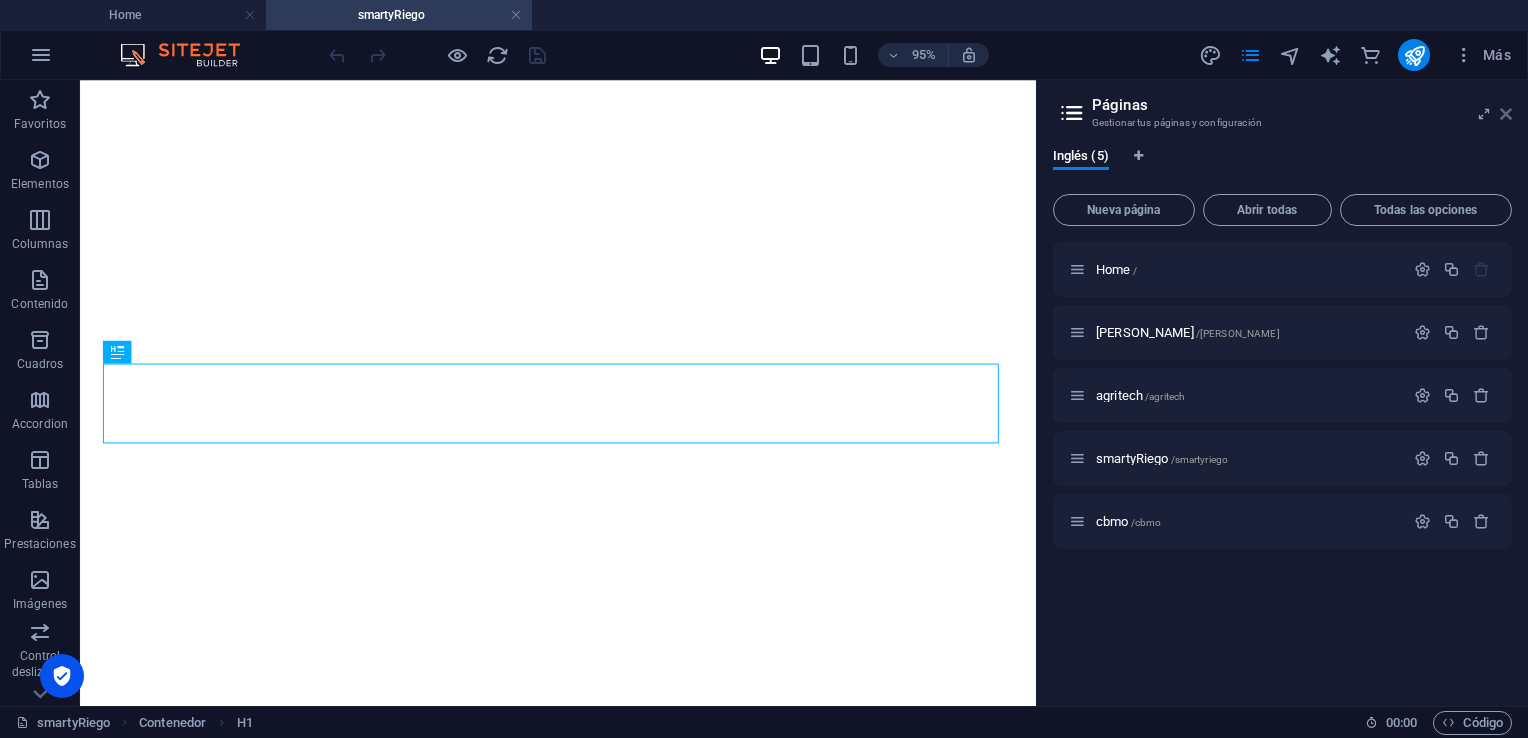 click at bounding box center [1506, 114] 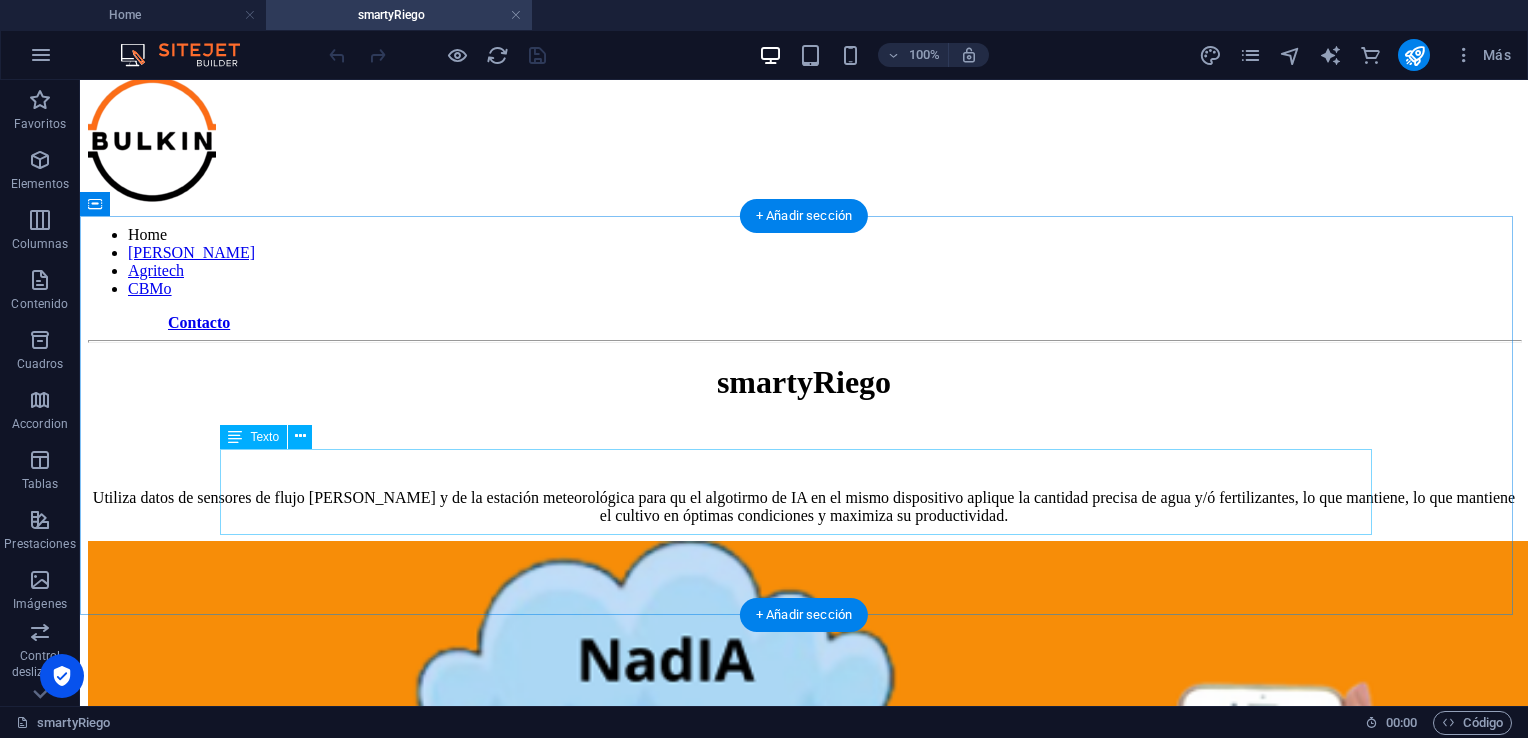 scroll, scrollTop: 0, scrollLeft: 0, axis: both 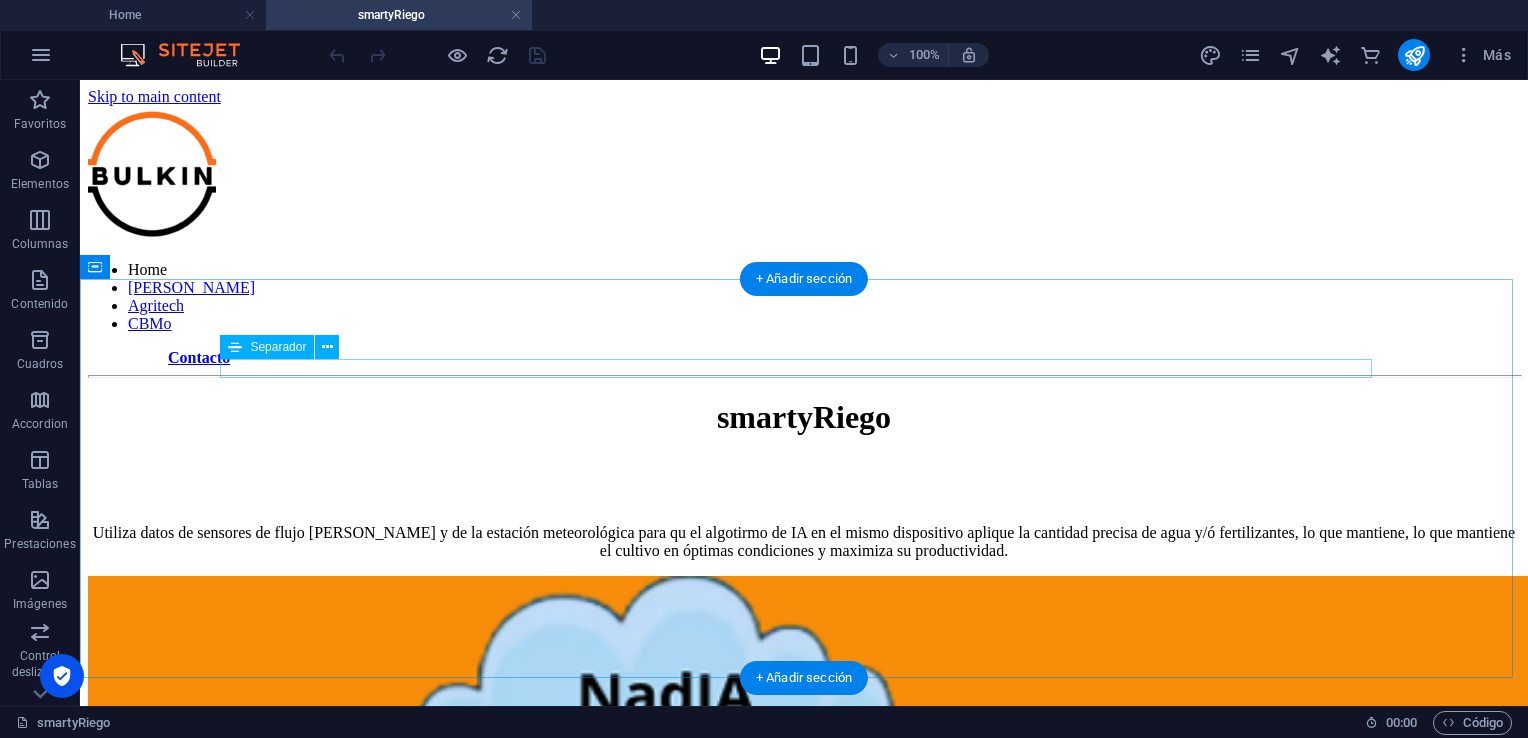 click at bounding box center [804, 376] 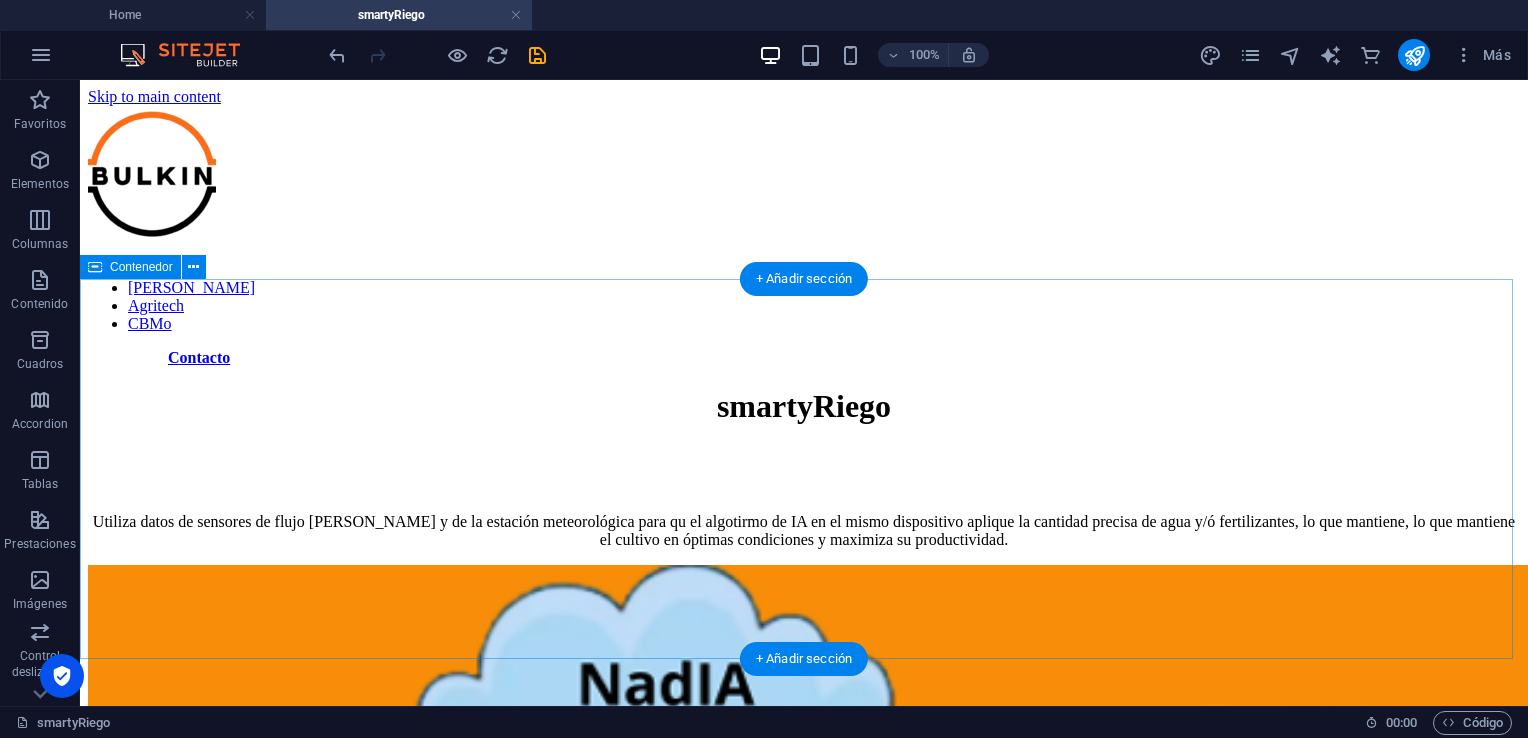 click on "smartyRiego Utiliza datos de sensores de flujo [PERSON_NAME] y de la estación meteorológica para qu el algotirmo de IA en el mismo dispositivo aplique la cantidad precisa de agua y/ó fertilizantes, lo que mantiene, lo que mantiene el cultivo en óptimas condiciones y maximiza su productividad." at bounding box center (804, 468) 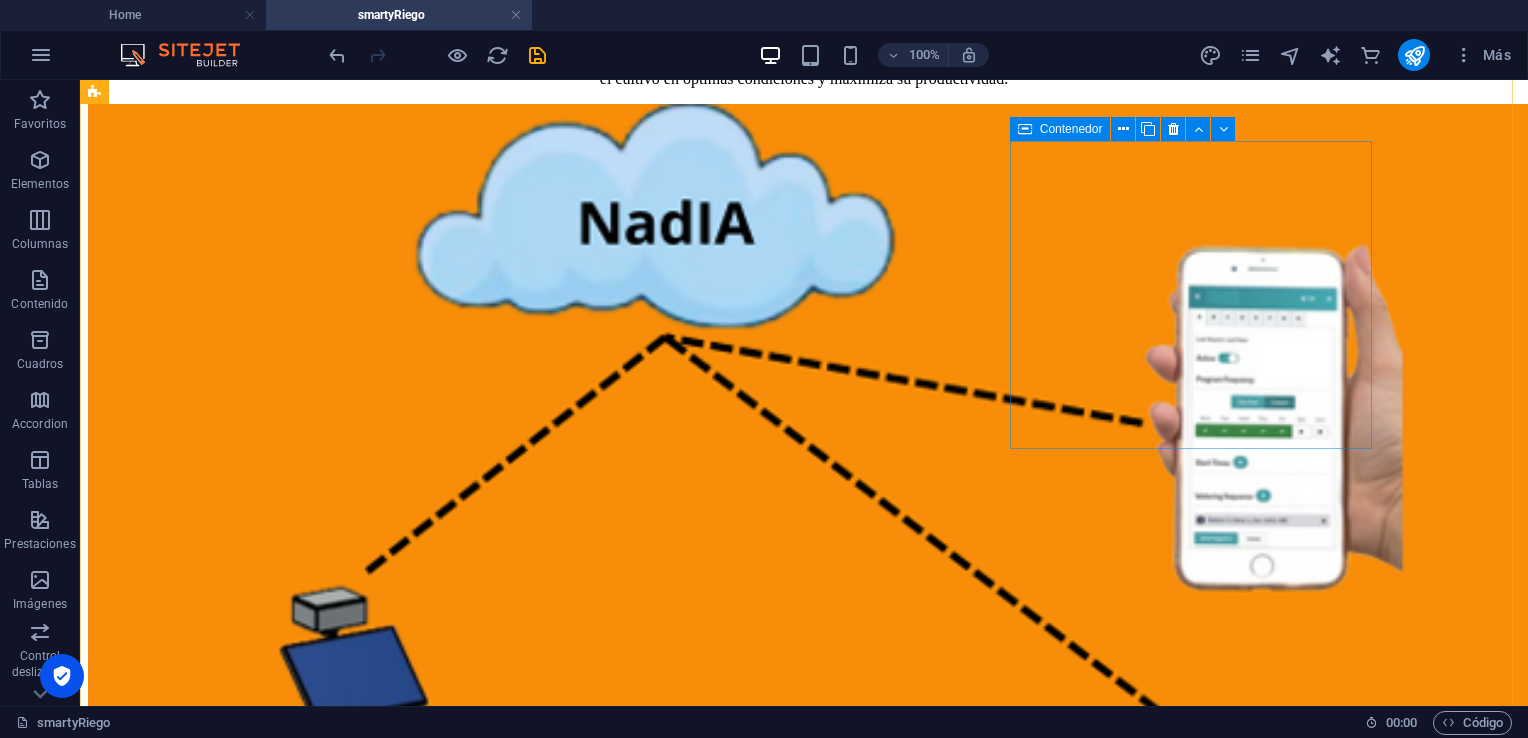 scroll, scrollTop: 300, scrollLeft: 0, axis: vertical 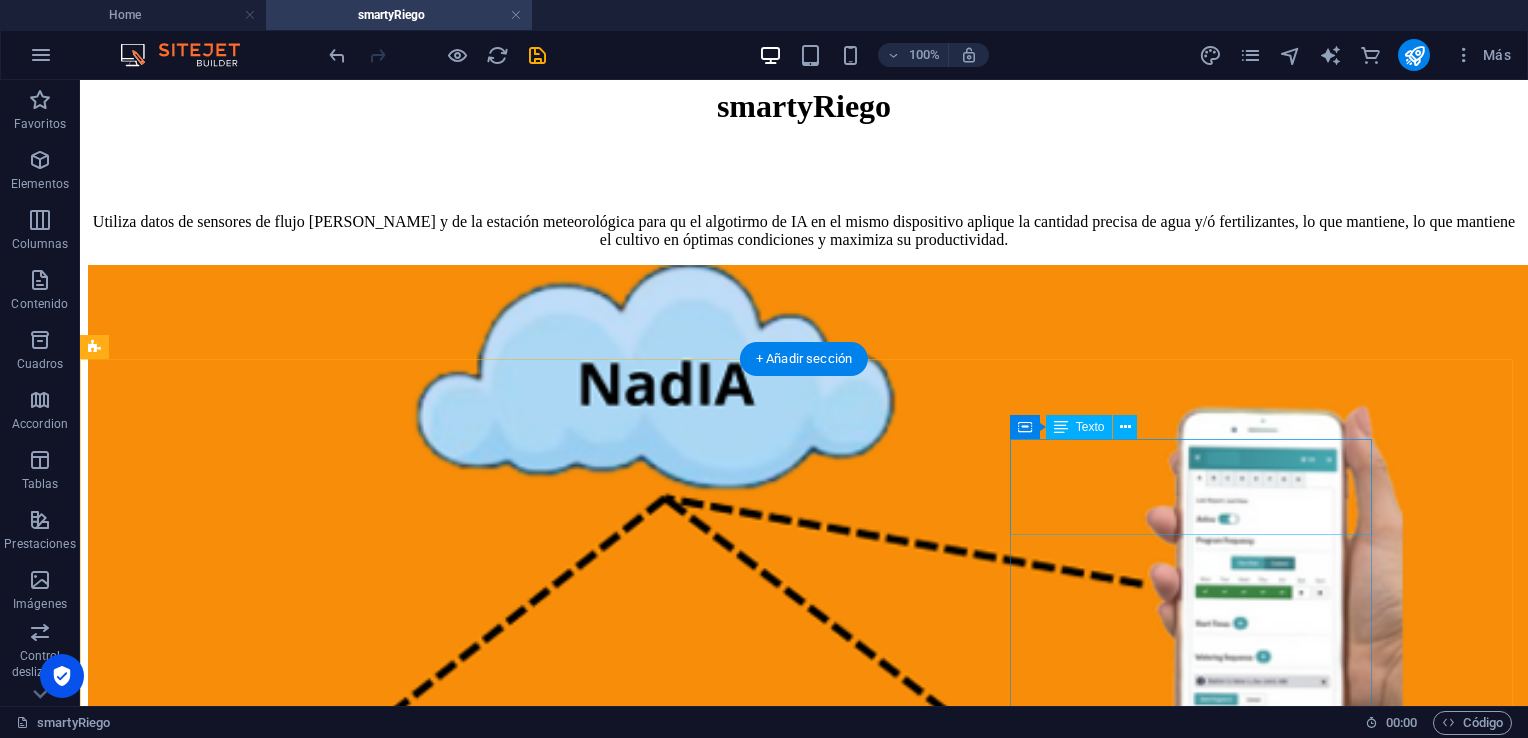 click on "Ahorre hasta un 50% de Agua." at bounding box center [804, 2007] 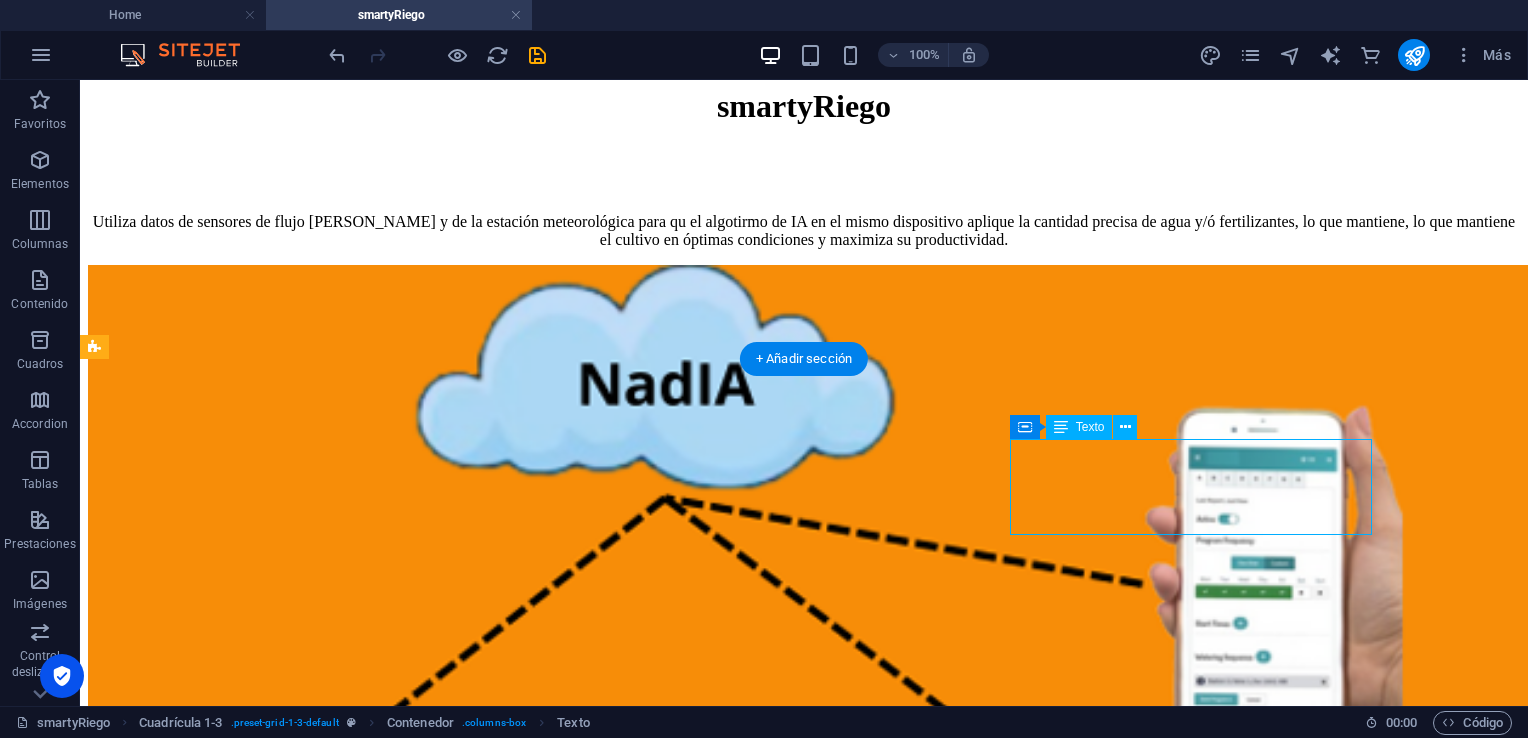 click on "Ahorre hasta un 50% de Agua." at bounding box center [804, 2007] 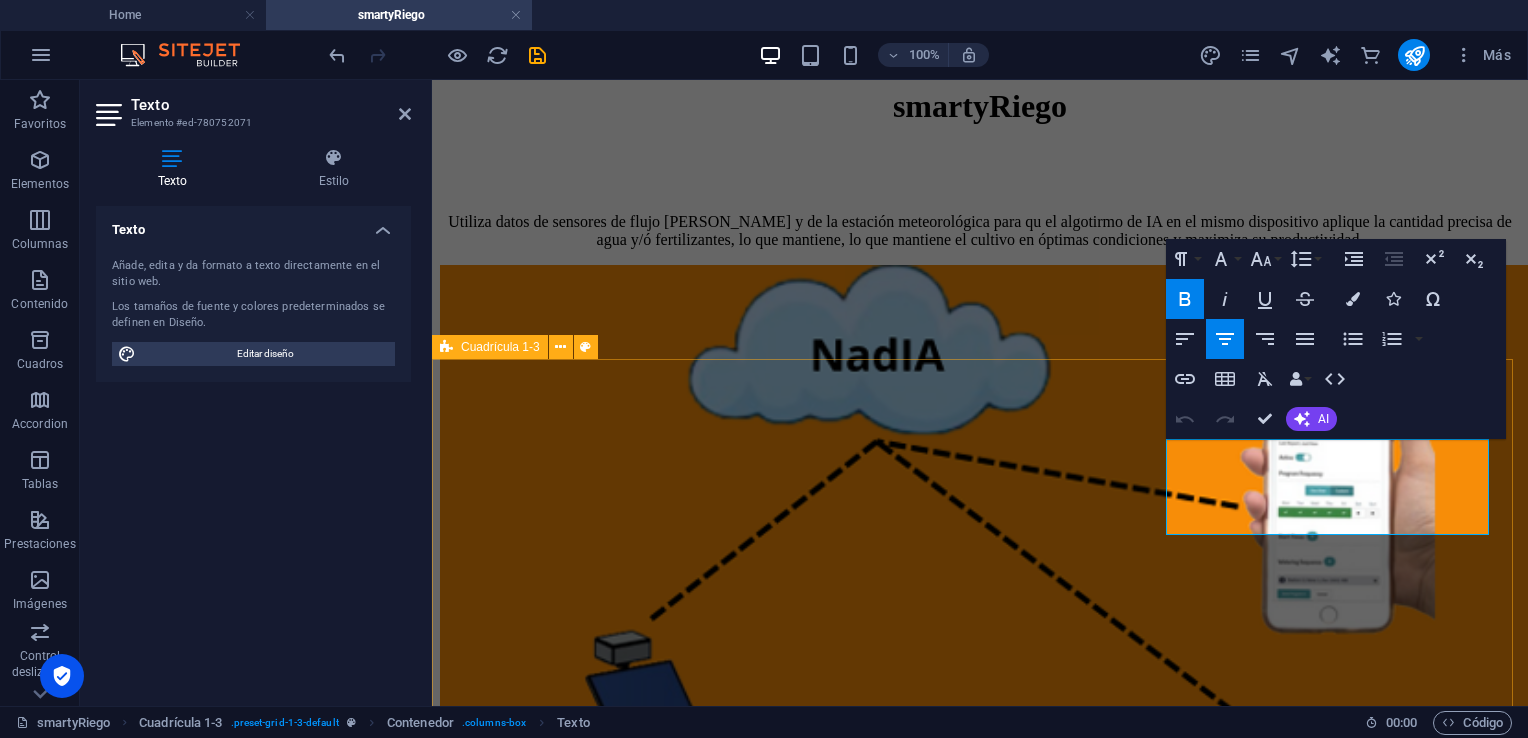 drag, startPoint x: 1408, startPoint y: 504, endPoint x: 1164, endPoint y: 470, distance: 246.35747 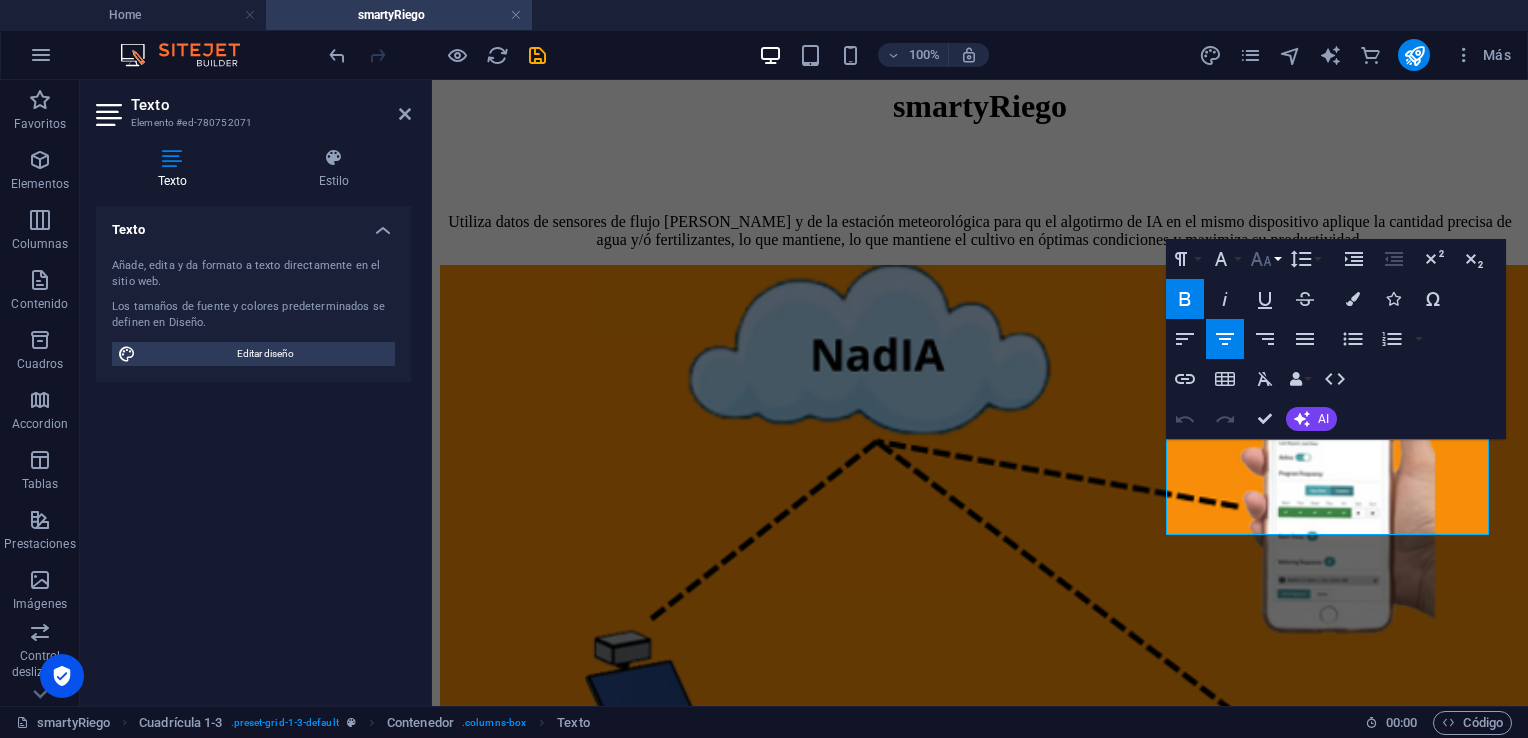 click 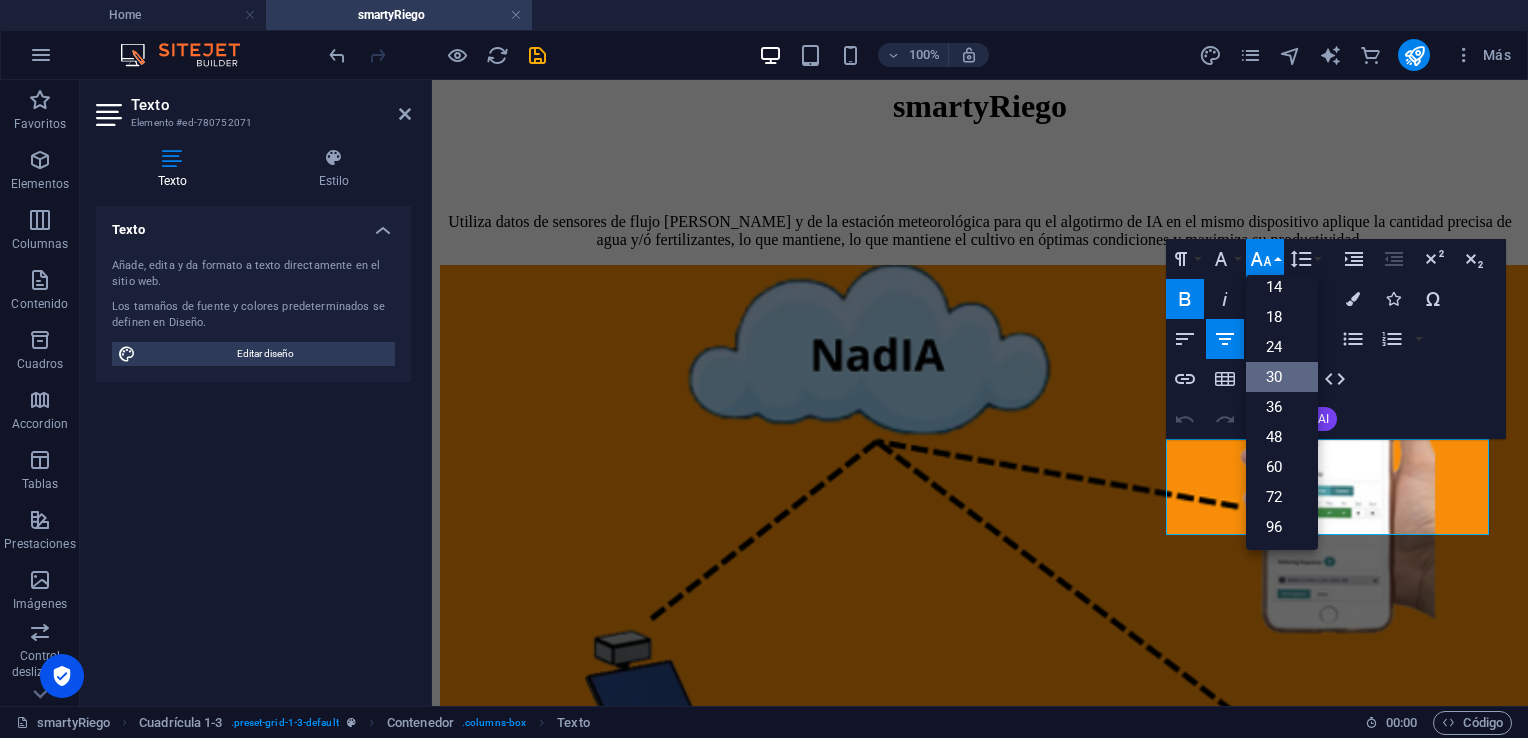 scroll, scrollTop: 160, scrollLeft: 0, axis: vertical 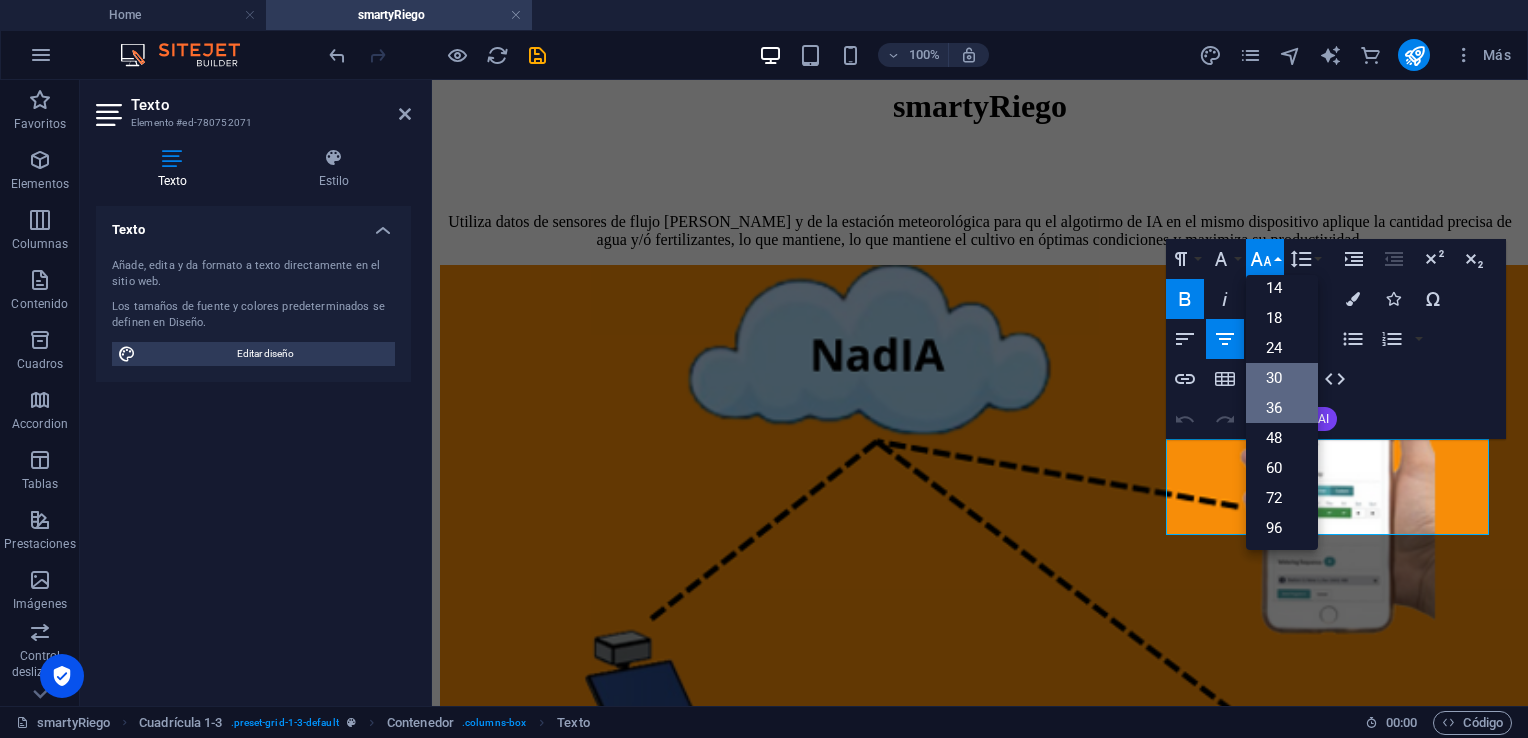 click on "36" at bounding box center [1282, 408] 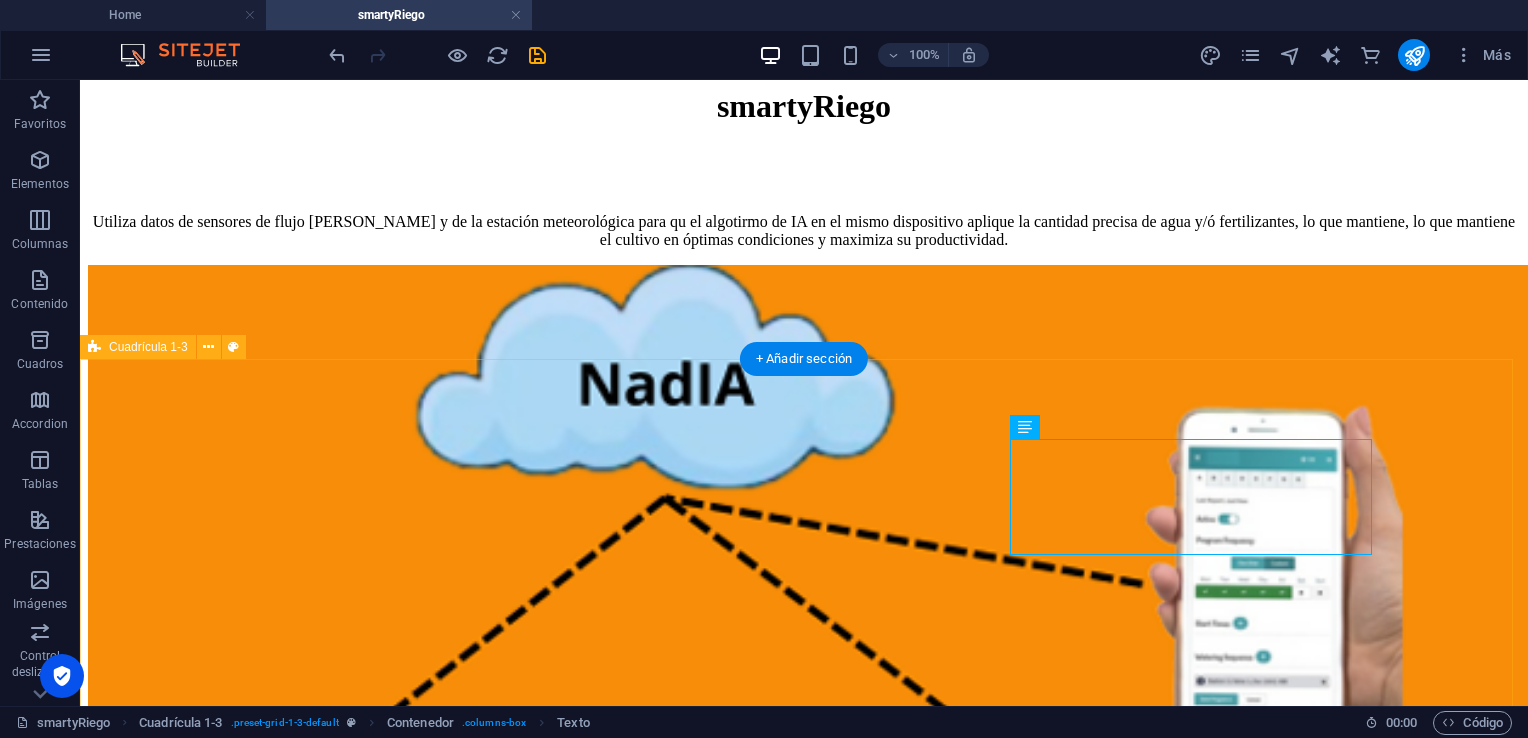 click on "Ahorre hasta un 50% de Agua. Produzca un 30% más! No se necesitan cables" at bounding box center [804, 1199] 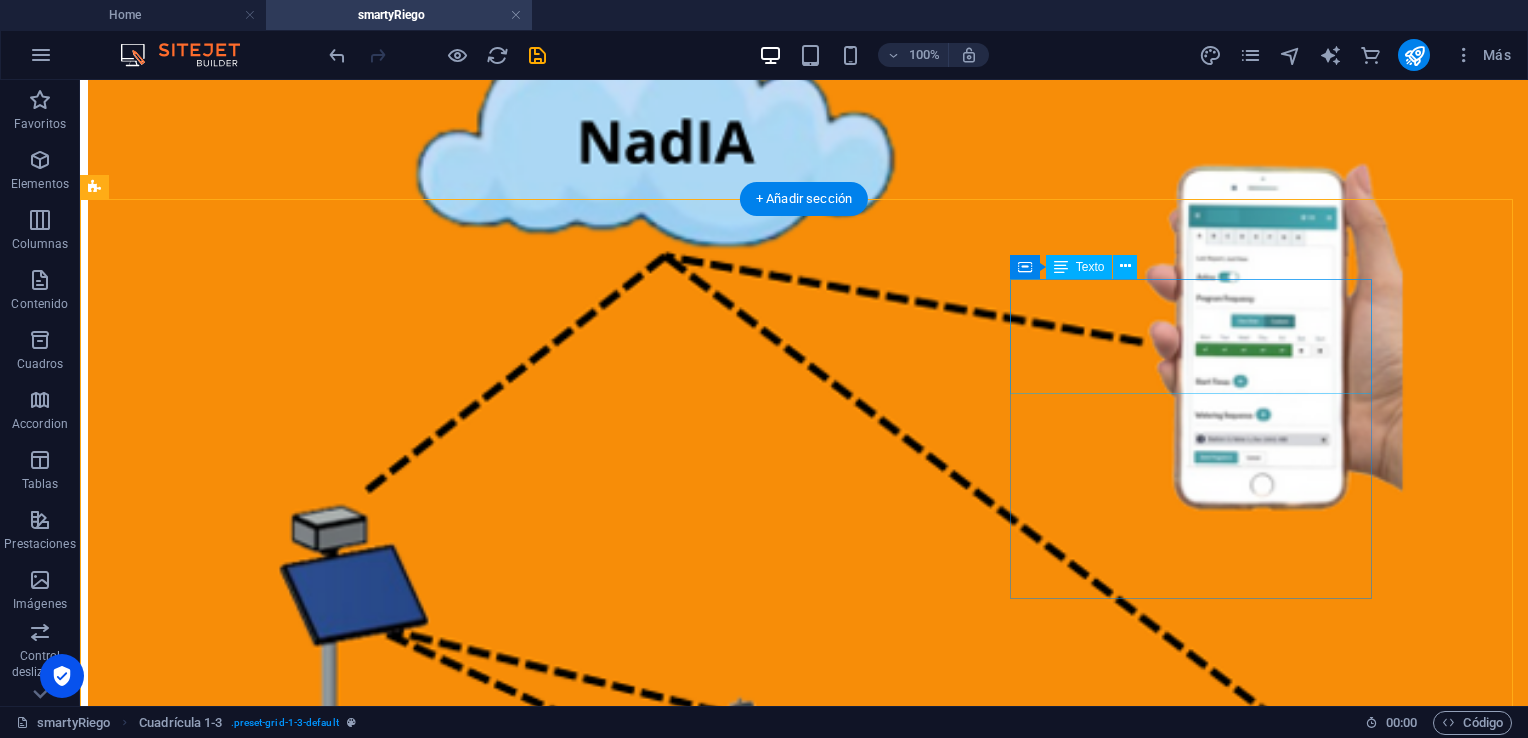 scroll, scrollTop: 600, scrollLeft: 0, axis: vertical 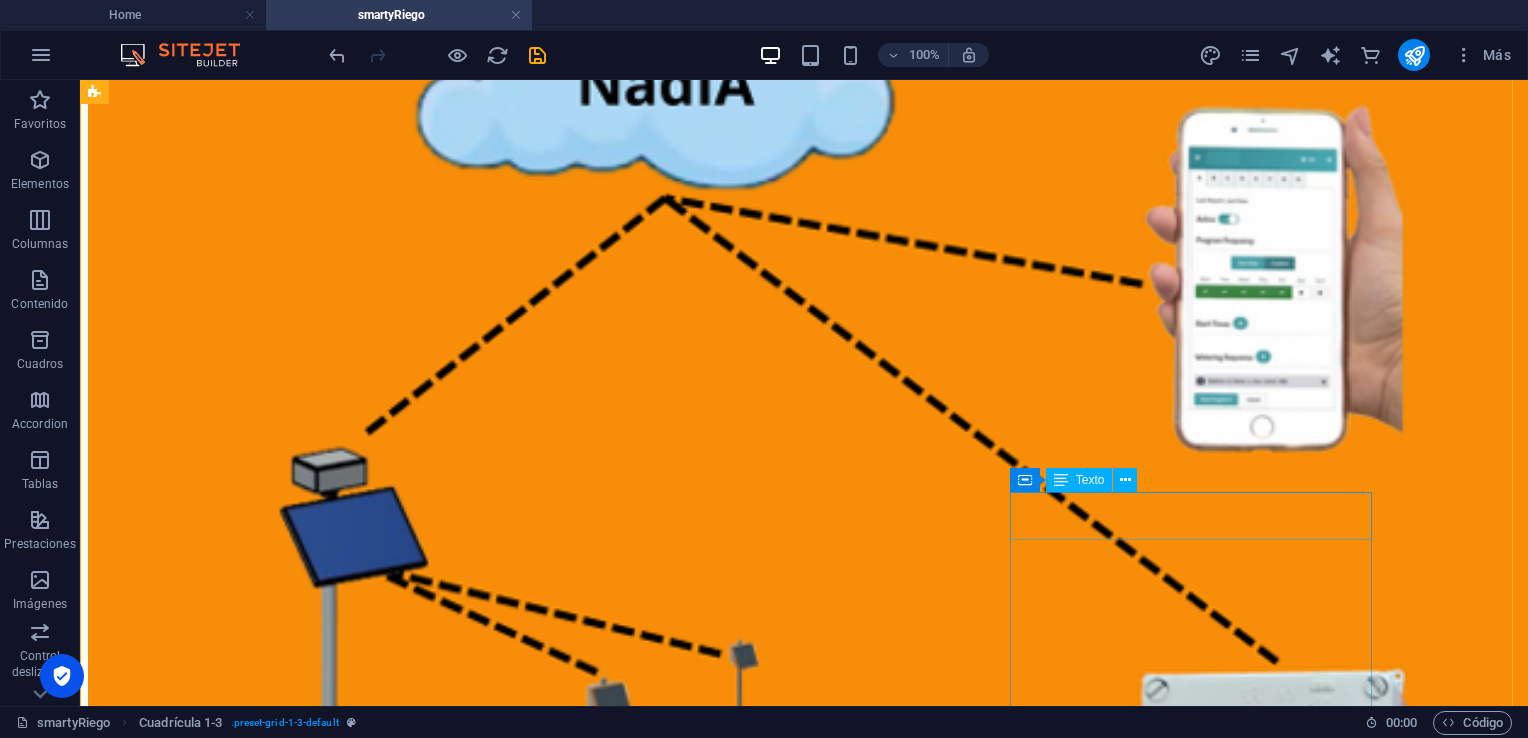 click on "Produzca un 30% más!" at bounding box center (804, 1765) 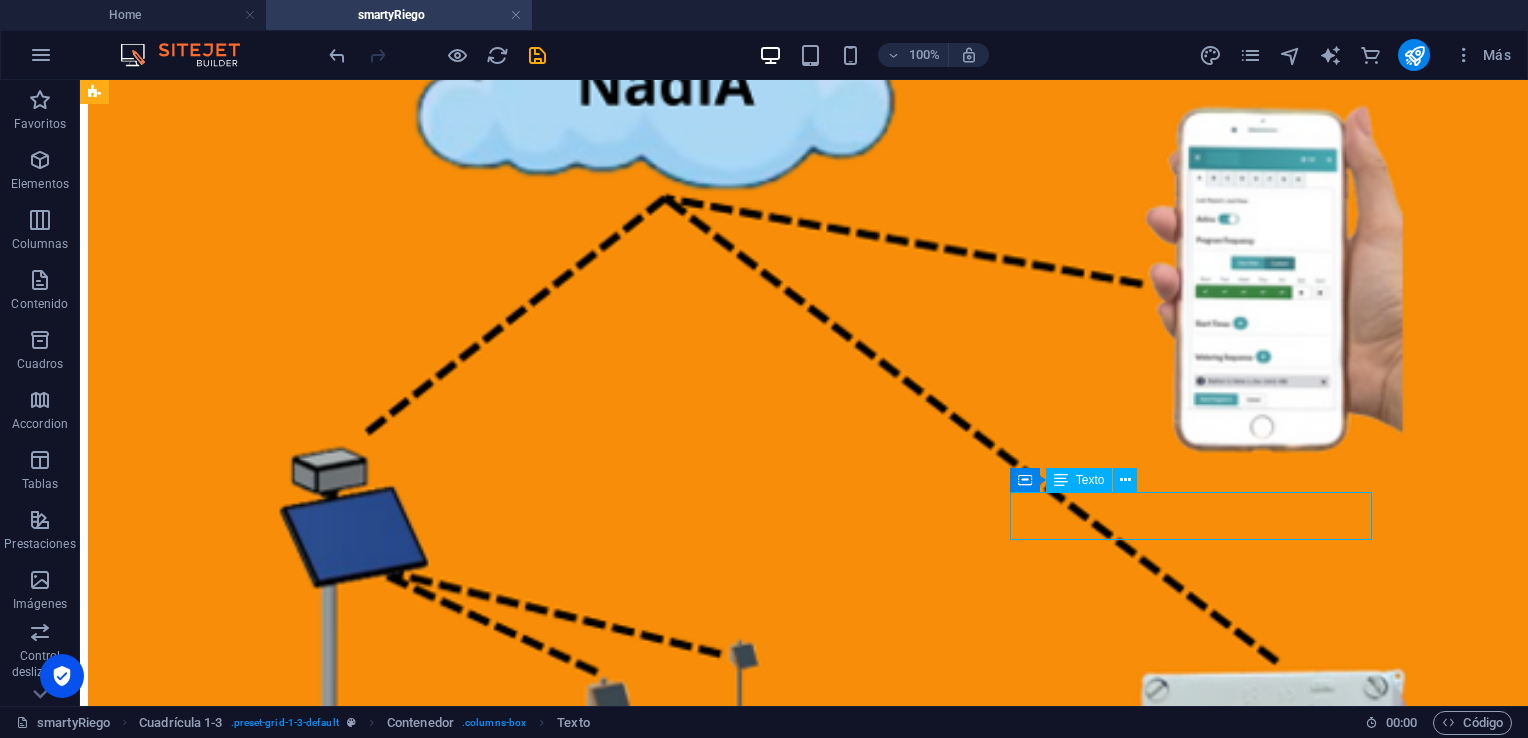 click on "Produzca un 30% más!" at bounding box center (804, 1765) 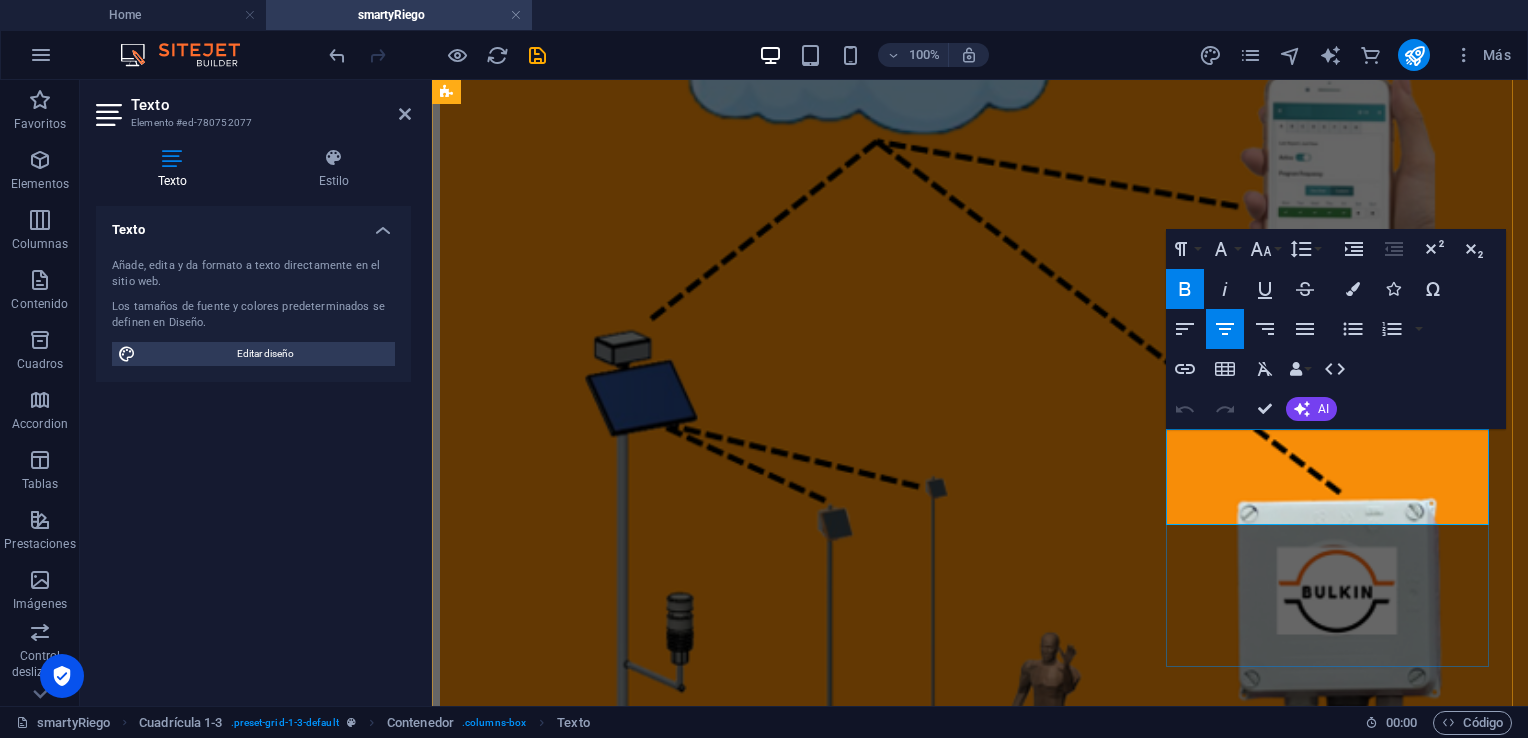 drag, startPoint x: 1369, startPoint y: 508, endPoint x: 1184, endPoint y: 462, distance: 190.63315 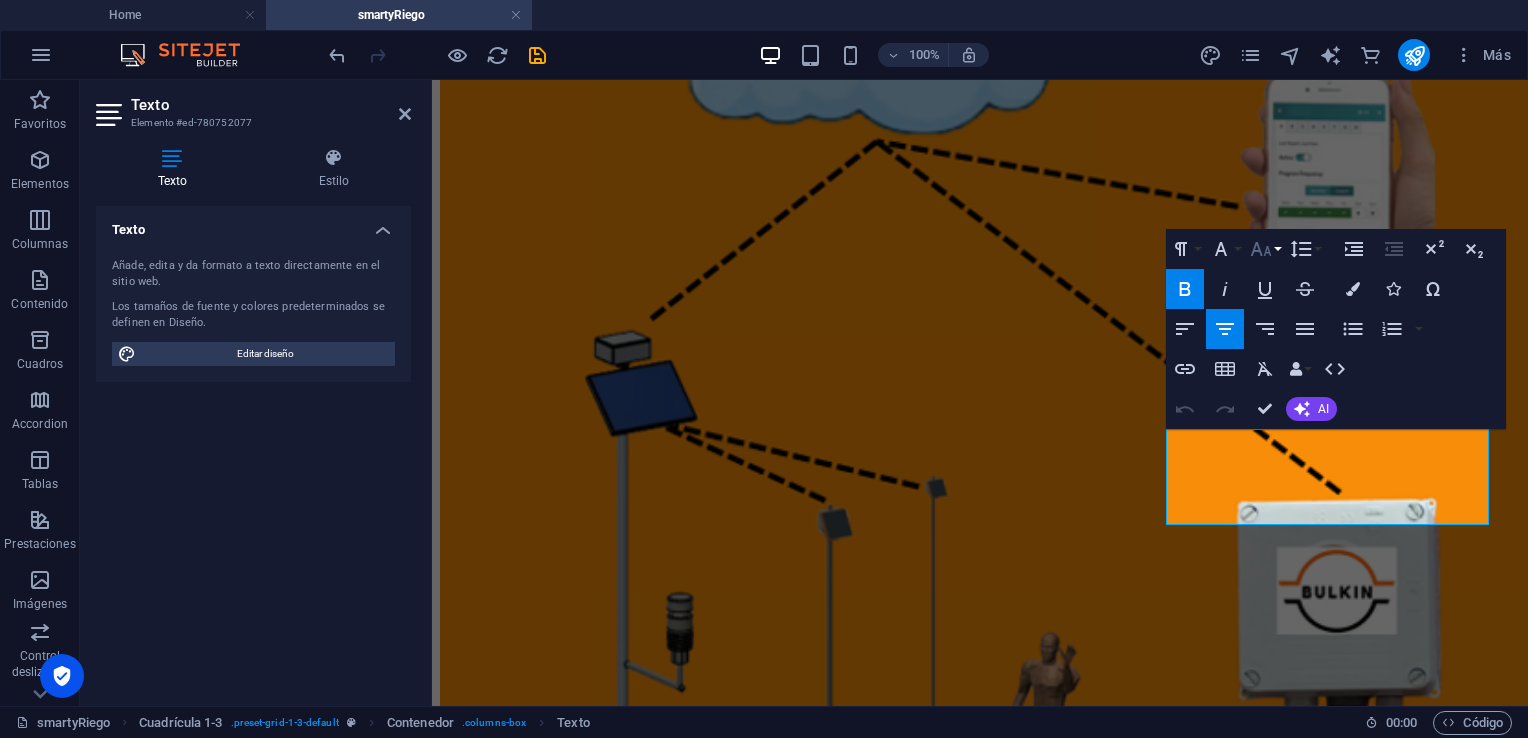 click 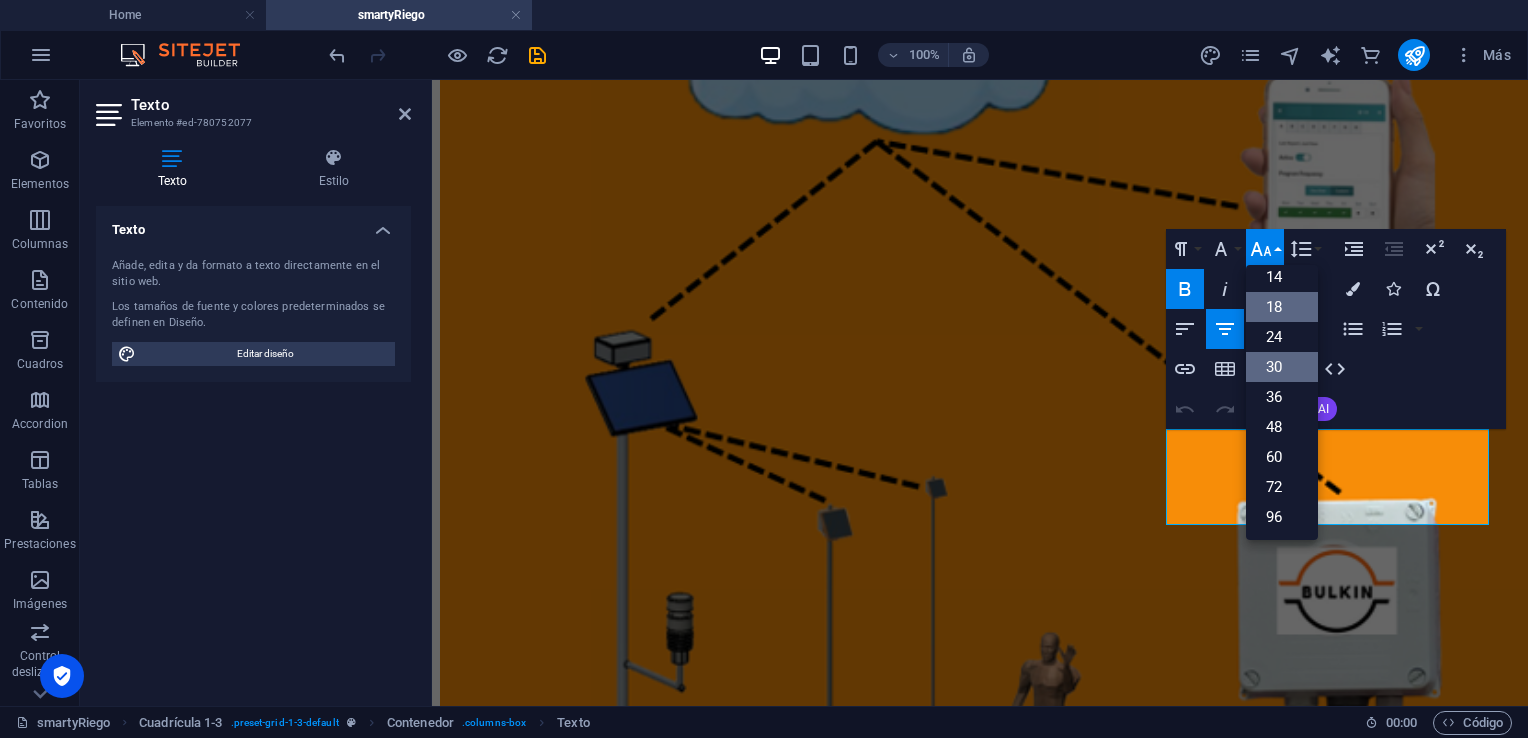 scroll, scrollTop: 160, scrollLeft: 0, axis: vertical 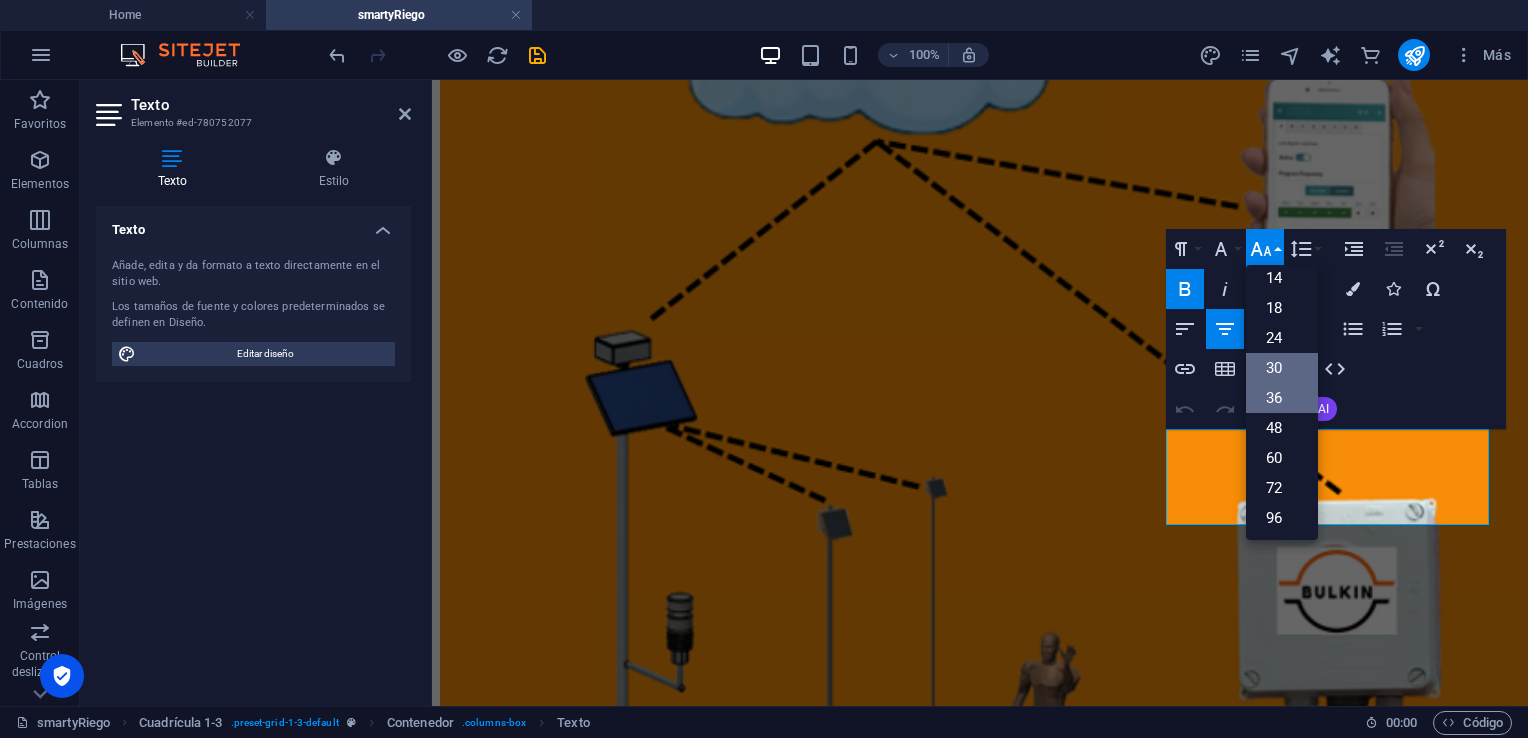 click on "36" at bounding box center (1282, 398) 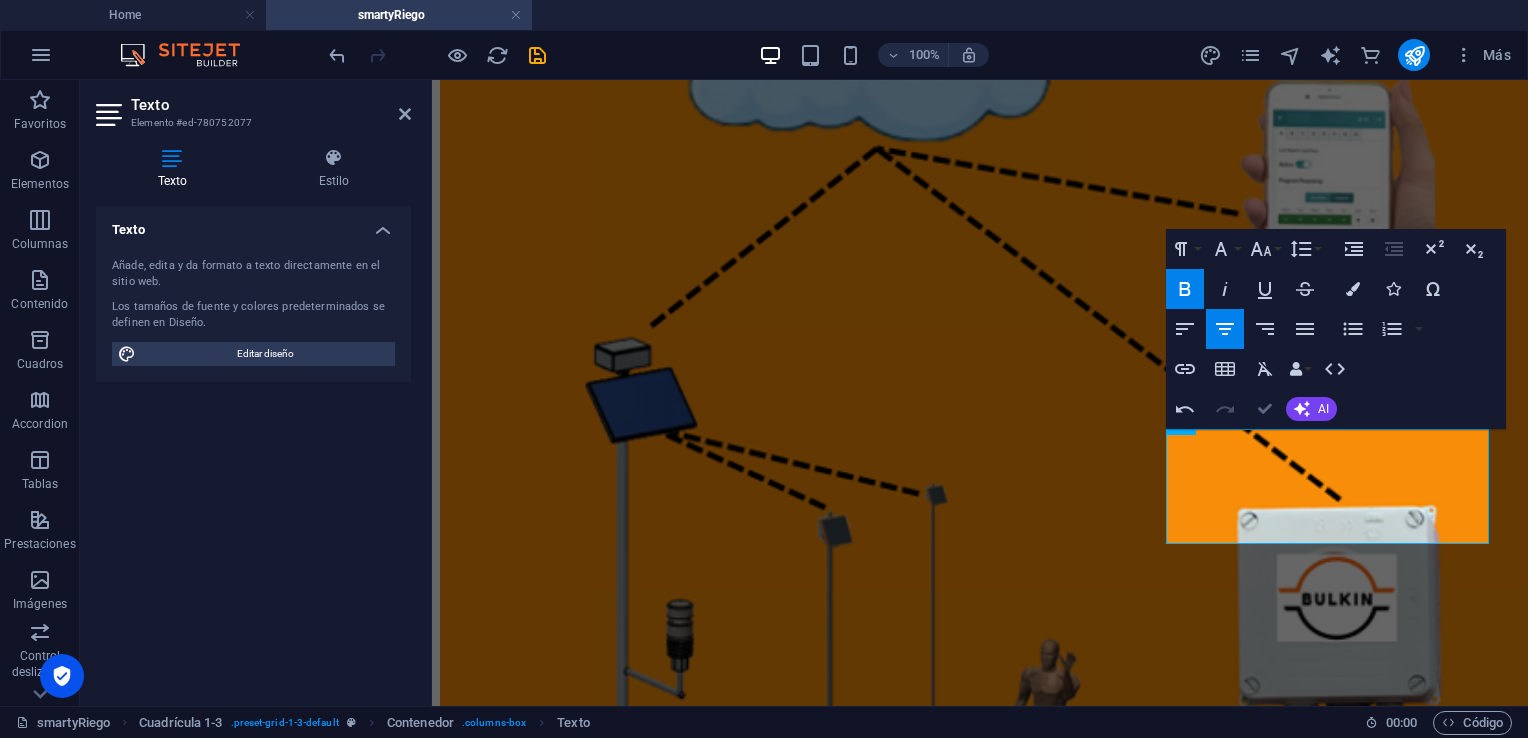 scroll, scrollTop: 640, scrollLeft: 0, axis: vertical 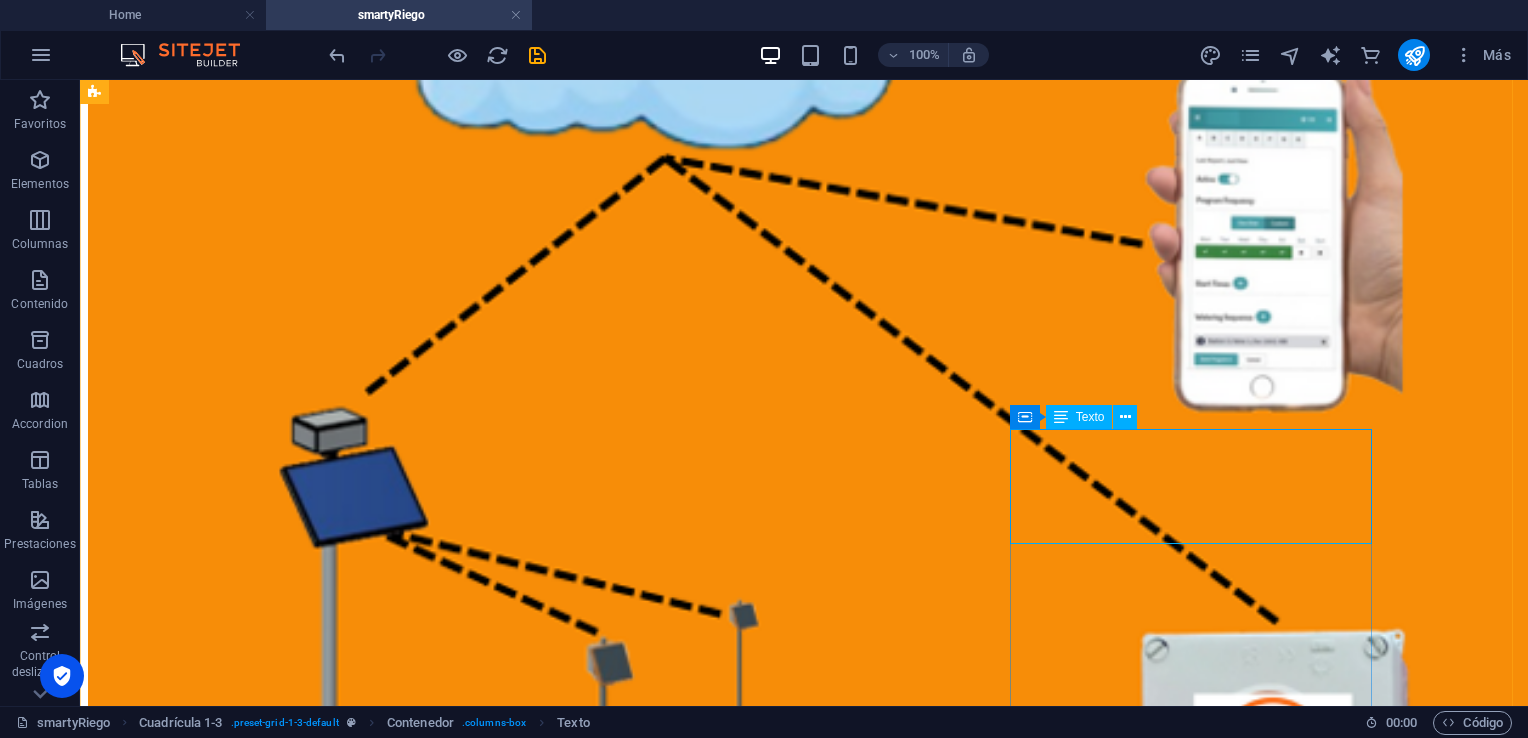 click on "Ahorre hasta un 50% de Agua. Produzca un 30% más! No se necesitan cables" at bounding box center [804, 863] 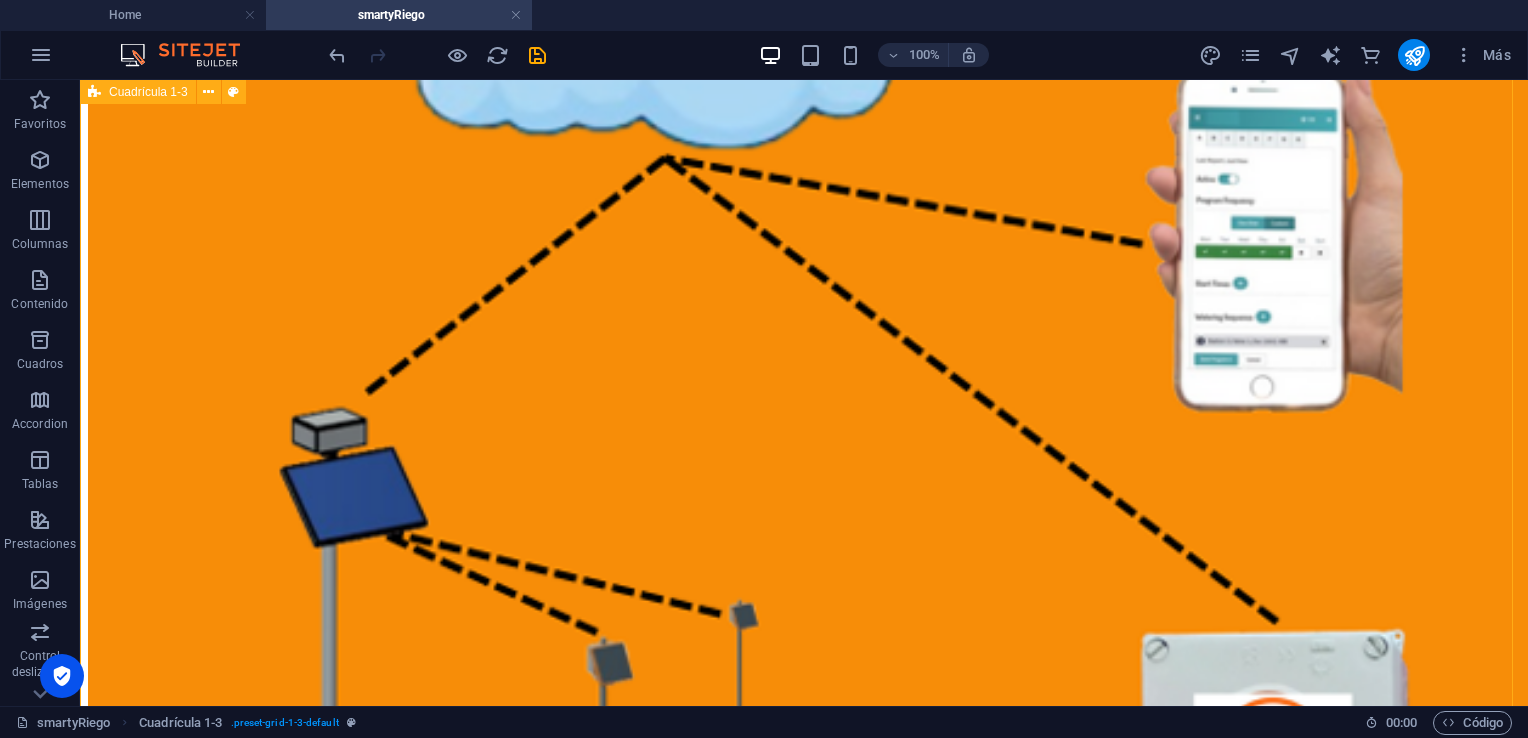 click on "Ahorre hasta un 50% de Agua. Produzca un 30% más! No se necesitan cables" at bounding box center (804, 863) 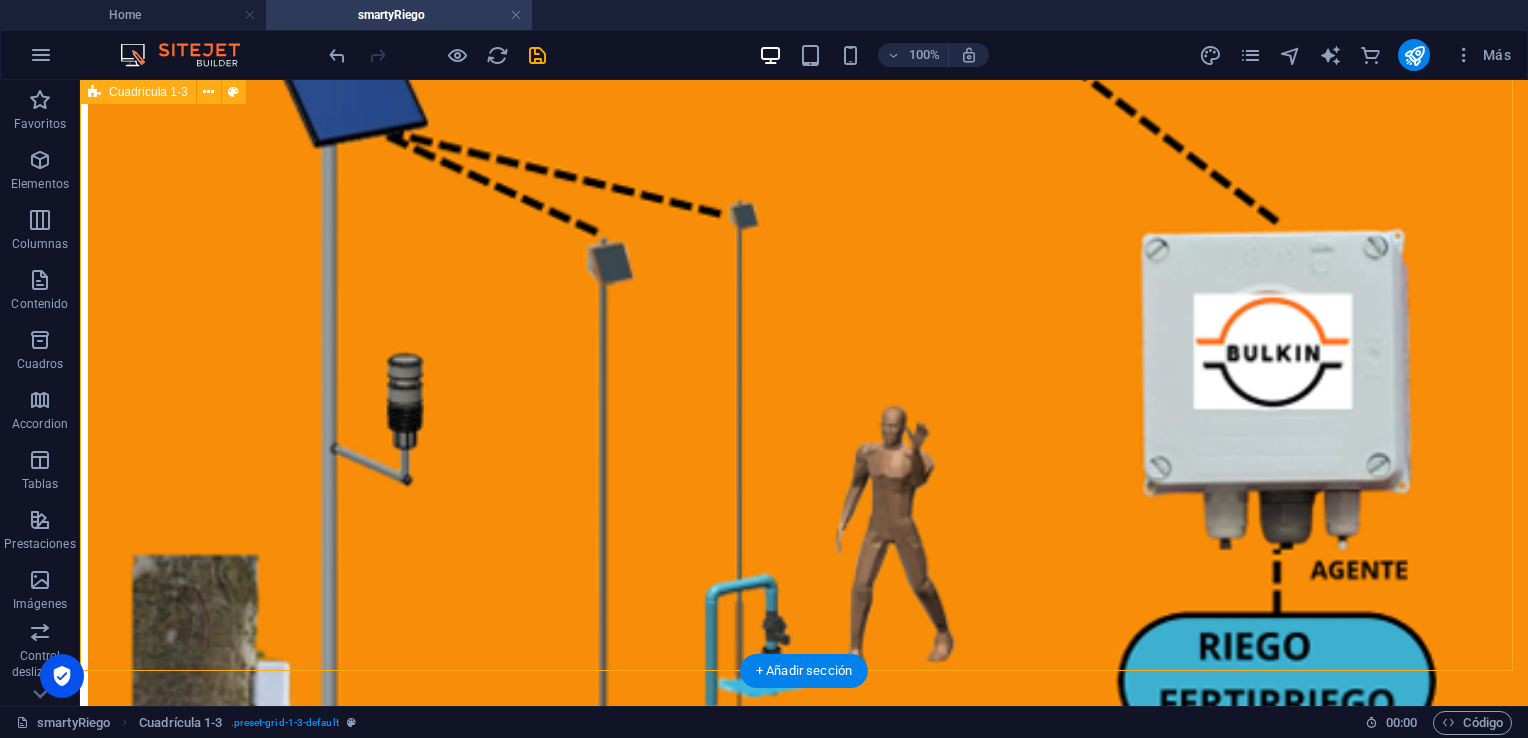 scroll, scrollTop: 1040, scrollLeft: 0, axis: vertical 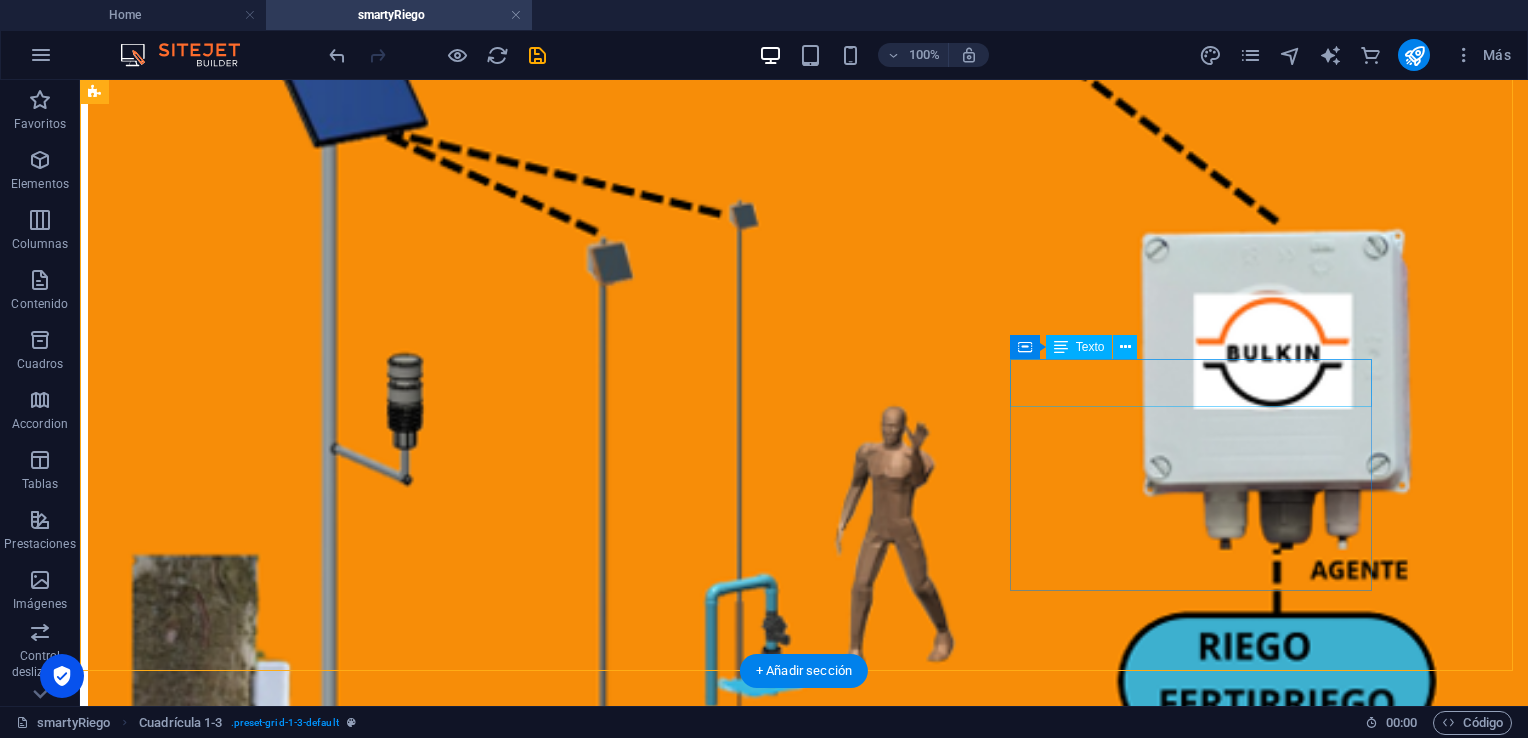 click on "No se necesitan cables" at bounding box center (804, 1383) 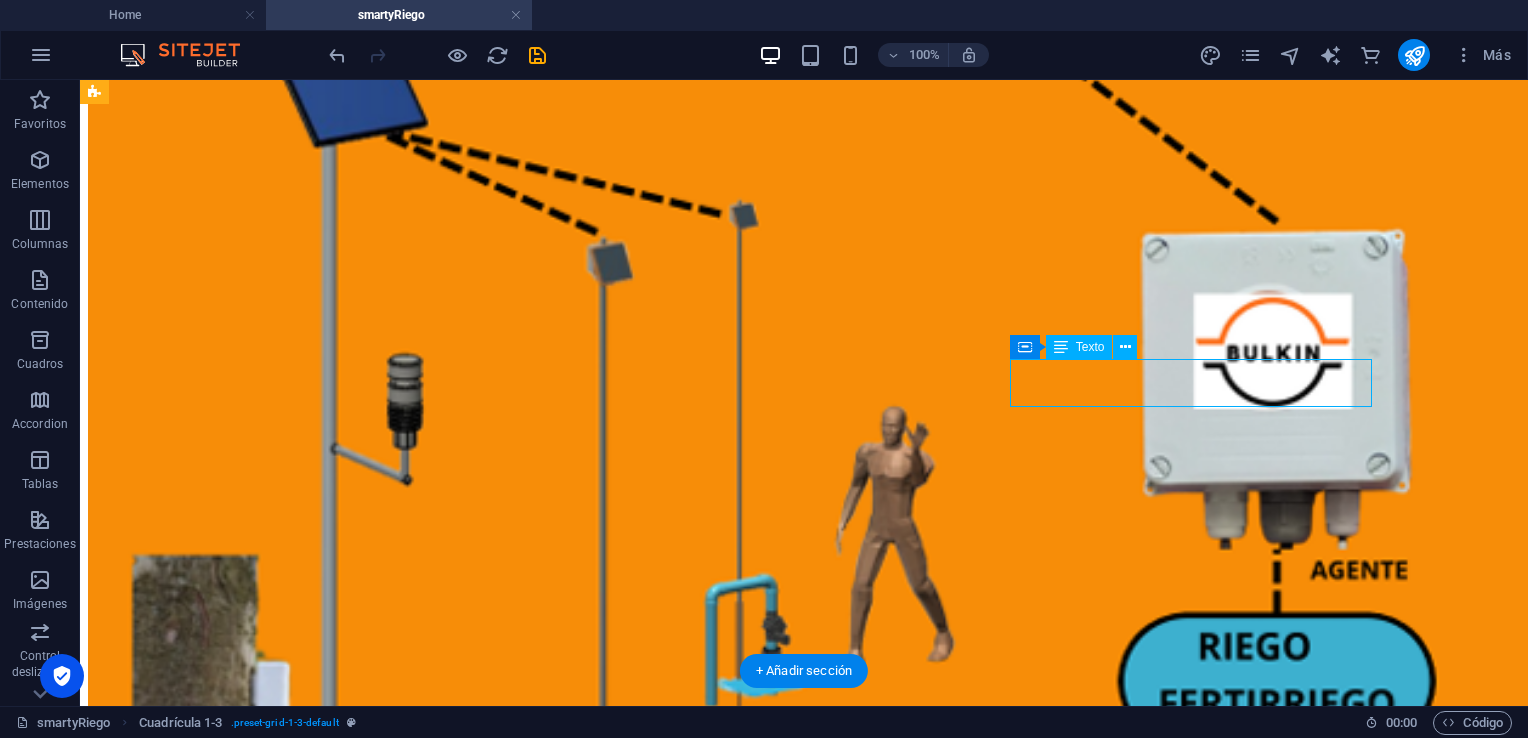 click on "No se necesitan cables" at bounding box center (804, 1383) 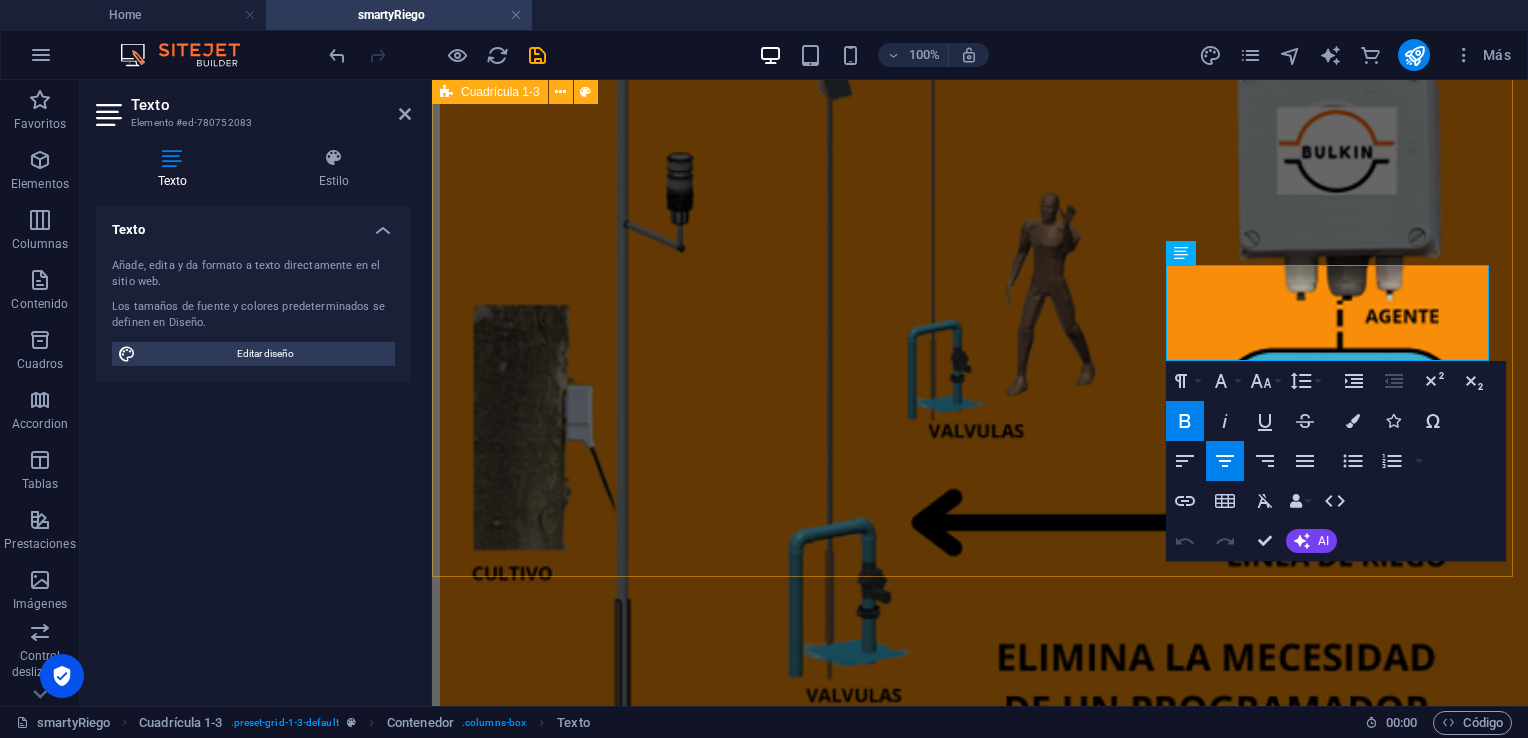 drag, startPoint x: 1416, startPoint y: 337, endPoint x: 1162, endPoint y: 303, distance: 256.26547 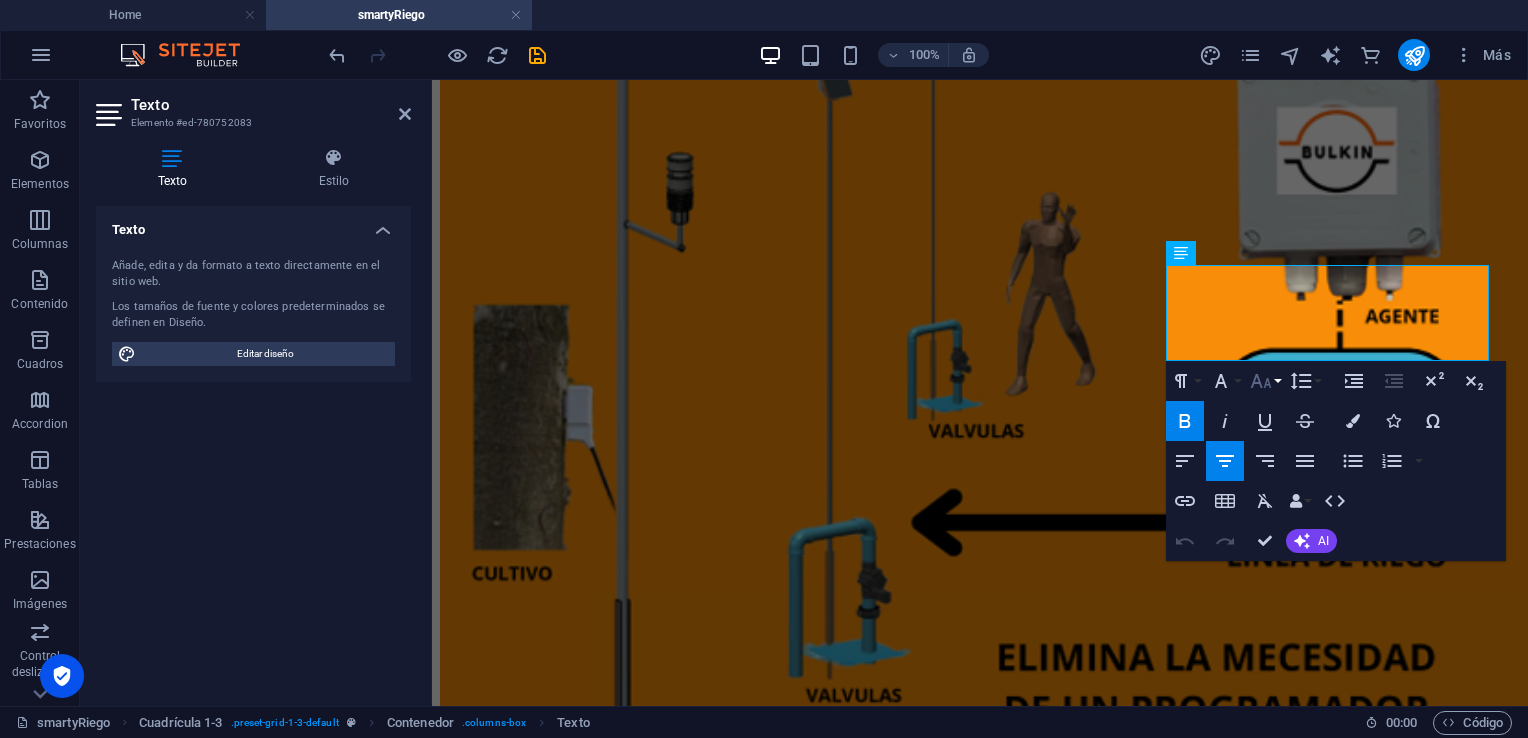 click on "Font Size" at bounding box center [1265, 381] 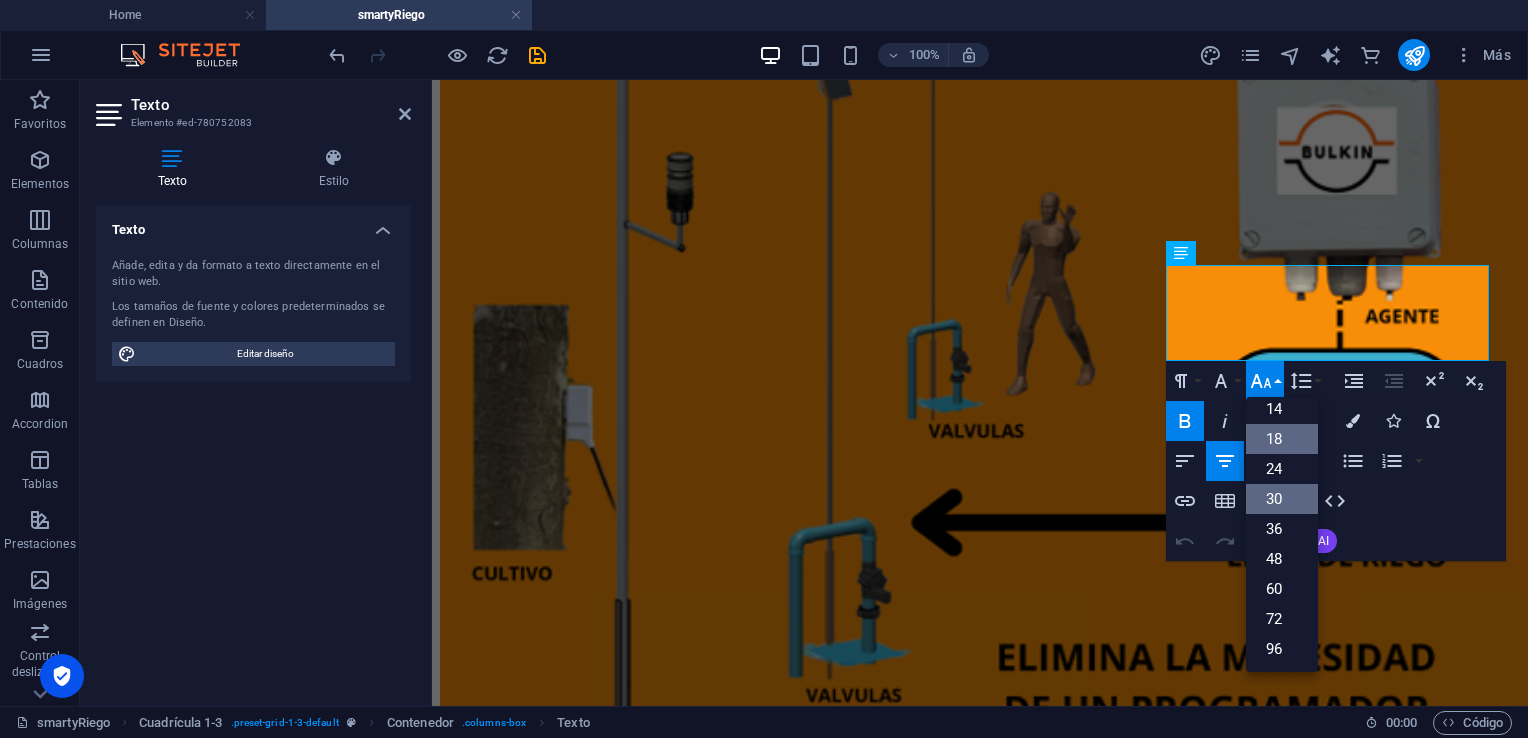 scroll, scrollTop: 160, scrollLeft: 0, axis: vertical 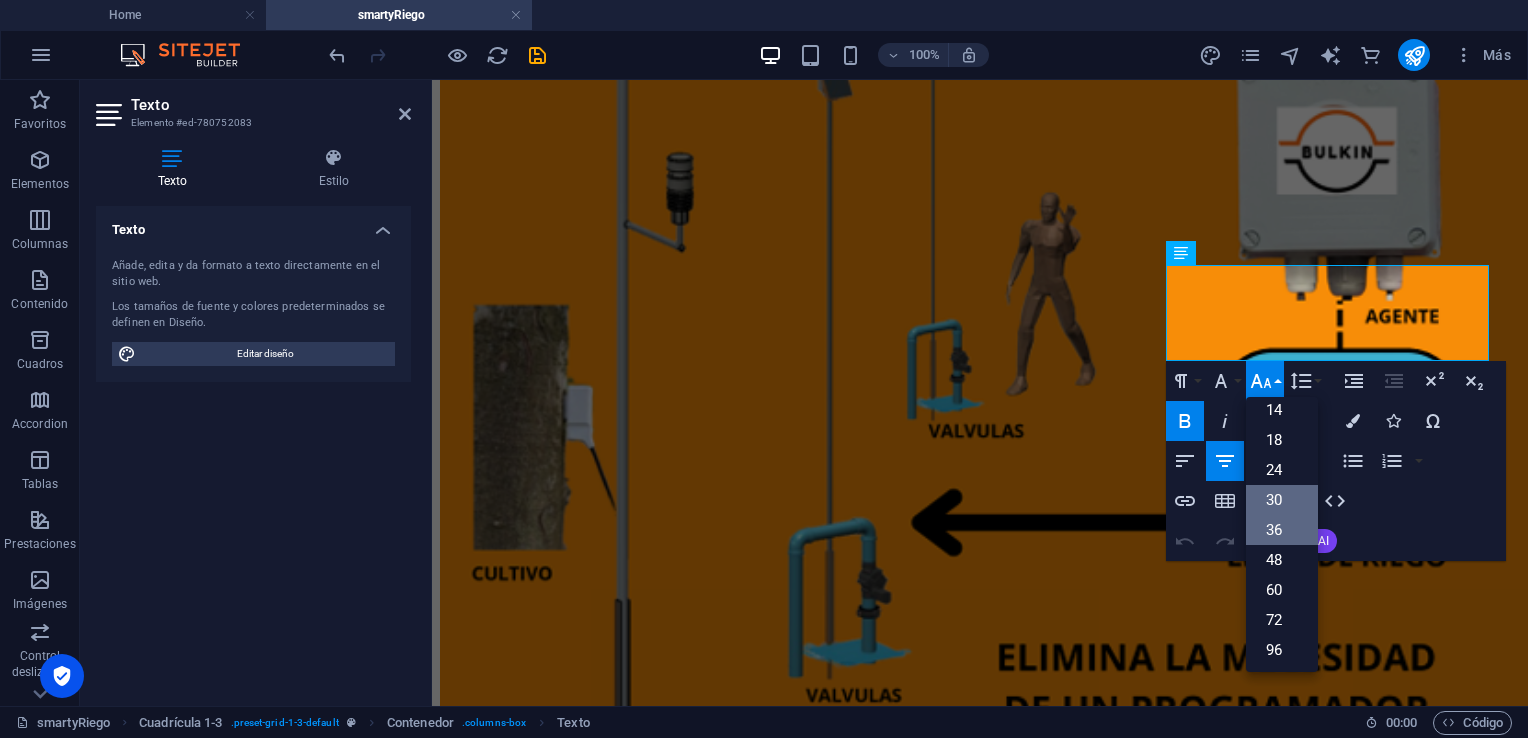 click on "36" at bounding box center (1282, 530) 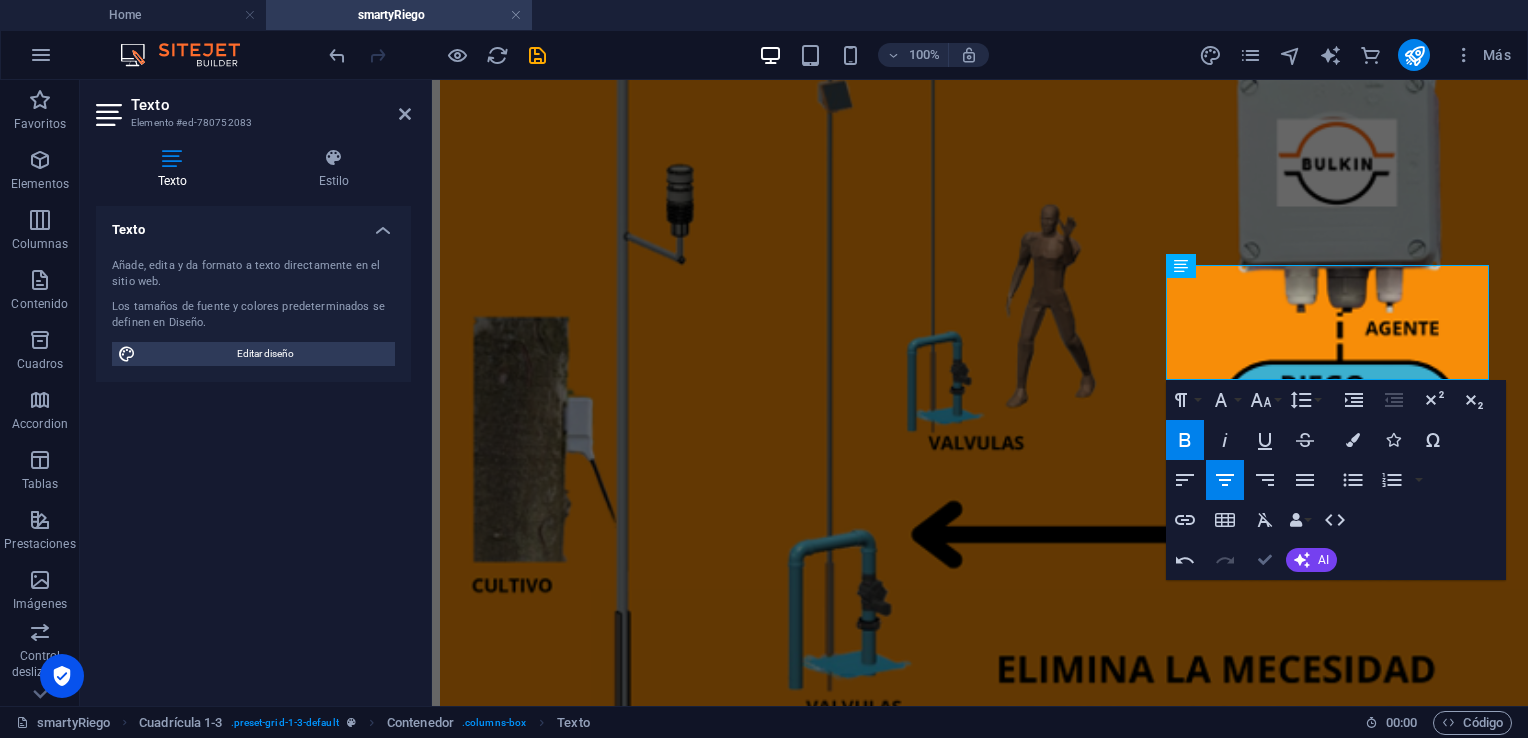 scroll, scrollTop: 1090, scrollLeft: 0, axis: vertical 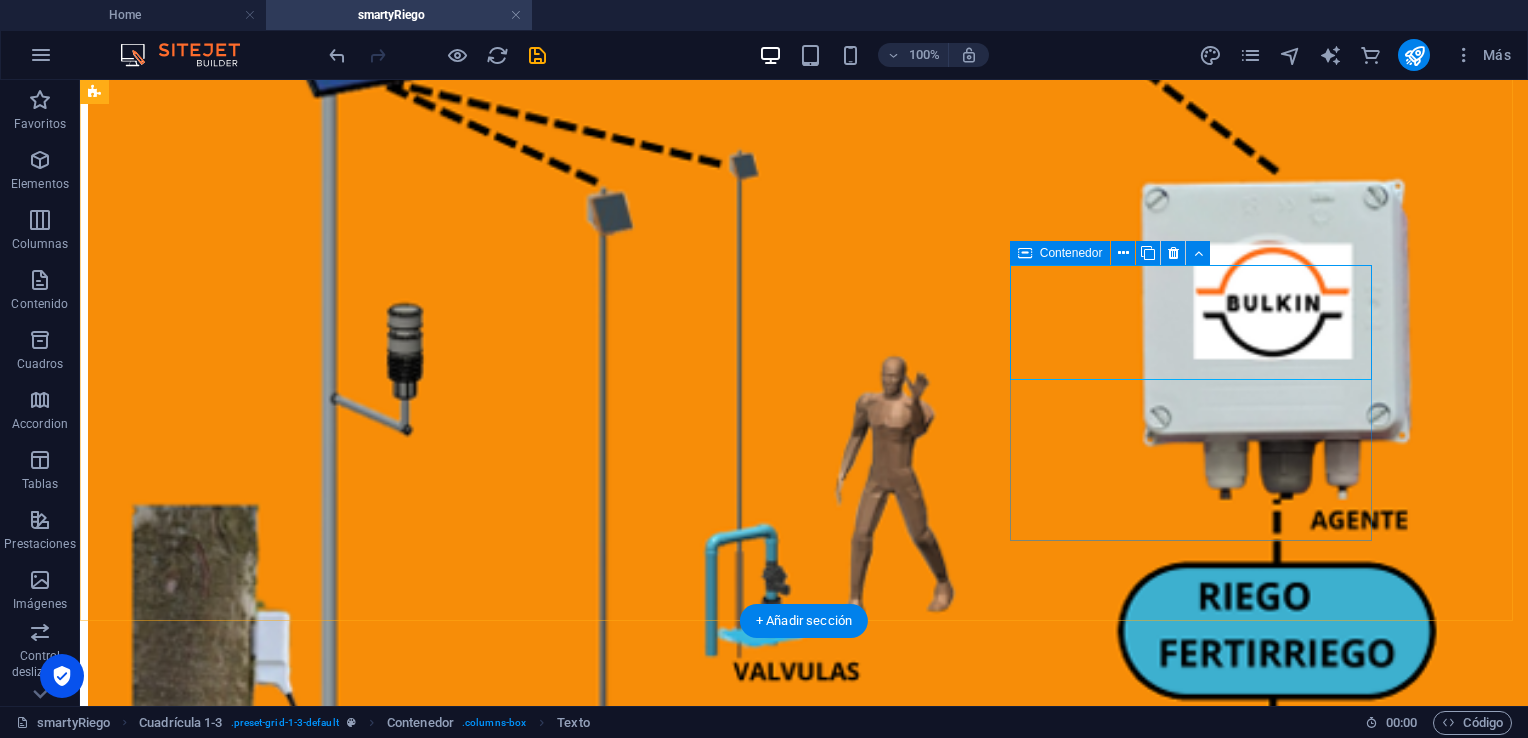 click on "Ahorre hasta un 50% de Agua. Produzca un 30% más! No se necesitan cables" at bounding box center [804, 417] 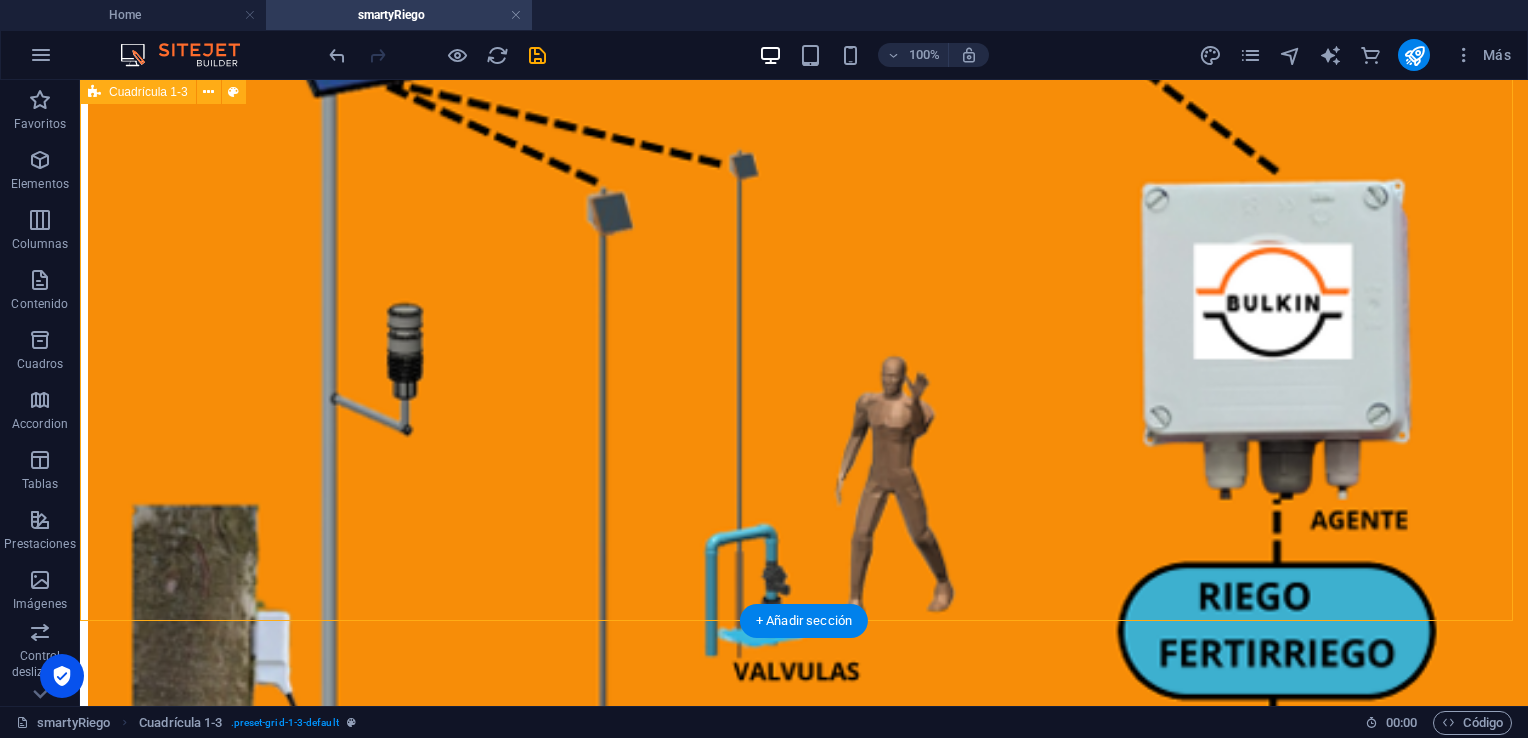 click on "Ahorre hasta un 50% de Agua. Produzca un 30% más! No se necesitan cables" at bounding box center (804, 417) 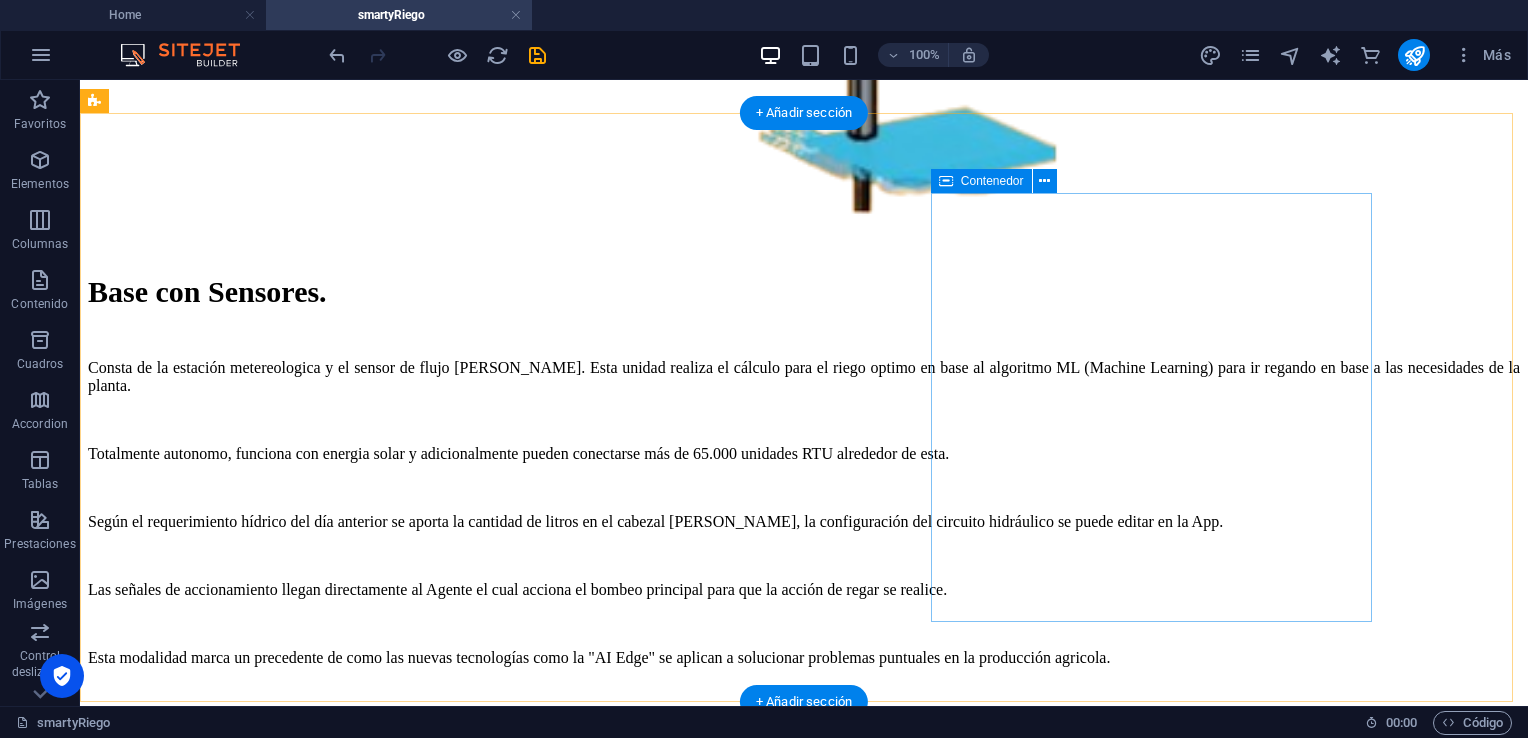 scroll, scrollTop: 3890, scrollLeft: 0, axis: vertical 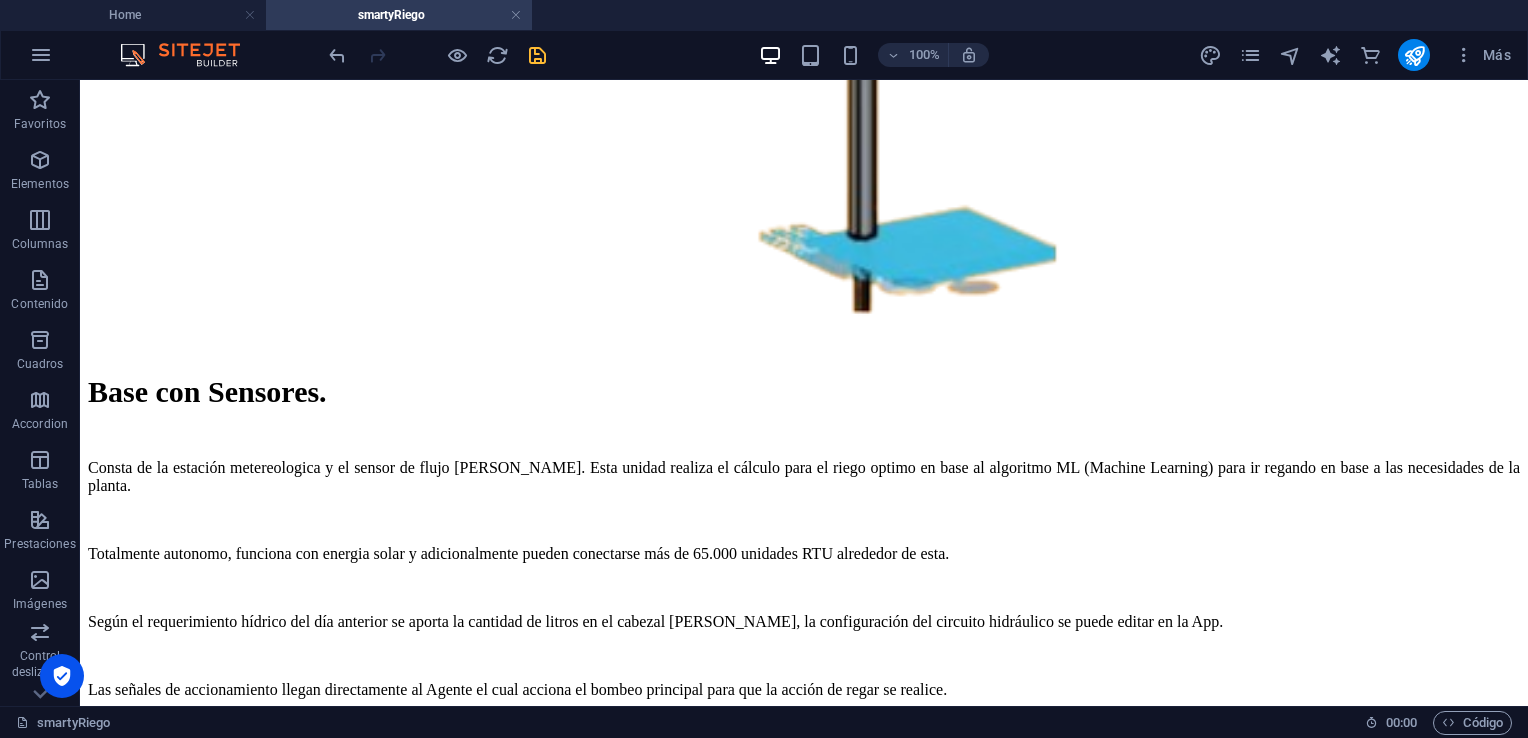 click at bounding box center (537, 55) 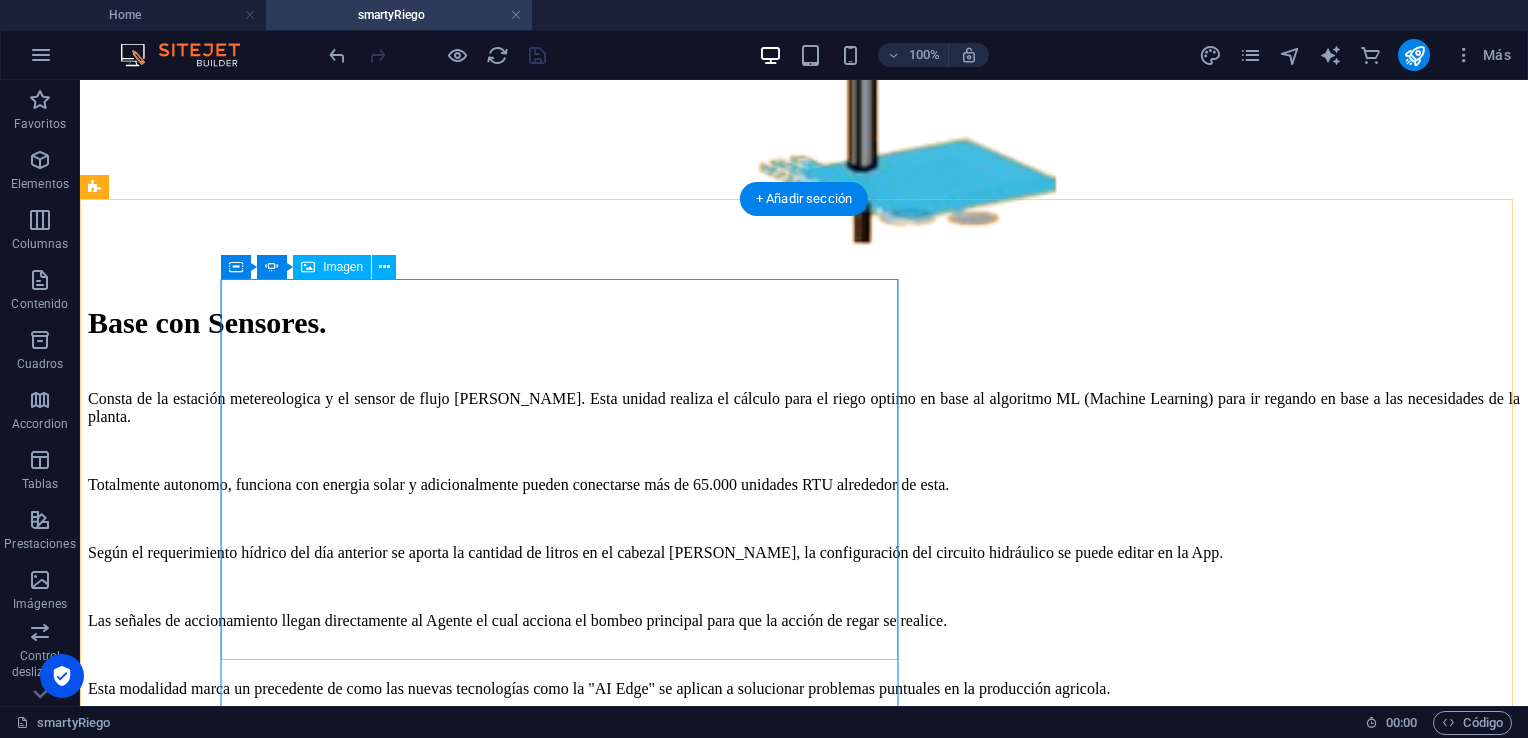 scroll, scrollTop: 3990, scrollLeft: 0, axis: vertical 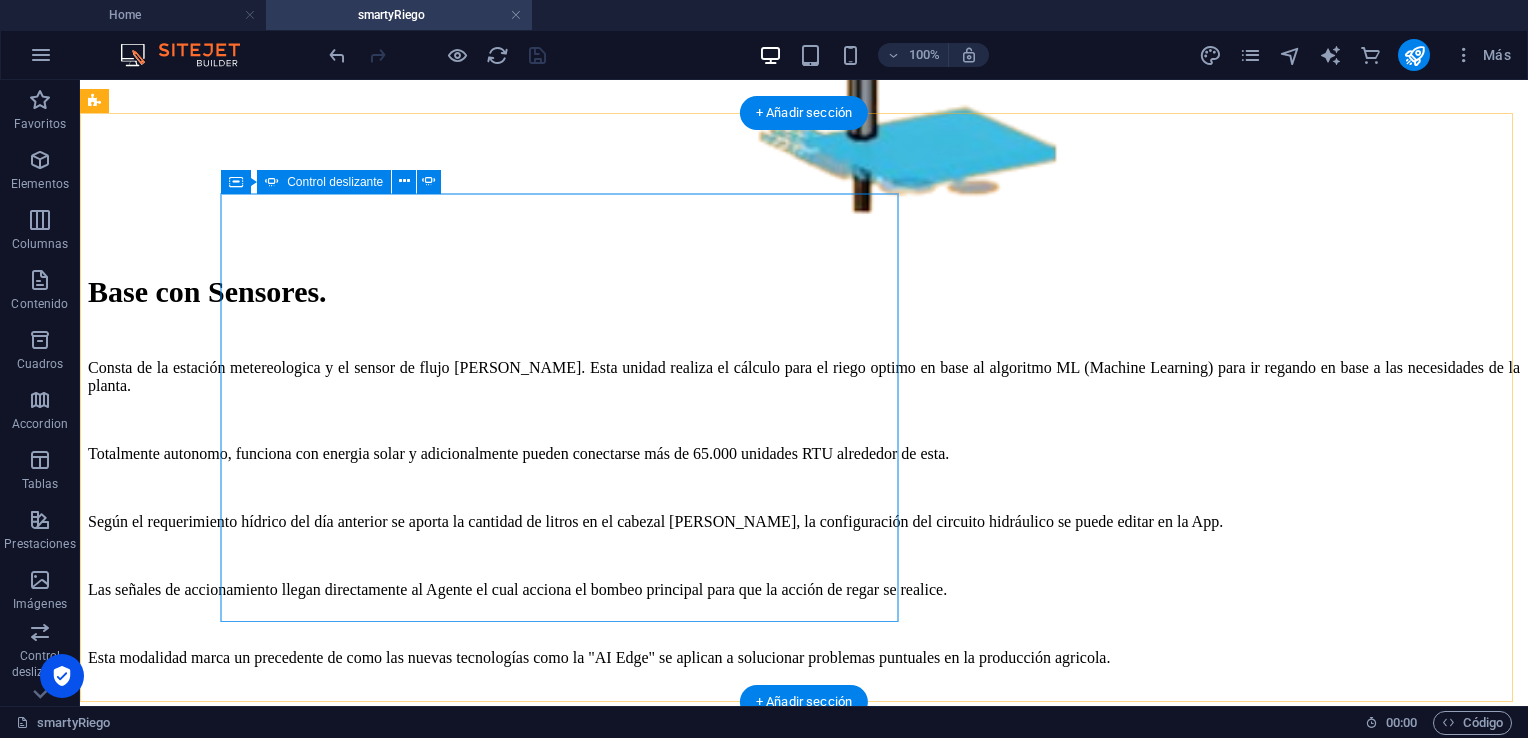 click on "1 2 3 4" at bounding box center [804, 5308] 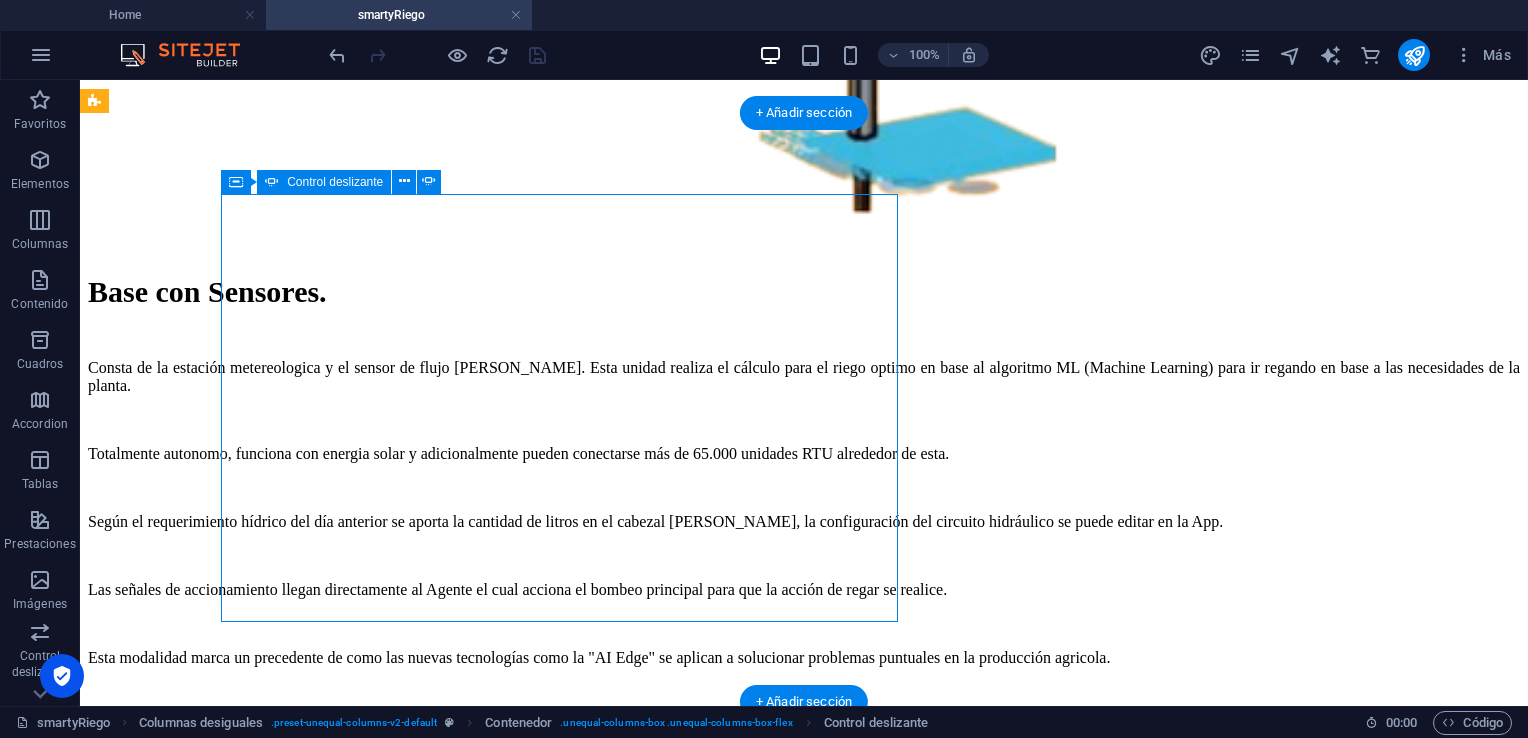 click on "1 2 3 4" at bounding box center (804, 5308) 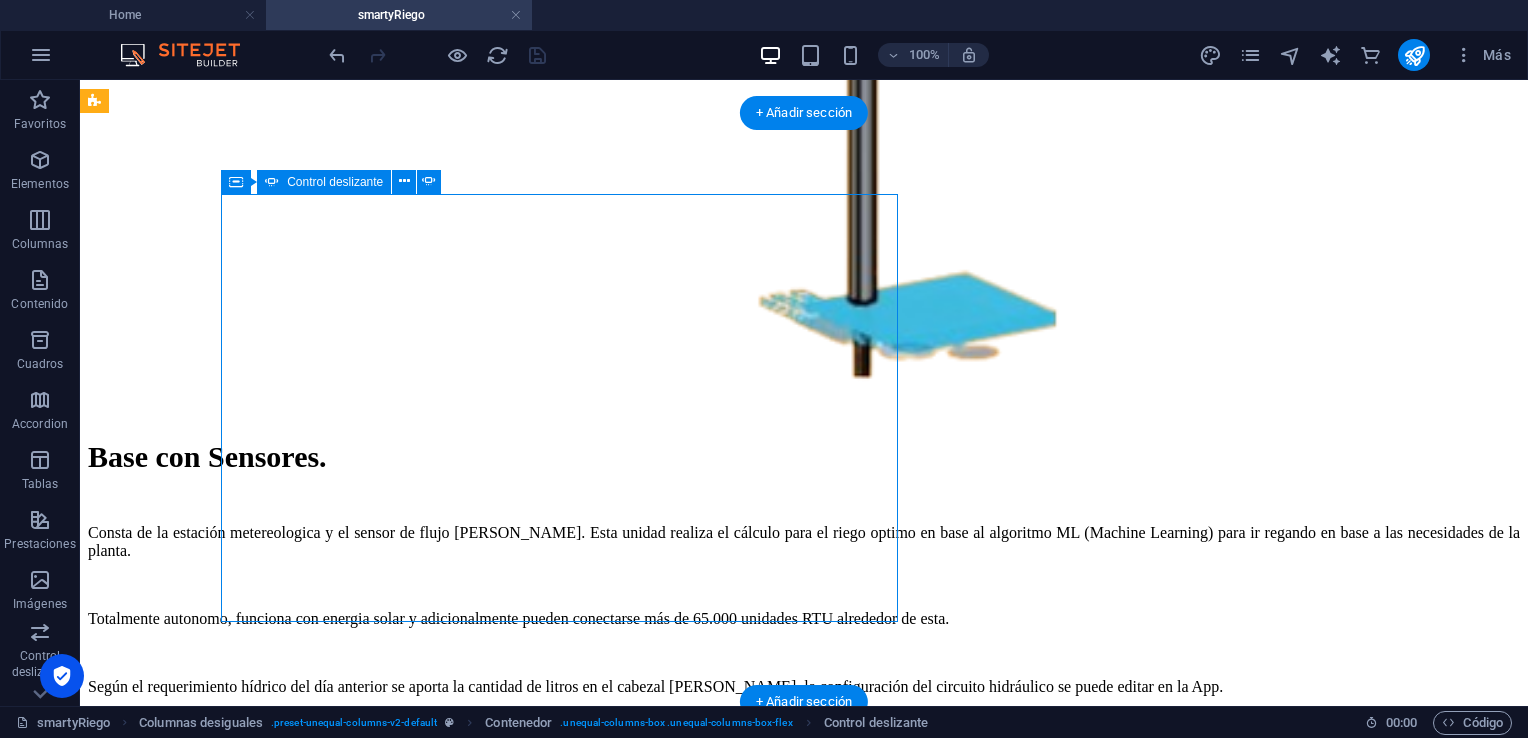 select on "ms" 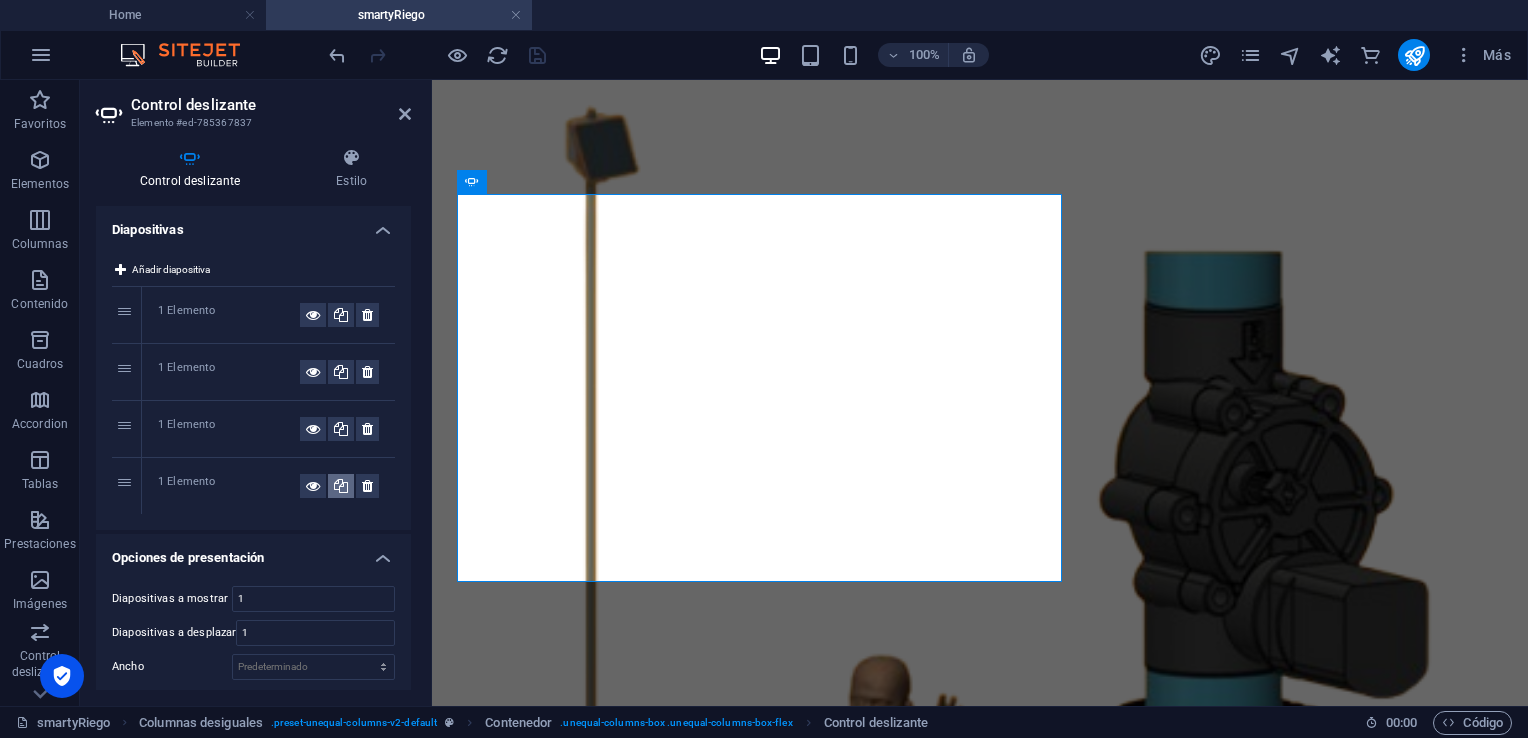 click at bounding box center (341, 486) 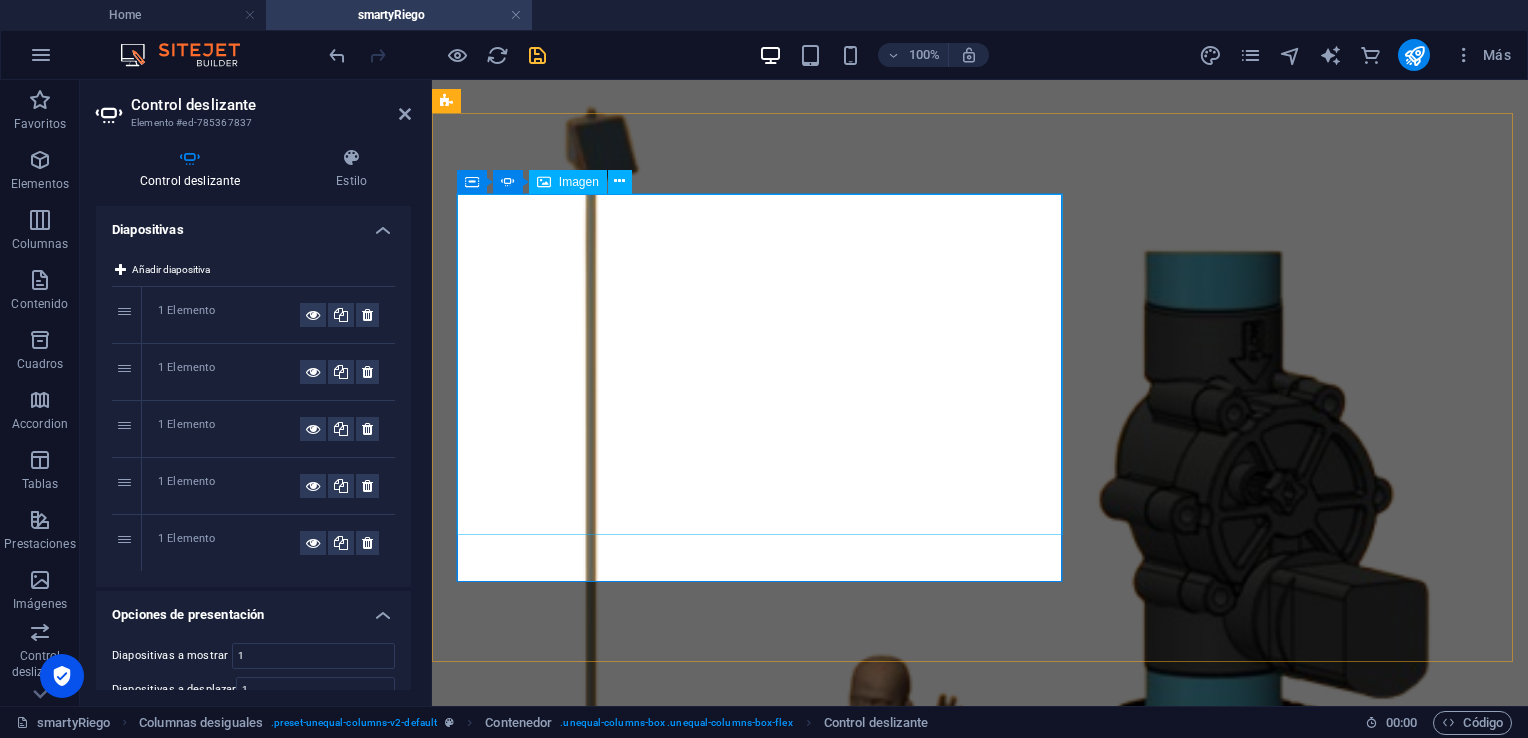 click at bounding box center [-2287, 6971] 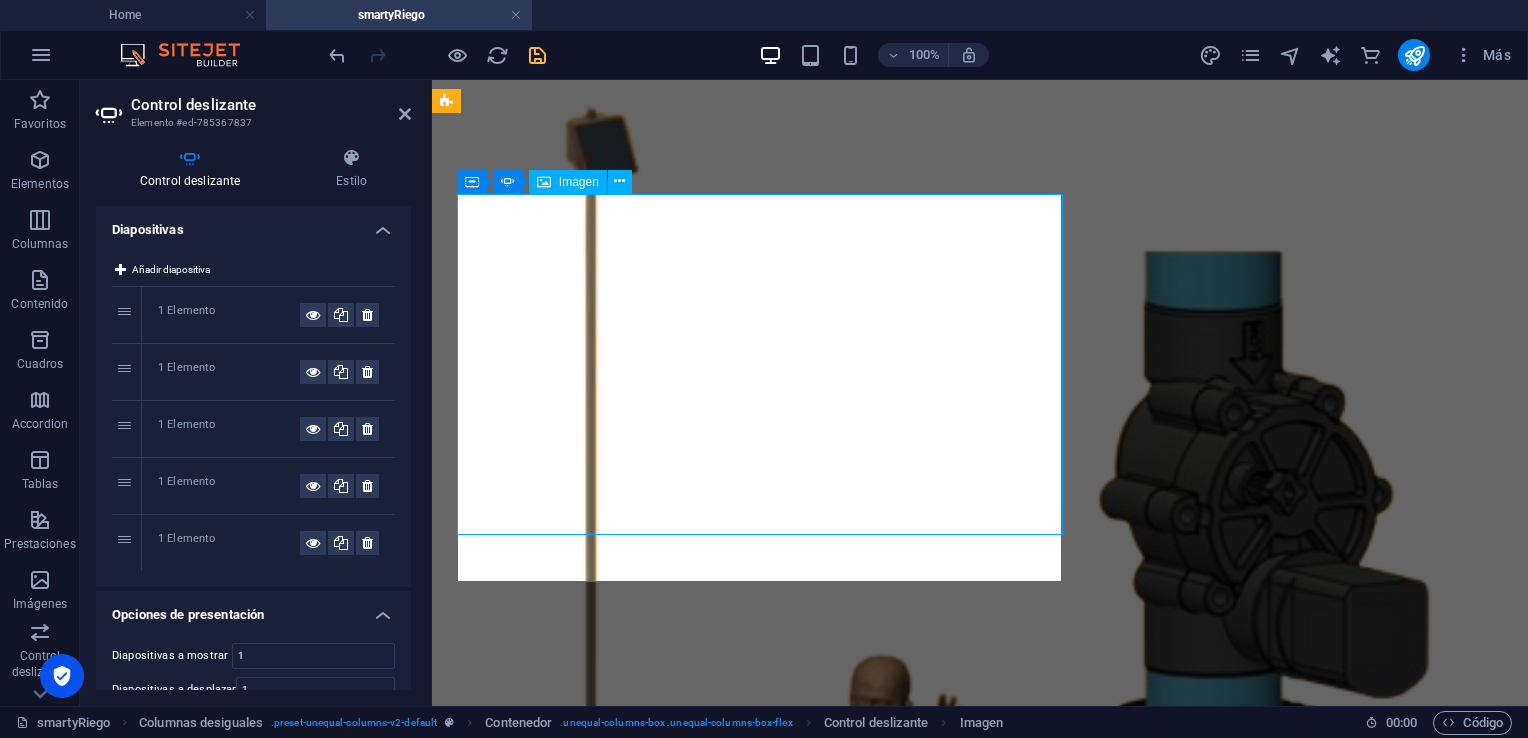 click at bounding box center [-2287, 6971] 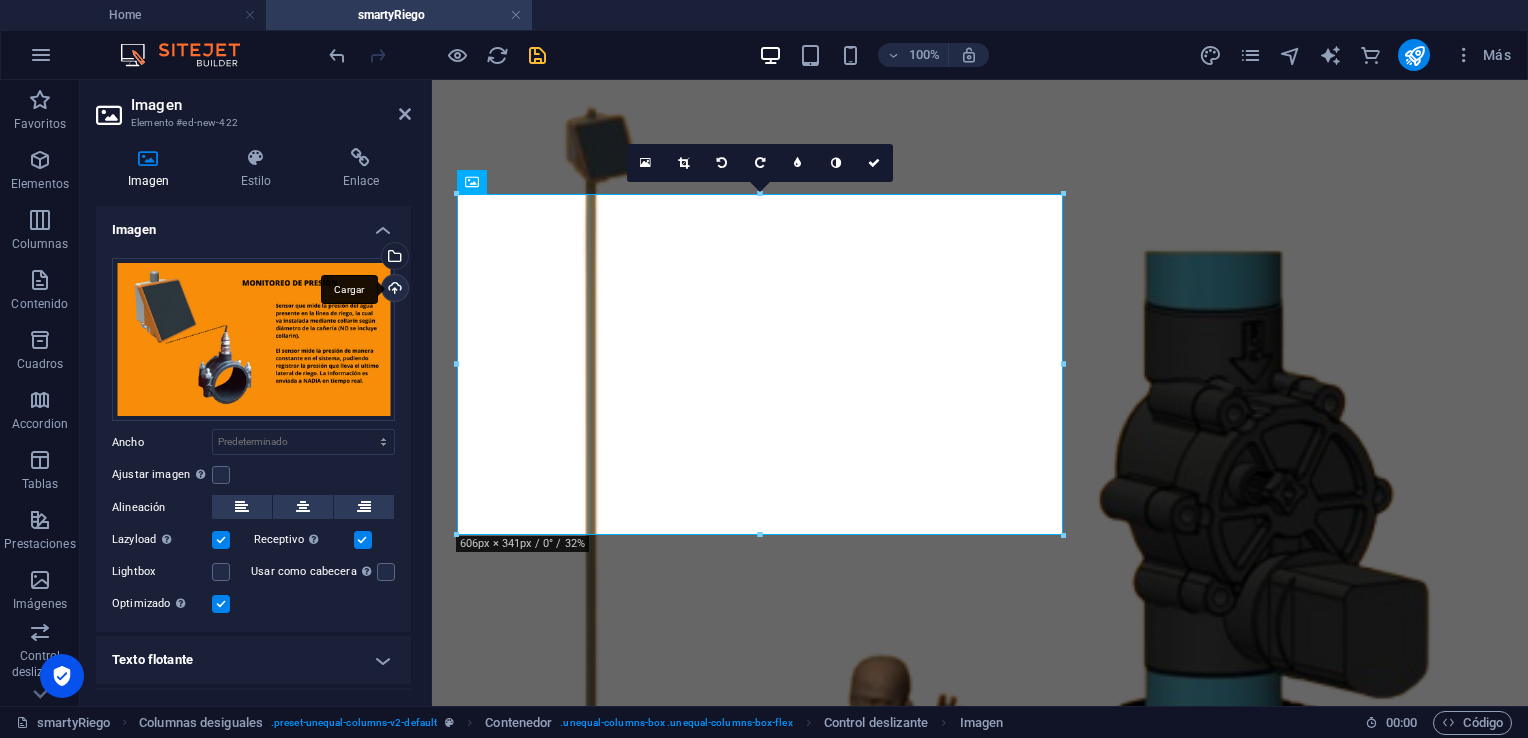 click on "Cargar" at bounding box center [393, 290] 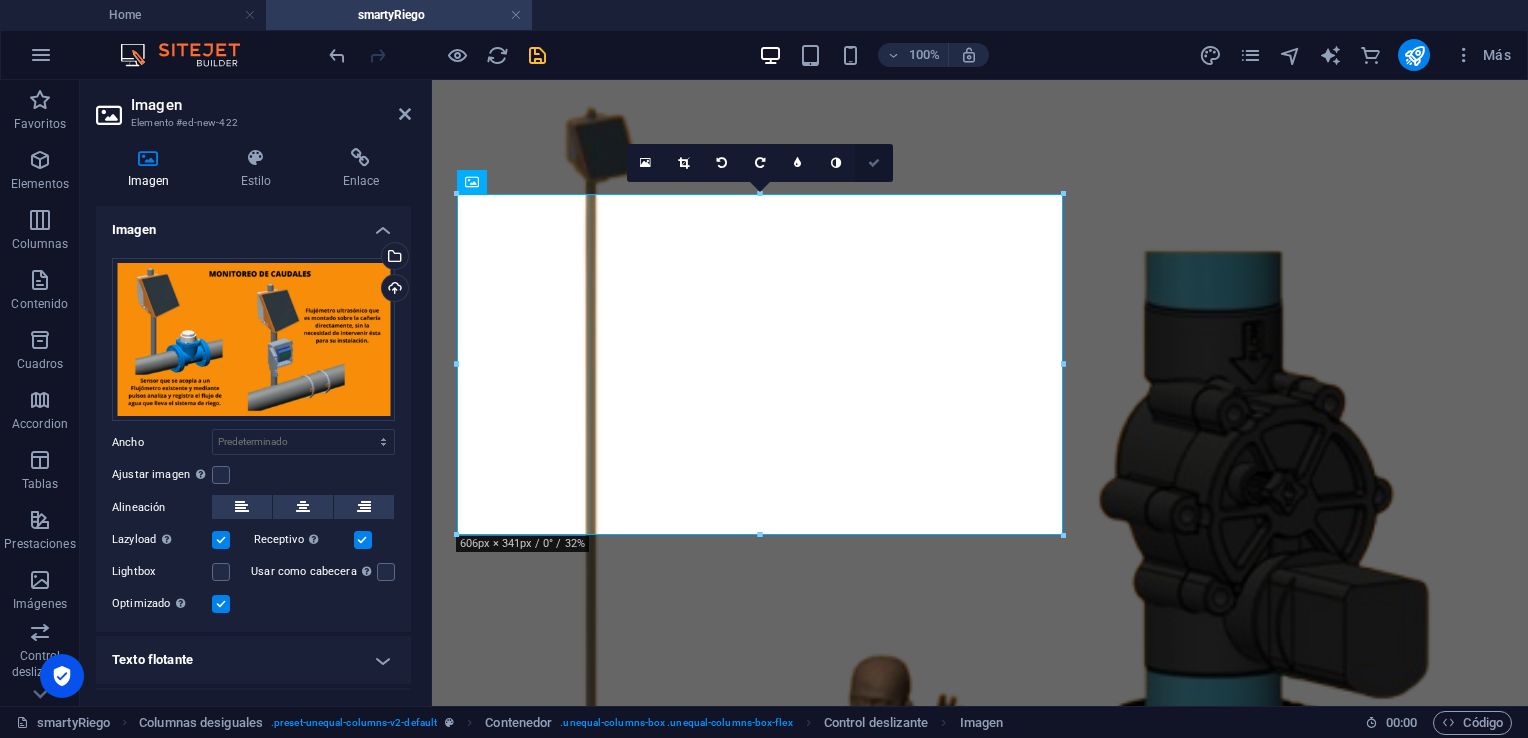 click at bounding box center [874, 163] 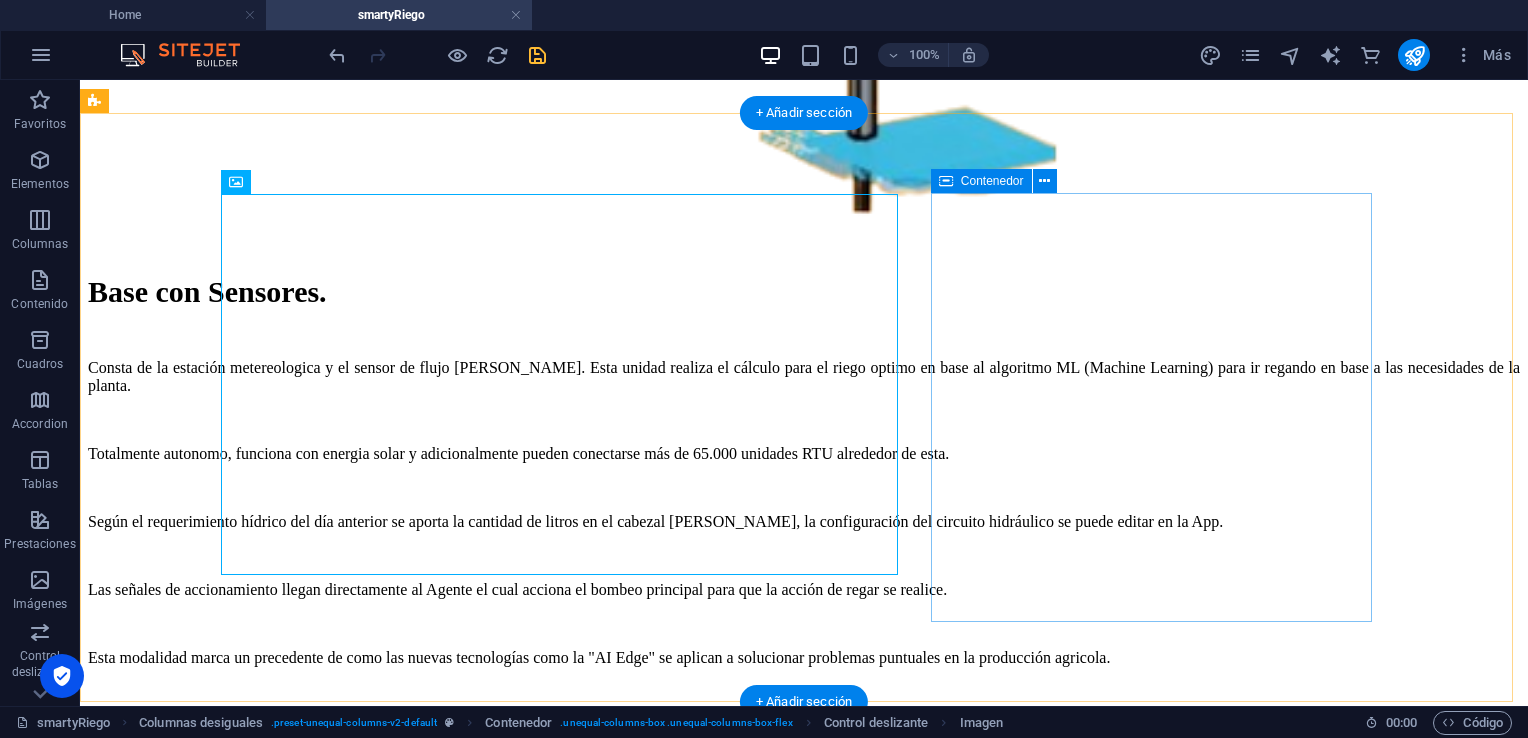 click on "Sensores Adicionales. Complementamos nuestra oferta de valor con un set de sensores para saber más sobre la dinámica suelo-ambiente-cultivos y su interacción entre si." at bounding box center (804, 5690) 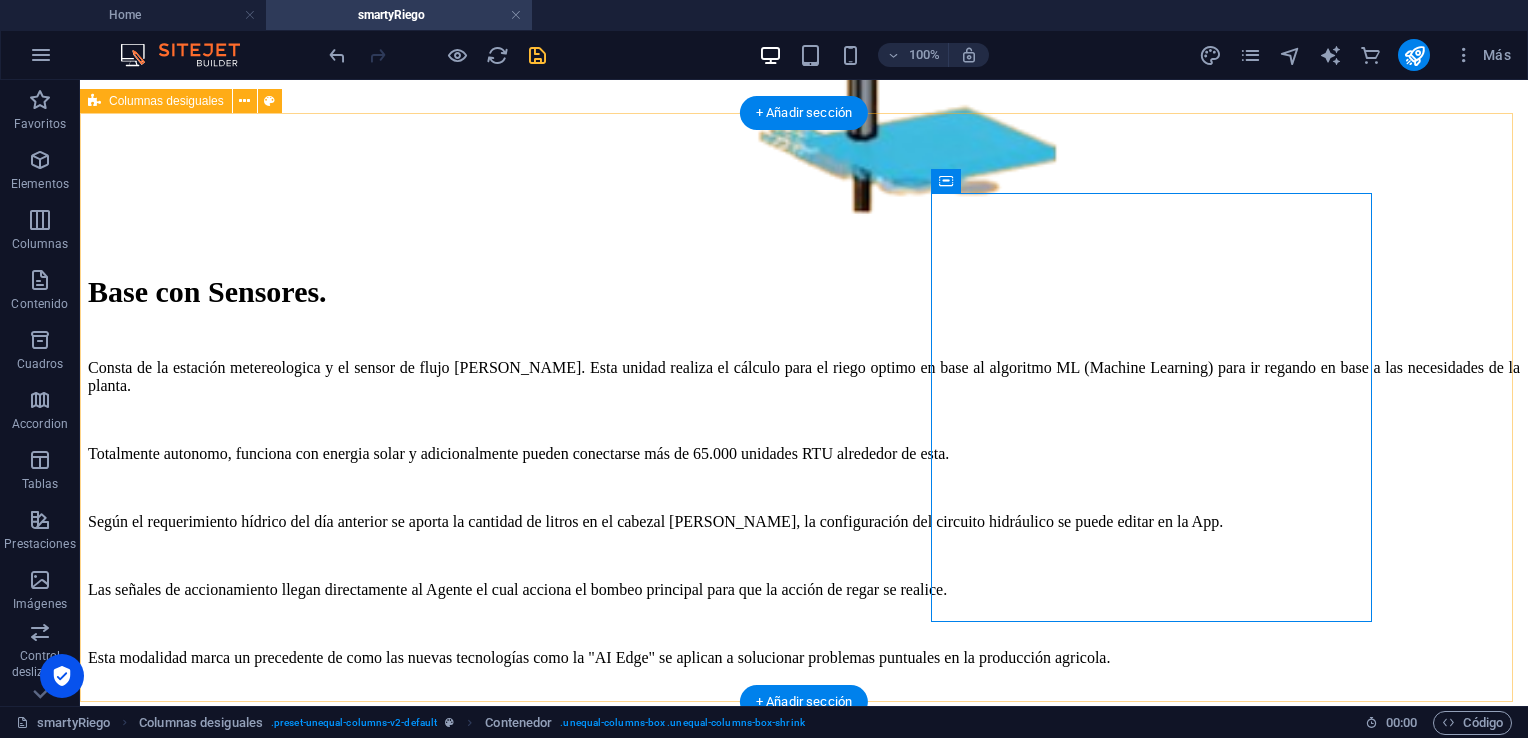 click on "1 2 3 4 5 Sensores Adicionales. Complementamos nuestra oferta de valor con un set de sensores para saber más sobre la dinámica suelo-ambiente-cultivos y su interacción entre si." at bounding box center [804, 5413] 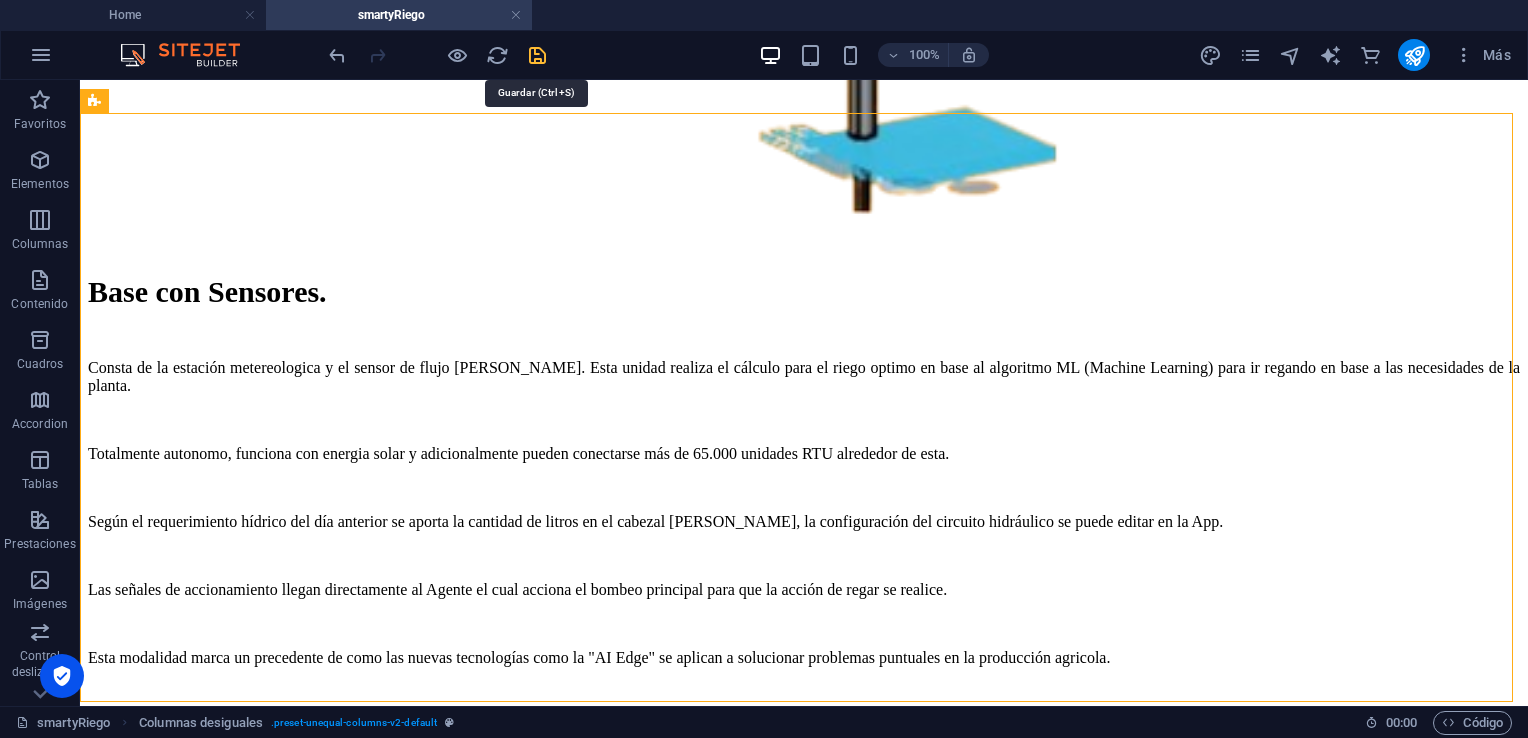 click at bounding box center (537, 55) 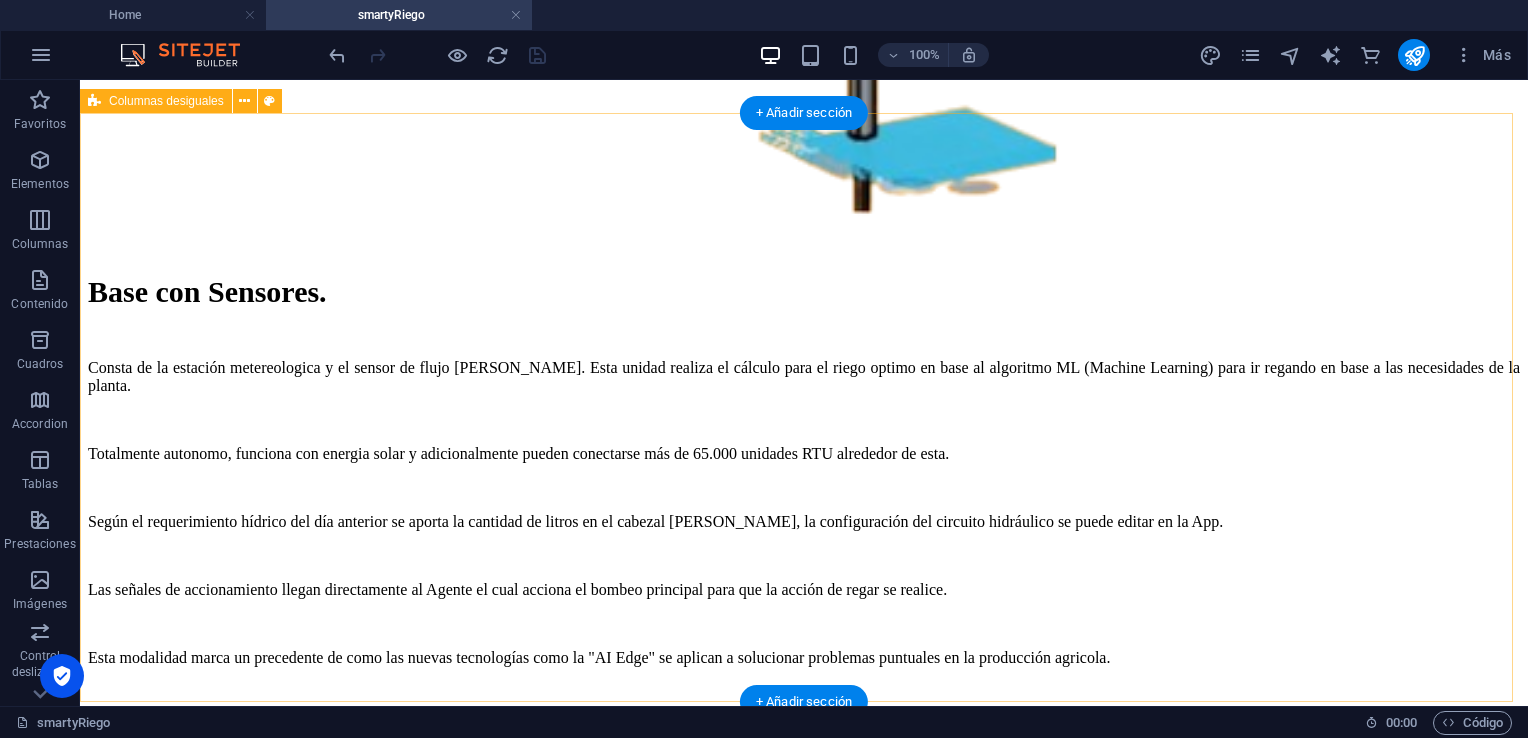 click on "1 2 3 4 5 Sensores Adicionales. Complementamos nuestra oferta de valor con un set de sensores para saber más sobre la dinámica suelo-ambiente-cultivos y su interacción entre si." at bounding box center (804, 5413) 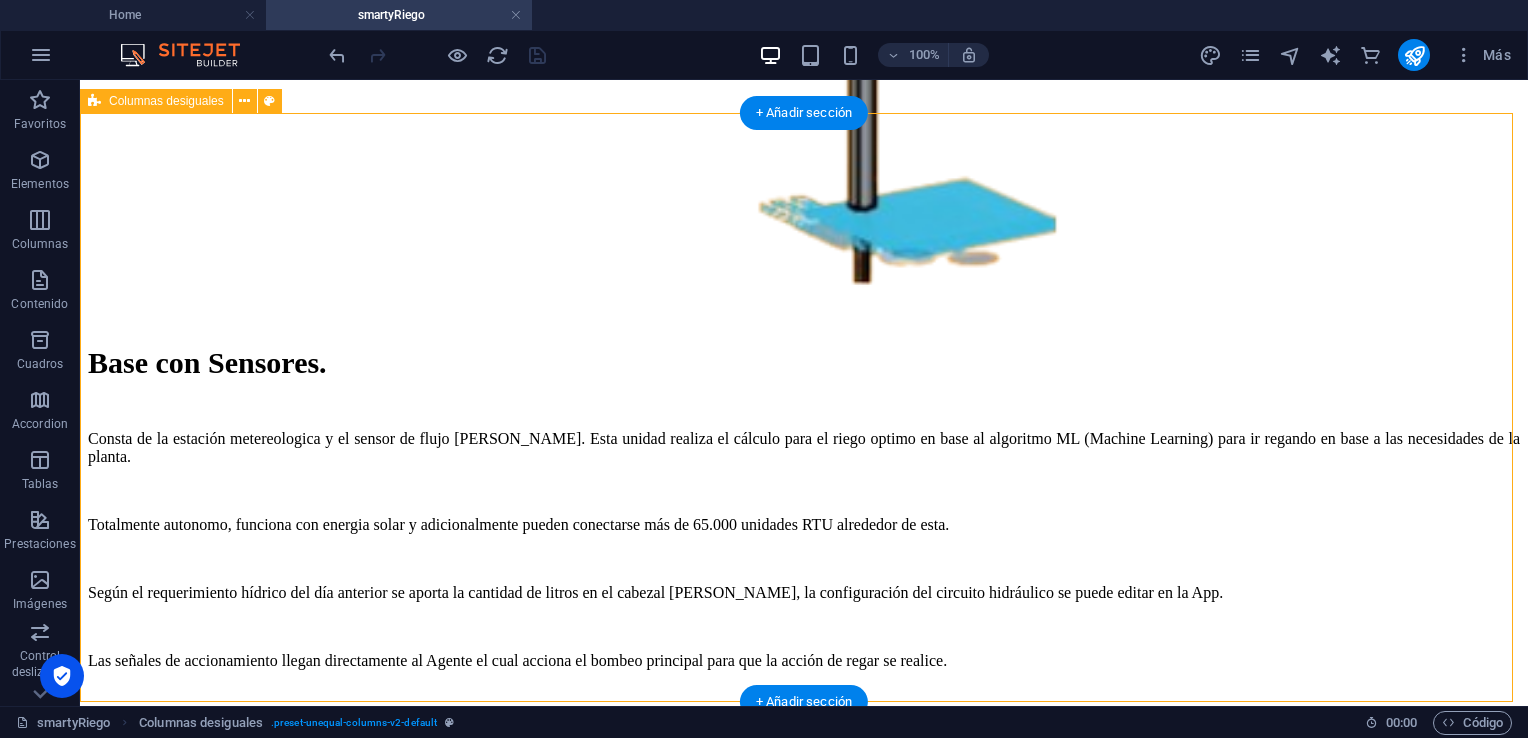 scroll, scrollTop: 3890, scrollLeft: 0, axis: vertical 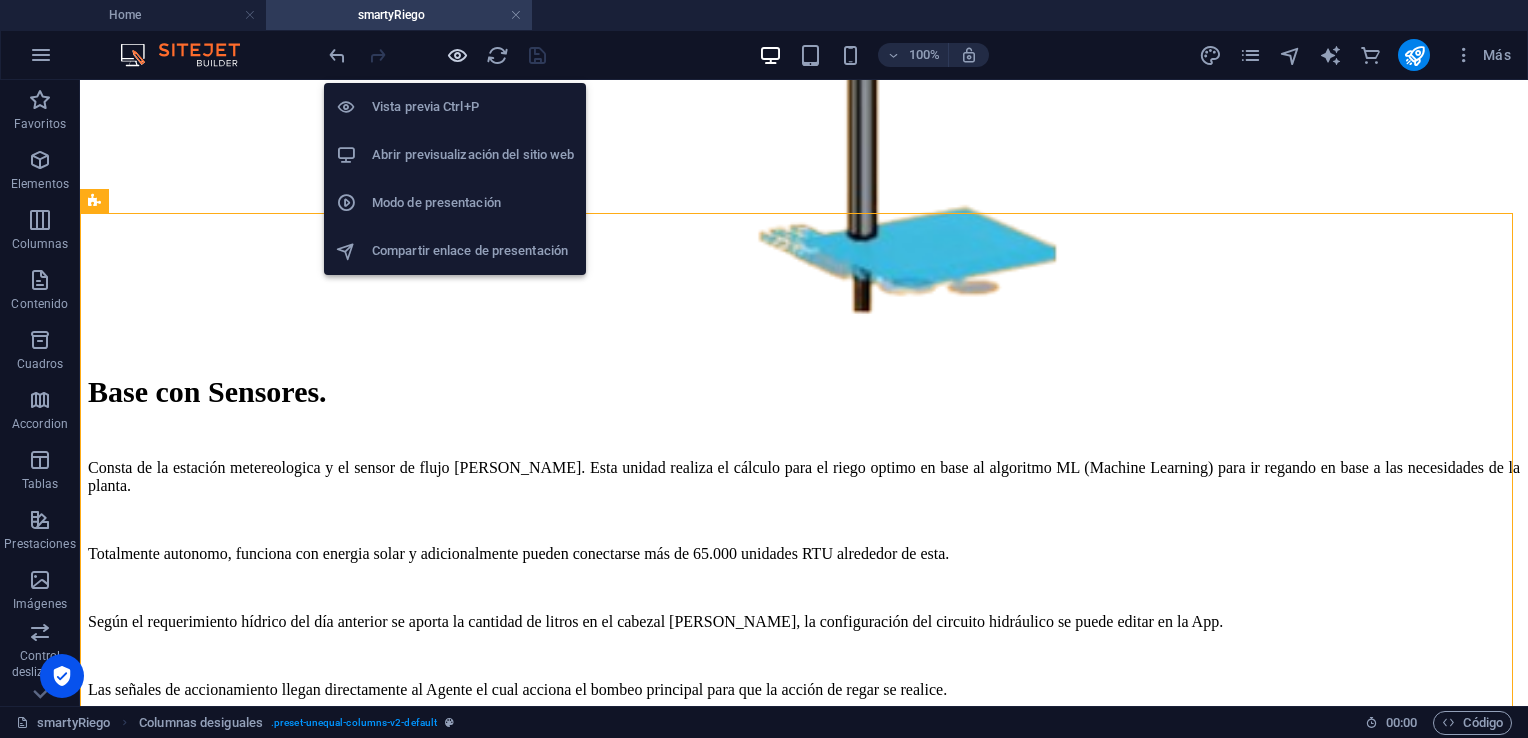 click at bounding box center (457, 55) 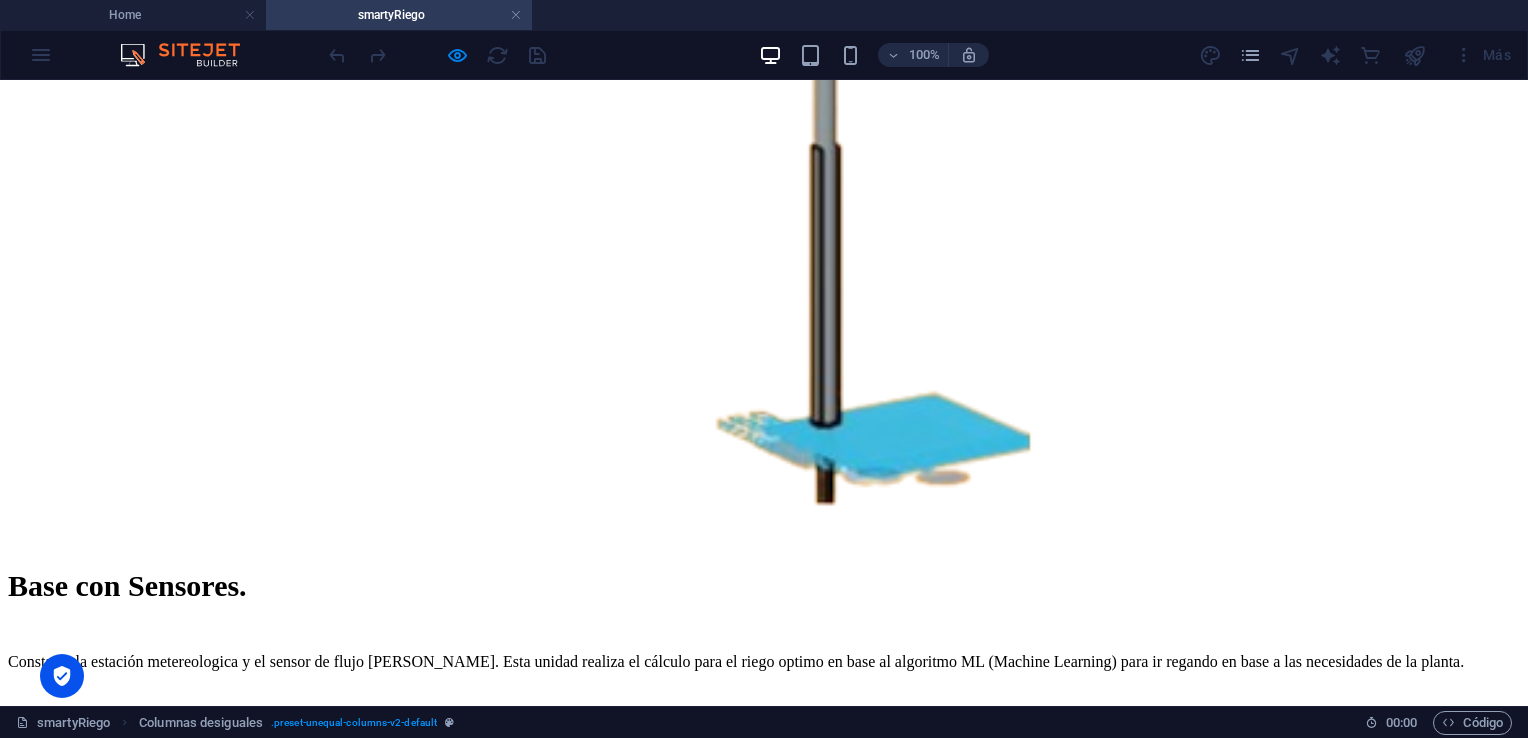 click on "4" at bounding box center (59, 6032) 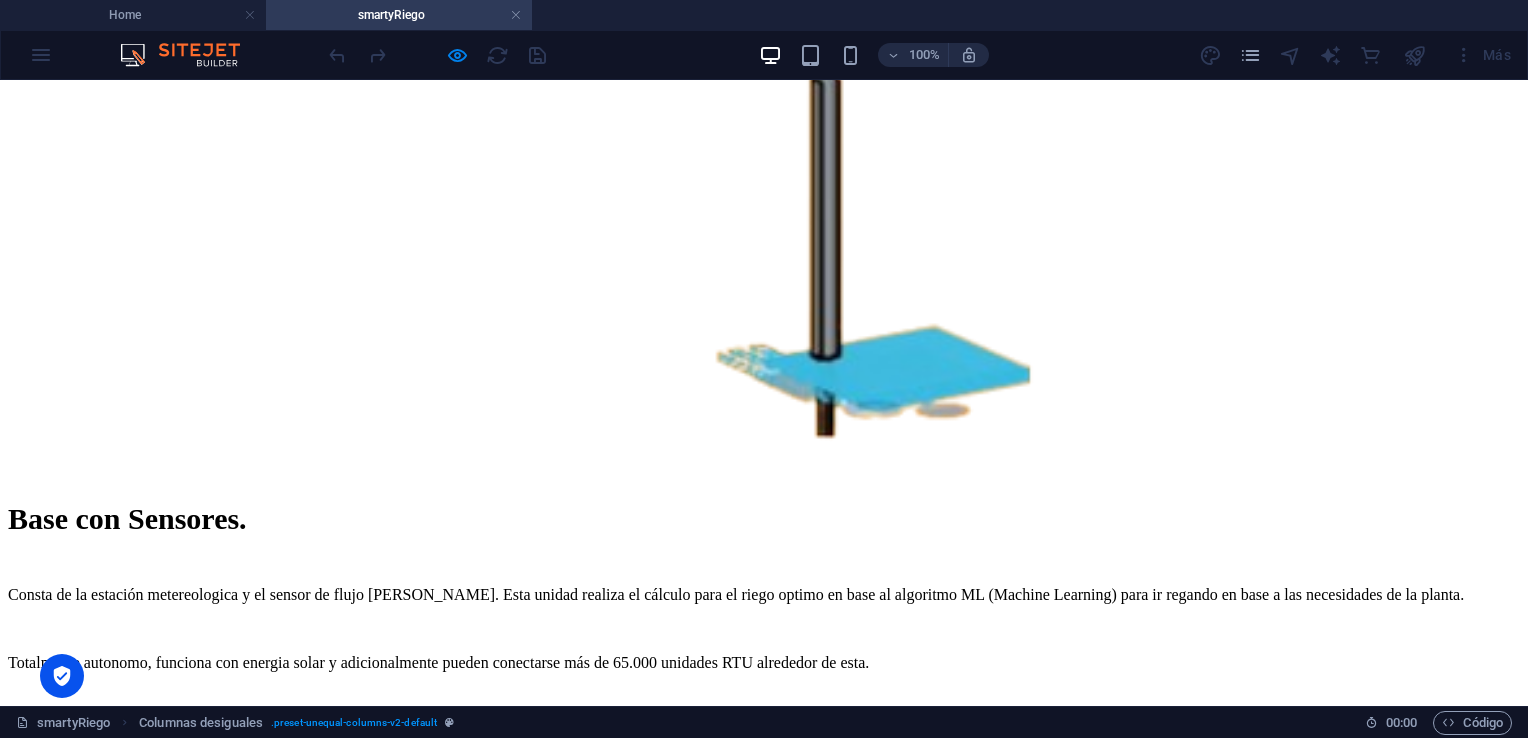 scroll, scrollTop: 3990, scrollLeft: 0, axis: vertical 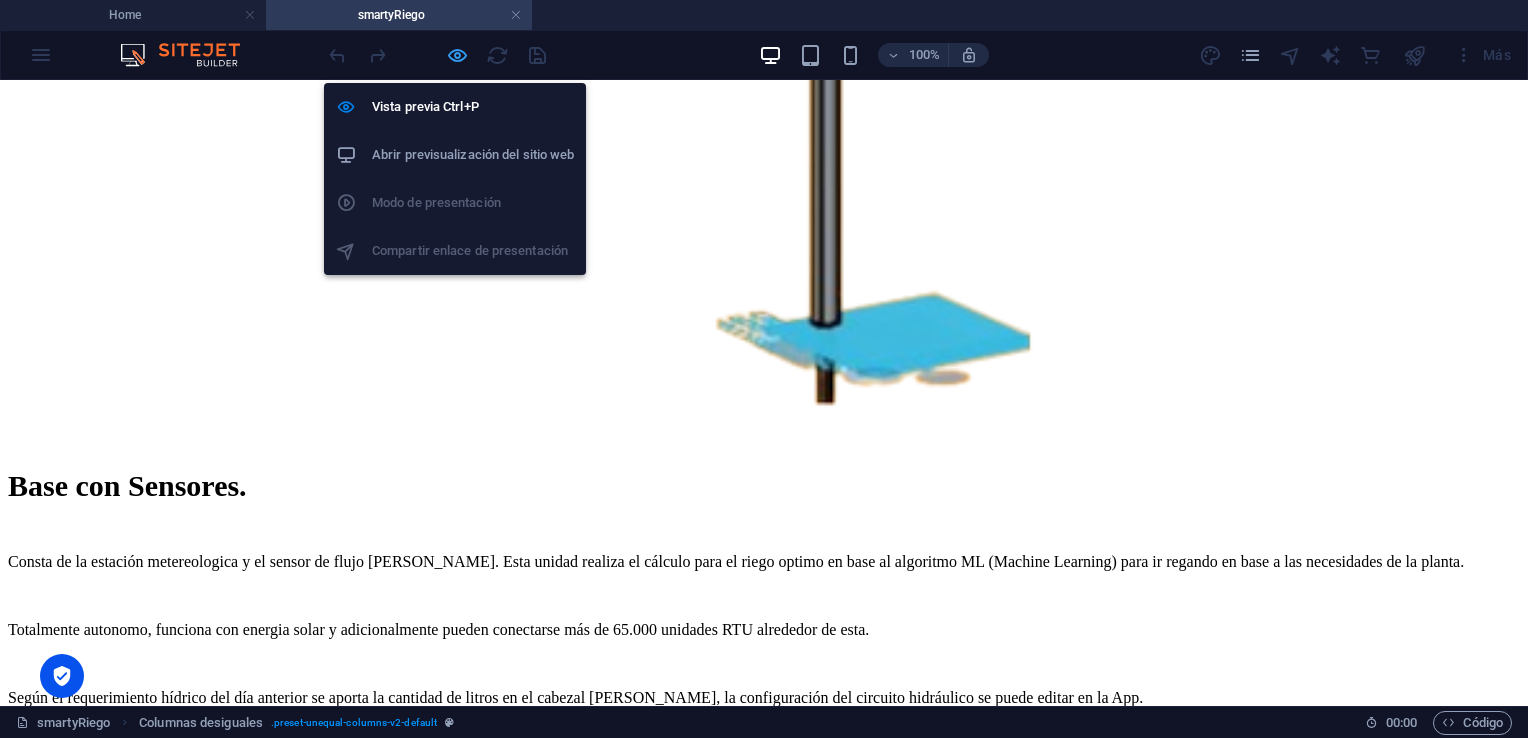 click at bounding box center [457, 55] 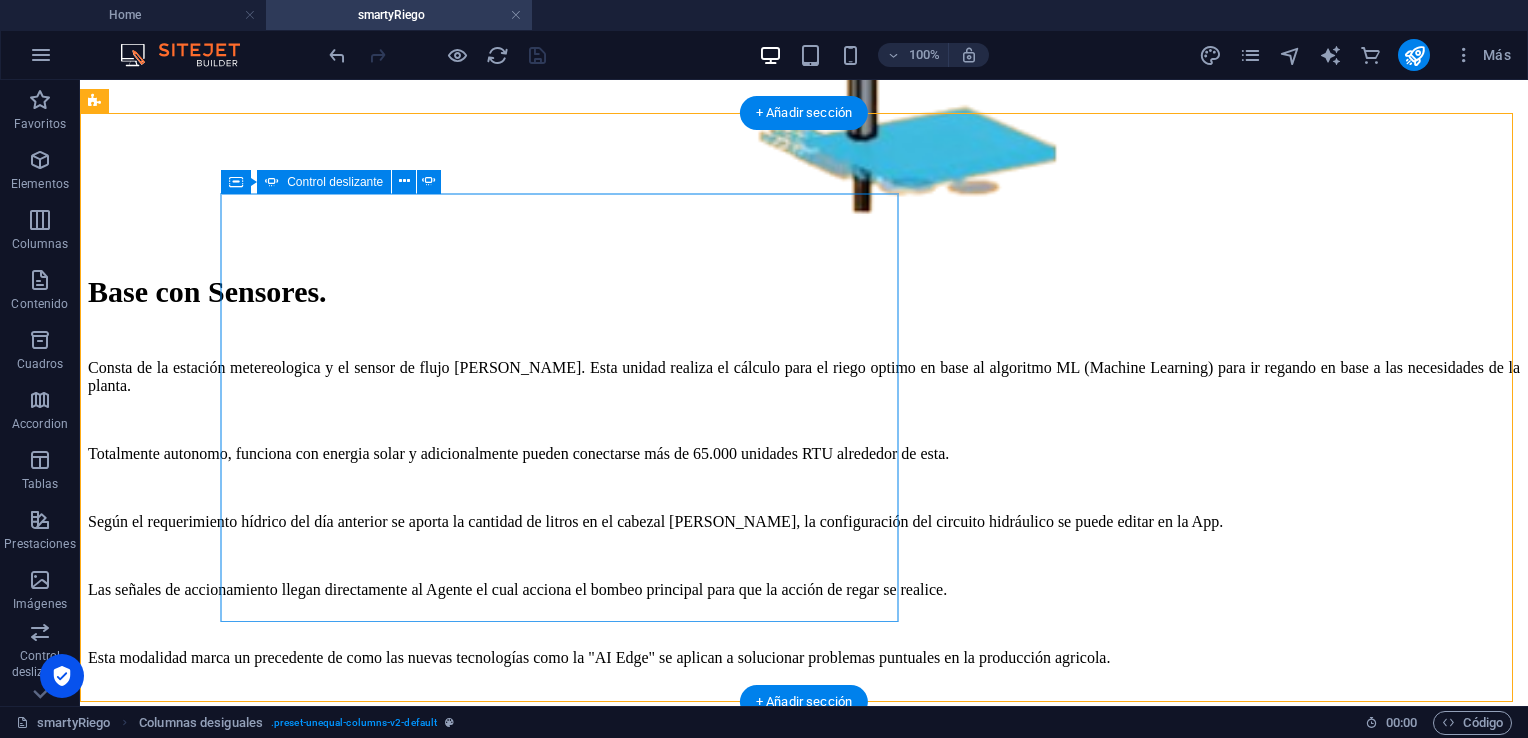 click on "1 2 3 4 5" at bounding box center (804, 5319) 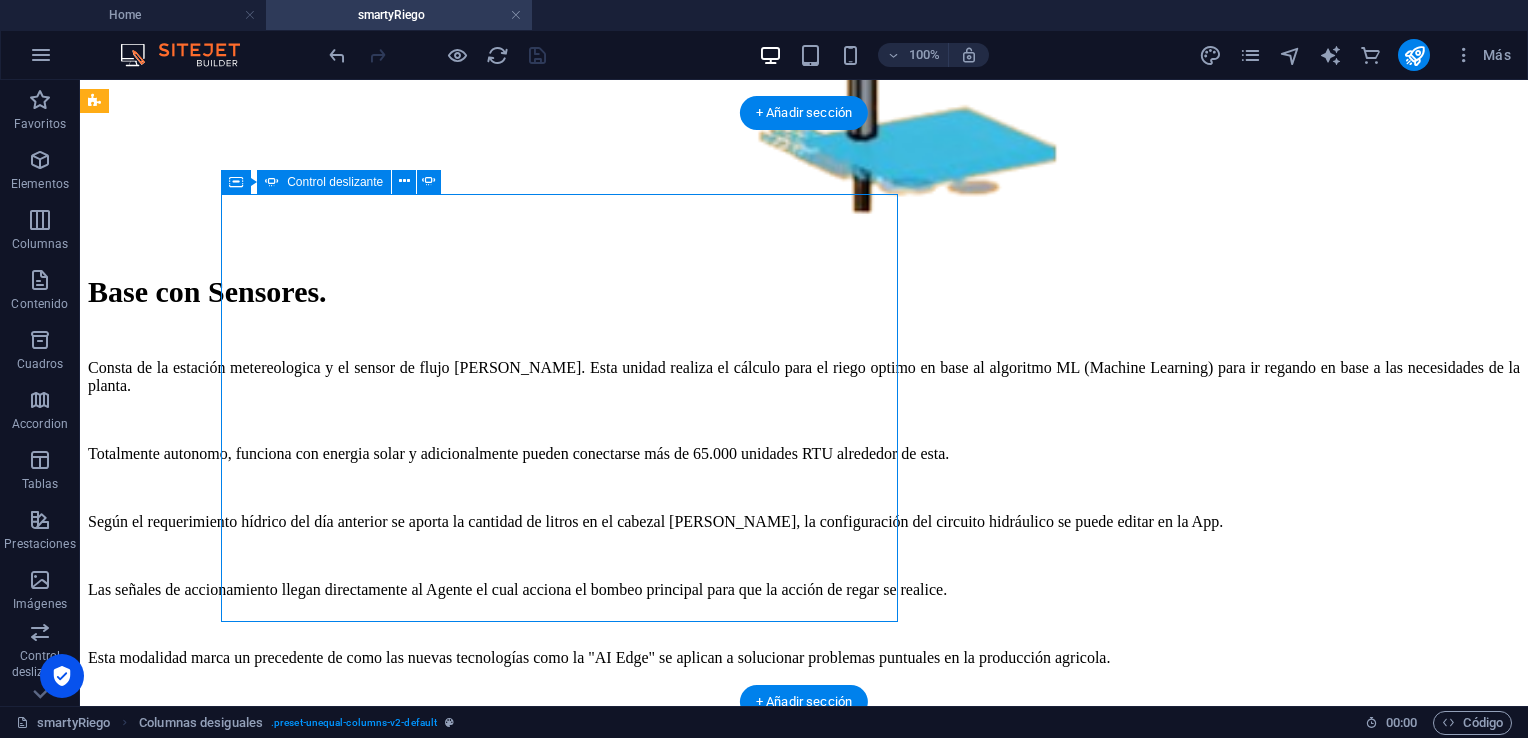 click on "1 2 3 4 5" at bounding box center (804, 5319) 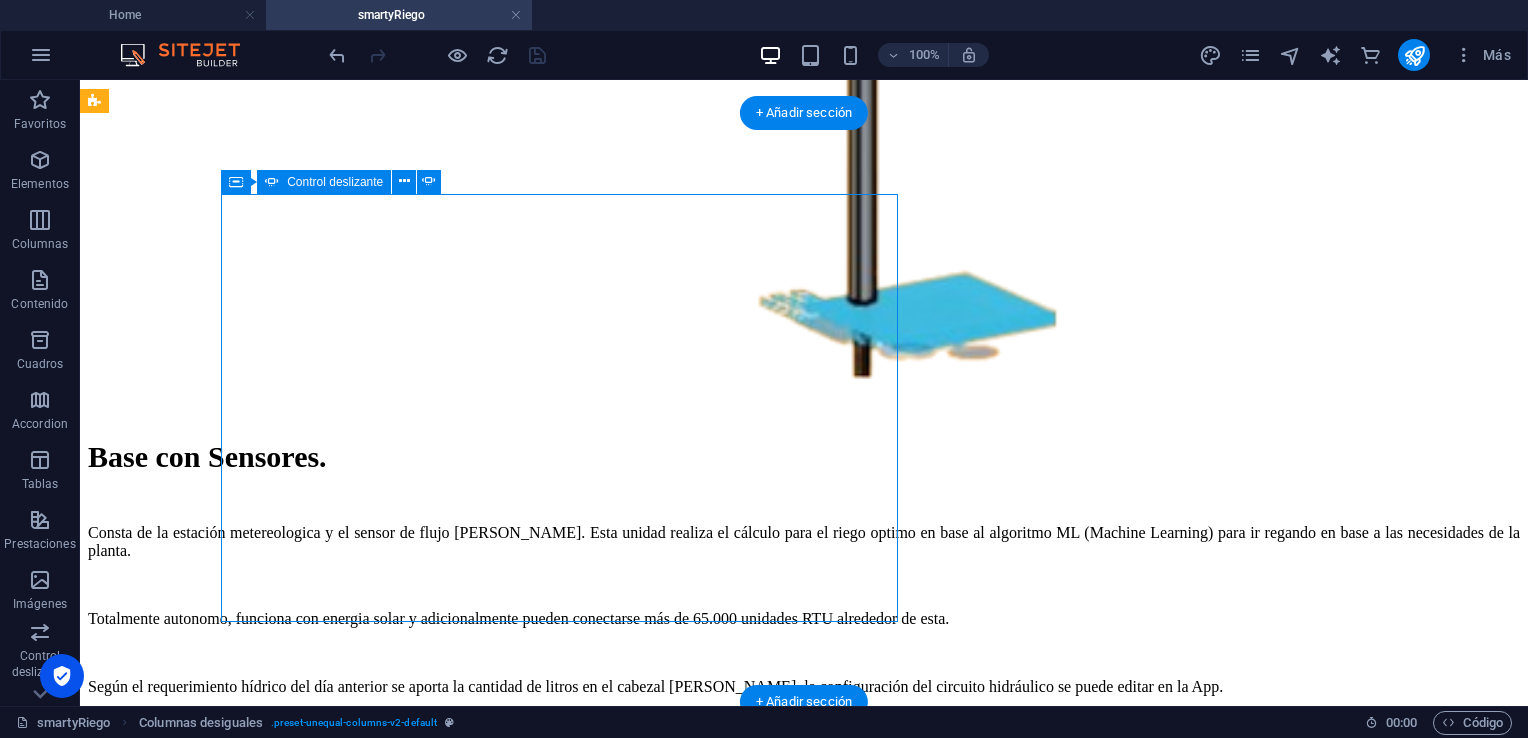 select on "ms" 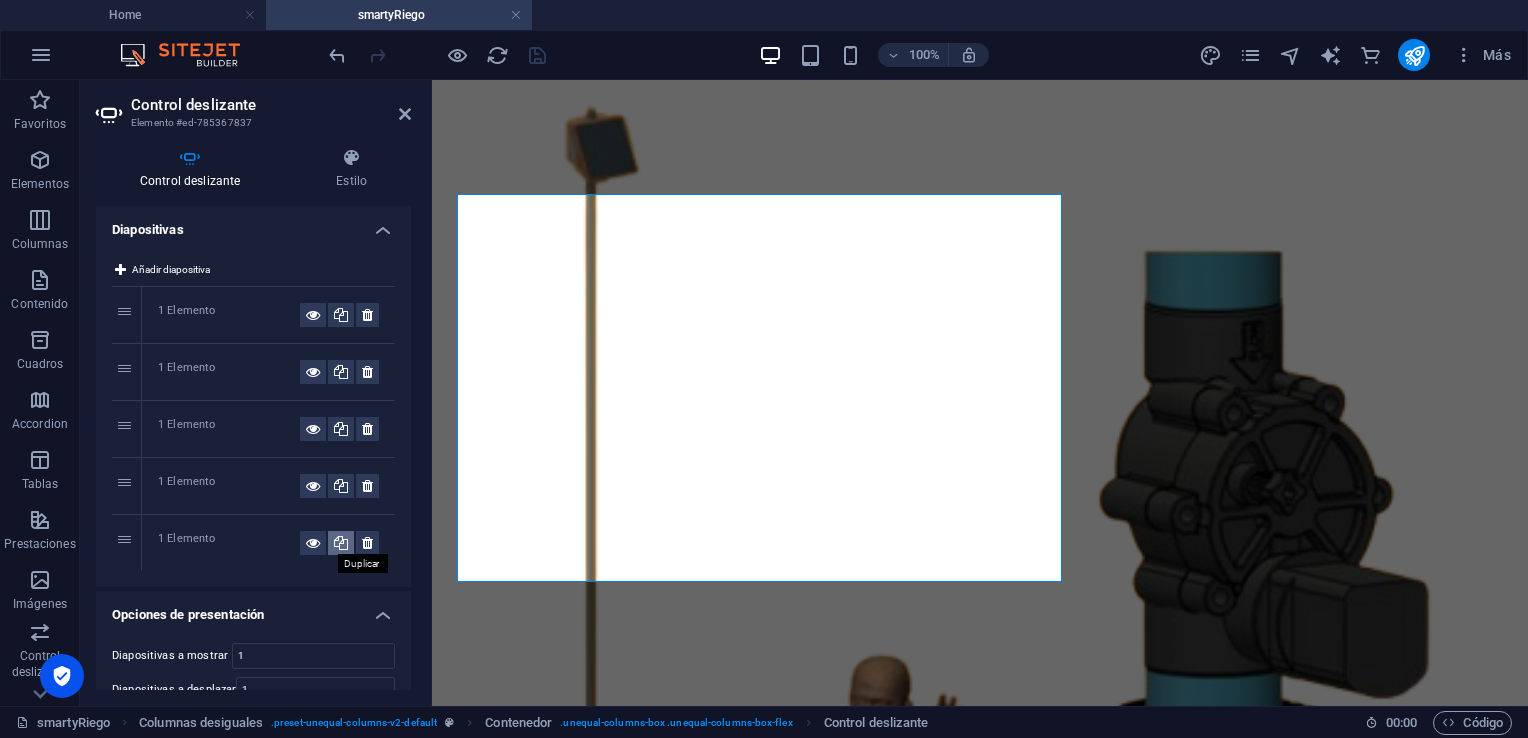 click at bounding box center [341, 543] 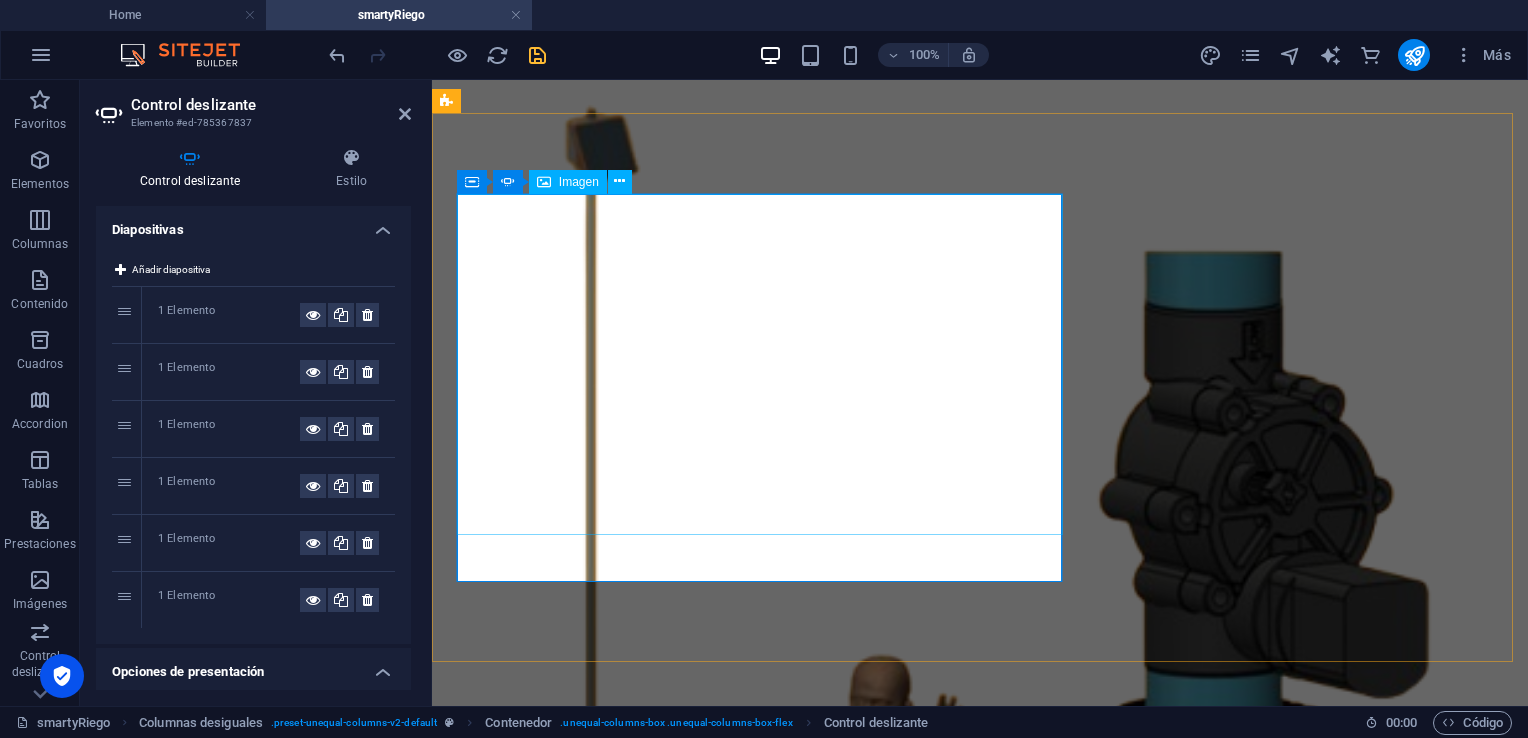click at bounding box center (-2893, 7592) 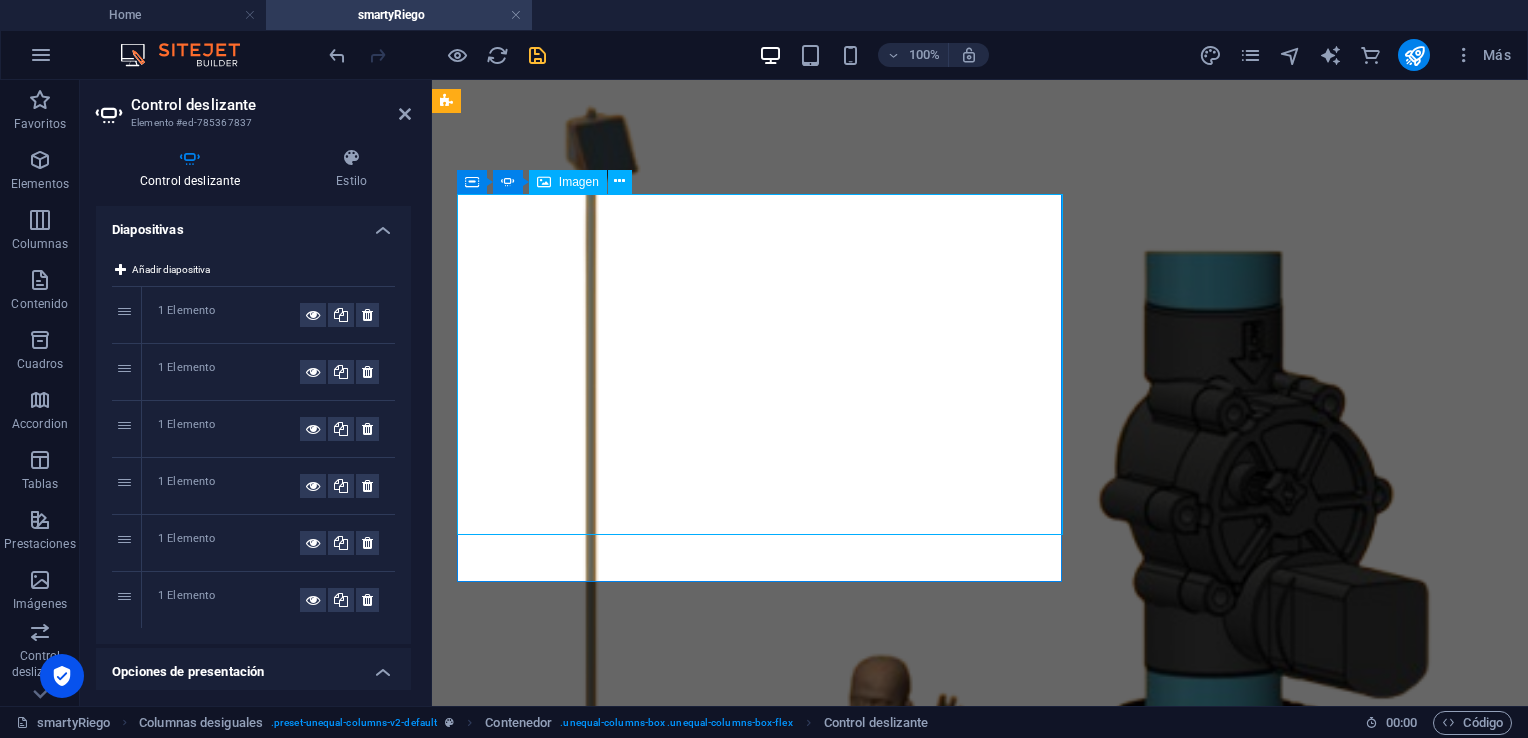 click at bounding box center [-2893, 7592] 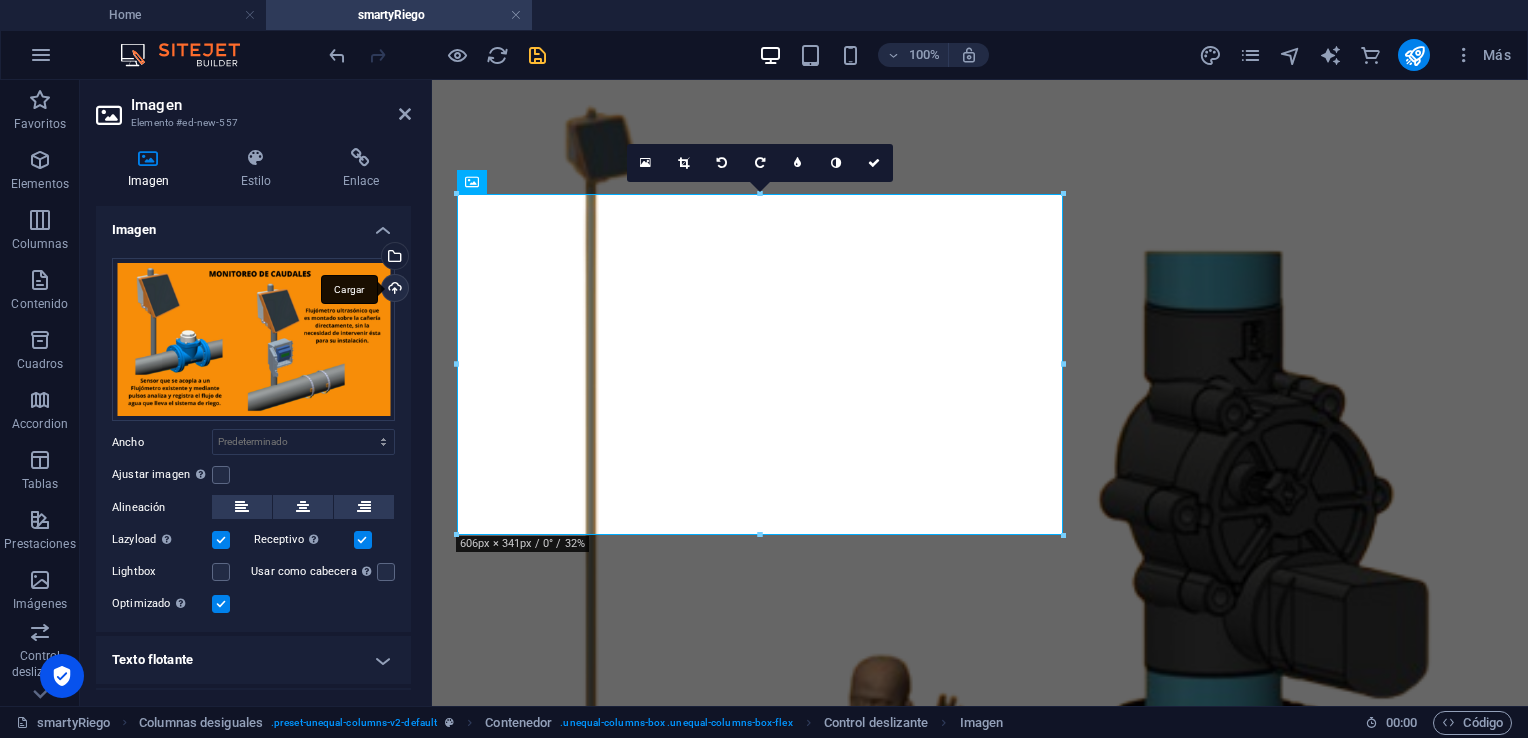 click on "Cargar" at bounding box center (393, 290) 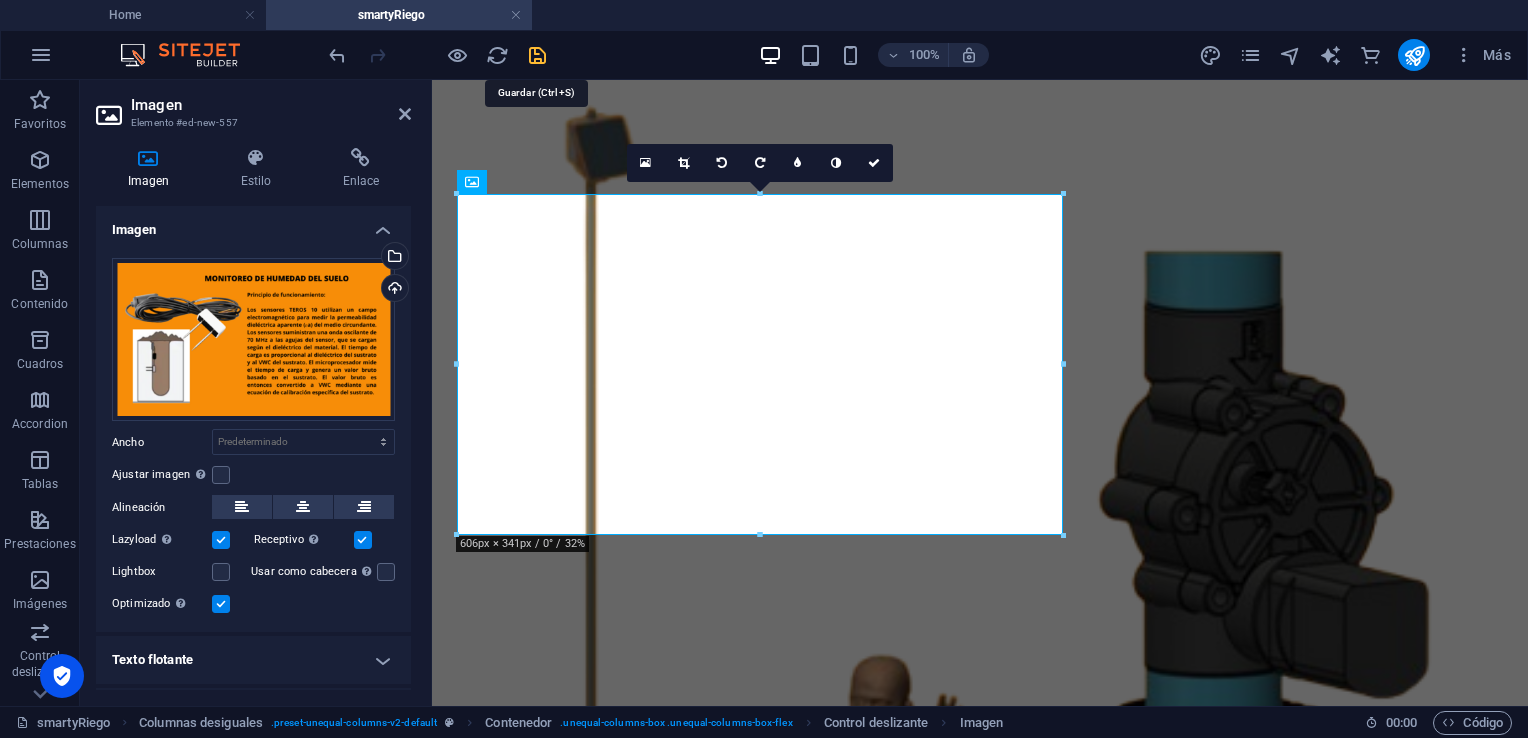 click at bounding box center [537, 55] 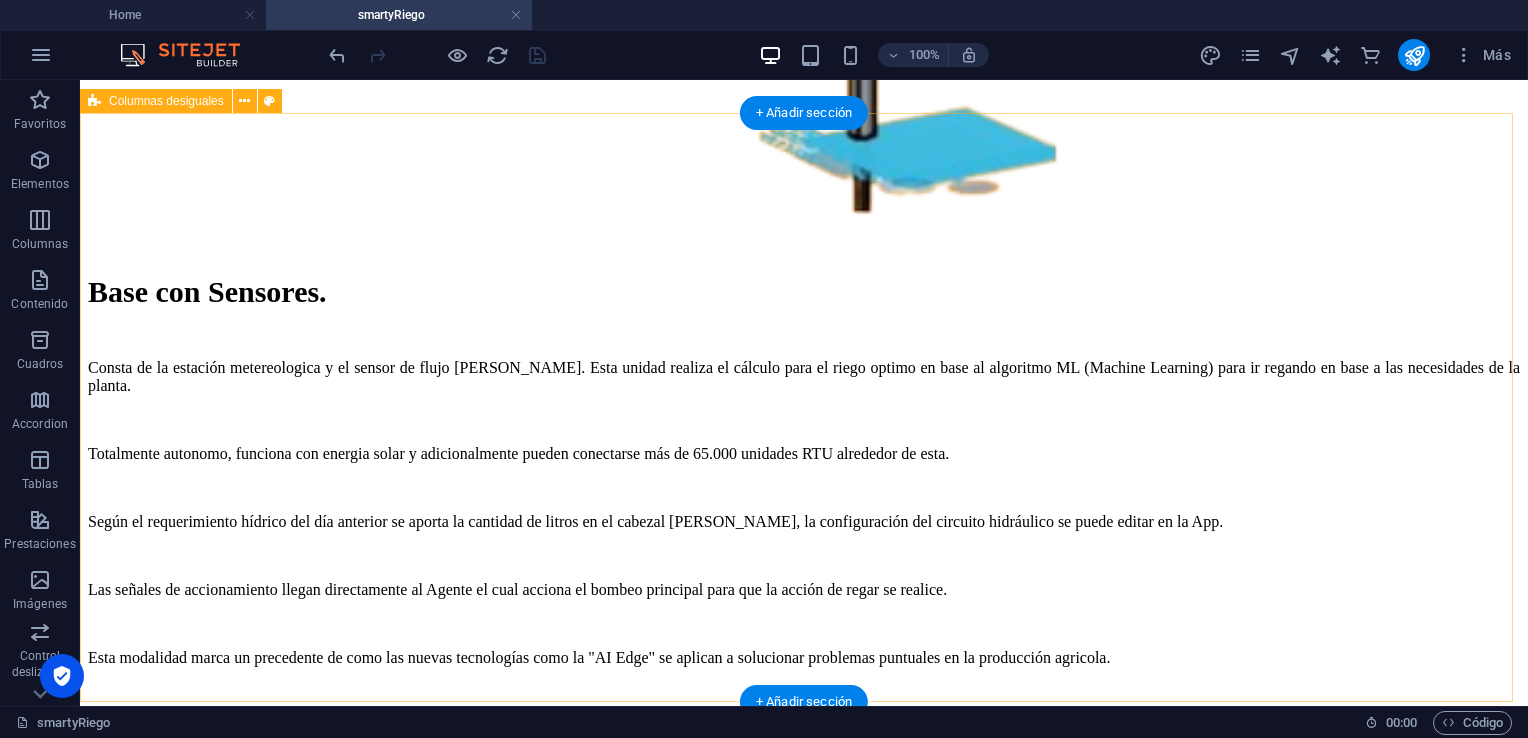 click on "1 2 3 4 5 6 Sensores Adicionales. Complementamos nuestra oferta de valor con un set de sensores para saber más sobre la dinámica suelo-ambiente-cultivos y su interacción entre si." at bounding box center [804, 5424] 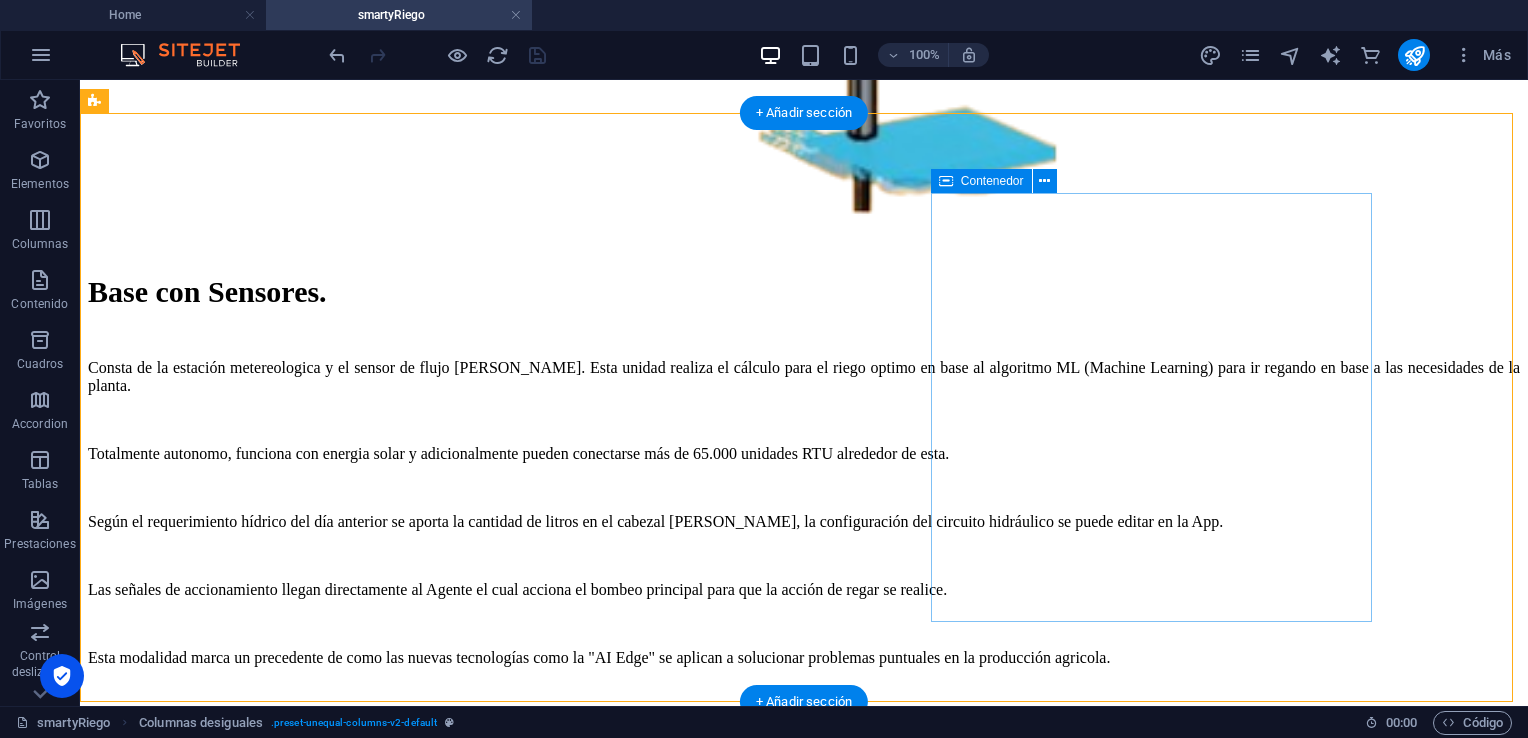 click on "Sensores Adicionales. Complementamos nuestra oferta de valor con un set de sensores para saber más sobre la dinámica suelo-ambiente-cultivos y su interacción entre si." at bounding box center (804, 5711) 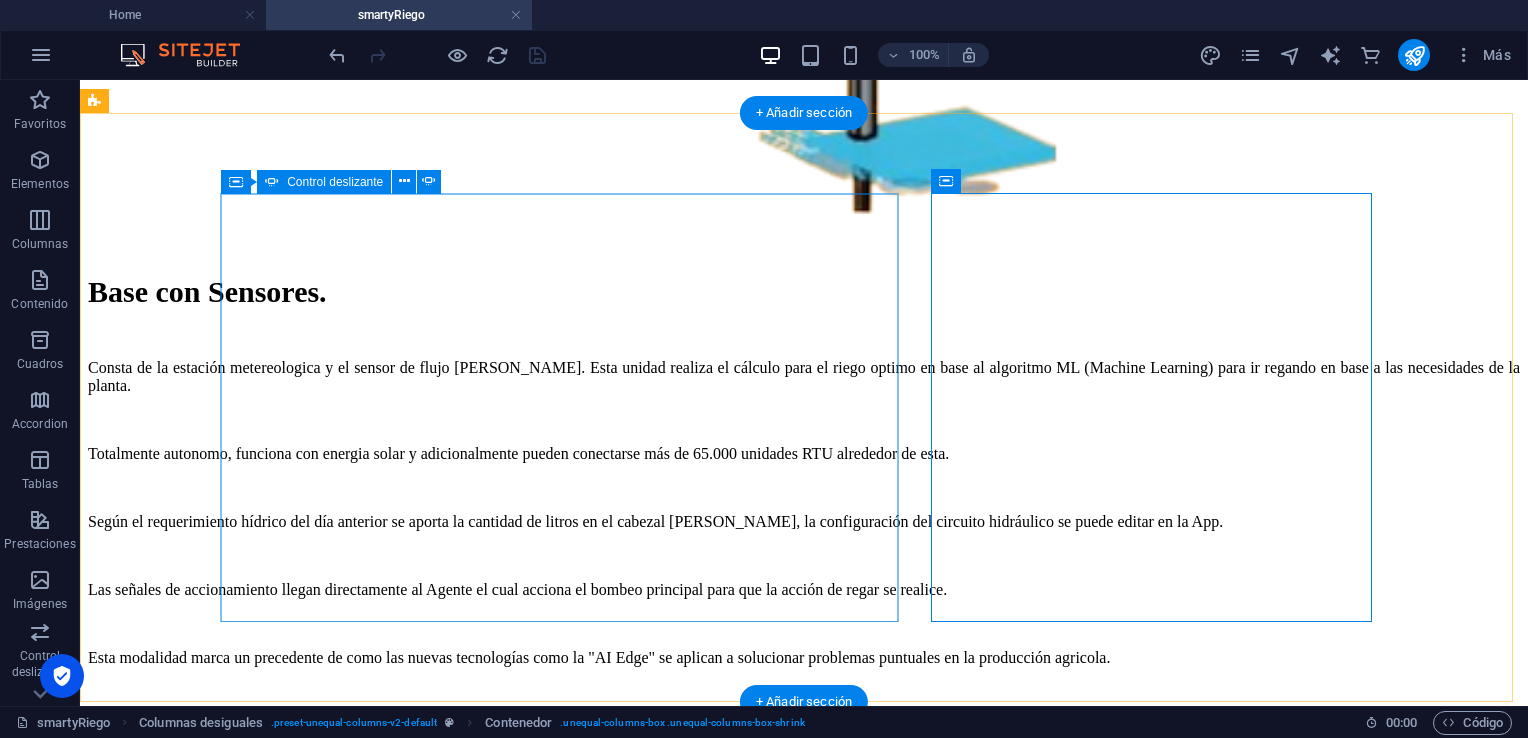 click on "1 2 3 4 5 6" at bounding box center (804, 5329) 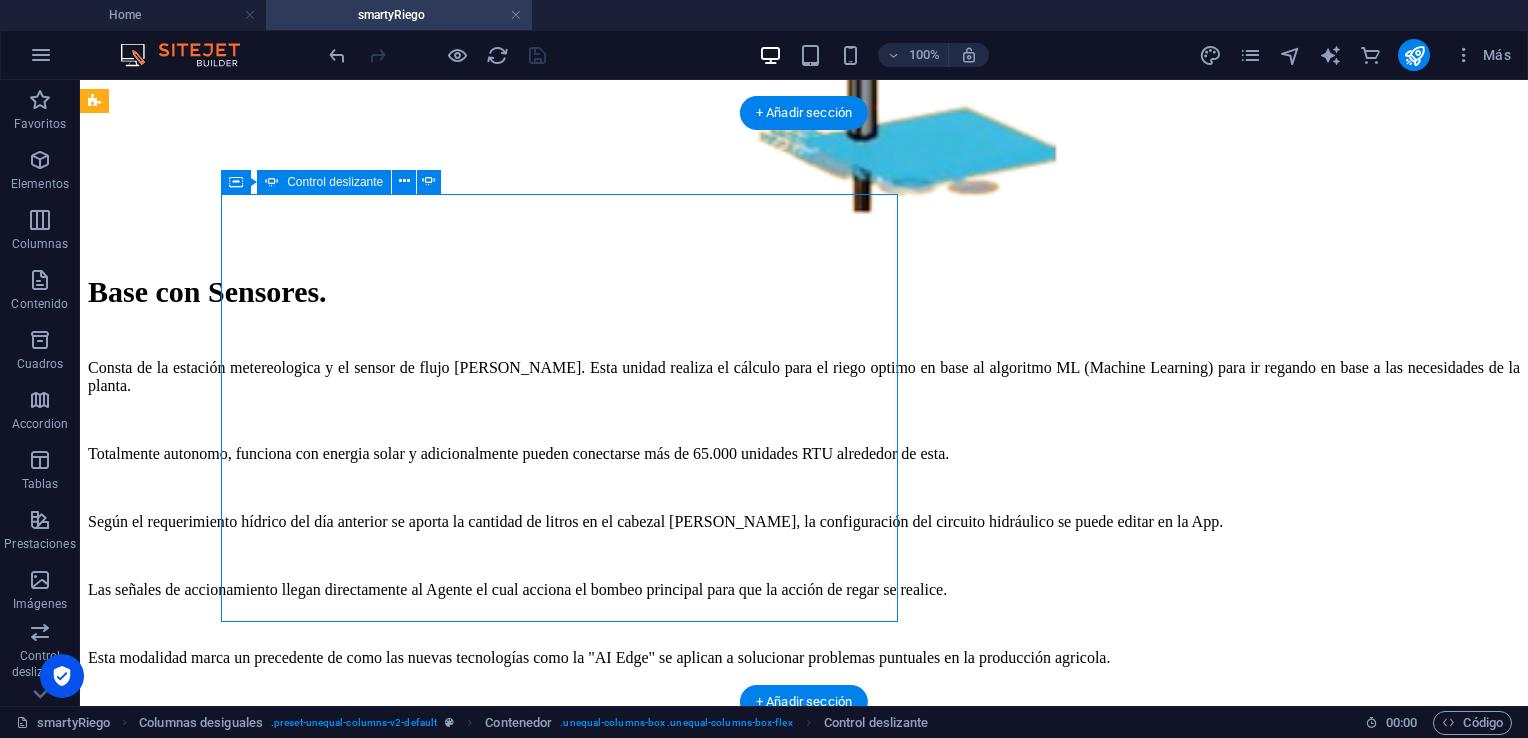 click on "1 2 3 4 5 6" at bounding box center [804, 5329] 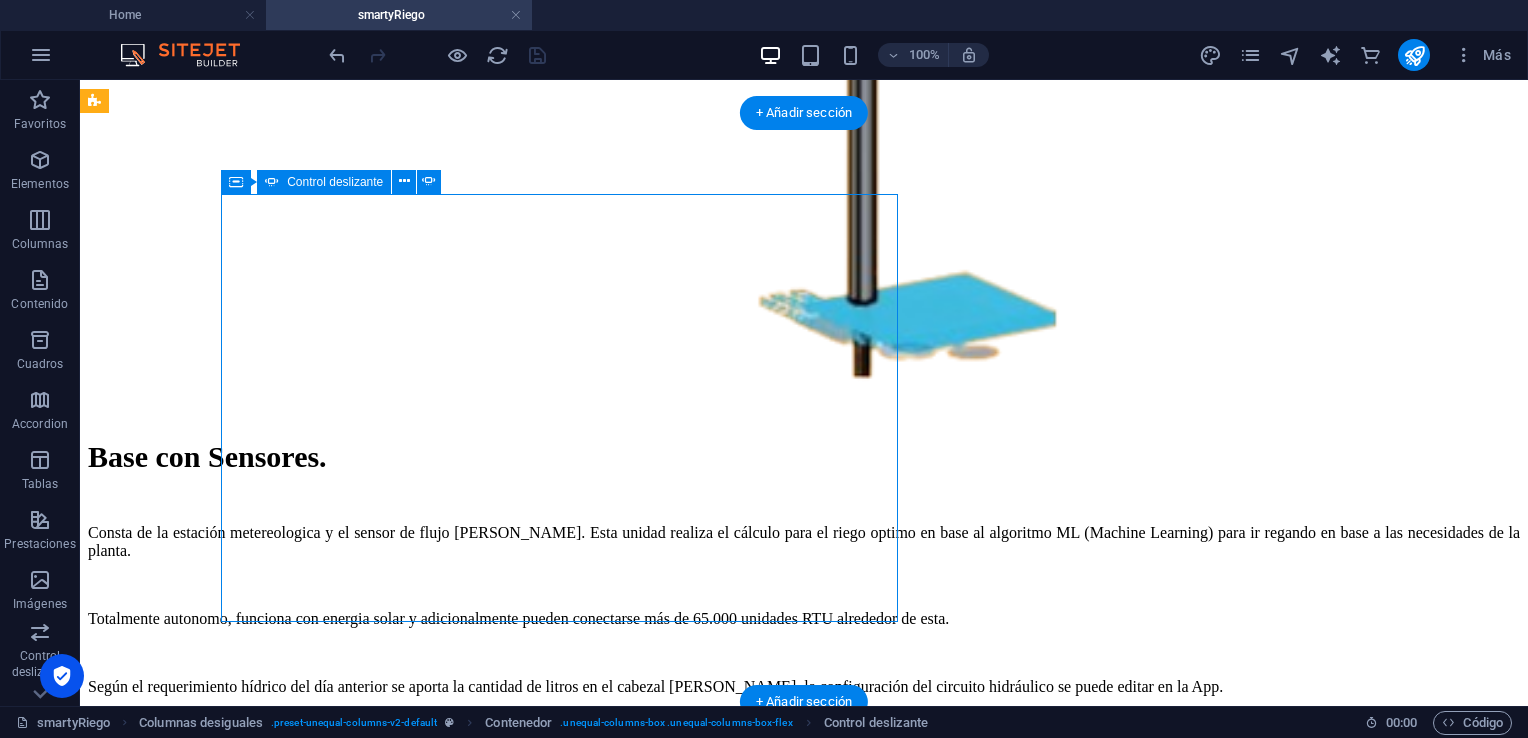 select on "ms" 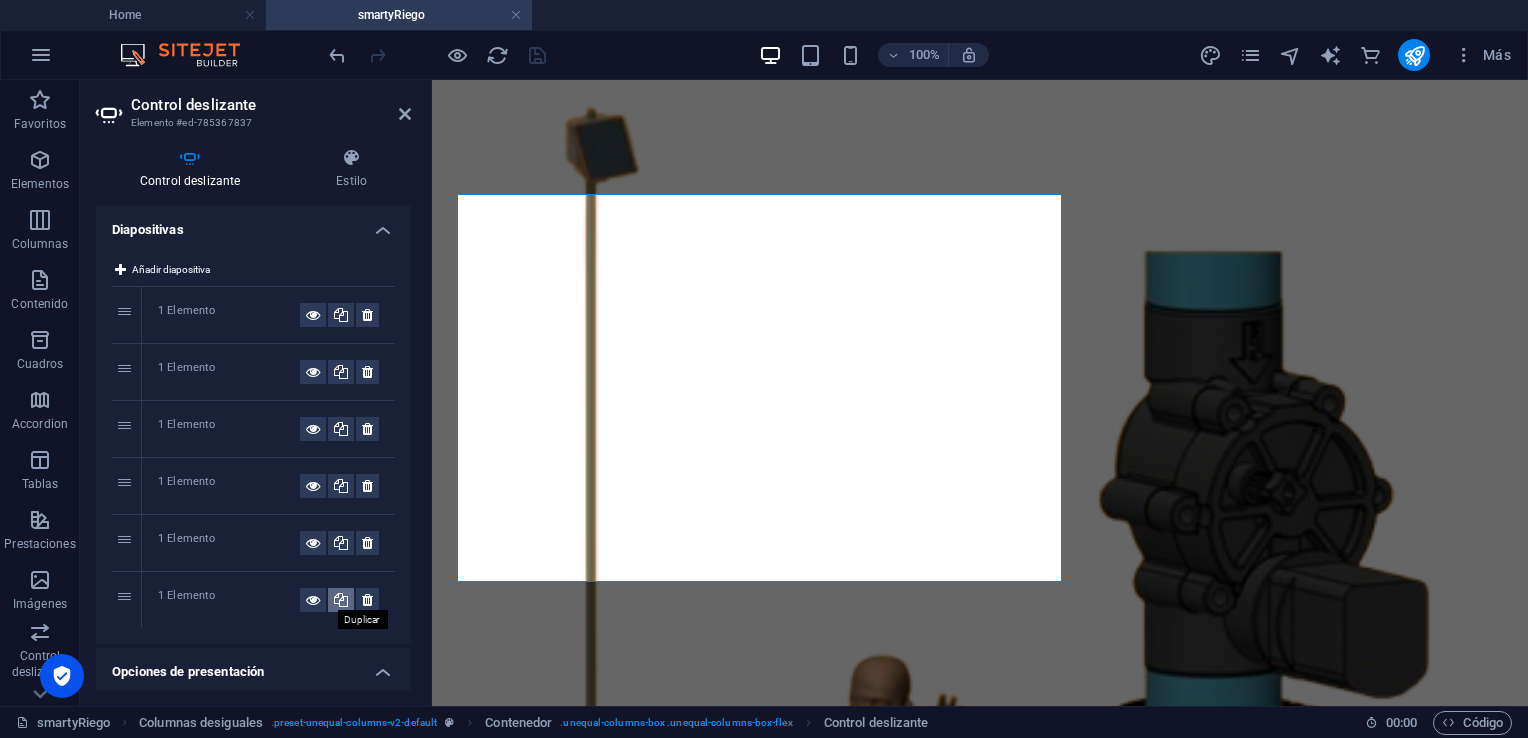 click at bounding box center [341, 600] 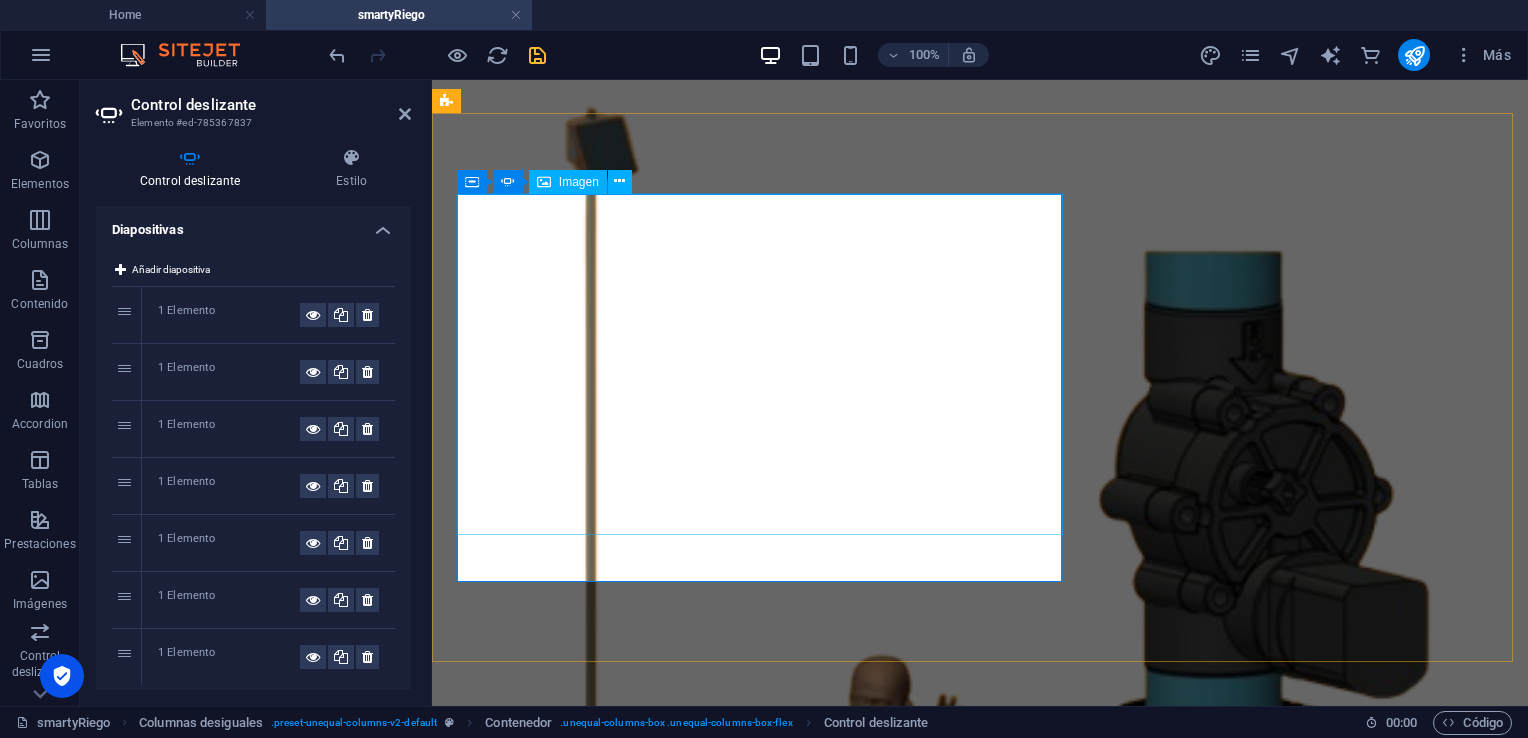 click at bounding box center (-3499, 8212) 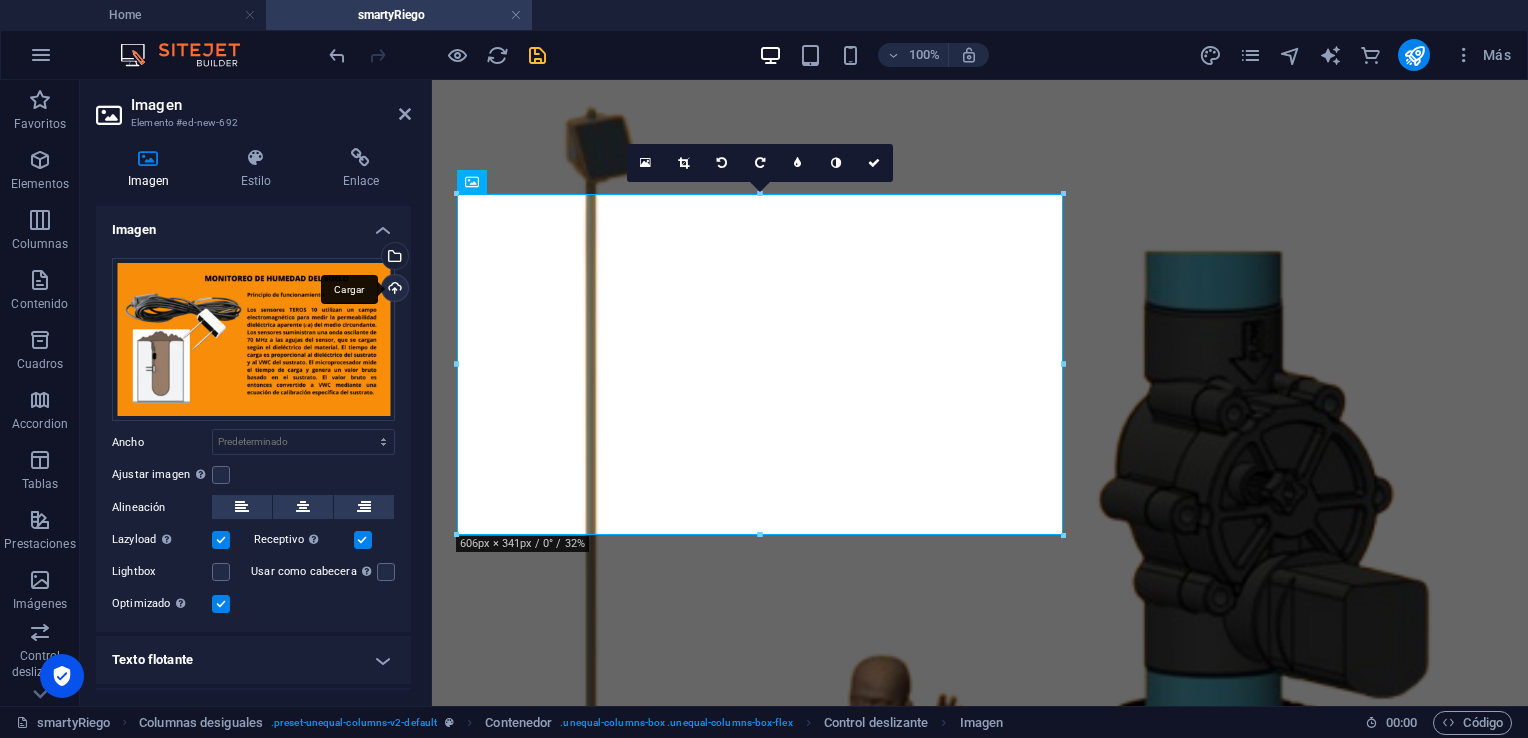 click on "Cargar" at bounding box center (393, 290) 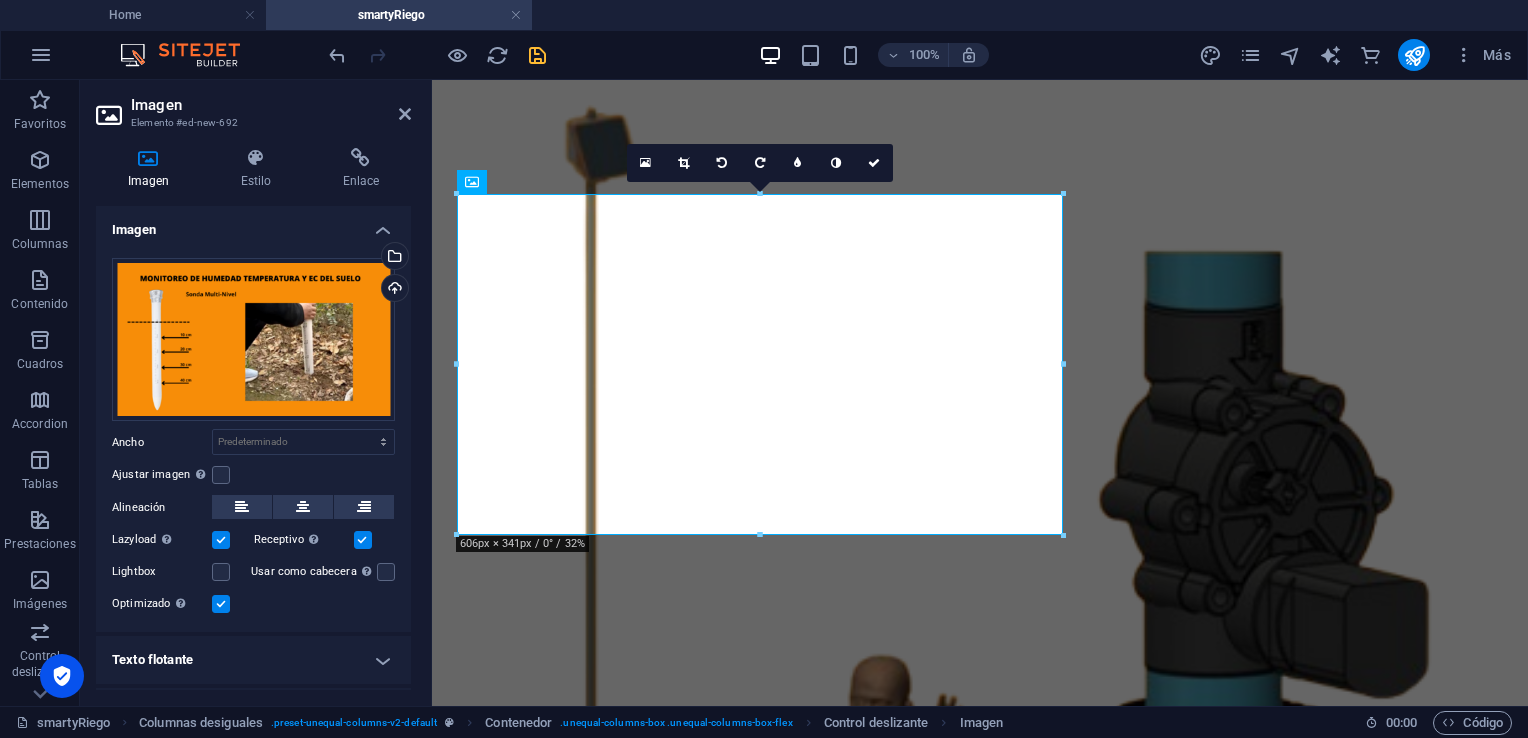 click at bounding box center [537, 55] 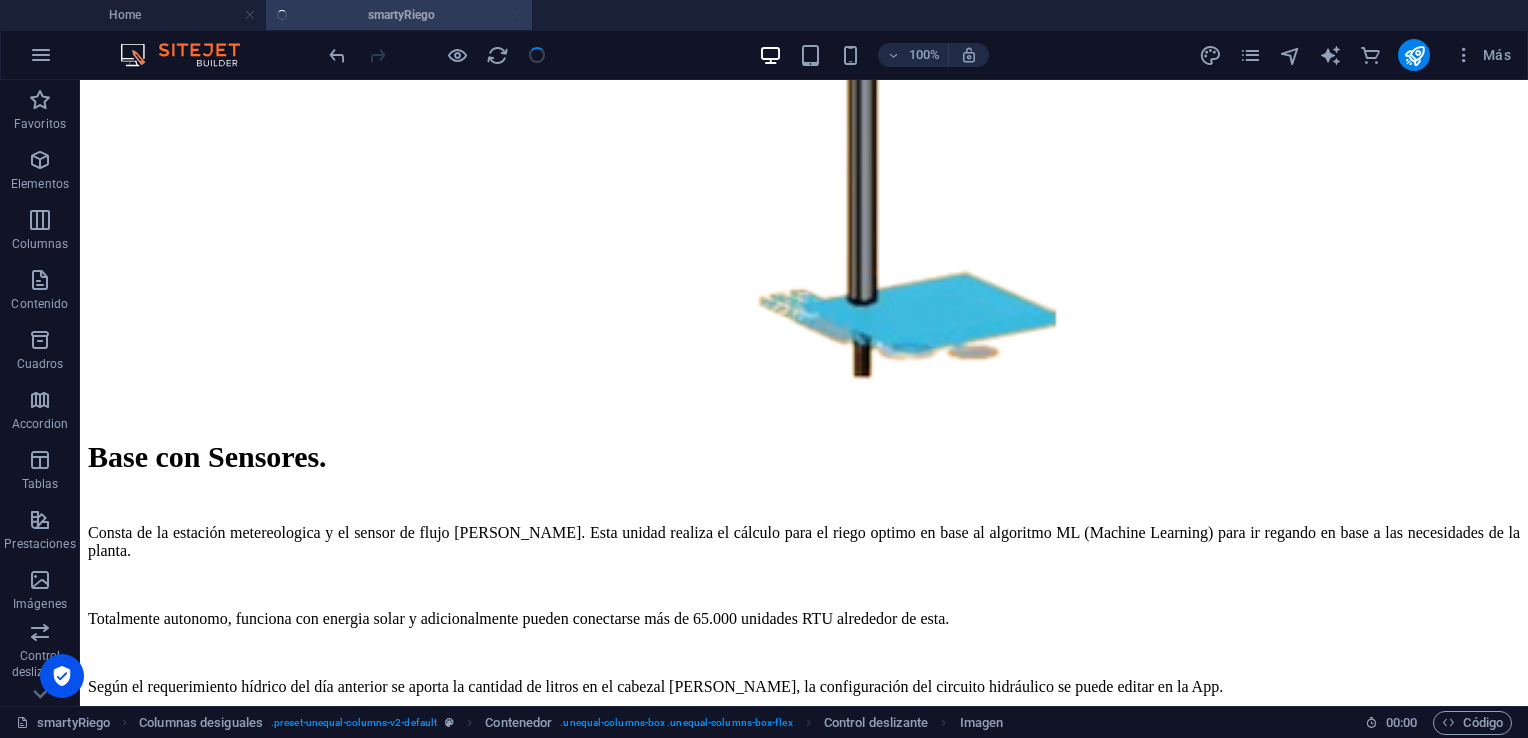 scroll, scrollTop: 3990, scrollLeft: 0, axis: vertical 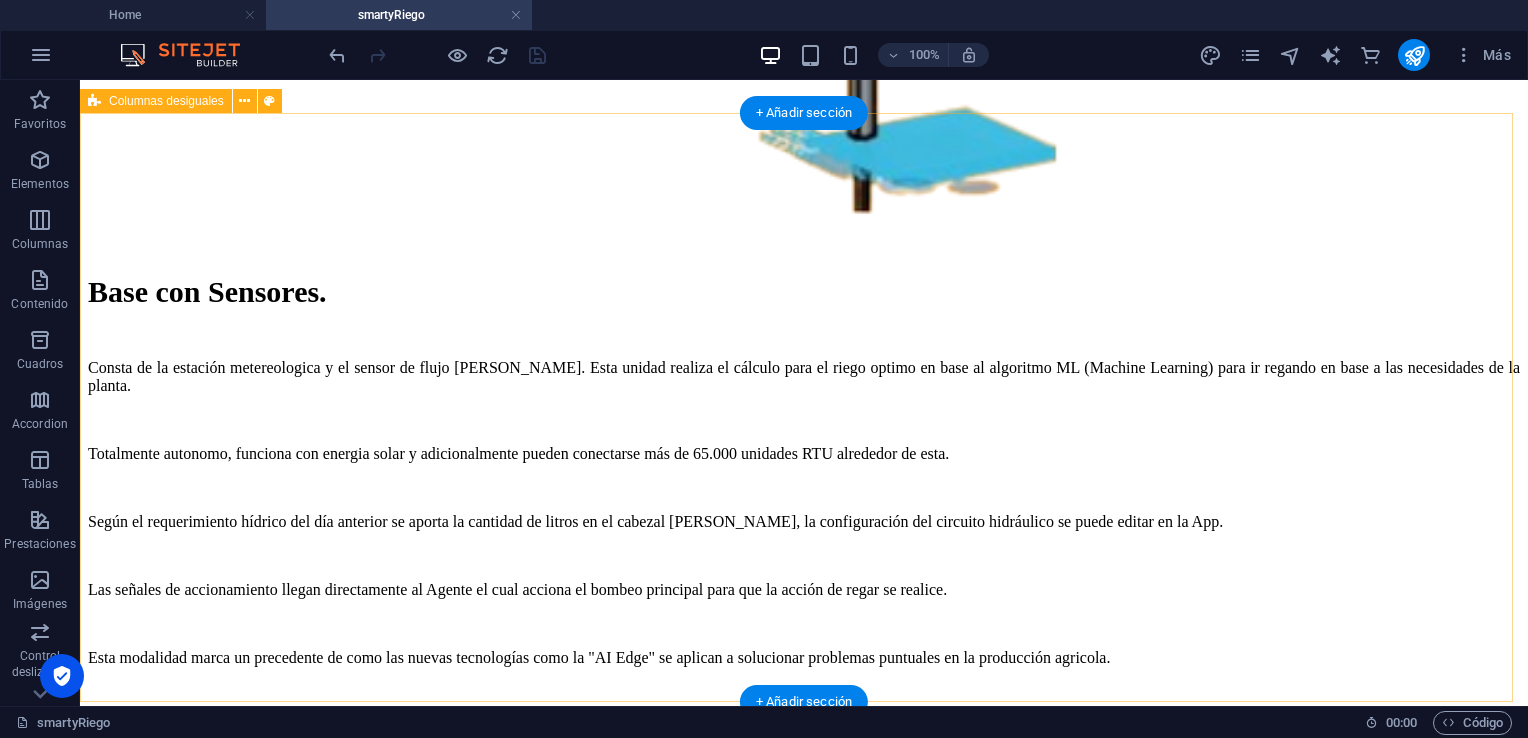 click on "1 2 3 4 5 6 7 Sensores Adicionales. Complementamos nuestra oferta de valor con un set de sensores para saber más sobre la dinámica suelo-ambiente-cultivos y su interacción entre si." at bounding box center (804, 5434) 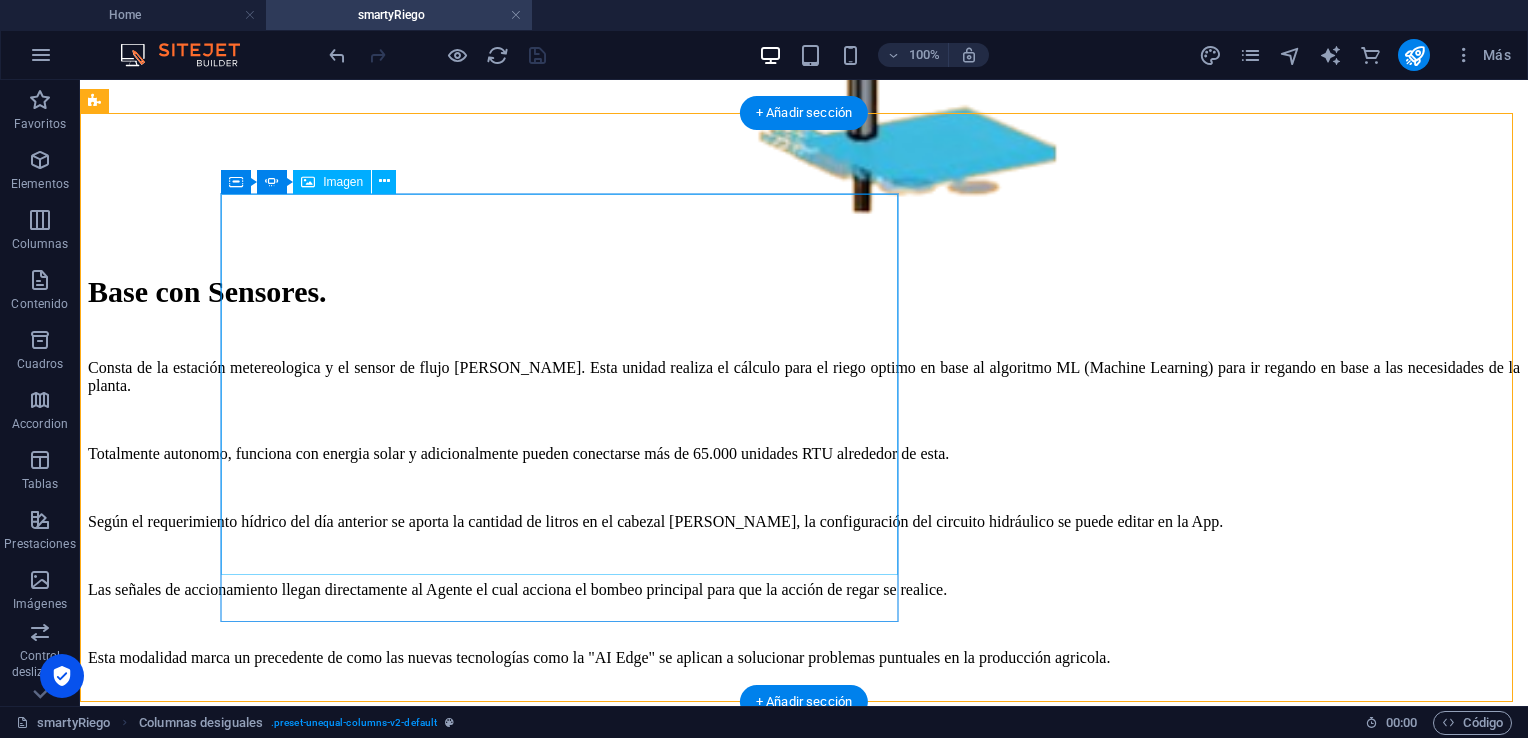 click at bounding box center [-251, 6296] 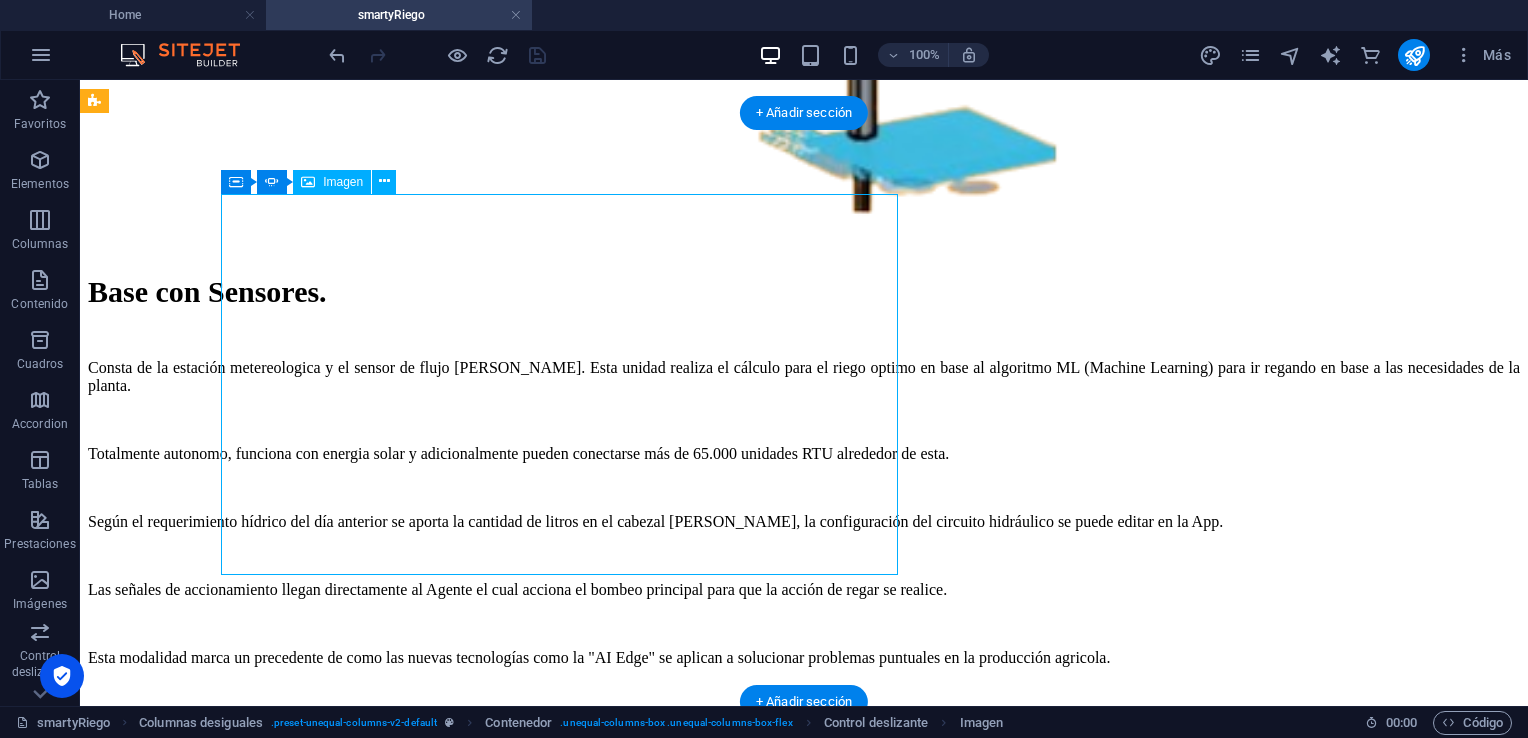 click at bounding box center (-251, 6296) 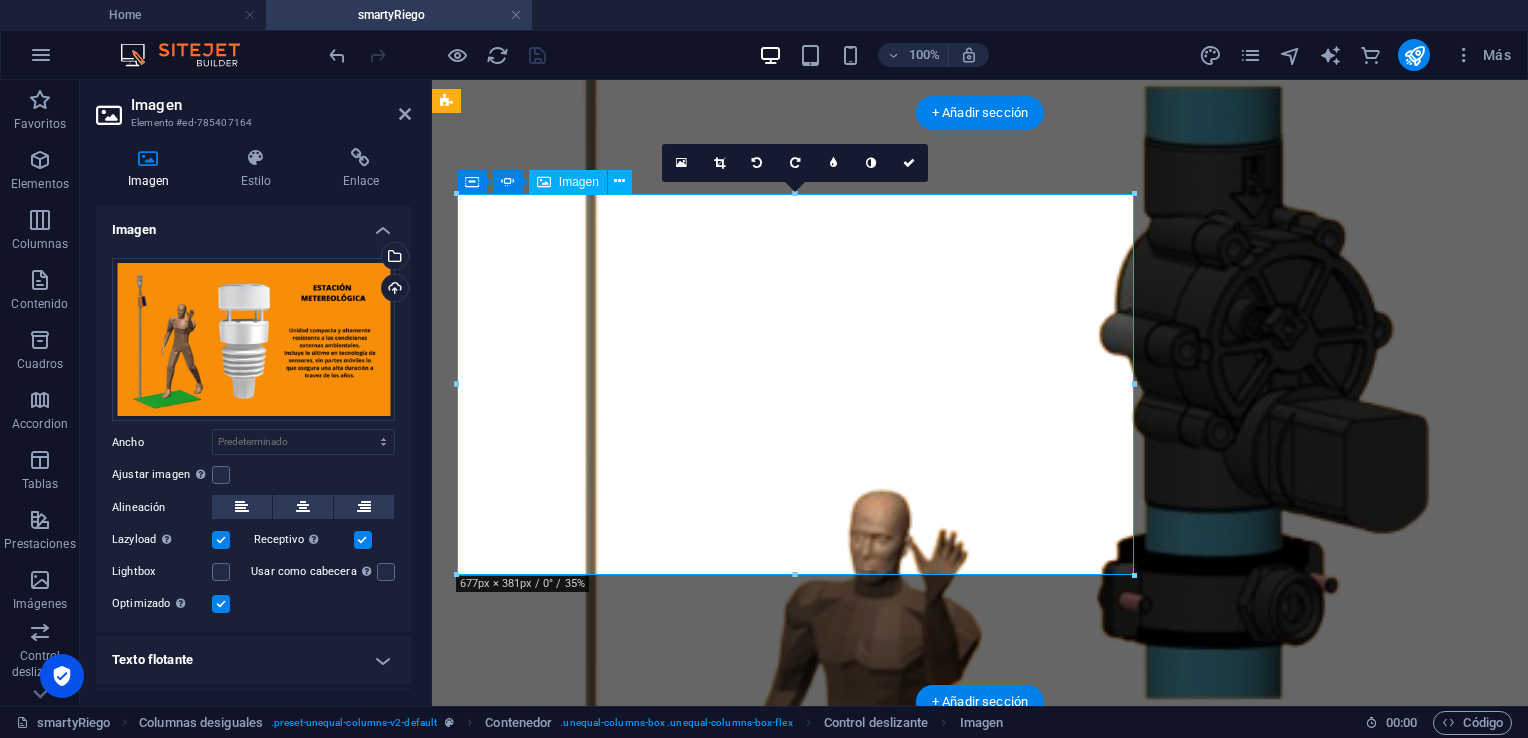 scroll, scrollTop: 3825, scrollLeft: 0, axis: vertical 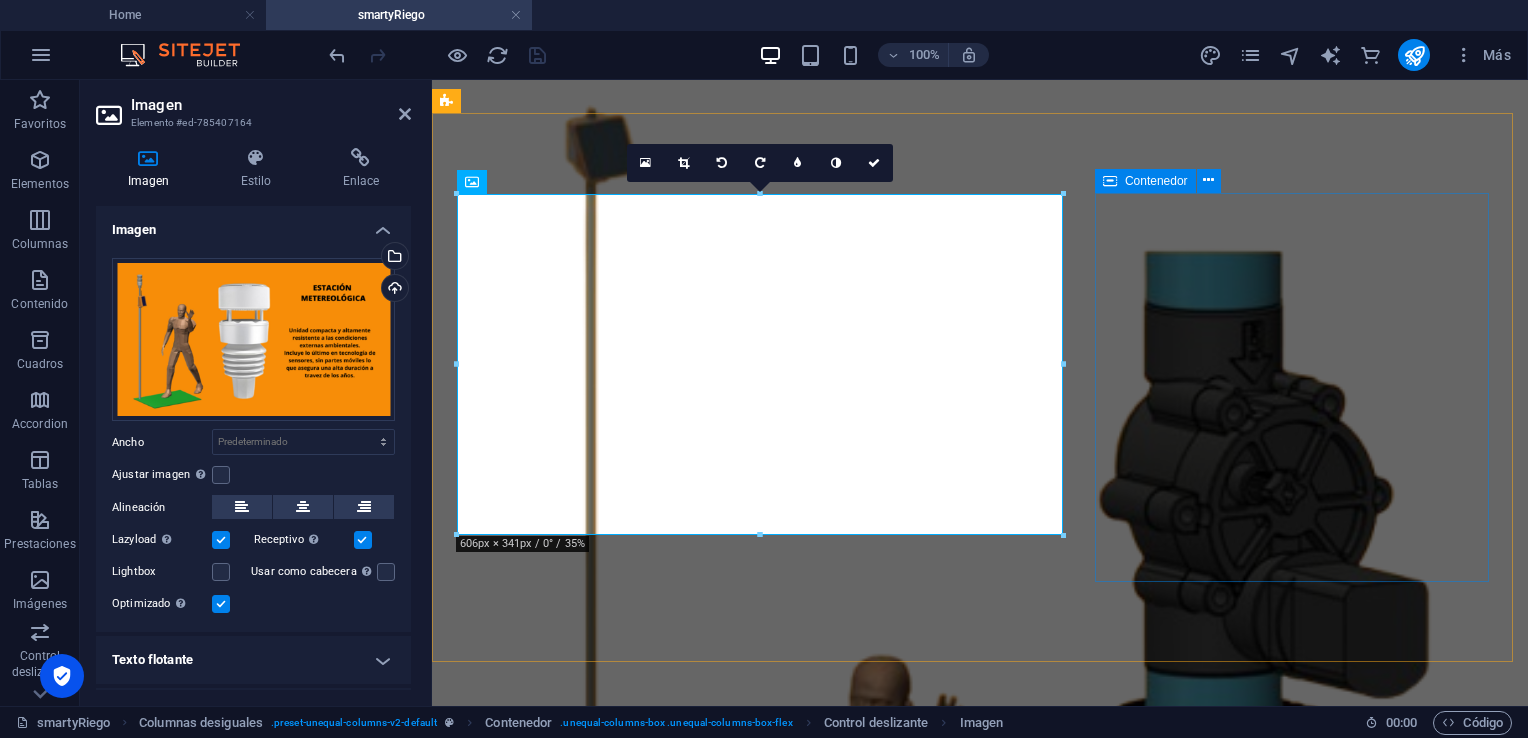 click on "Sensores Adicionales. Complementamos nuestra oferta de valor con un set de sensores para saber más sobre la dinámica suelo-ambiente-cultivos y su interacción entre si." at bounding box center (980, 4183) 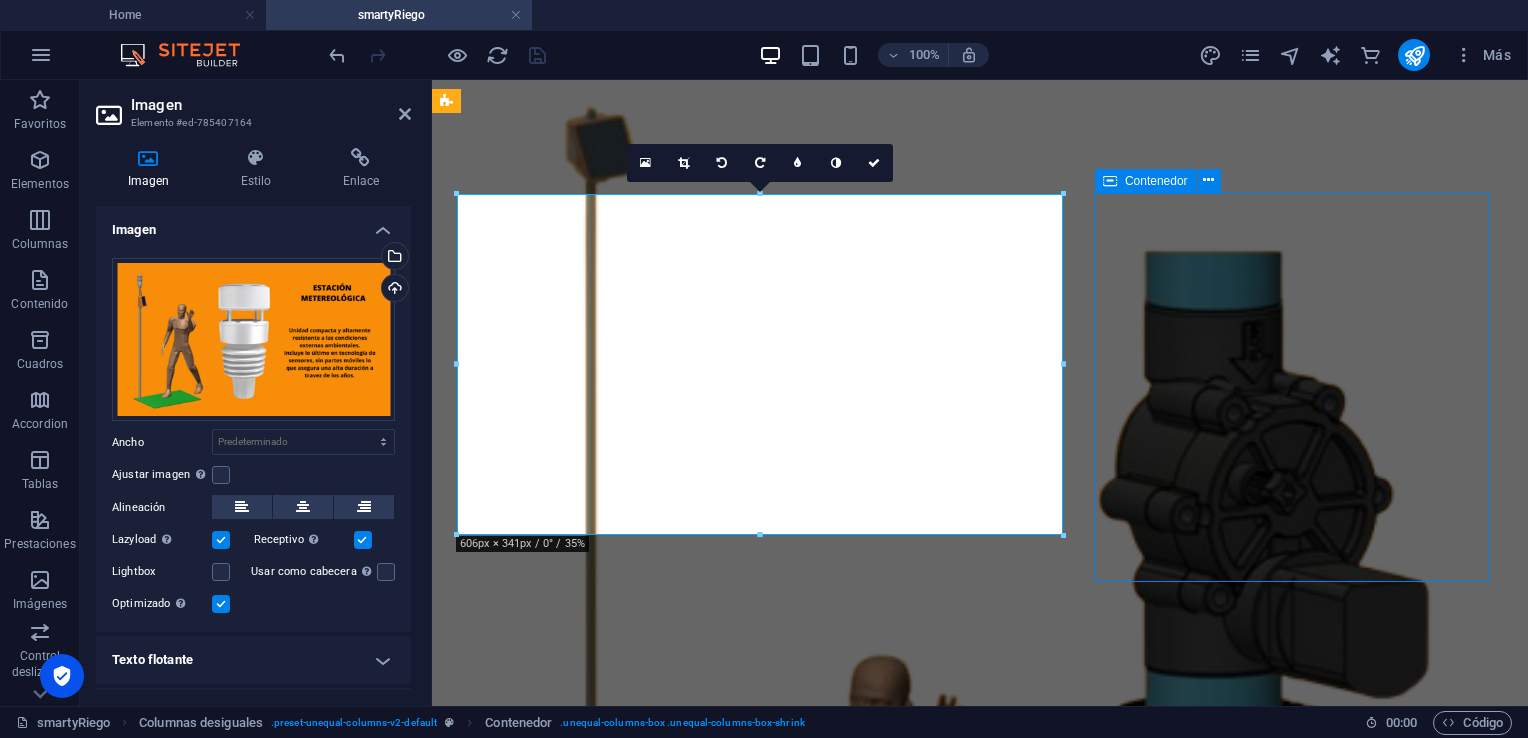 scroll, scrollTop: 3990, scrollLeft: 0, axis: vertical 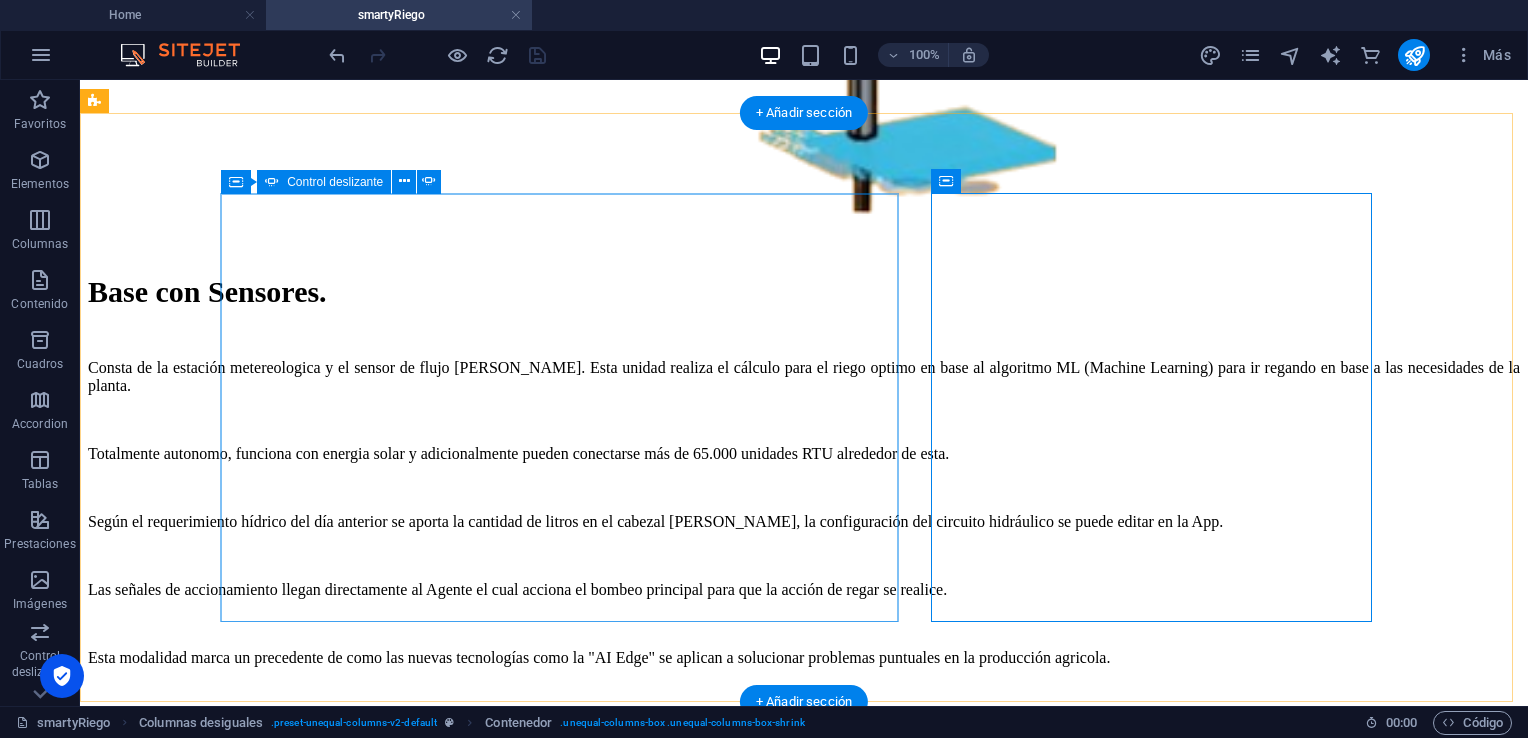click on "1 2 3 4 5 6 7" at bounding box center [804, 5340] 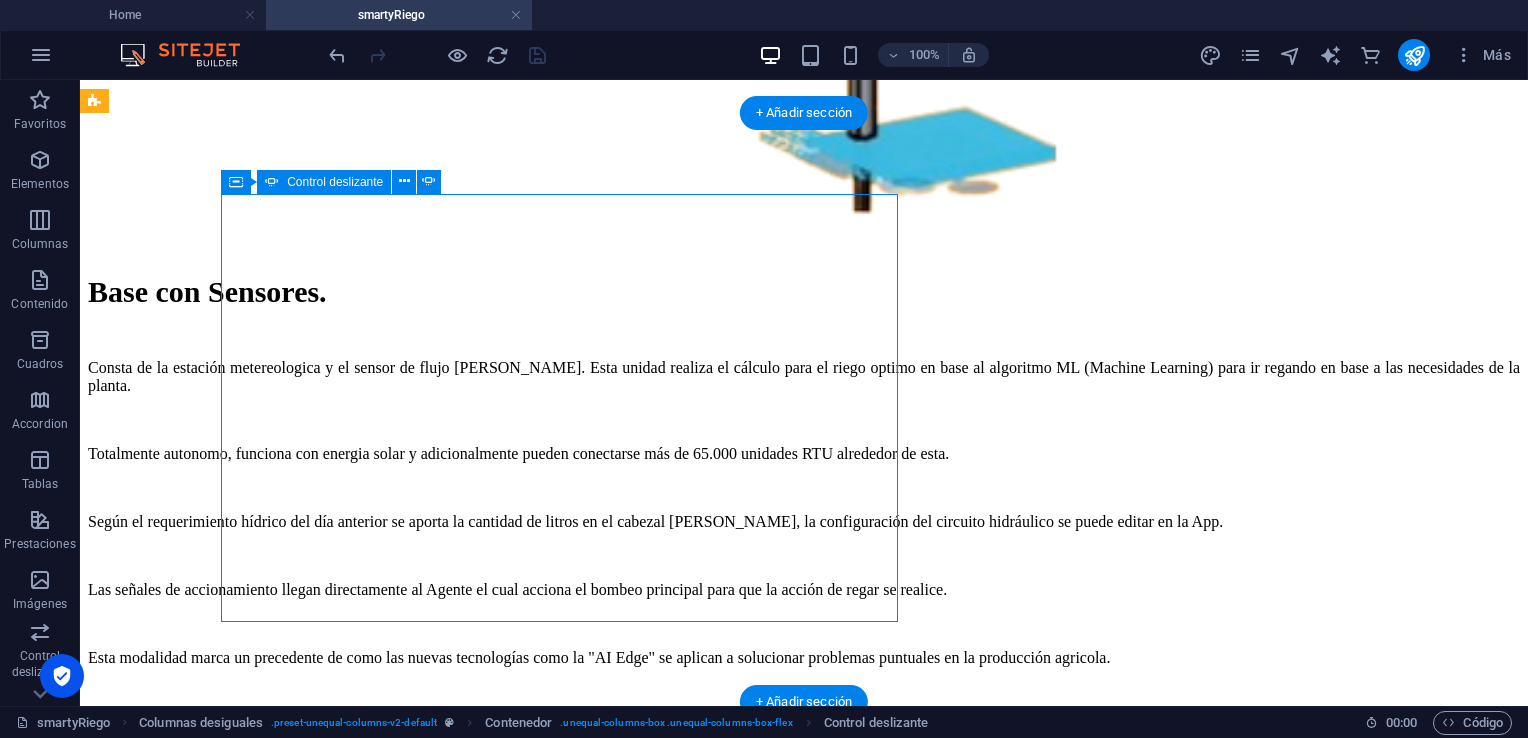 click on "1 2 3 4 5 6 7" at bounding box center [804, 5340] 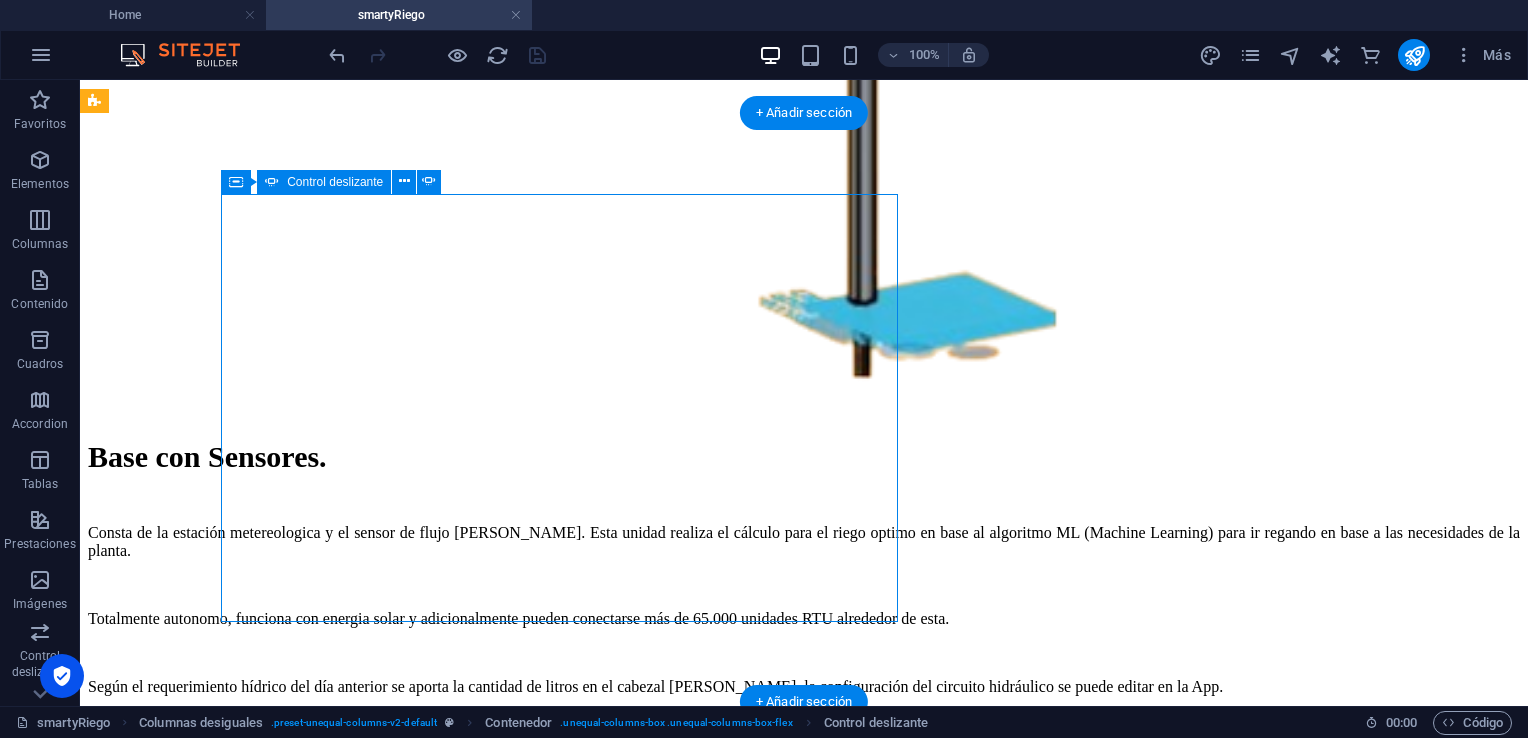 select on "ms" 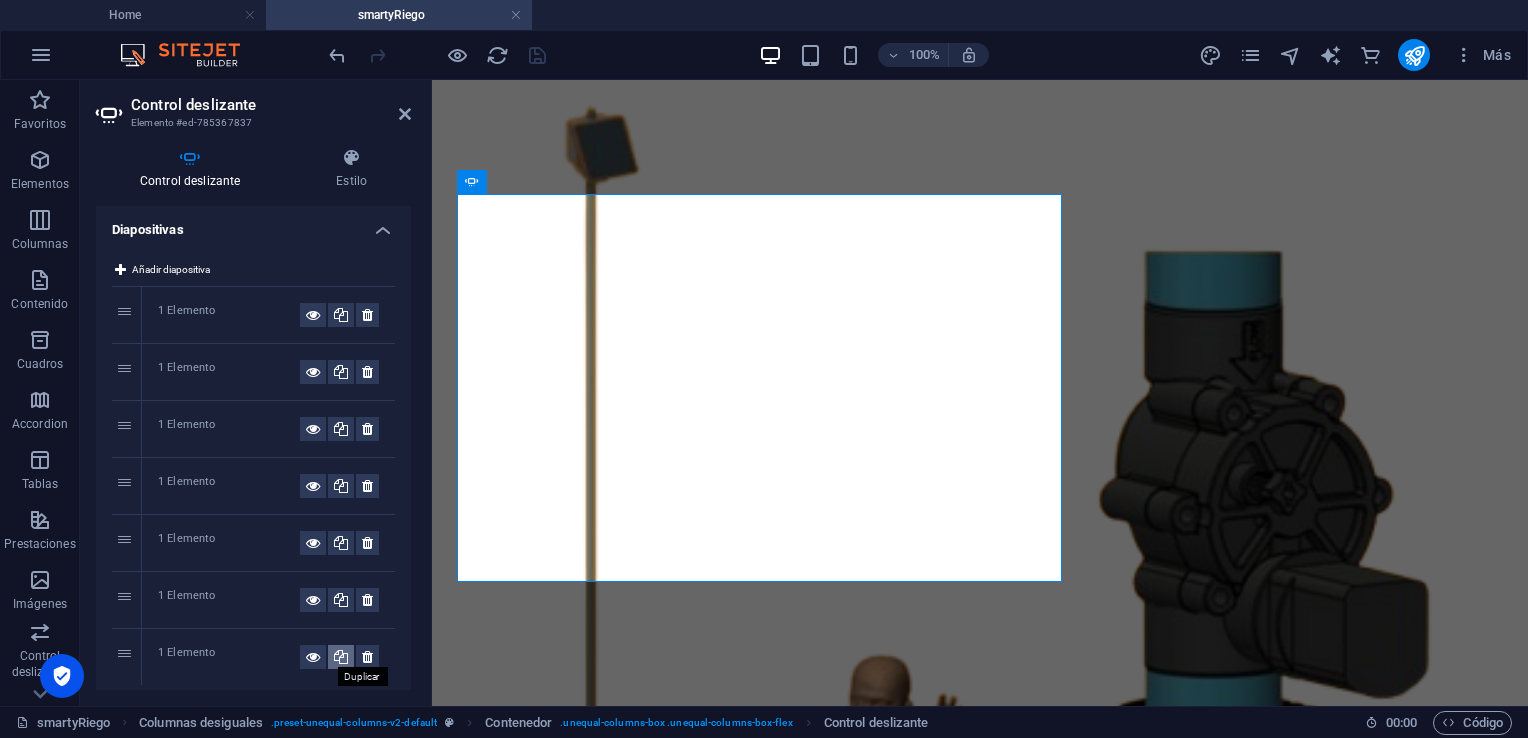 click at bounding box center (341, 657) 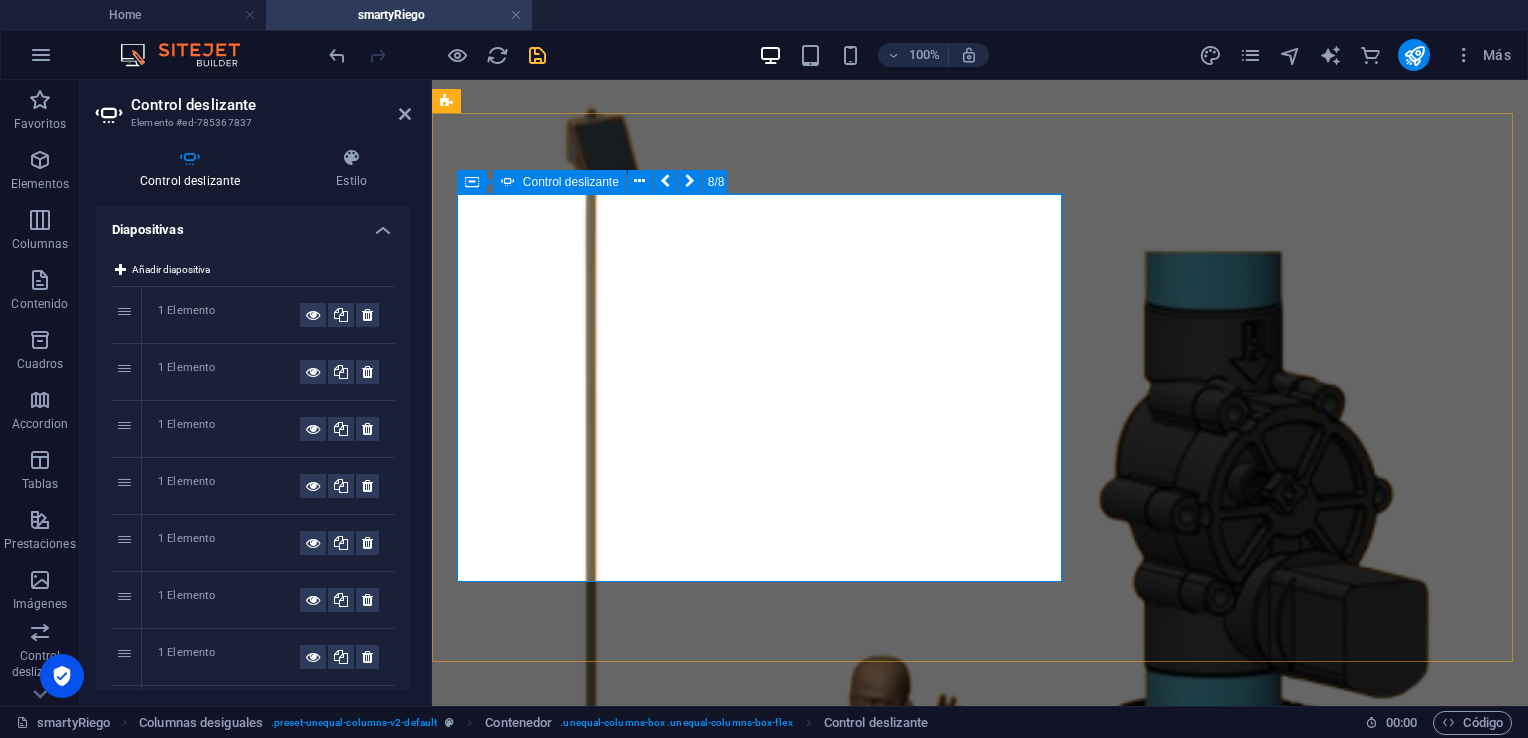 click on "7" at bounding box center [491, 4070] 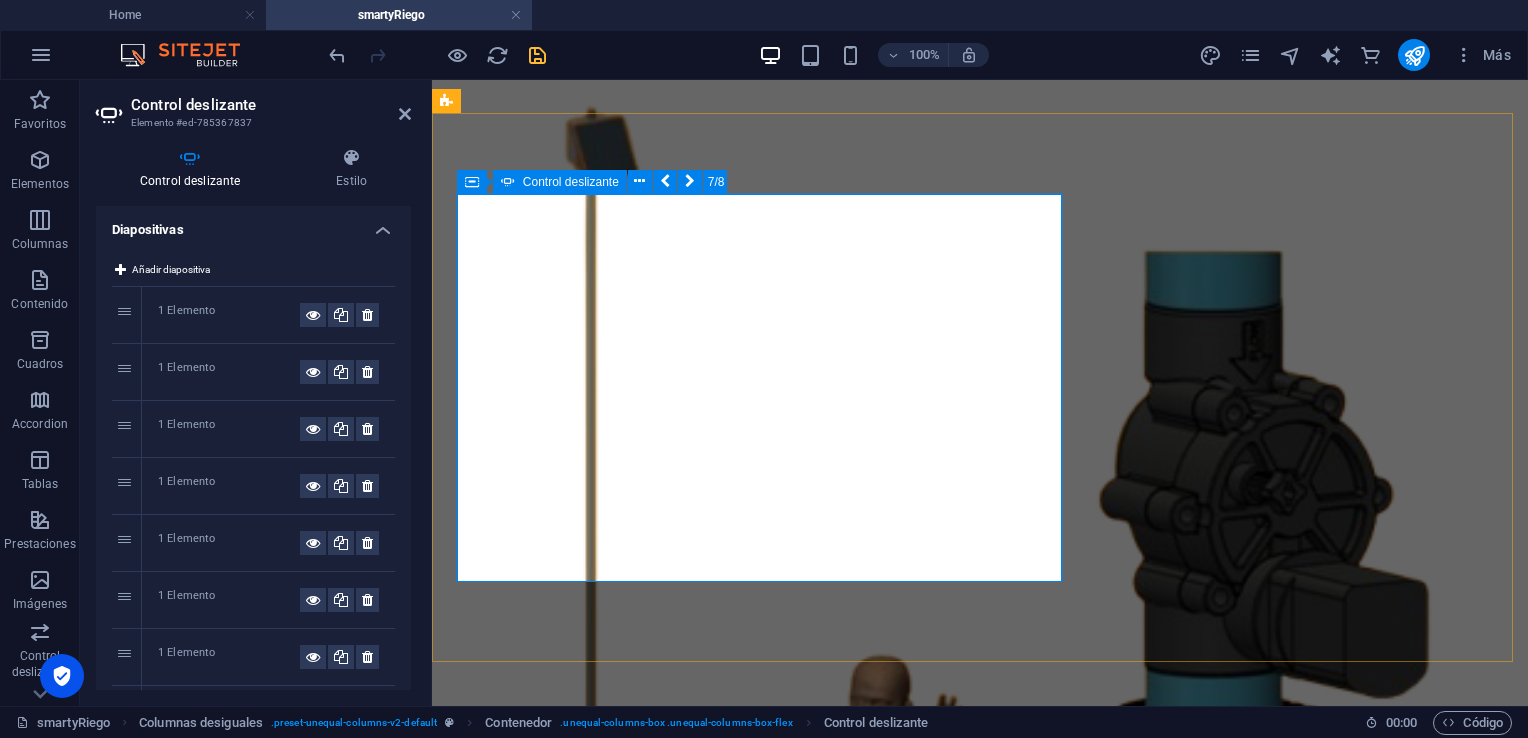 click on "8" at bounding box center [491, 4091] 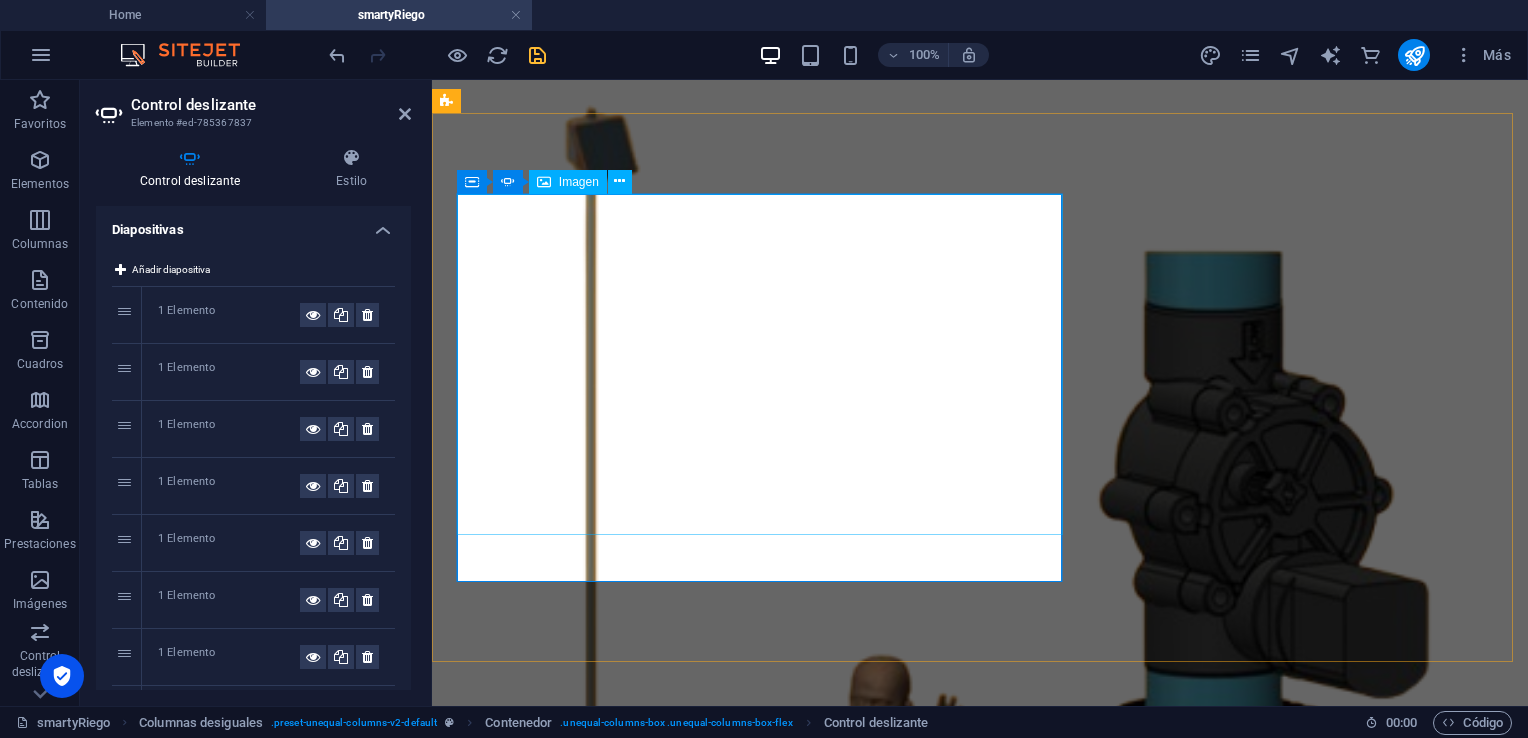 click at bounding box center (-4105, 8833) 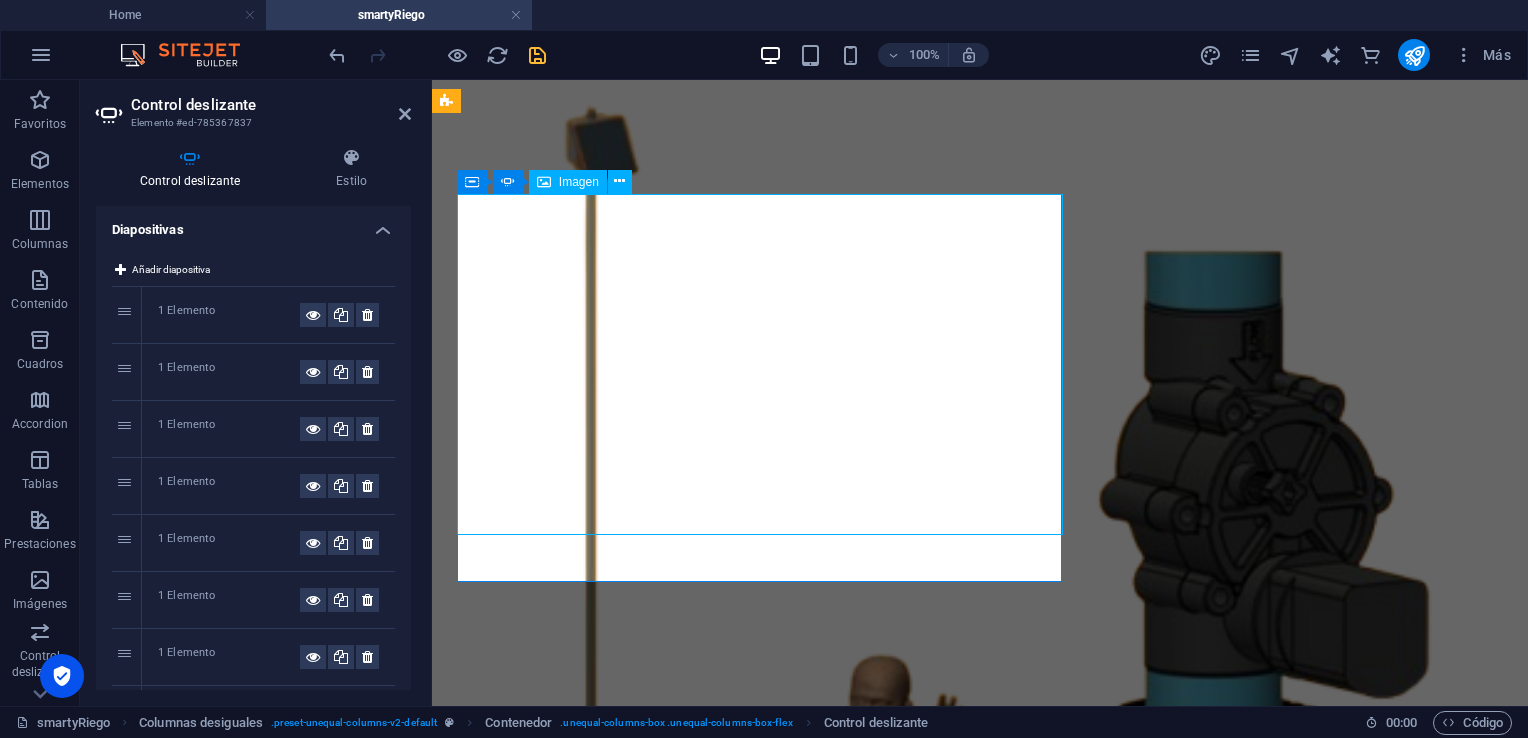 click at bounding box center (-4105, 8833) 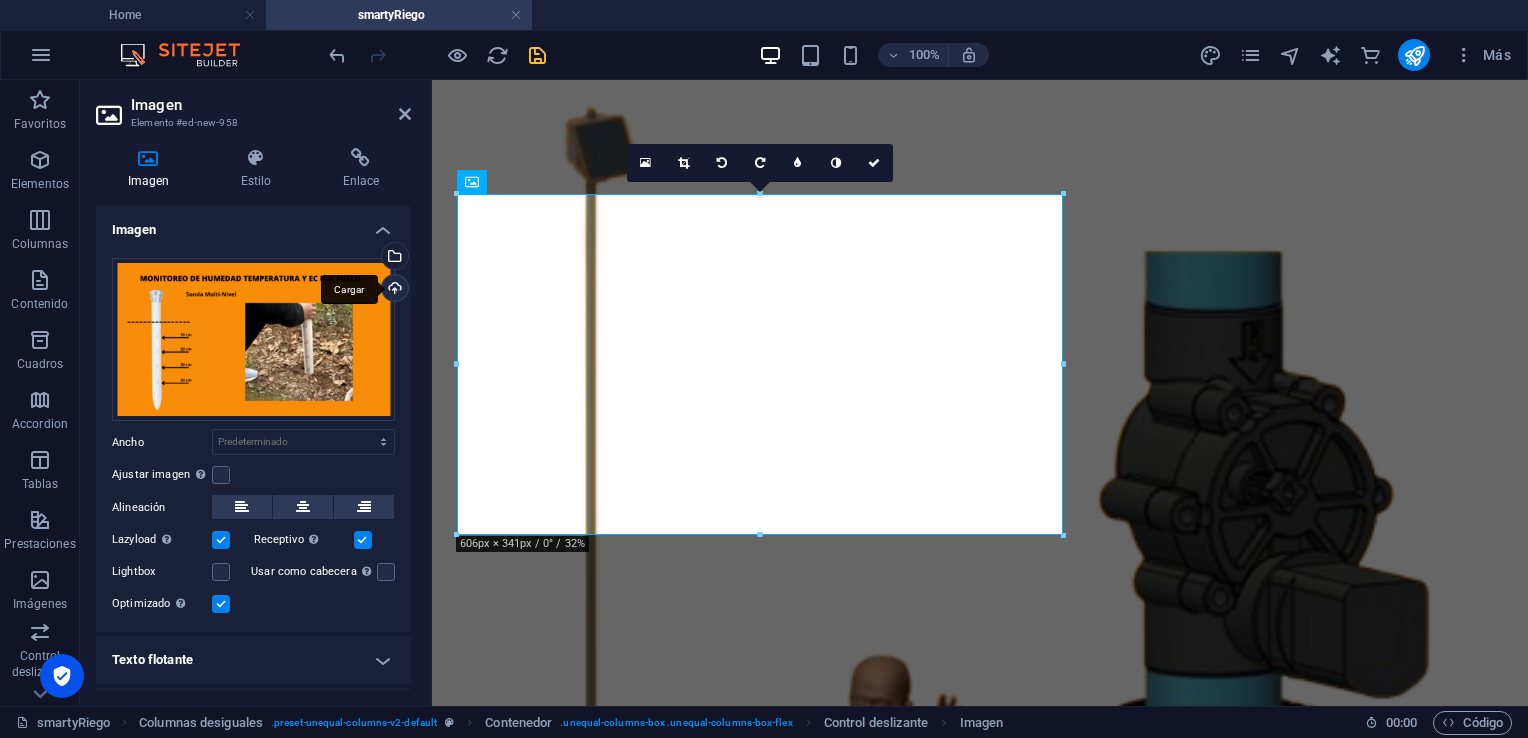 click on "Cargar" at bounding box center (393, 290) 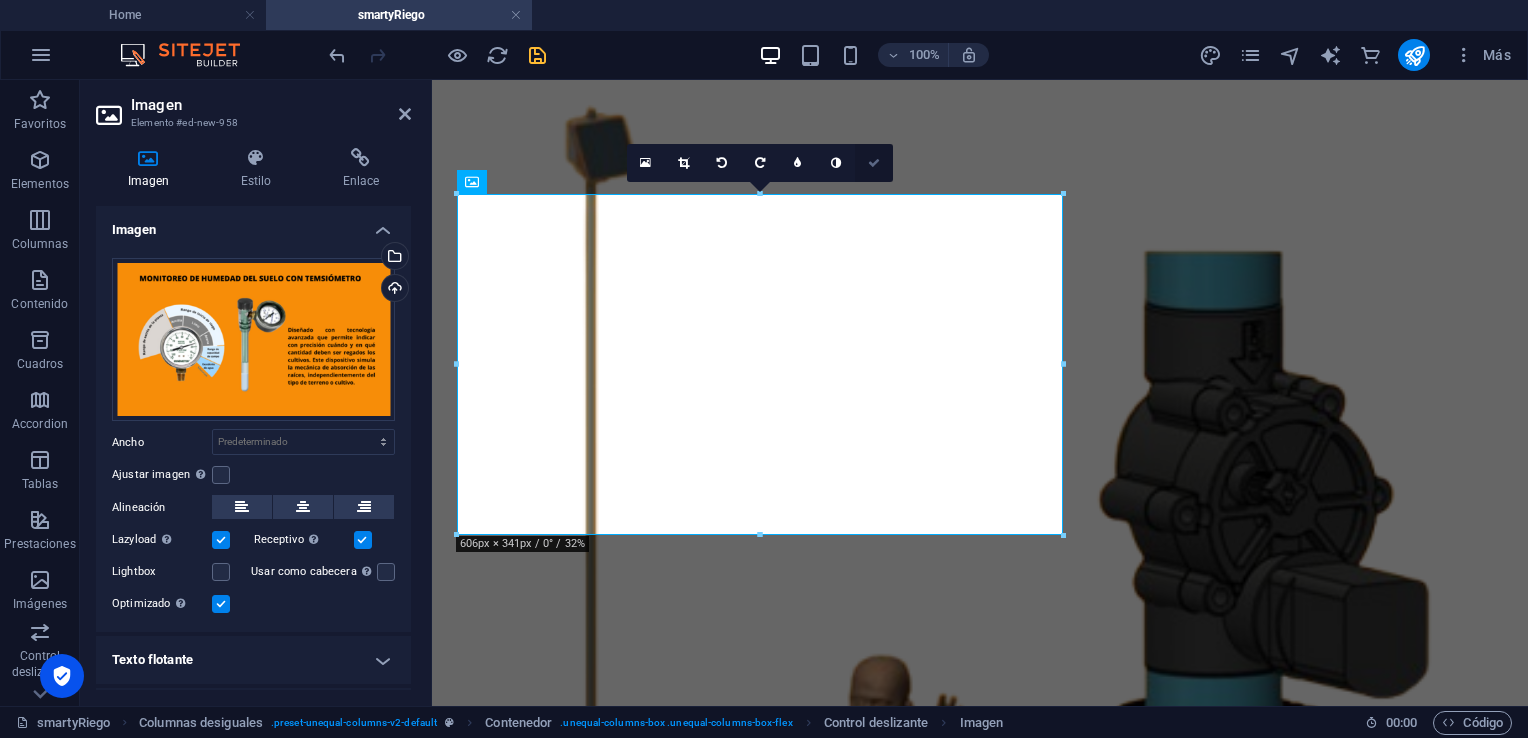 click at bounding box center [874, 163] 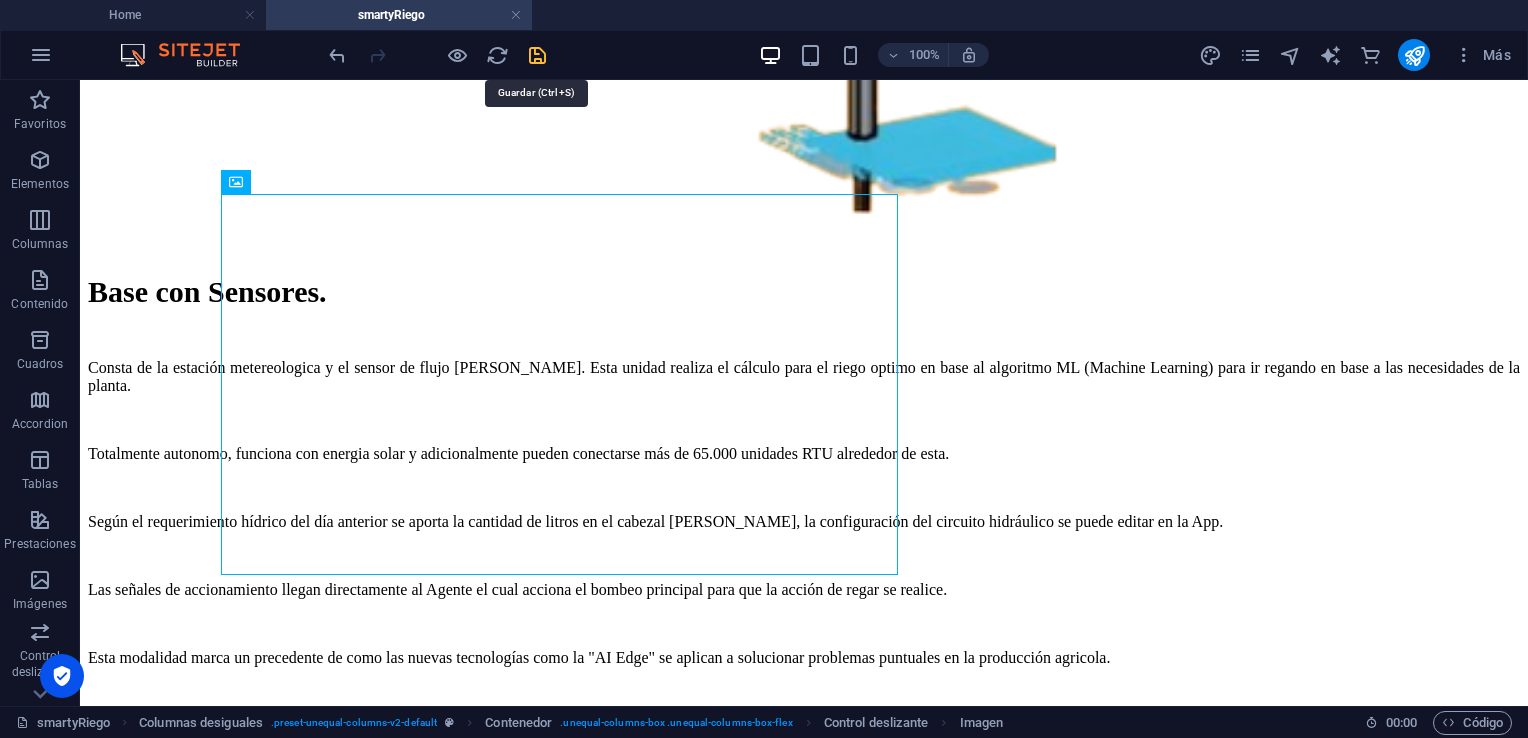 click at bounding box center (537, 55) 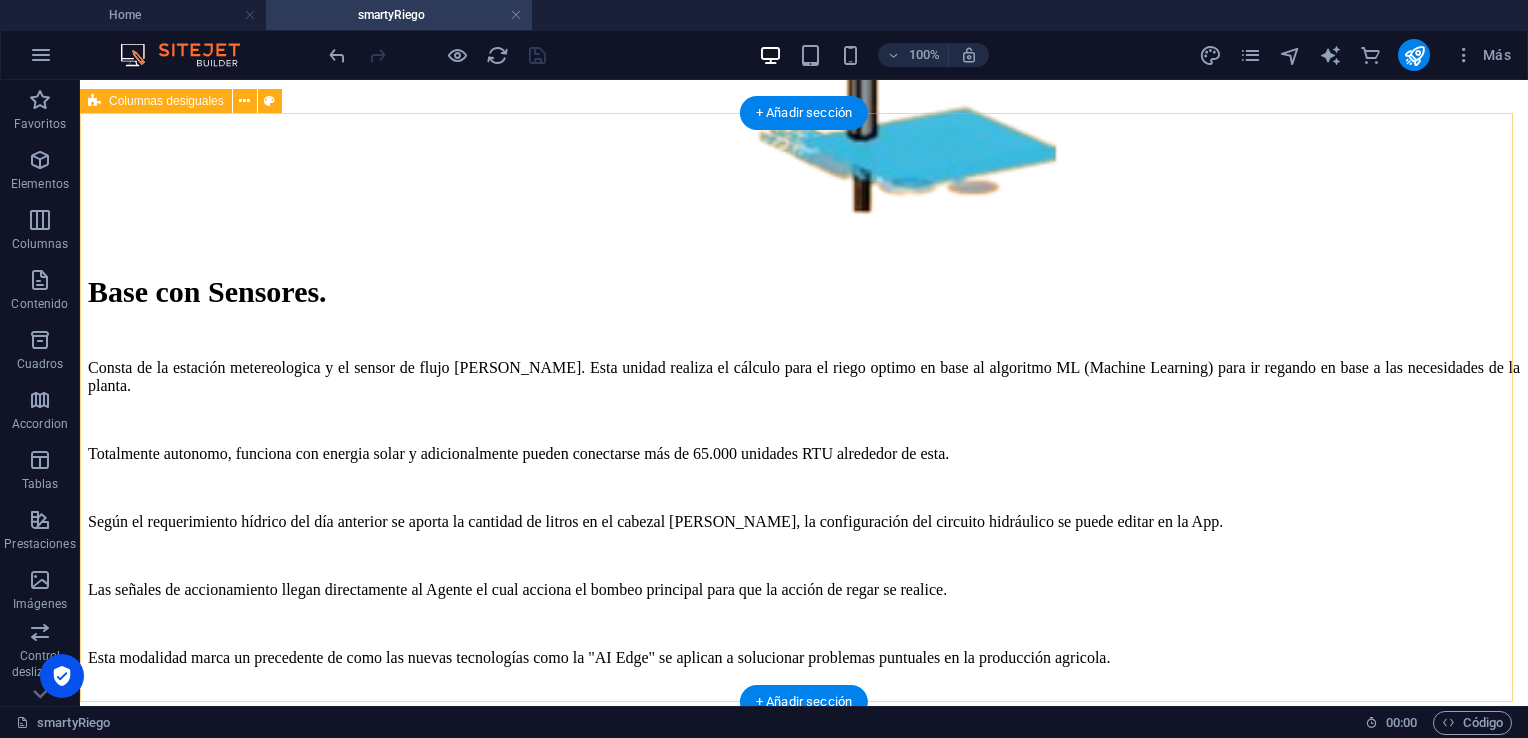 click on "1 2 3 4 5 6 7 8 Sensores Adicionales. Complementamos nuestra oferta de valor con un set de sensores para saber más sobre la dinámica suelo-ambiente-cultivos y su interacción entre si." at bounding box center [804, 5445] 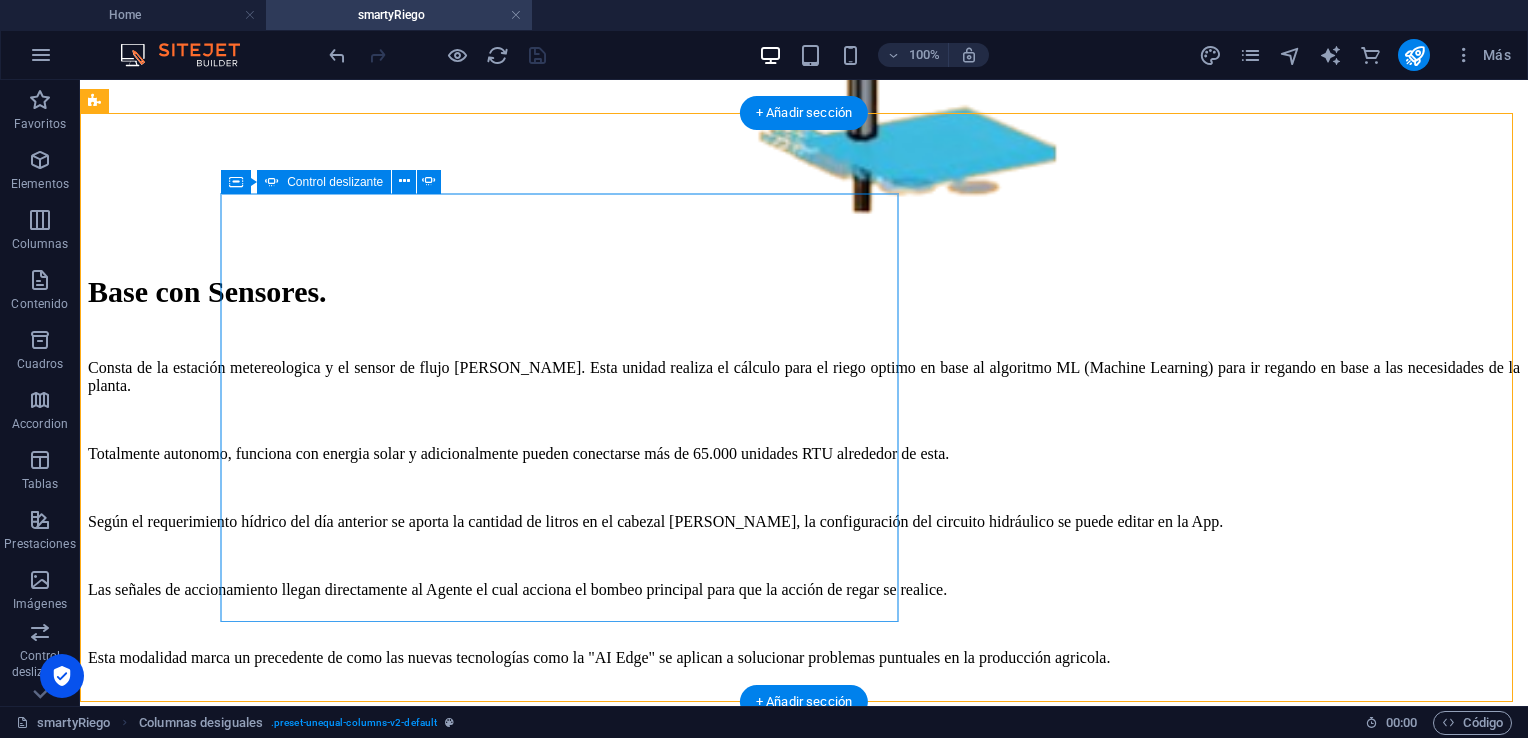click on "1 2 3 4 5 6 7 8" at bounding box center (804, 5350) 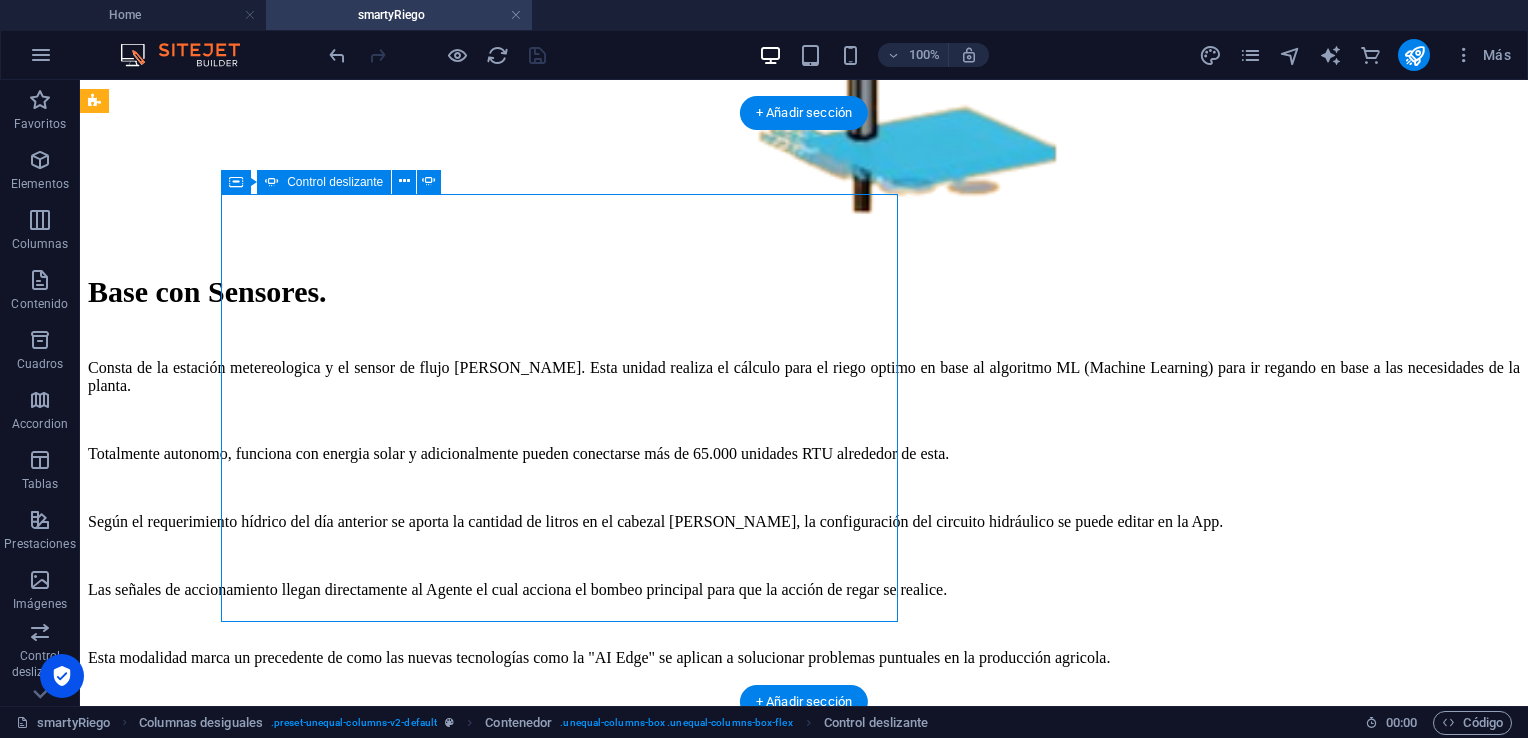 click on "1 2 3 4 5 6 7 8" at bounding box center [804, 5350] 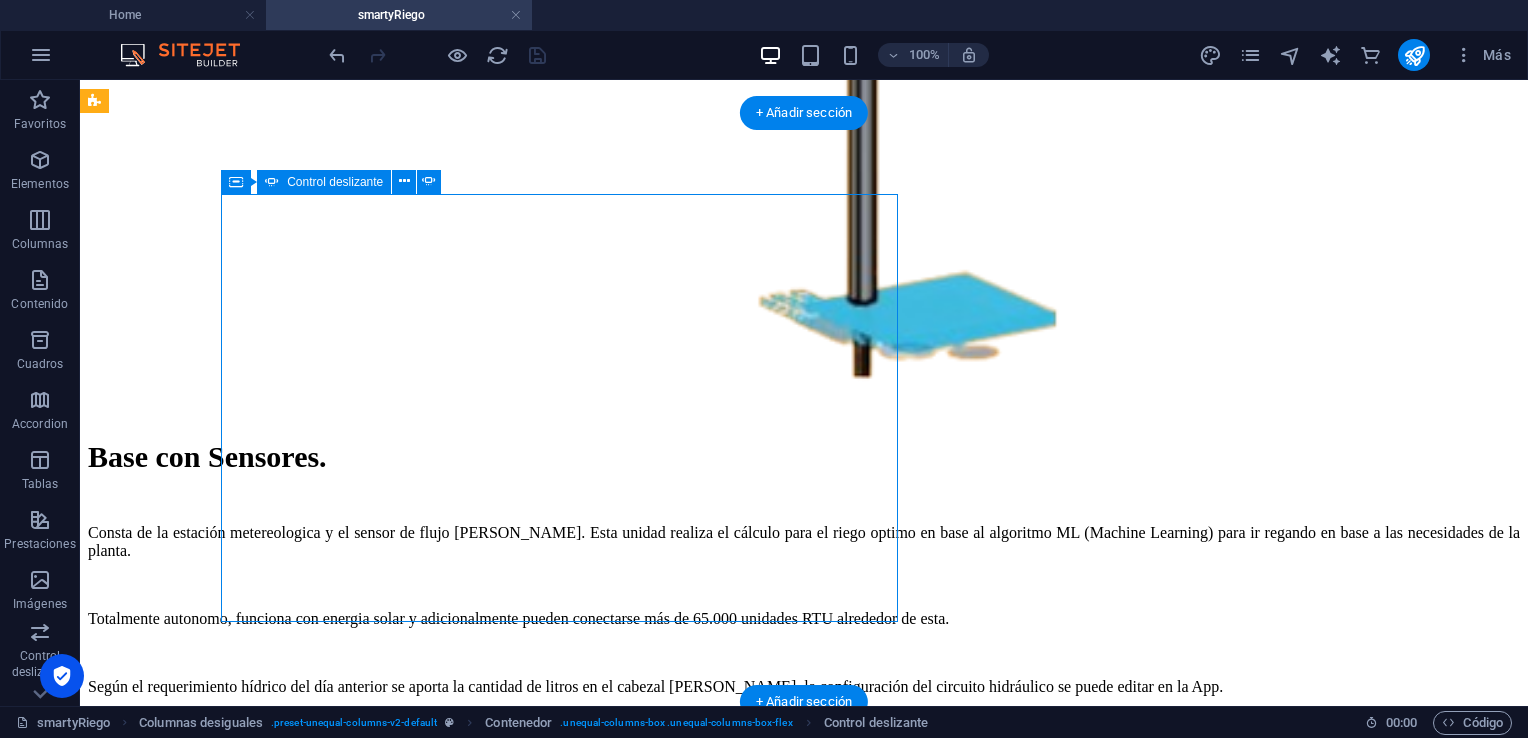 select on "ms" 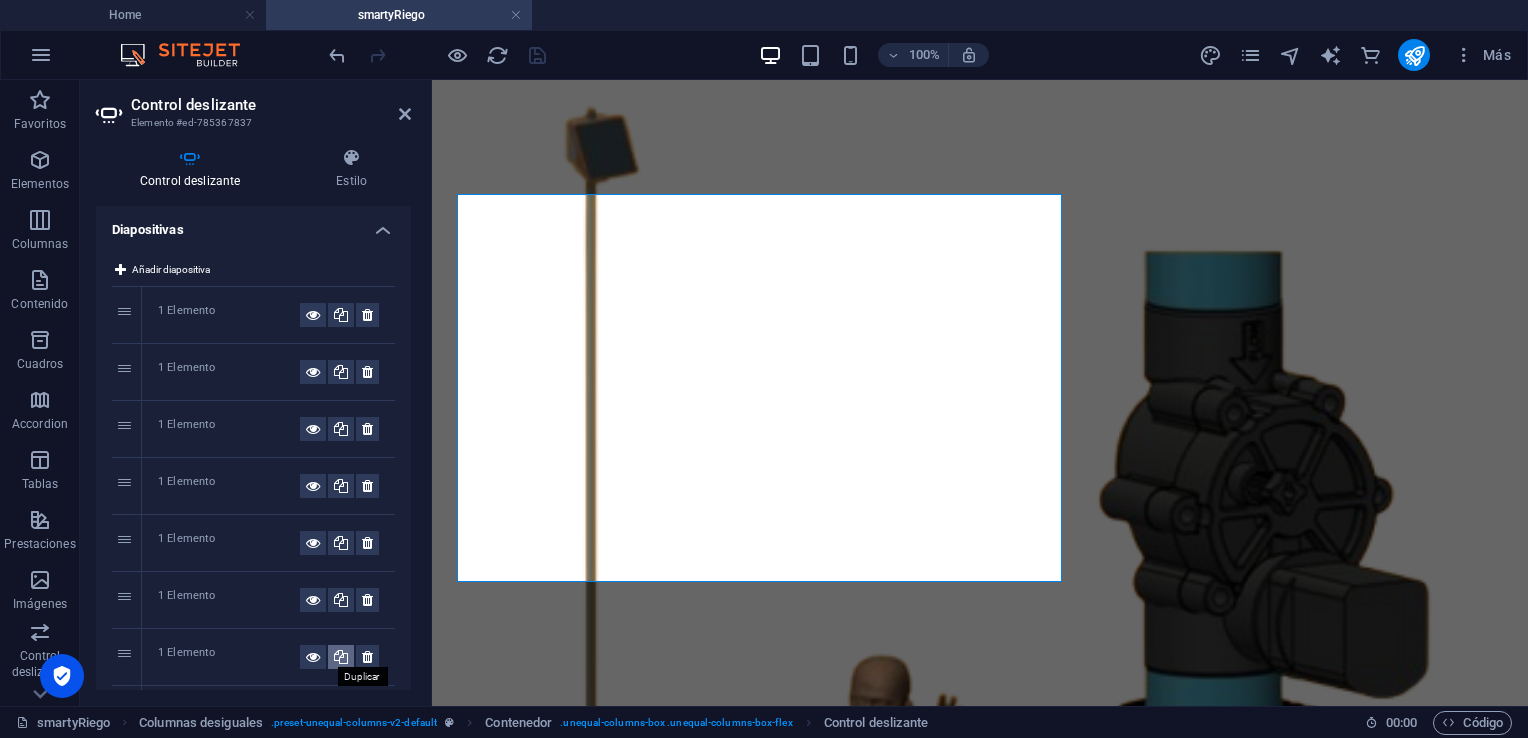 click at bounding box center [341, 657] 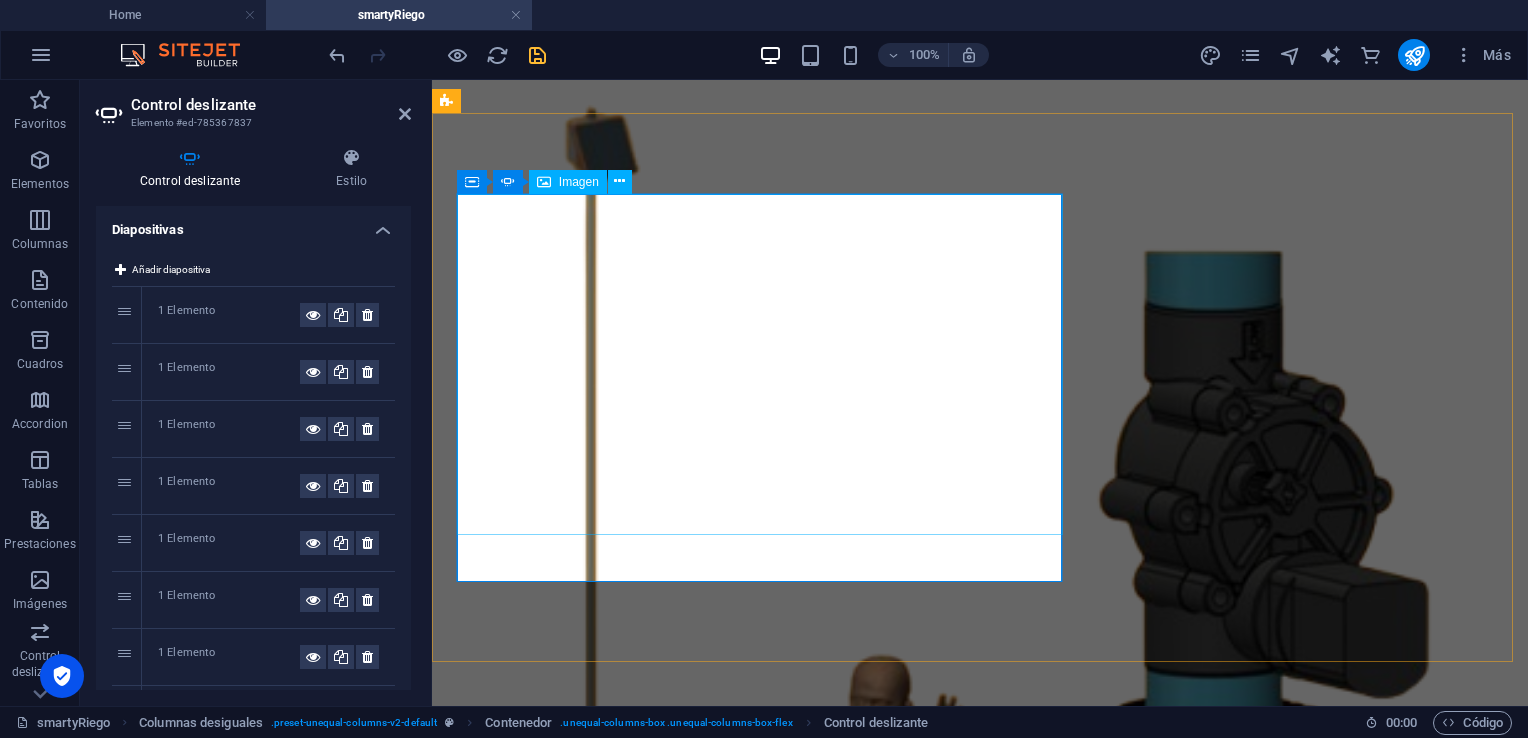 click at bounding box center (-4105, 8833) 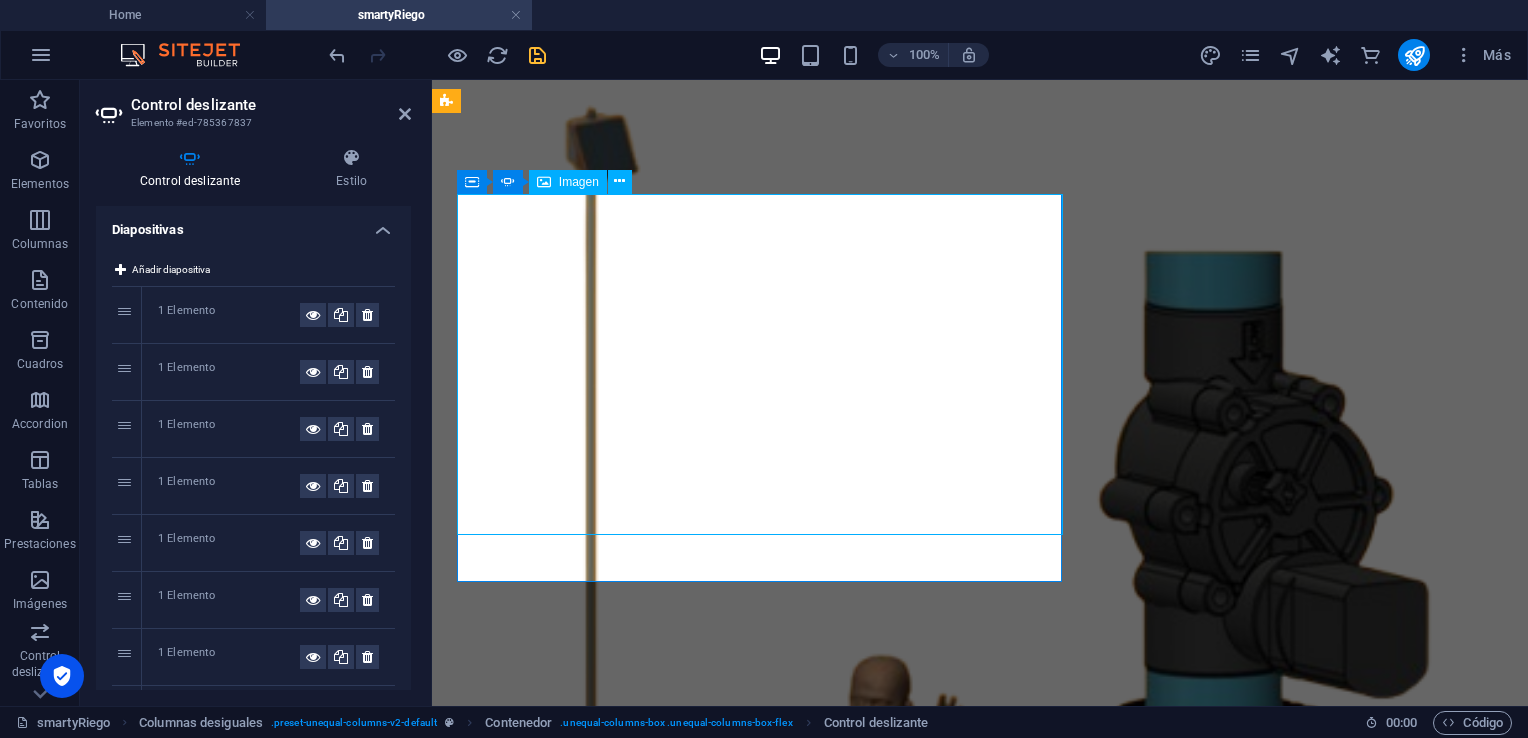 click at bounding box center [-4105, 8833] 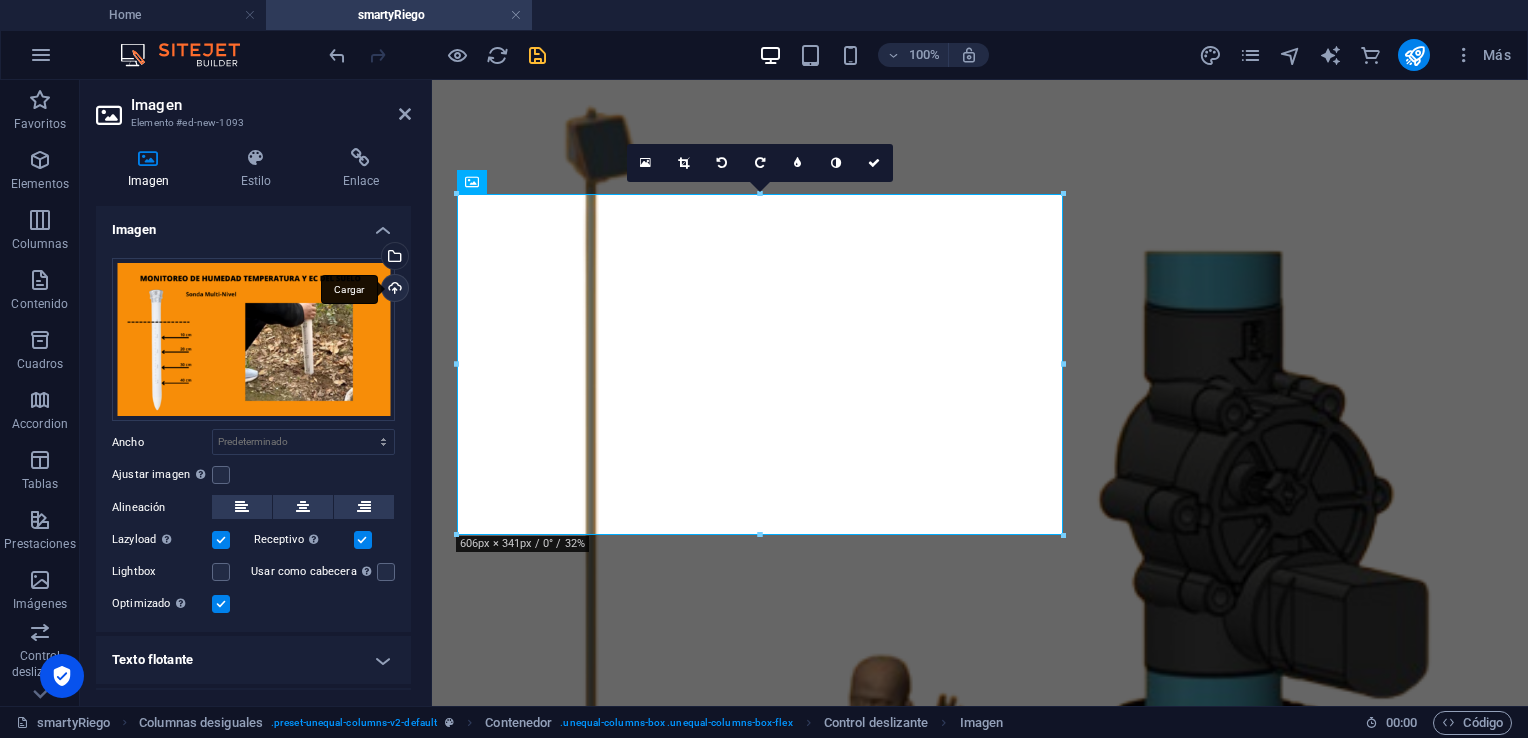 click on "Cargar" at bounding box center (393, 290) 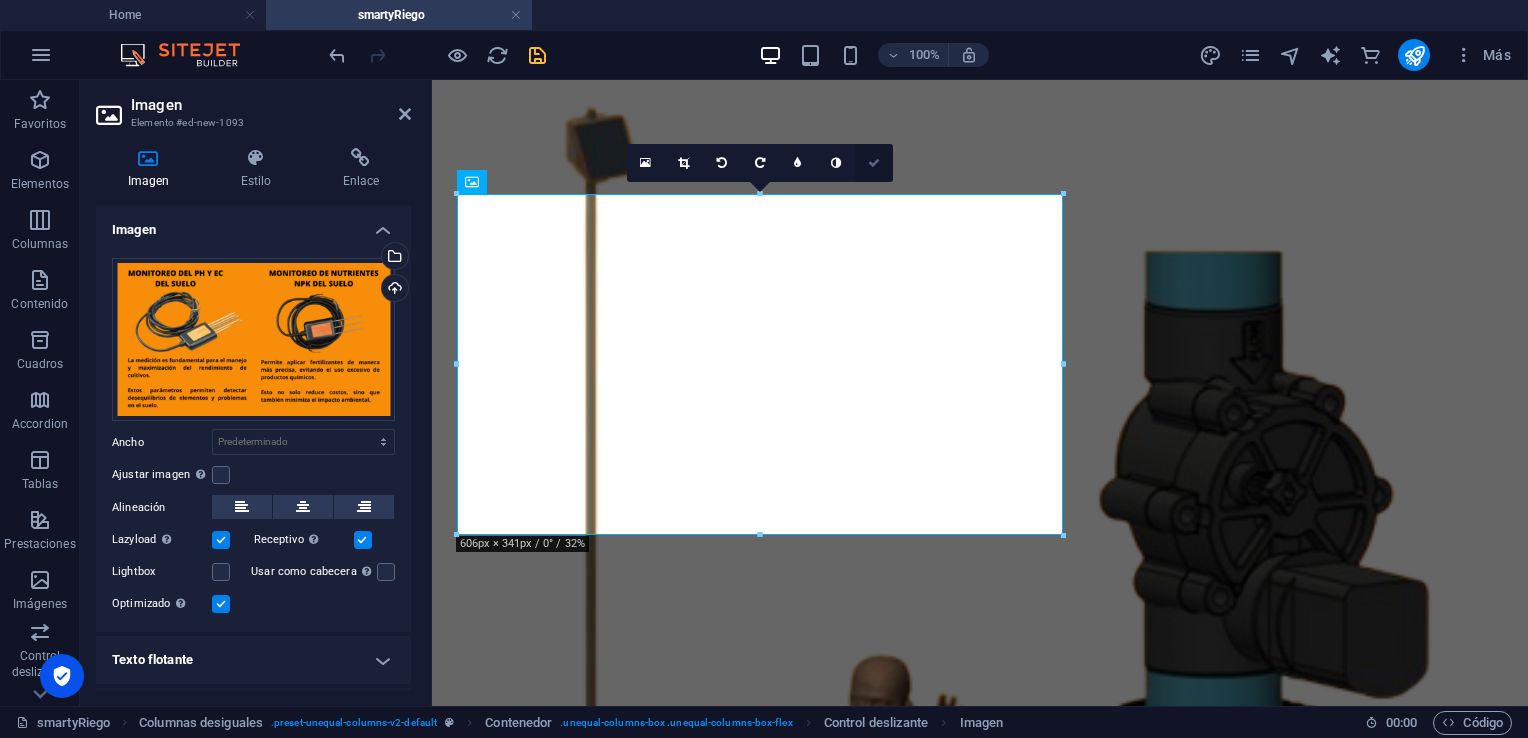 click at bounding box center (874, 163) 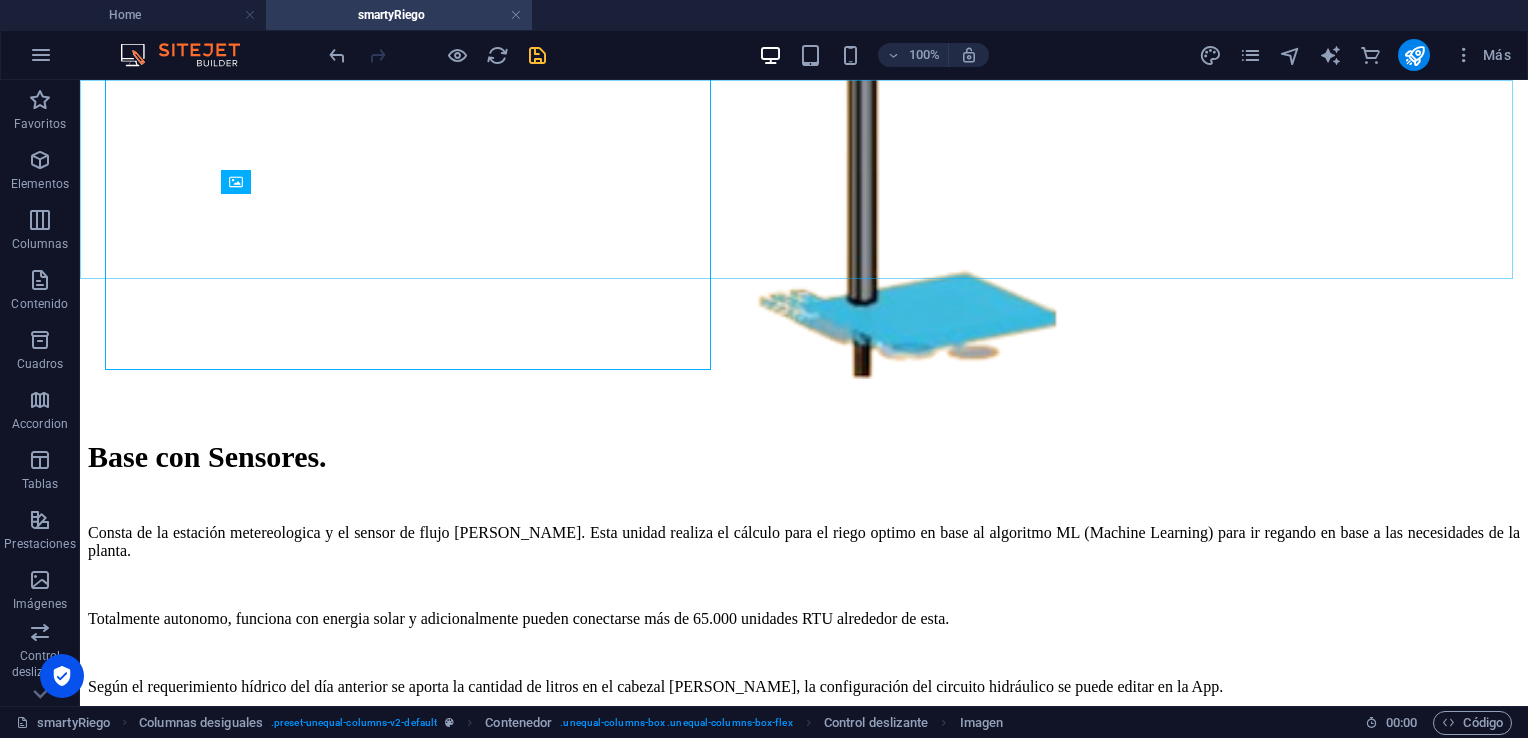 scroll, scrollTop: 3990, scrollLeft: 0, axis: vertical 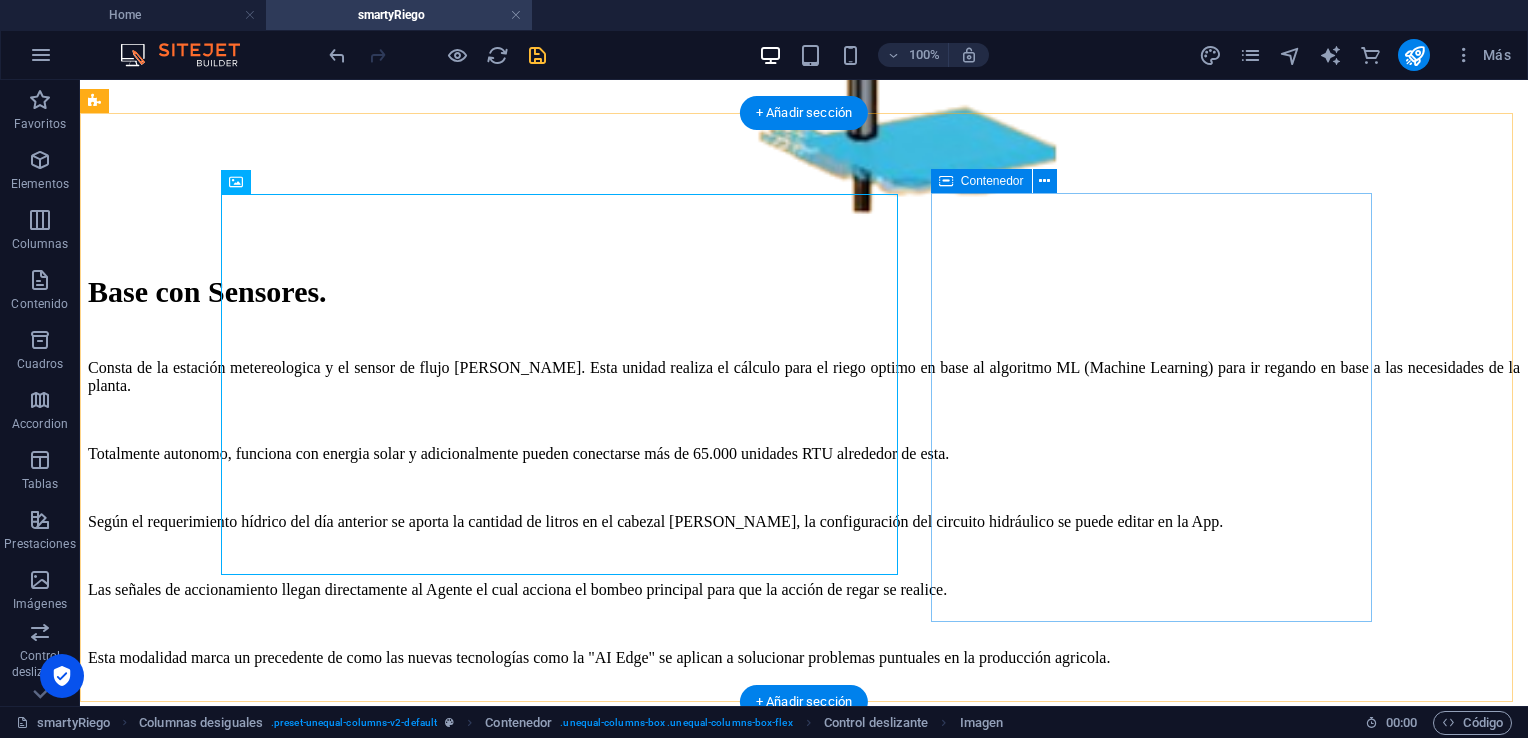 click on "Sensores Adicionales. Complementamos nuestra oferta de valor con un set de sensores para saber más sobre la dinámica suelo-ambiente-cultivos y su interacción entre si." at bounding box center [804, 5774] 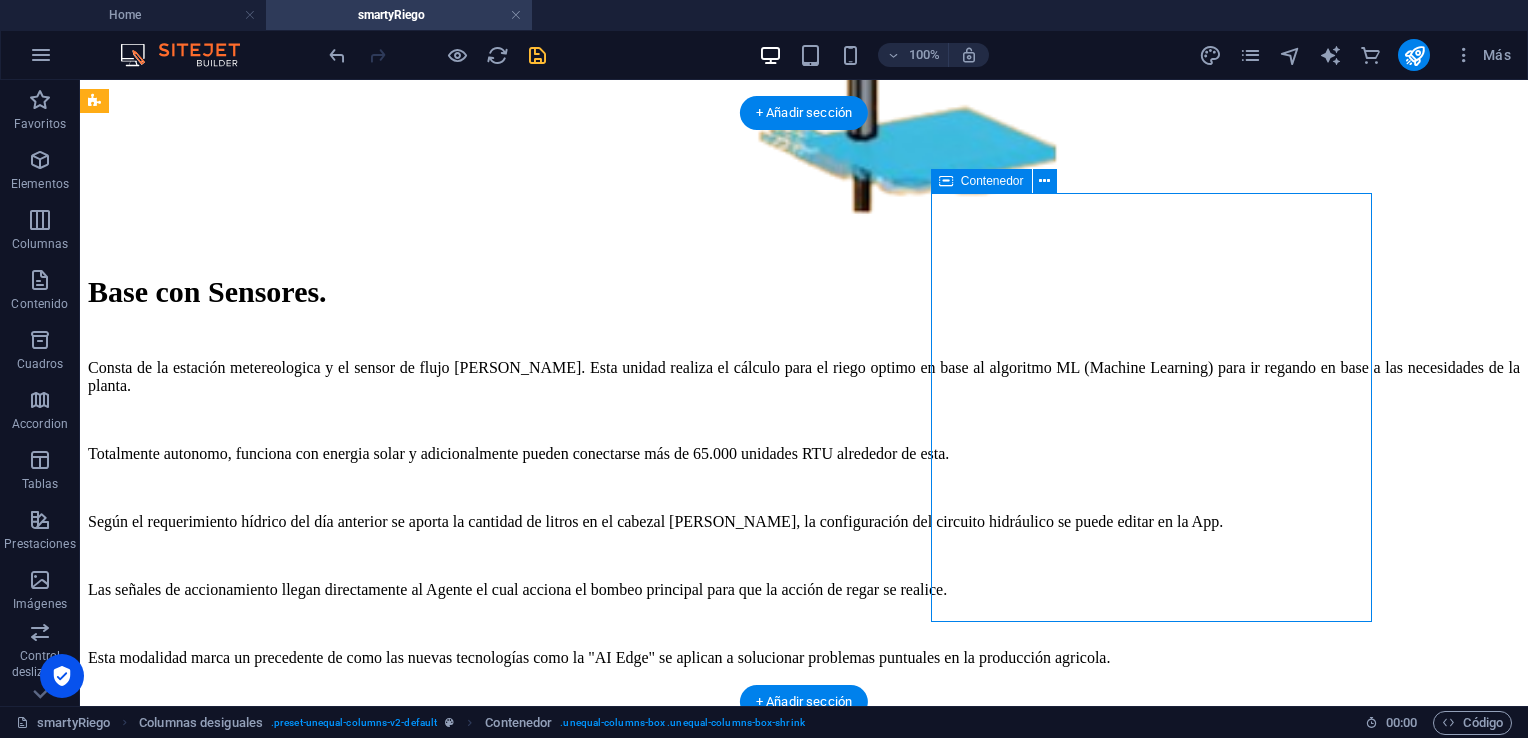 click on "1 2 3 4 5 6 7 8 9 Sensores Adicionales. Complementamos nuestra oferta de valor con un set de sensores para saber más sobre la dinámica suelo-ambiente-cultivos y su interacción entre si." at bounding box center [804, 5455] 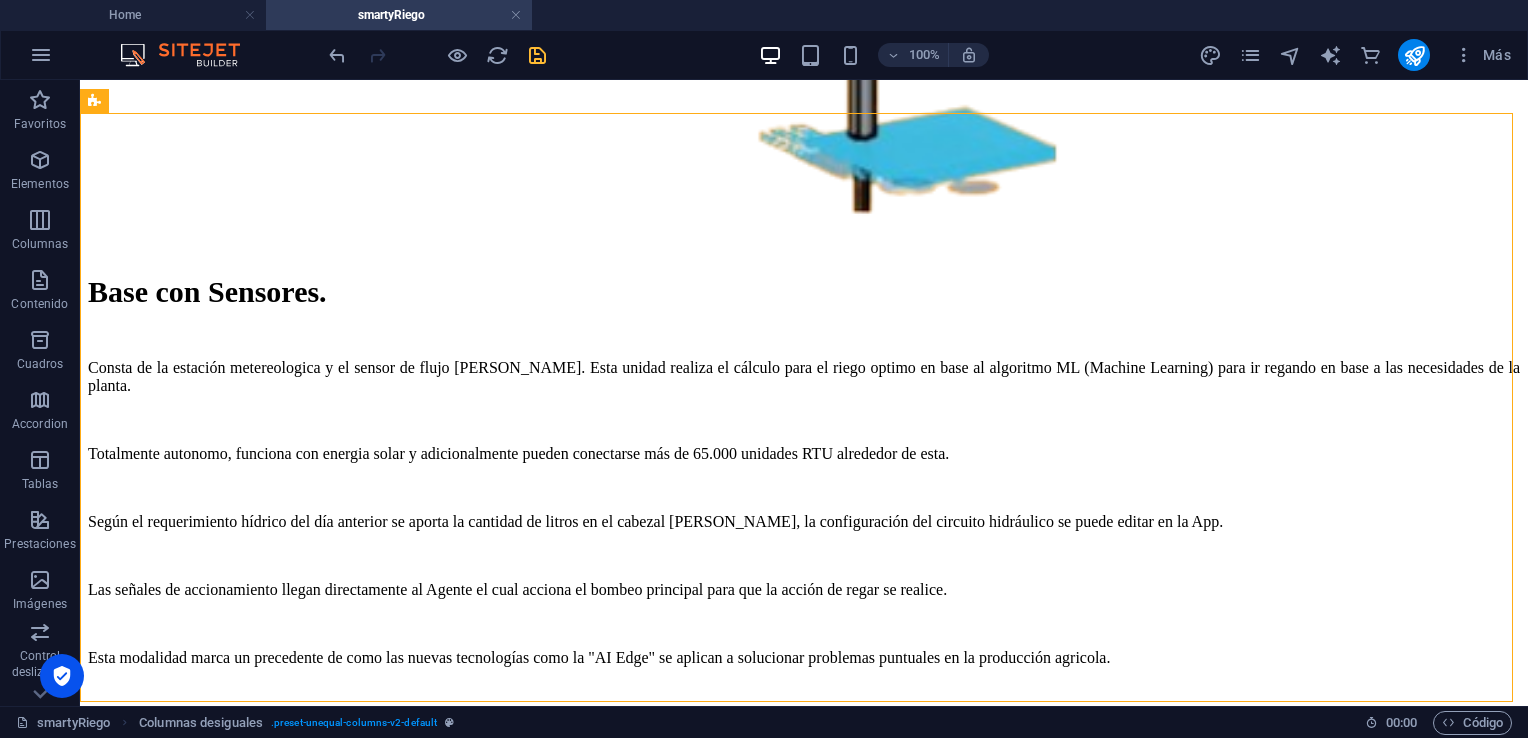 click at bounding box center (437, 55) 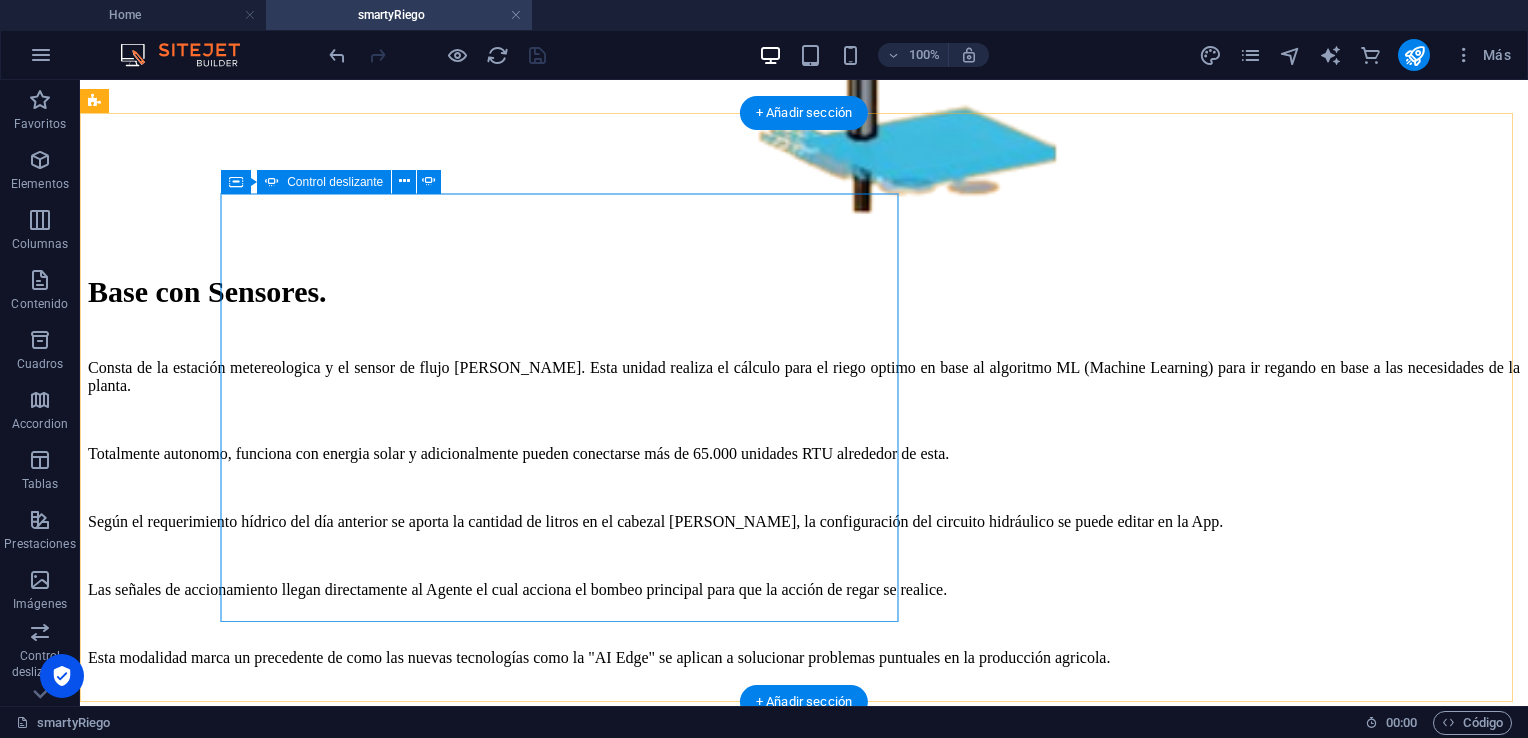 click on "1 2 3 4 5 6 7 8 9" at bounding box center (804, 5361) 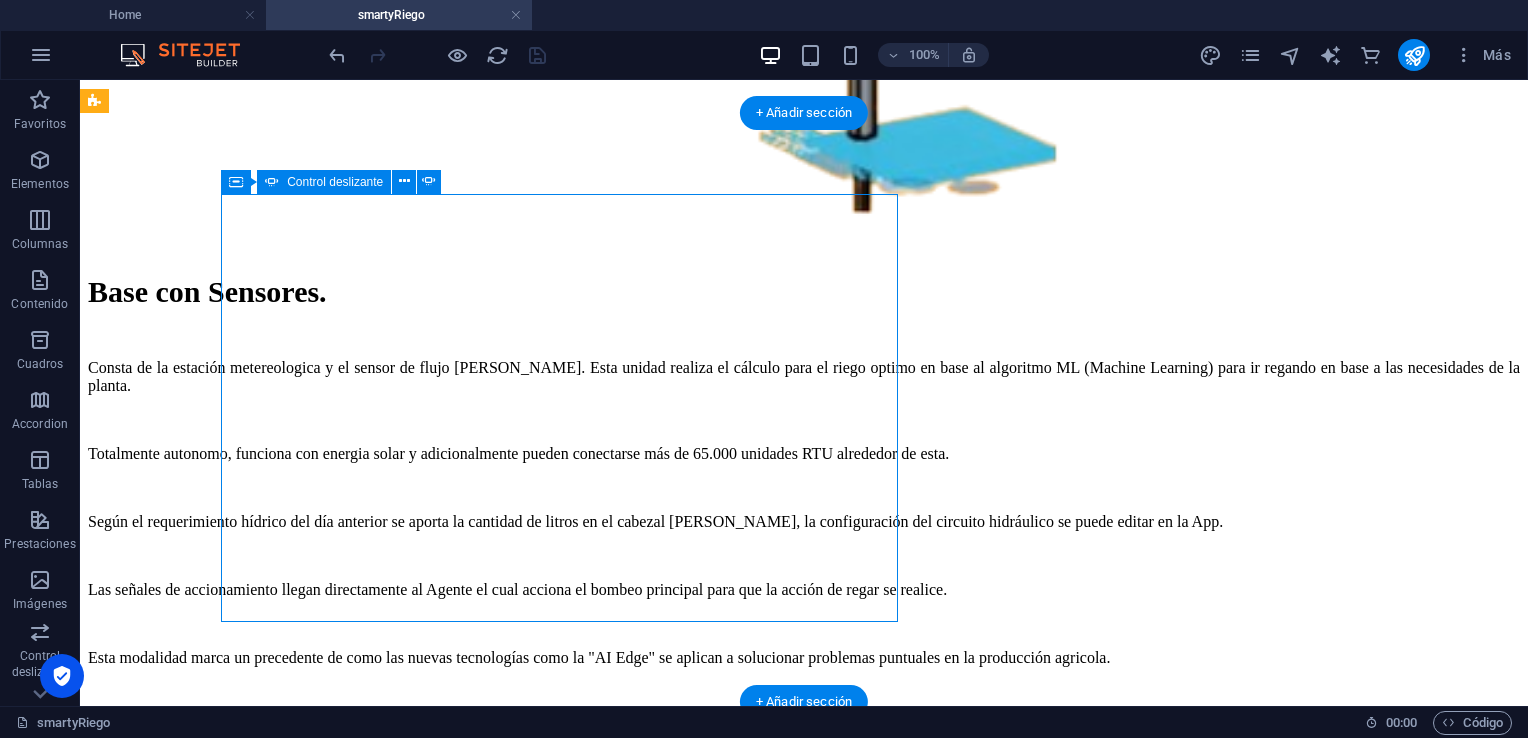 click on "1 2 3 4 5 6 7 8 9" at bounding box center (804, 5361) 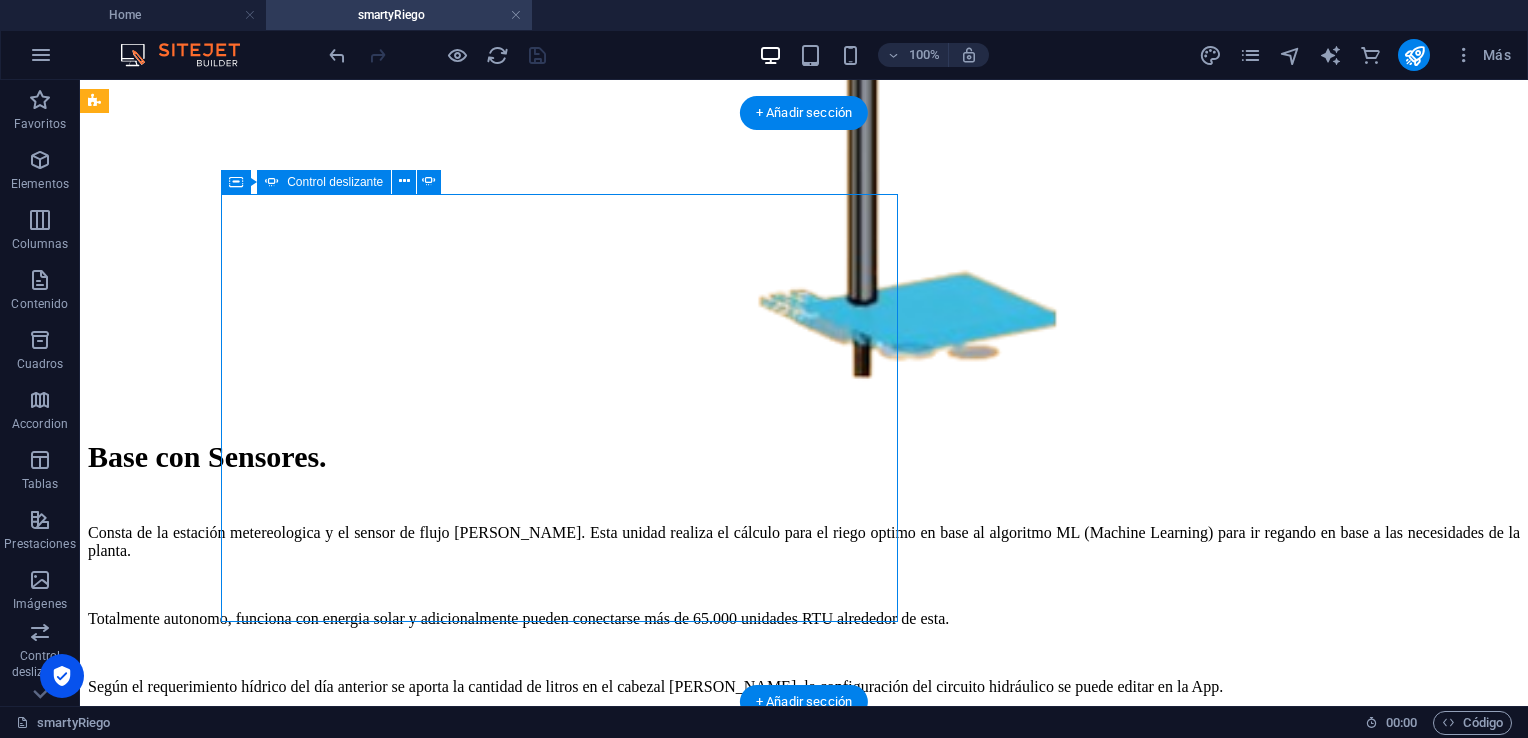 select on "ms" 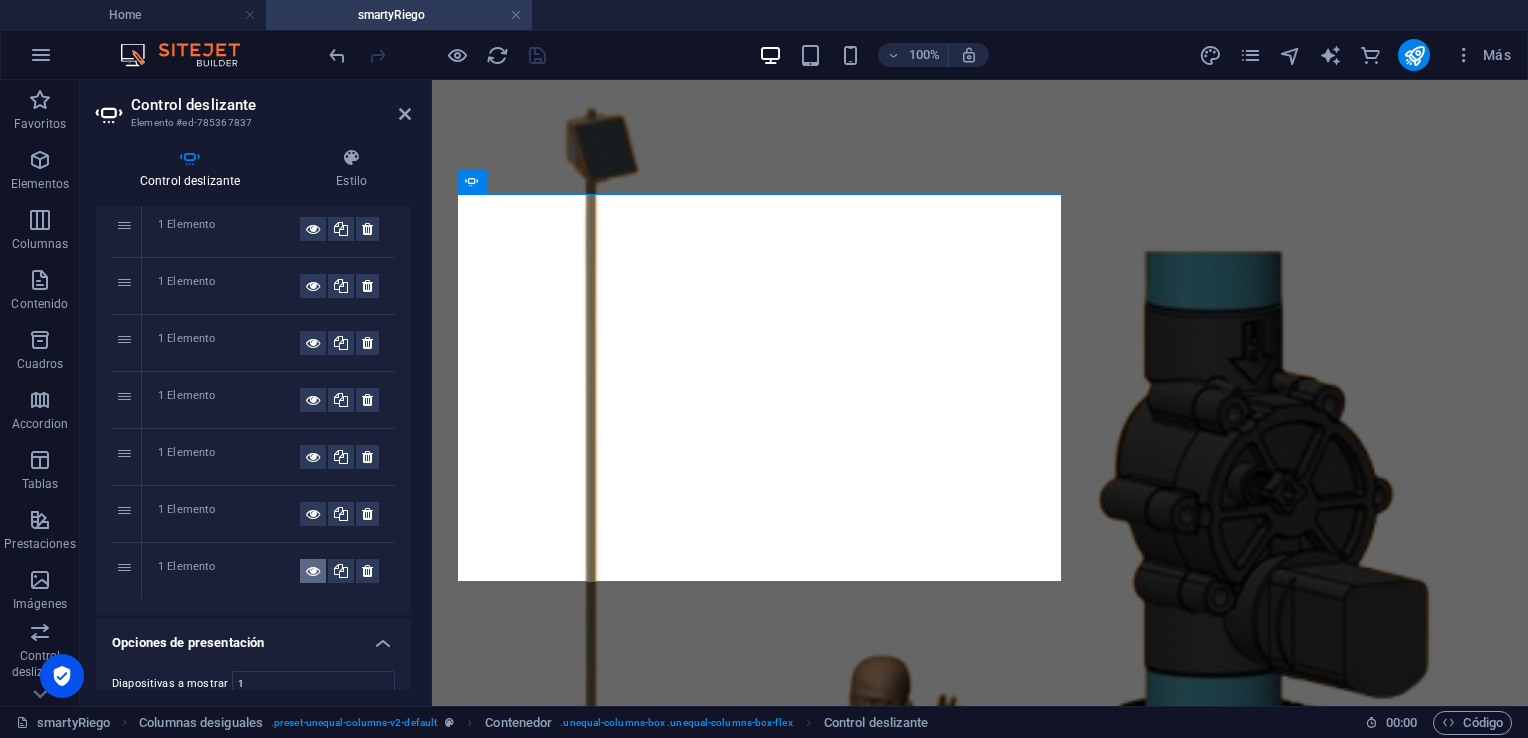scroll, scrollTop: 300, scrollLeft: 0, axis: vertical 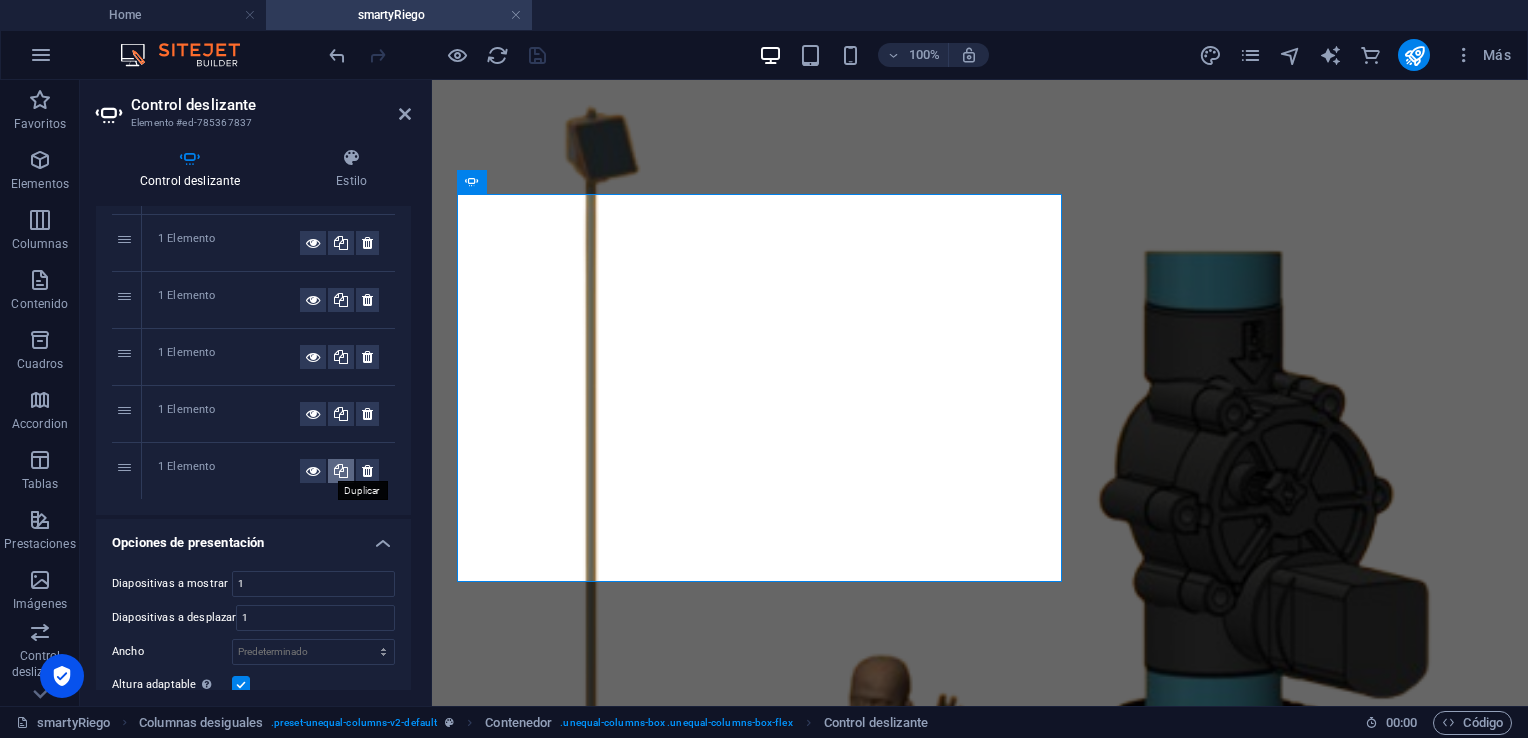 click at bounding box center [341, 471] 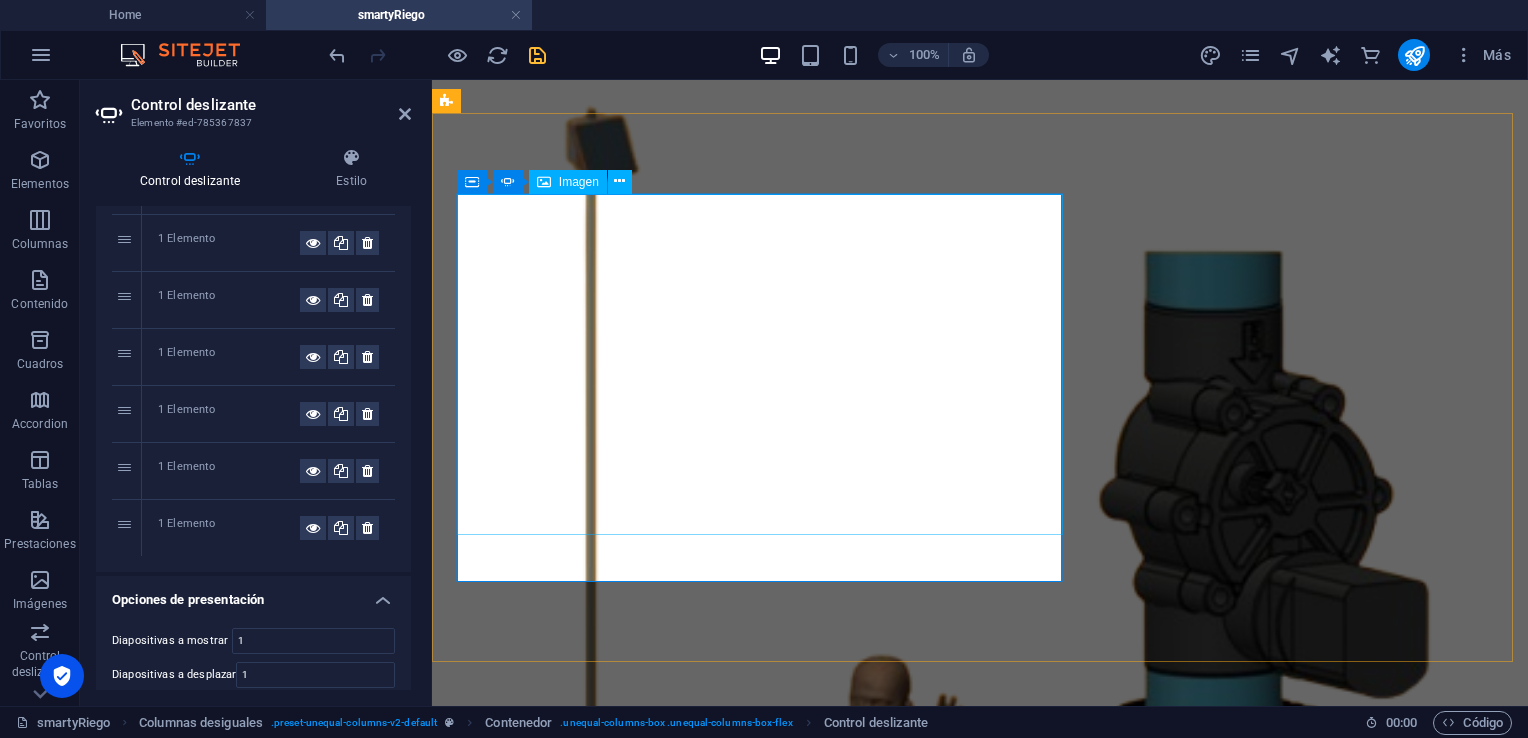 click at bounding box center [-5317, 10074] 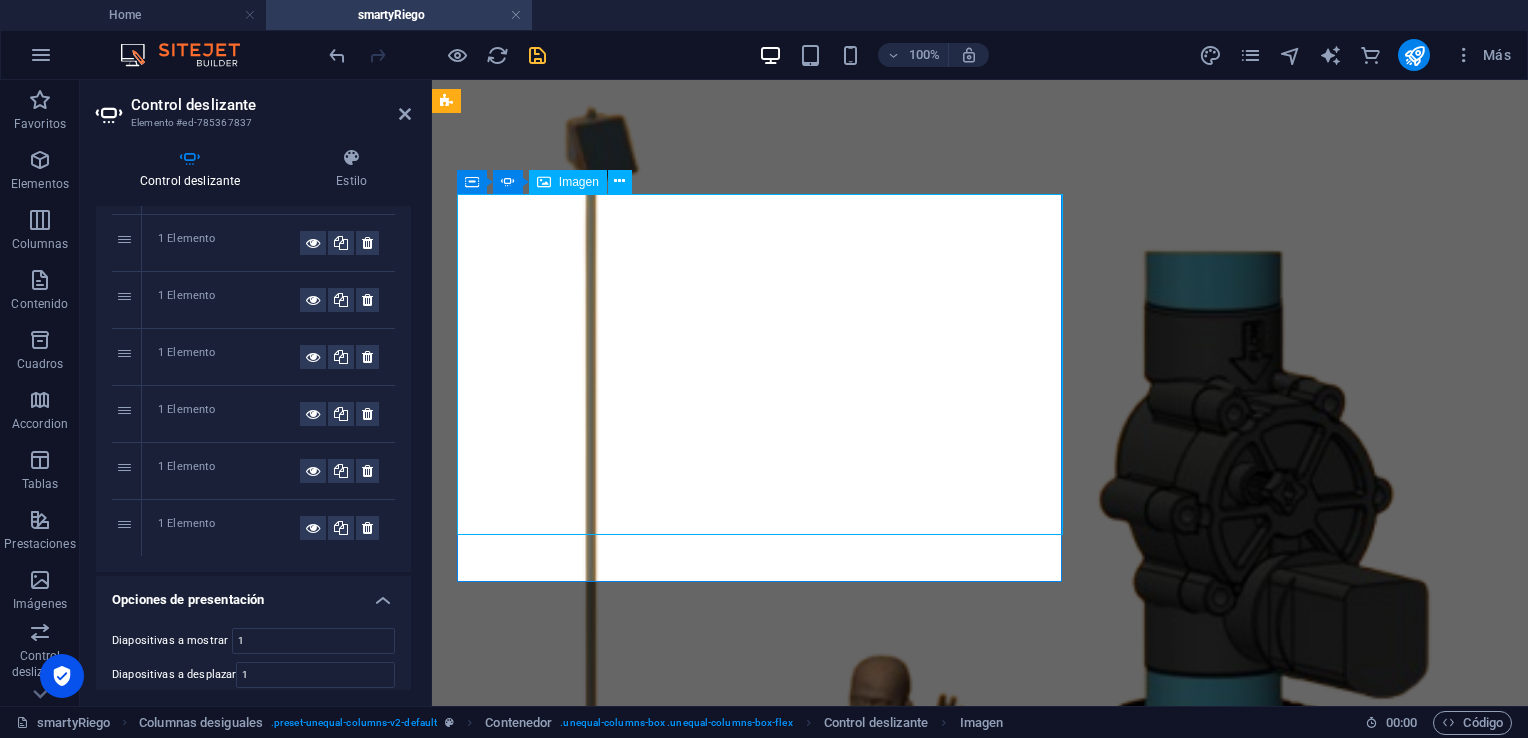 click at bounding box center [-5317, 10074] 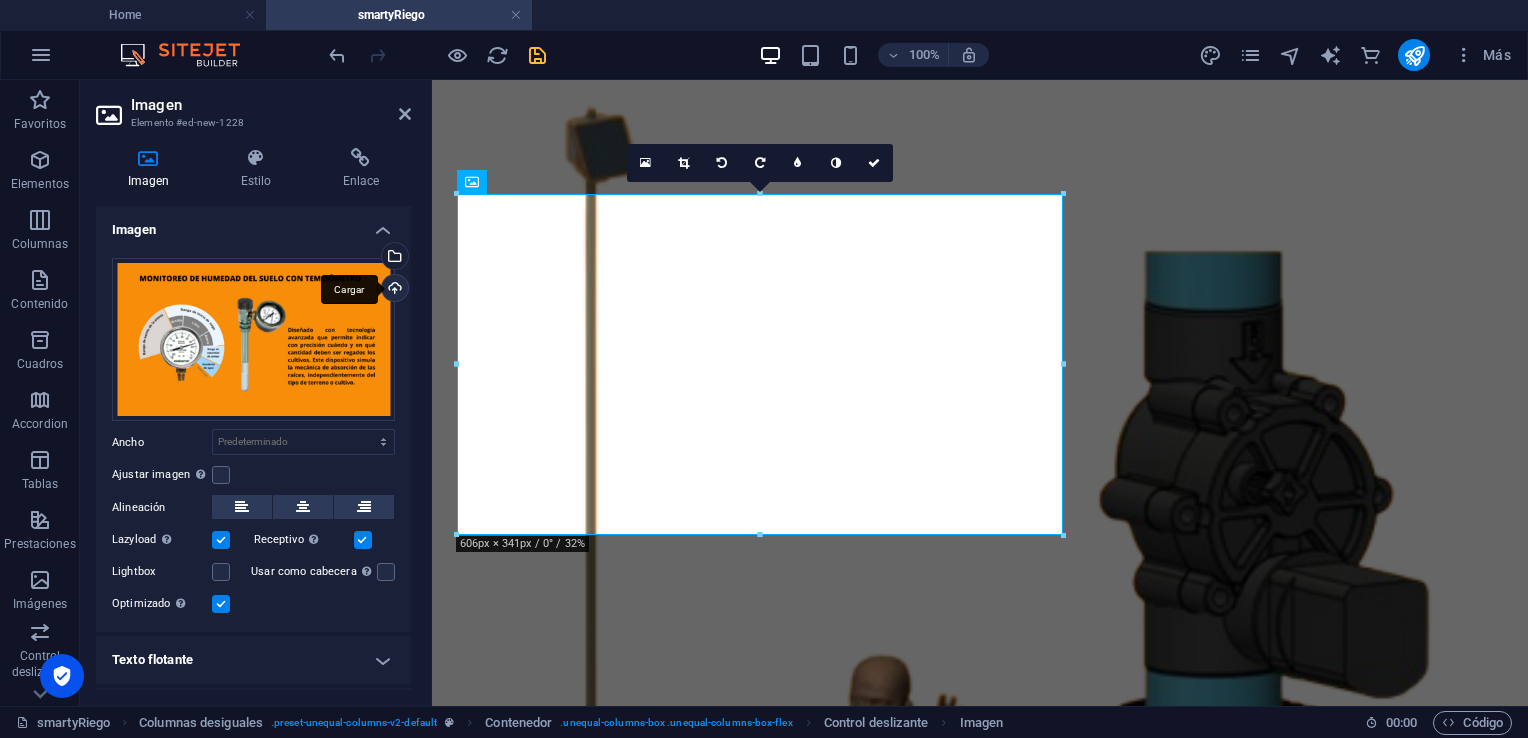 click on "Cargar" at bounding box center [393, 290] 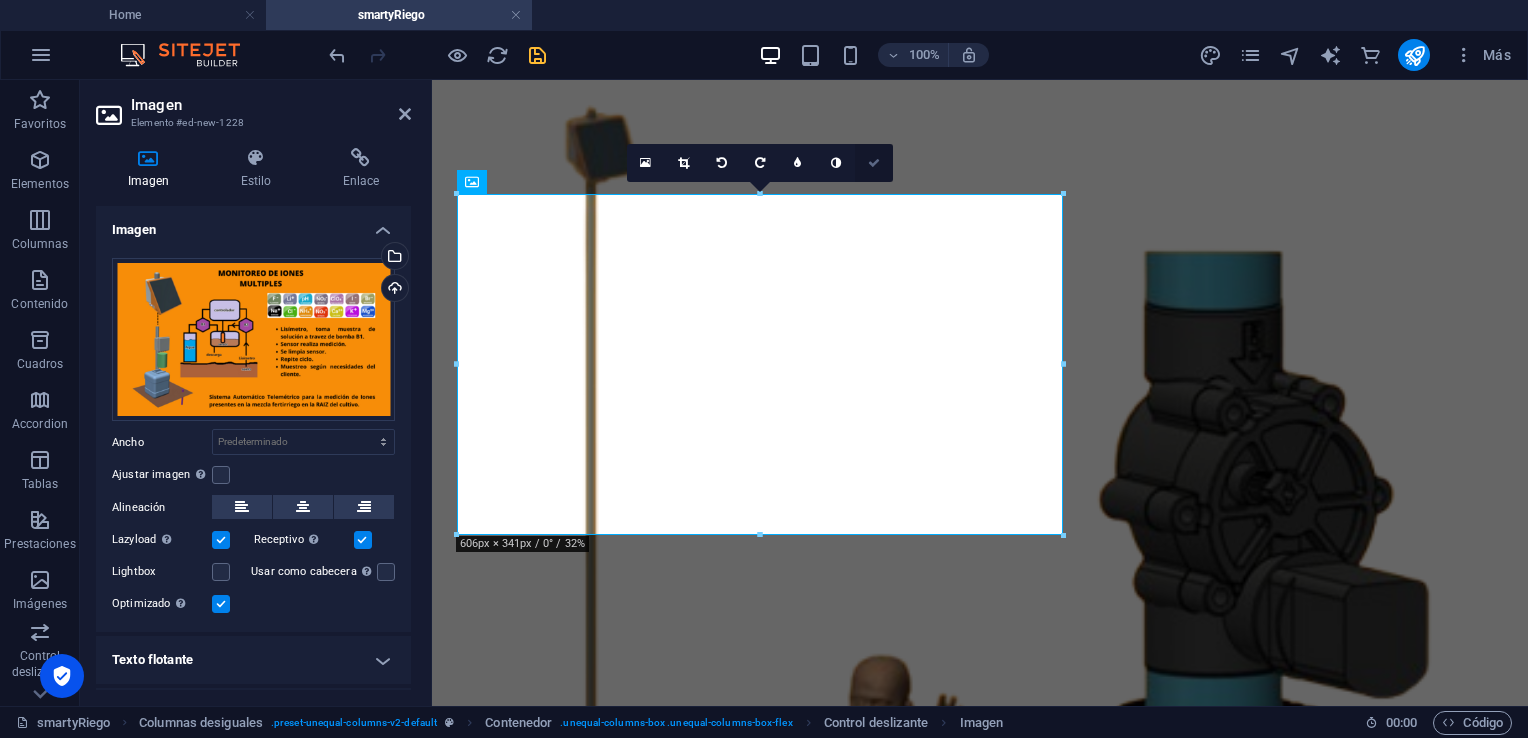 click at bounding box center (874, 163) 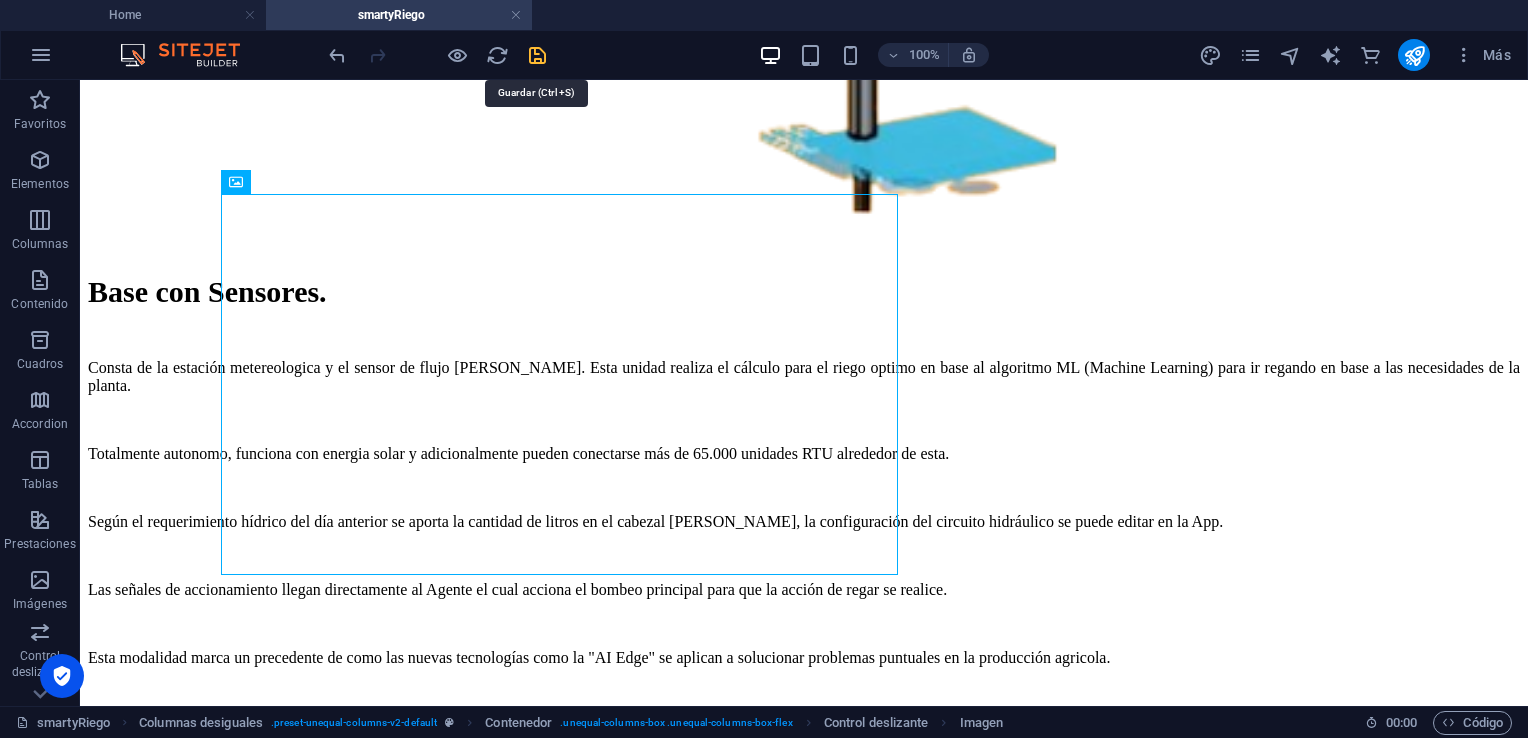 click at bounding box center [537, 55] 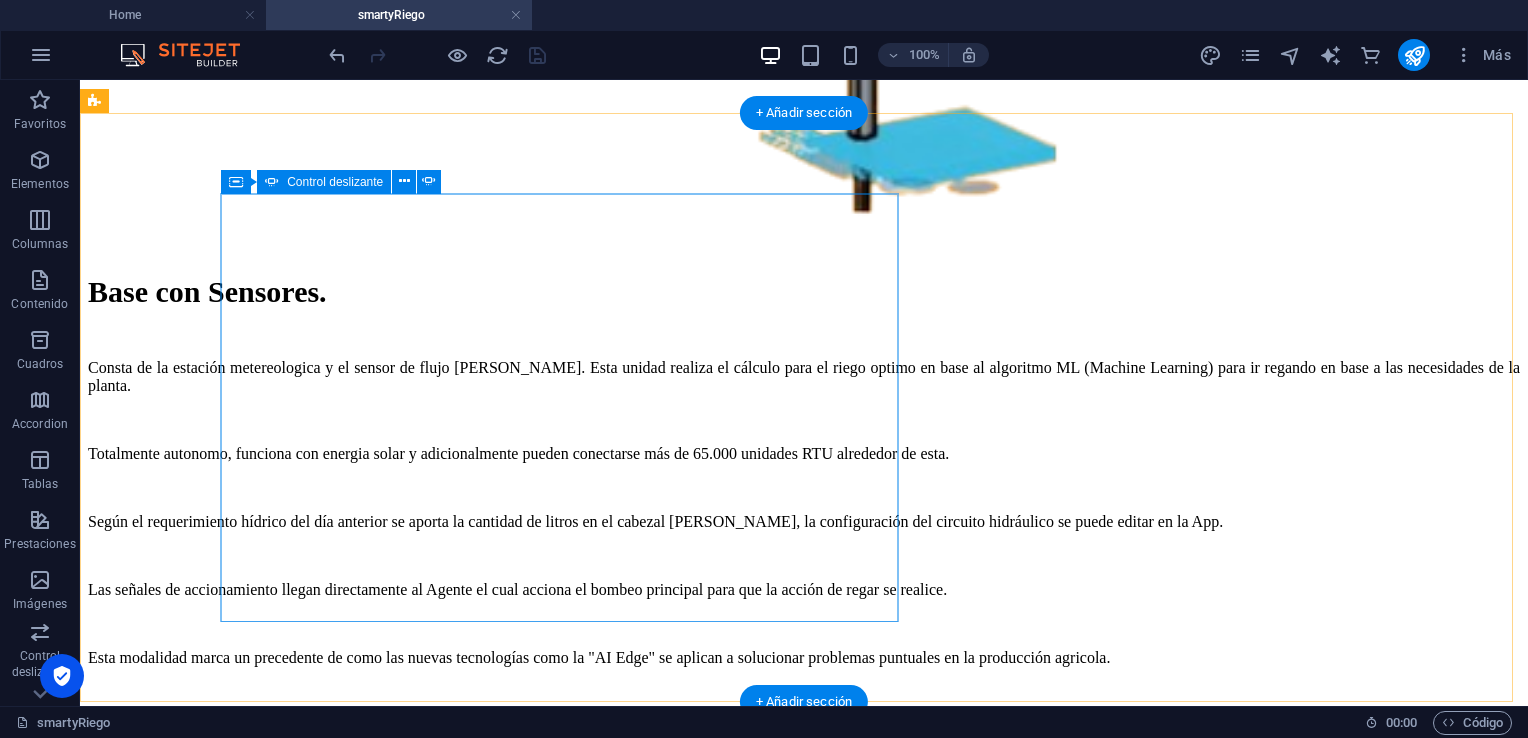 click on "9" at bounding box center (139, 5661) 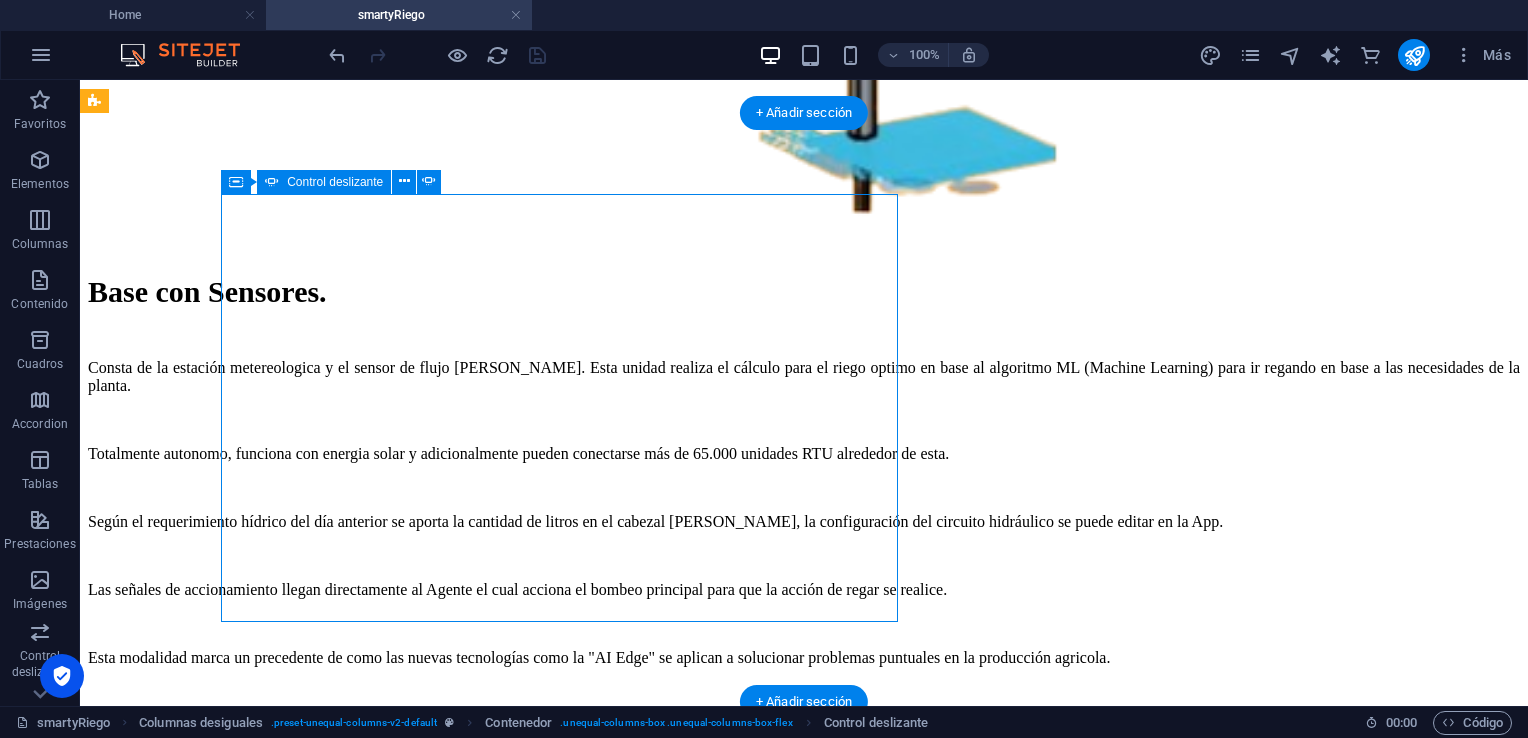 click on "8" at bounding box center (139, 5640) 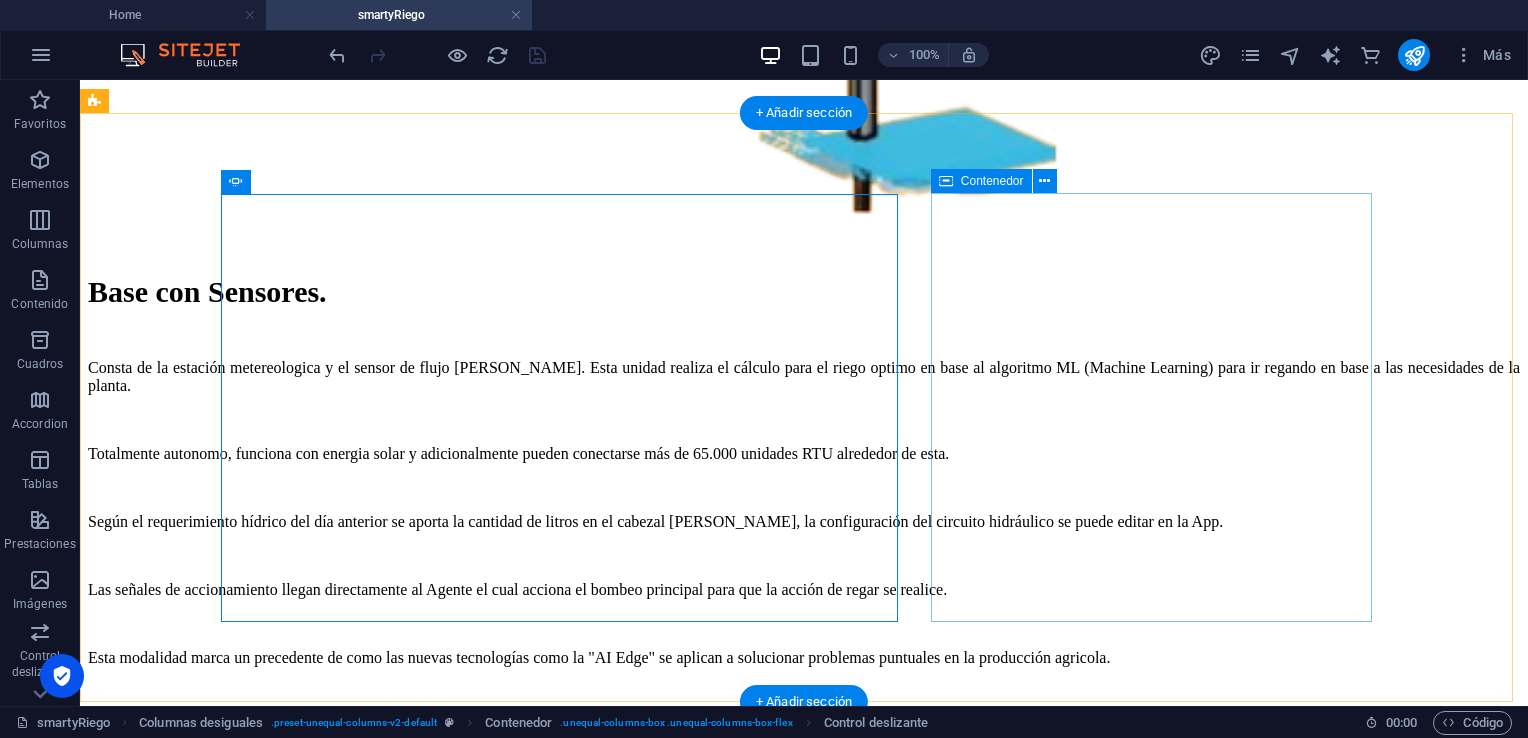 click on "Sensores Adicionales. Complementamos nuestra oferta de valor con un set de sensores para saber más sobre la dinámica suelo-ambiente-cultivos y su interacción entre si." at bounding box center (804, 5795) 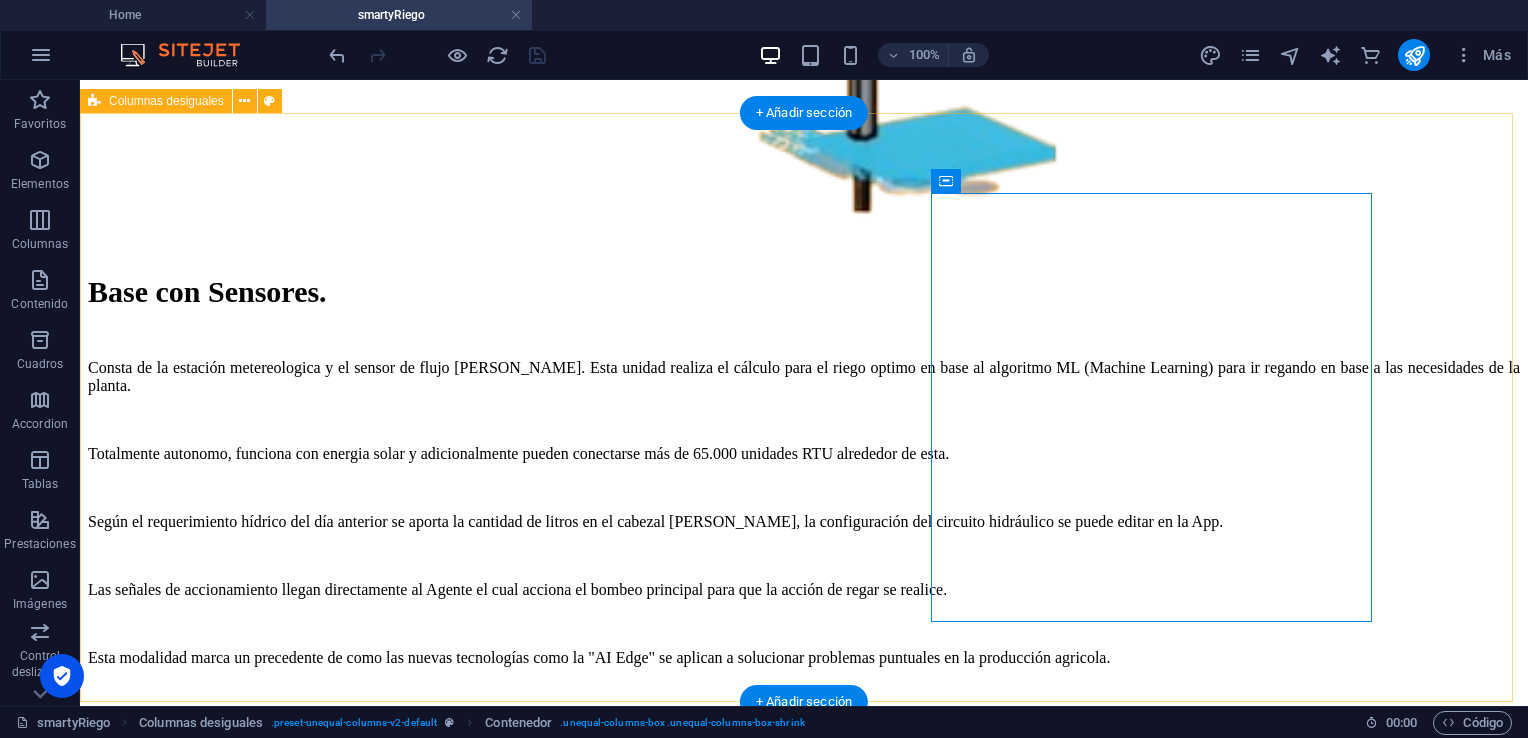 click on "1 2 3 4 5 6 7 8 9 10 Sensores Adicionales. Complementamos nuestra oferta de valor con un set de sensores para saber más sobre la dinámica suelo-ambiente-cultivos y su interacción entre si." at bounding box center [804, 5466] 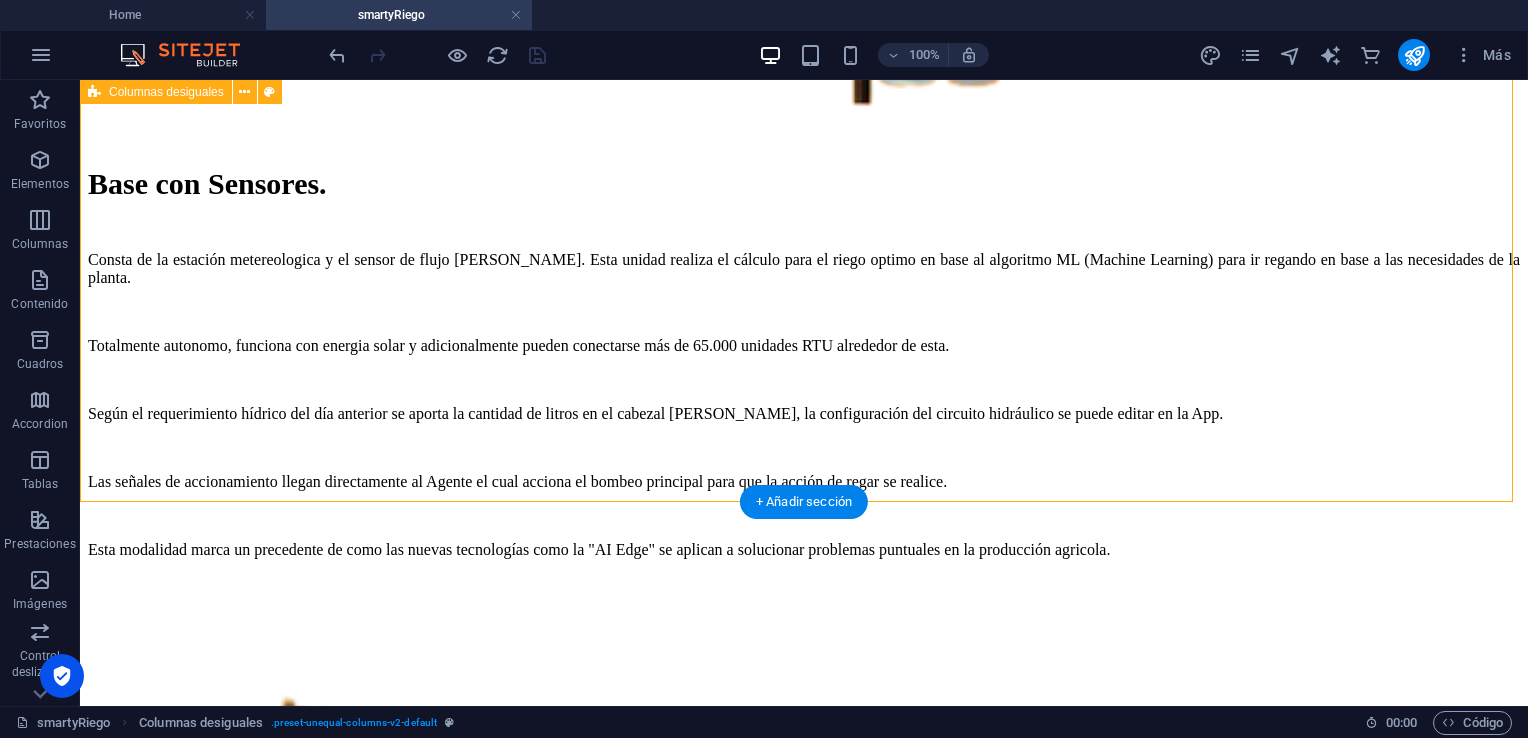 scroll, scrollTop: 4090, scrollLeft: 0, axis: vertical 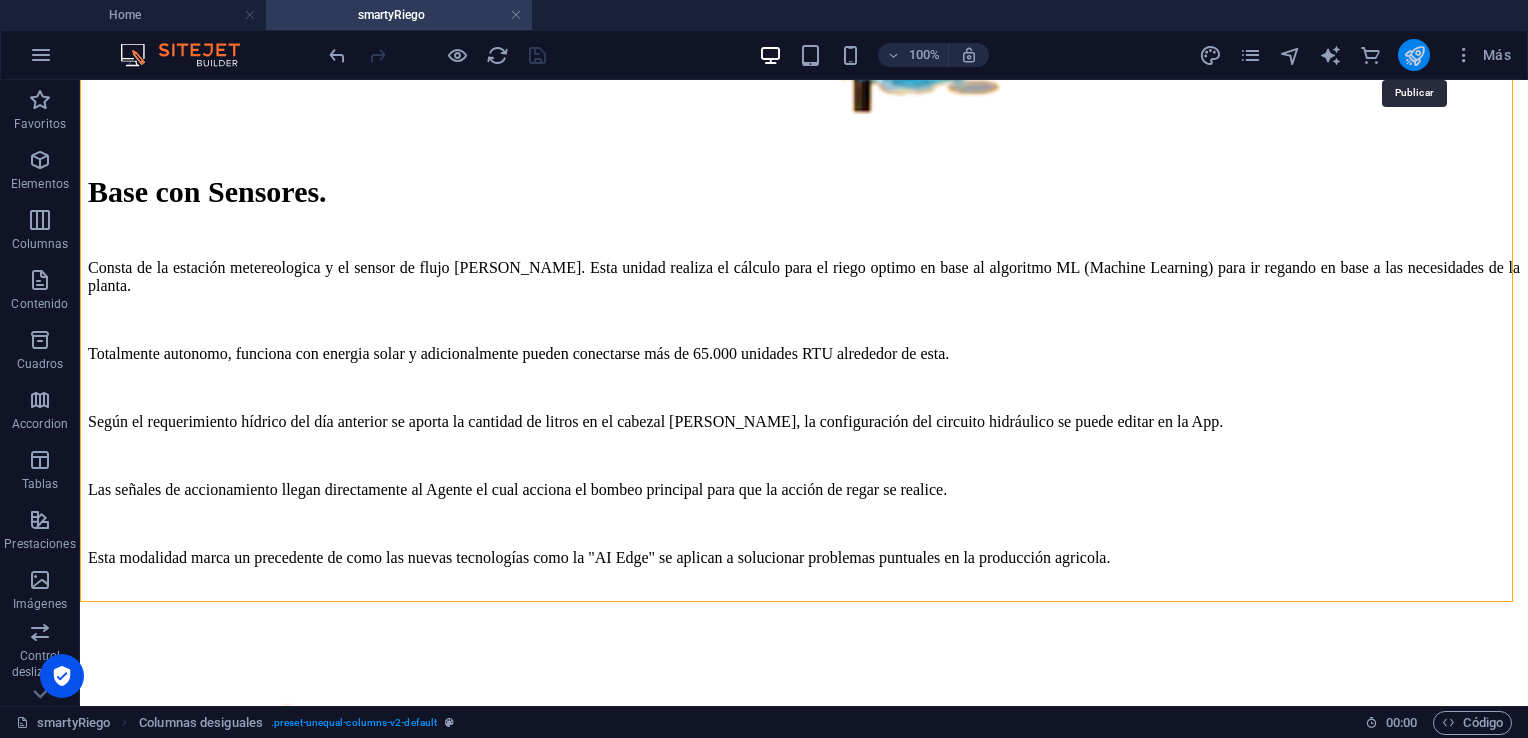 click at bounding box center (1414, 55) 